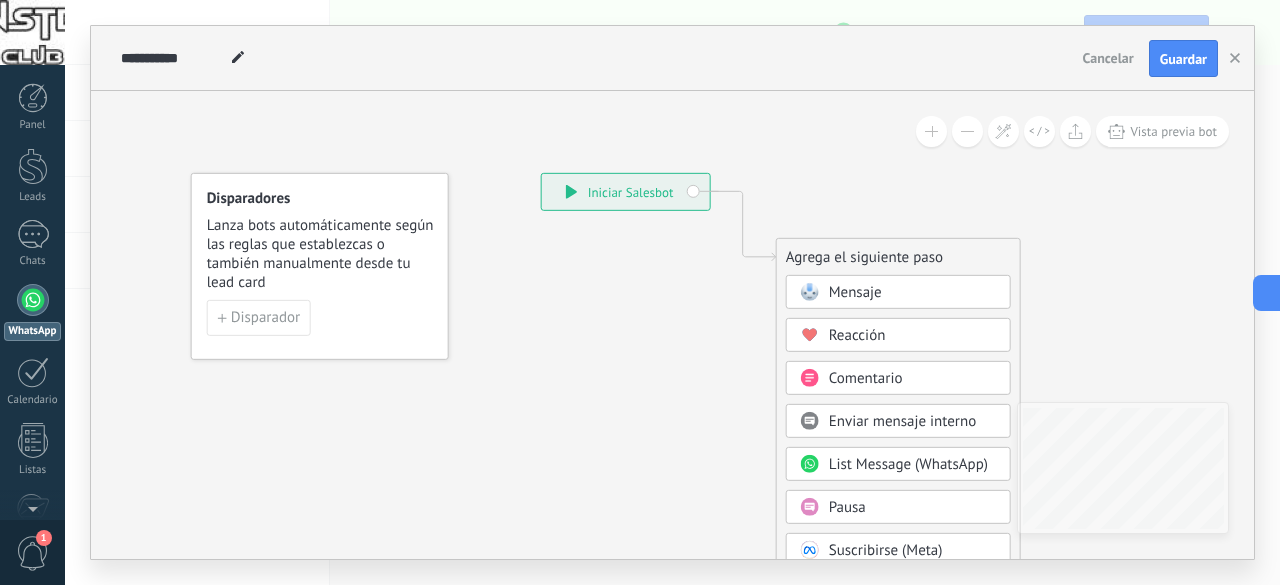 scroll, scrollTop: 0, scrollLeft: 0, axis: both 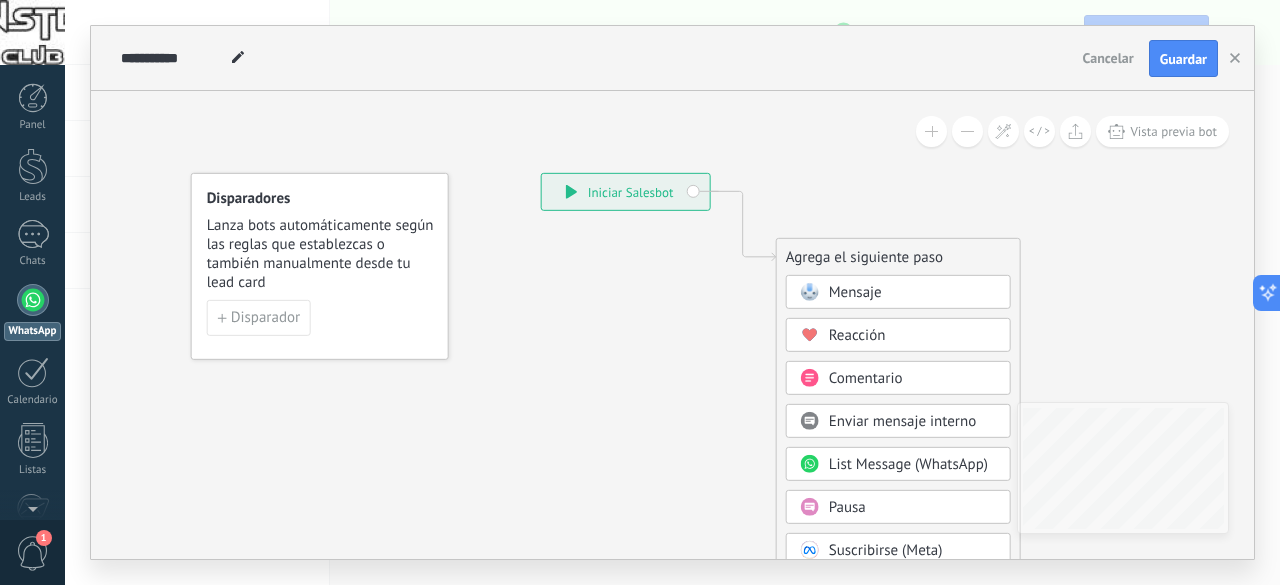 click on "Disparadores Lanza bots automáticamente según las reglas que establezcas o también manualmente desde tu lead card Disparador" at bounding box center [320, 266] 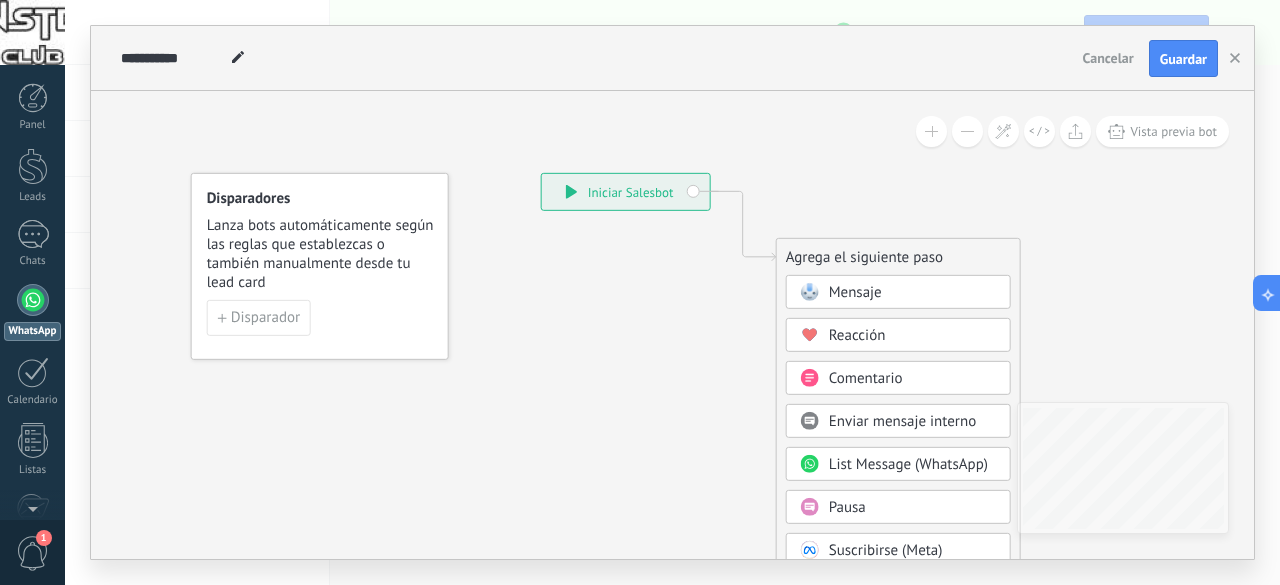 click on "Mensaje" at bounding box center (855, 292) 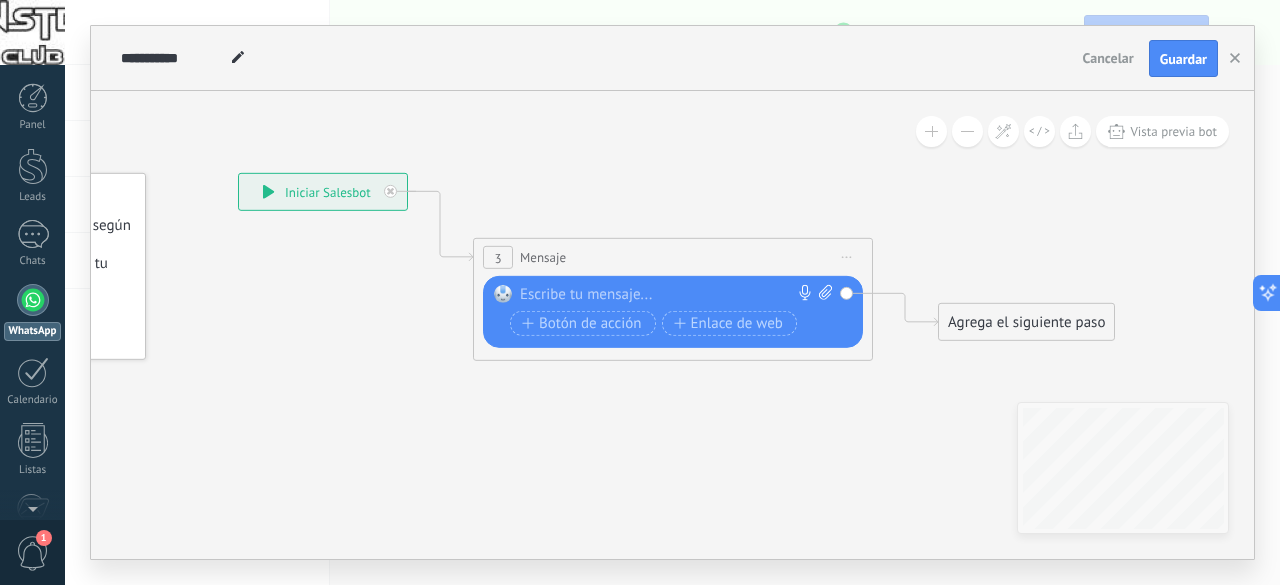 click at bounding box center (668, 295) 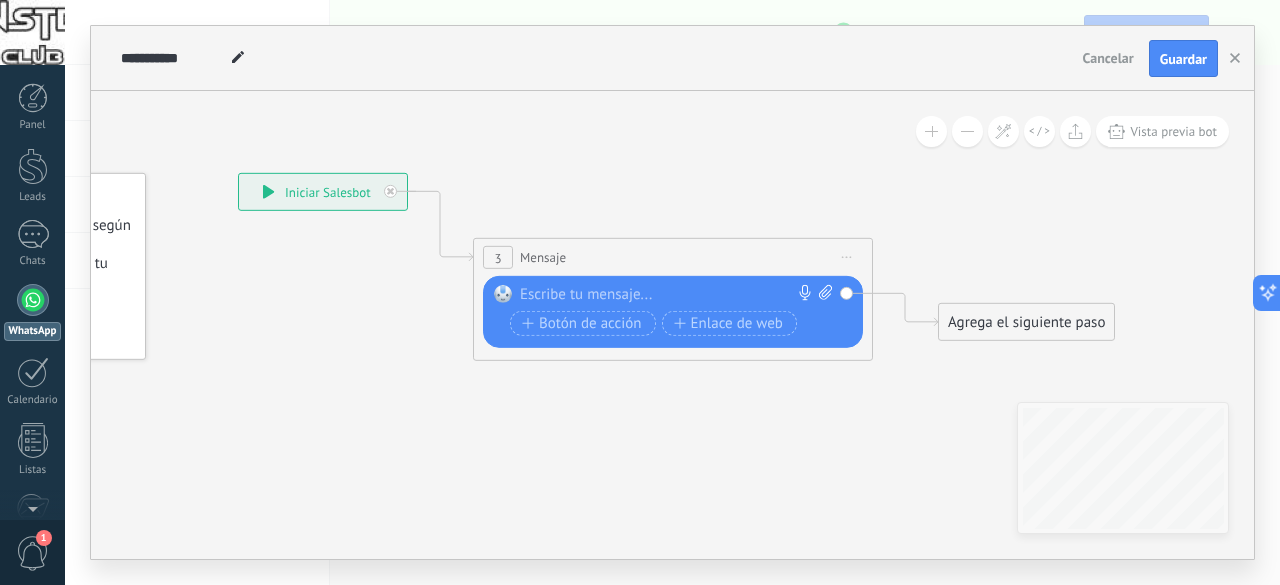 paste 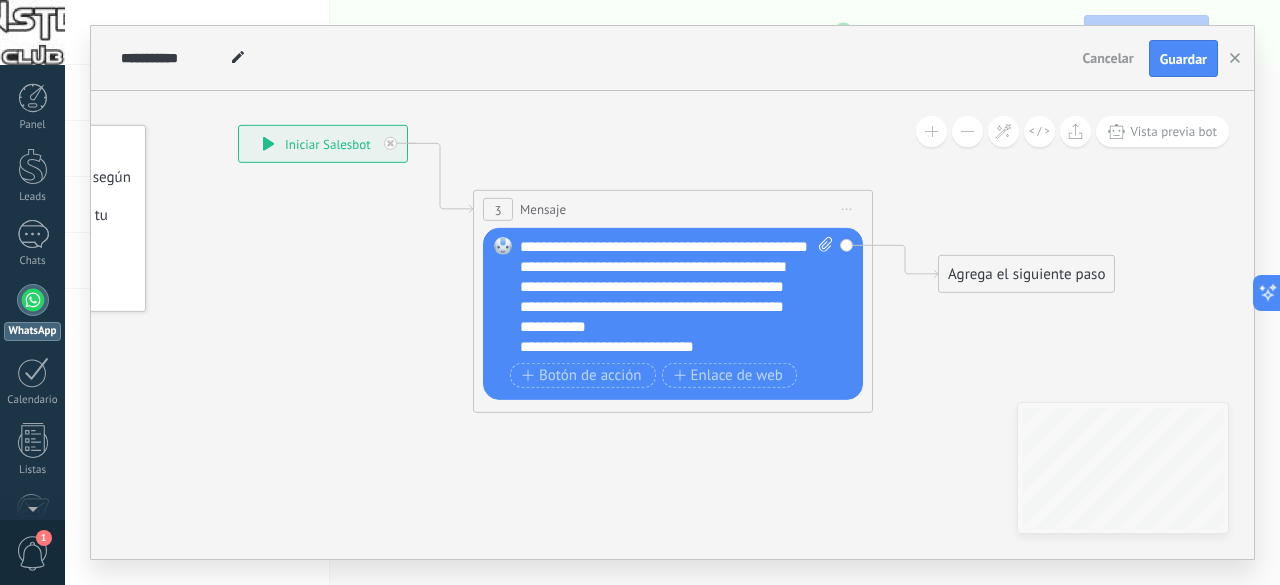 click 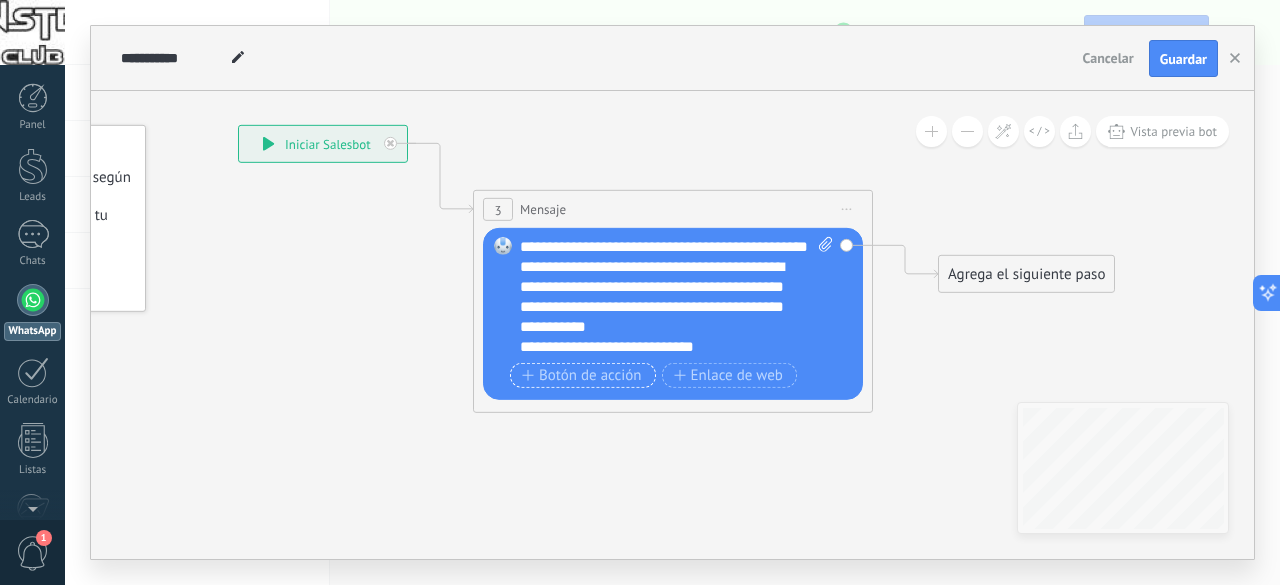 click on "Botón de acción" at bounding box center (582, 376) 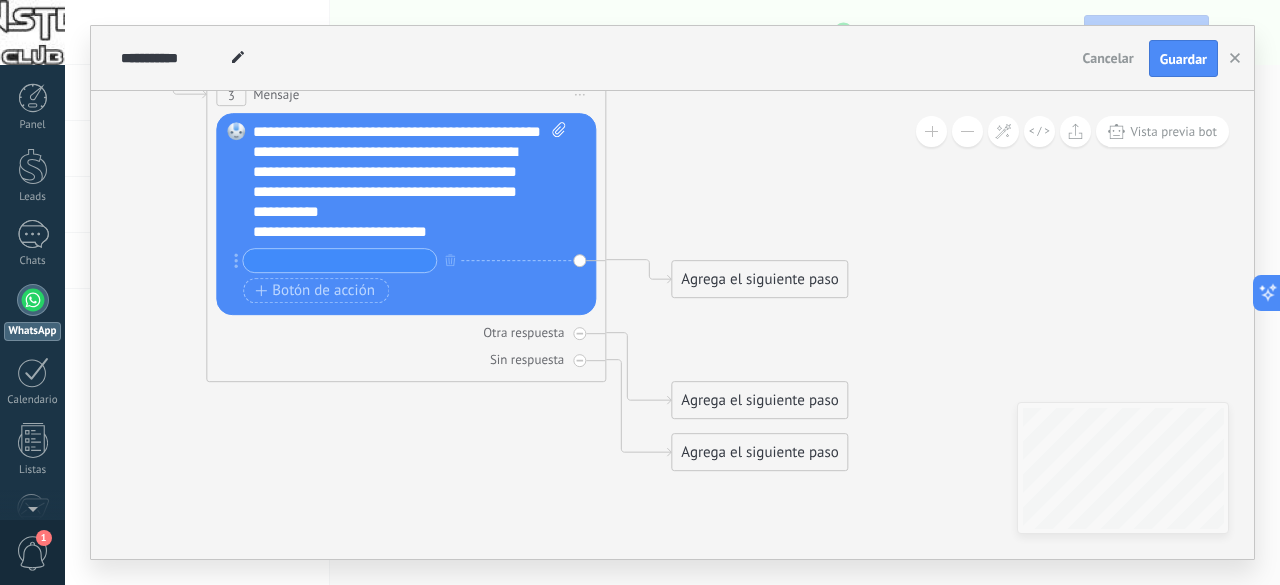 drag, startPoint x: 1094, startPoint y: 353, endPoint x: 828, endPoint y: 334, distance: 266.6777 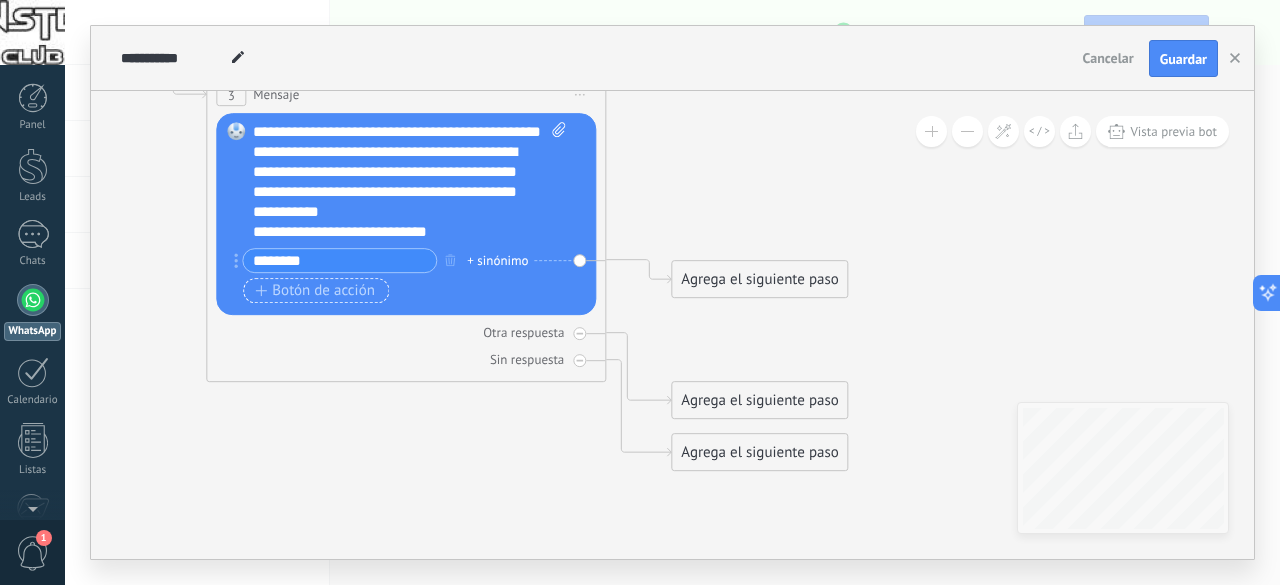 type on "********" 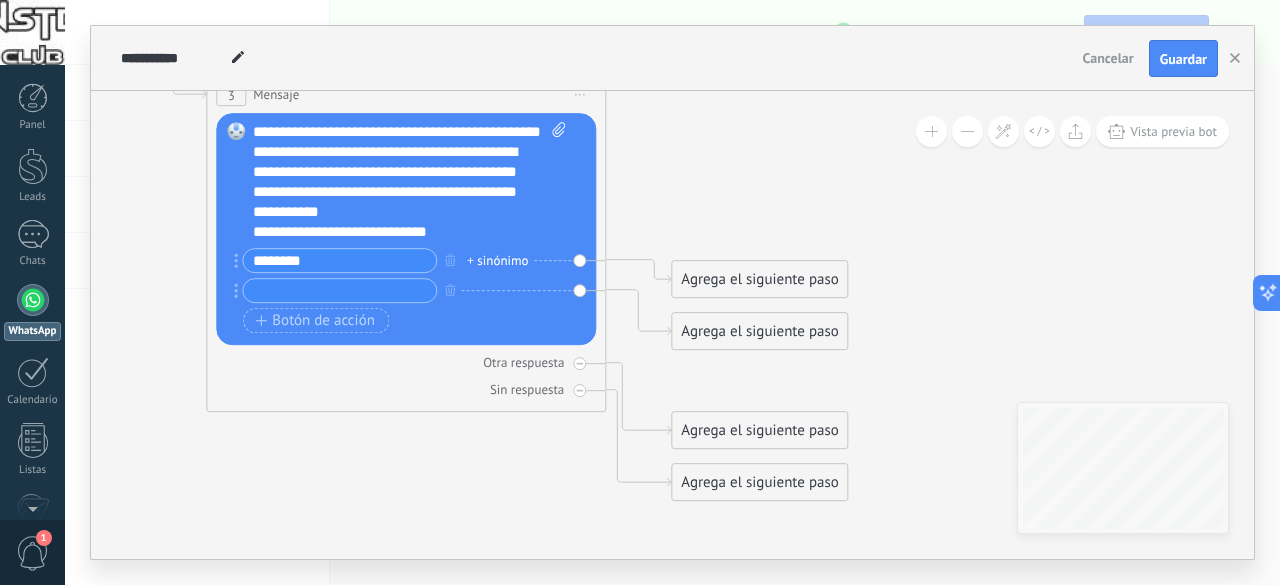 drag, startPoint x: 320, startPoint y: 257, endPoint x: 208, endPoint y: 246, distance: 112.53888 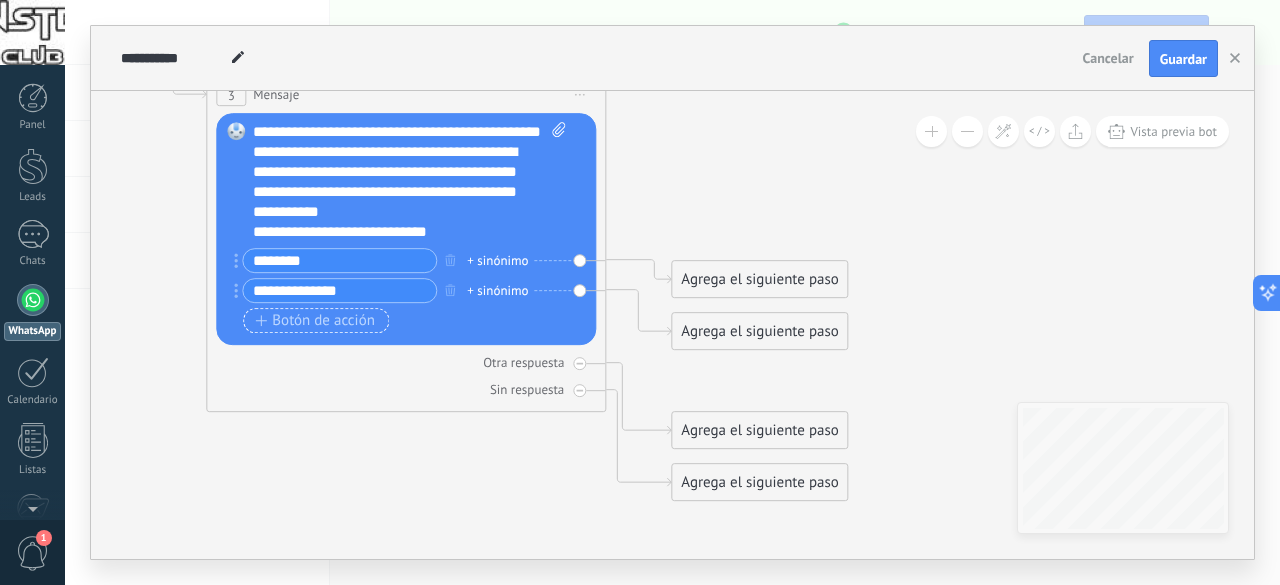 type on "**********" 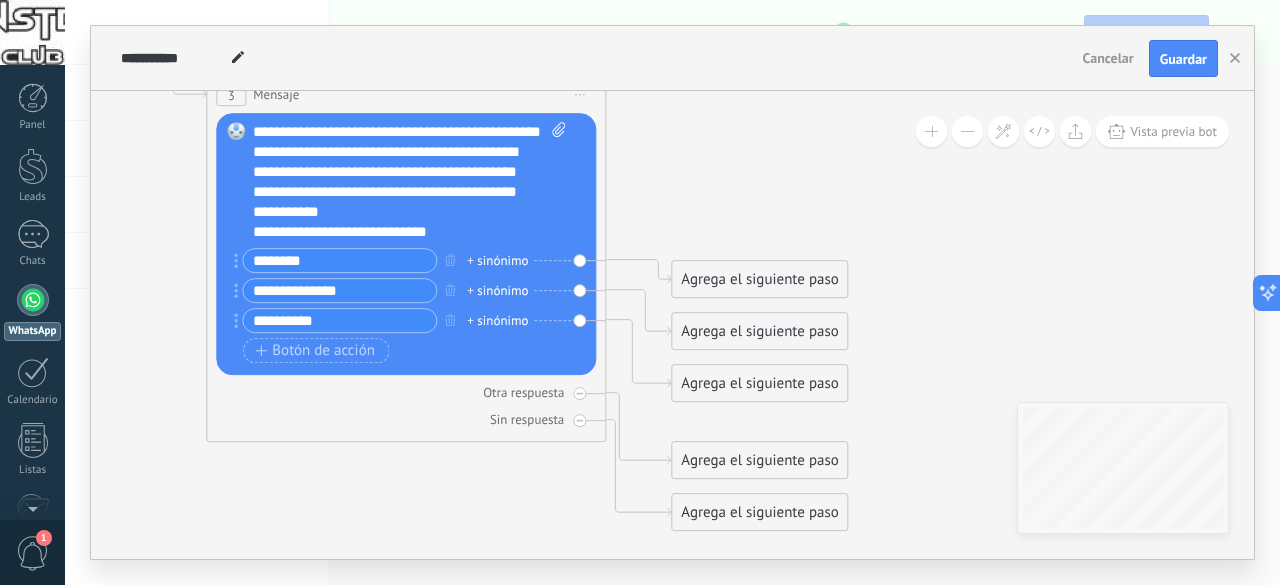 type on "**********" 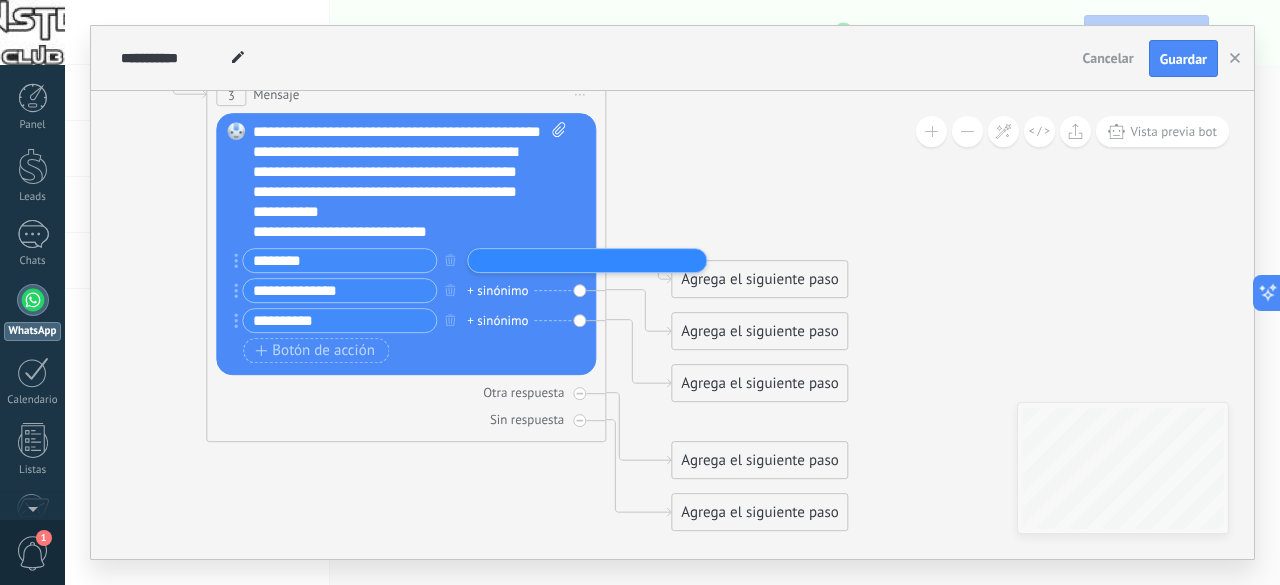 click 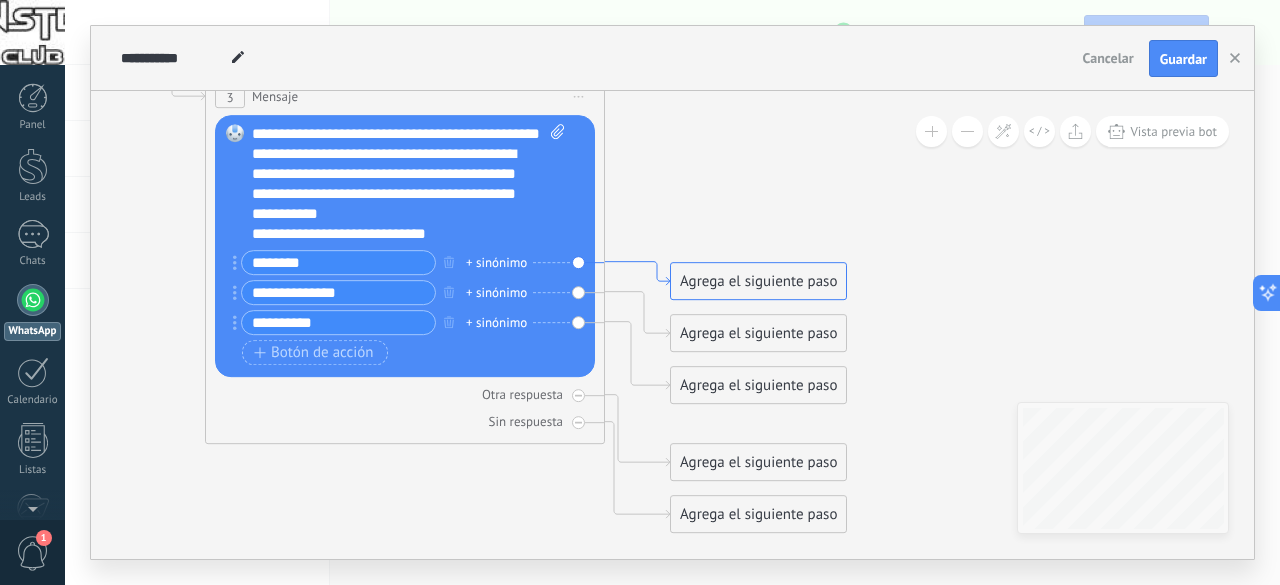 click 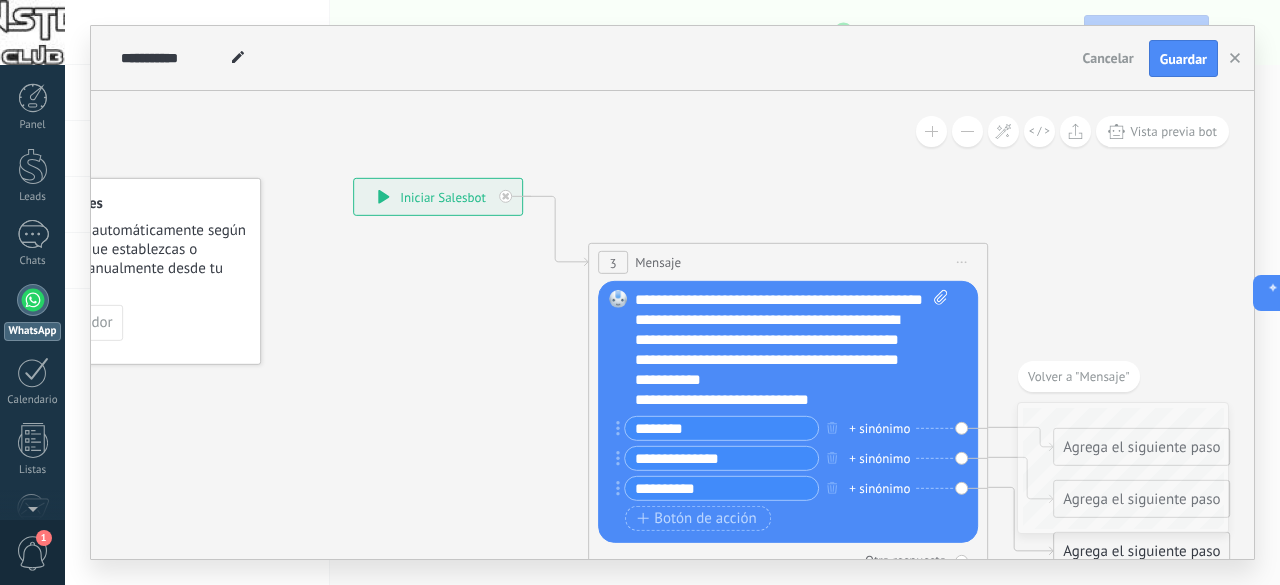 drag, startPoint x: 665, startPoint y: 250, endPoint x: 1100, endPoint y: 227, distance: 435.60764 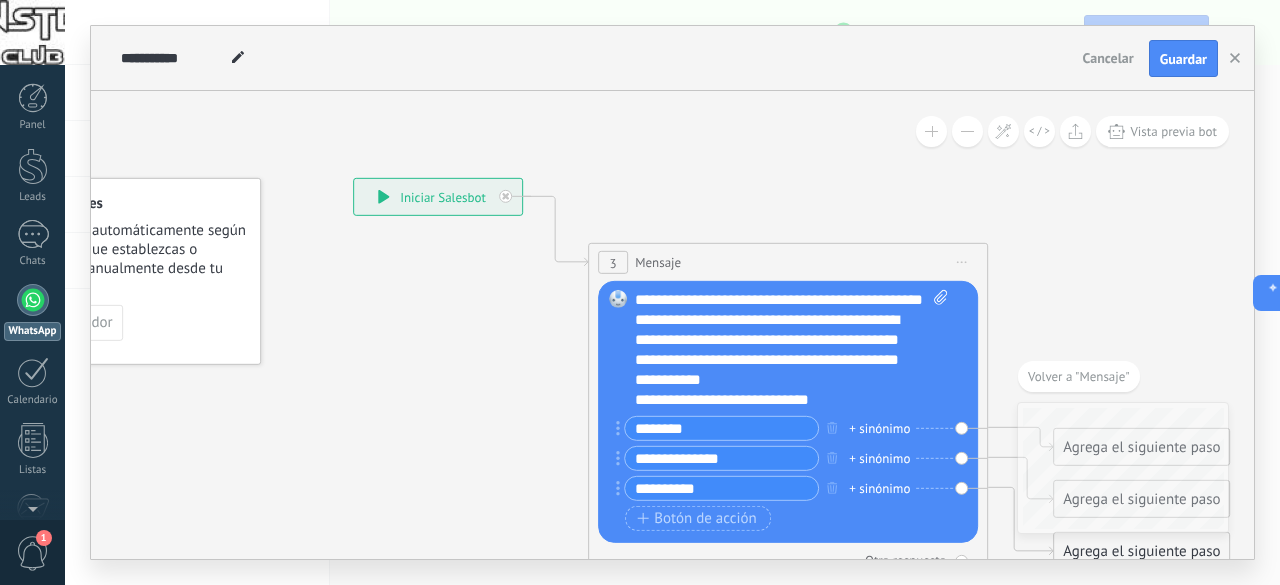 click 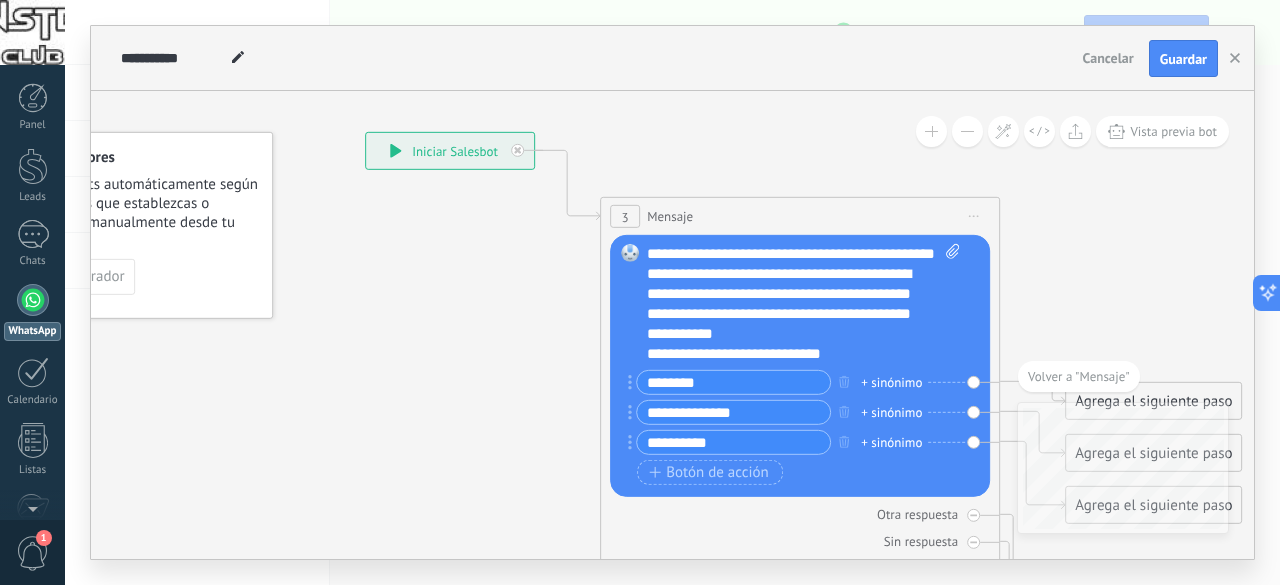drag, startPoint x: 428, startPoint y: 303, endPoint x: 200, endPoint y: 249, distance: 234.3075 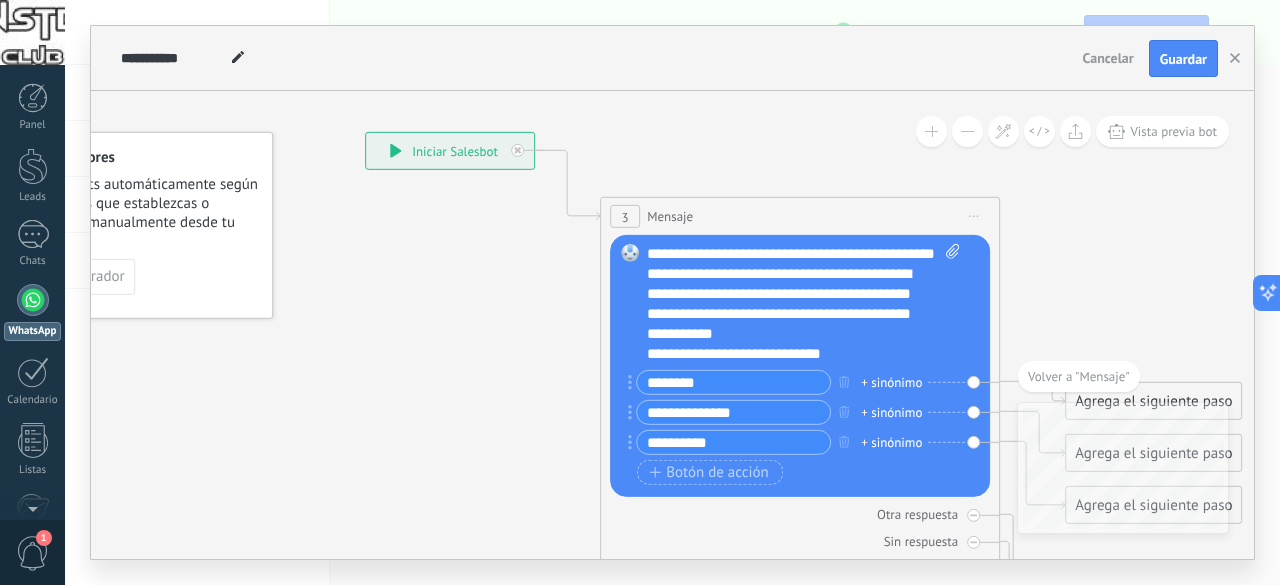click 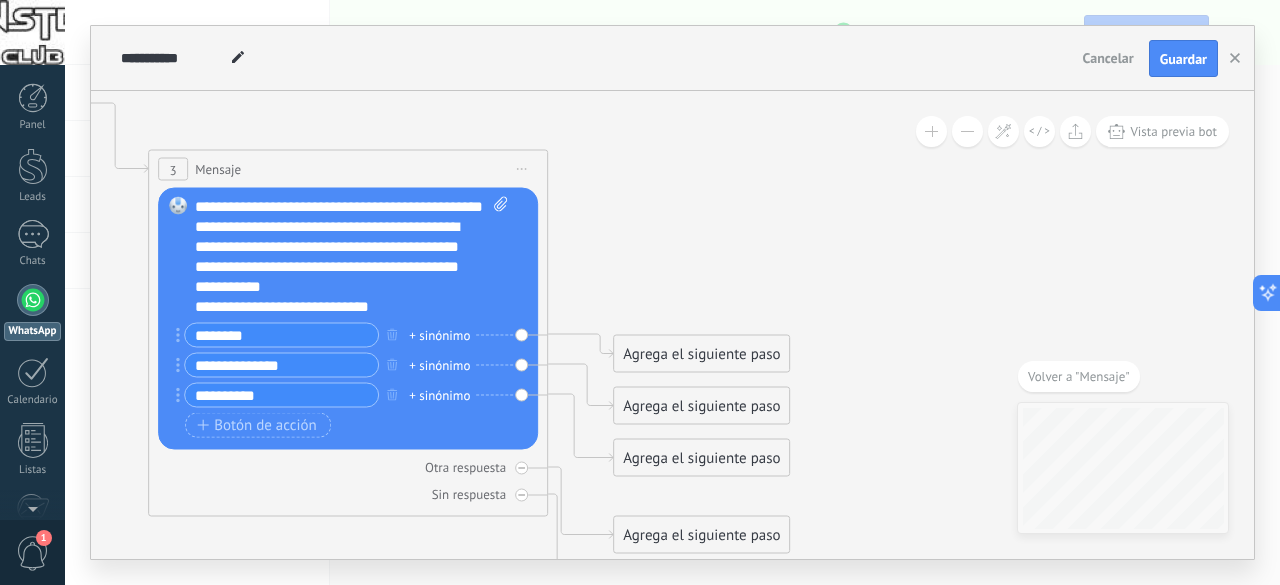 drag, startPoint x: 912, startPoint y: 239, endPoint x: 687, endPoint y: 251, distance: 225.31978 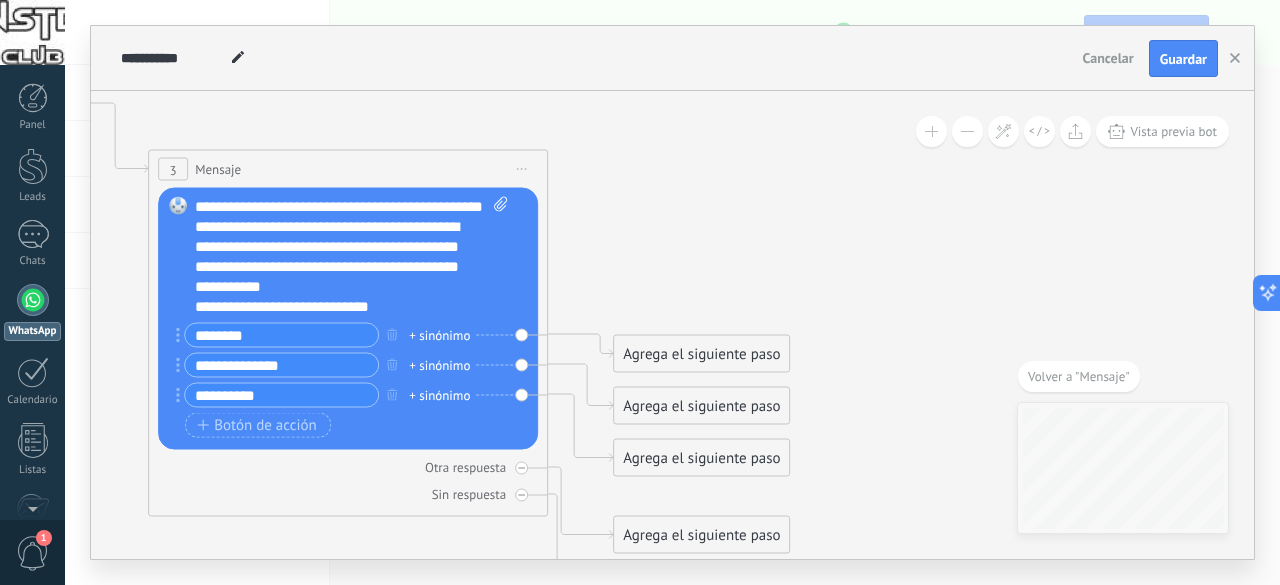 click 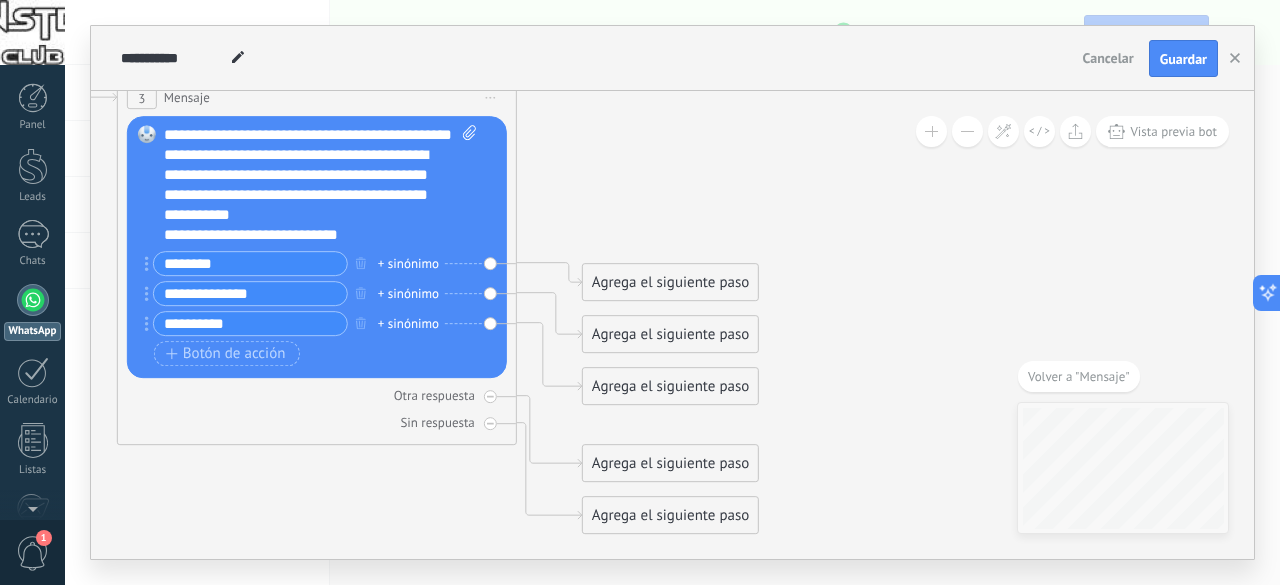 drag, startPoint x: 732, startPoint y: 245, endPoint x: 718, endPoint y: 169, distance: 77.27872 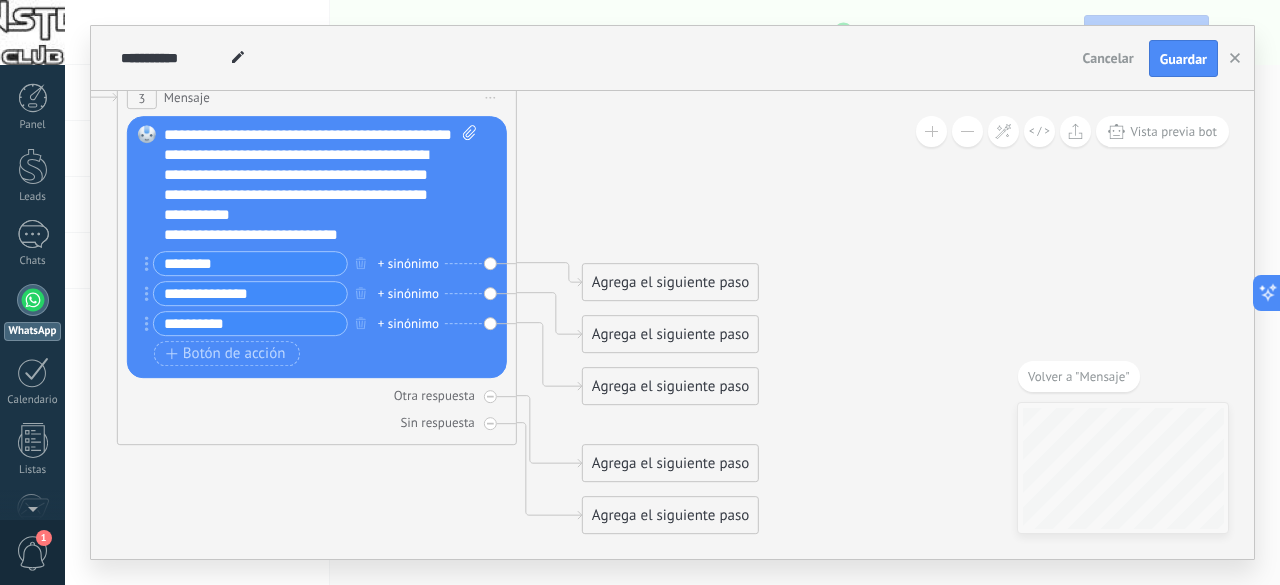 click 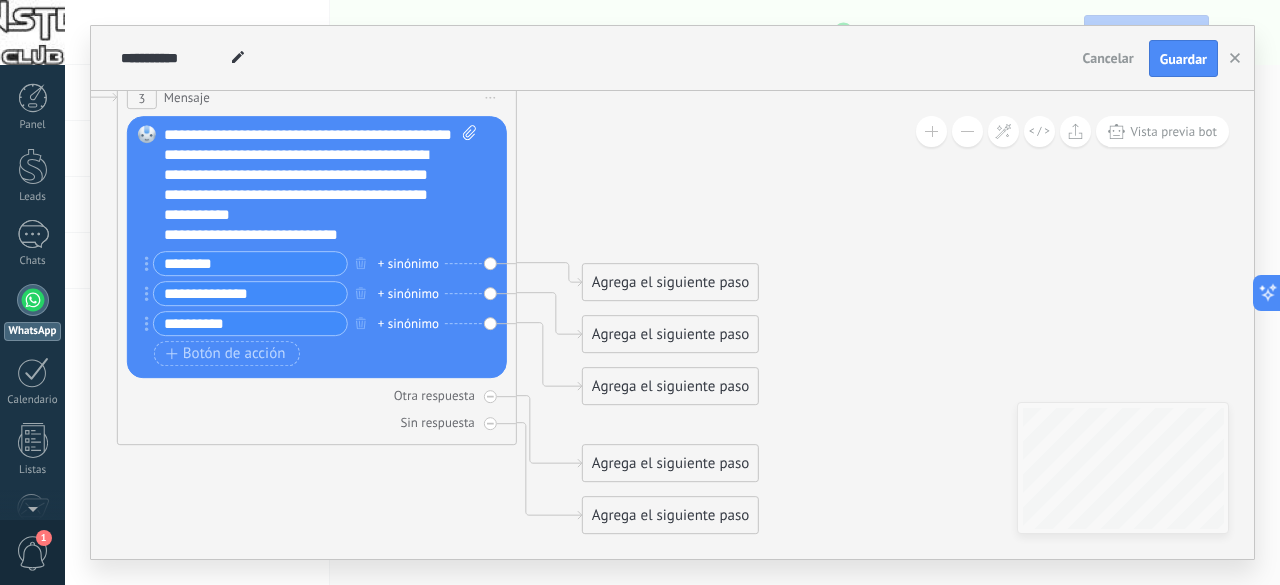 click on "Agrega el siguiente paso" at bounding box center [670, 283] 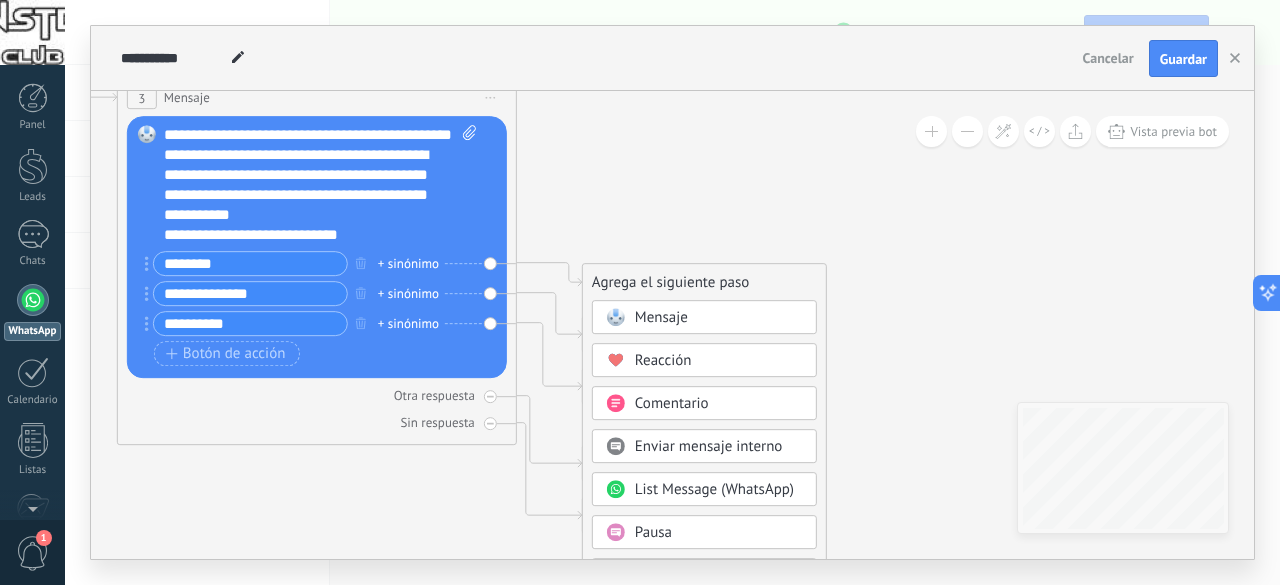 click on "Reacción" at bounding box center (719, 362) 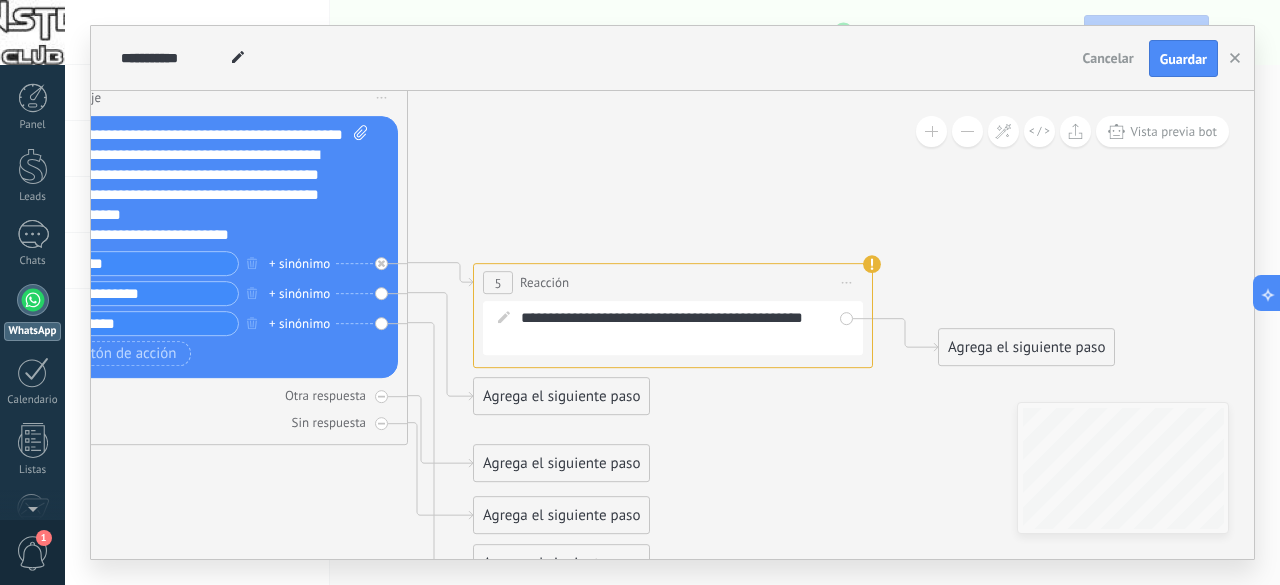 click on "Reacción" at bounding box center [544, 283] 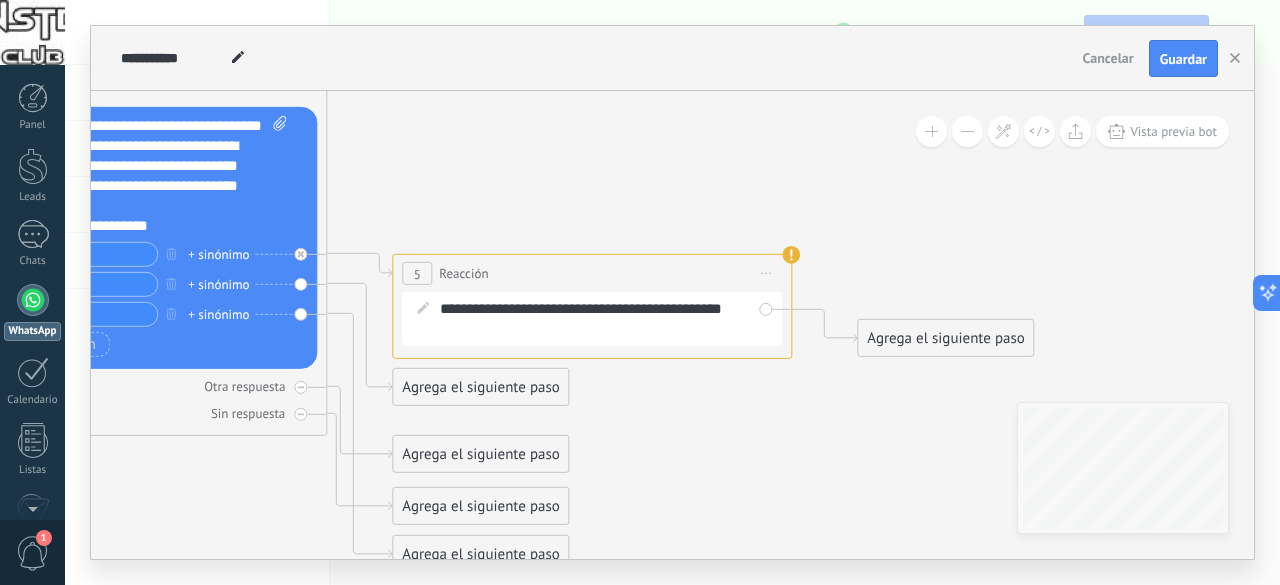 drag, startPoint x: 864, startPoint y: 422, endPoint x: 766, endPoint y: 409, distance: 98.85848 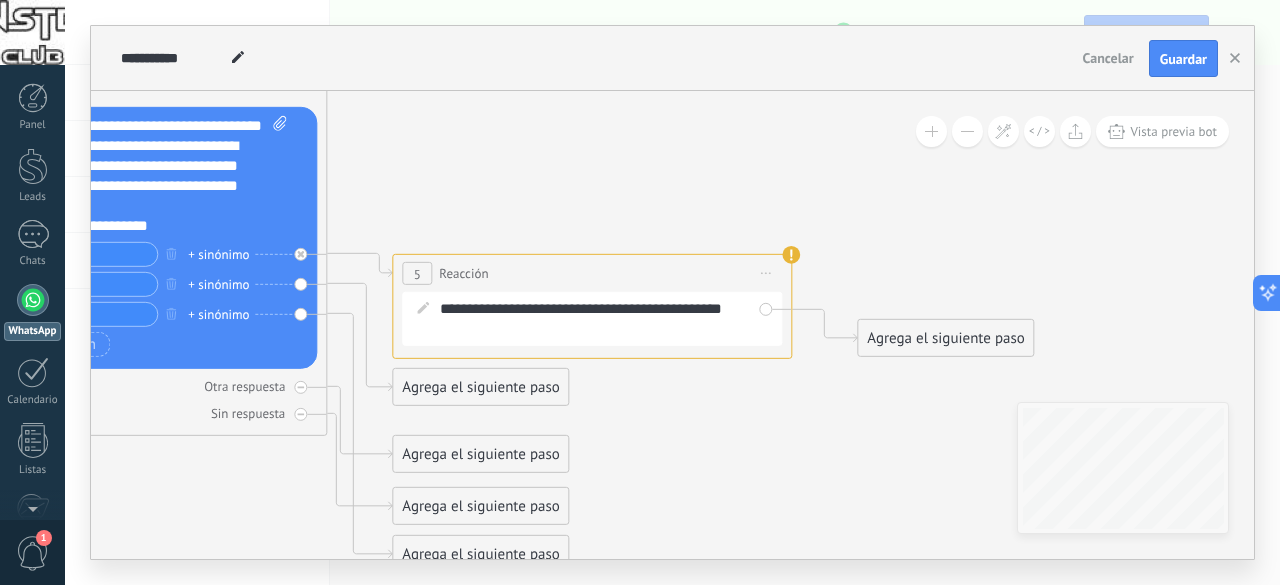 click 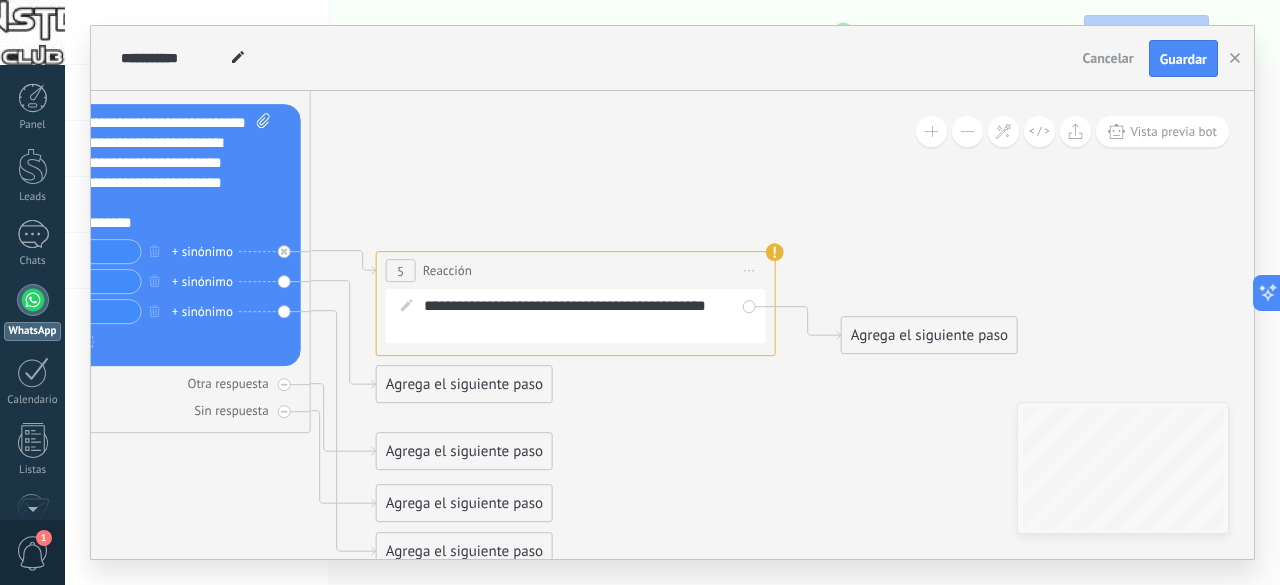 click on "Agrega el siguiente paso" at bounding box center [929, 336] 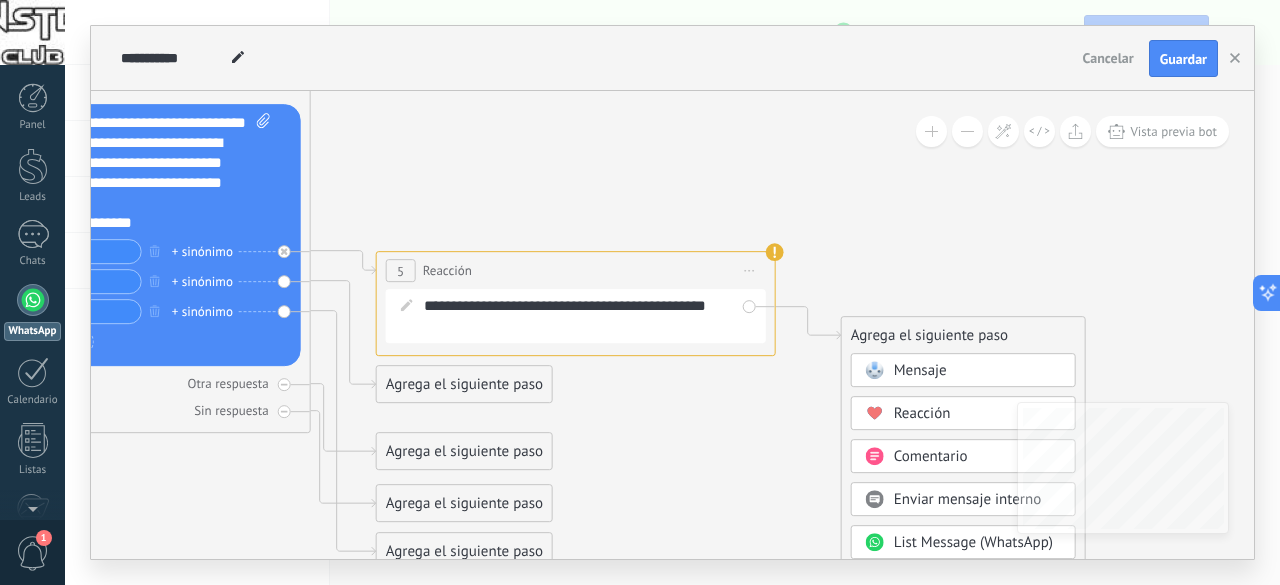 click at bounding box center (874, 371) 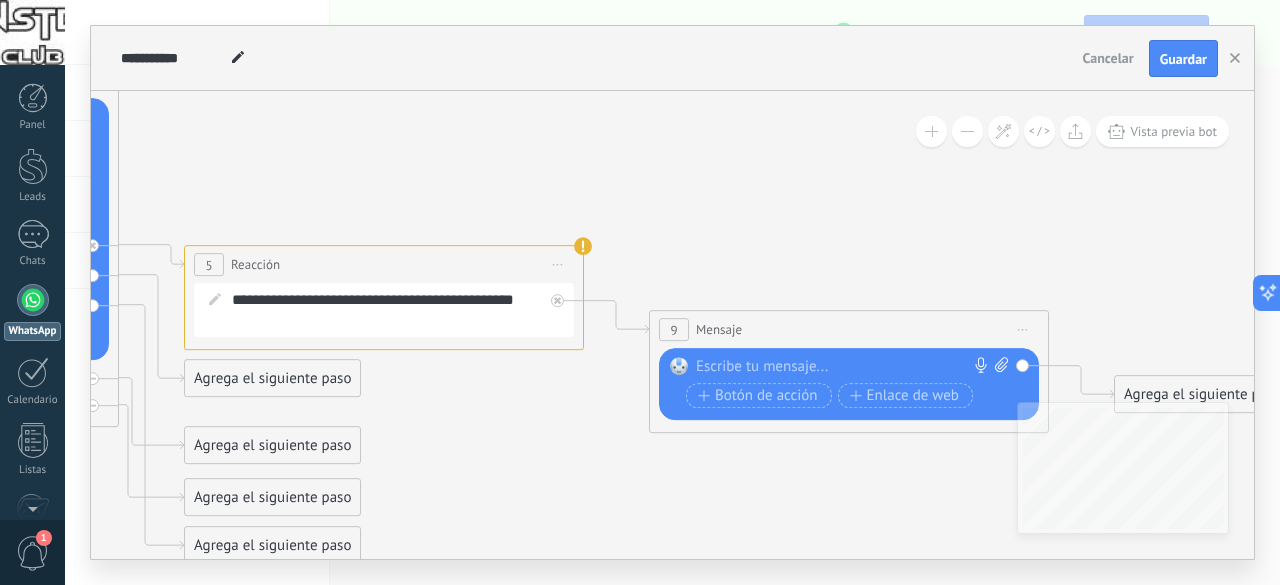 drag, startPoint x: 375, startPoint y: 405, endPoint x: 601, endPoint y: 392, distance: 226.37358 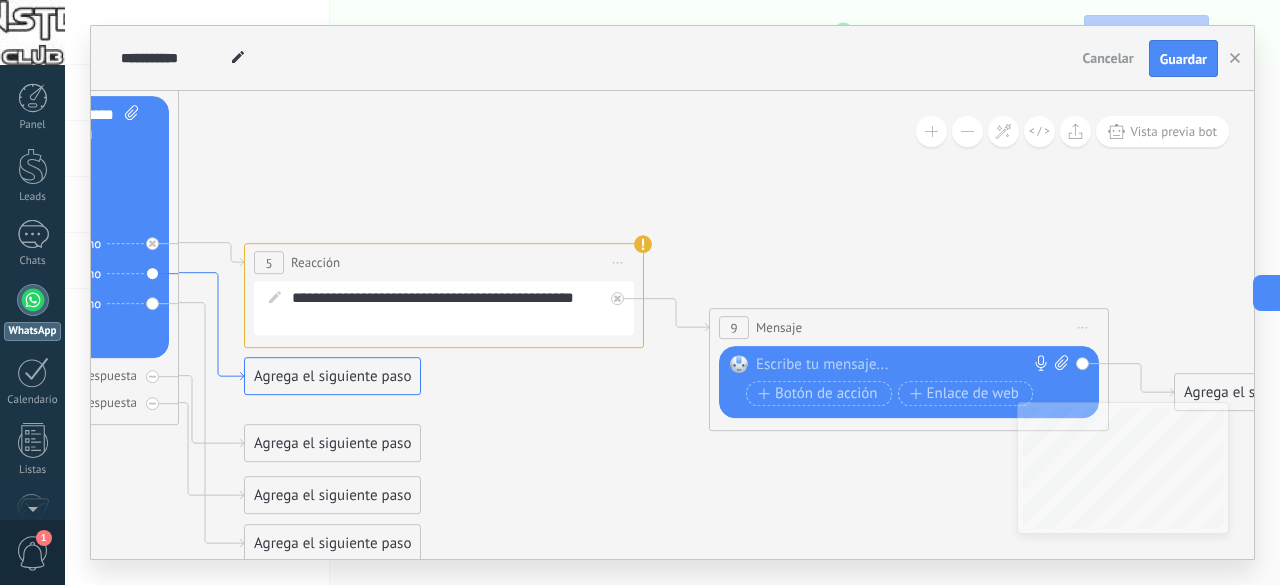 click 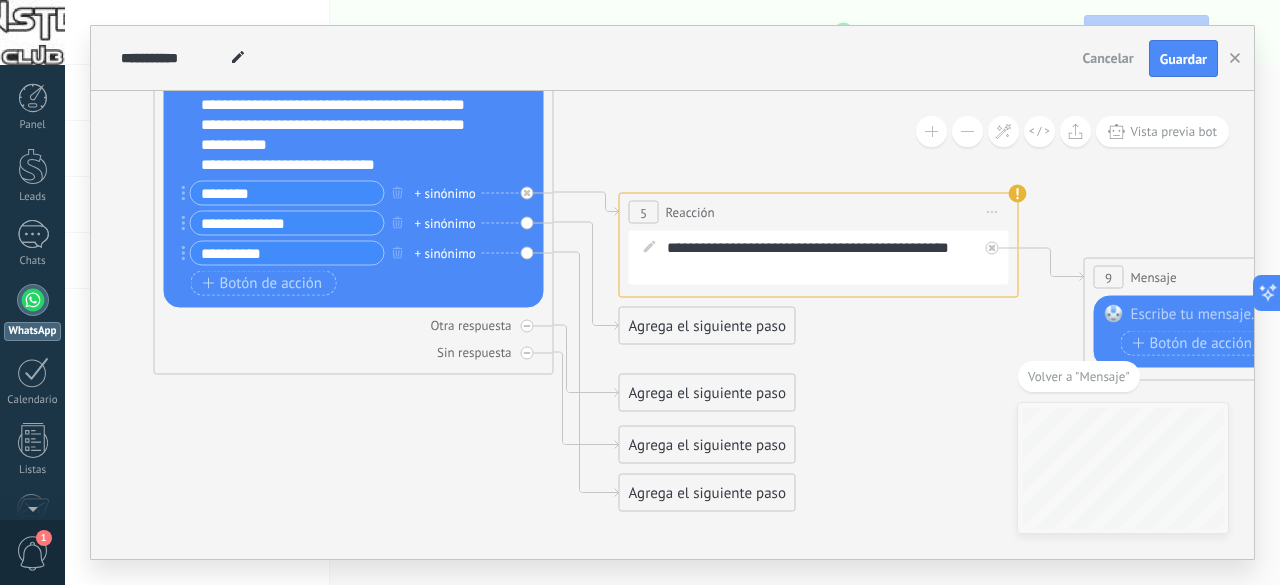 click on "Agrega el siguiente paso" at bounding box center [707, 326] 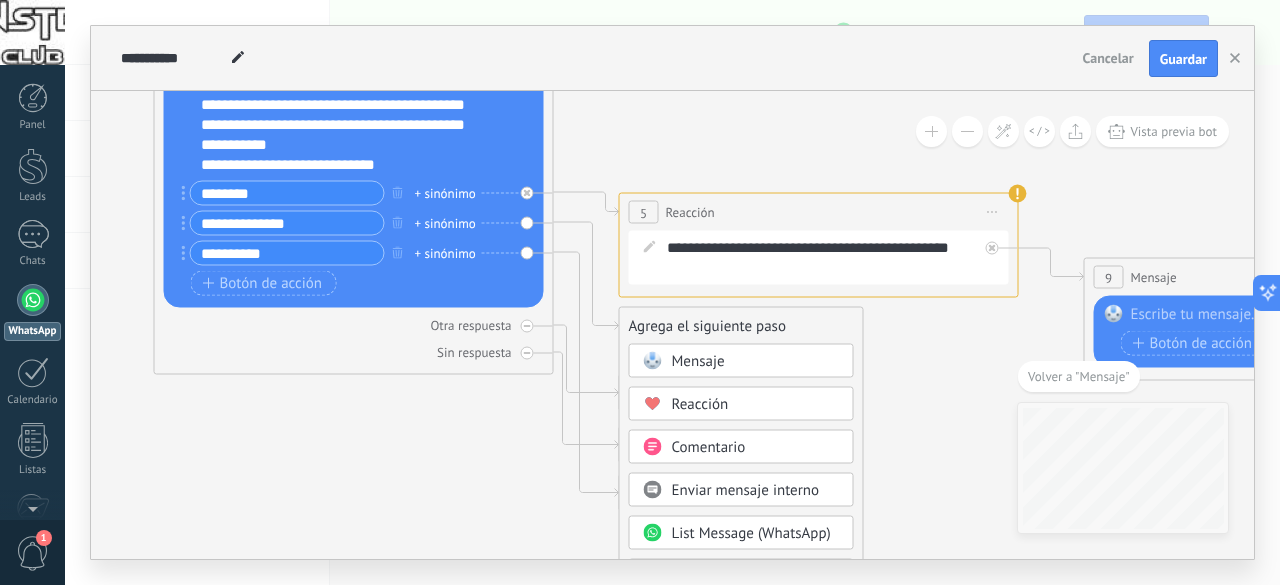 click on "Reacción" at bounding box center [700, 404] 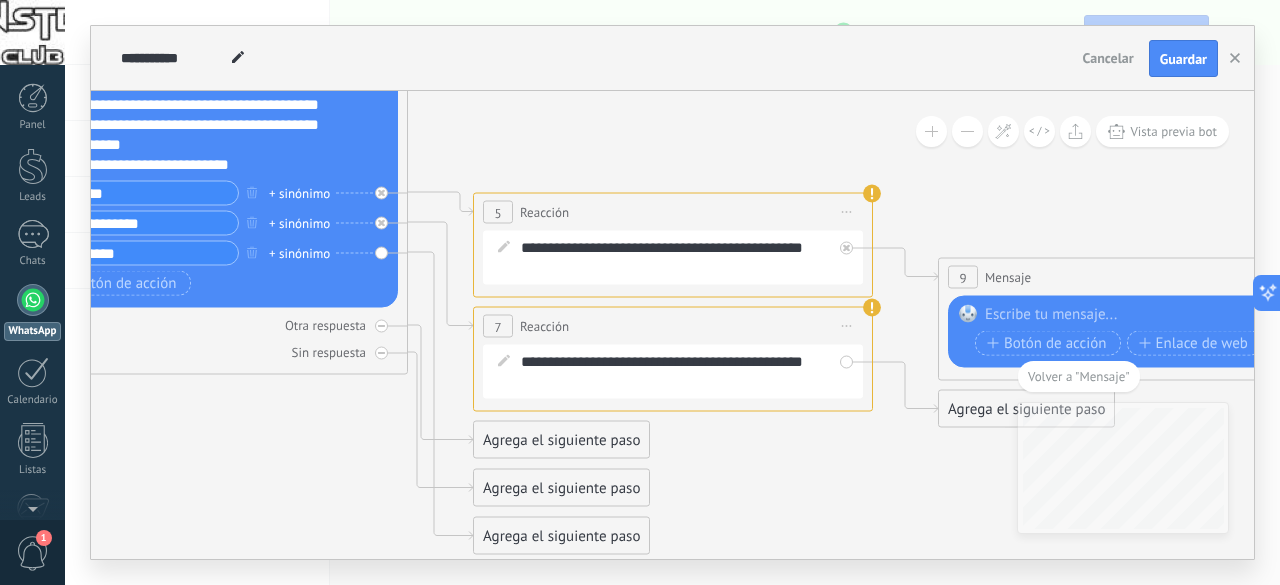 click on "**********" at bounding box center (687, 372) 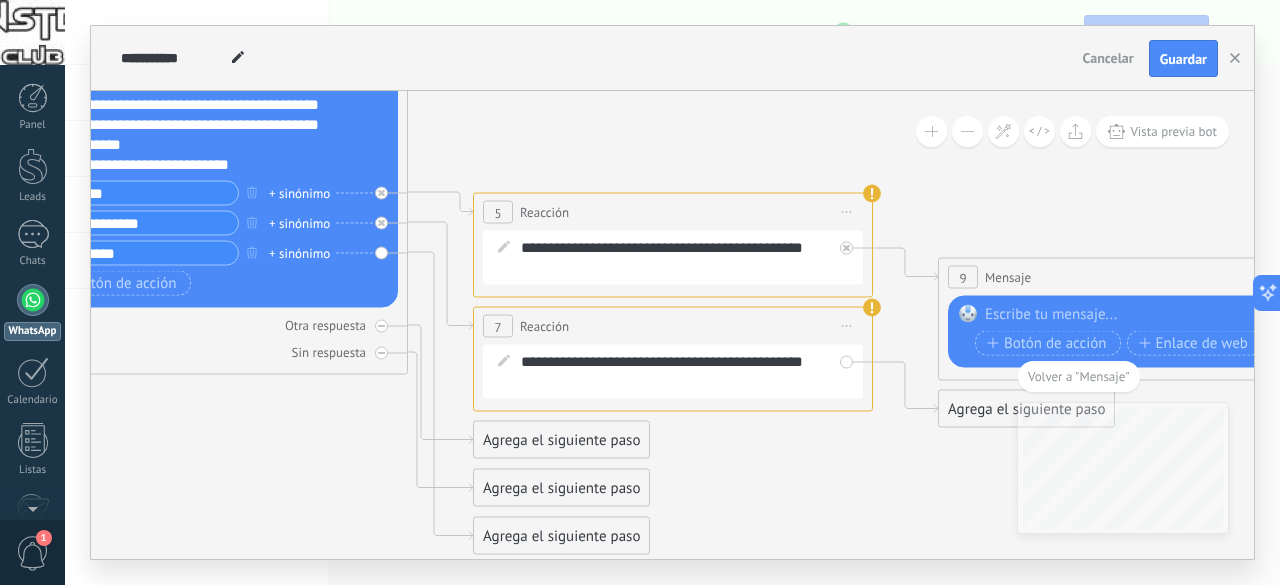 drag, startPoint x: 707, startPoint y: 358, endPoint x: 746, endPoint y: 369, distance: 40.5216 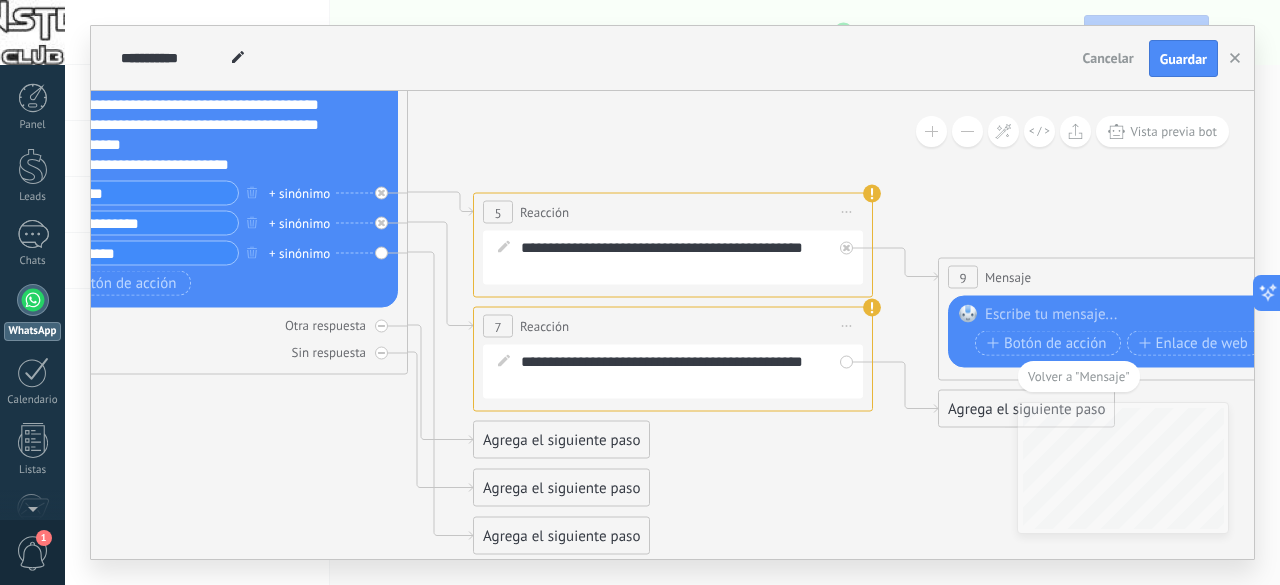 click 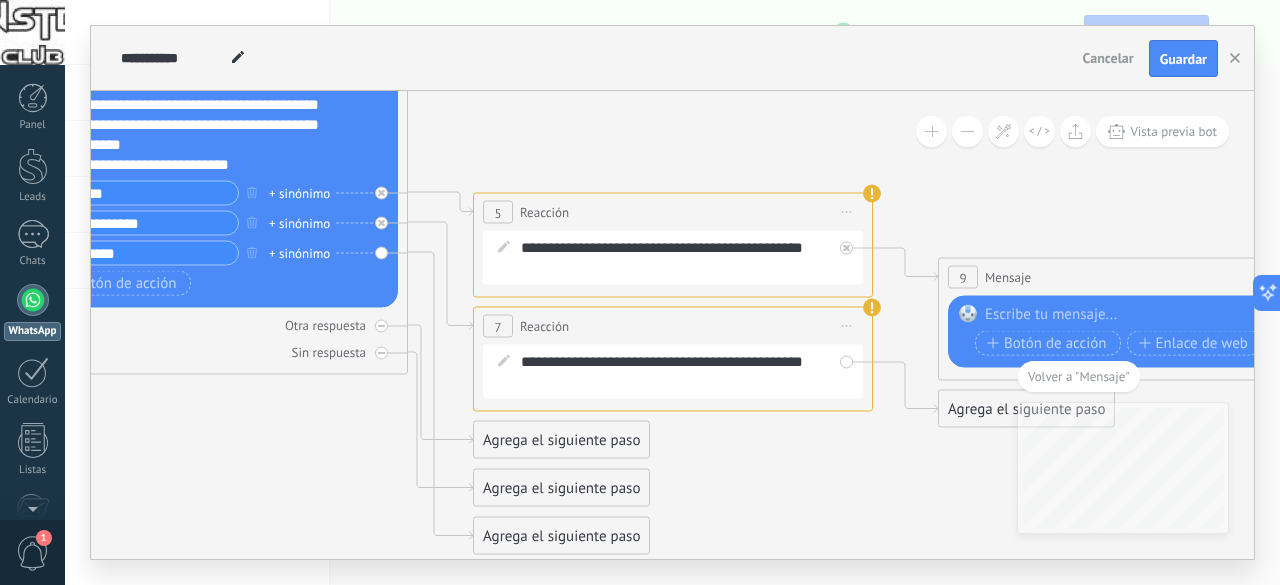 click 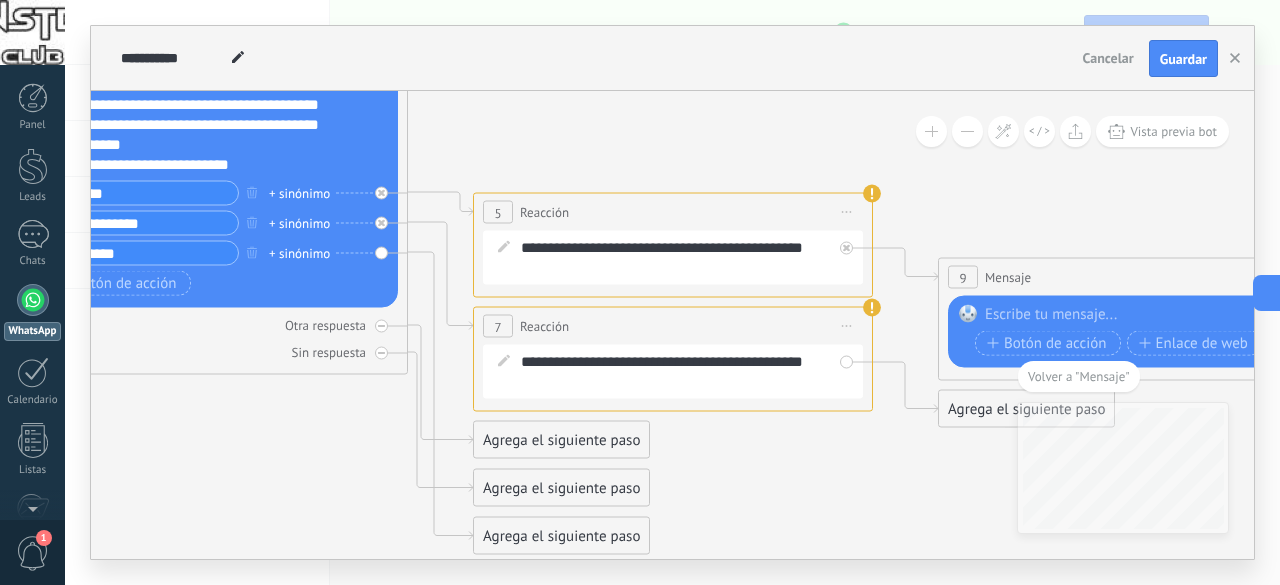 click on "**********" at bounding box center (687, 372) 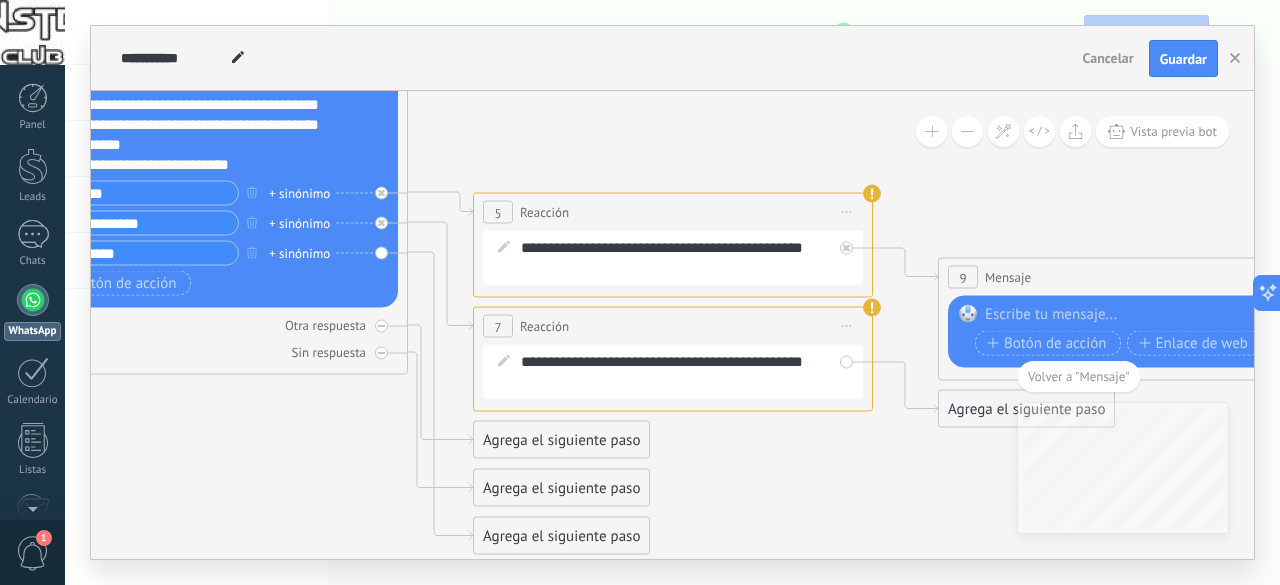 click on "Iniciar vista previa aquí
Cambiar nombre
Duplicar
Borrar" at bounding box center (847, 326) 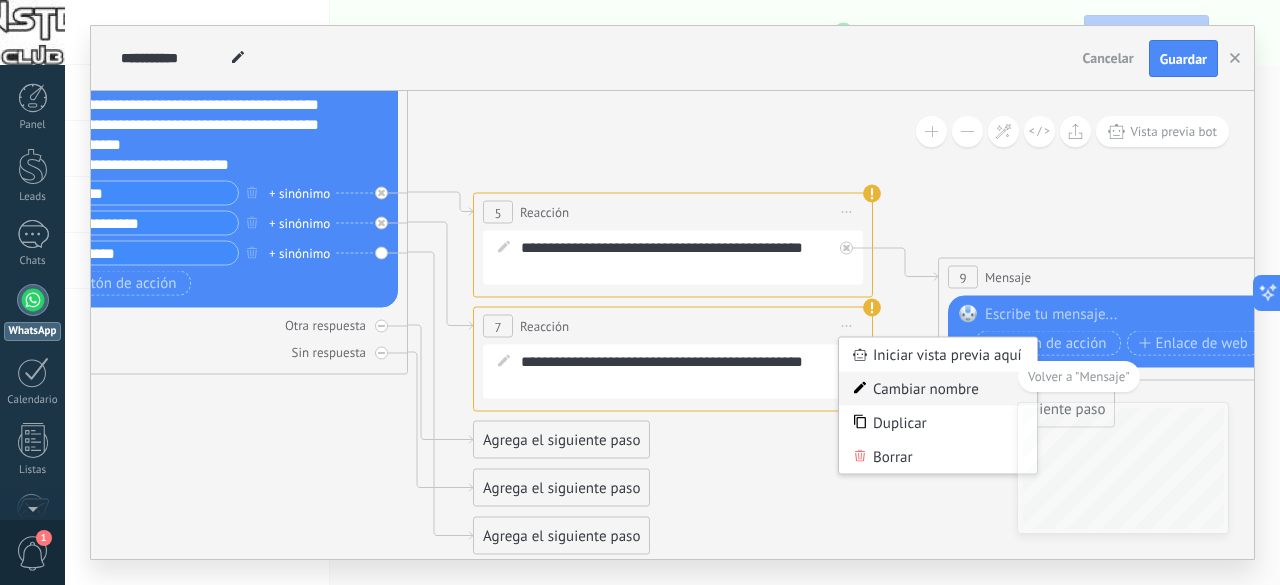 click on "Cambiar nombre" at bounding box center (938, 389) 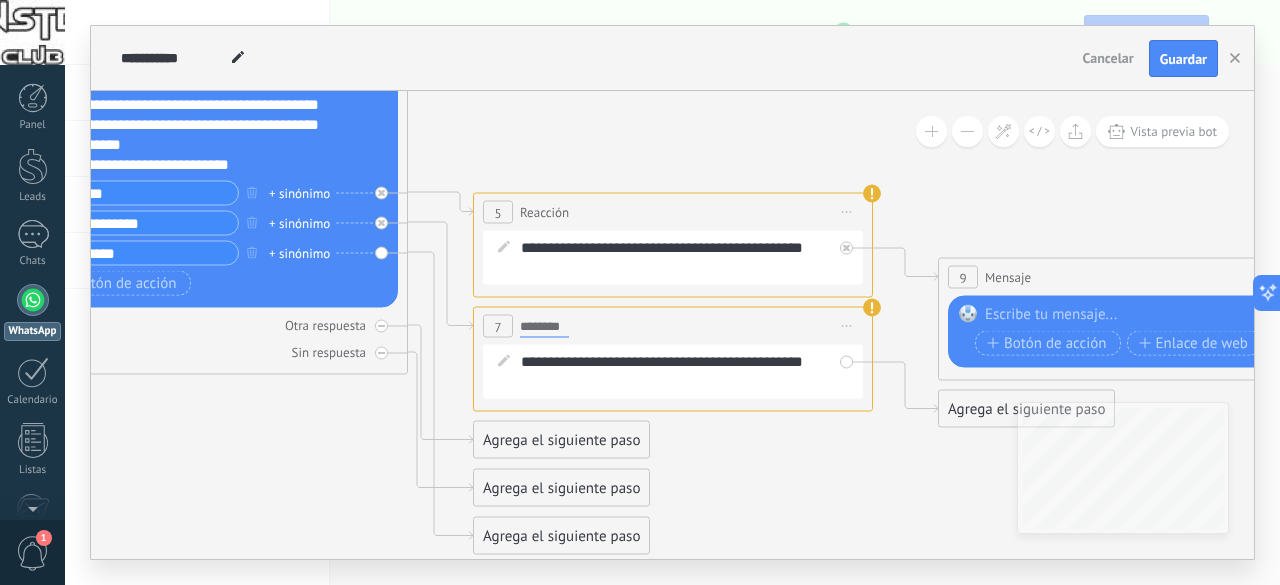 click on "**********" at bounding box center [673, 372] 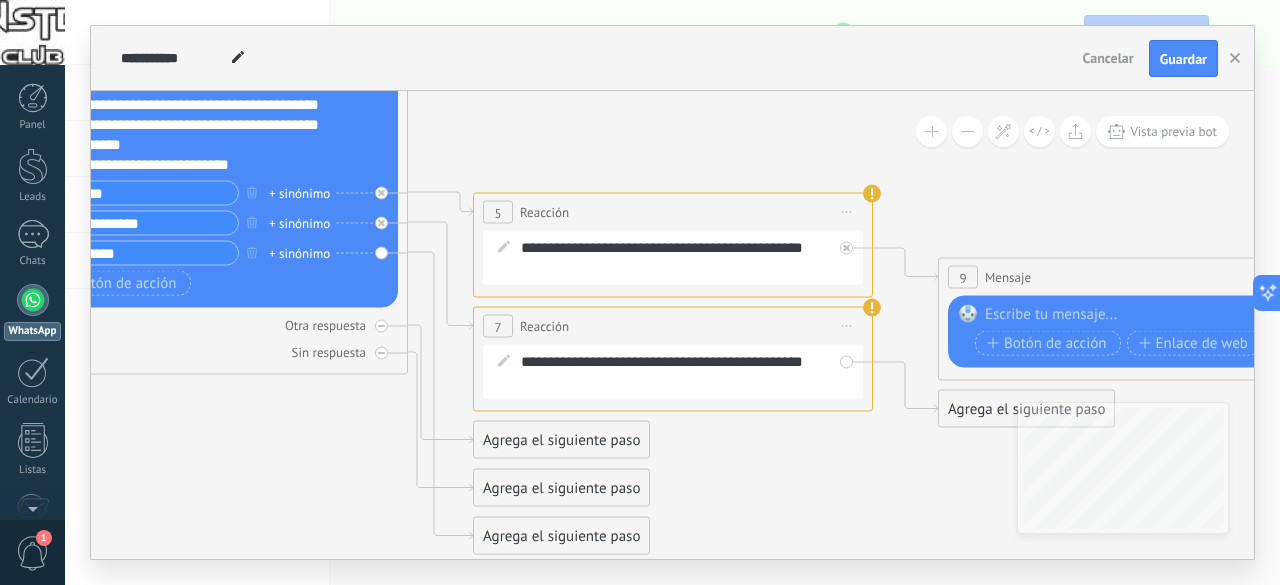 click on "7
Reacción
********
Iniciar vista previa aquí
Cambiar nombre
Duplicar
Borrar" at bounding box center [673, 326] 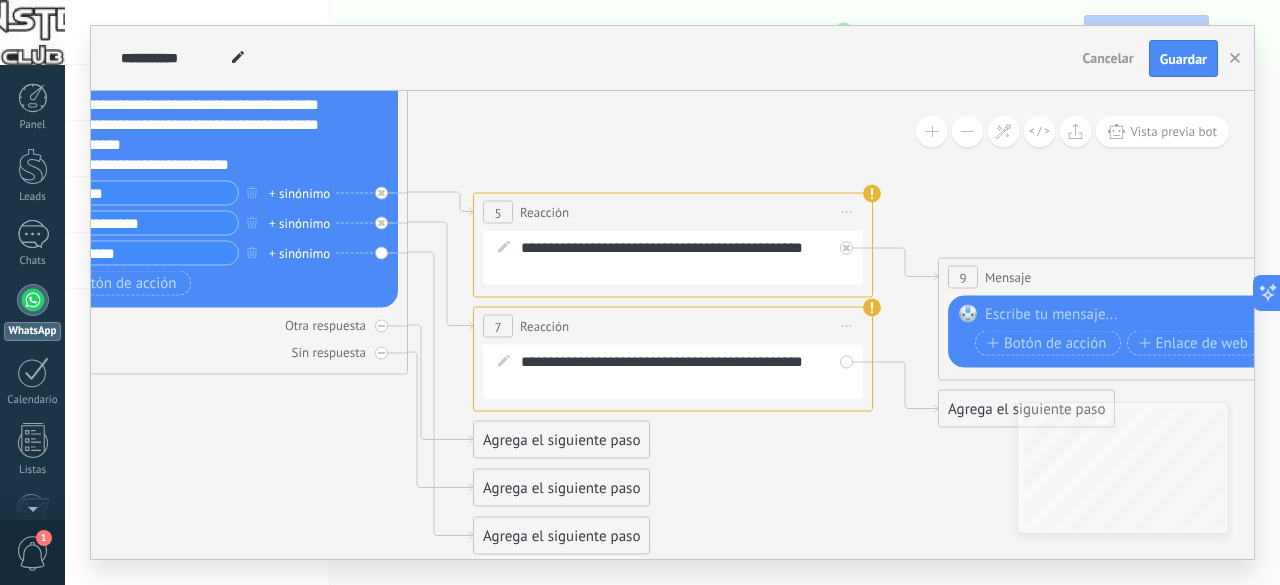 click 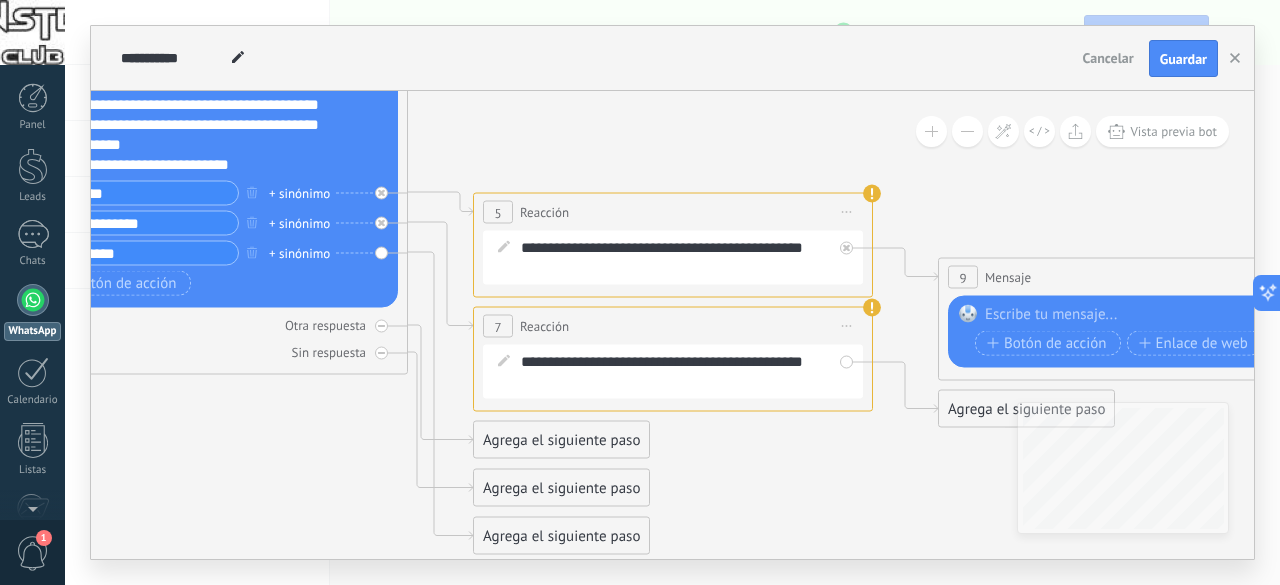 click 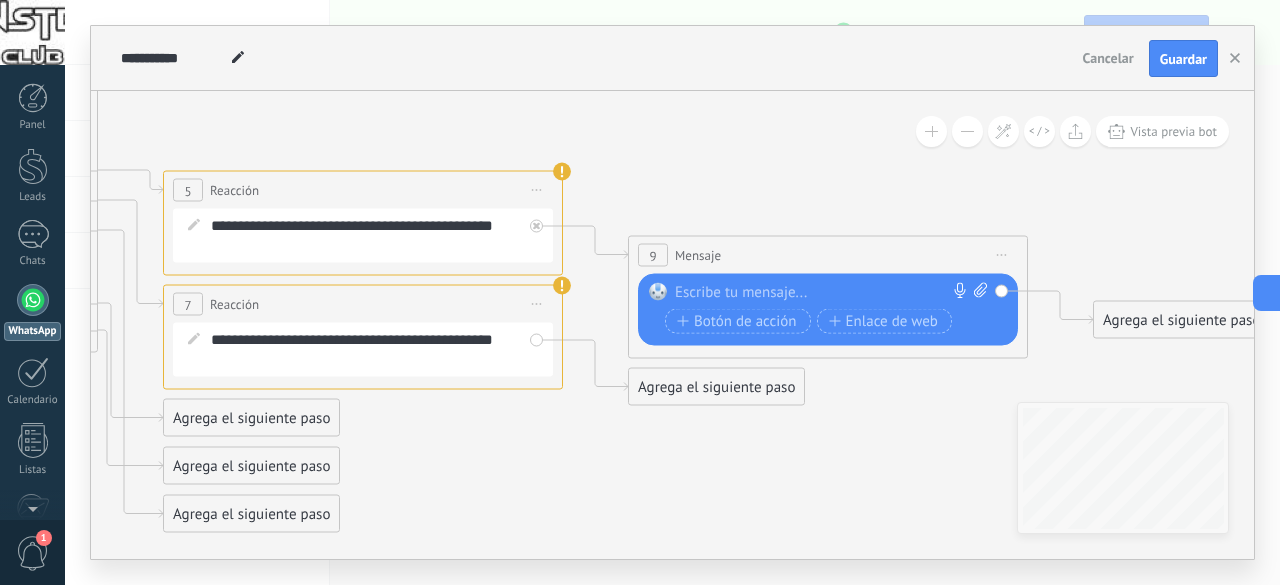 drag, startPoint x: 813, startPoint y: 474, endPoint x: 608, endPoint y: 474, distance: 205 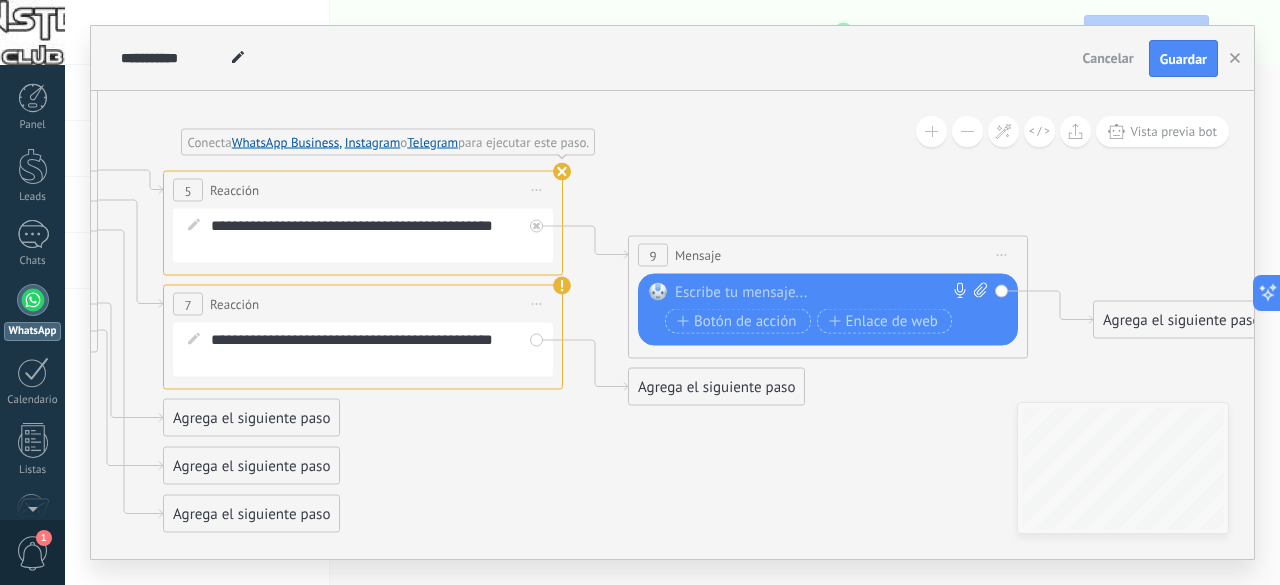 click on "Iniciar vista previa aquí
Cambiar nombre
Duplicar
Borrar" at bounding box center [537, 190] 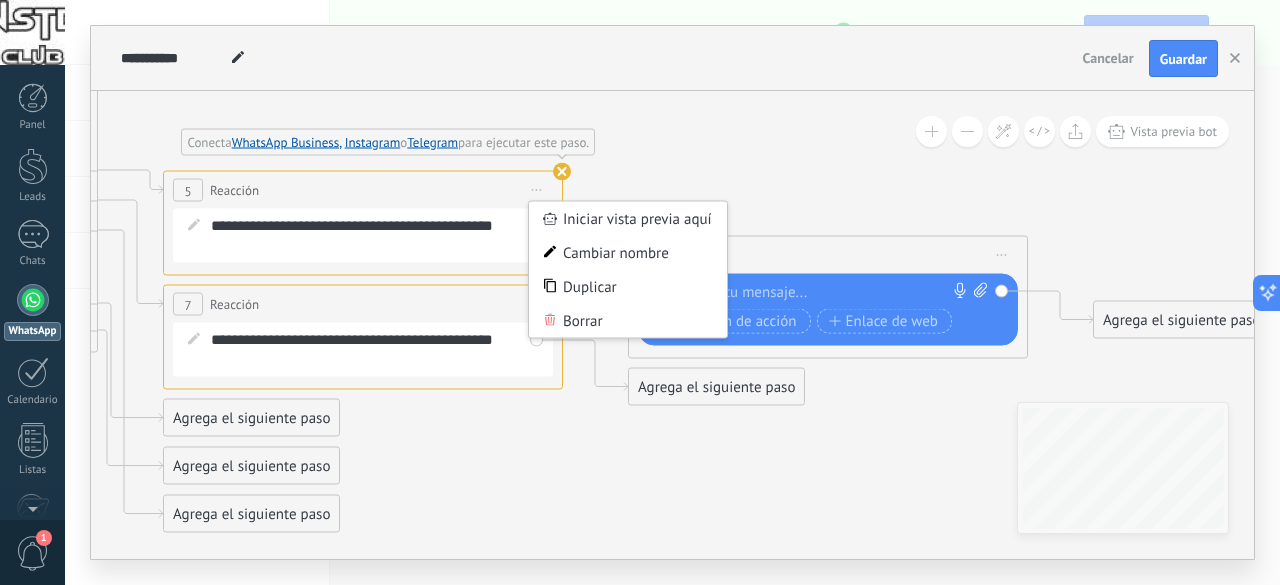 click 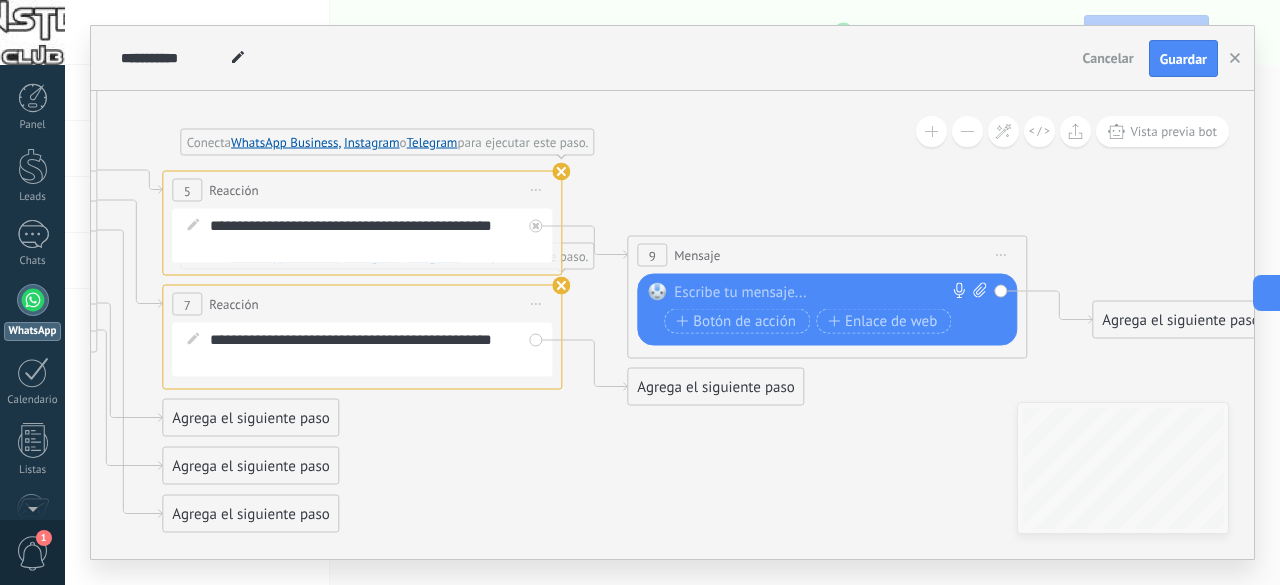 click 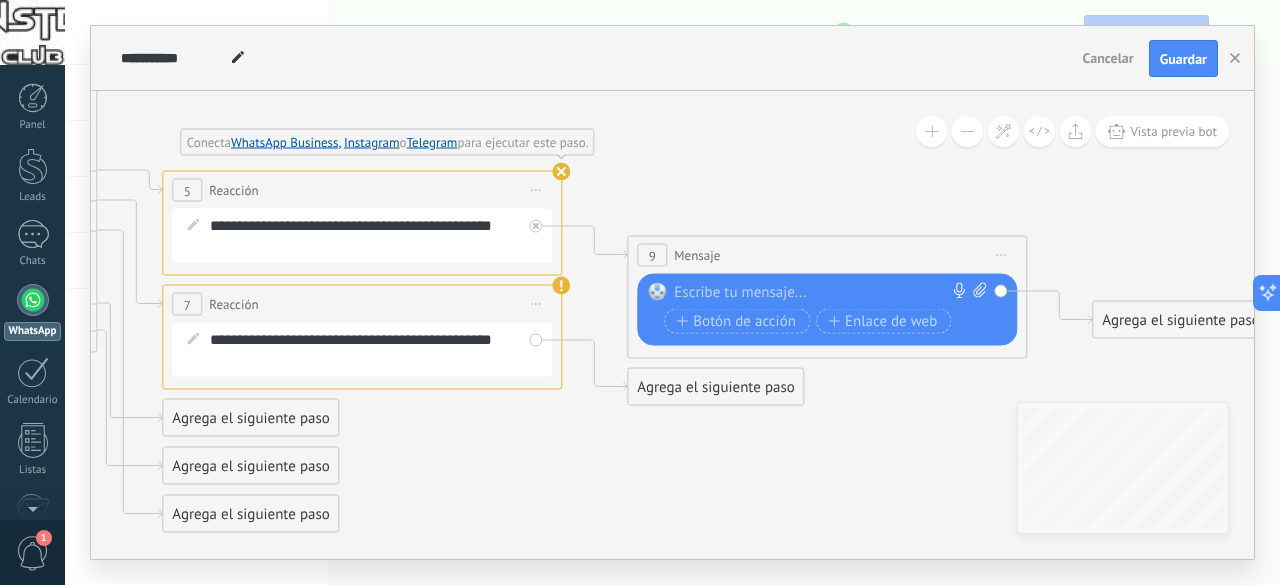 click 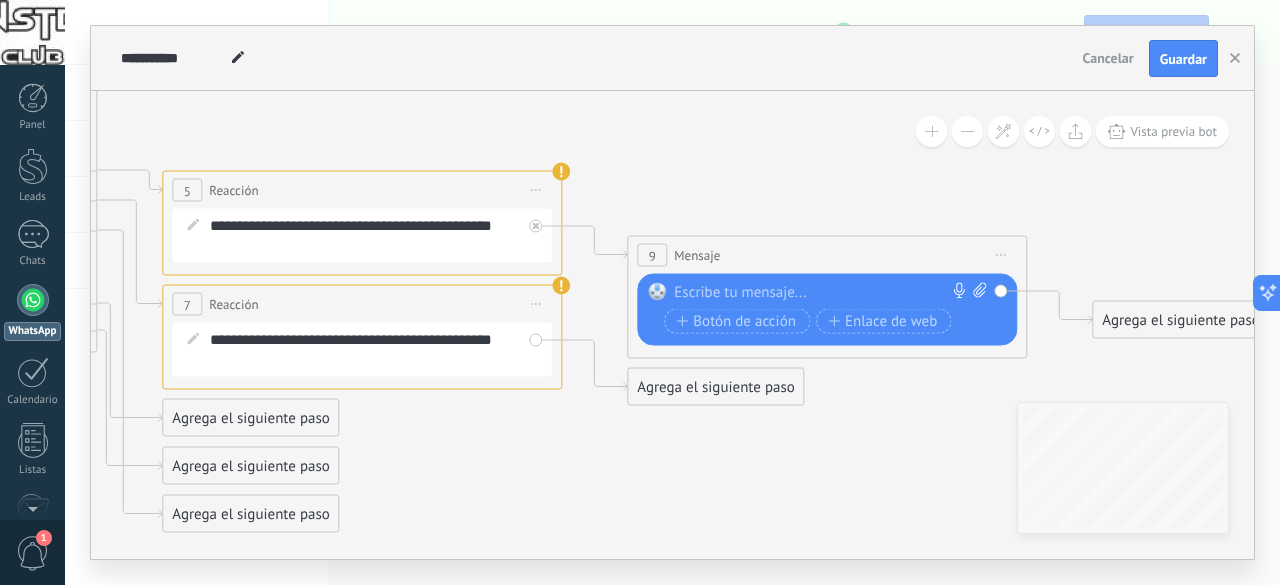 click 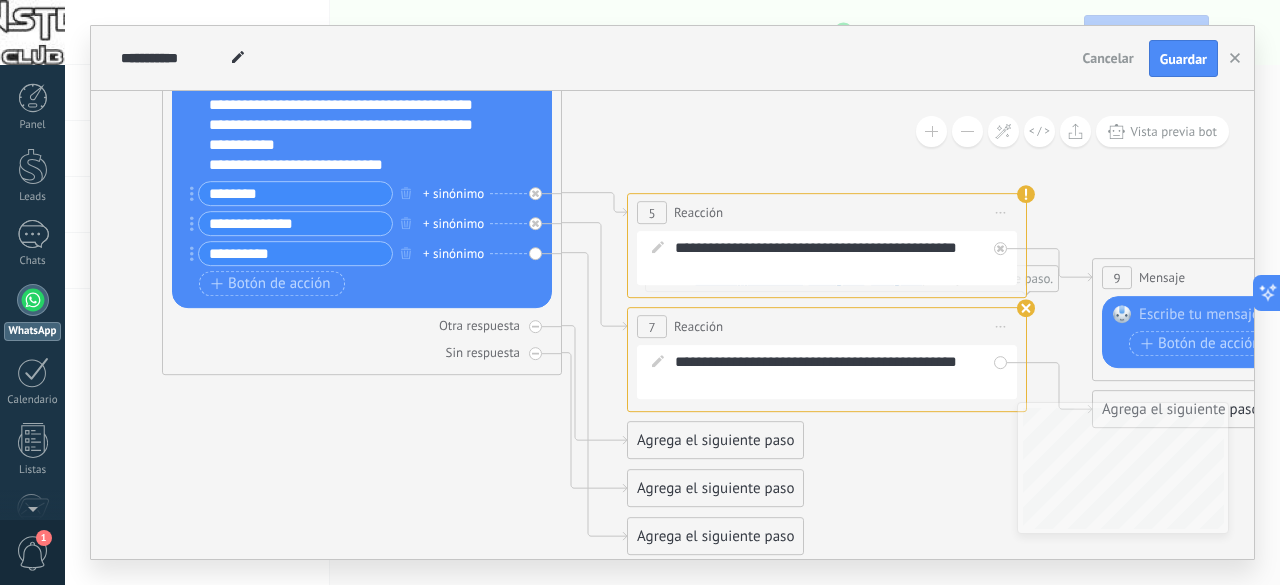 drag, startPoint x: 456, startPoint y: 499, endPoint x: 920, endPoint y: 522, distance: 464.5697 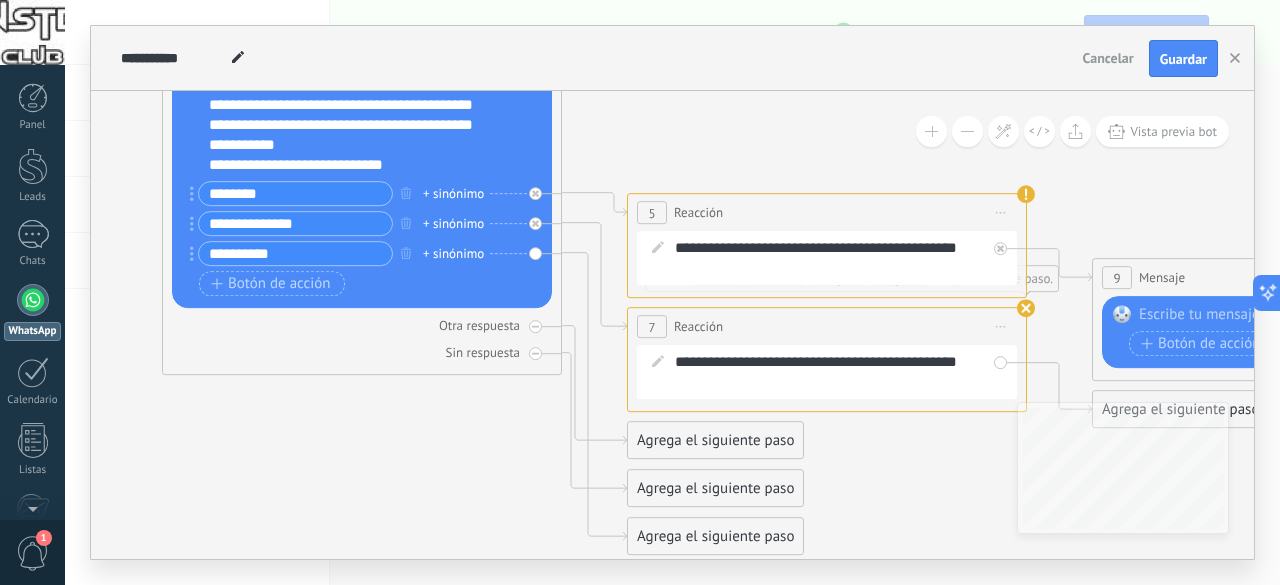 click 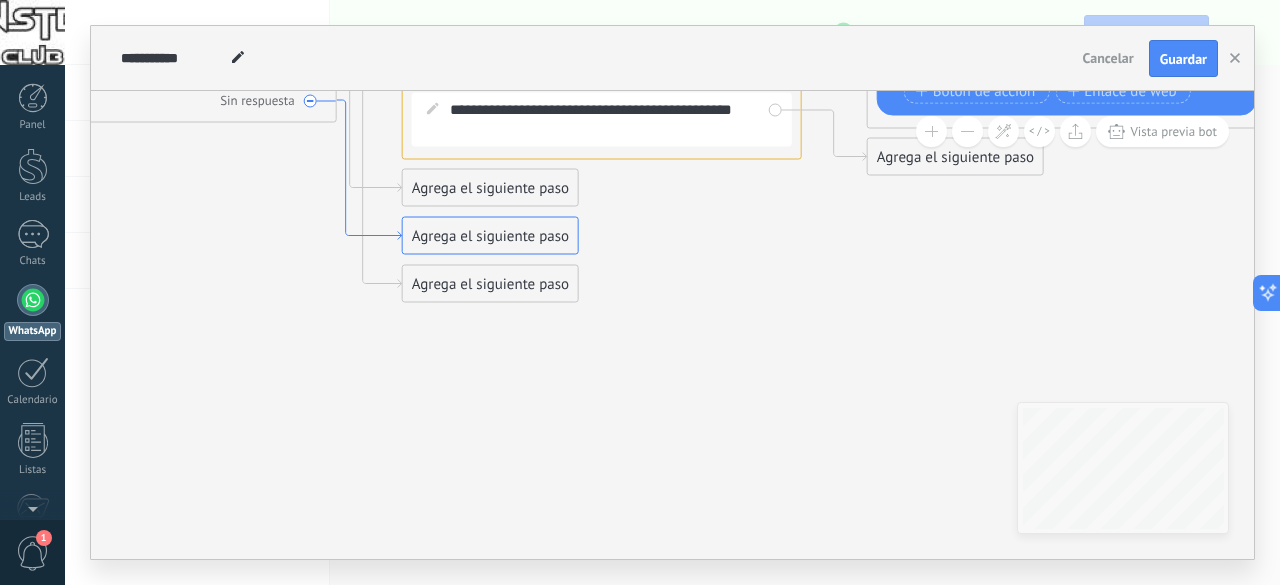 drag, startPoint x: 578, startPoint y: 448, endPoint x: 348, endPoint y: 185, distance: 349.38373 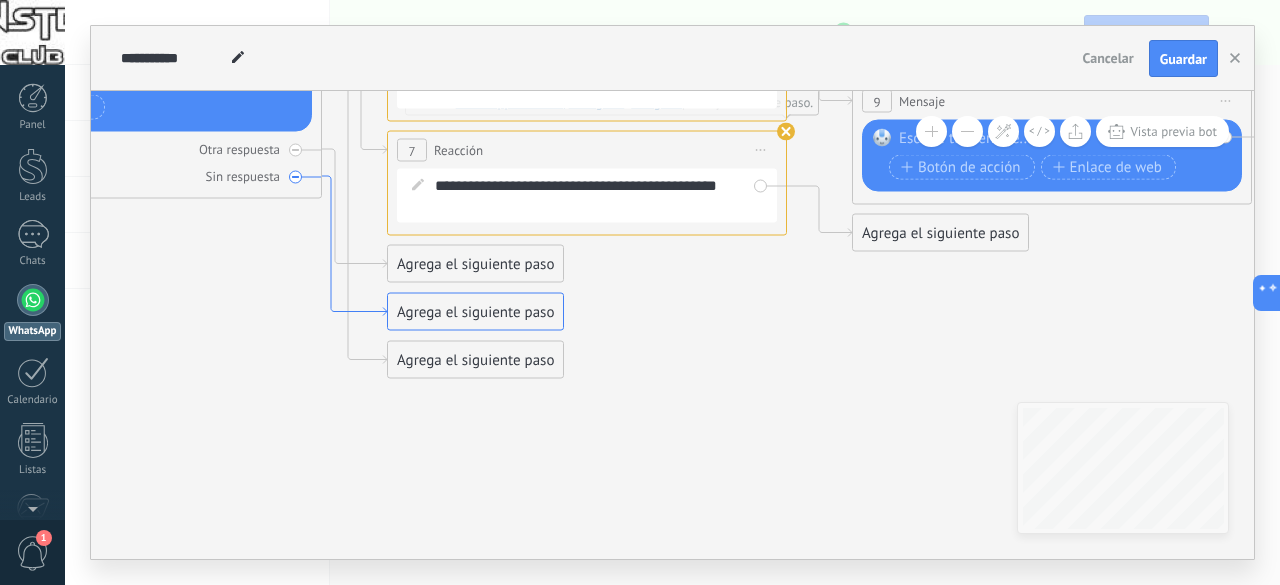 drag, startPoint x: 349, startPoint y: 236, endPoint x: 376, endPoint y: 291, distance: 61.269894 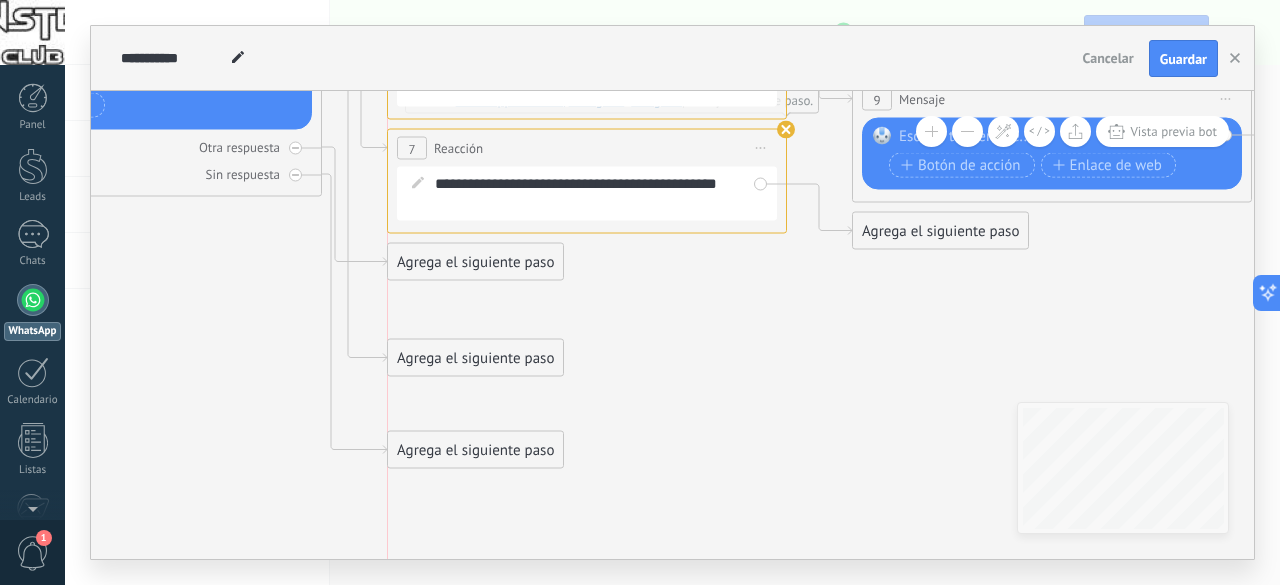 drag, startPoint x: 420, startPoint y: 301, endPoint x: 424, endPoint y: 441, distance: 140.05713 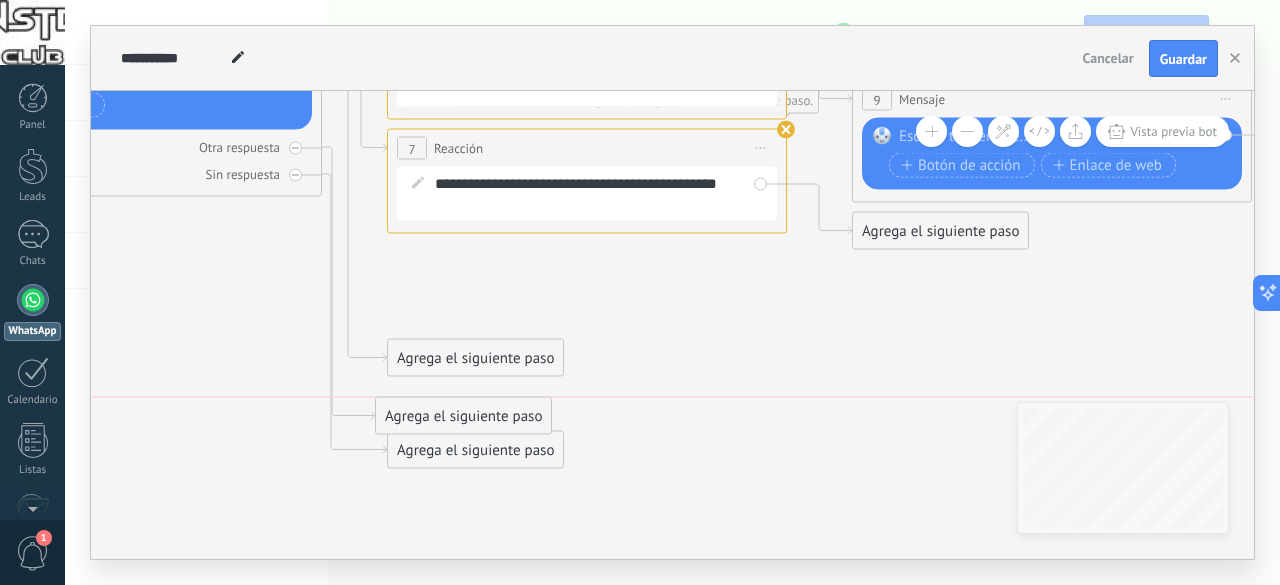 drag, startPoint x: 426, startPoint y: 257, endPoint x: 414, endPoint y: 402, distance: 145.4957 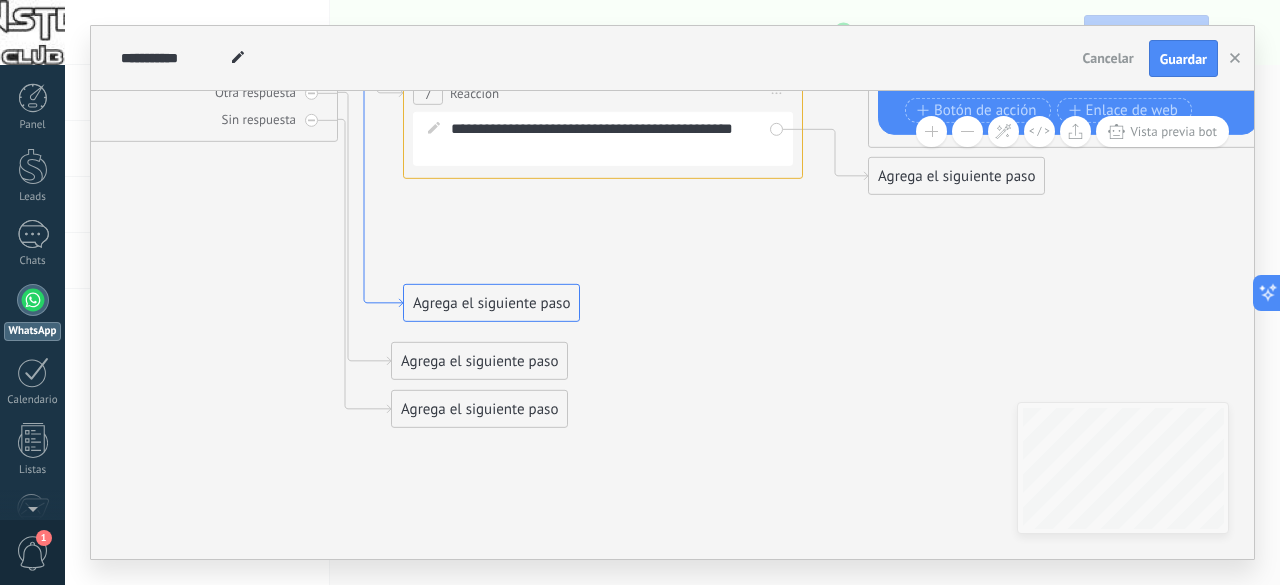 drag, startPoint x: 375, startPoint y: 355, endPoint x: 391, endPoint y: 299, distance: 58.24088 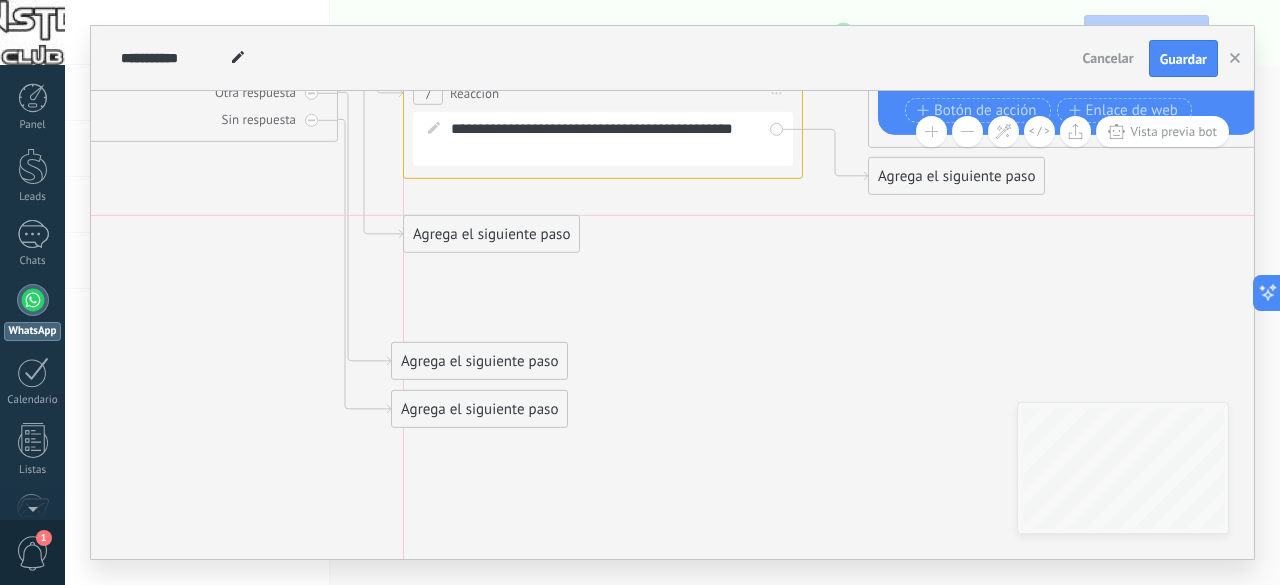 drag, startPoint x: 432, startPoint y: 287, endPoint x: 438, endPoint y: 213, distance: 74.24284 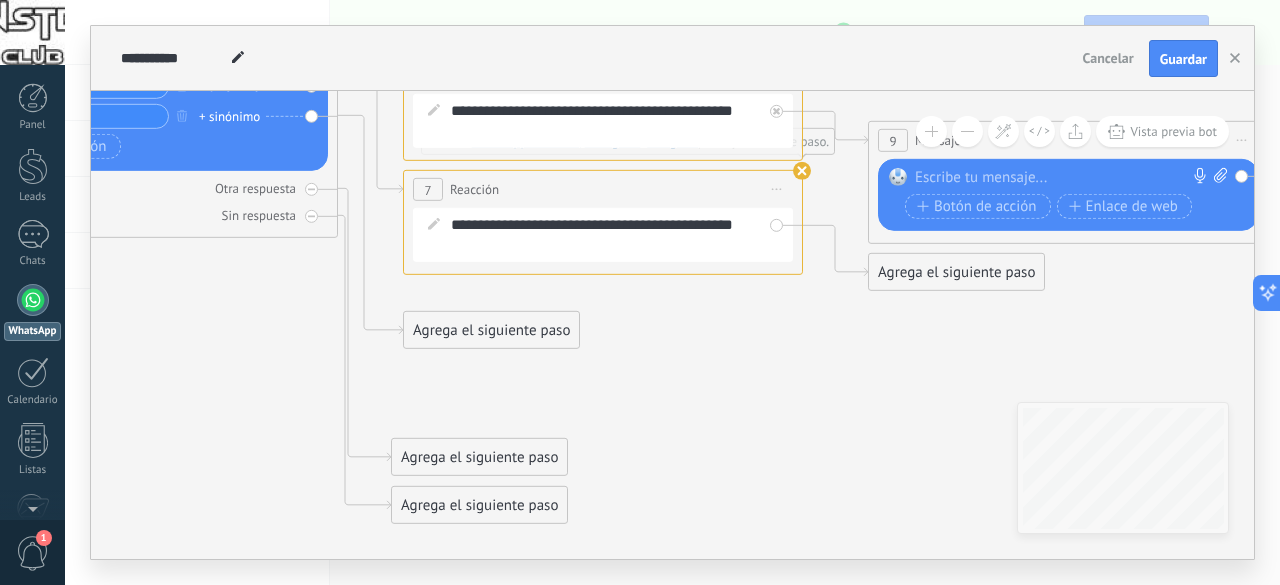 click on "Agrega el siguiente paso" at bounding box center (491, 330) 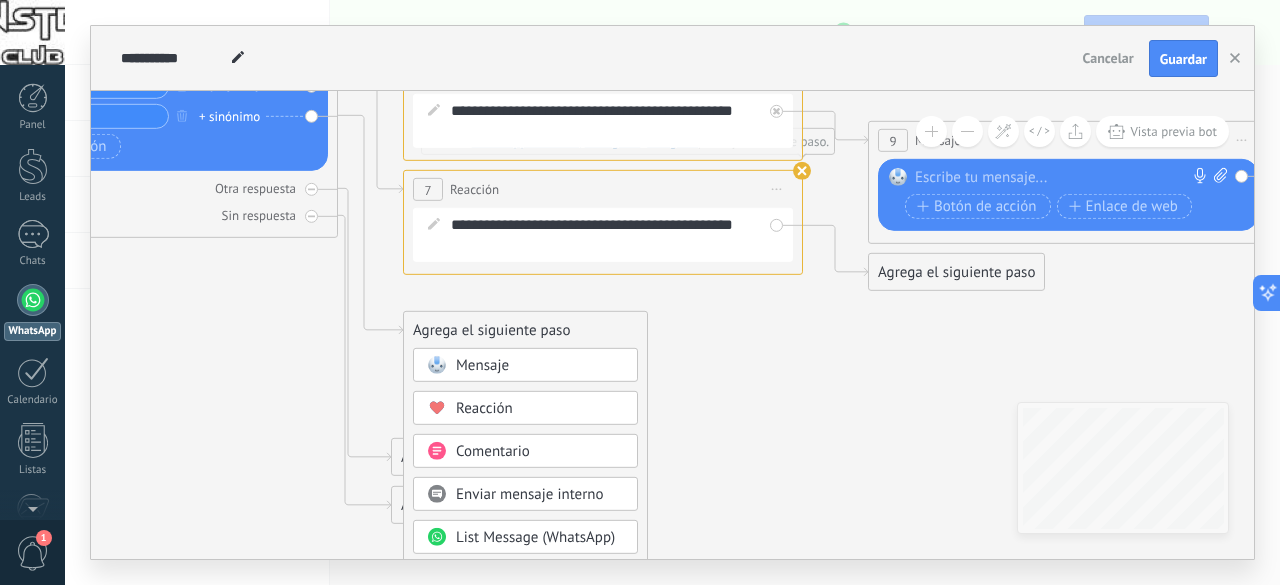 click on "Reacción" at bounding box center [484, 408] 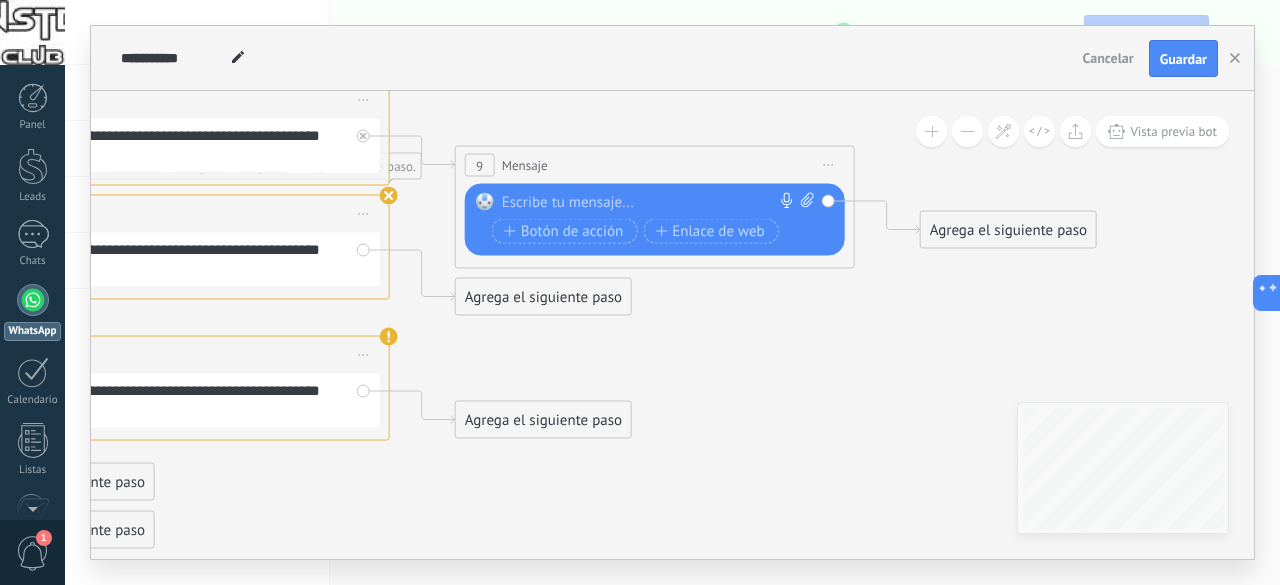 drag, startPoint x: 1037, startPoint y: 341, endPoint x: 548, endPoint y: 369, distance: 489.801 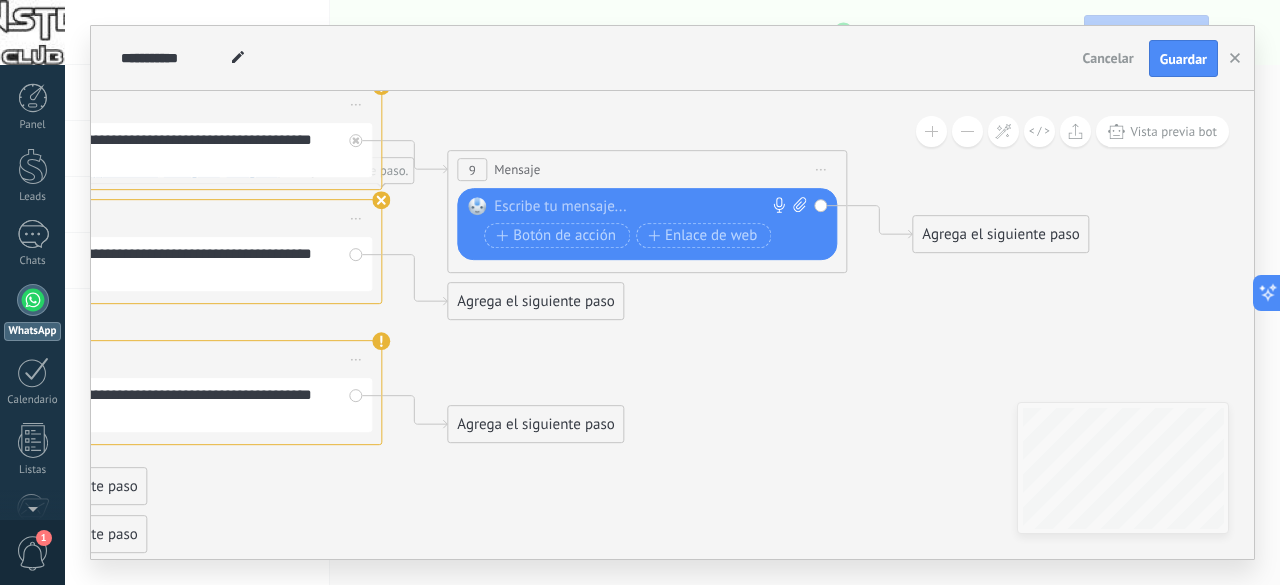 click 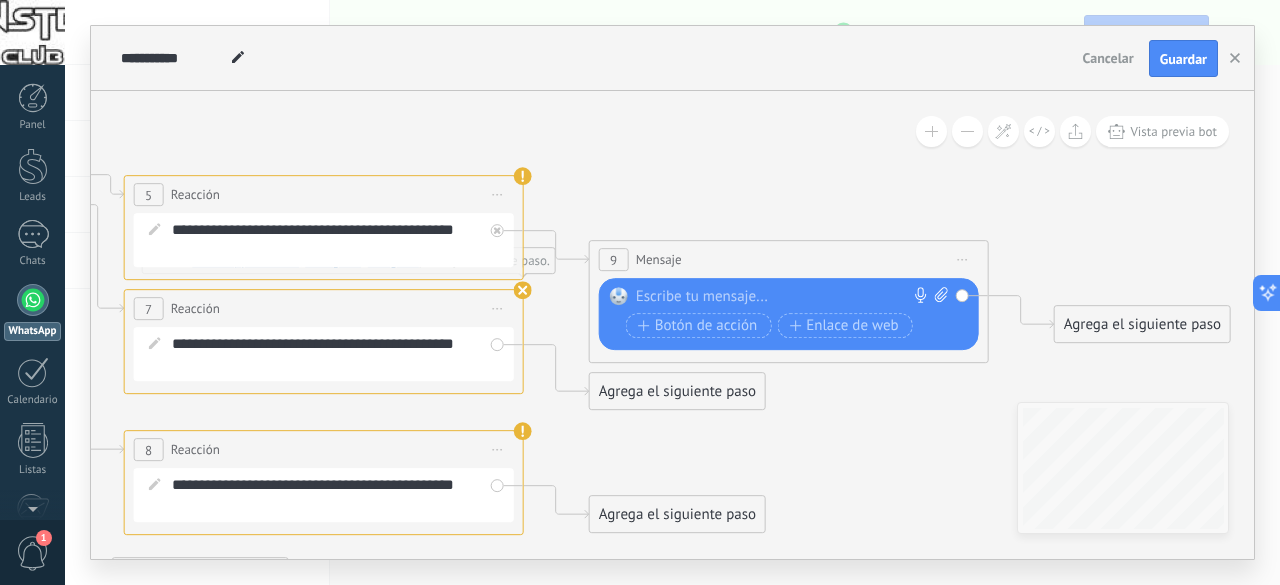 drag, startPoint x: 755, startPoint y: 395, endPoint x: 896, endPoint y: 485, distance: 167.27522 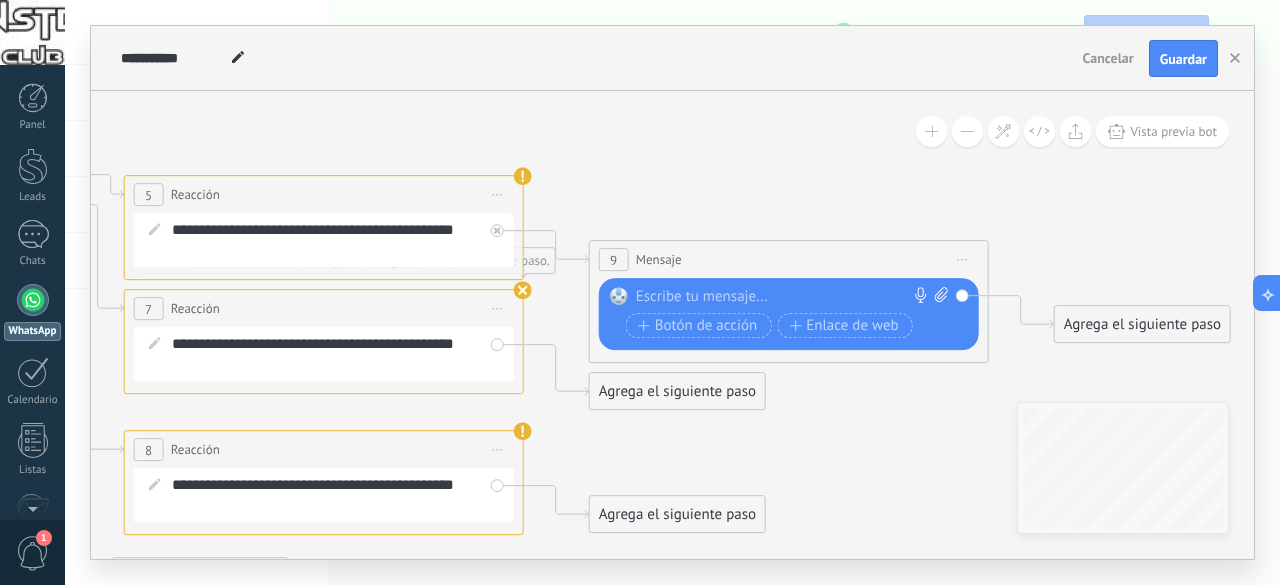 click on "9
Mensaje
*******
(a):
Todos los contactos - canales seleccionados
Todos los contactos - canales seleccionados
Todos los contactos - canal primario
Contacto principal - canales seleccionados
Contacto principal - canal primario
Todos los contactos - canales seleccionados
Todos los contactos - canales seleccionados
Todos los contactos - canal primario" at bounding box center (789, 260) 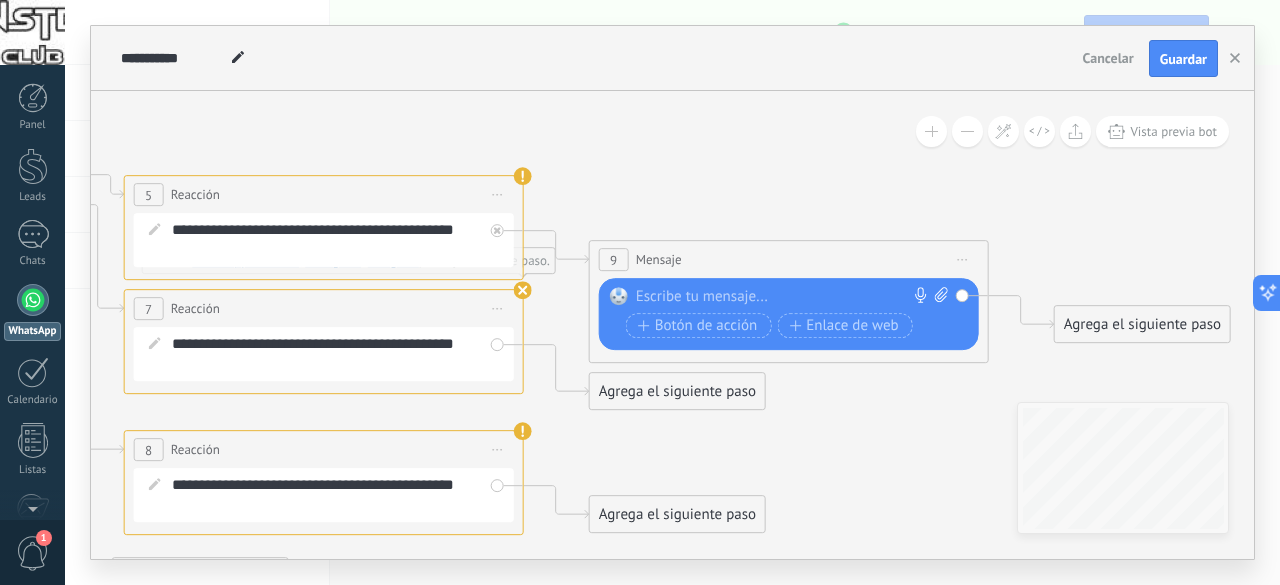 click at bounding box center (784, 298) 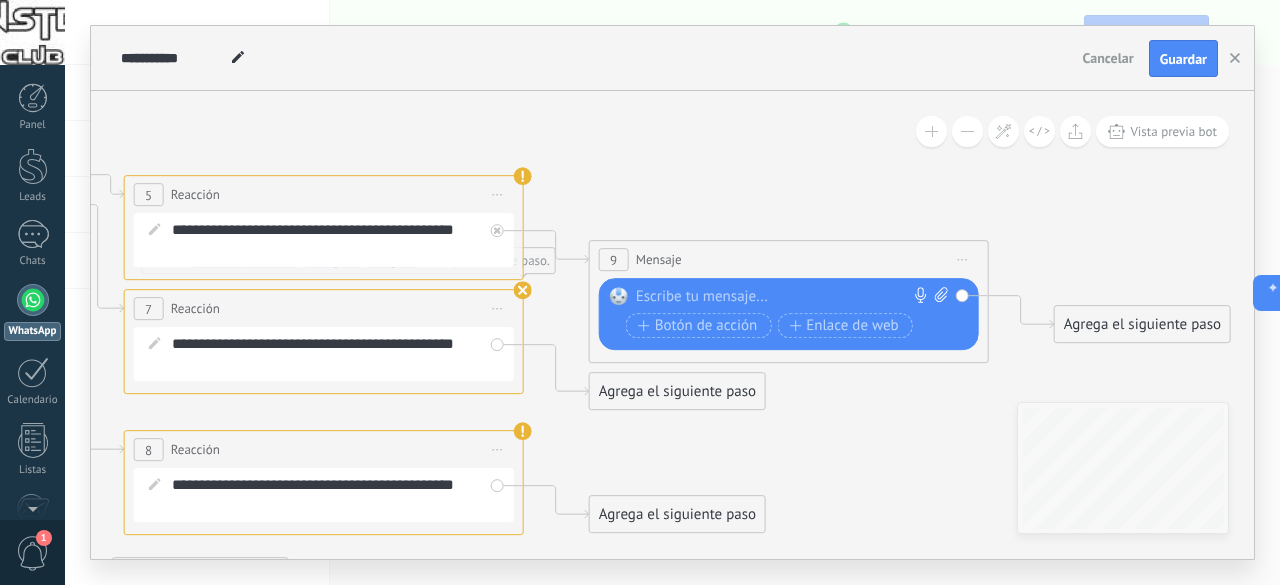 paste 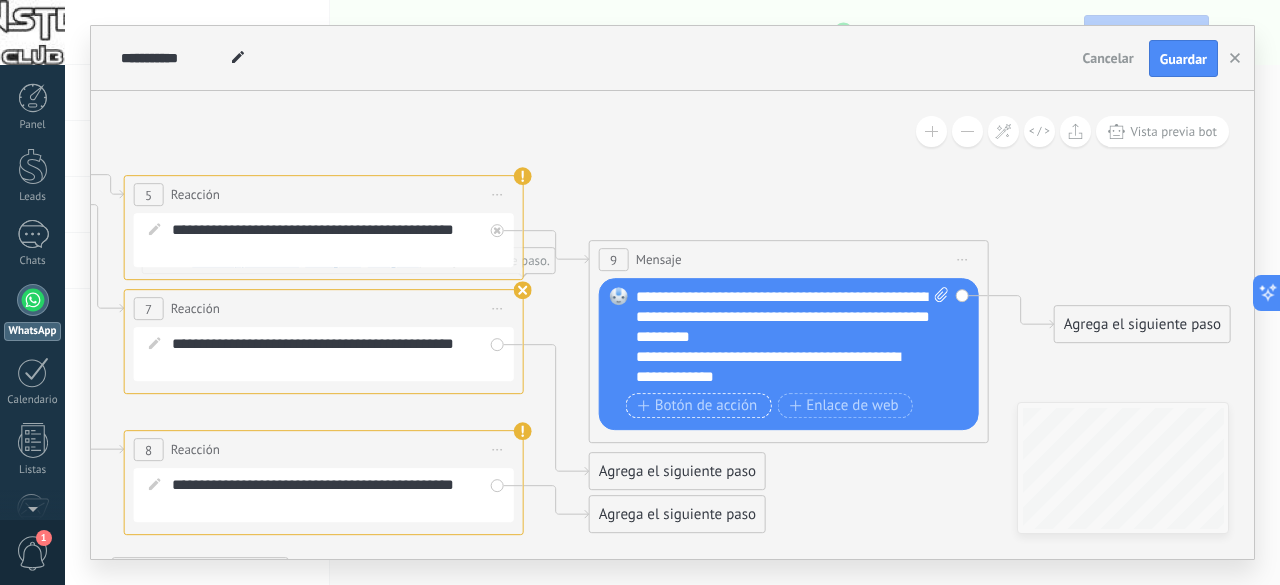 click on "Botón de acción" at bounding box center [698, 406] 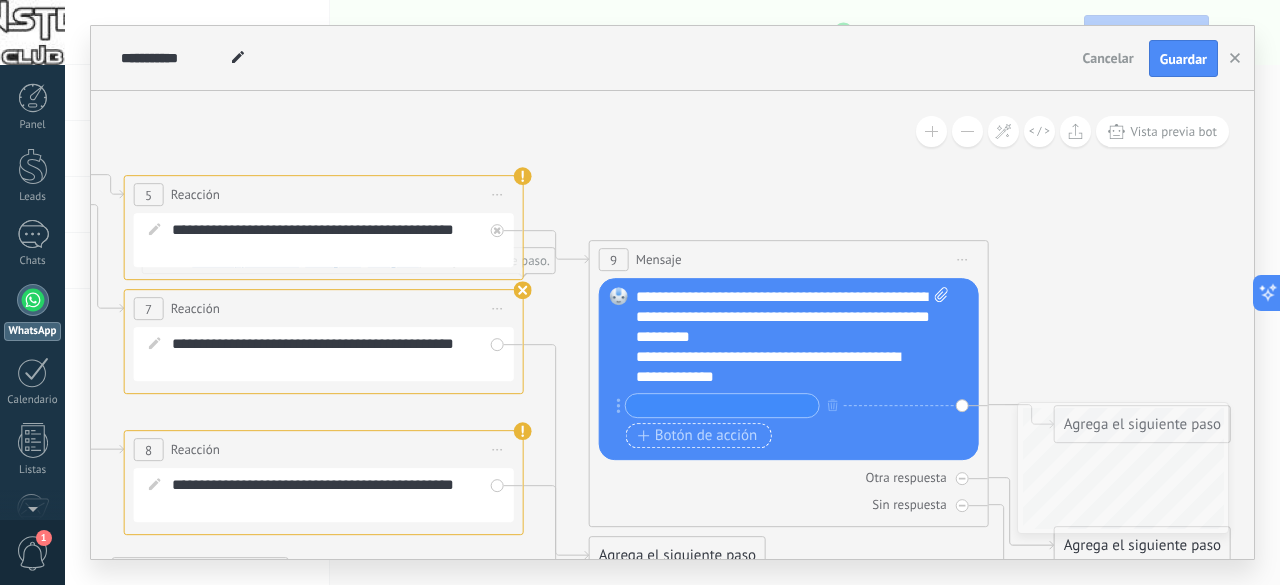 click on "Botón de acción" at bounding box center (698, 436) 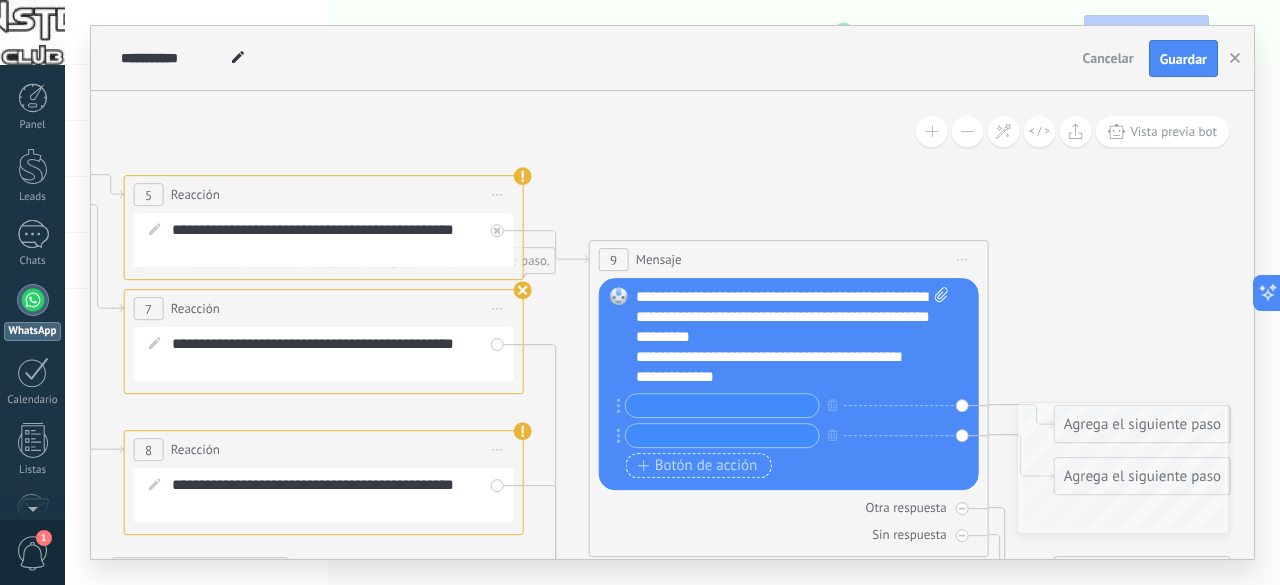 click on "Botón de acción" at bounding box center [698, 466] 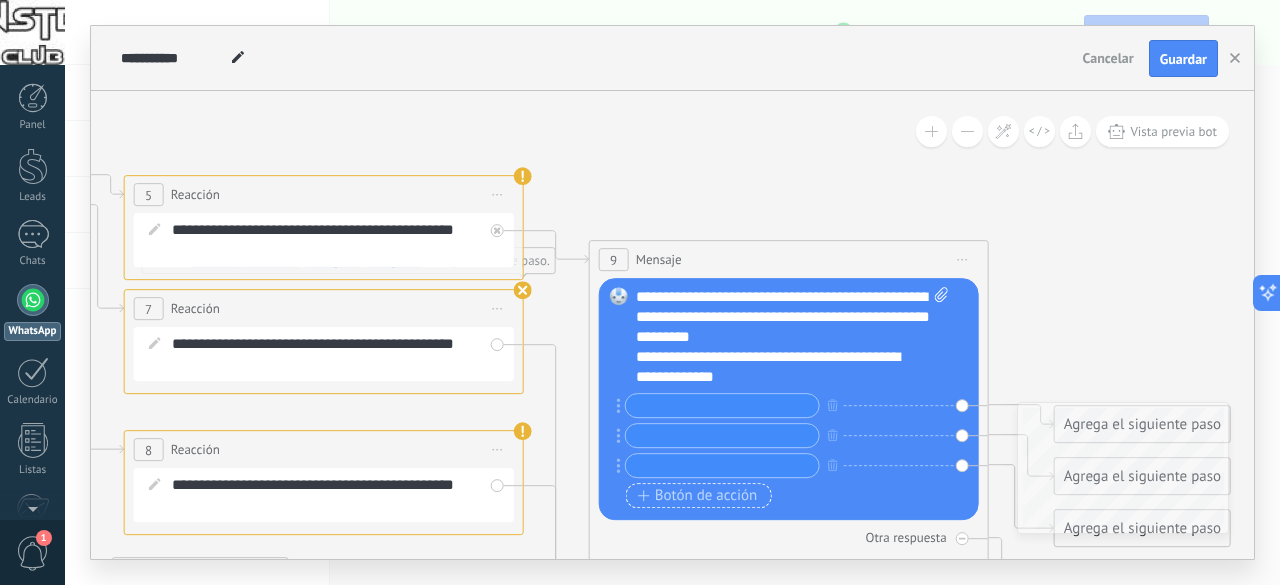 click on "Botón de acción" at bounding box center [698, 496] 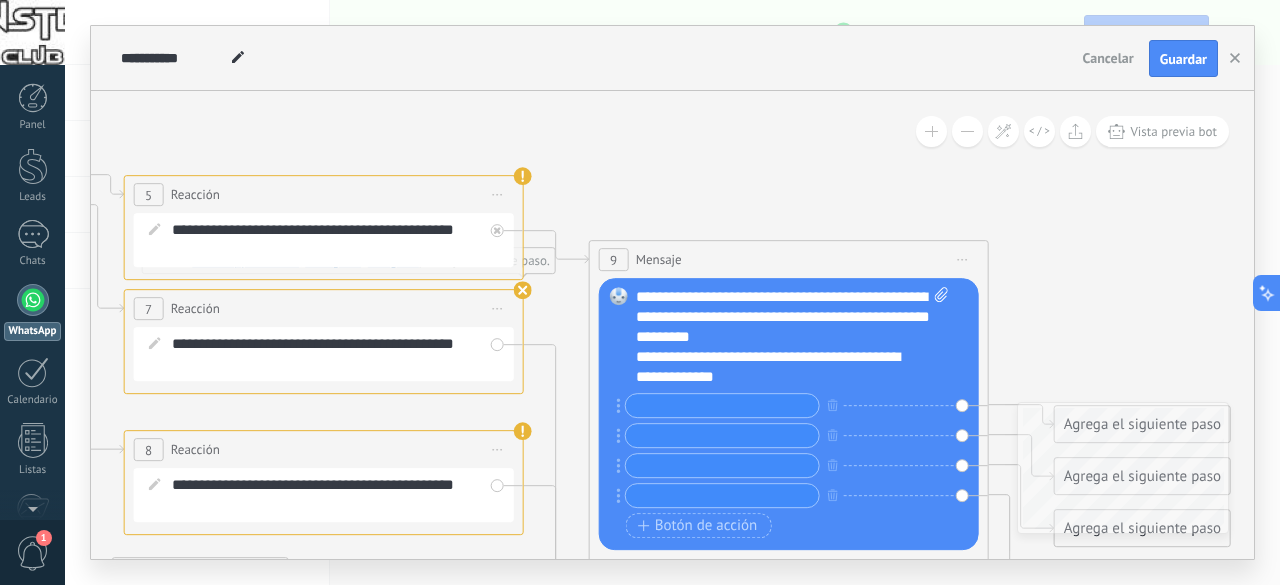 click at bounding box center [722, 406] 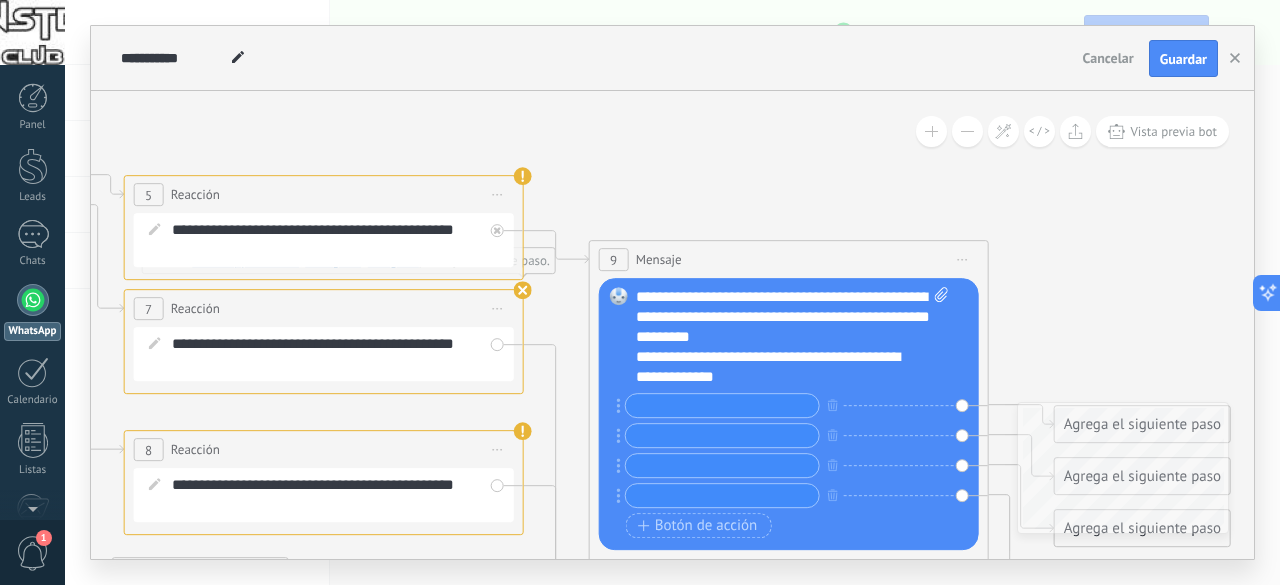 paste on "**********" 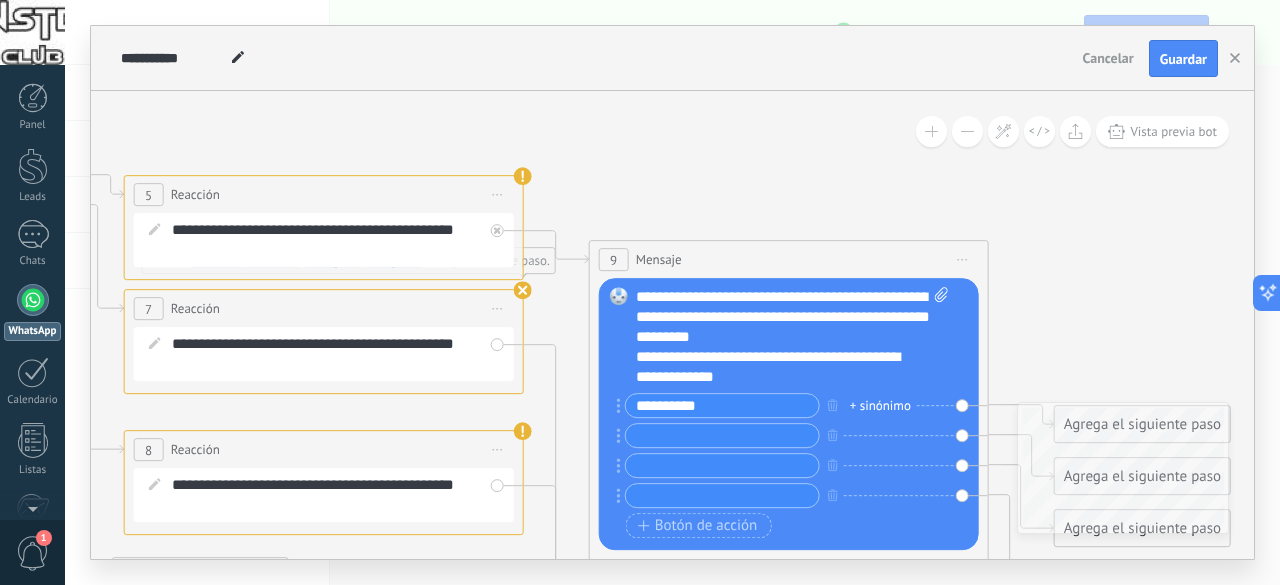 type on "*********" 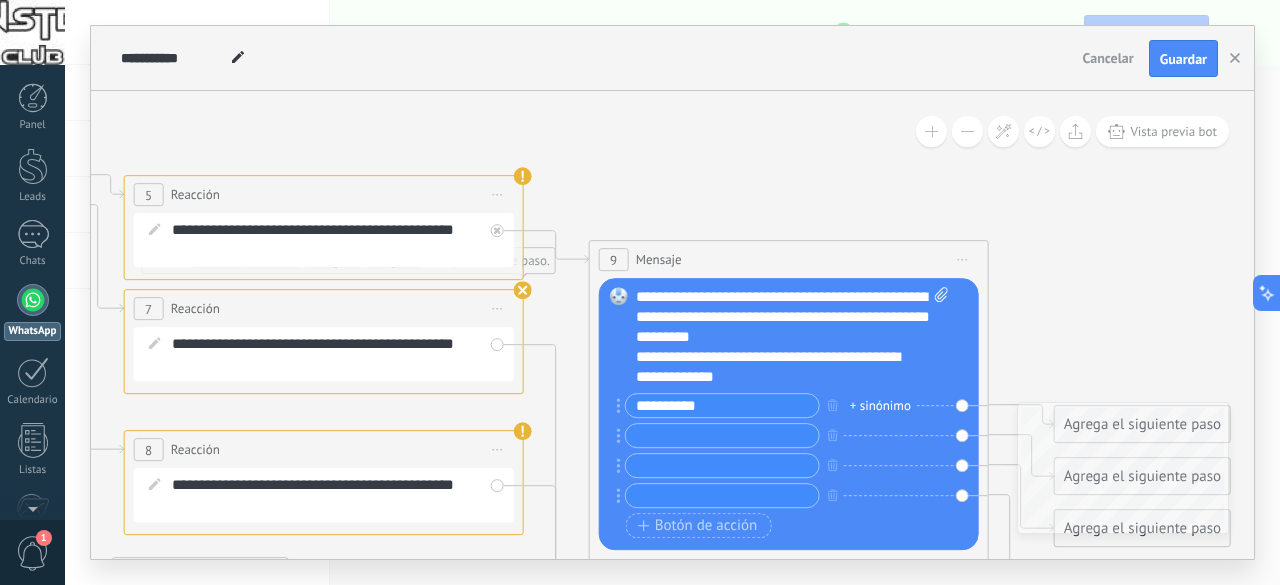 click at bounding box center (722, 436) 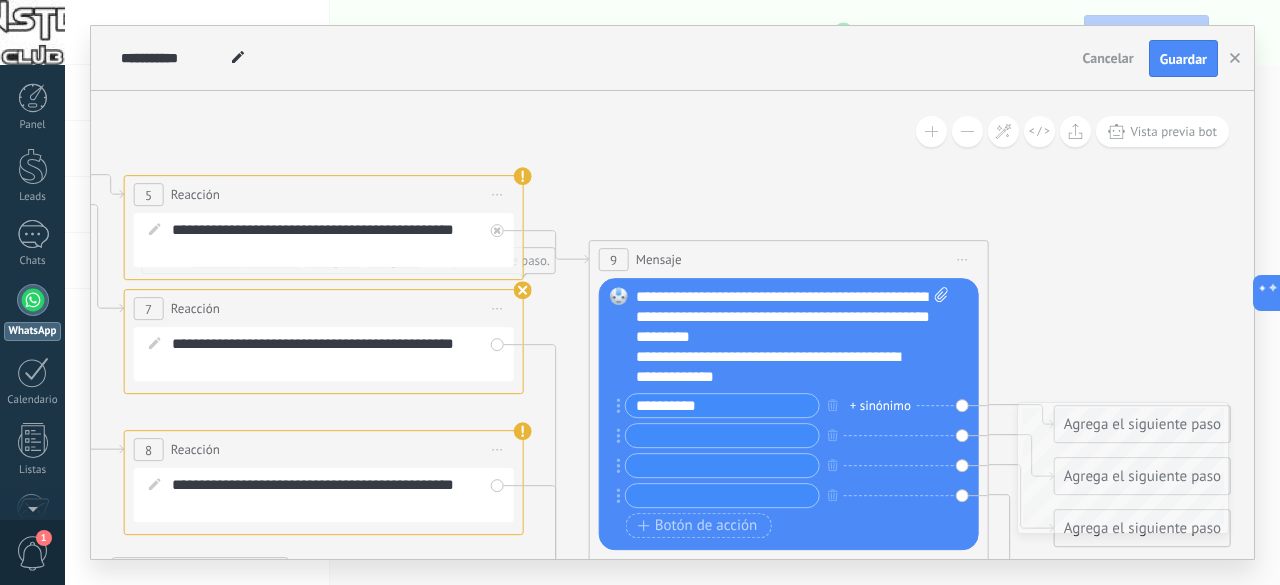 paste on "********" 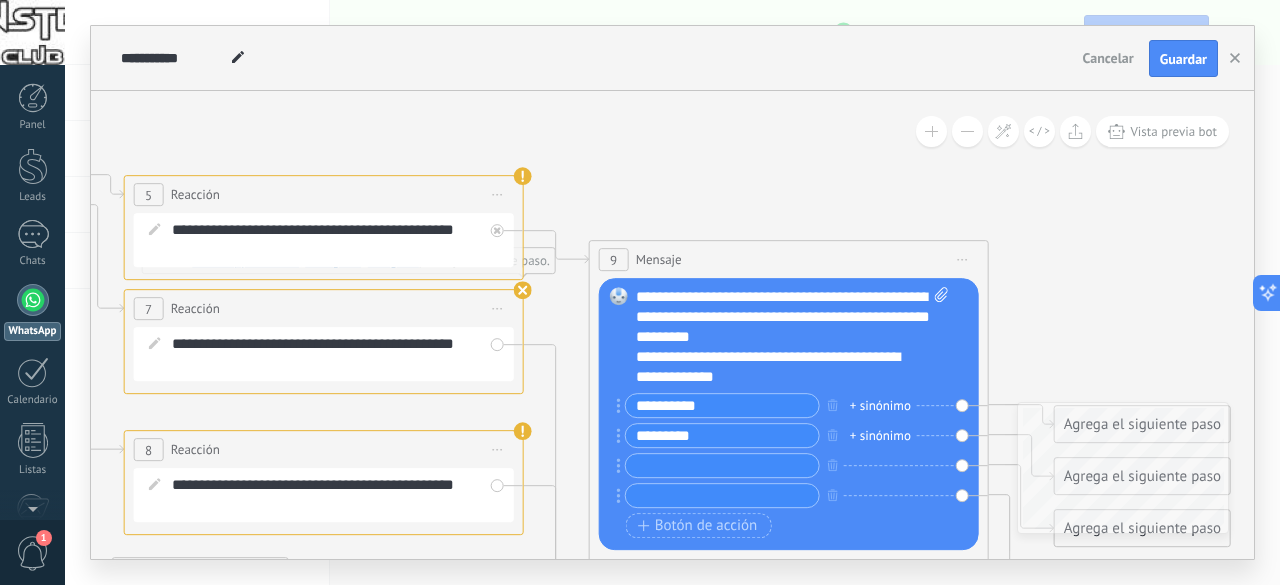 type on "********" 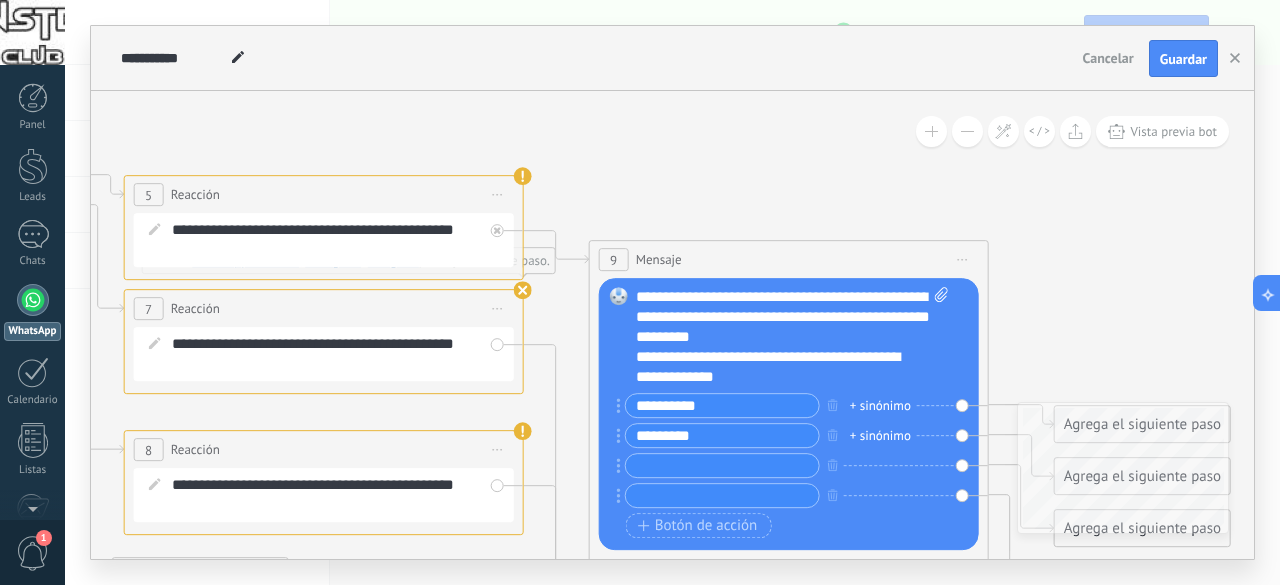 click at bounding box center (722, 466) 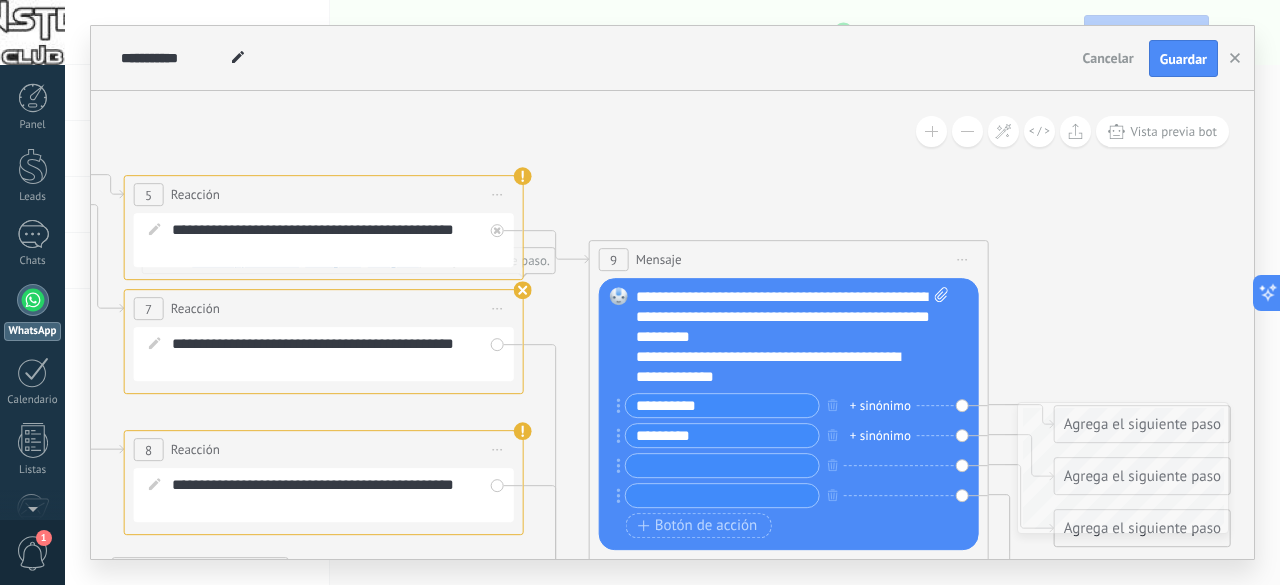 paste on "*********" 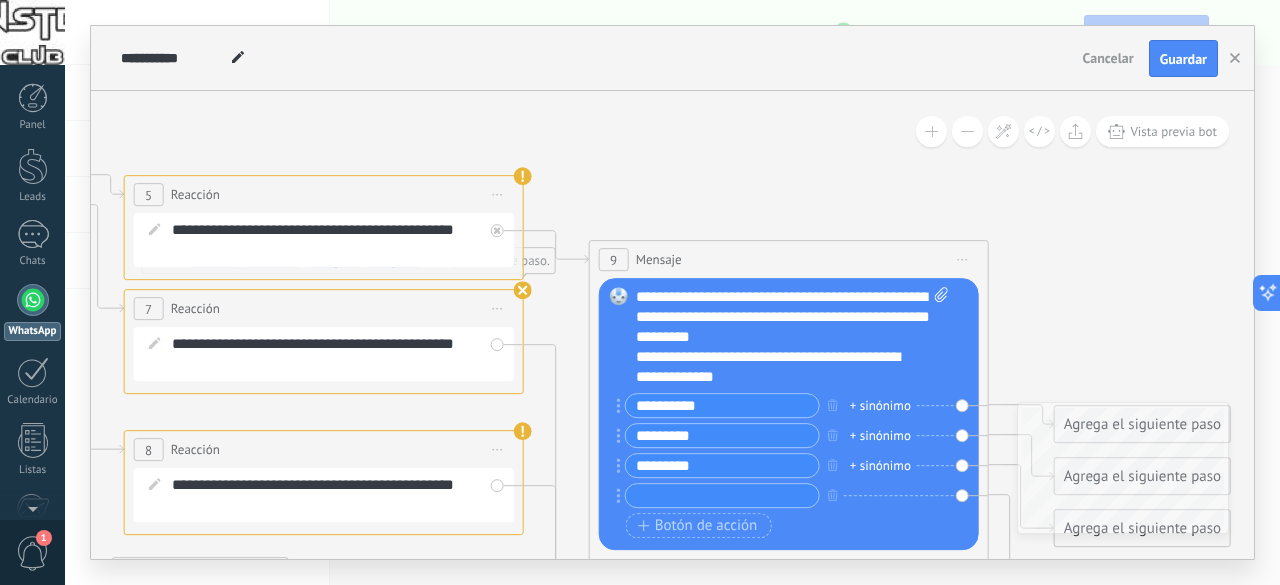 type on "*********" 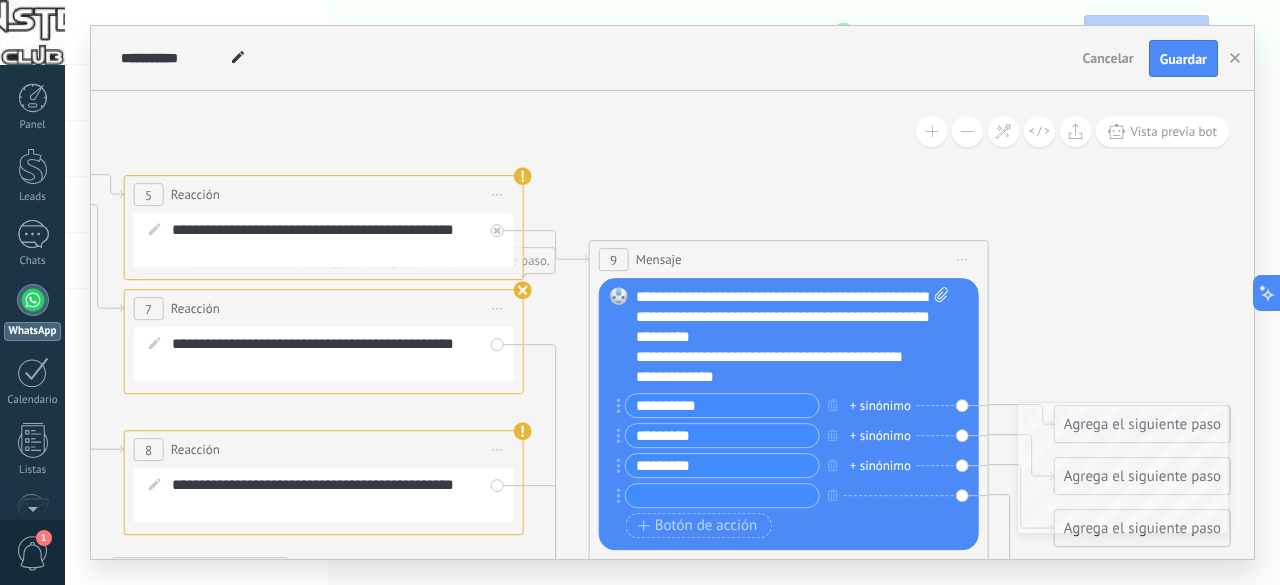 click at bounding box center (722, 496) 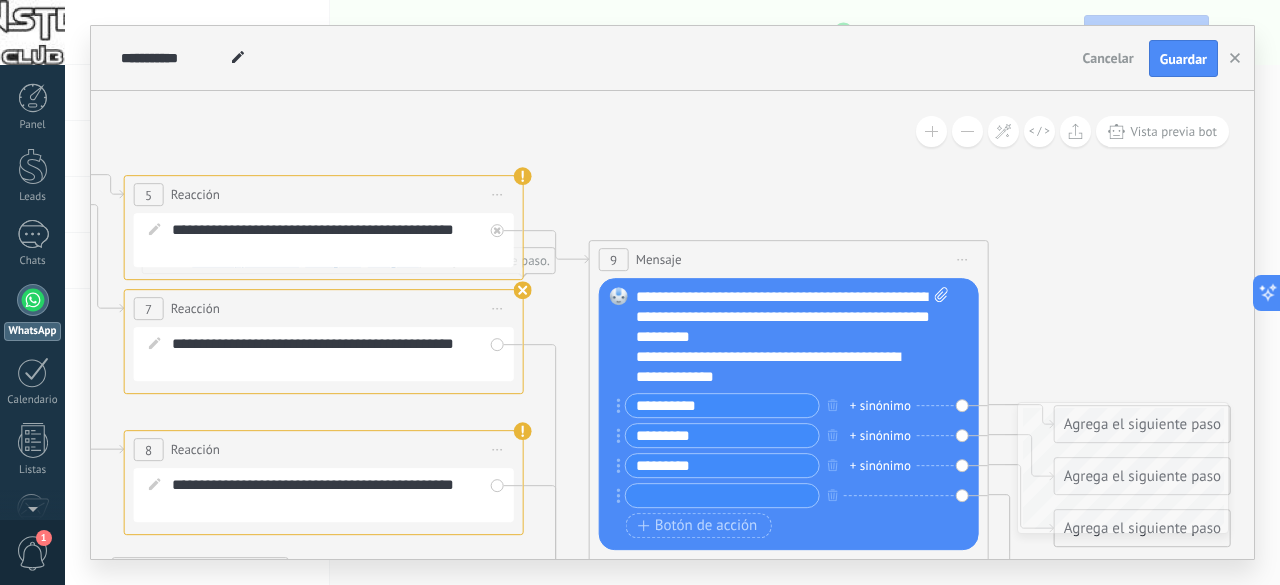 paste on "*******" 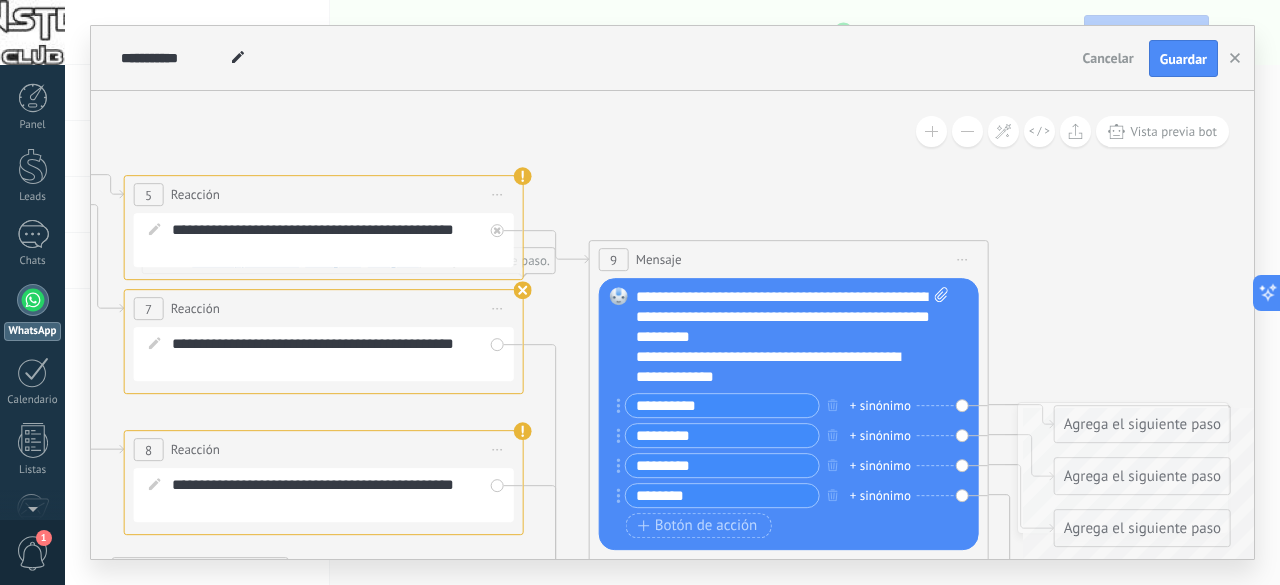 type on "*******" 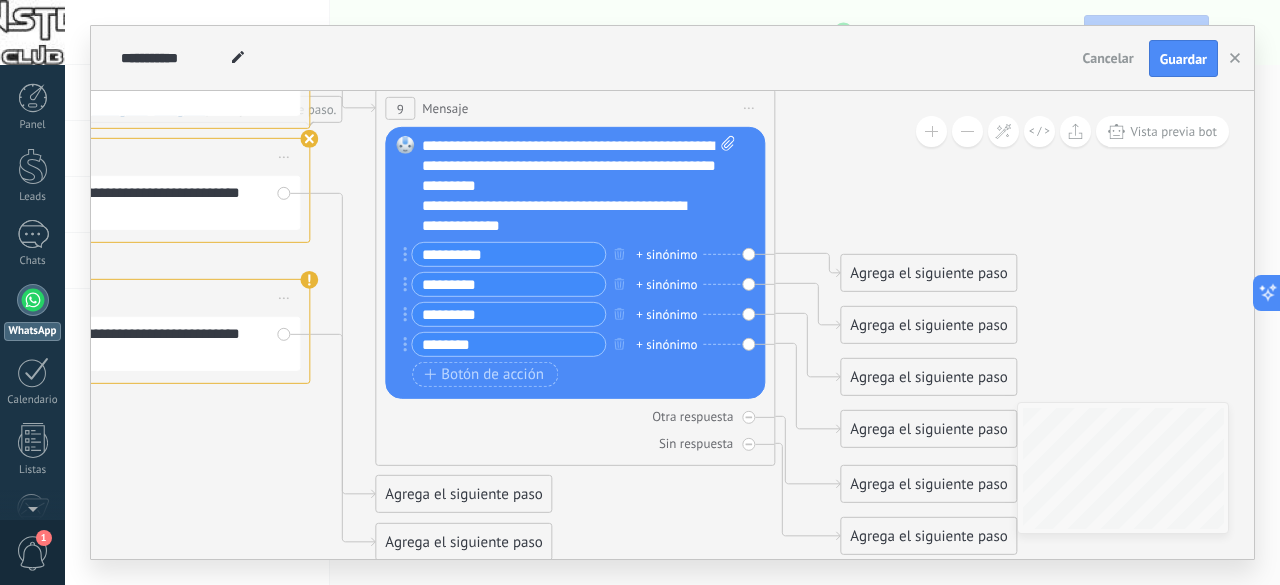 drag, startPoint x: 1096, startPoint y: 276, endPoint x: 860, endPoint y: 133, distance: 275.94385 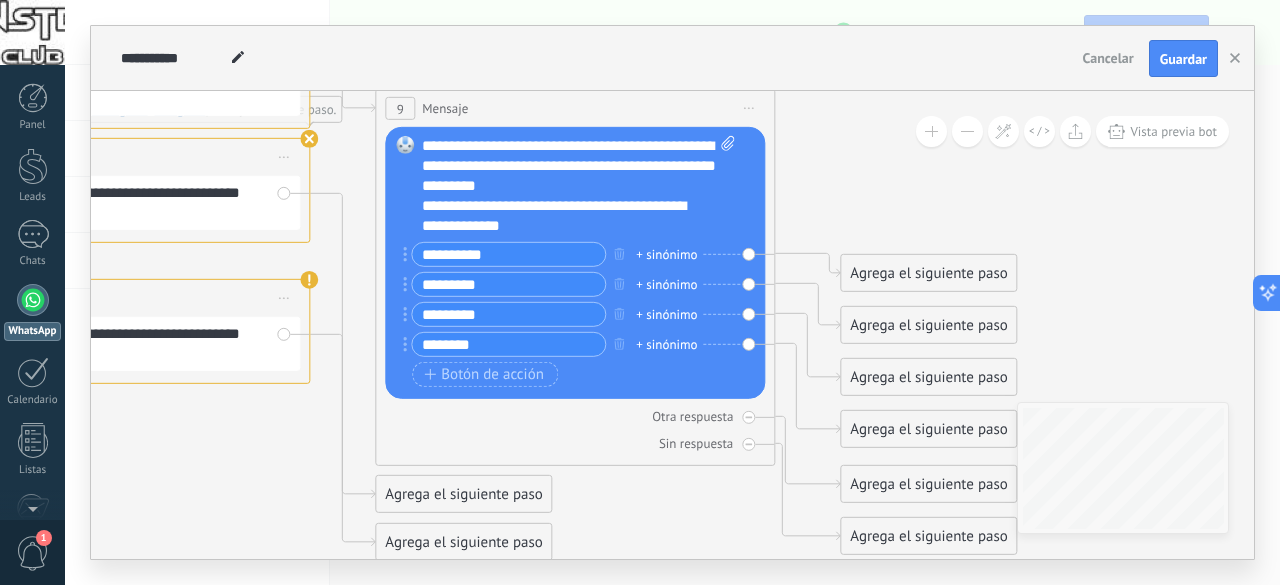 click 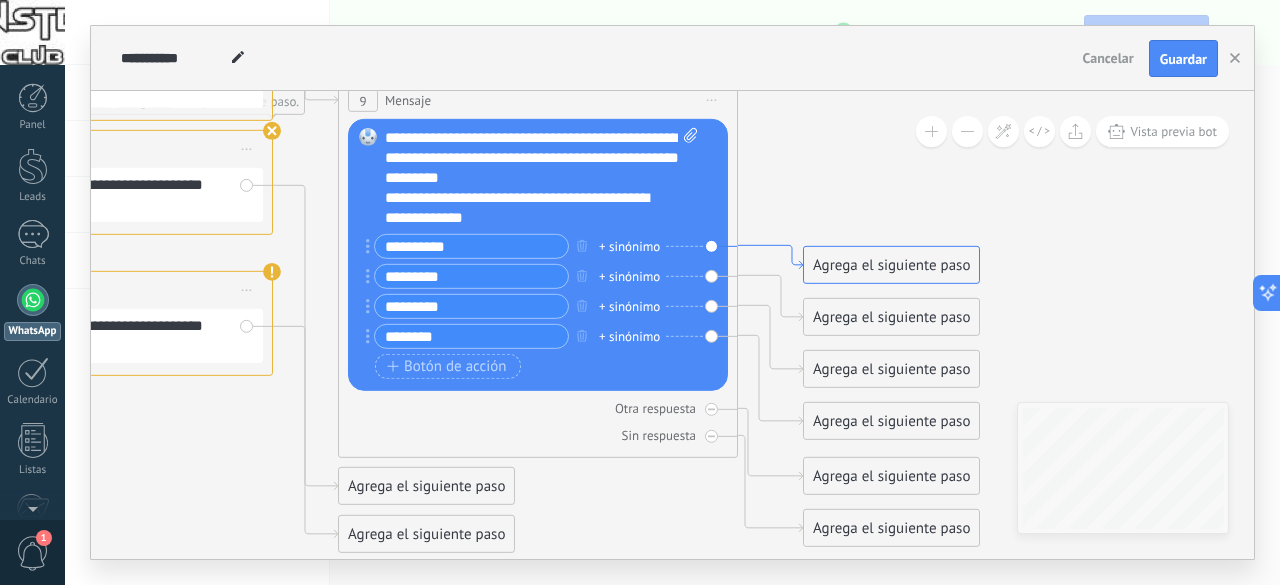 click 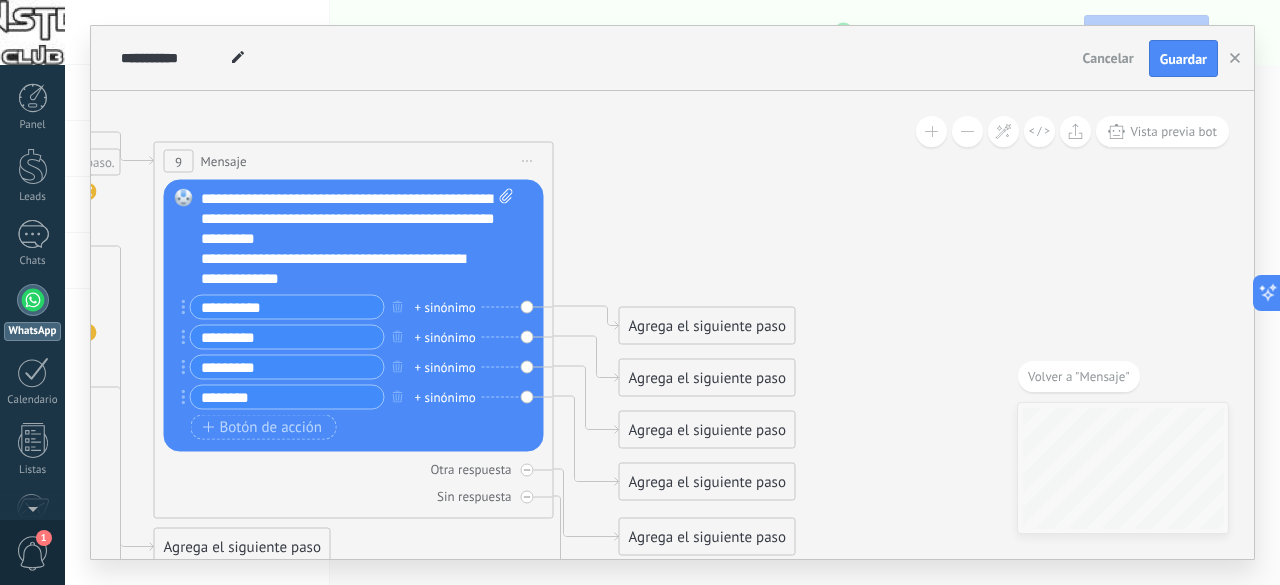 click on "Agrega el siguiente paso" at bounding box center (707, 326) 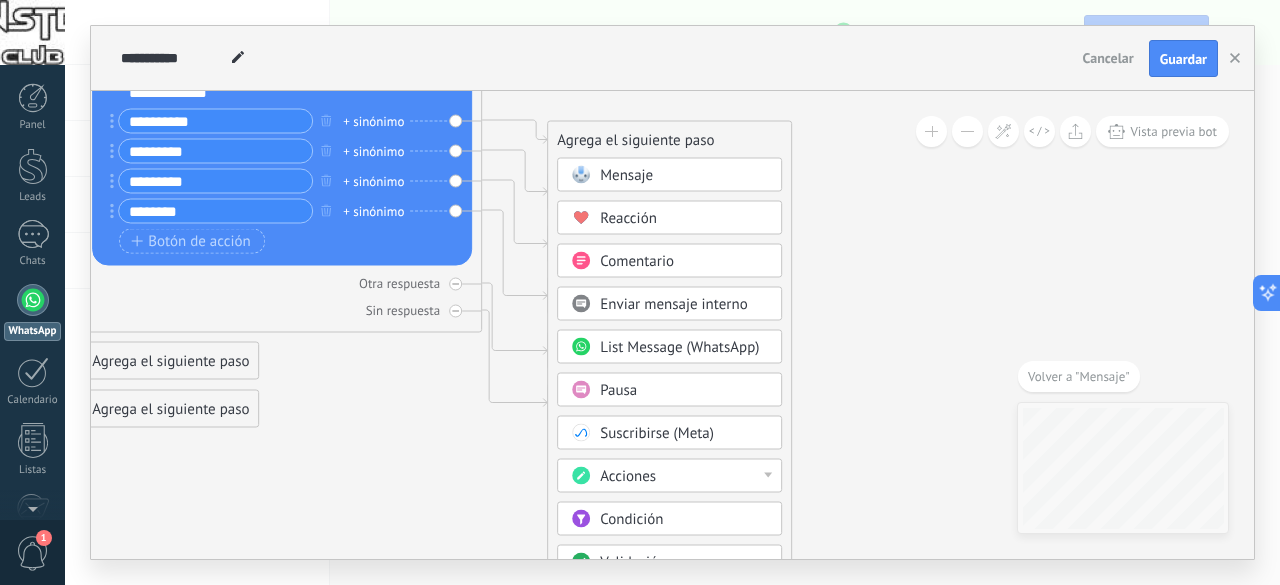 drag, startPoint x: 945, startPoint y: 329, endPoint x: 870, endPoint y: 137, distance: 206.1286 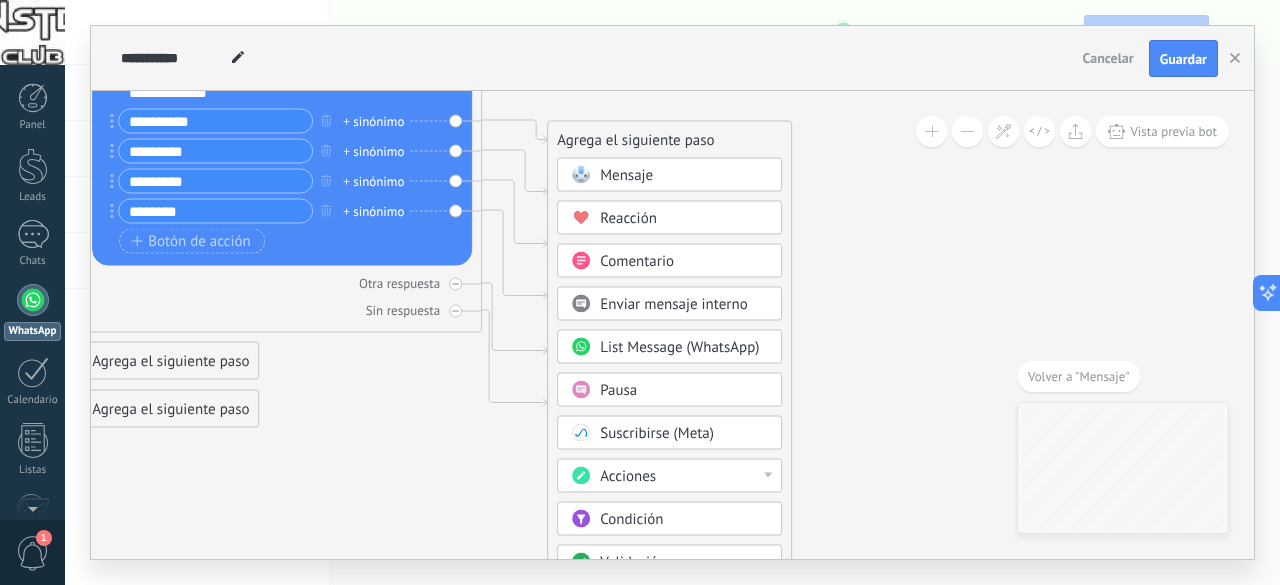 click 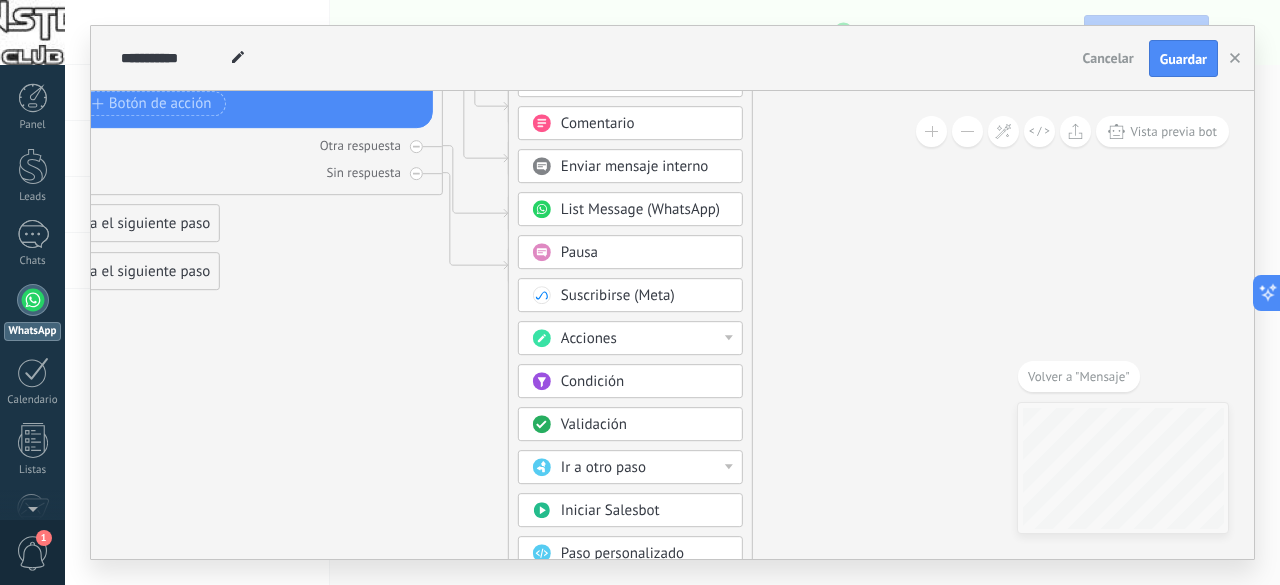 drag, startPoint x: 890, startPoint y: 306, endPoint x: 854, endPoint y: 174, distance: 136.82104 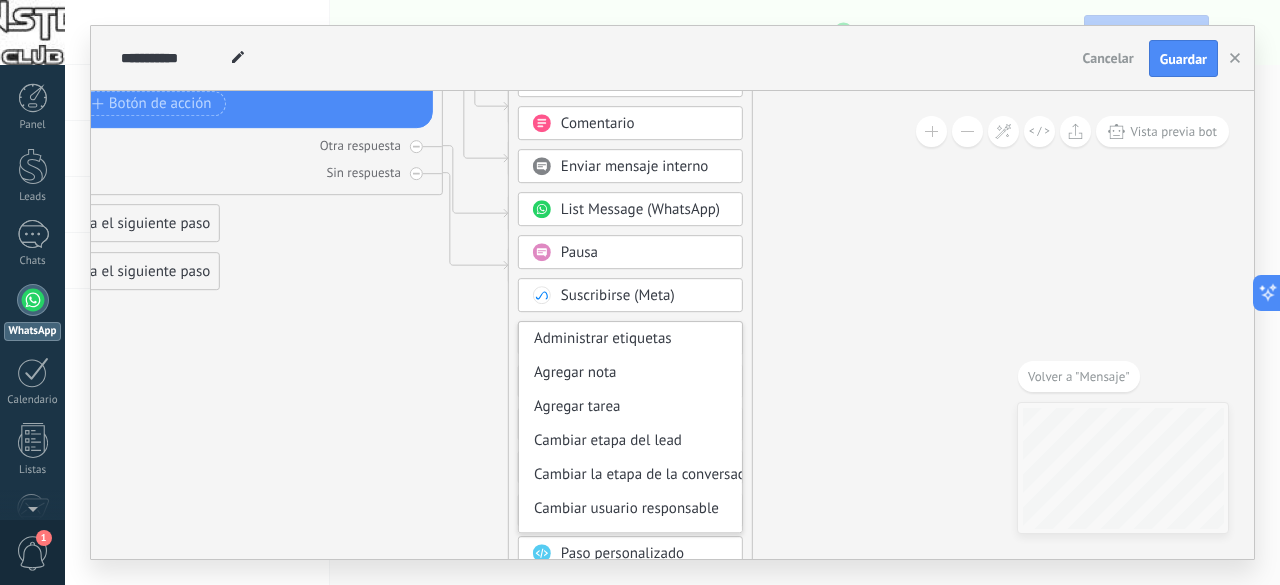 click 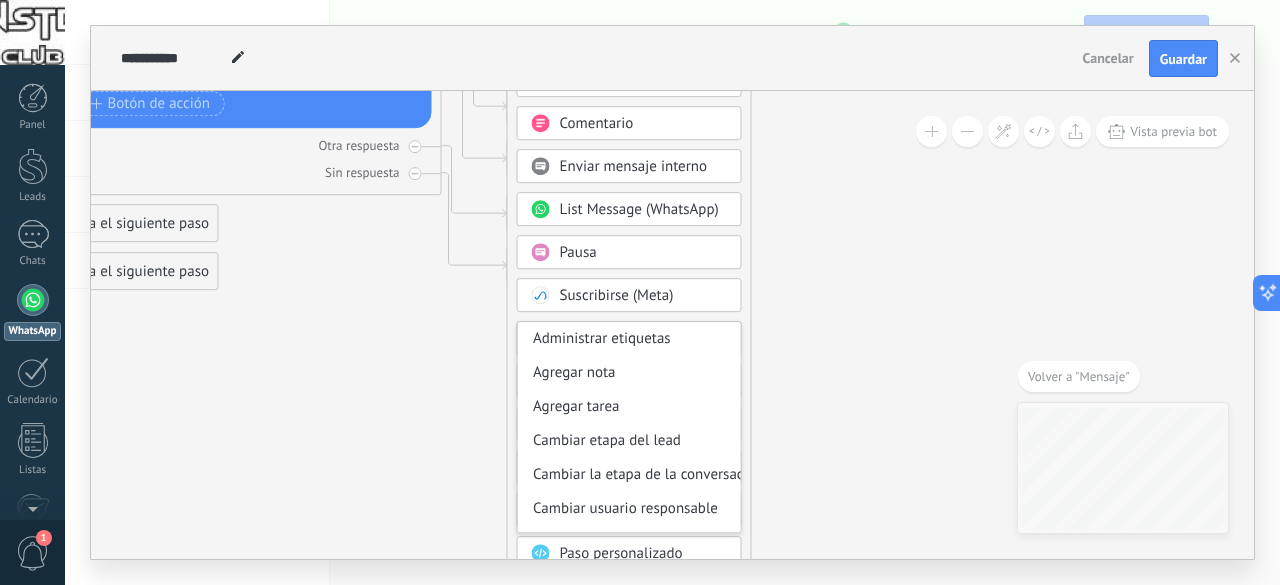 click 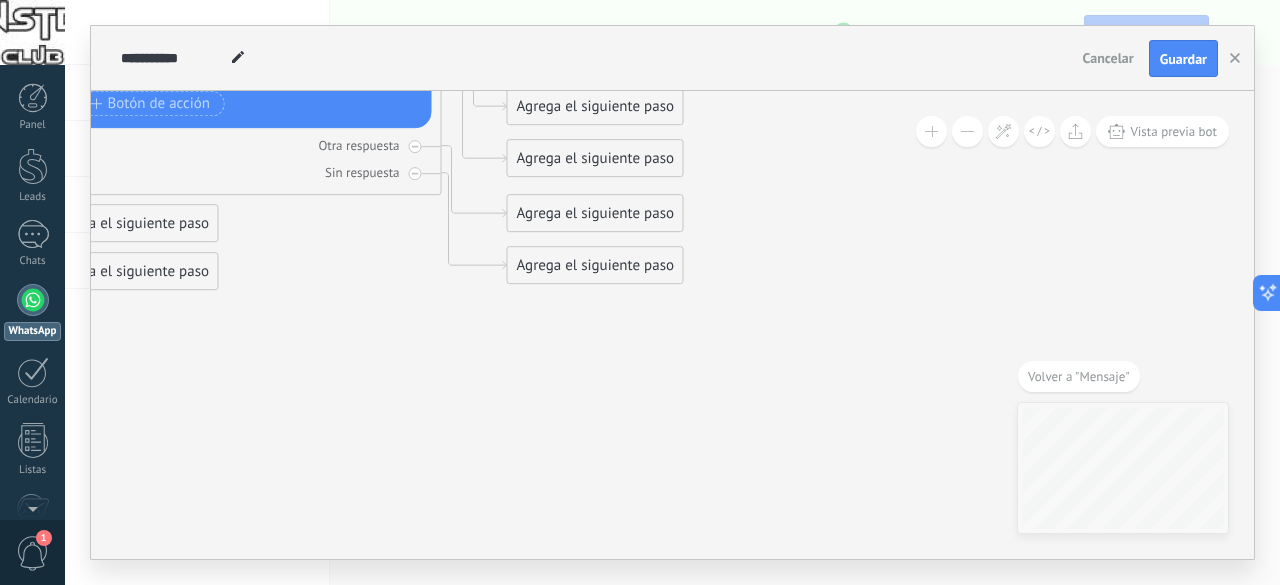 click on "Agrega el siguiente paso" at bounding box center (595, 107) 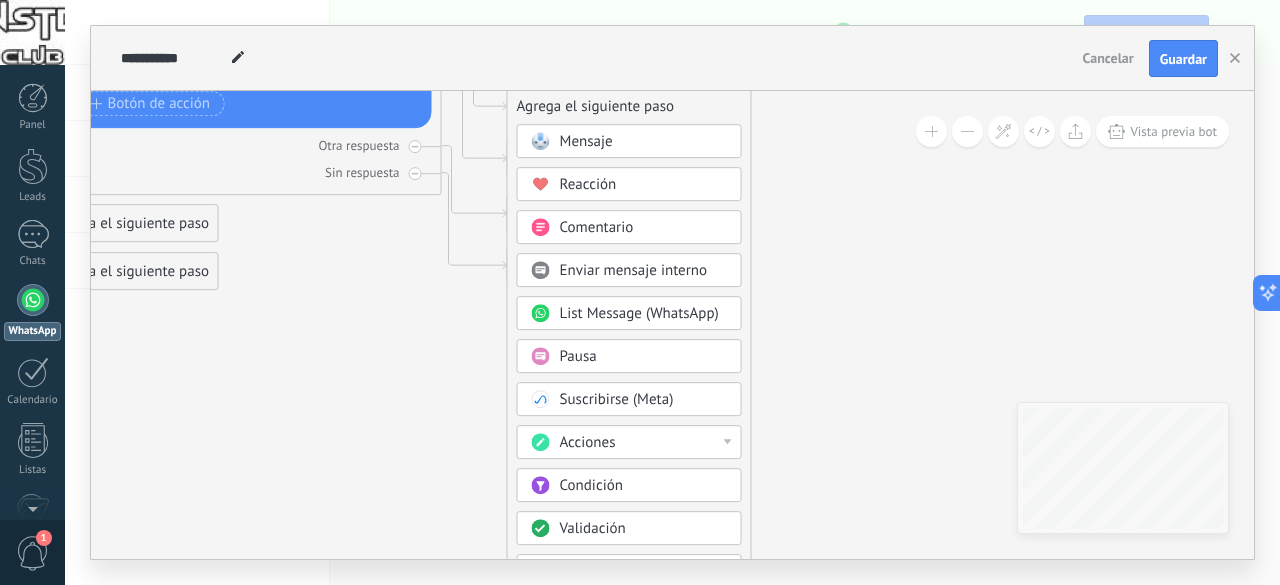 click on "Pausa" at bounding box center [578, 357] 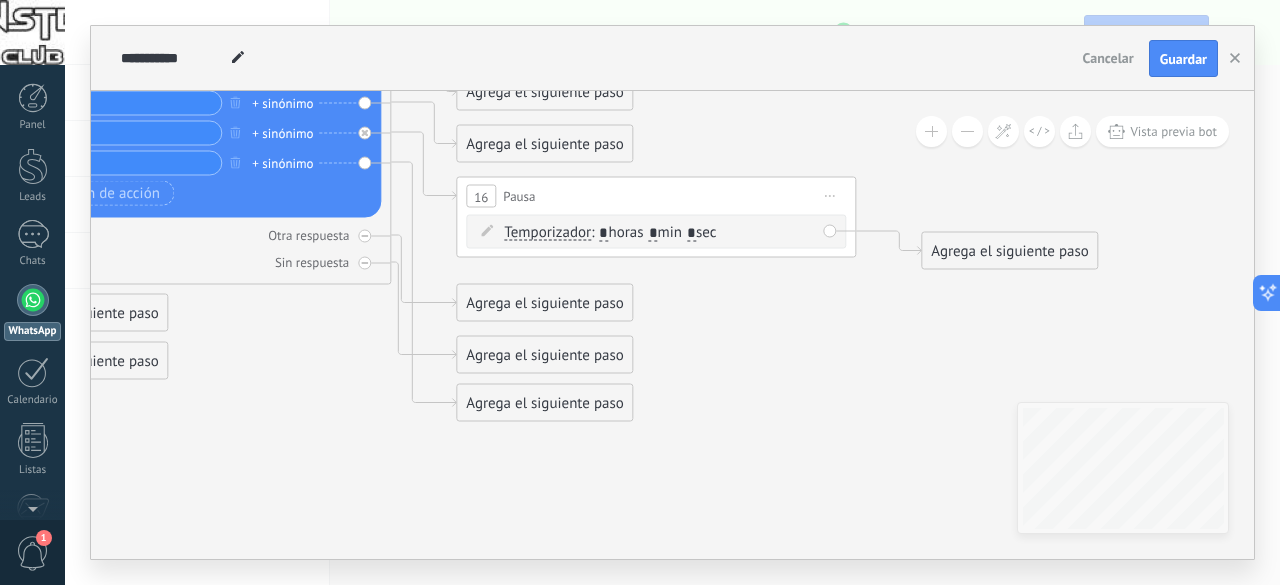 drag, startPoint x: 786, startPoint y: 258, endPoint x: 758, endPoint y: 367, distance: 112.53888 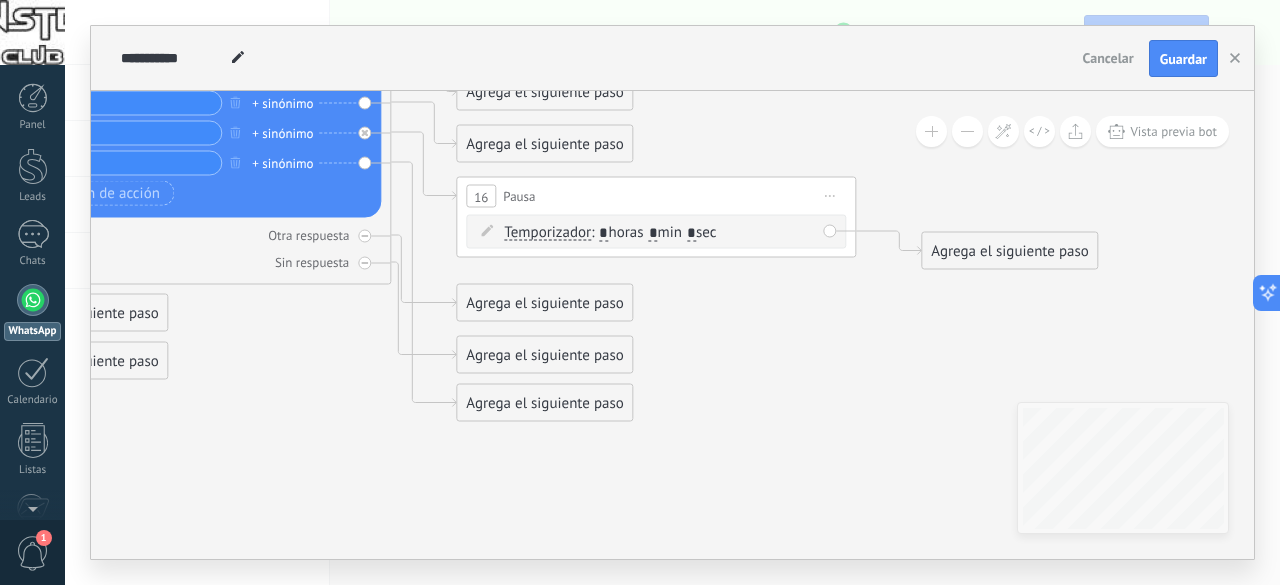 click 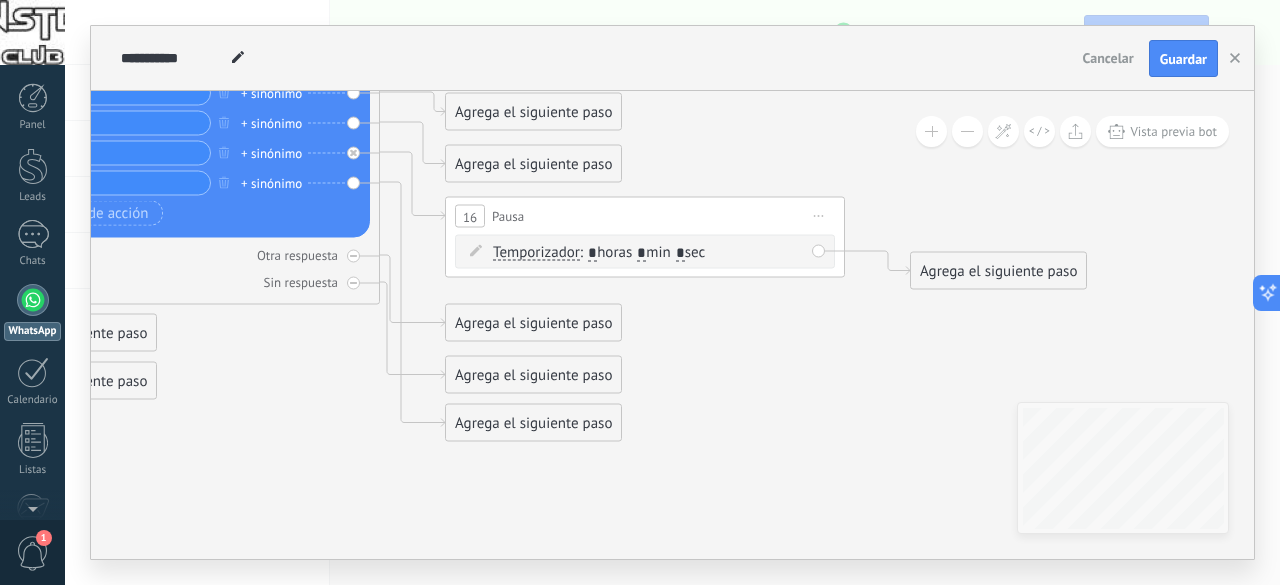 click on "*" at bounding box center (641, 253) 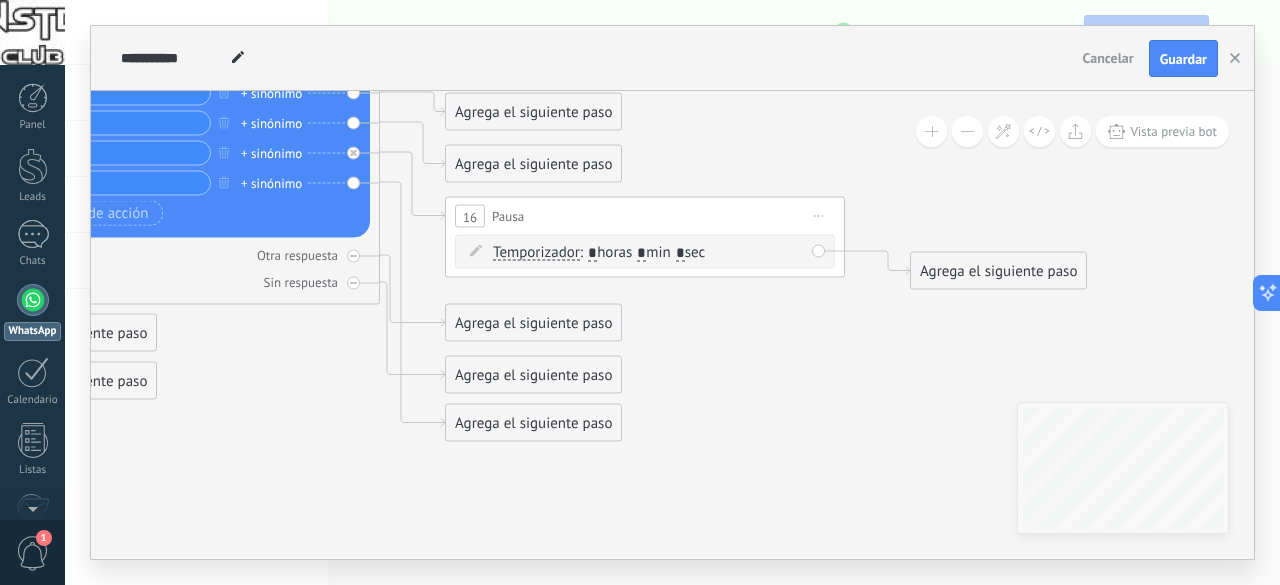 type on "*" 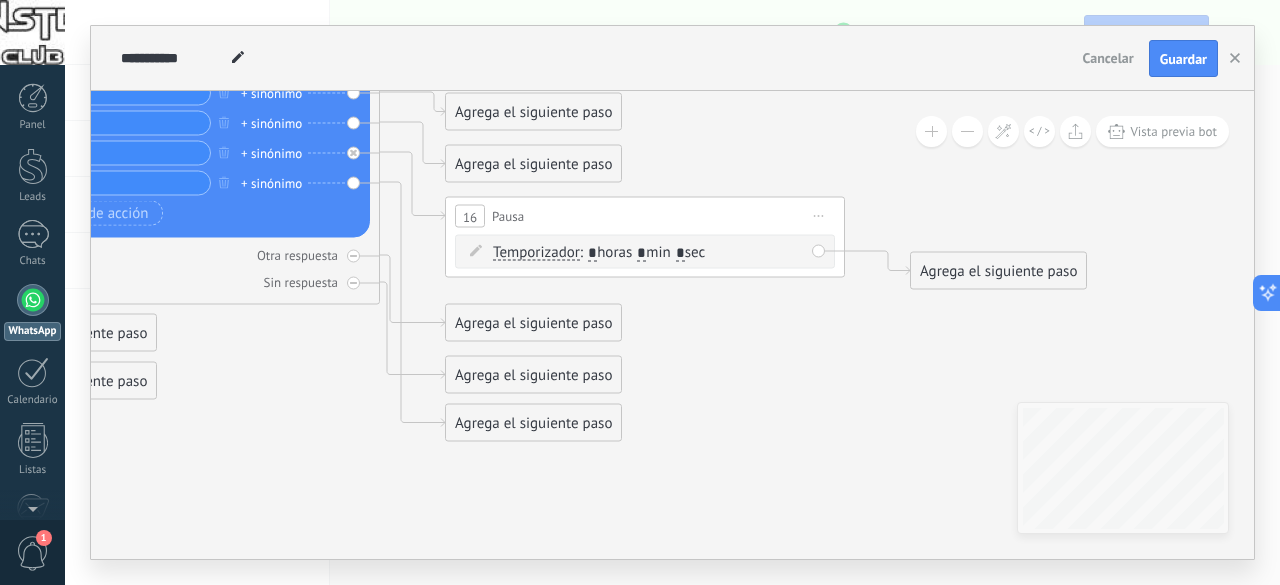 click on "*" at bounding box center [680, 253] 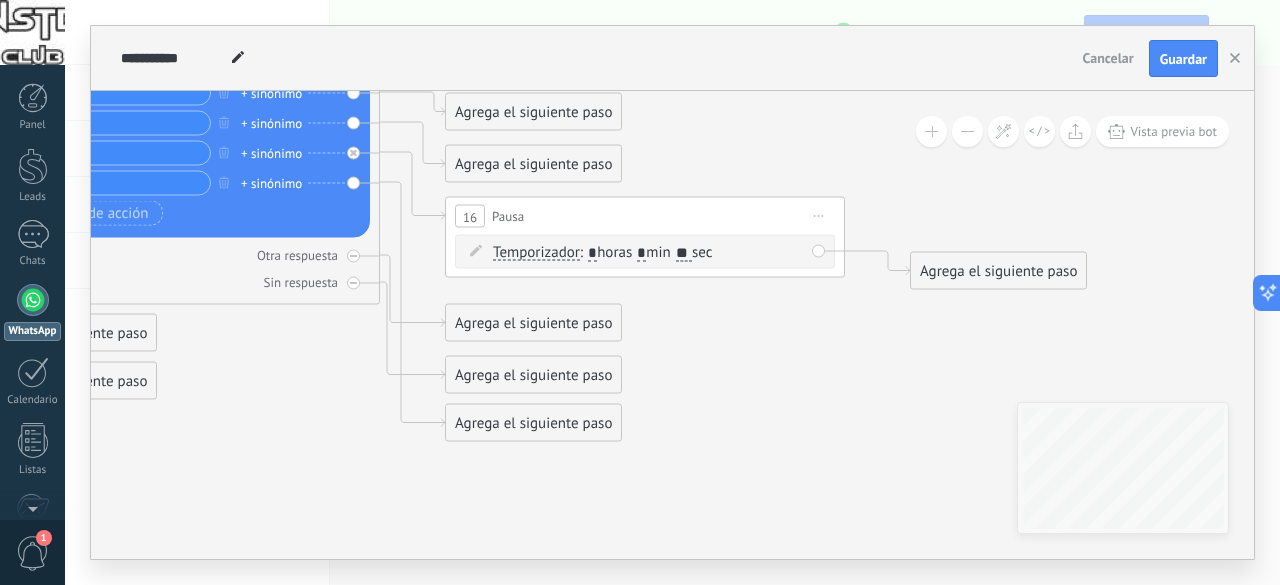 type on "**" 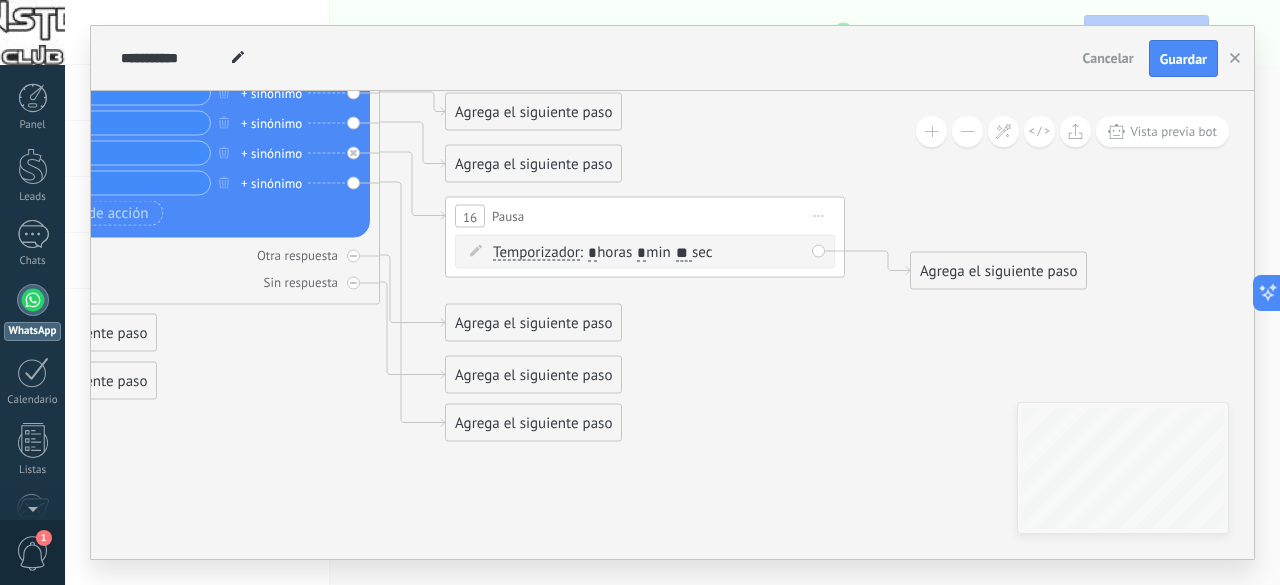 click 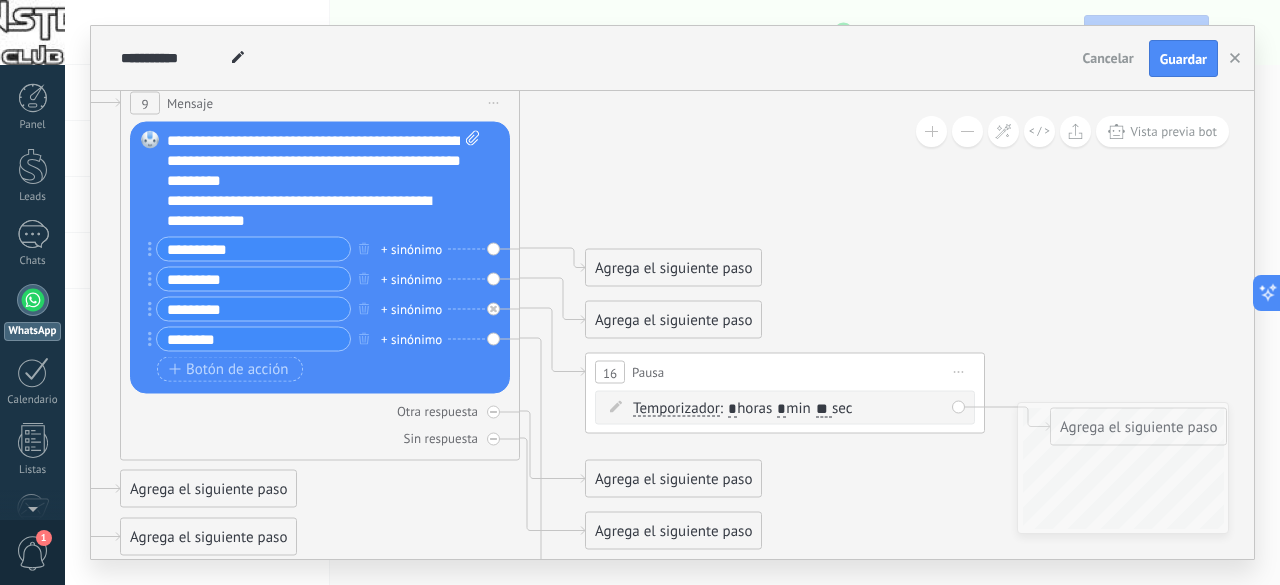 drag, startPoint x: 766, startPoint y: 323, endPoint x: 907, endPoint y: 473, distance: 205.86646 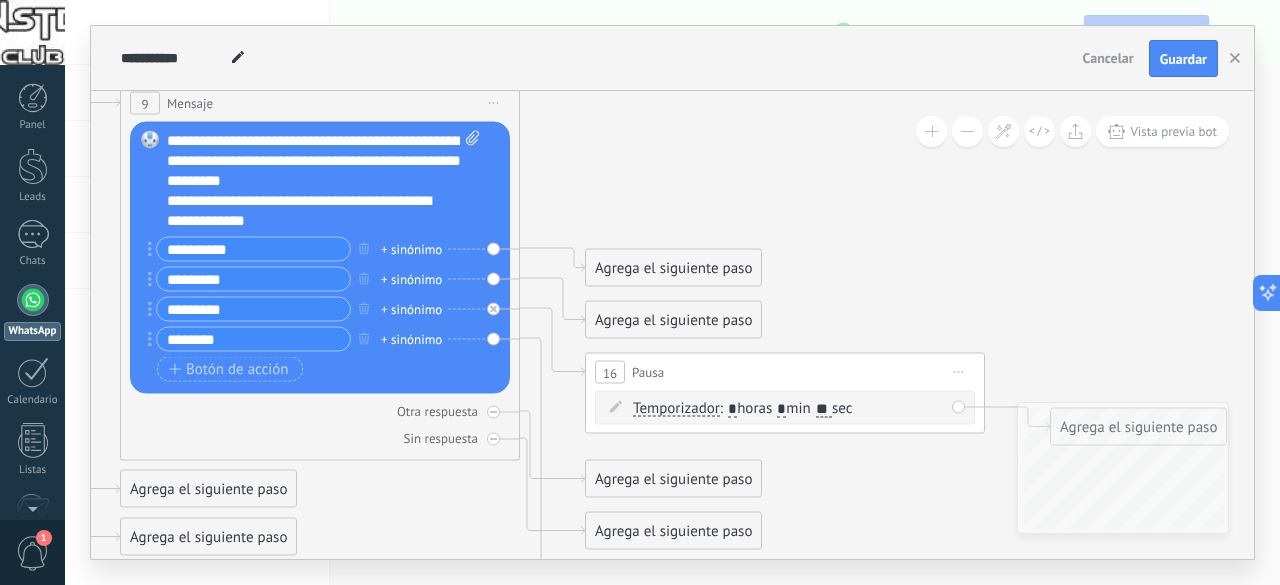 click 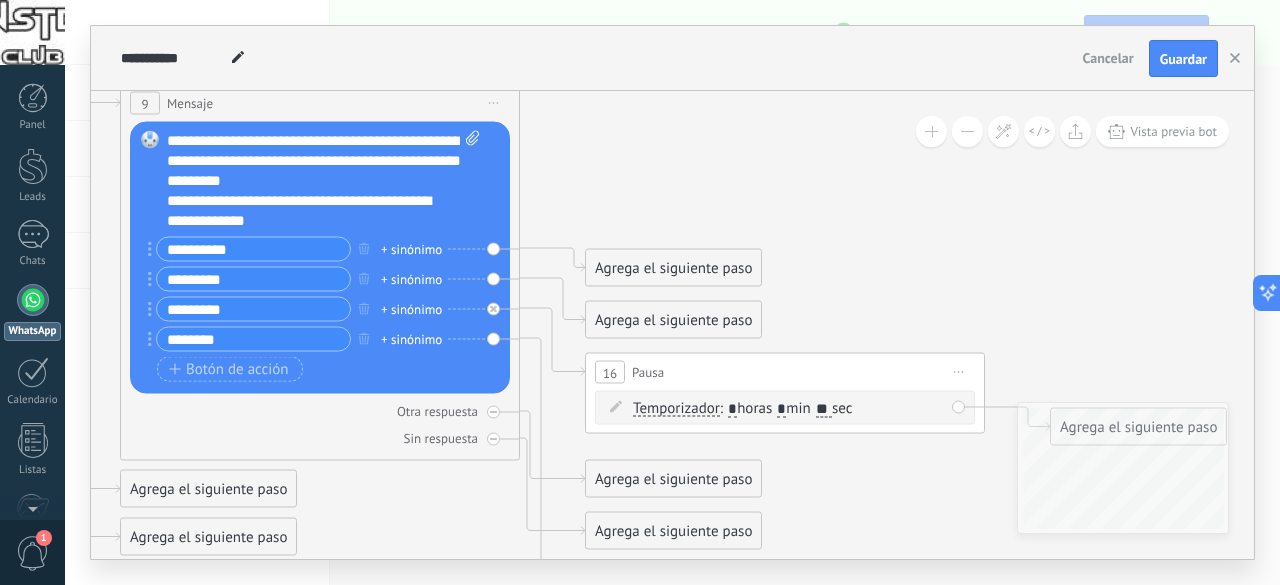click on "Agrega el siguiente paso" at bounding box center (673, 320) 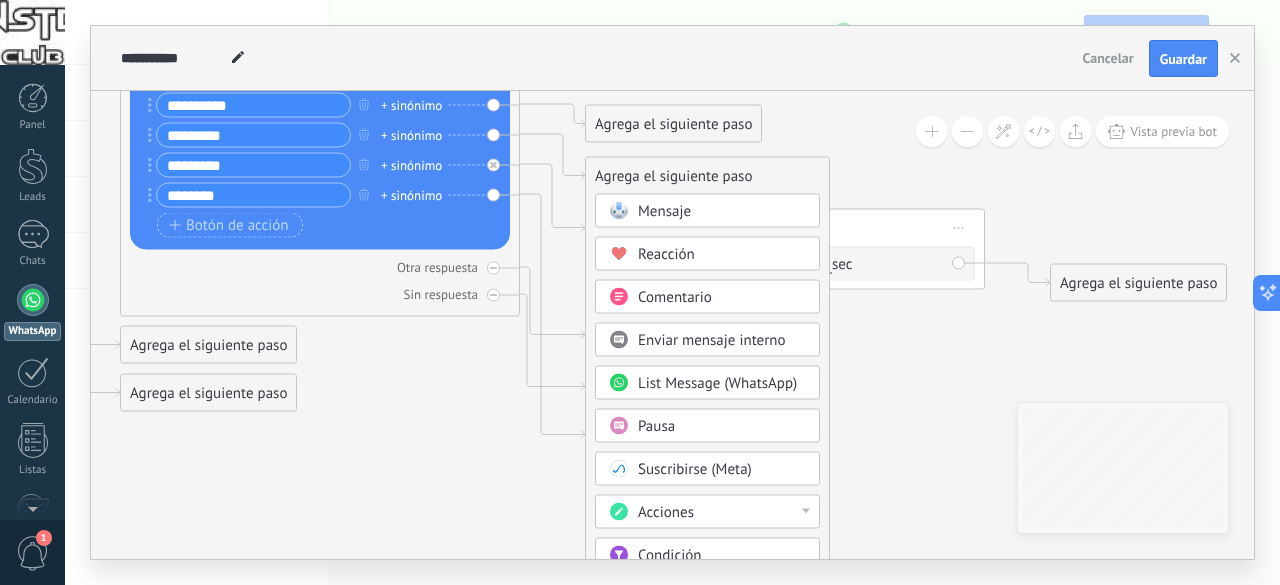 click on "Pausa" at bounding box center [722, 427] 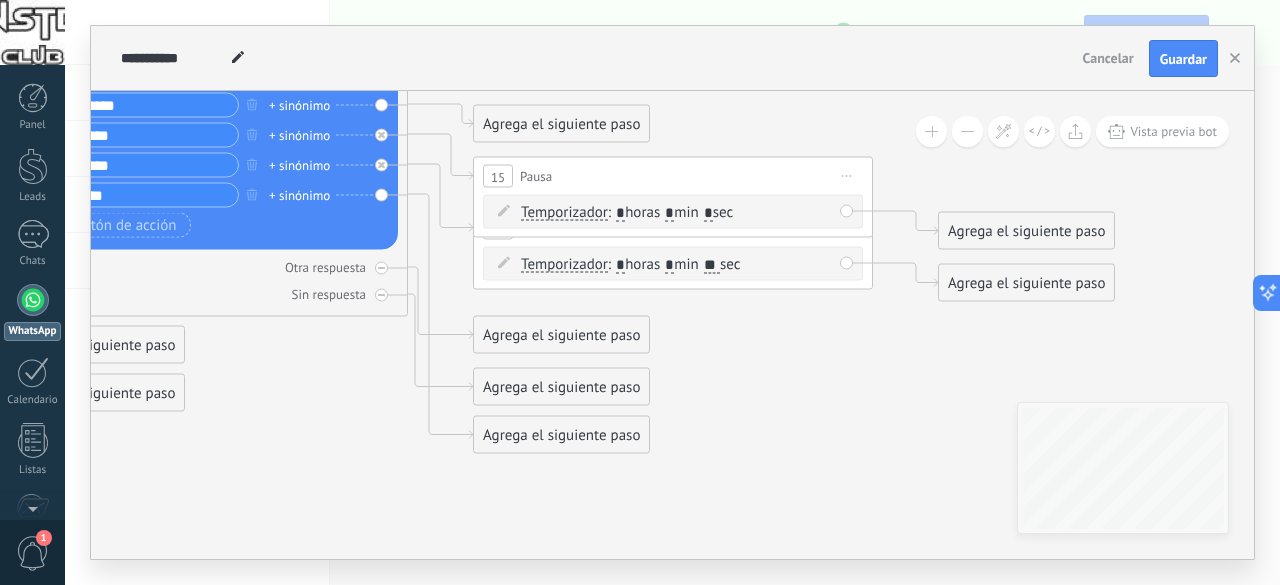 click on "Agrega el siguiente paso" at bounding box center (561, 124) 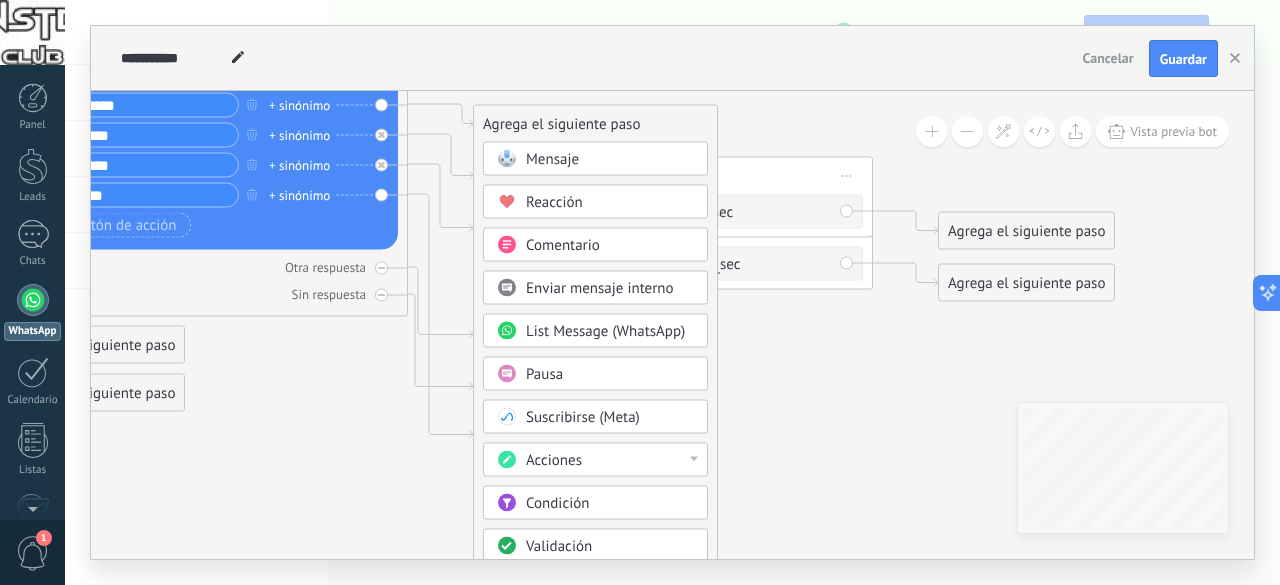click on "Pausa" at bounding box center [610, 375] 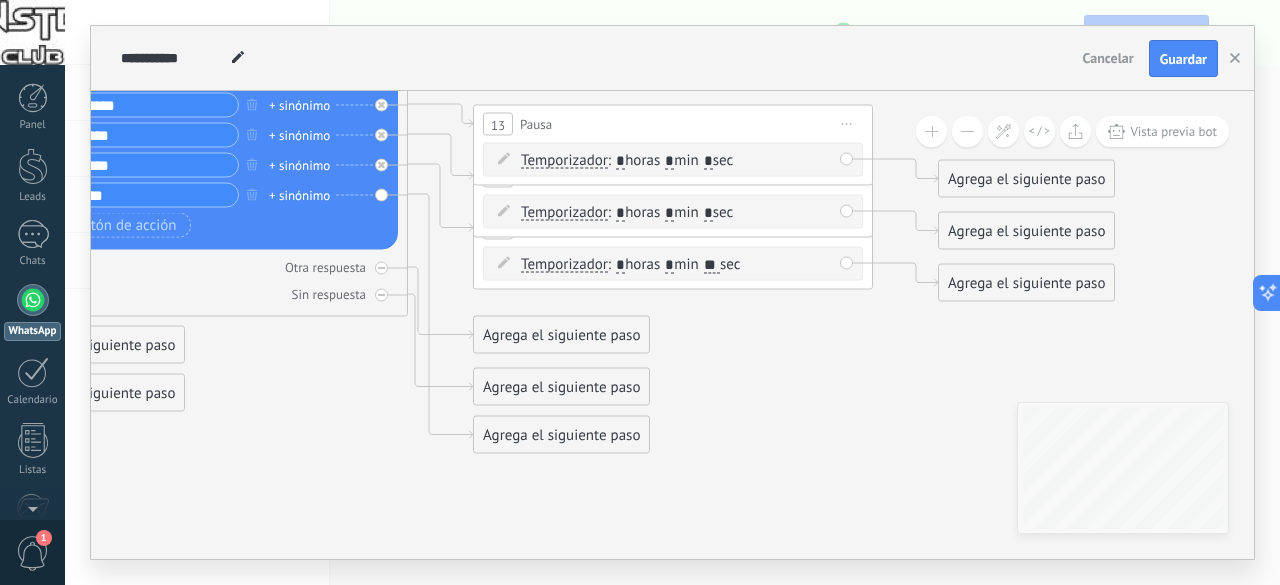 click on "*" at bounding box center (669, 161) 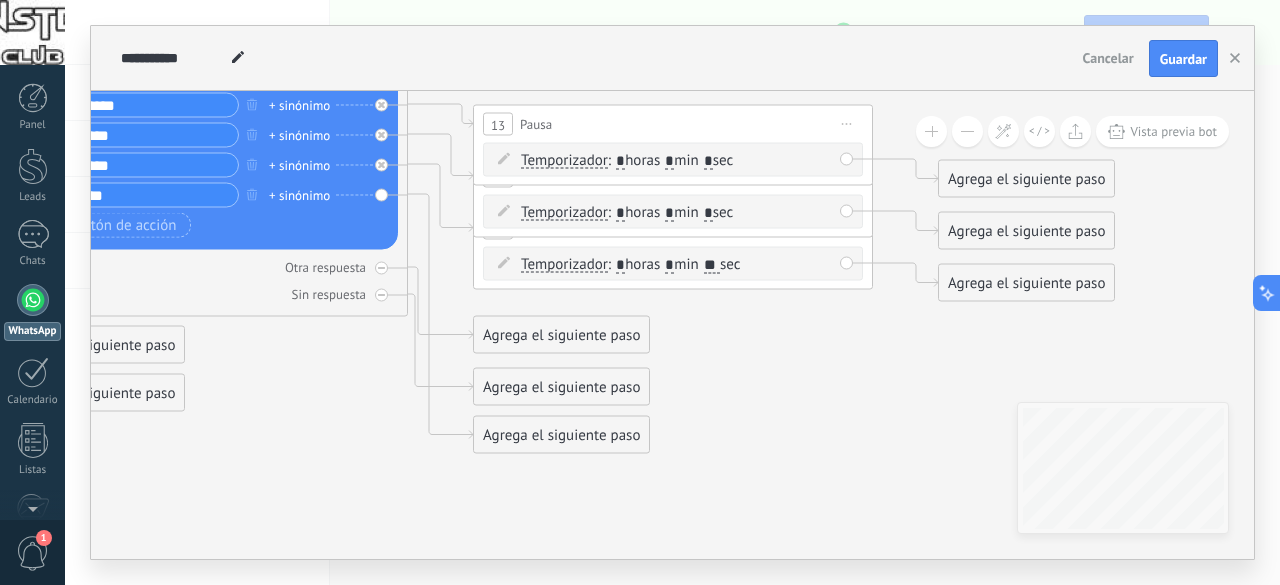 type on "*" 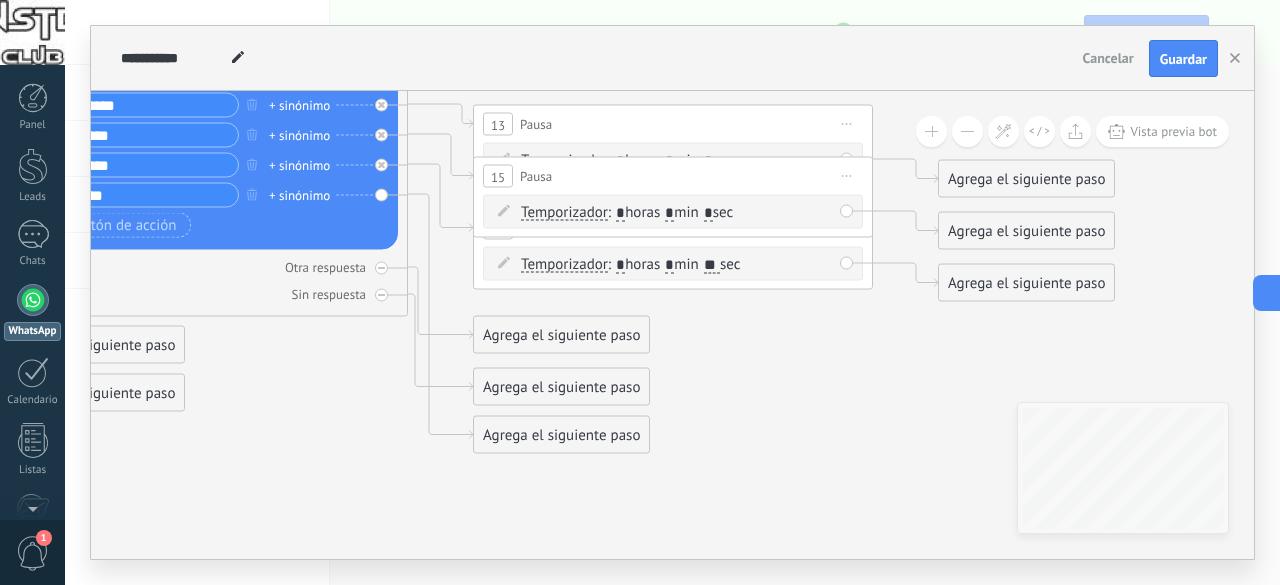 click on "*" at bounding box center [669, 213] 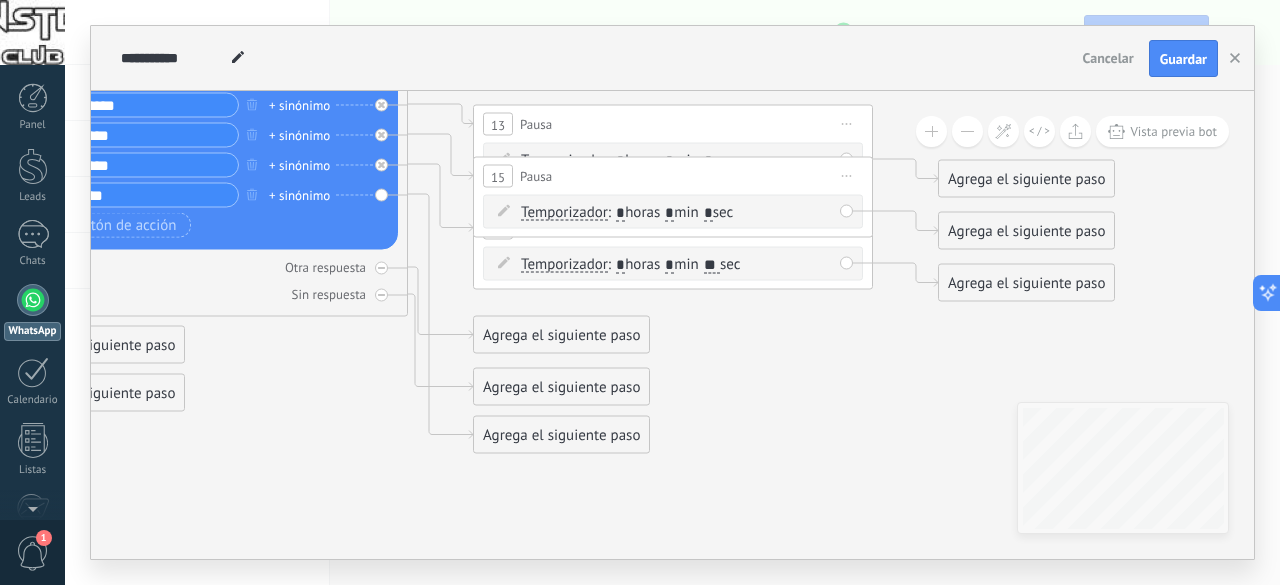 type on "*" 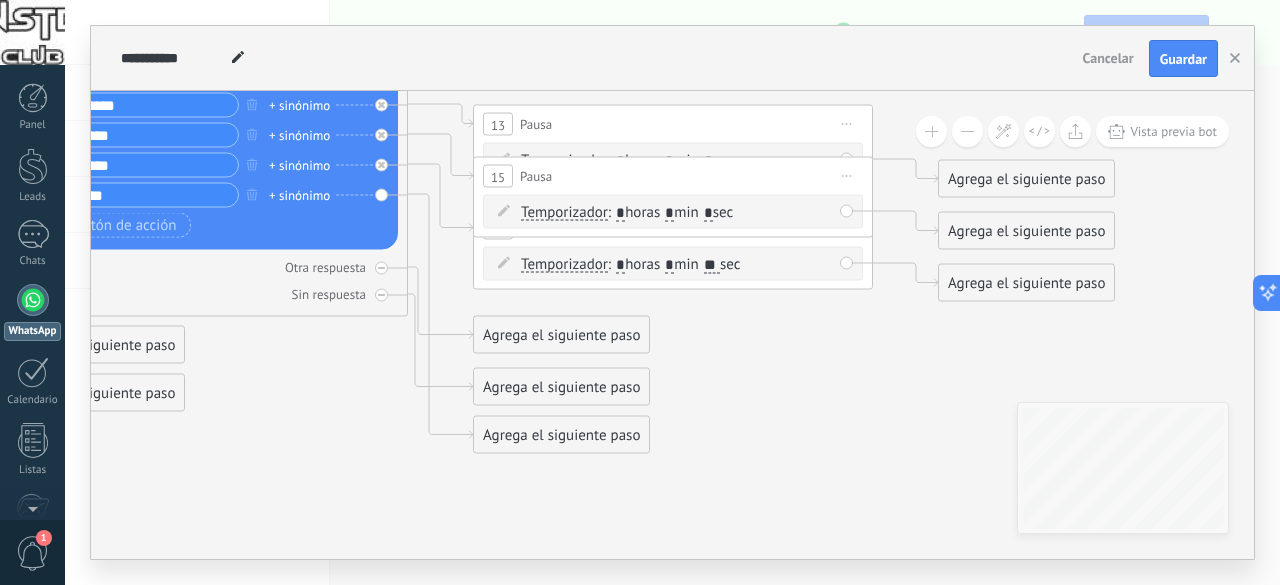 click on "*" at bounding box center [708, 213] 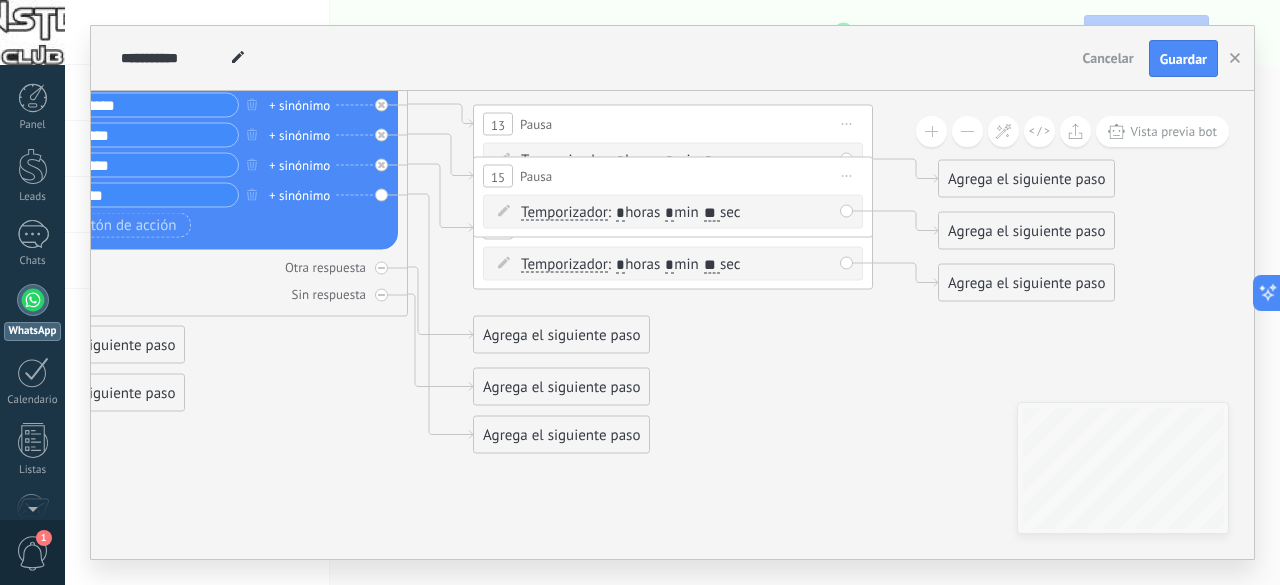 type on "**" 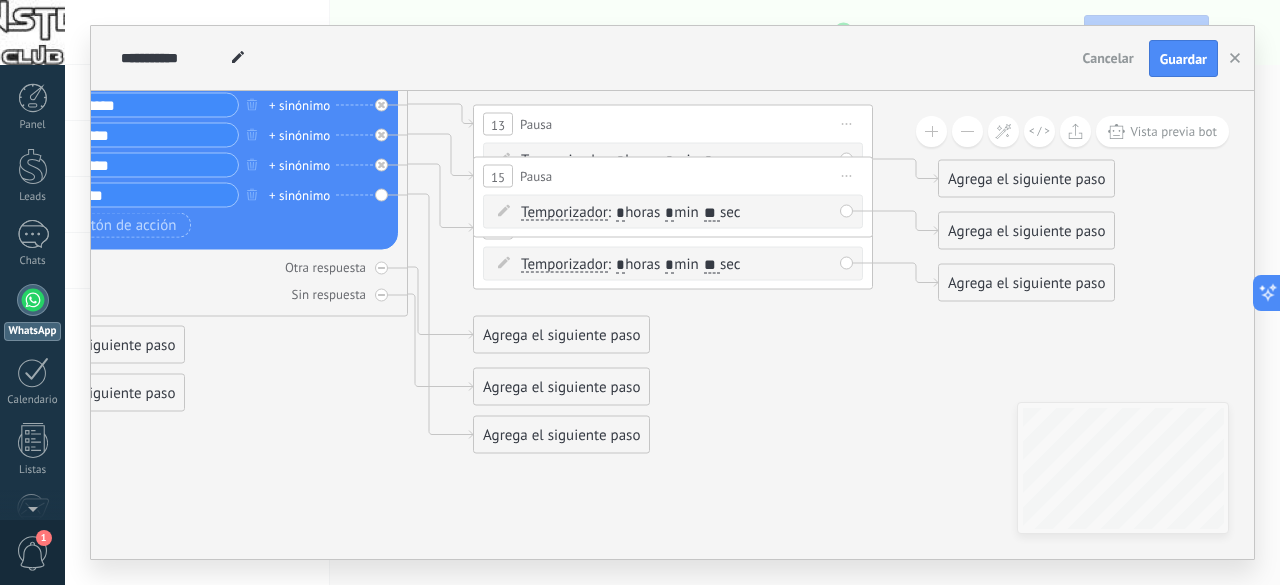 click on "Temporizador
Temporizador
Excepto horas laborales
Temporizador
Temporizador
Excepto horas laborales
:
*  horas
*  min  *  sec
:
Lu - Do" at bounding box center [673, 160] 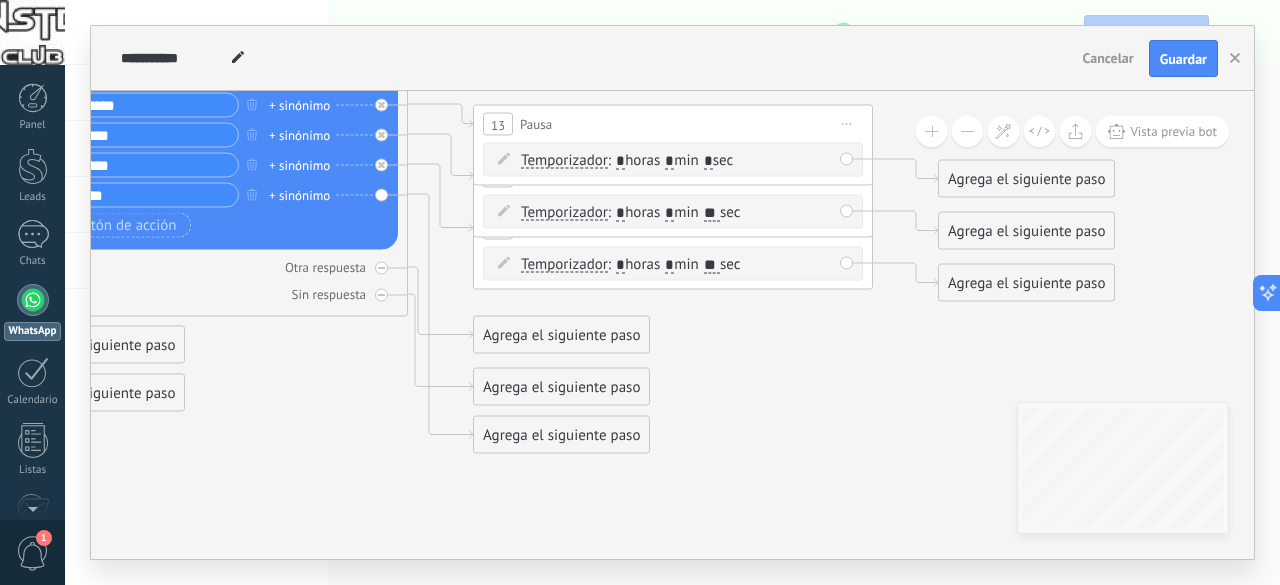click on "*" at bounding box center (708, 161) 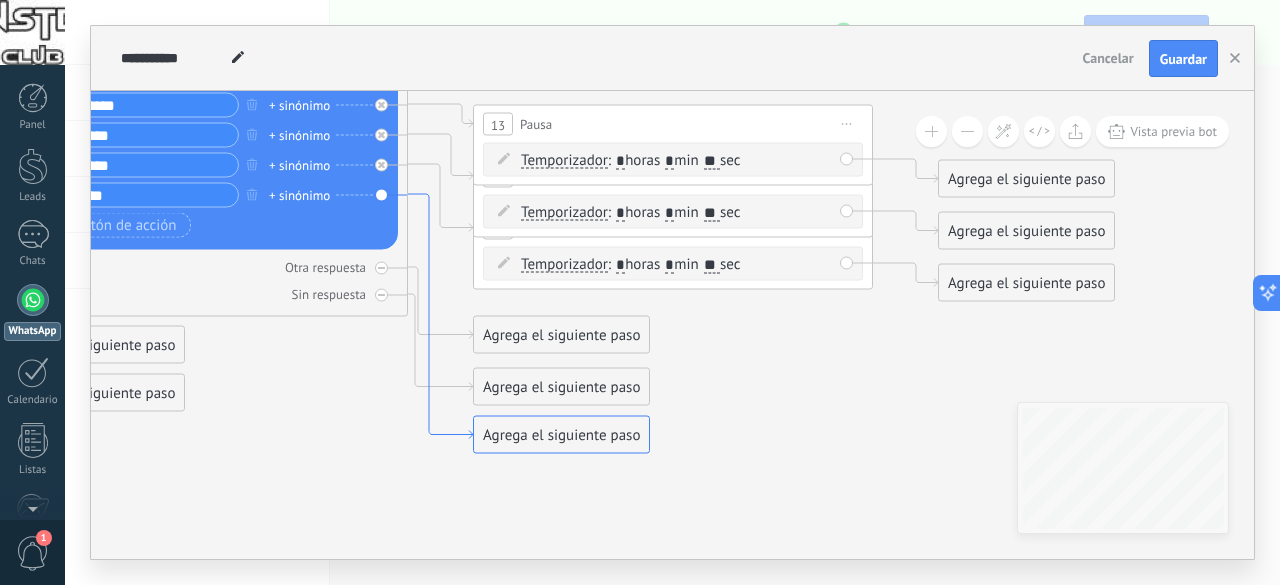type on "**" 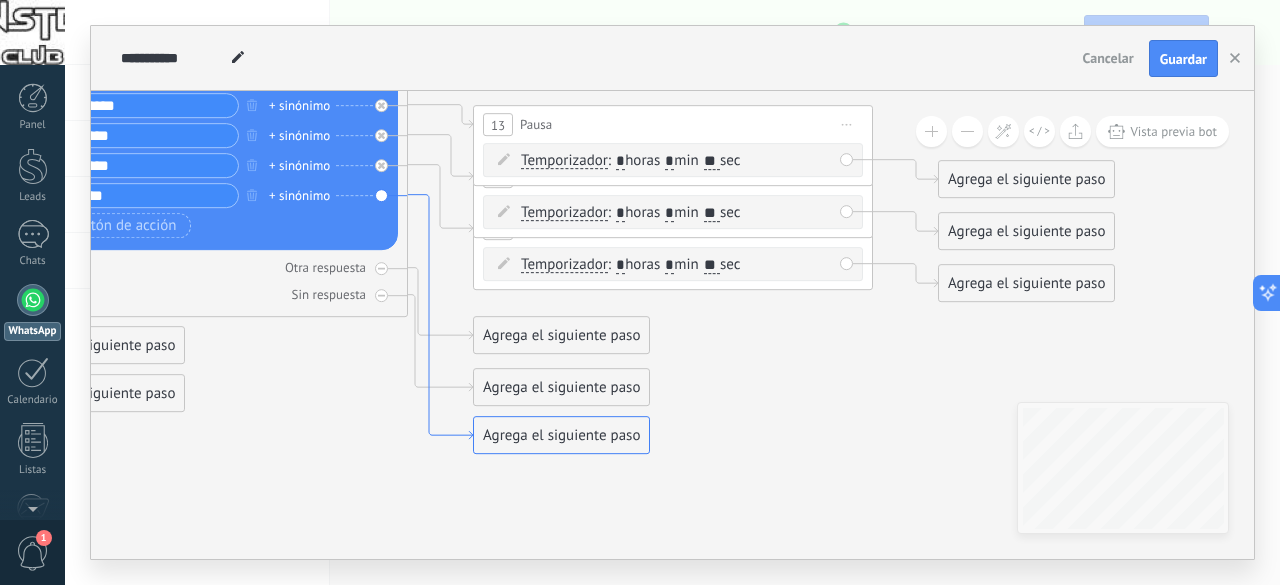 click 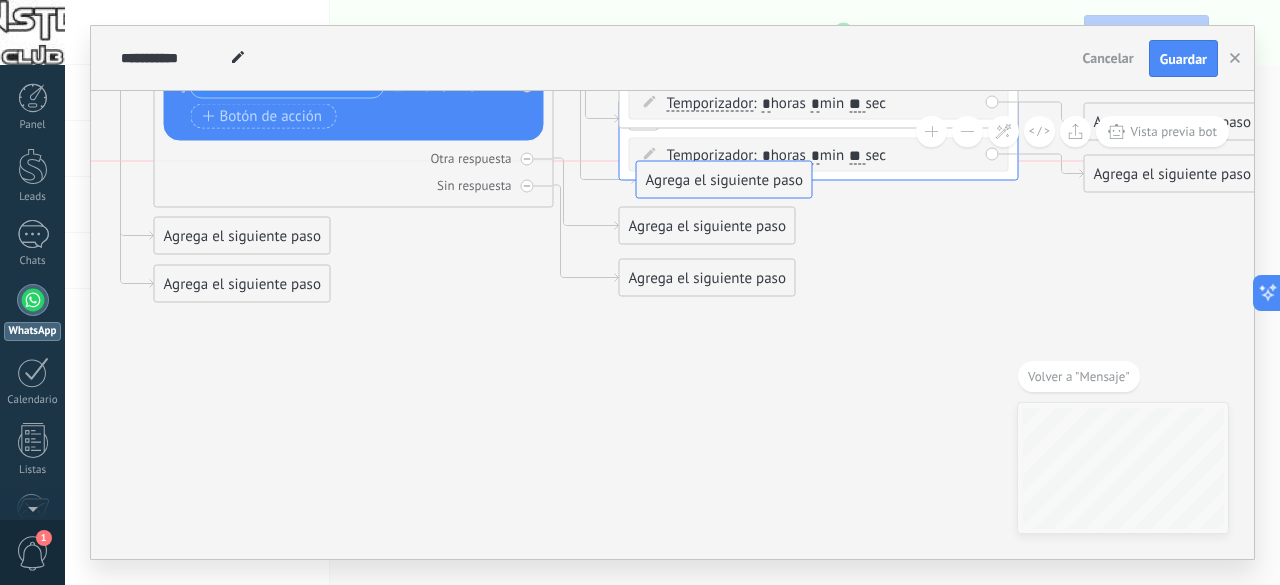 drag, startPoint x: 653, startPoint y: 326, endPoint x: 670, endPoint y: 183, distance: 144.00694 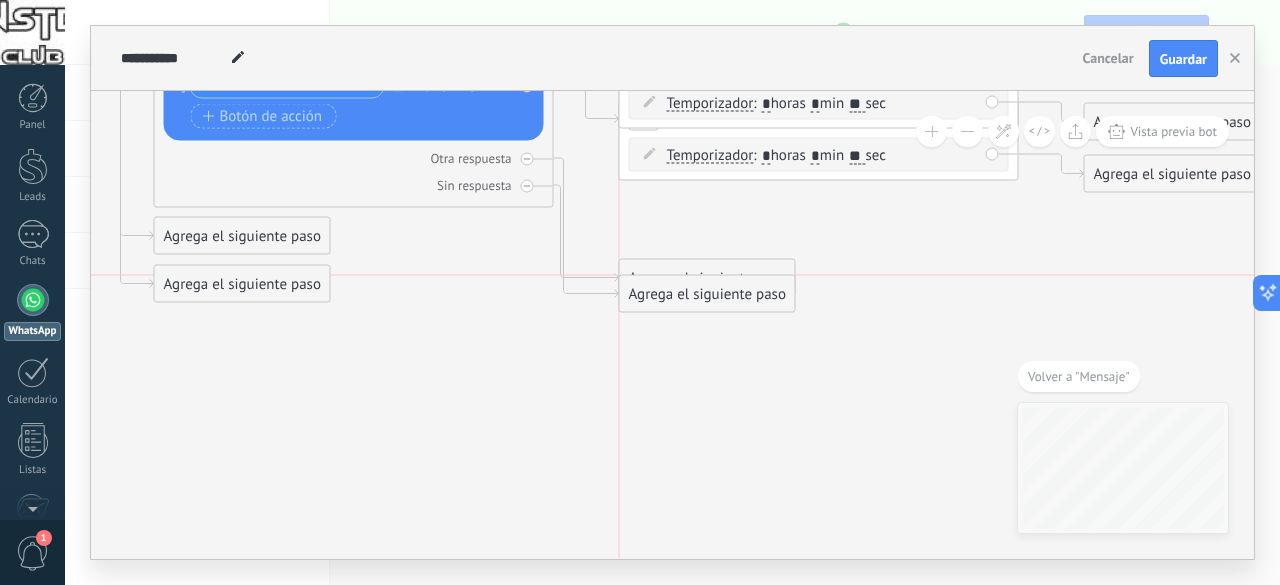 drag, startPoint x: 650, startPoint y: 230, endPoint x: 647, endPoint y: 355, distance: 125.035995 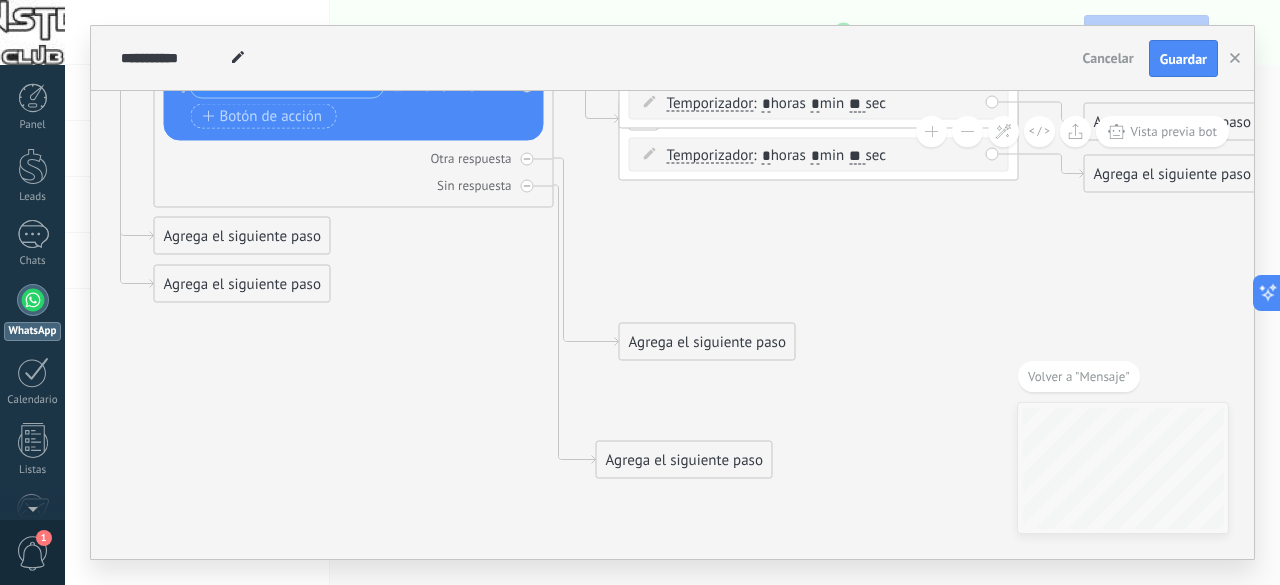 drag, startPoint x: 646, startPoint y: 275, endPoint x: 624, endPoint y: 457, distance: 183.32484 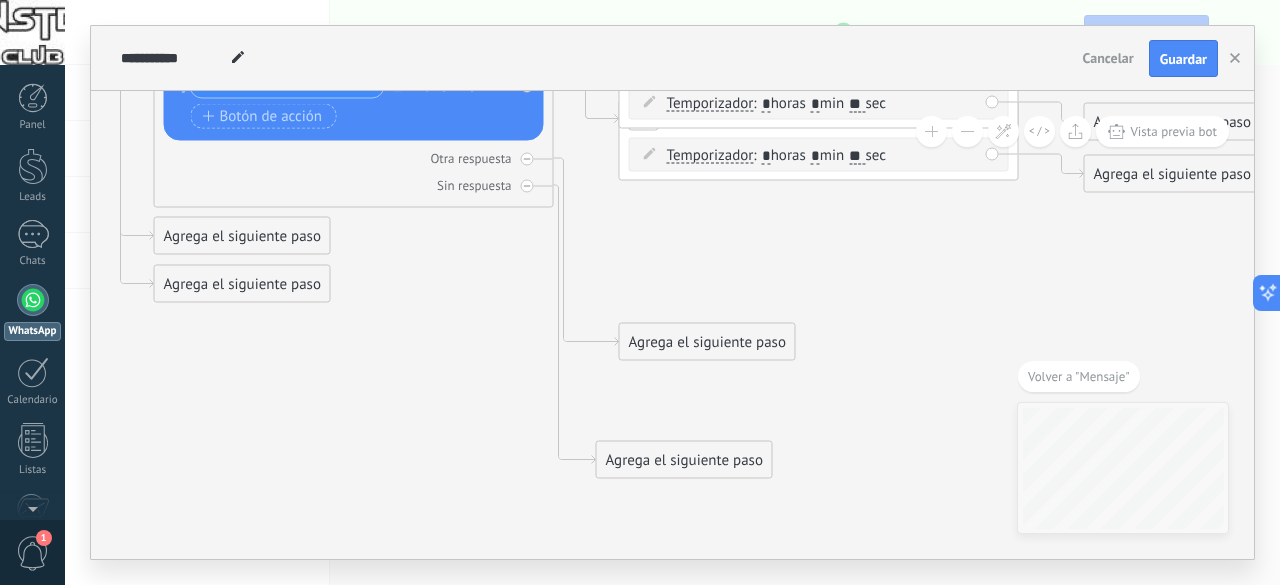 click on "Agrega el siguiente paso" at bounding box center (684, 460) 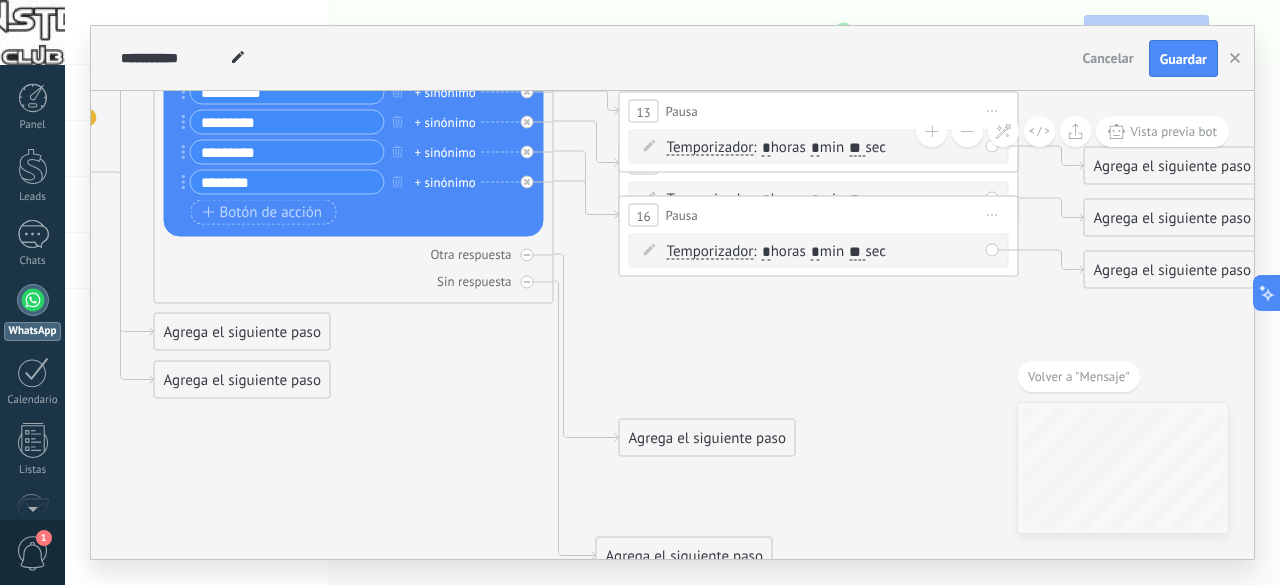 drag, startPoint x: 636, startPoint y: 251, endPoint x: 629, endPoint y: 311, distance: 60.40695 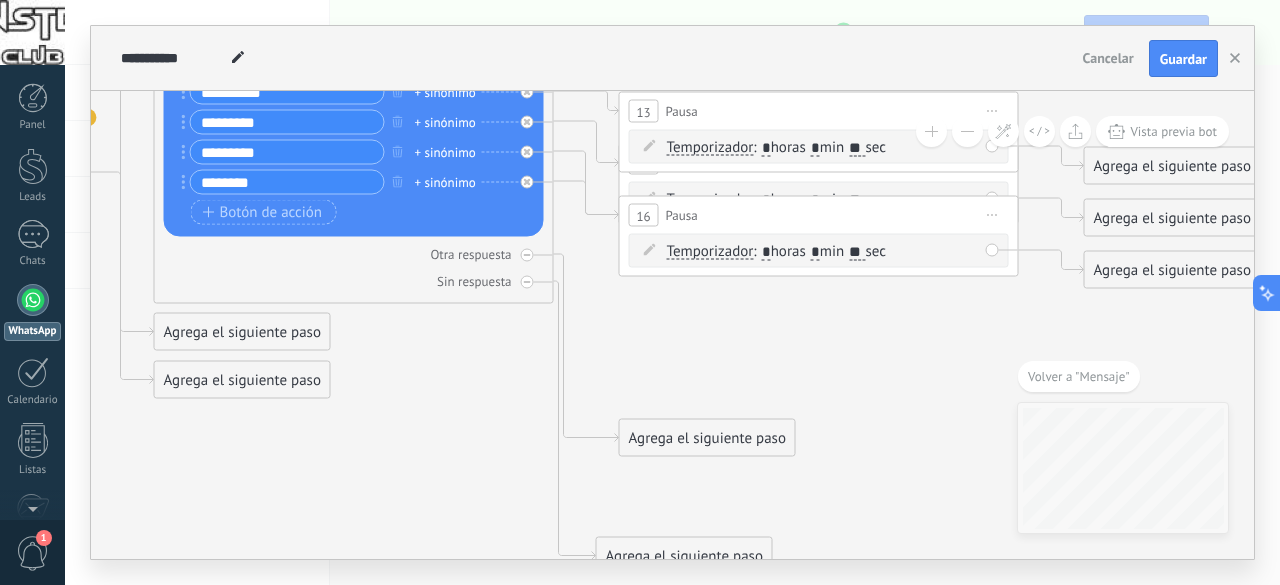 click on "**********" at bounding box center [-1011, -388] 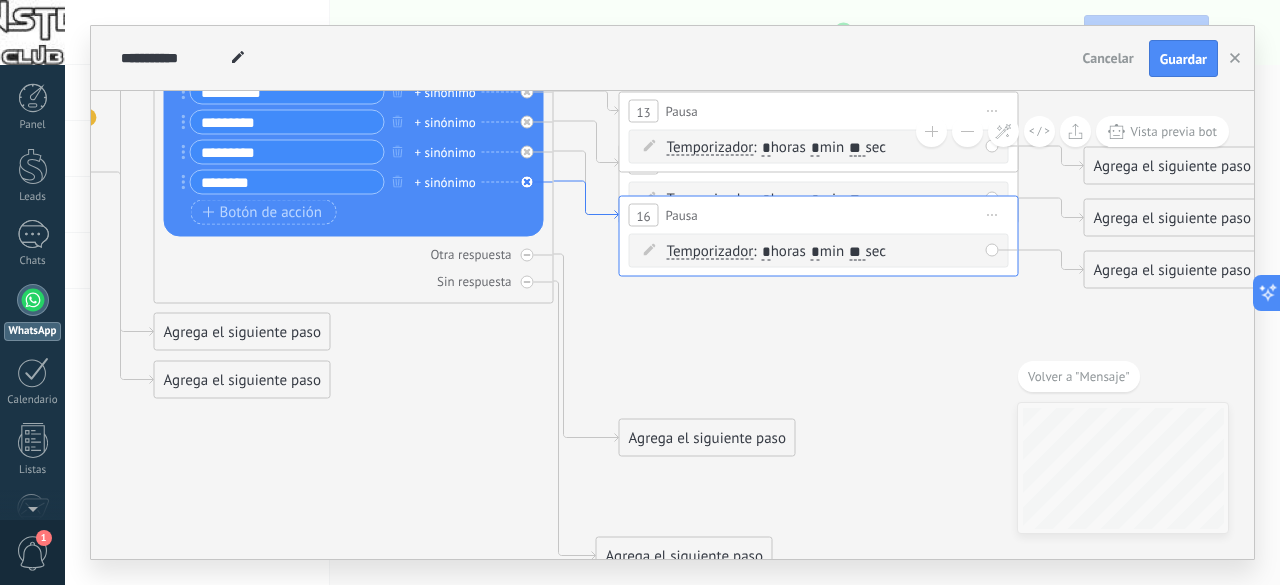 click 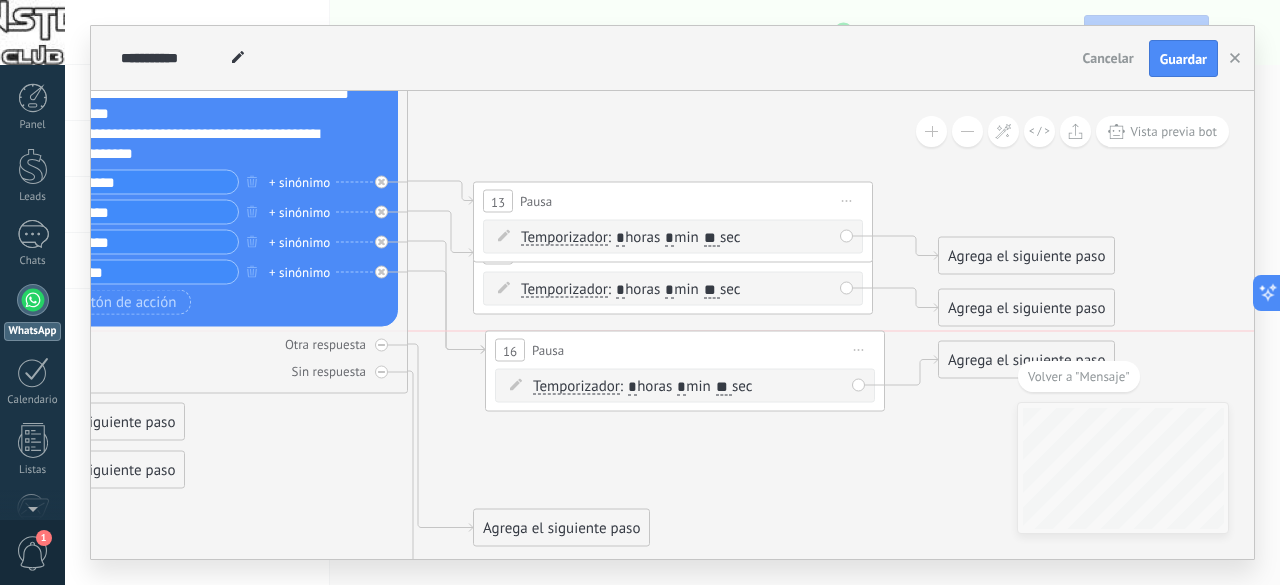 drag, startPoint x: 584, startPoint y: 307, endPoint x: 596, endPoint y: 343, distance: 37.94733 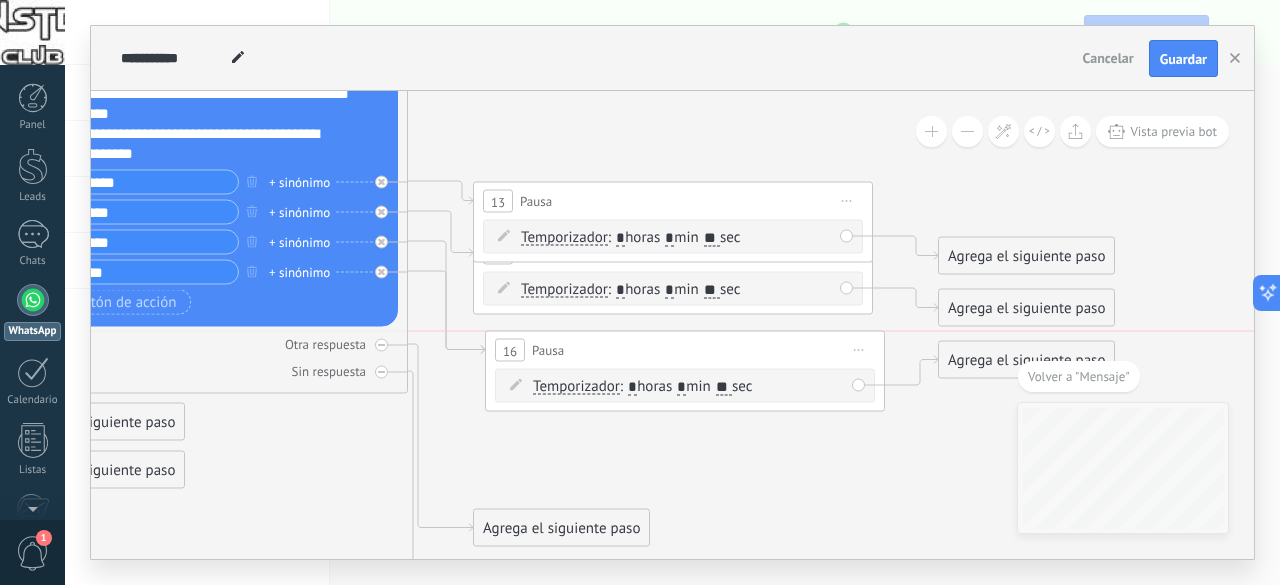 click on "16
Pausa
*****
Iniciar vista previa aquí
Cambiar nombre
Duplicar
Borrar" at bounding box center [685, 350] 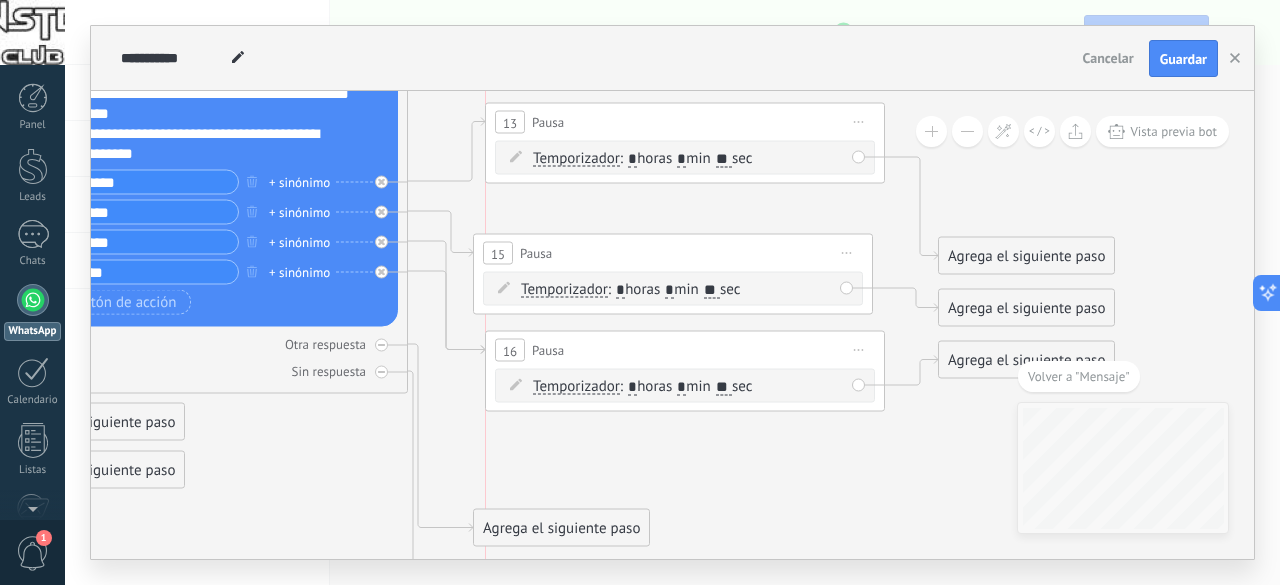 drag, startPoint x: 642, startPoint y: 197, endPoint x: 652, endPoint y: 111, distance: 86.579445 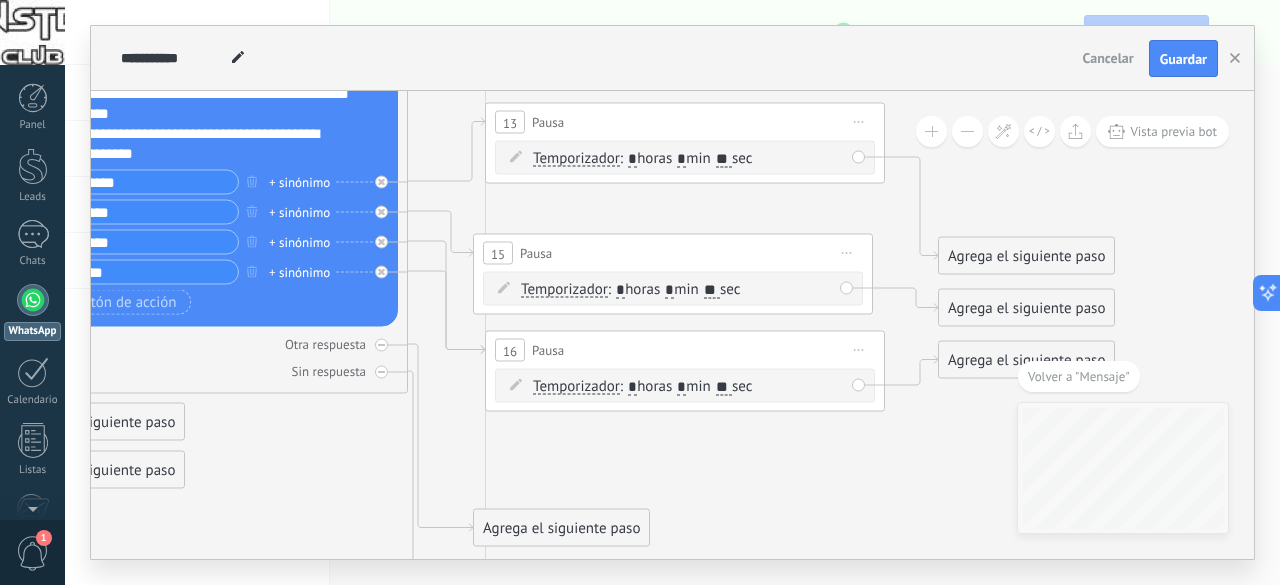 click on "13
Pausa
*****
Iniciar vista previa aquí
Cambiar nombre
Duplicar
Borrar" at bounding box center (685, 122) 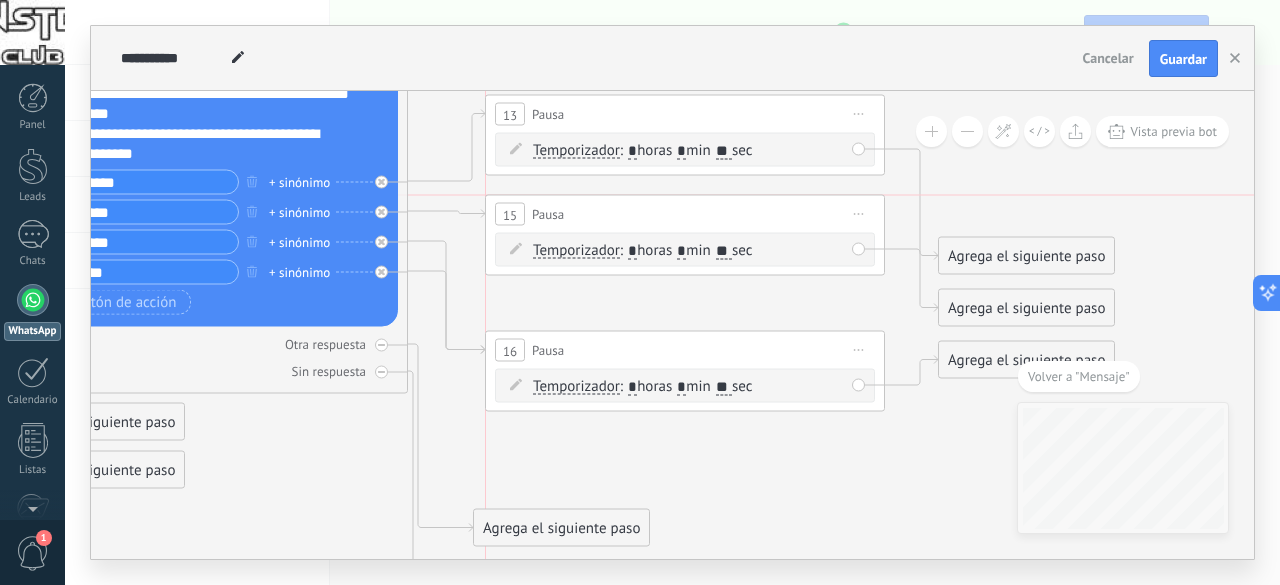 drag, startPoint x: 653, startPoint y: 249, endPoint x: 665, endPoint y: 207, distance: 43.68066 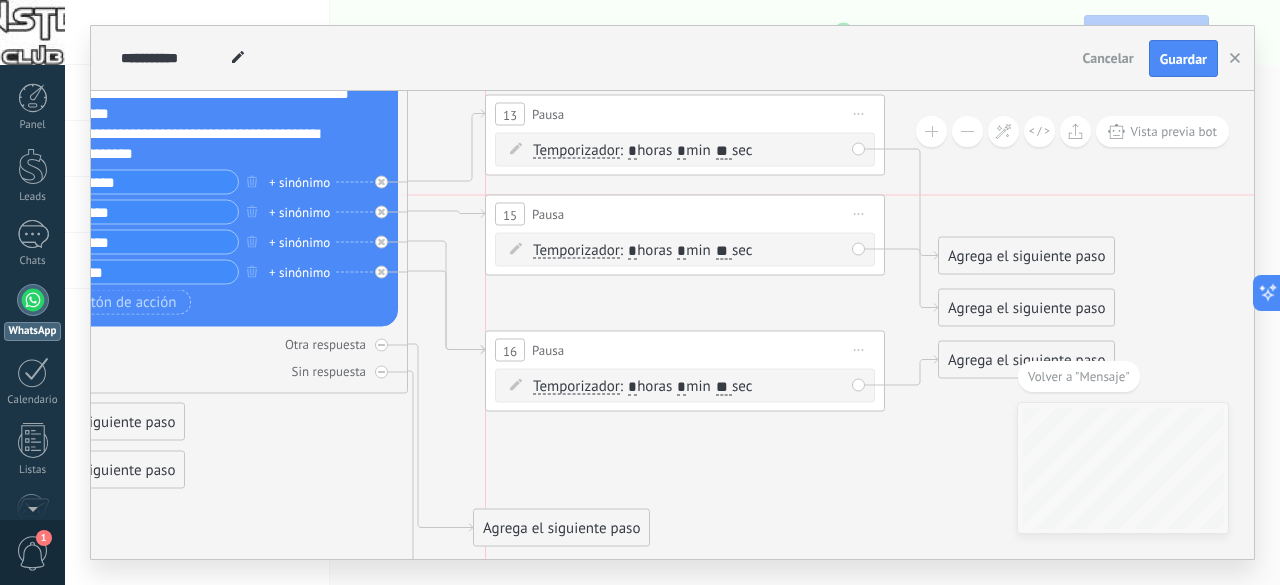 click on "15
Pausa
*****
Iniciar vista previa aquí
Cambiar nombre
Duplicar
Borrar" at bounding box center (685, 214) 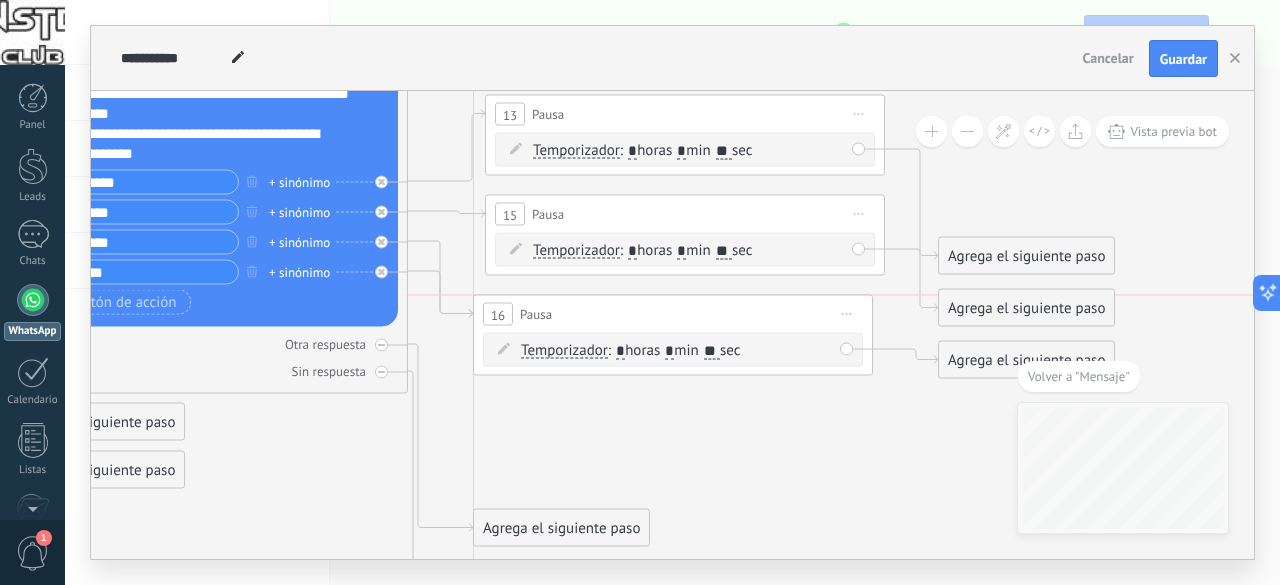drag, startPoint x: 618, startPoint y: 354, endPoint x: 610, endPoint y: 331, distance: 24.351591 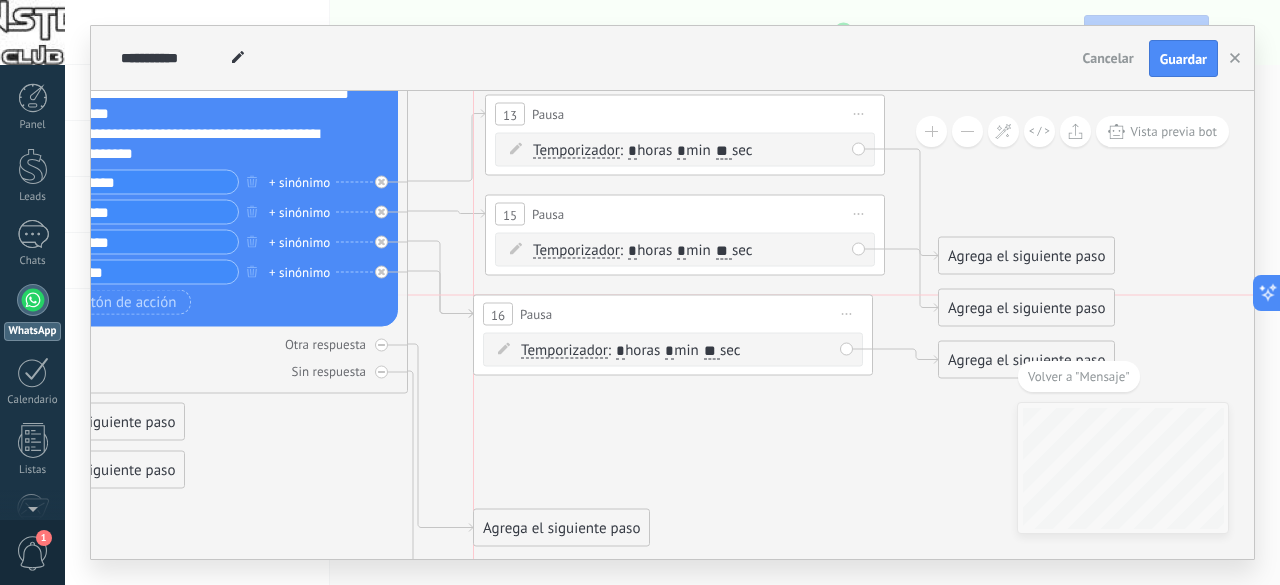 click on "16
Pausa
*****
Iniciar vista previa aquí
Cambiar nombre
Duplicar
Borrar" at bounding box center (673, 314) 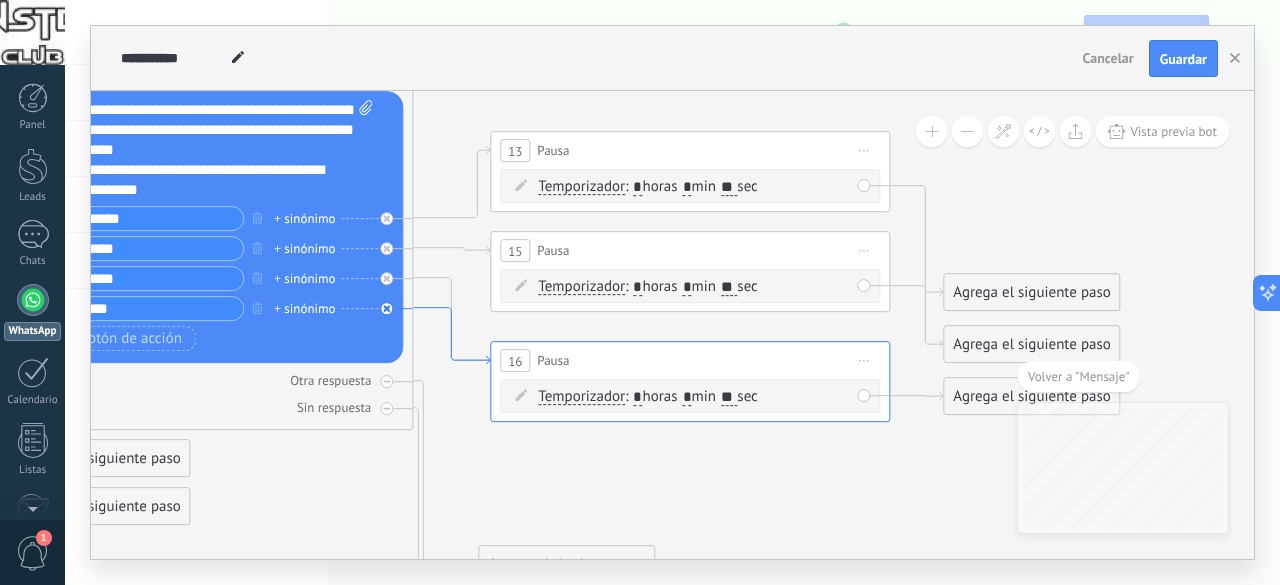 drag, startPoint x: 427, startPoint y: 275, endPoint x: 432, endPoint y: 314, distance: 39.319206 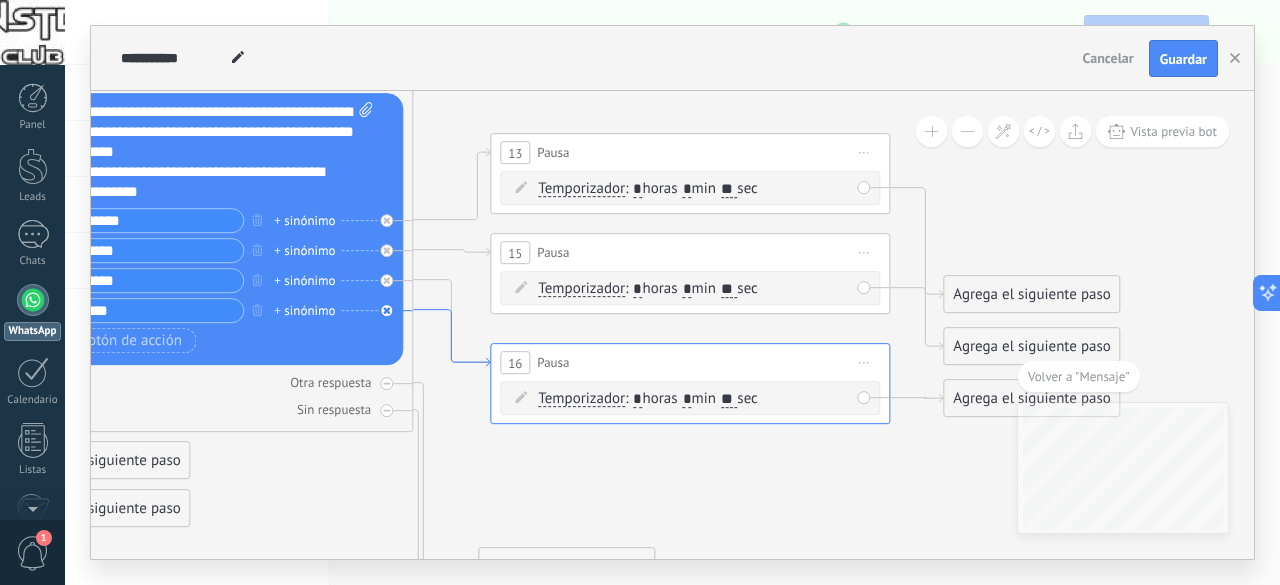 click 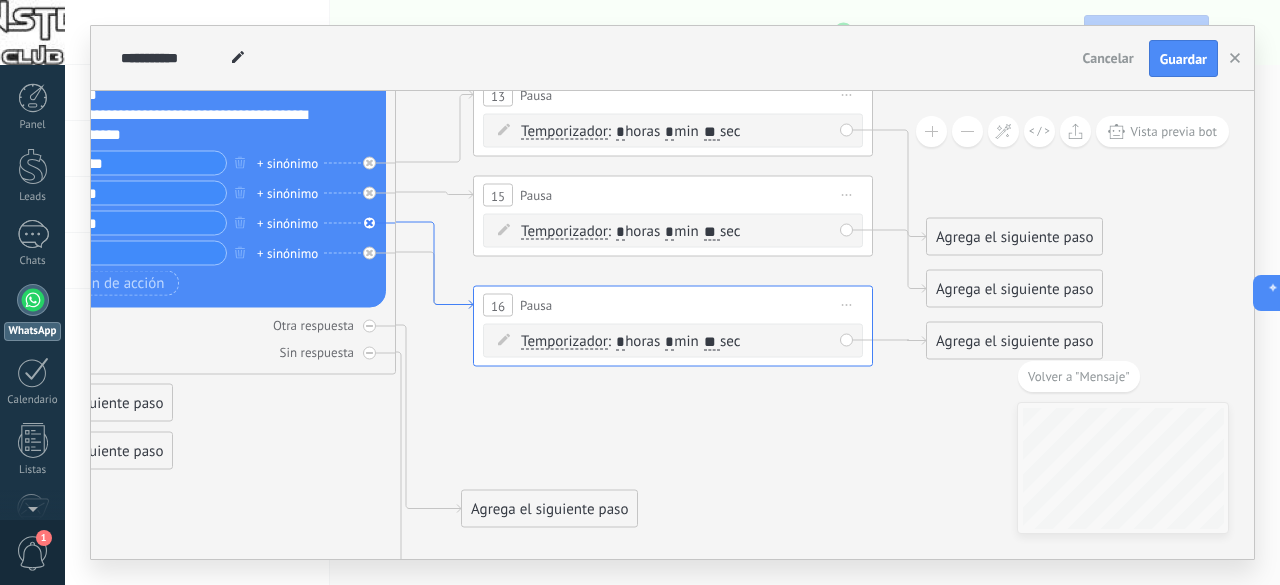click 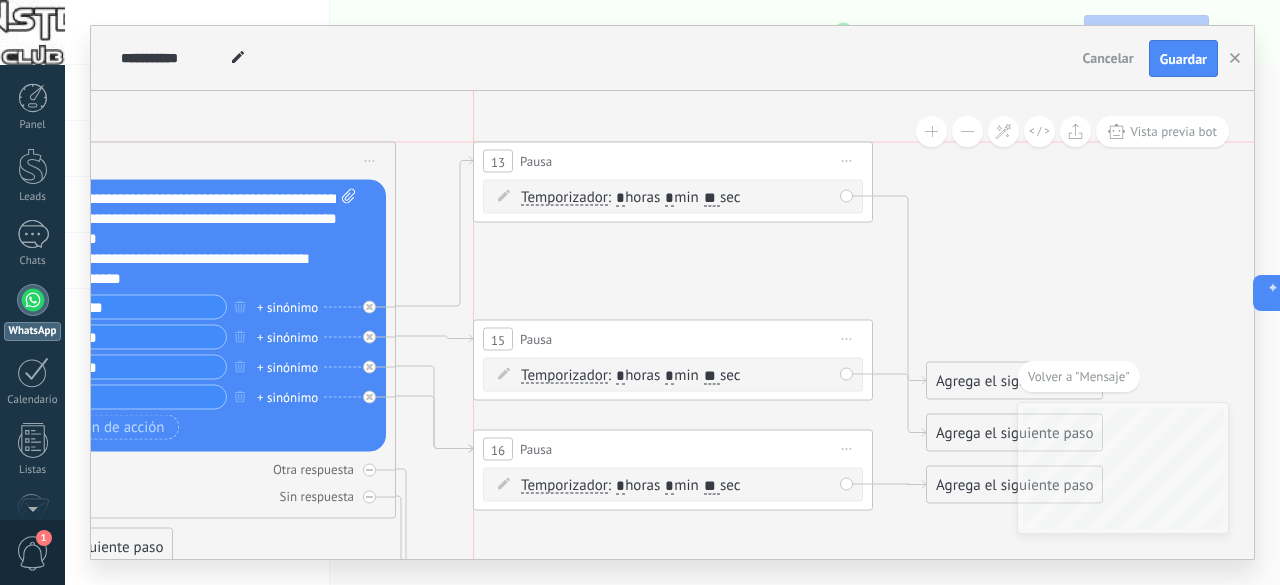 drag, startPoint x: 649, startPoint y: 233, endPoint x: 648, endPoint y: 156, distance: 77.00649 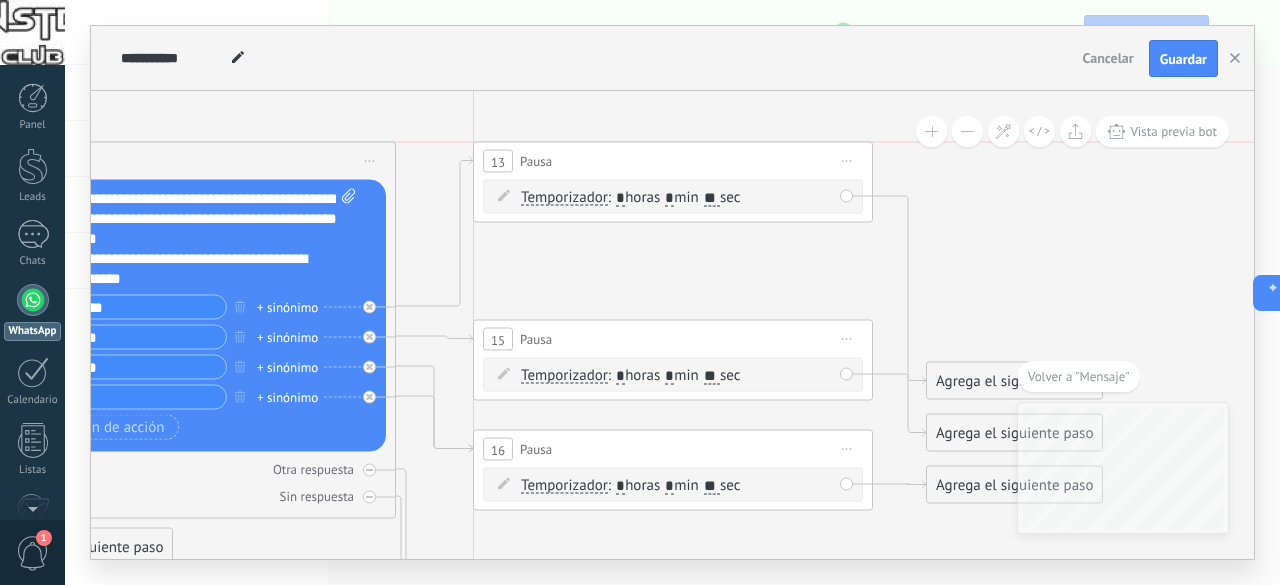 click on "13
Pausa
*****
Iniciar vista previa aquí
Cambiar nombre
Duplicar
Borrar" at bounding box center (673, 161) 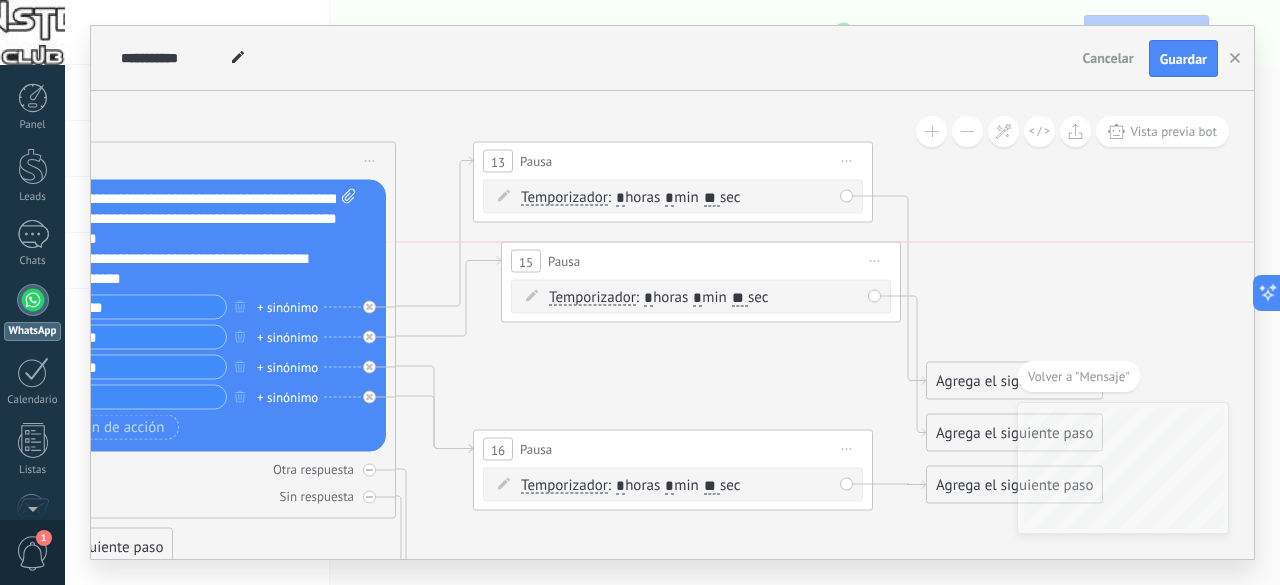 drag, startPoint x: 661, startPoint y: 343, endPoint x: 689, endPoint y: 260, distance: 87.595665 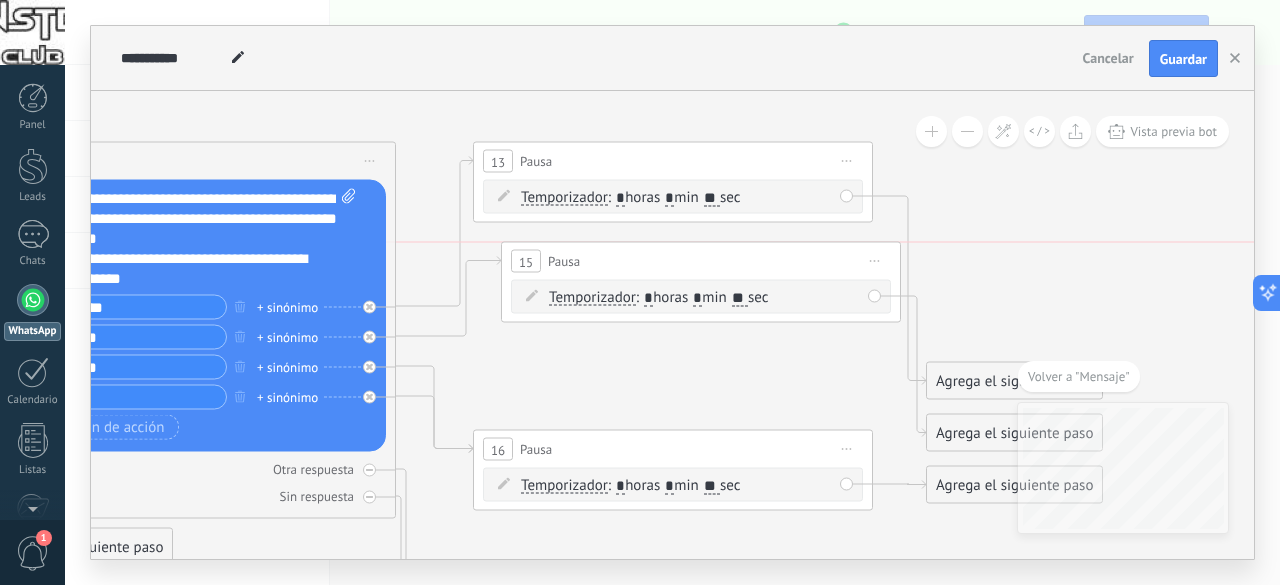 click on "15
Pausa
*****
Iniciar vista previa aquí
Cambiar nombre
Duplicar
Borrar" at bounding box center [701, 261] 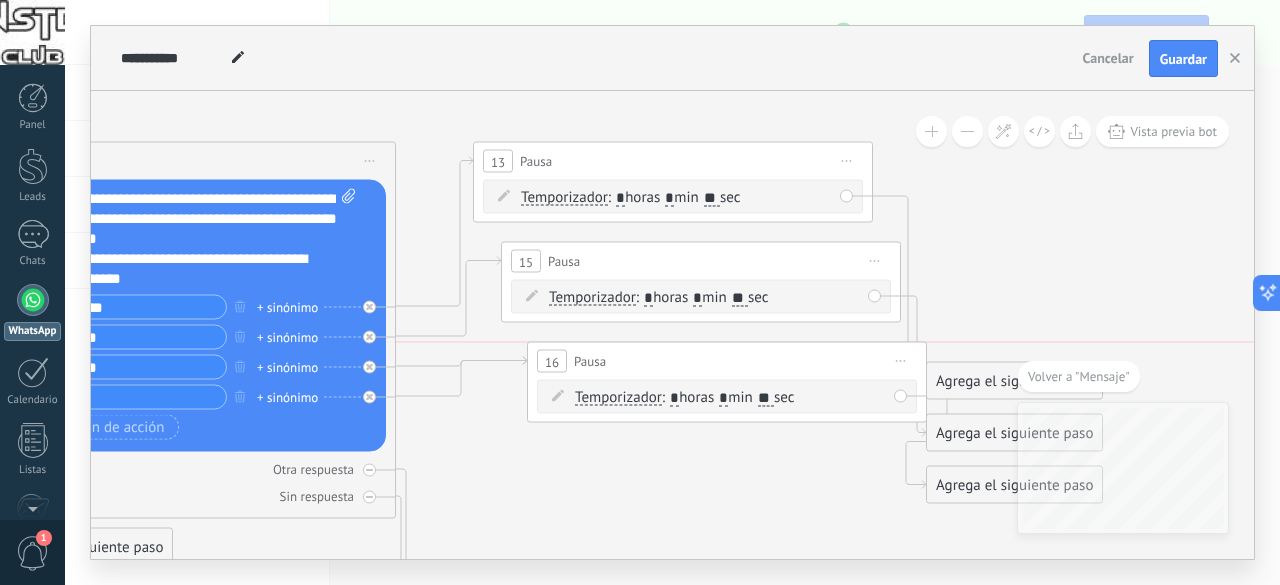 drag, startPoint x: 662, startPoint y: 415, endPoint x: 704, endPoint y: 377, distance: 56.63921 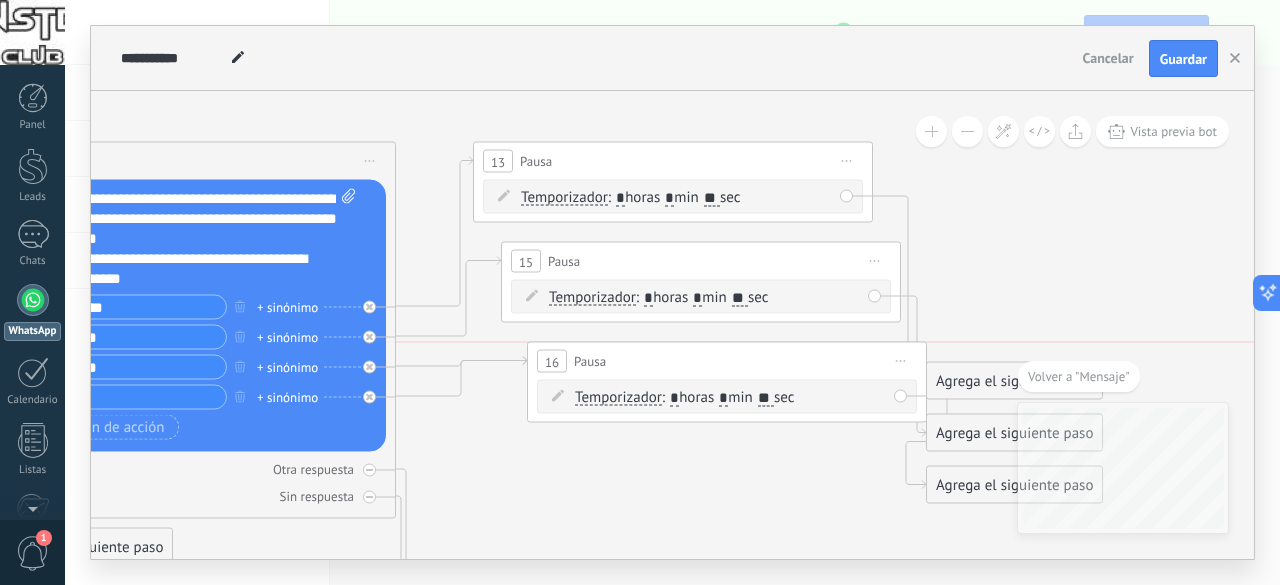 click on "16
Pausa
*****
Iniciar vista previa aquí
Cambiar nombre
Duplicar
Borrar" at bounding box center [727, 361] 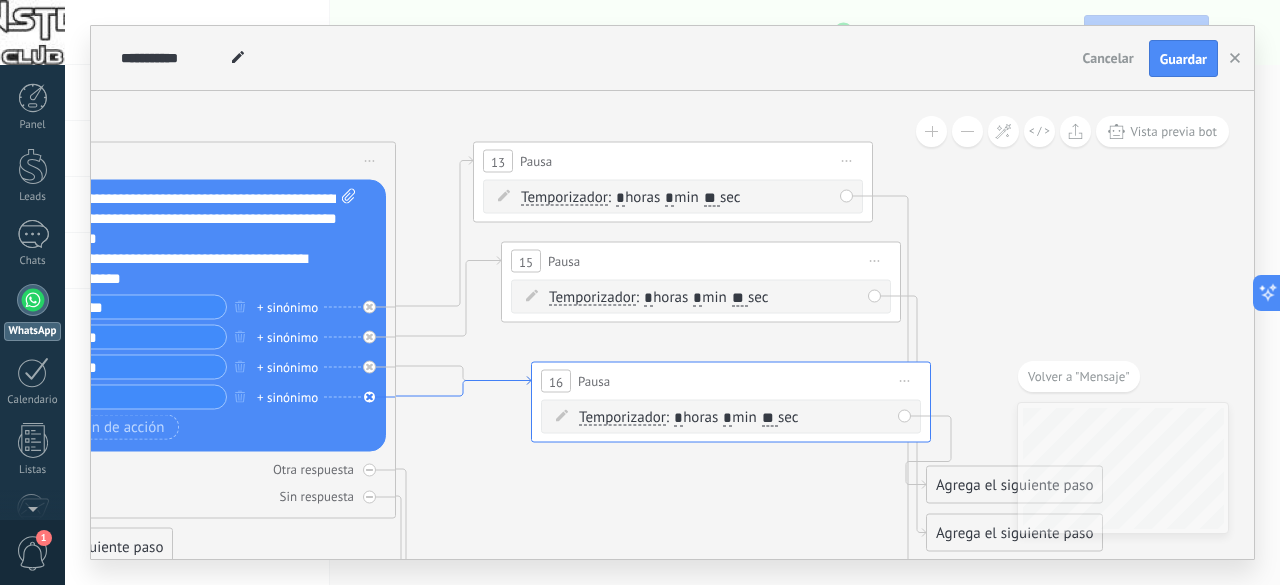 click 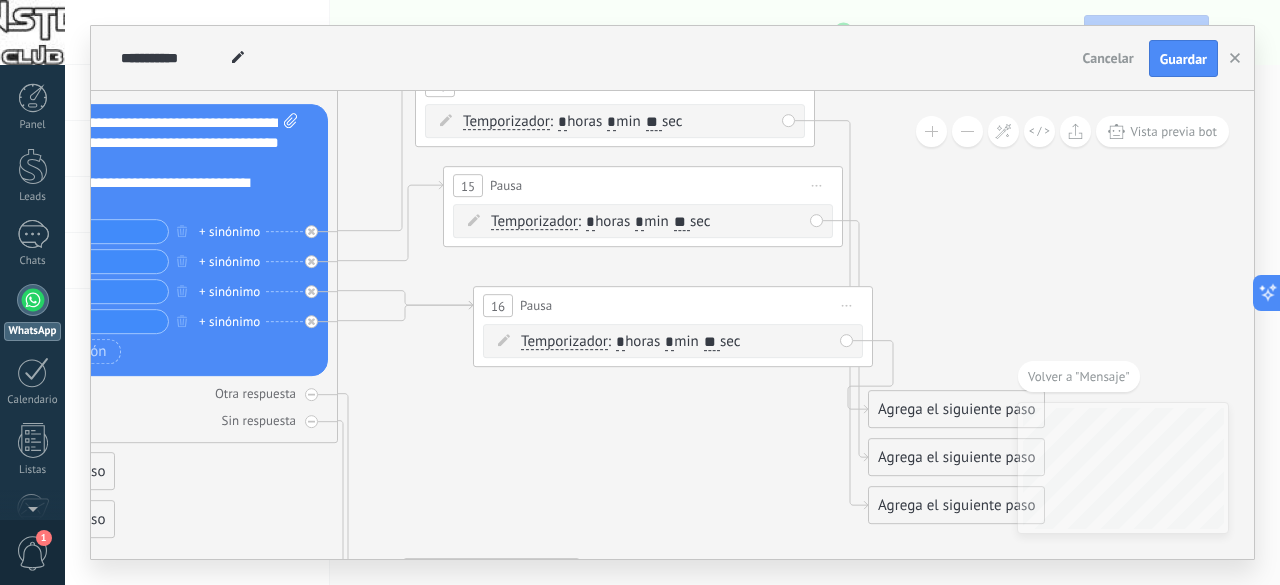 click 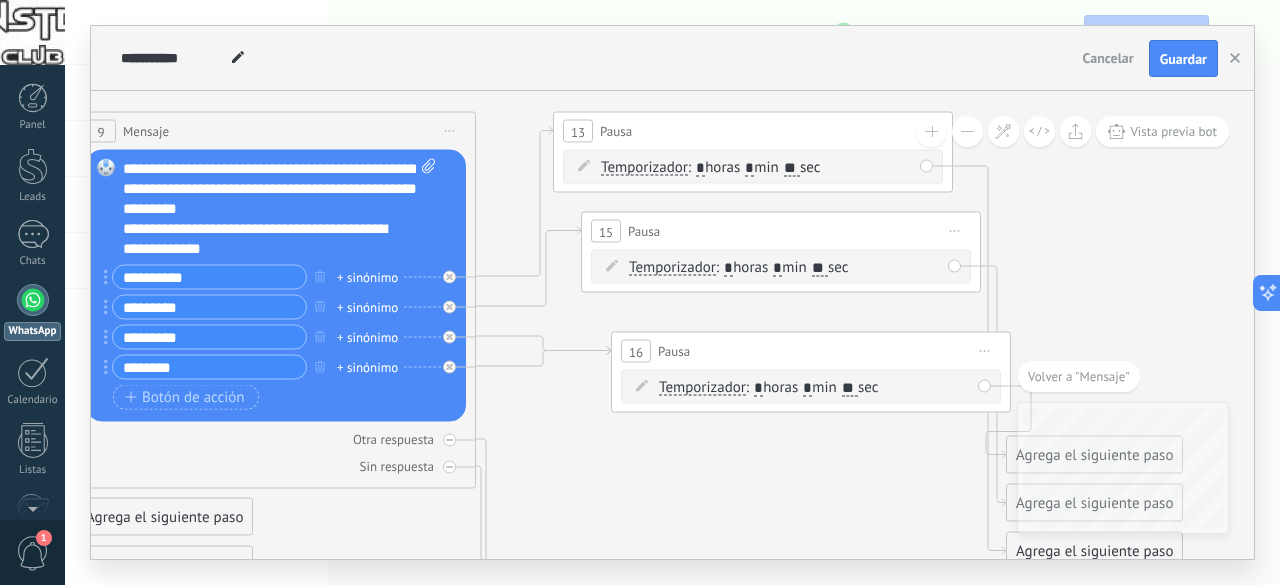 drag, startPoint x: 406, startPoint y: 371, endPoint x: 636, endPoint y: 439, distance: 239.84161 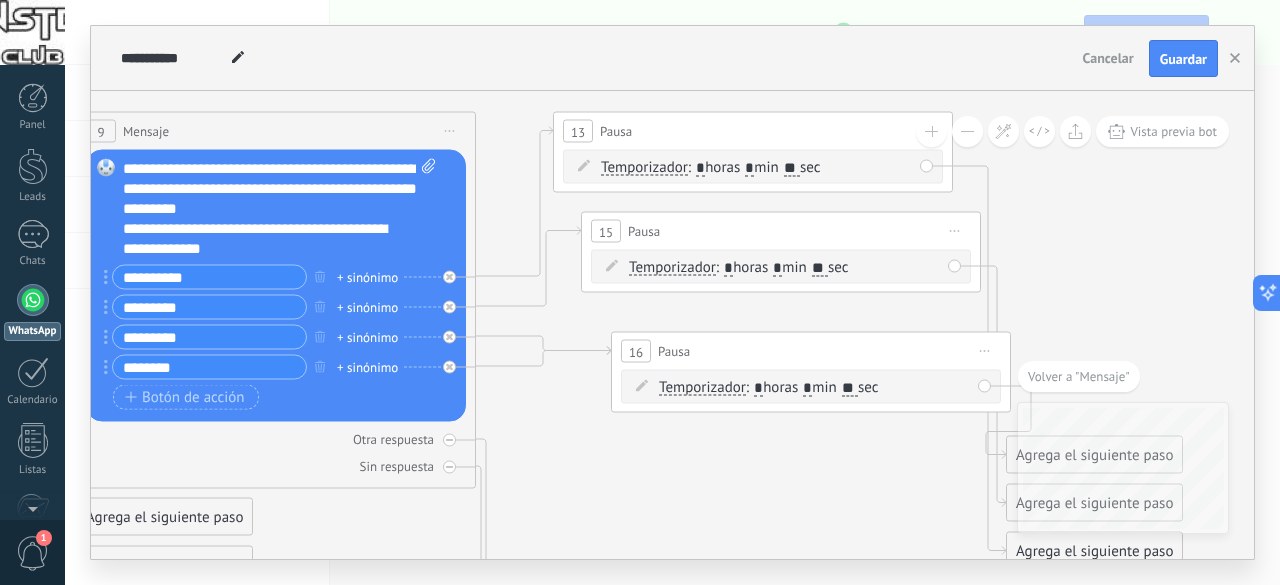 click 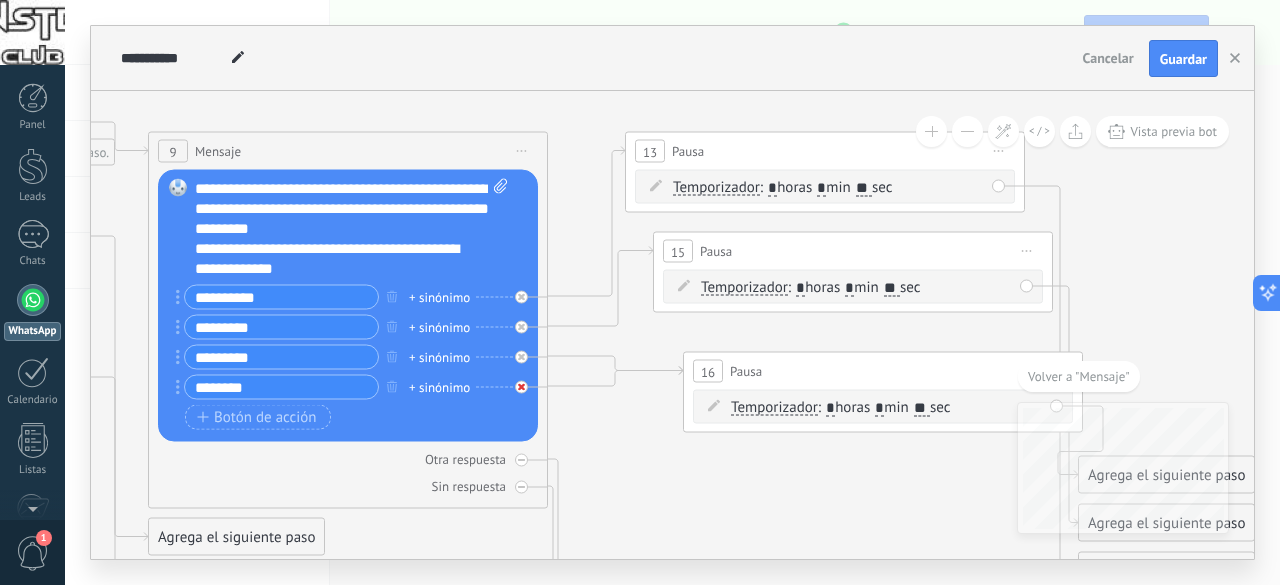 click 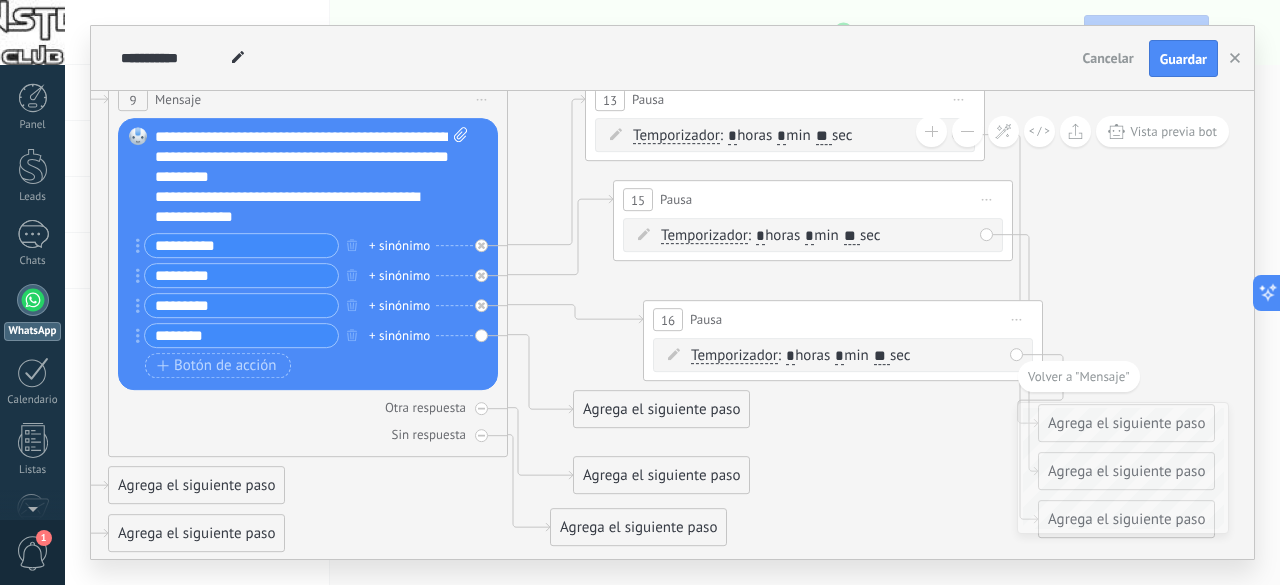 drag, startPoint x: 619, startPoint y: 401, endPoint x: 574, endPoint y: 347, distance: 70.292244 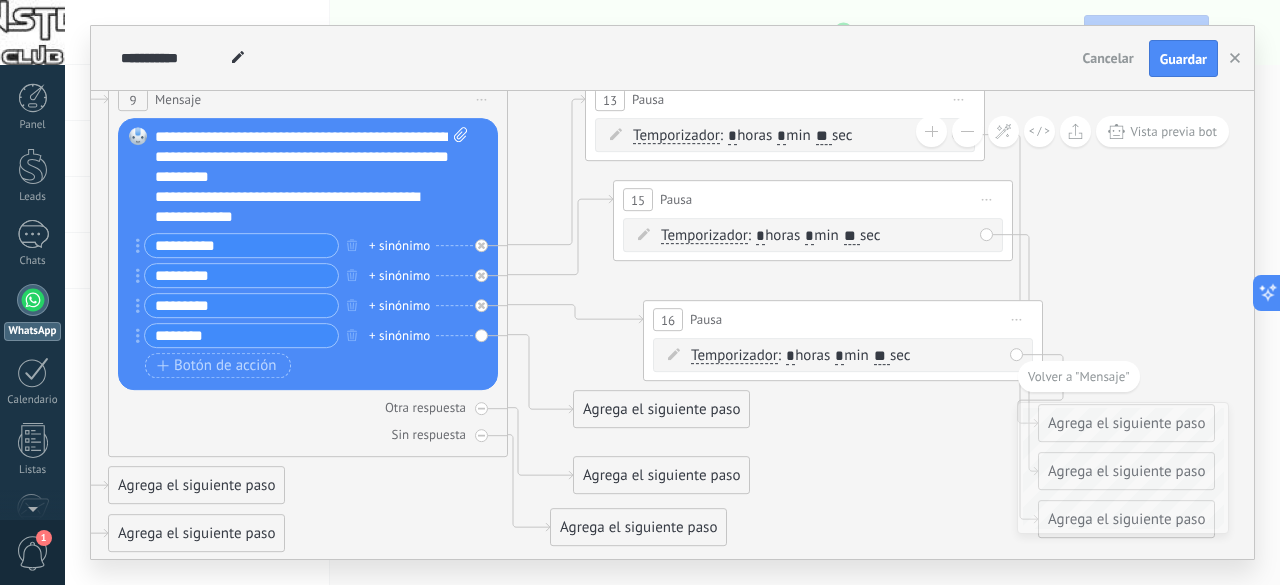 click 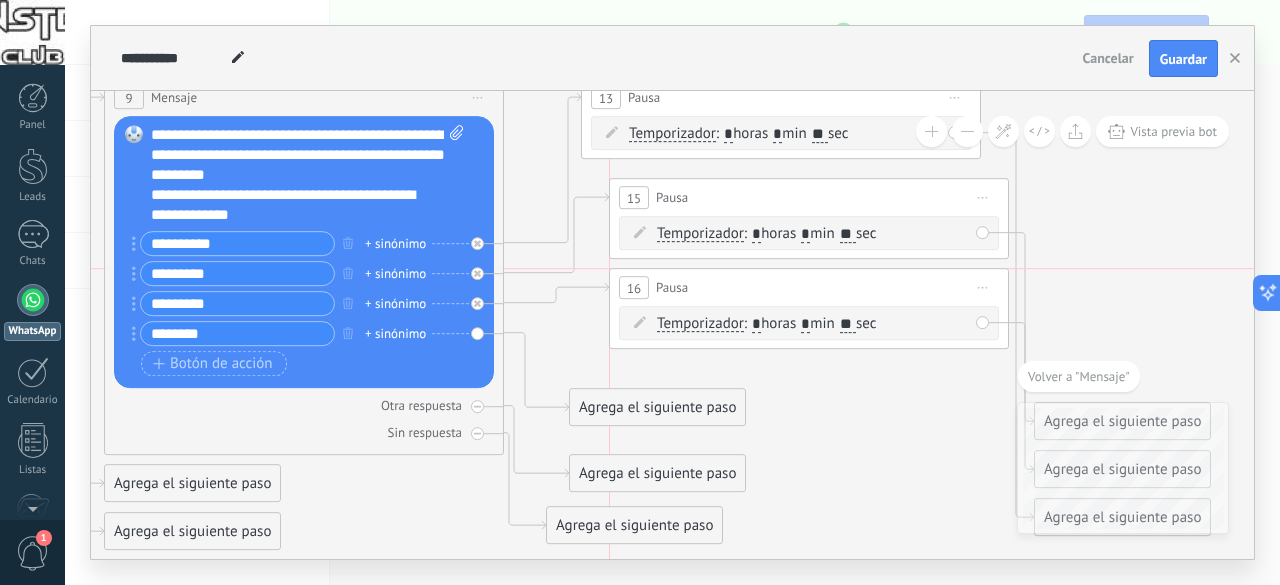 drag, startPoint x: 731, startPoint y: 317, endPoint x: 703, endPoint y: 282, distance: 44.82187 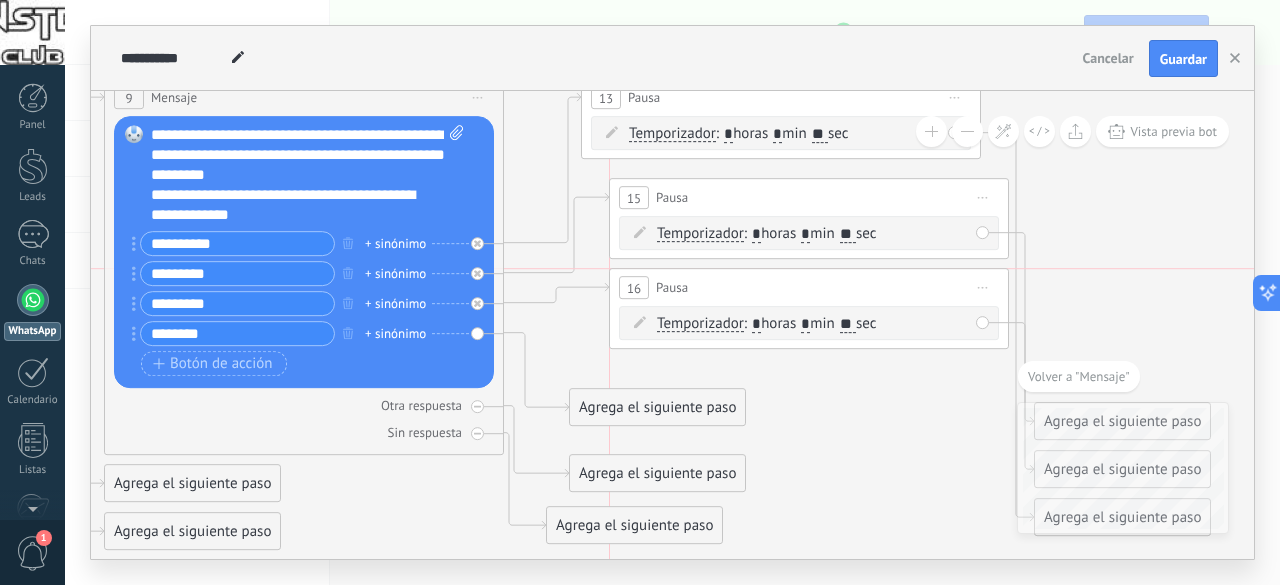 click on "16
Pausa
*****
Iniciar vista previa aquí
Cambiar nombre
Duplicar
Borrar" at bounding box center [809, 288] 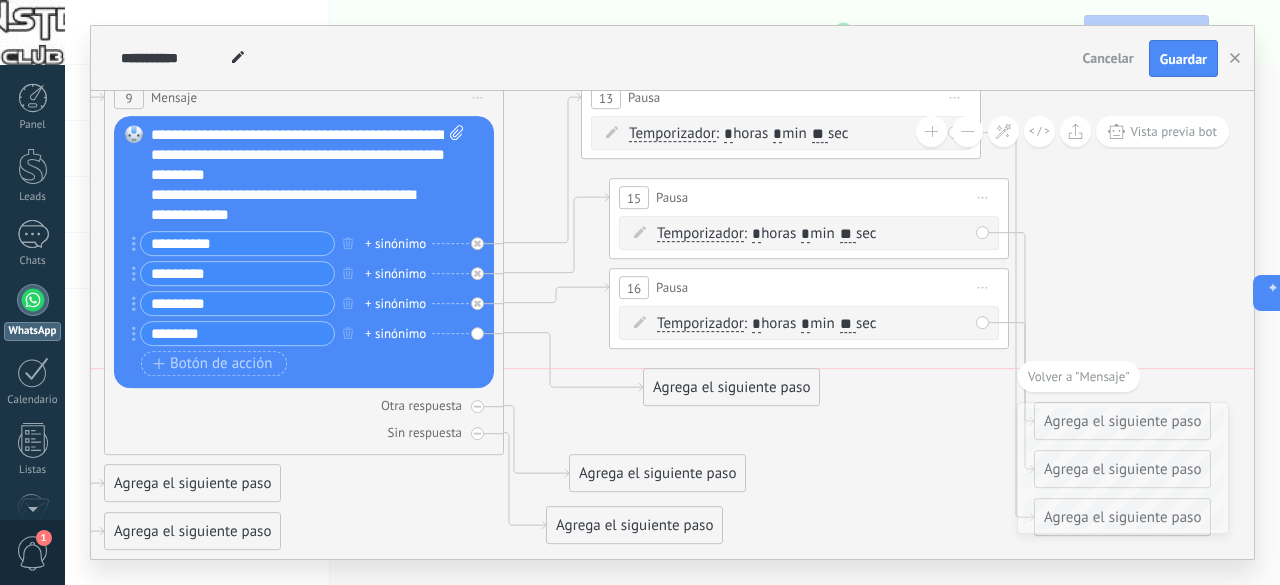 drag, startPoint x: 665, startPoint y: 401, endPoint x: 729, endPoint y: 369, distance: 71.55418 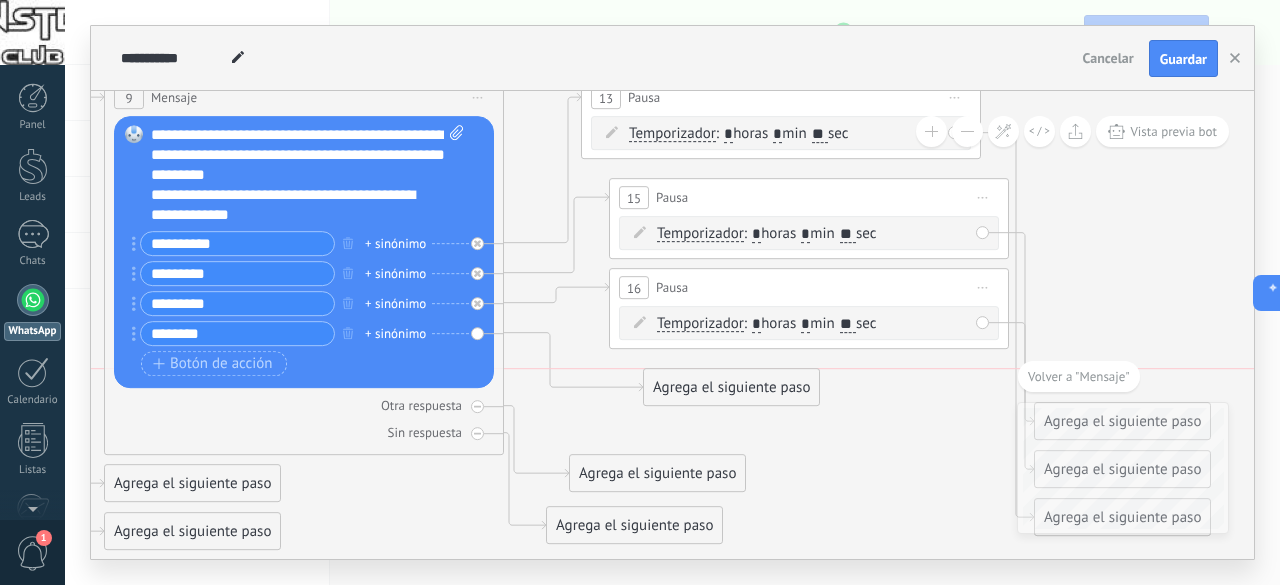 click on "Agrega el siguiente paso" at bounding box center (731, 388) 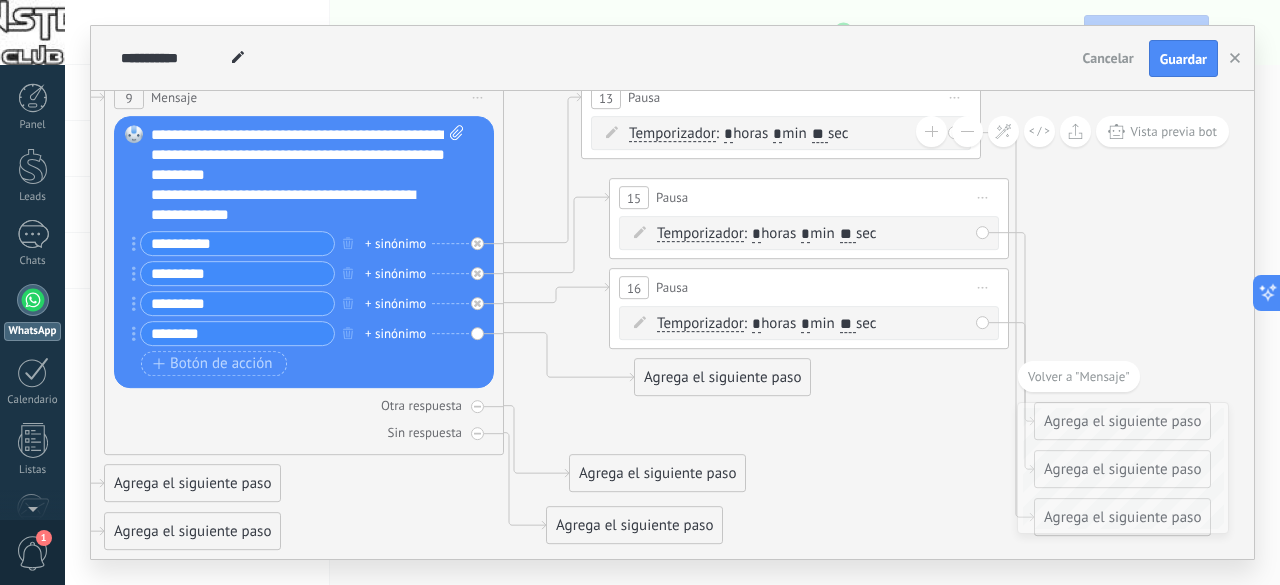 click on "Agrega el siguiente paso" at bounding box center [722, 378] 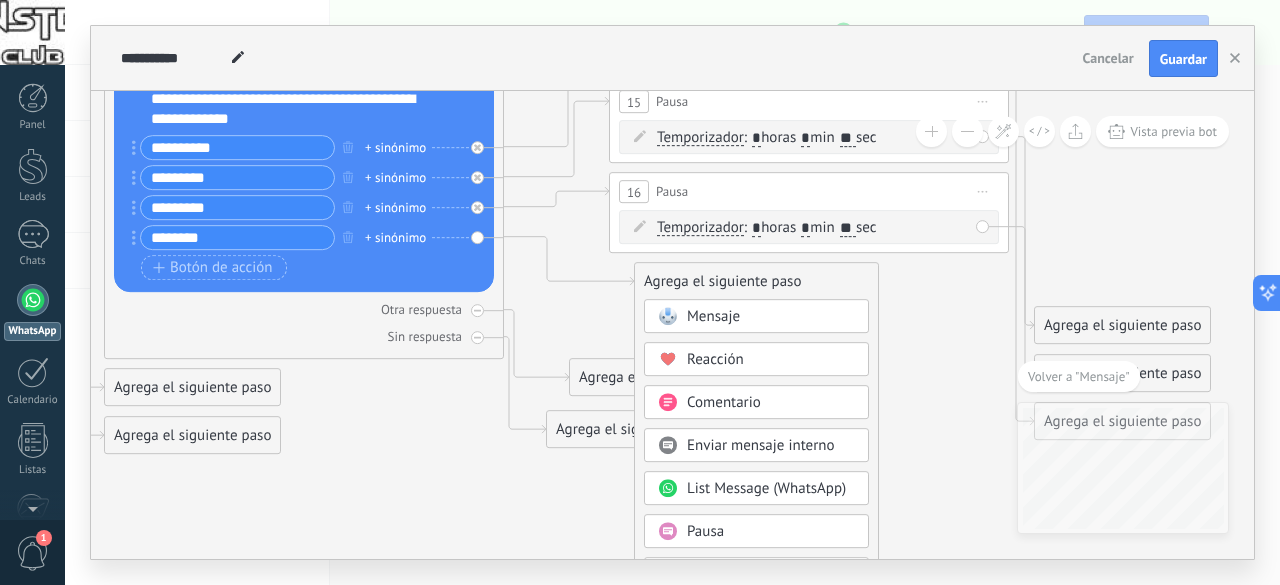 click on "Pausa" at bounding box center (705, 532) 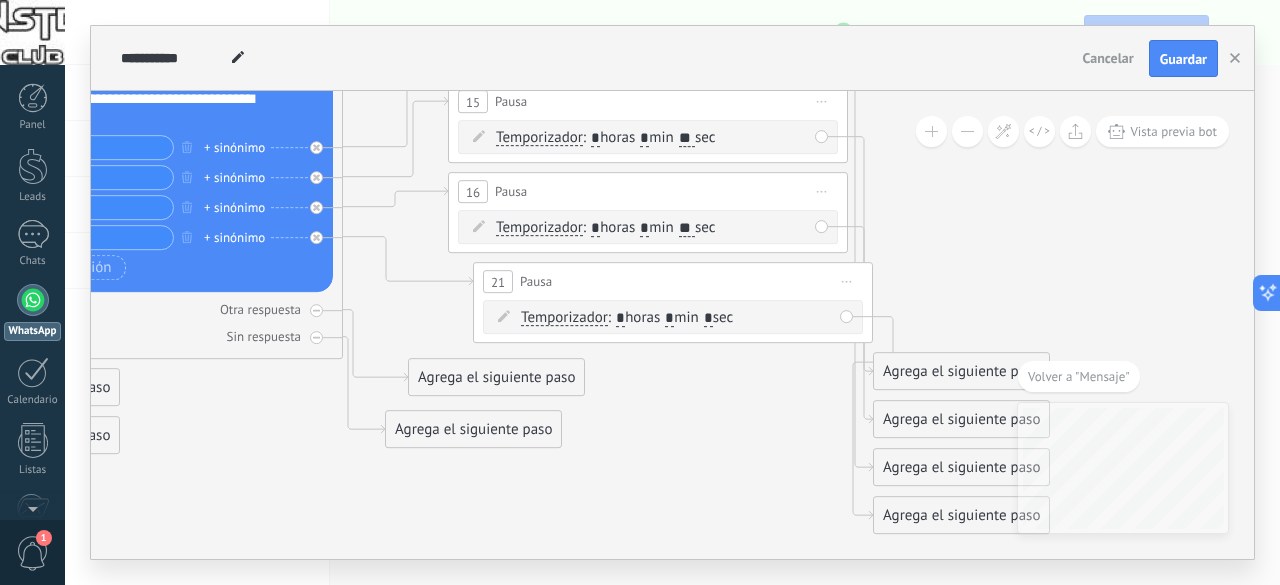 click on "*" at bounding box center [669, 319] 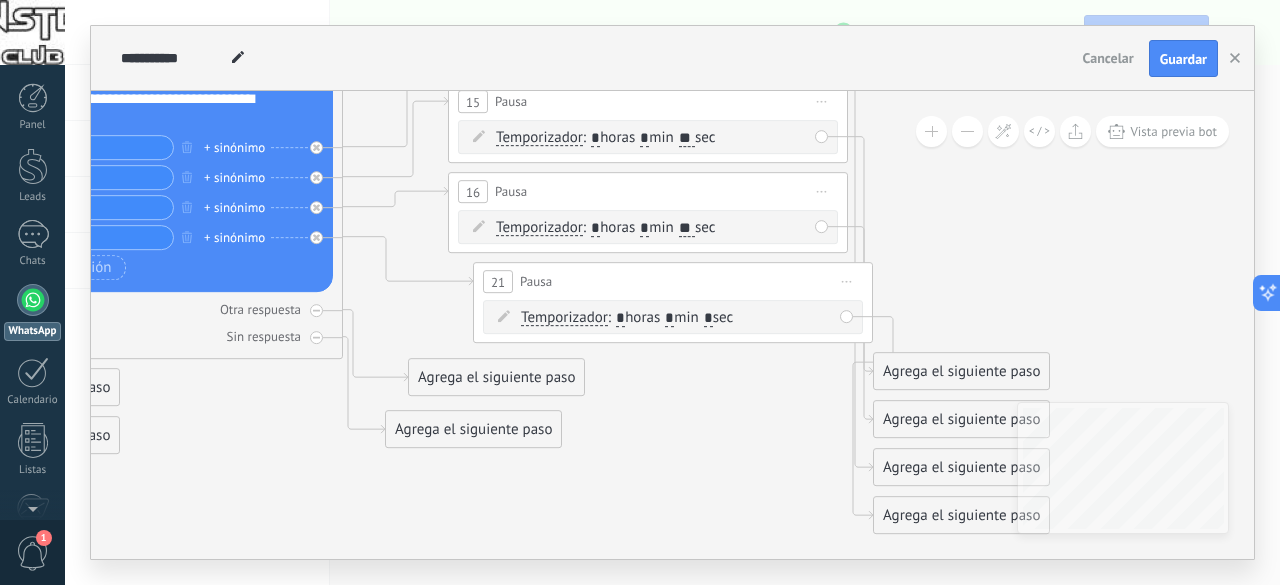 type on "*" 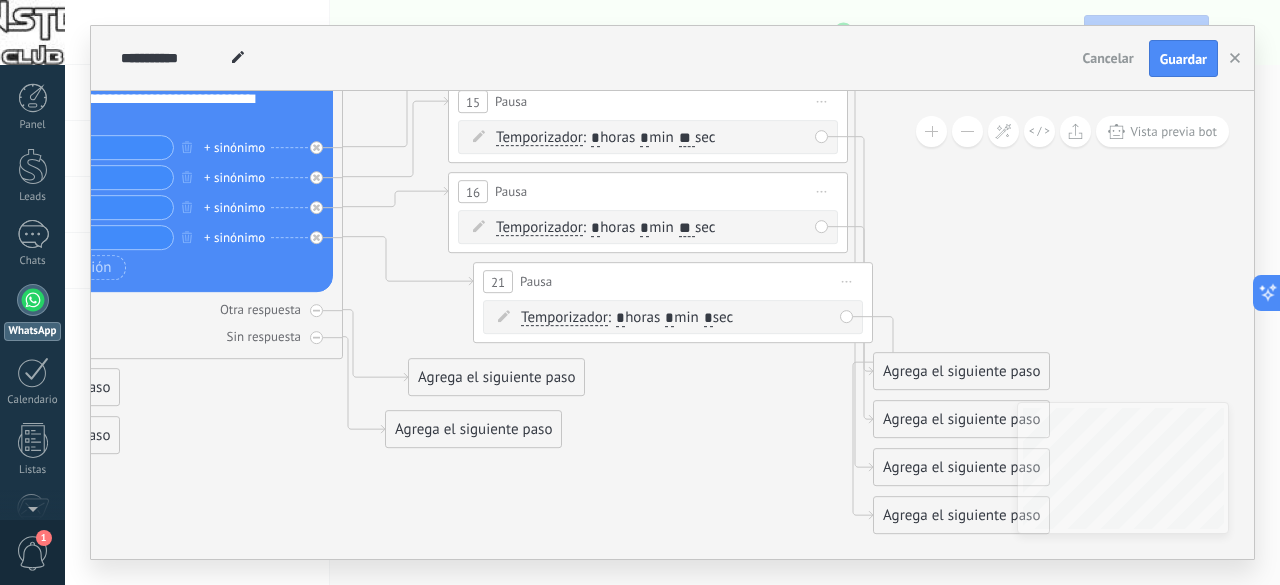 click on "*" at bounding box center (708, 319) 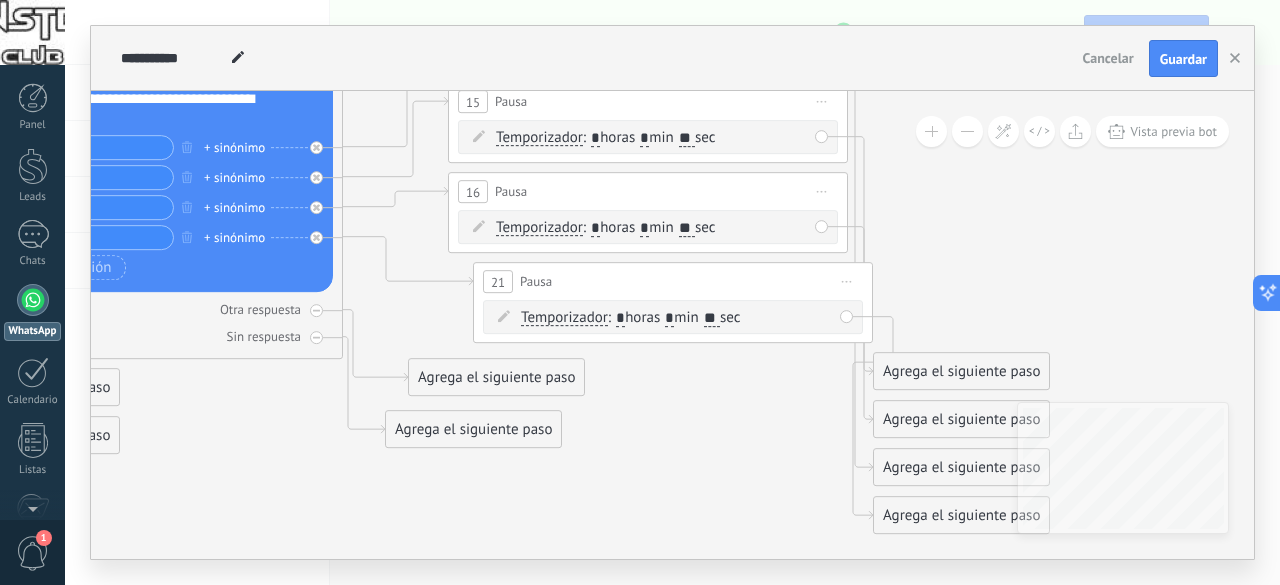 type on "**" 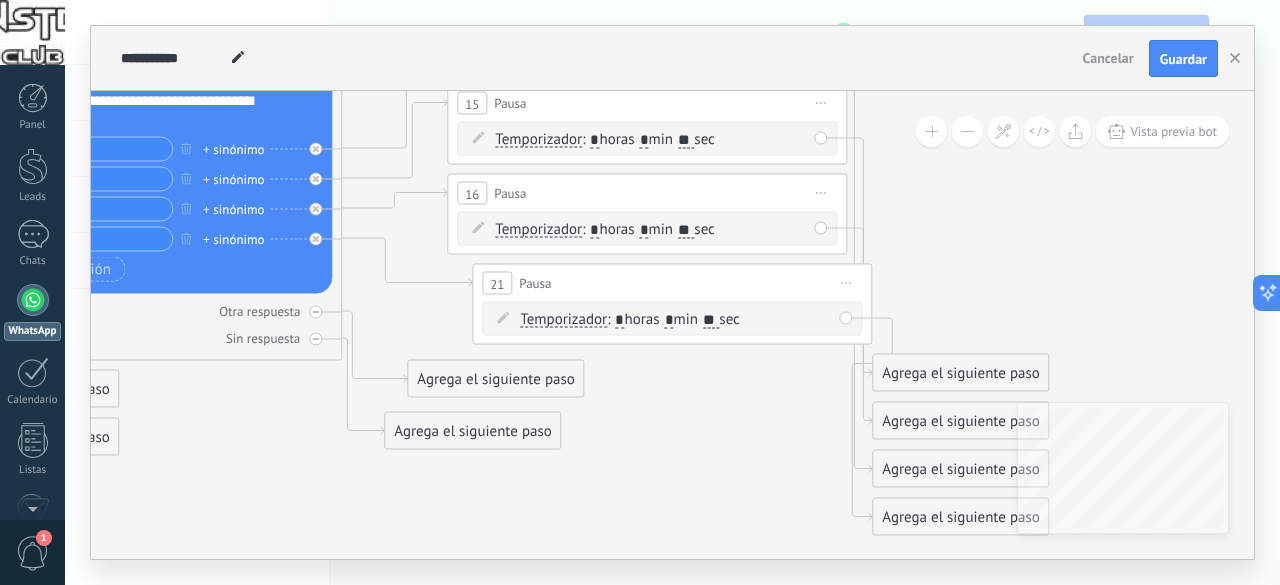 click 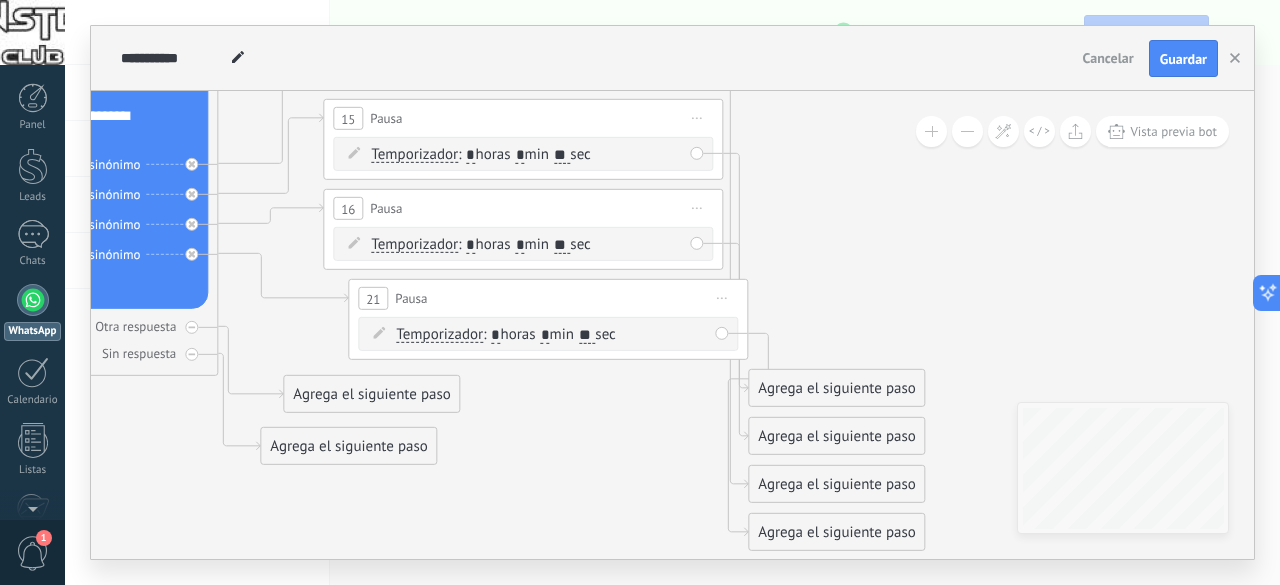 drag, startPoint x: 764, startPoint y: 421, endPoint x: 551, endPoint y: 436, distance: 213.52751 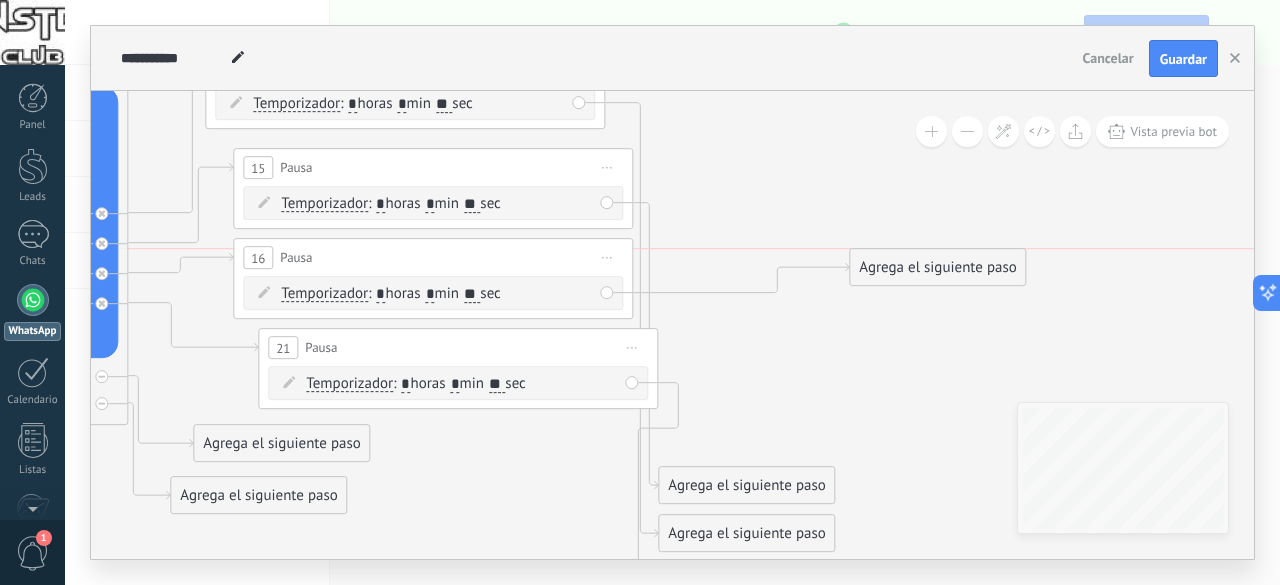 drag, startPoint x: 756, startPoint y: 437, endPoint x: 952, endPoint y: 274, distance: 254.92155 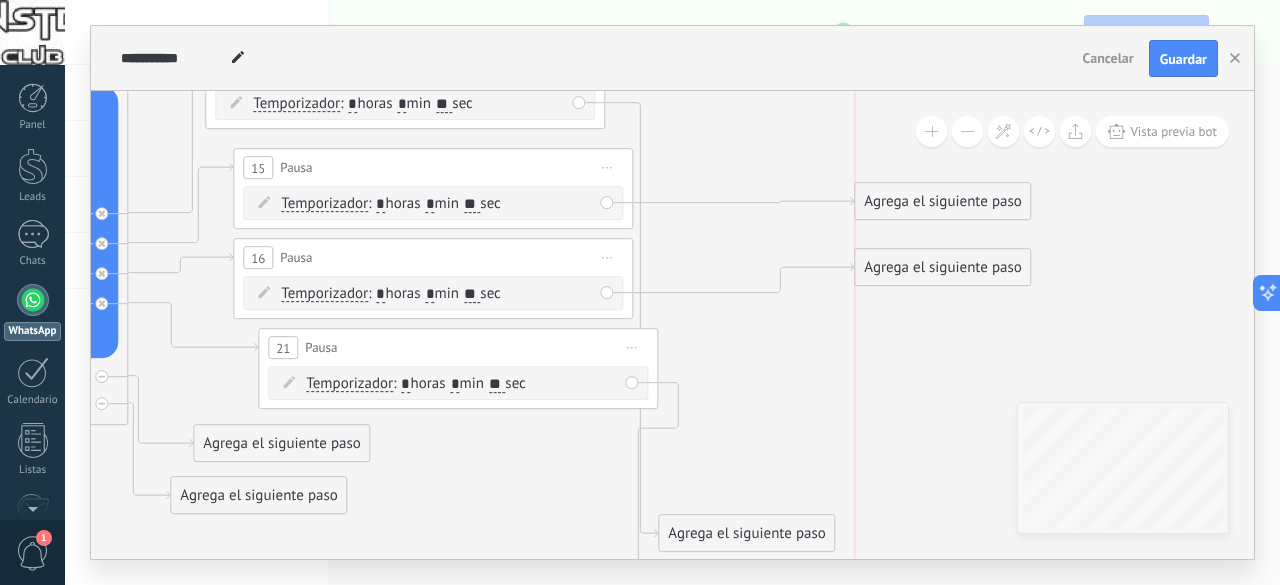 drag, startPoint x: 752, startPoint y: 487, endPoint x: 952, endPoint y: 203, distance: 347.3557 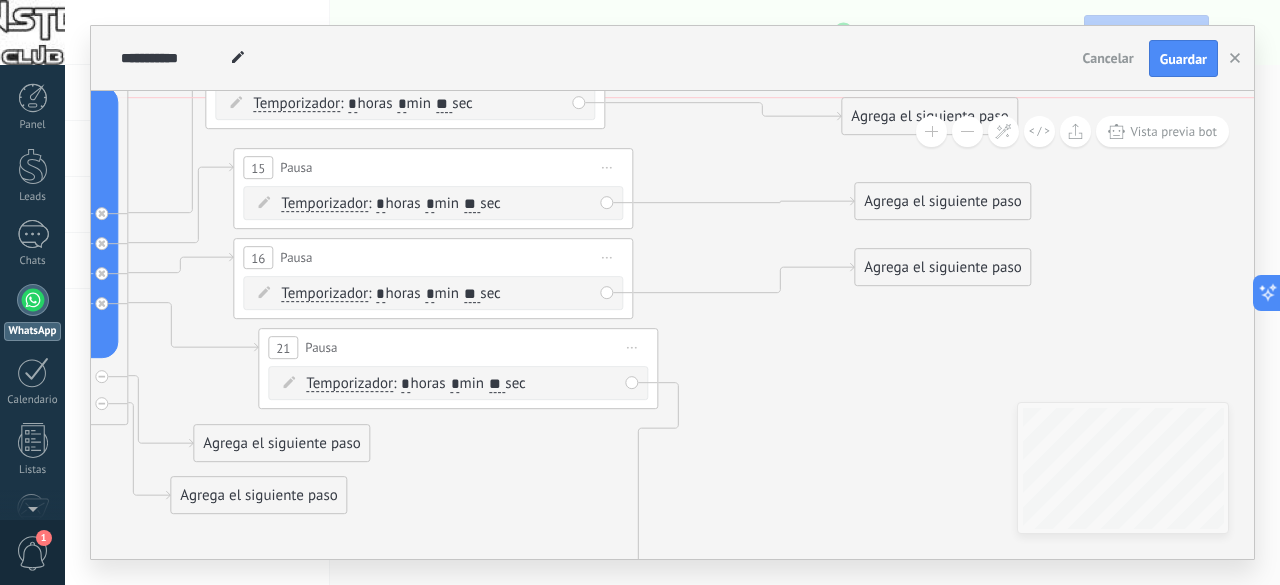 drag, startPoint x: 780, startPoint y: 530, endPoint x: 964, endPoint y: 115, distance: 453.96146 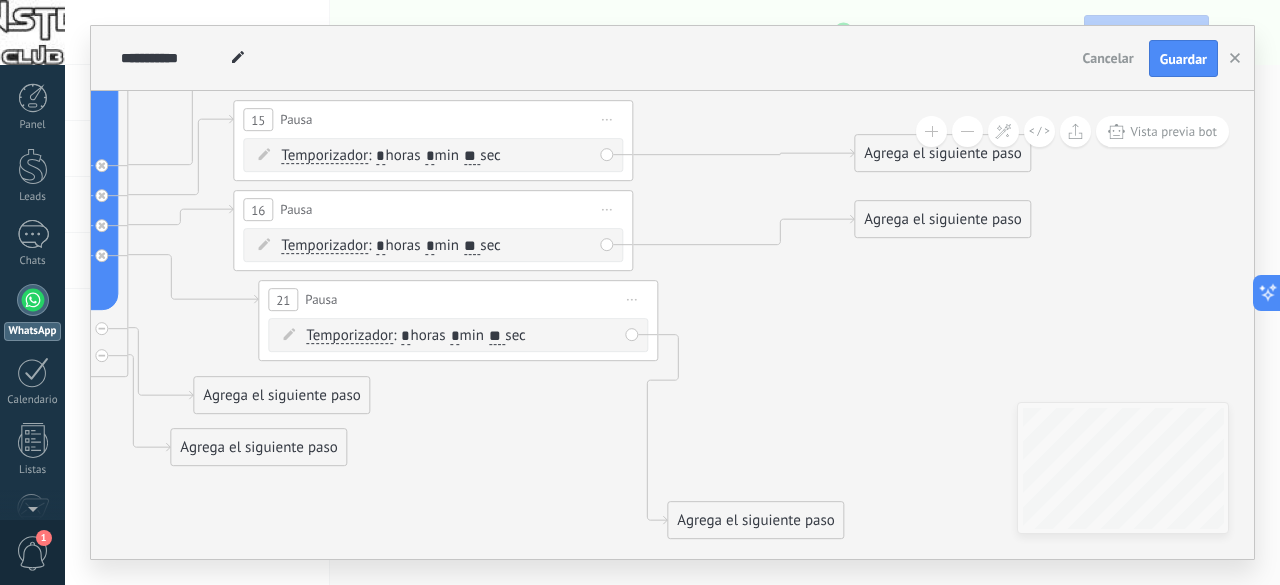 drag, startPoint x: 750, startPoint y: 539, endPoint x: 969, endPoint y: 312, distance: 315.42035 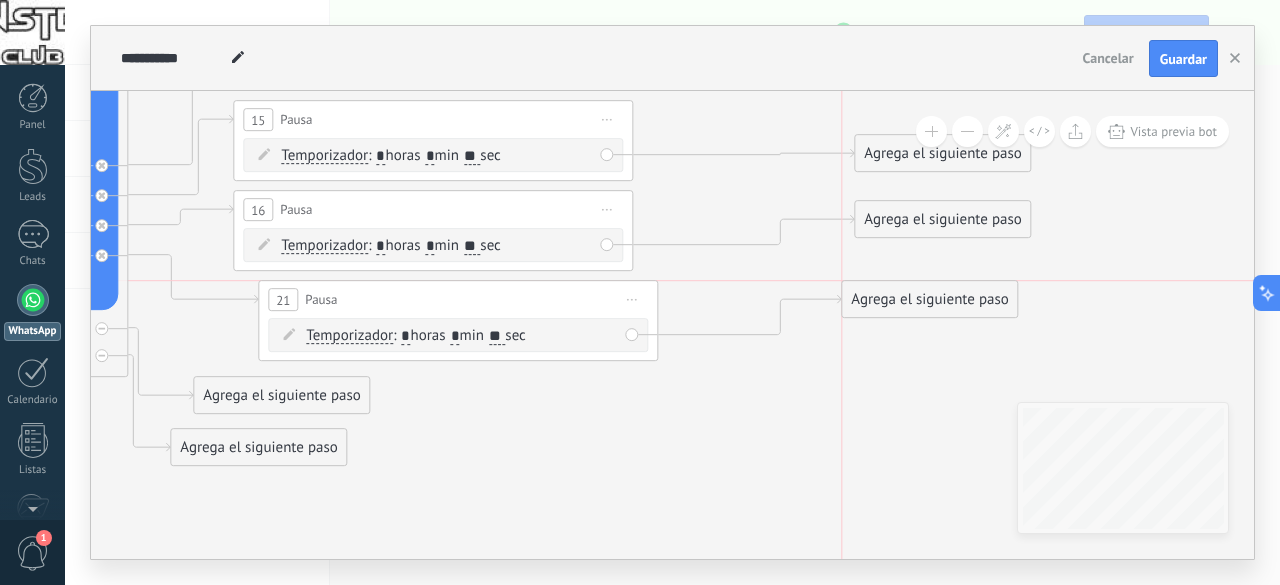drag, startPoint x: 941, startPoint y: 306, endPoint x: 915, endPoint y: 297, distance: 27.513634 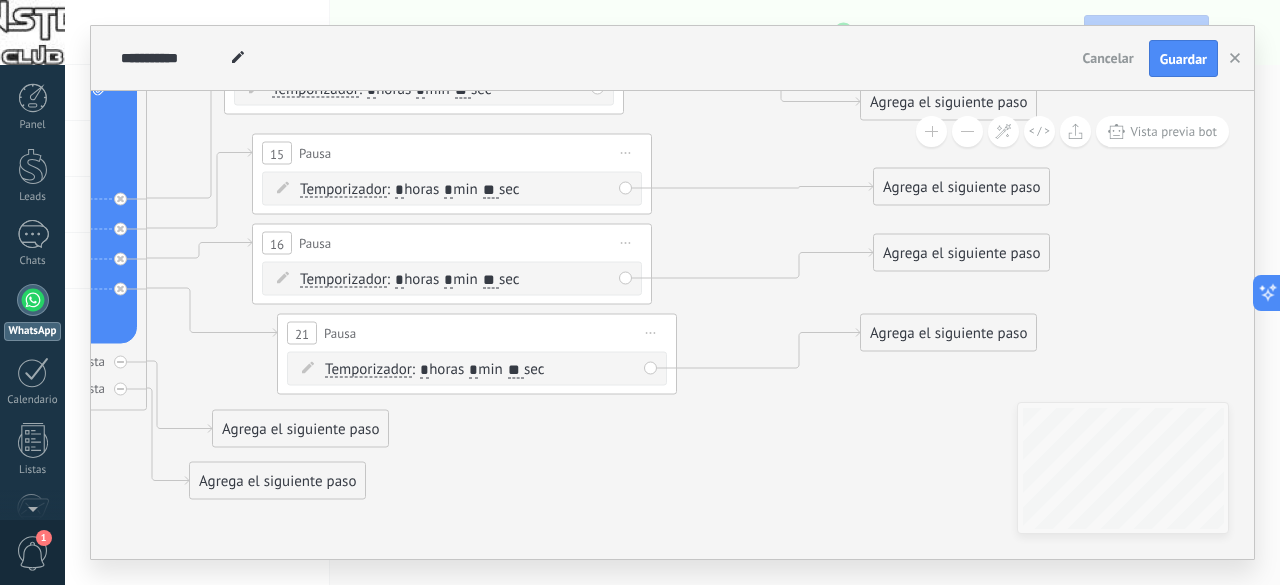 drag, startPoint x: 811, startPoint y: 441, endPoint x: 830, endPoint y: 461, distance: 27.58623 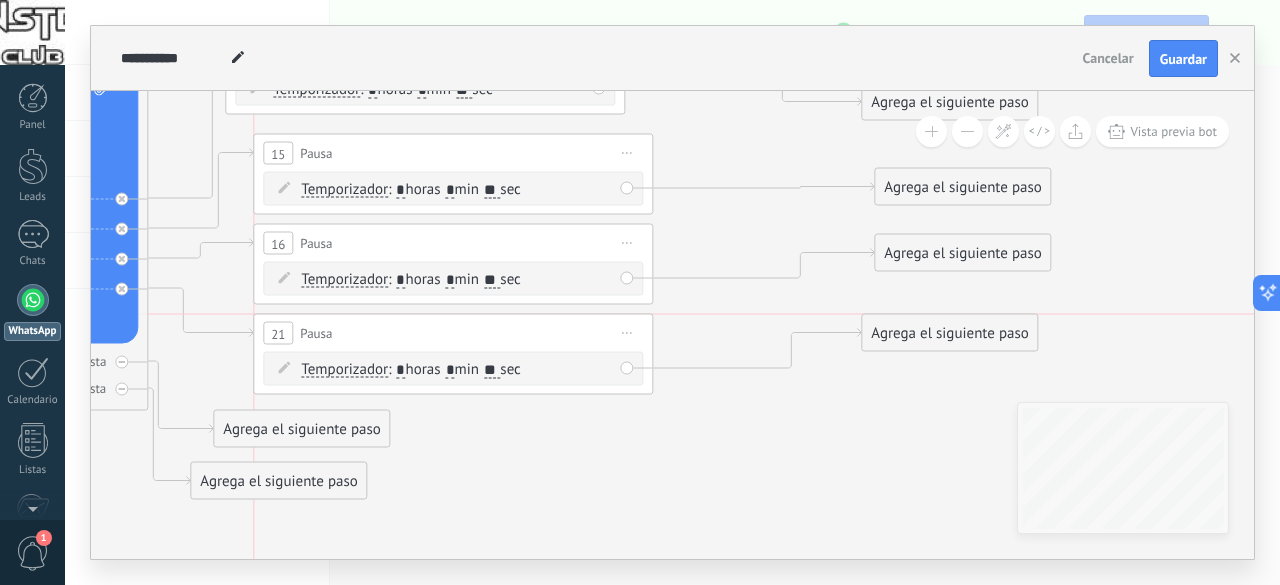 drag, startPoint x: 594, startPoint y: 327, endPoint x: 564, endPoint y: 325, distance: 30.066593 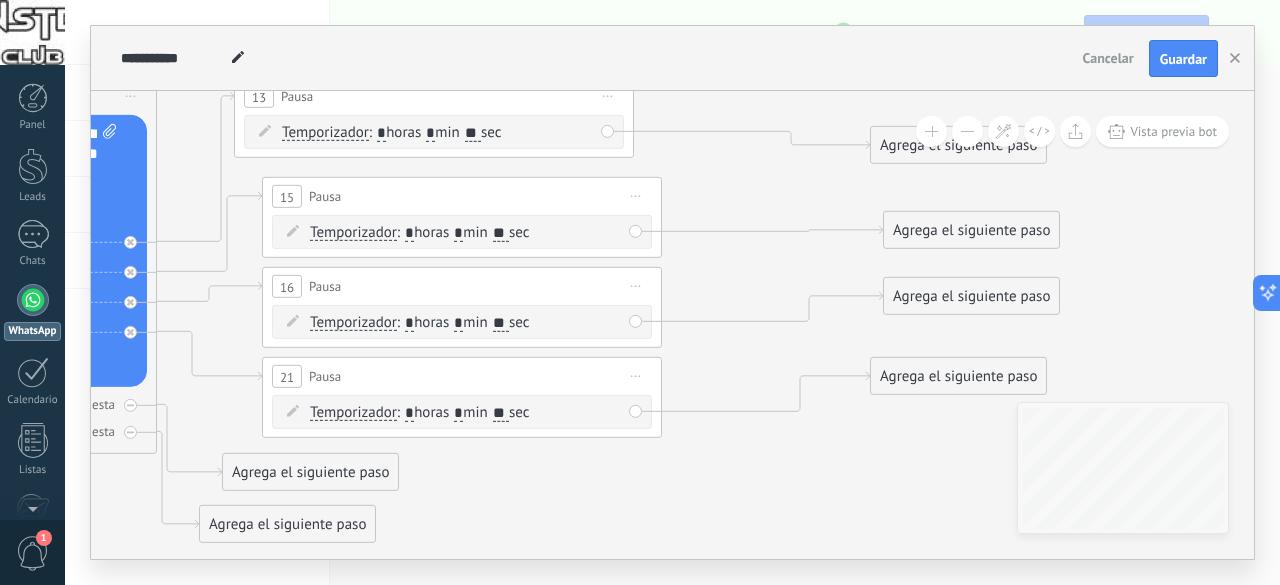 drag, startPoint x: 634, startPoint y: 525, endPoint x: 642, endPoint y: 555, distance: 31.04835 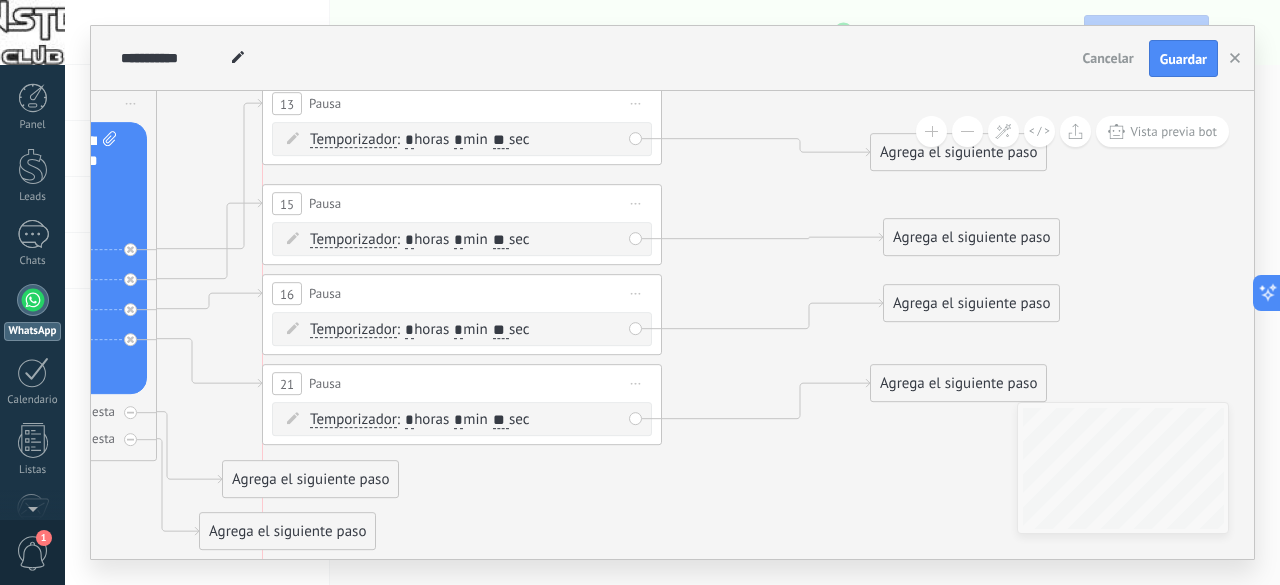 drag, startPoint x: 518, startPoint y: 110, endPoint x: 552, endPoint y: 113, distance: 34.132095 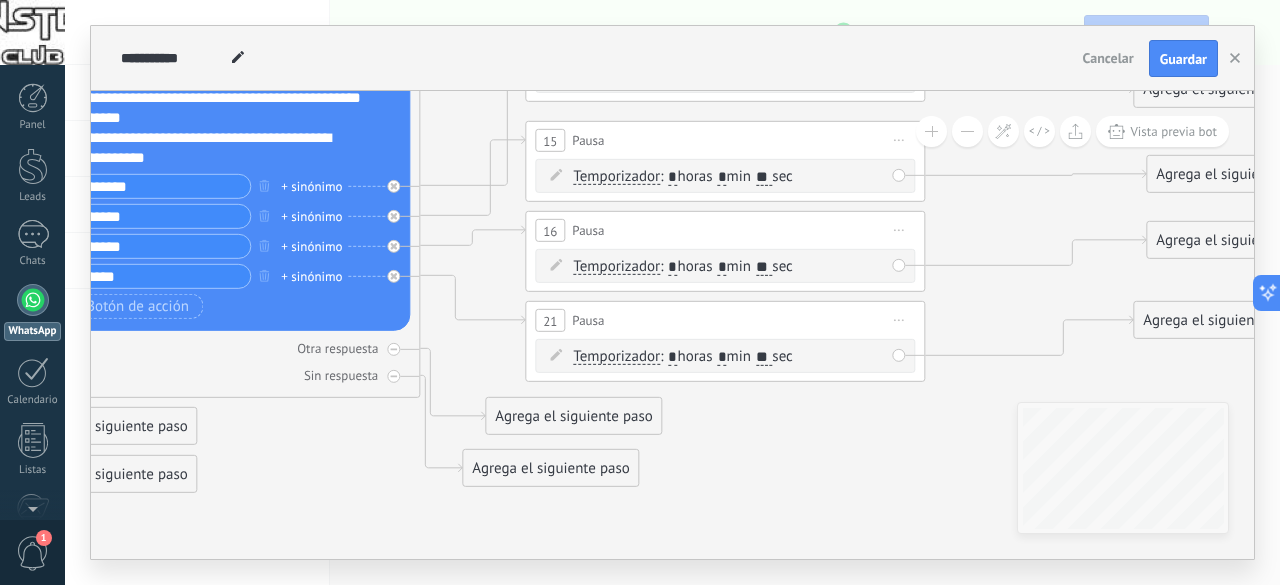 drag, startPoint x: 637, startPoint y: 512, endPoint x: 824, endPoint y: 467, distance: 192.33824 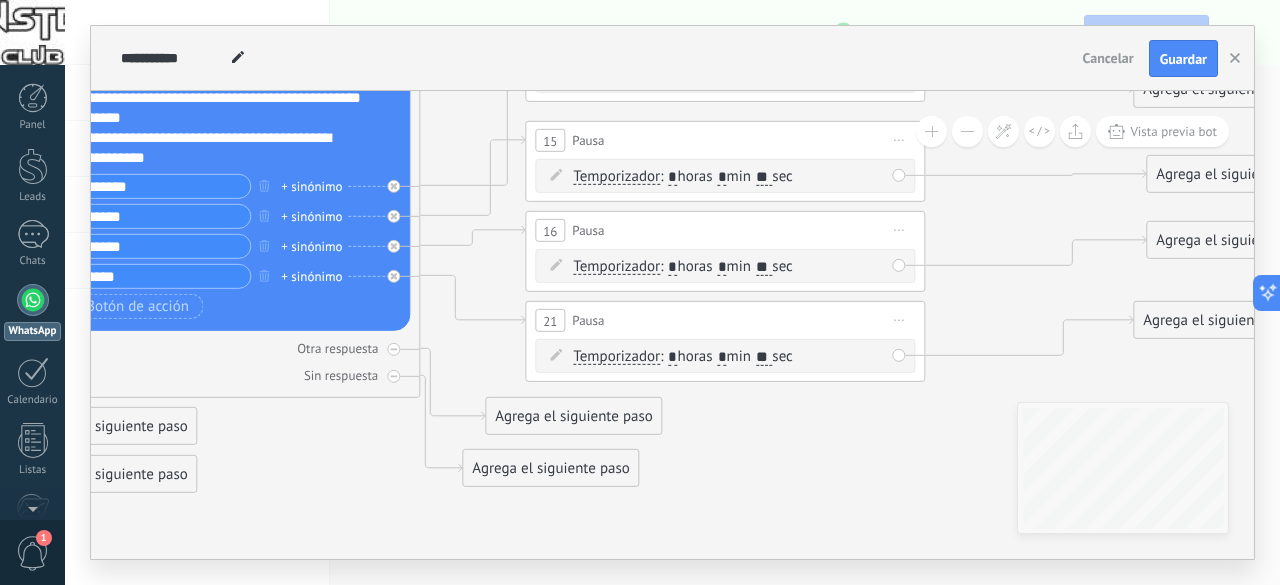 click 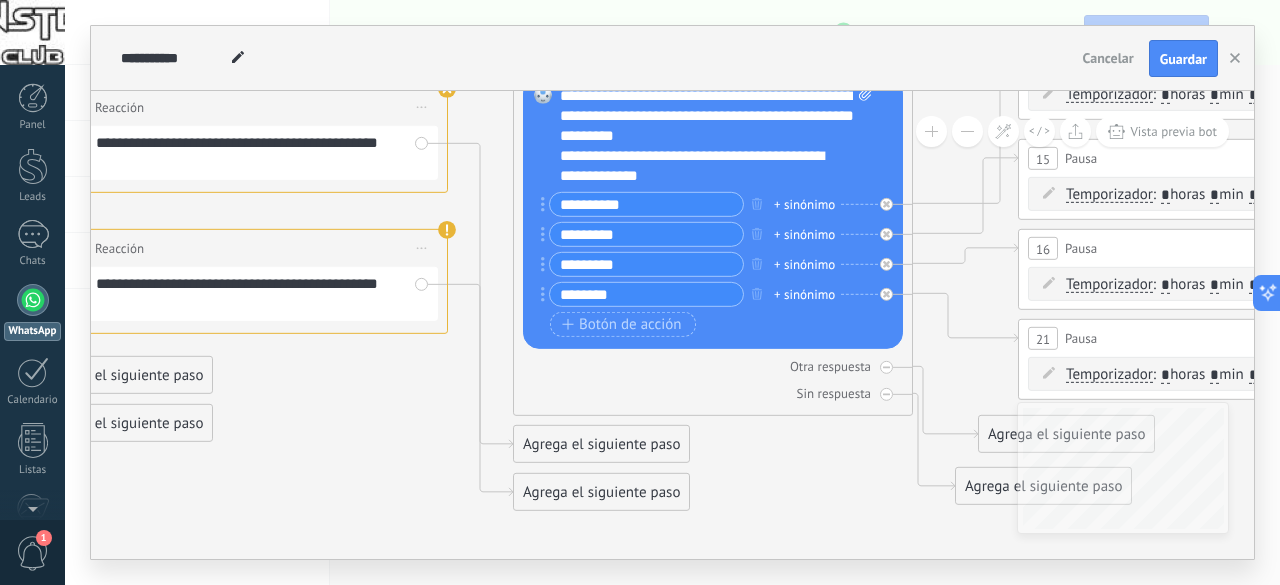 drag, startPoint x: 302, startPoint y: 493, endPoint x: 804, endPoint y: 493, distance: 502 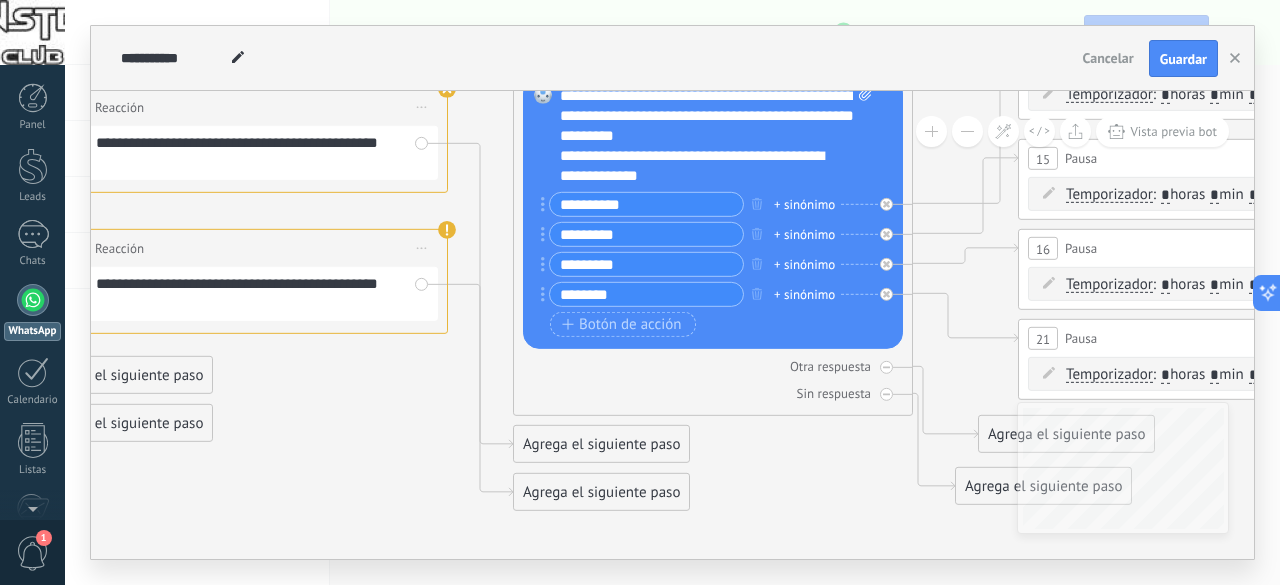 click 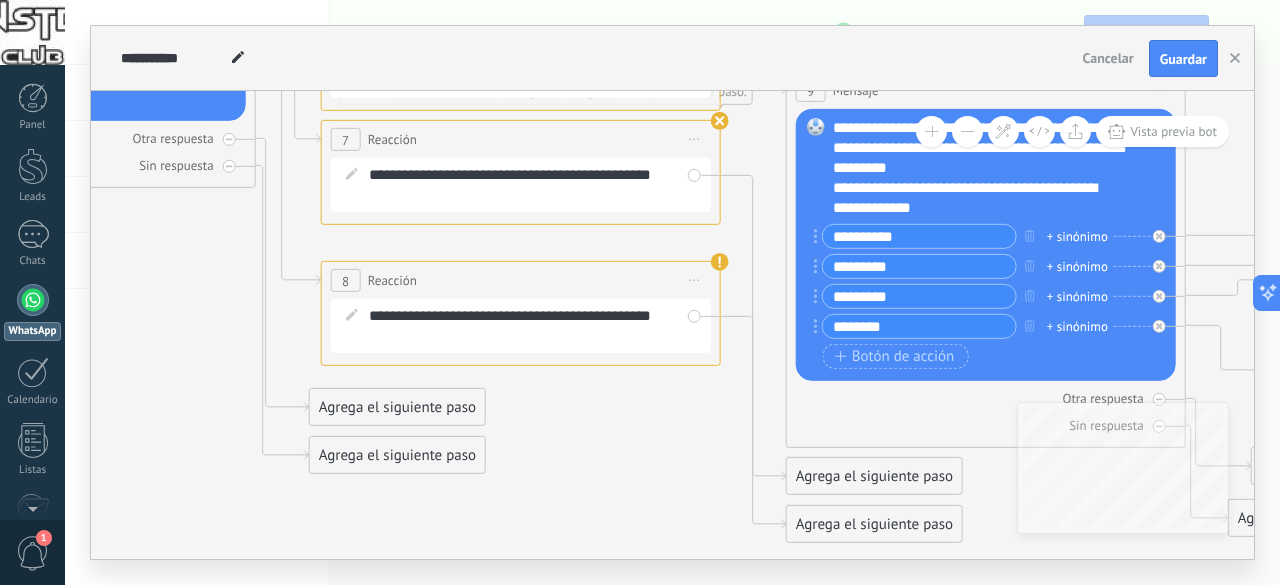 drag, startPoint x: 406, startPoint y: 433, endPoint x: 688, endPoint y: 459, distance: 283.19604 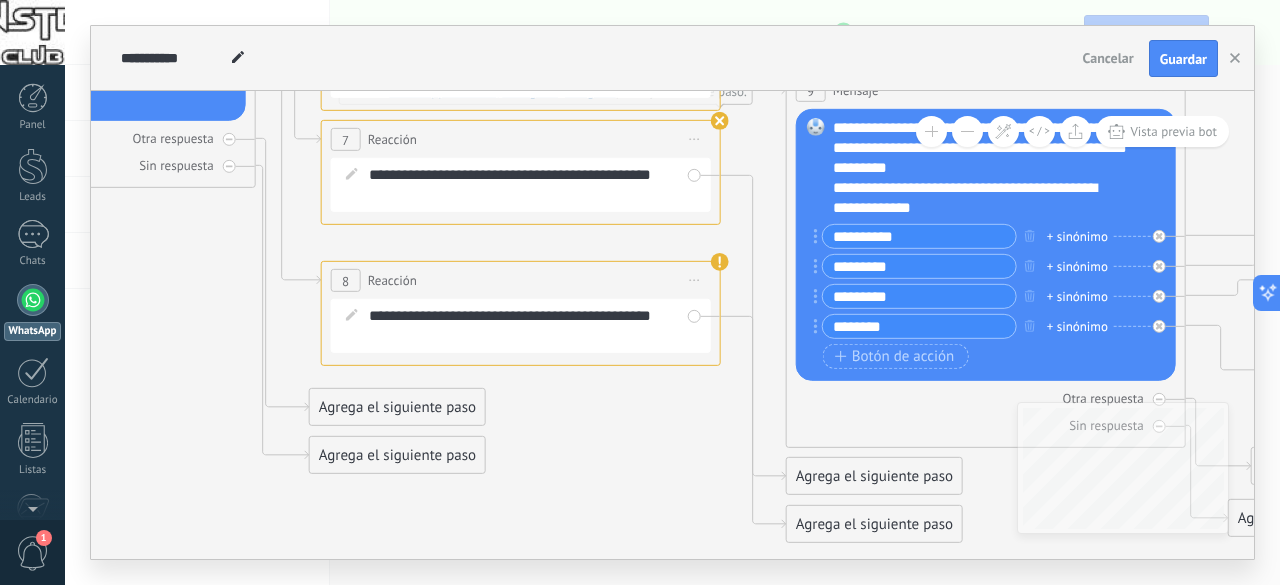 click 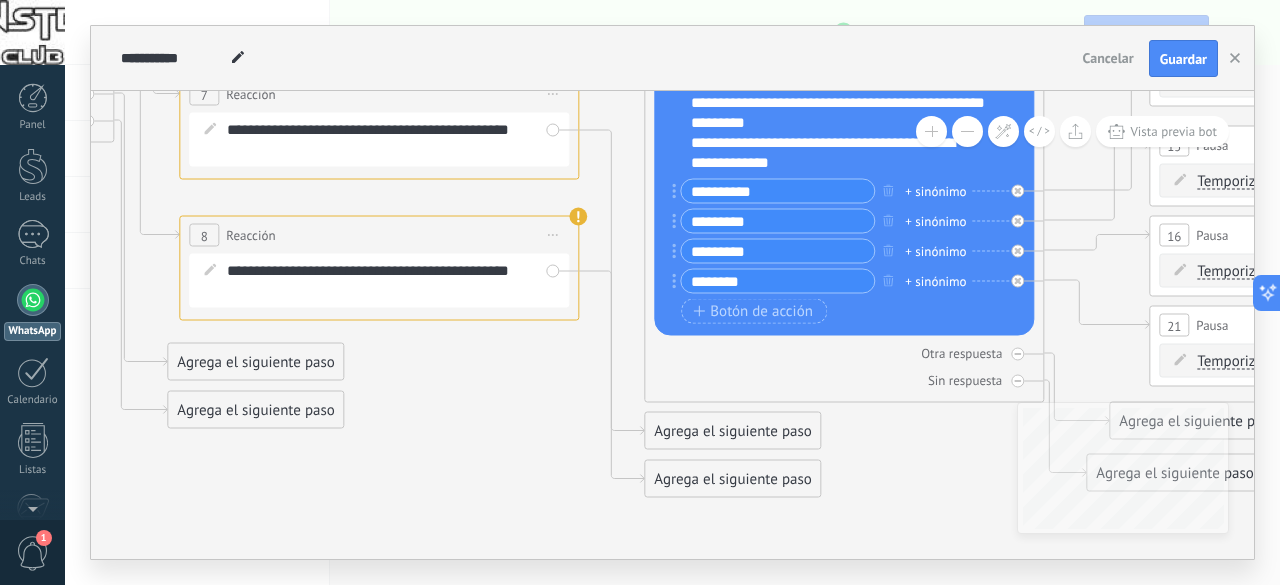 drag, startPoint x: 214, startPoint y: 306, endPoint x: 36, endPoint y: 304, distance: 178.01123 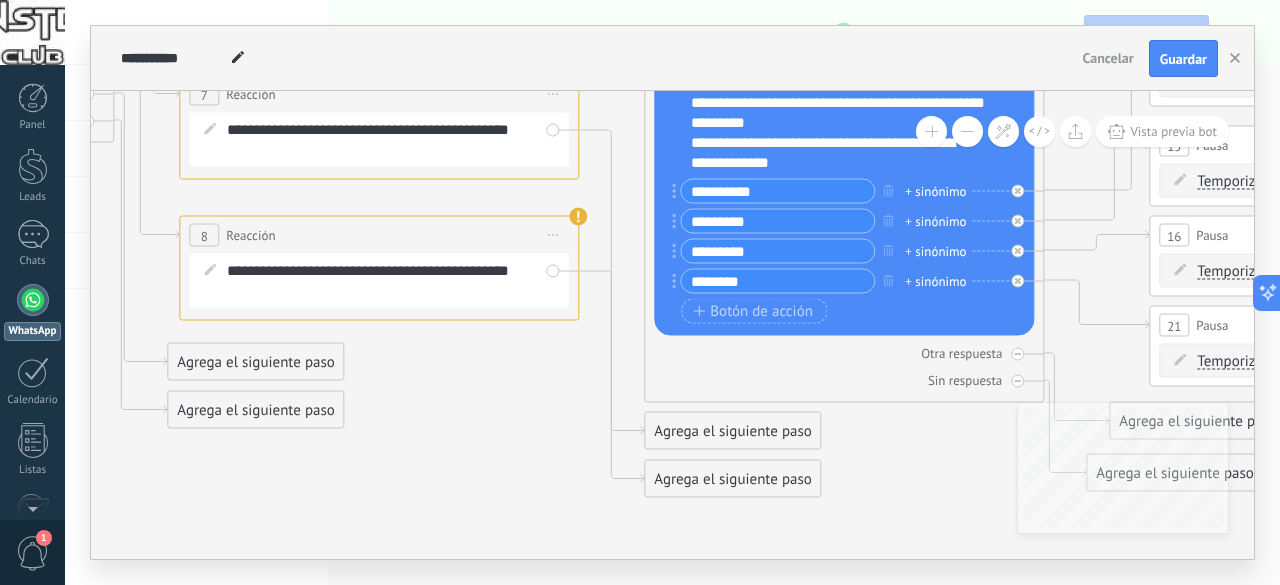 click on ".abccls-1,.abccls-2{fill-rule:evenodd}.abccls-2{fill:#fff} .abfcls-1{fill:none}.abfcls-2{fill:#fff} .abncls-1{isolation:isolate}.abncls-2{opacity:.06}.abncls-2,.abncls-3,.abncls-6{mix-blend-mode:multiply}.abncls-3{opacity:.15}.abncls-4,.abncls-8{fill:#fff}.abncls-5{fill:url(#abnlinear-gradient)}.abncls-6{opacity:.04}.abncls-7{fill:url(#abnlinear-gradient-2)}.abncls-8{fill-rule:evenodd} .abqst0{fill:#ffa200} .abwcls-1{fill:#252525} .cls-1{isolation:isolate} .acicls-1{fill:none} .aclcls-1{fill:#232323} .acnst0{display:none} .addcls-1,.addcls-2{fill:none;stroke-miterlimit:10}.addcls-1{stroke:#dfe0e5}.addcls-2{stroke:#a1a7ab} .adecls-1,.adecls-2{fill:none;stroke-miterlimit:10}.adecls-1{stroke:#dfe0e5}.adecls-2{stroke:#a1a7ab} .adqcls-1{fill:#8591a5;fill-rule:evenodd} .aeccls-1{fill:#5c9f37} .aeecls-1{fill:#f86161} .aejcls-1{fill:#8591a5;fill-rule:evenodd} .aekcls-1{fill-rule:evenodd} .aelcls-1{fill-rule:evenodd;fill:currentColor} .aemcls-1{fill-rule:evenodd;fill:currentColor} .aencls-2{fill:#f86161;opacity:.3}" at bounding box center [640, 292] 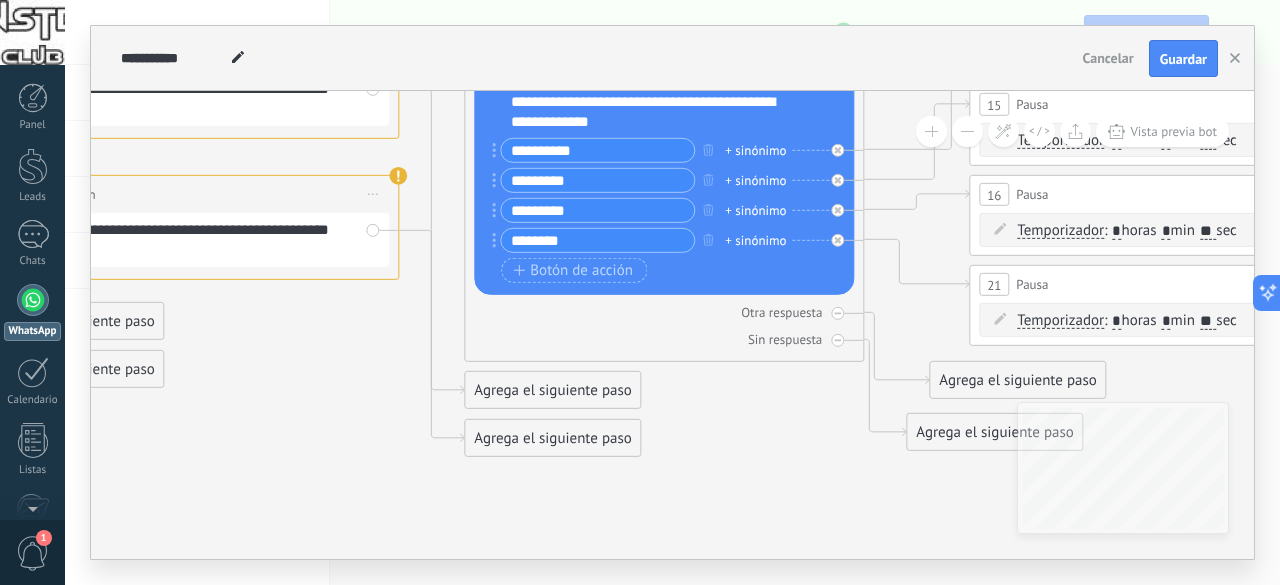 drag, startPoint x: 488, startPoint y: 419, endPoint x: 118, endPoint y: 343, distance: 377.72476 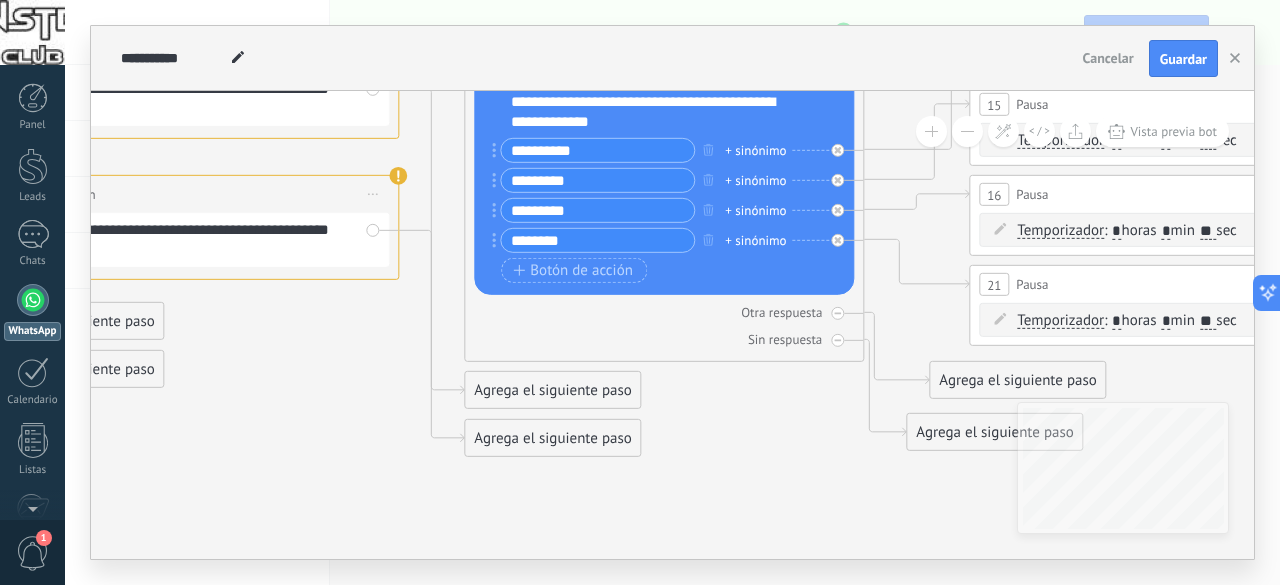 click 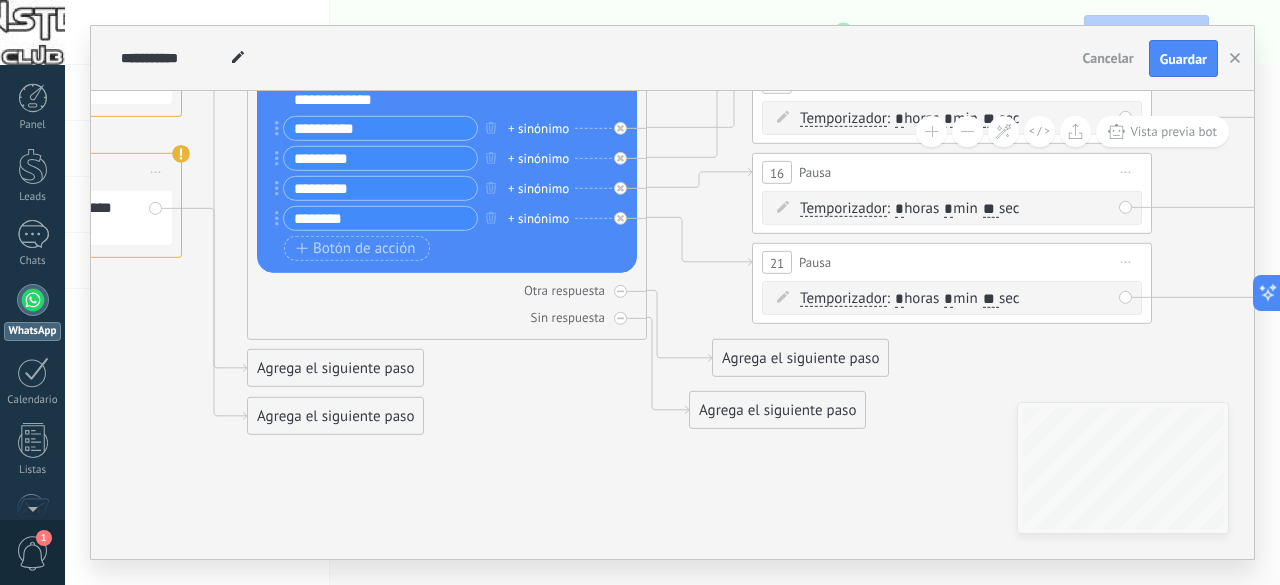 drag, startPoint x: 691, startPoint y: 454, endPoint x: 568, endPoint y: 446, distance: 123.25989 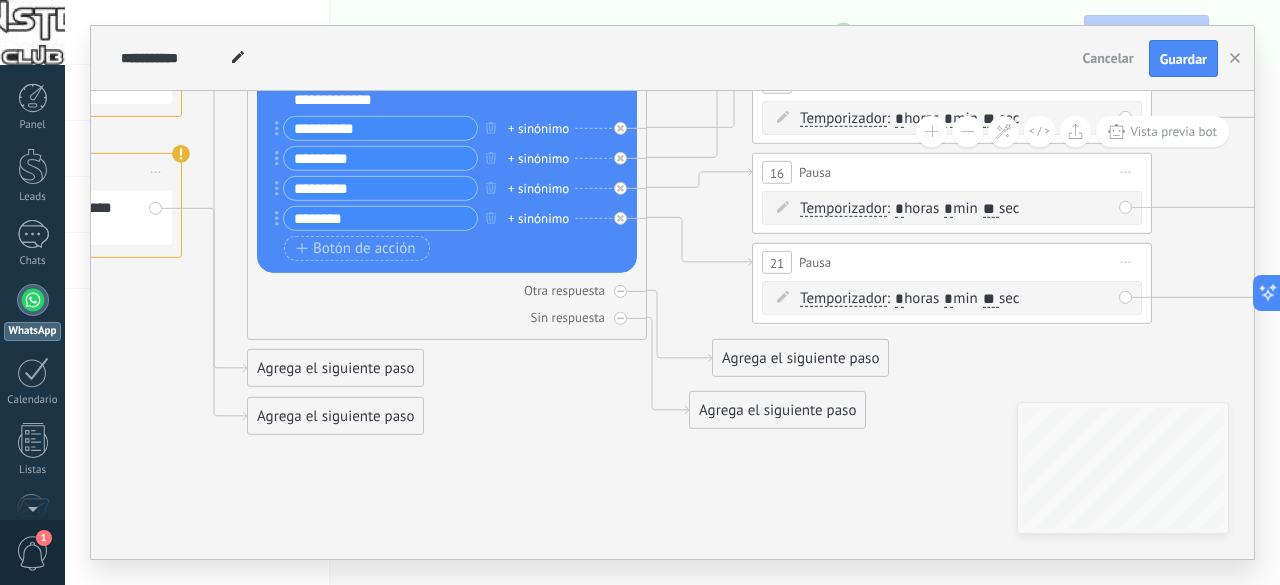 click 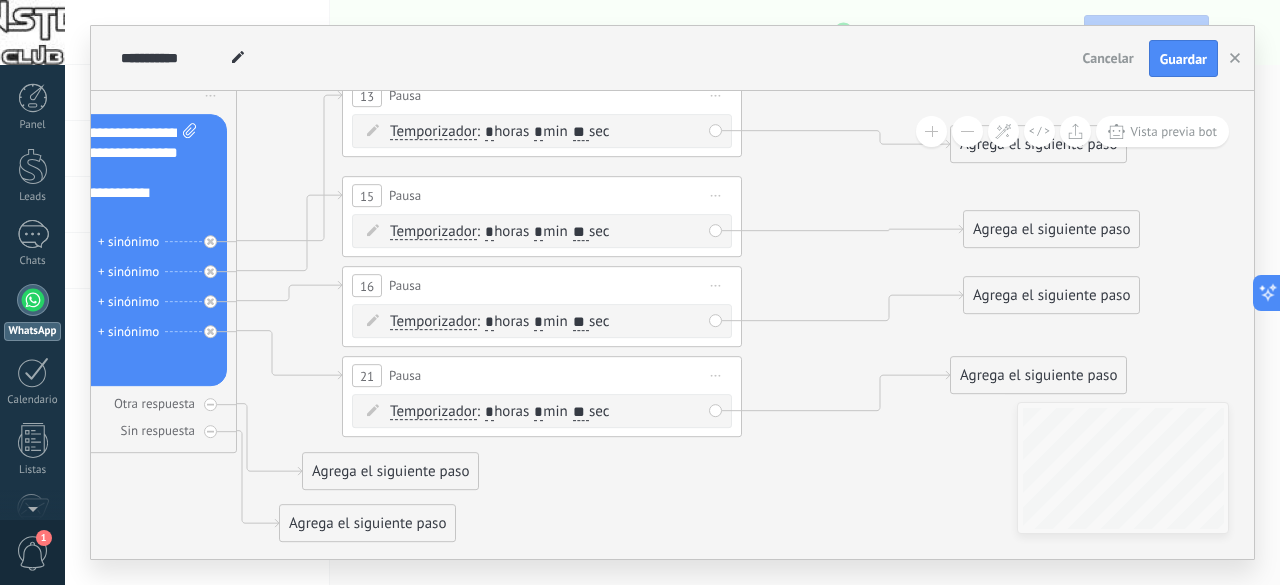 drag, startPoint x: 978, startPoint y: 365, endPoint x: 550, endPoint y: 476, distance: 442.1595 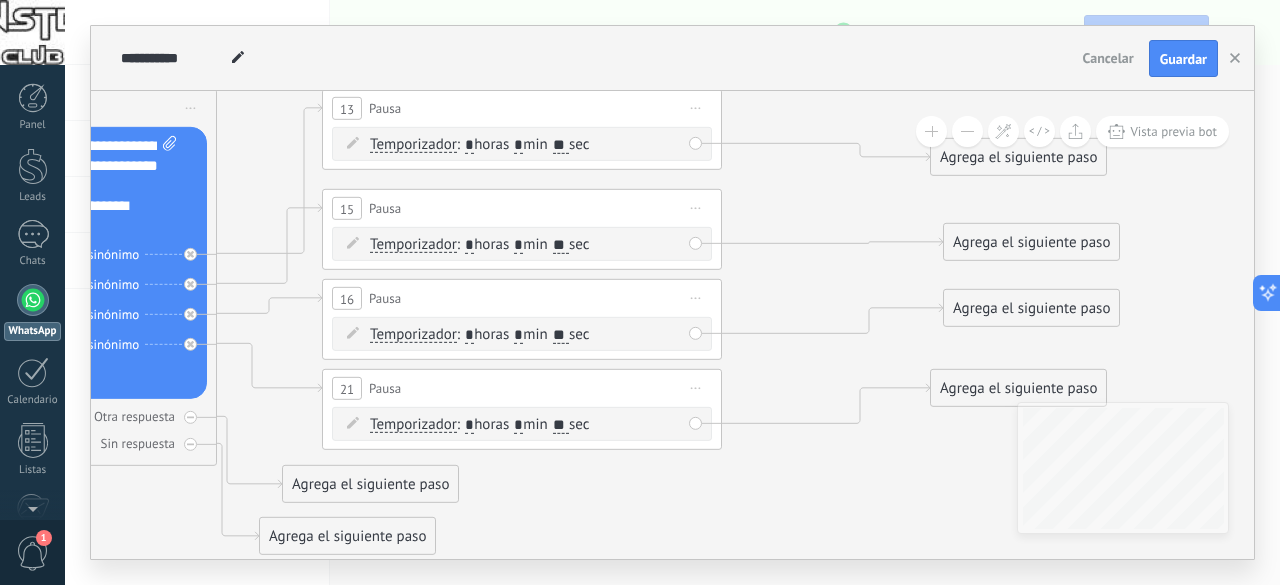 click on "Agrega el siguiente paso" at bounding box center [1018, 157] 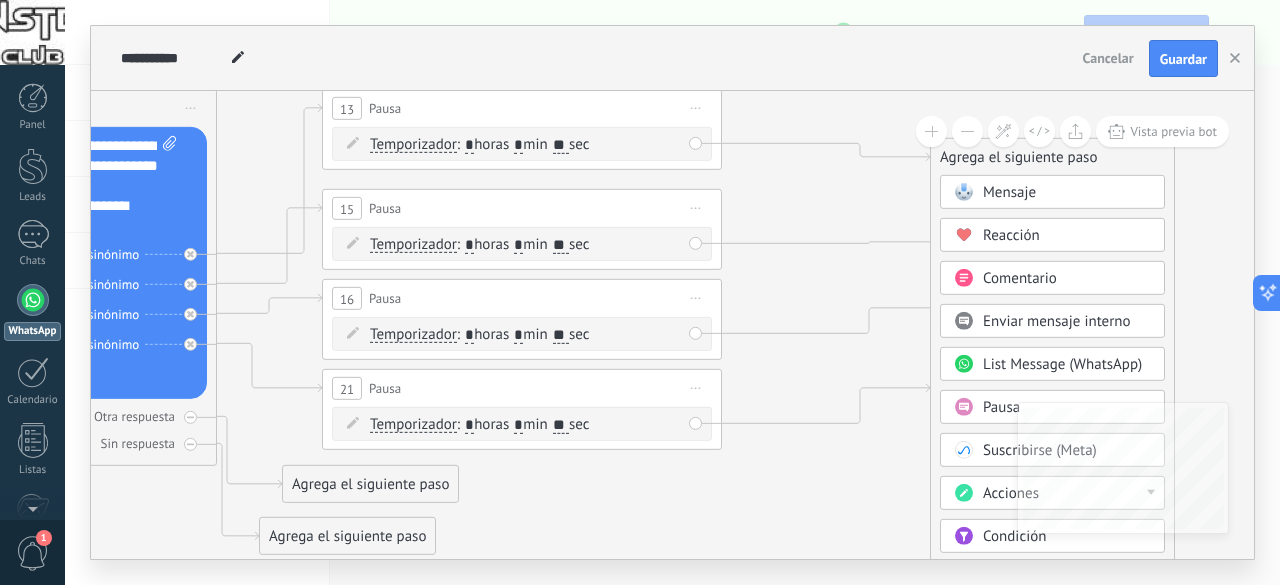 click on "Mensaje" at bounding box center [1009, 192] 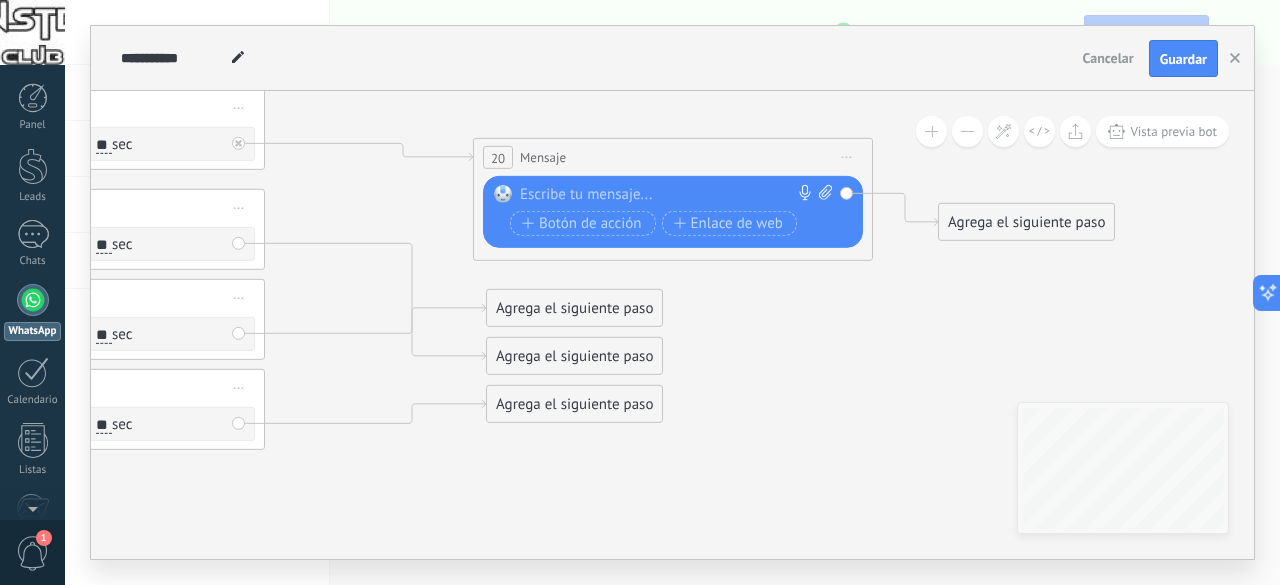 click at bounding box center (668, 195) 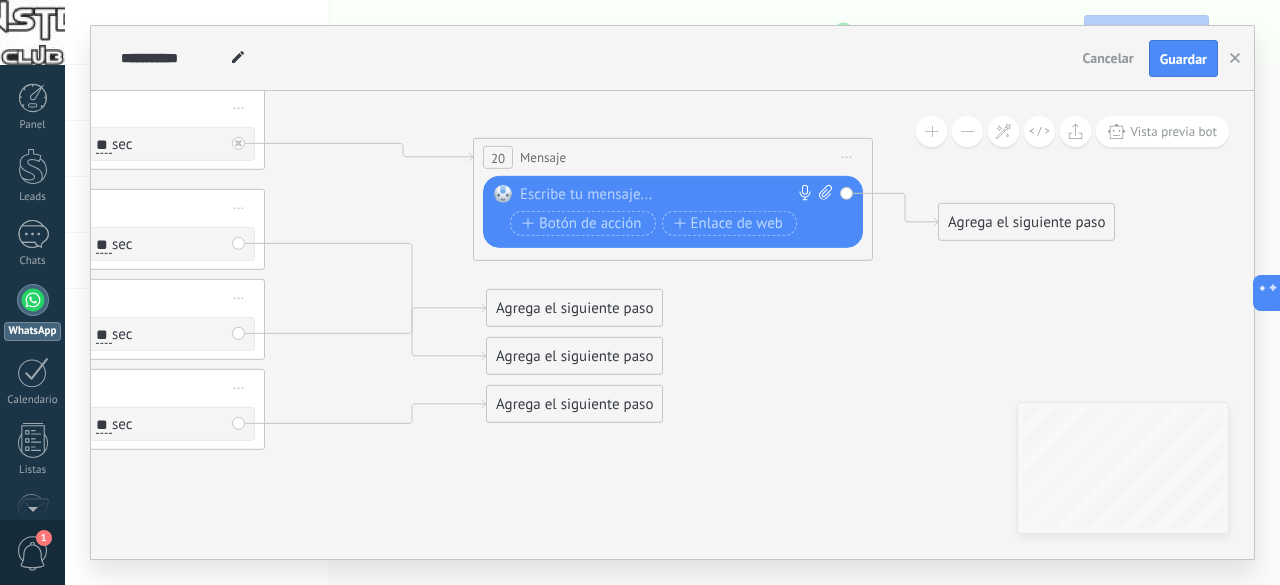 paste 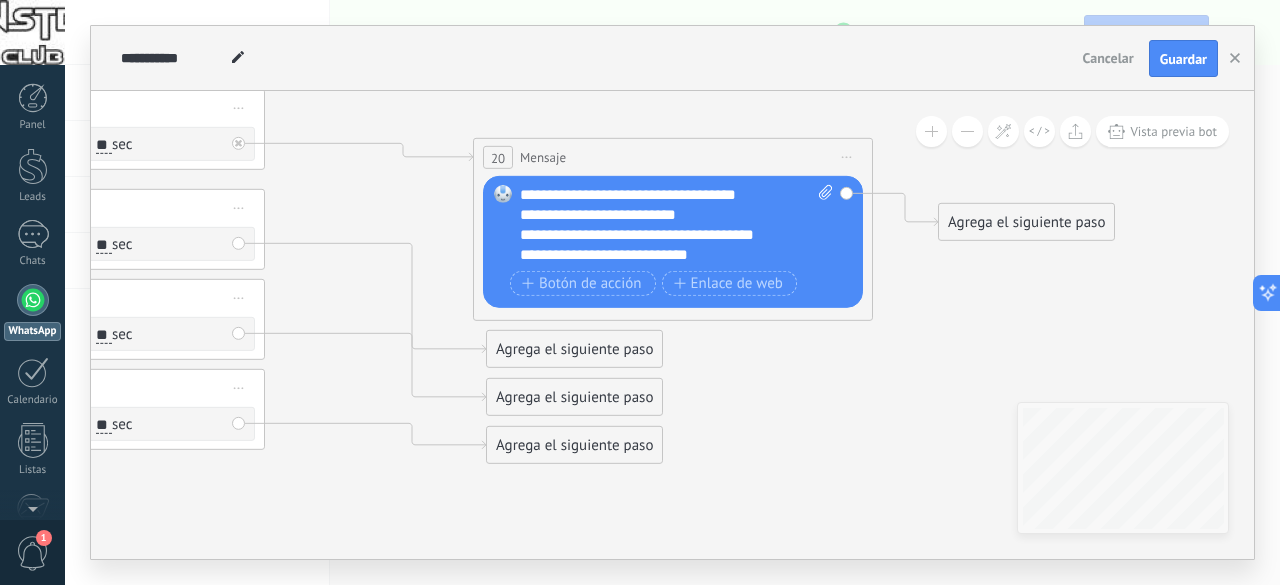 click on "Agrega el siguiente paso" at bounding box center (574, 349) 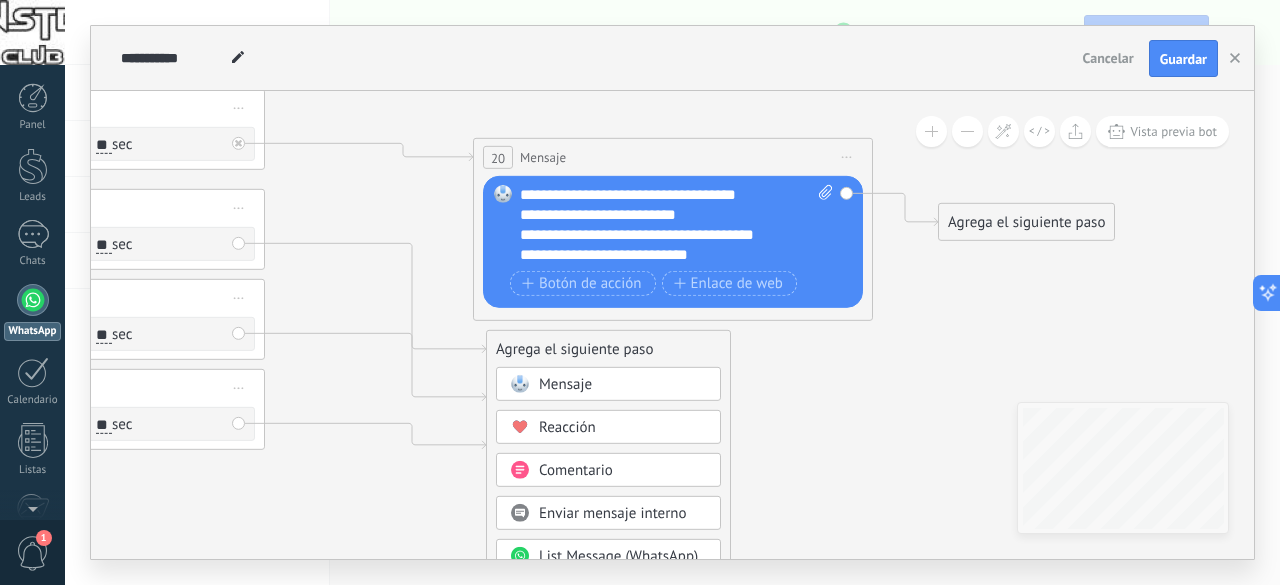 click on "Mensaje" at bounding box center [565, 384] 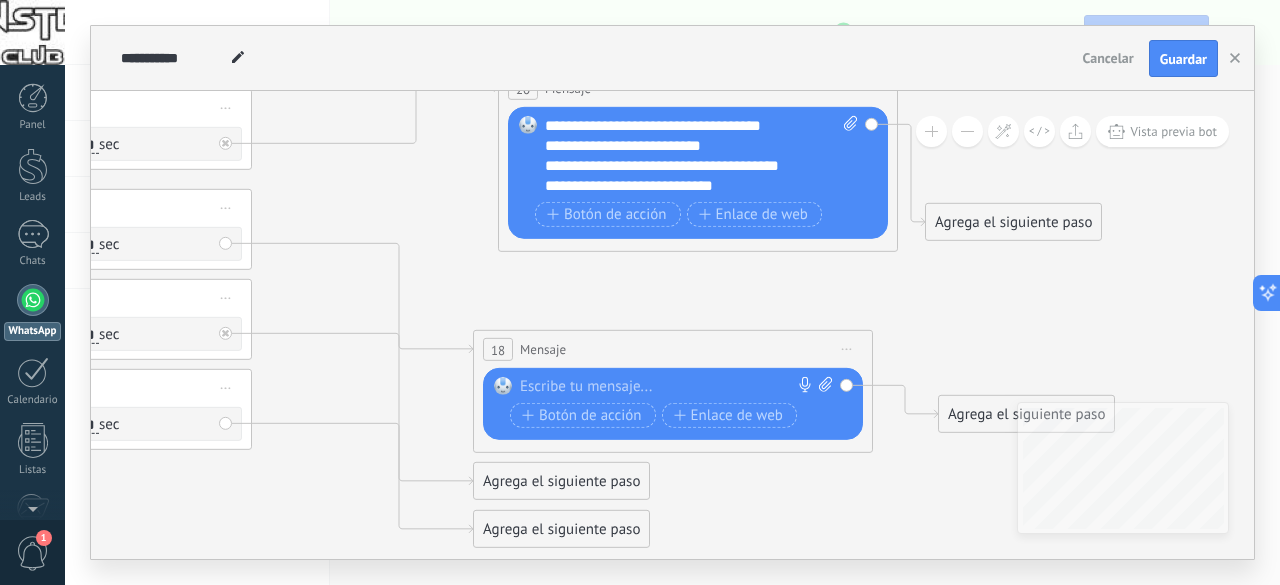 drag, startPoint x: 612, startPoint y: 159, endPoint x: 652, endPoint y: 91, distance: 78.892334 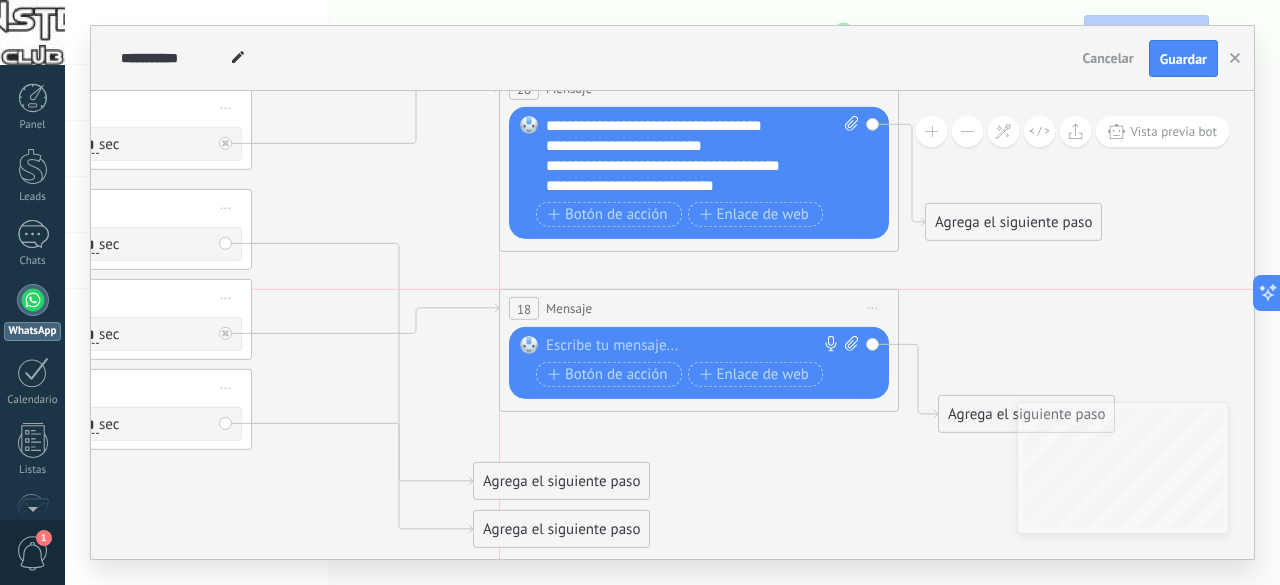 drag, startPoint x: 602, startPoint y: 339, endPoint x: 634, endPoint y: 307, distance: 45.254833 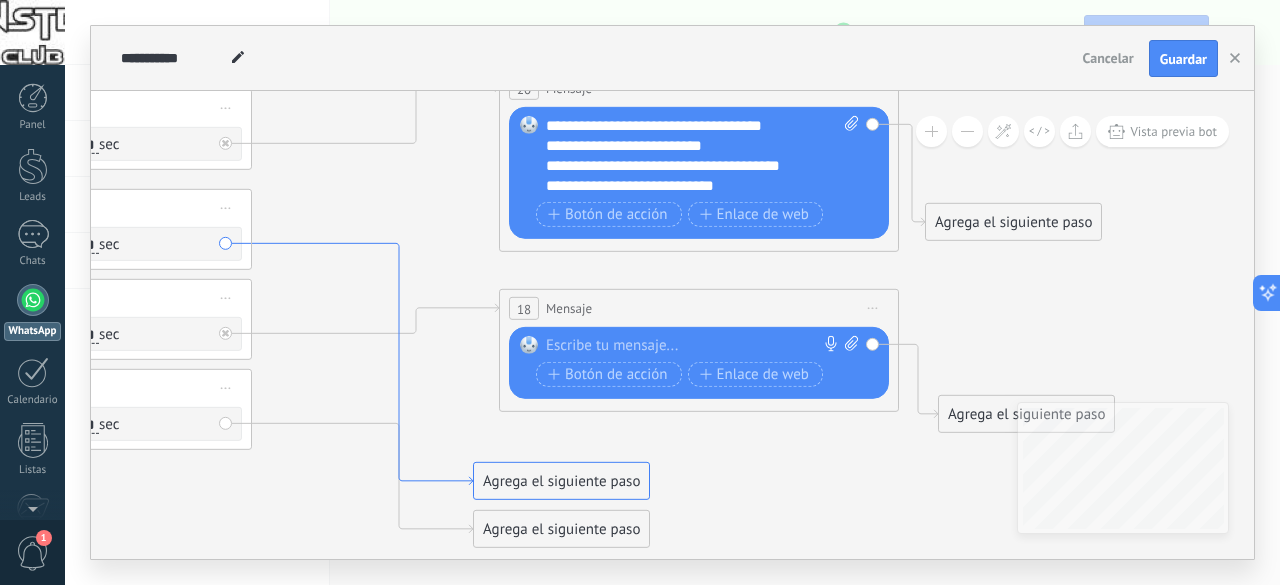 click 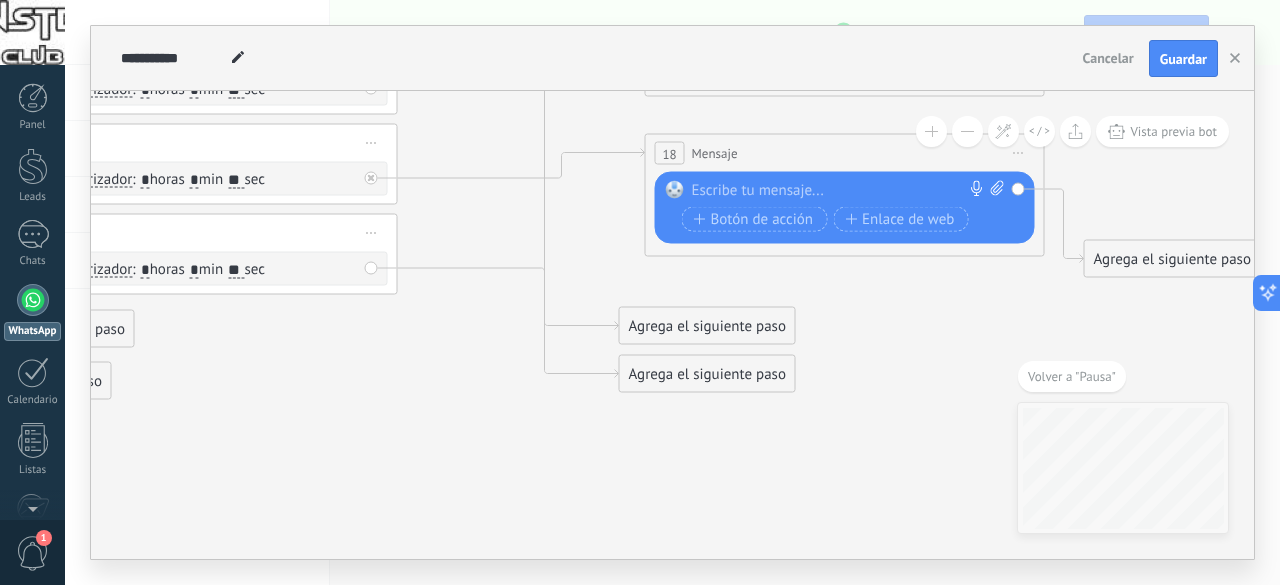 click at bounding box center [840, 191] 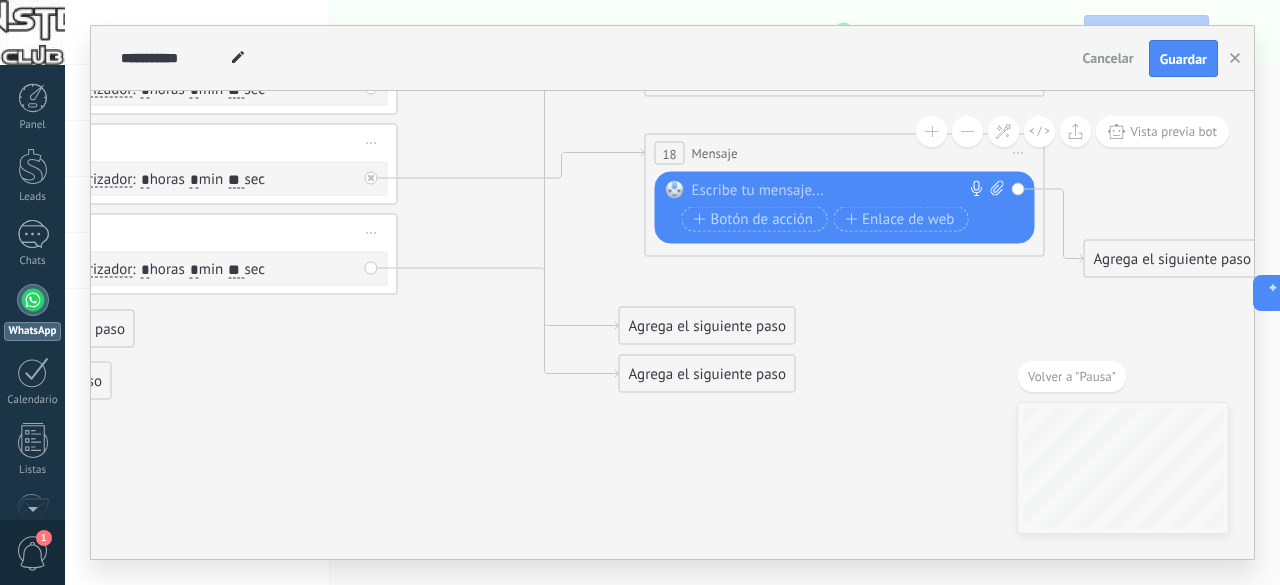 paste 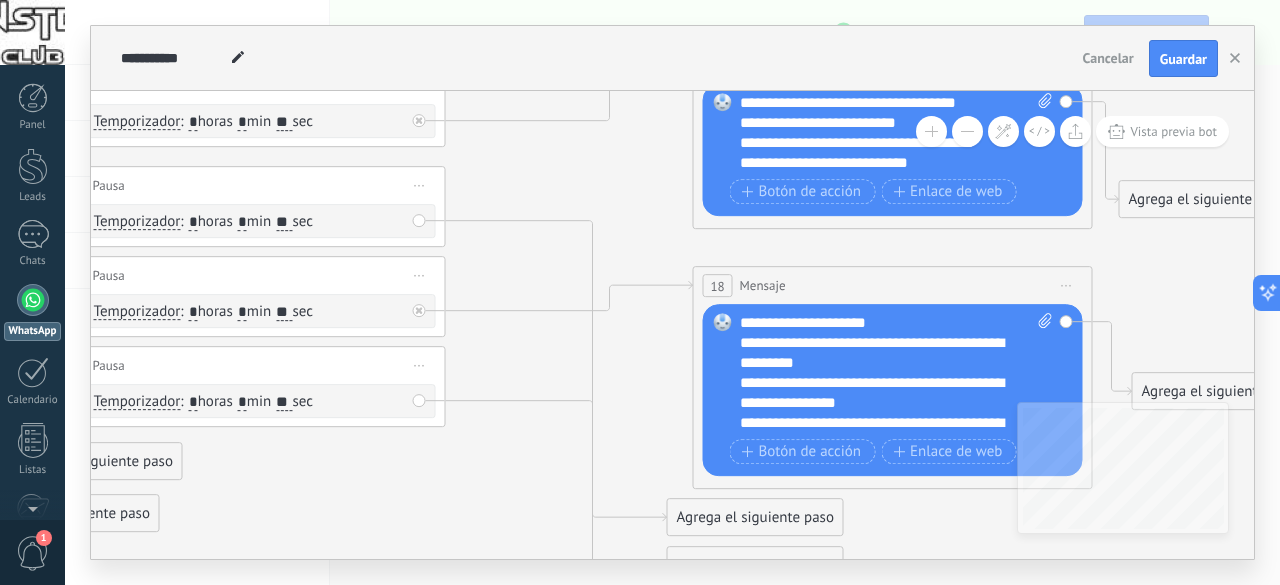 drag, startPoint x: 599, startPoint y: 117, endPoint x: 647, endPoint y: 250, distance: 141.3966 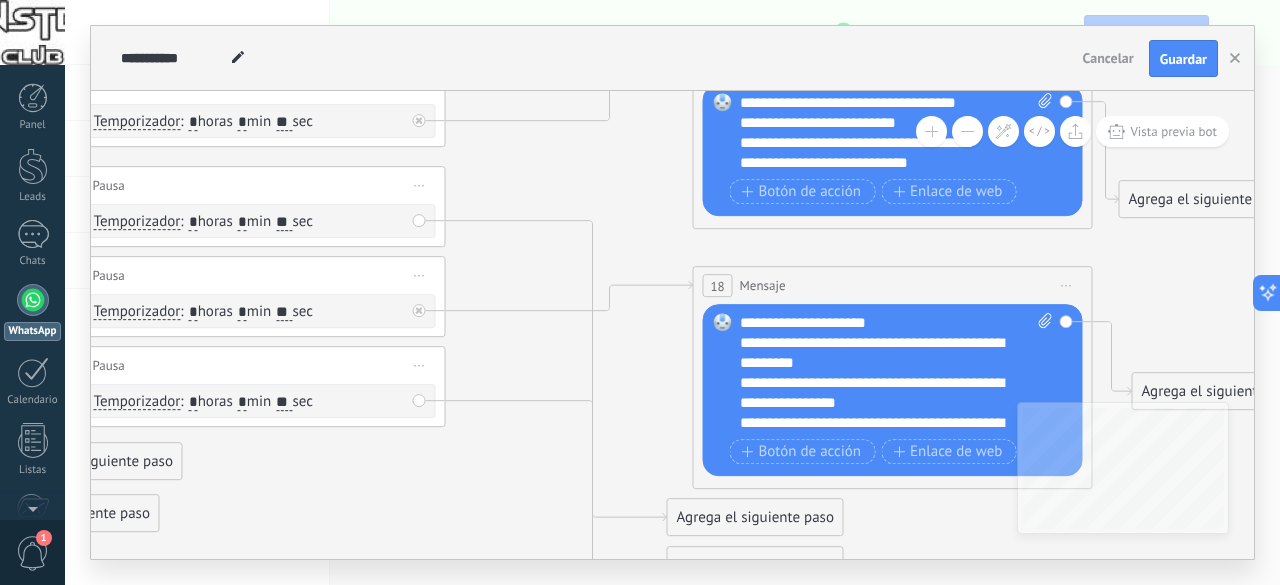 click 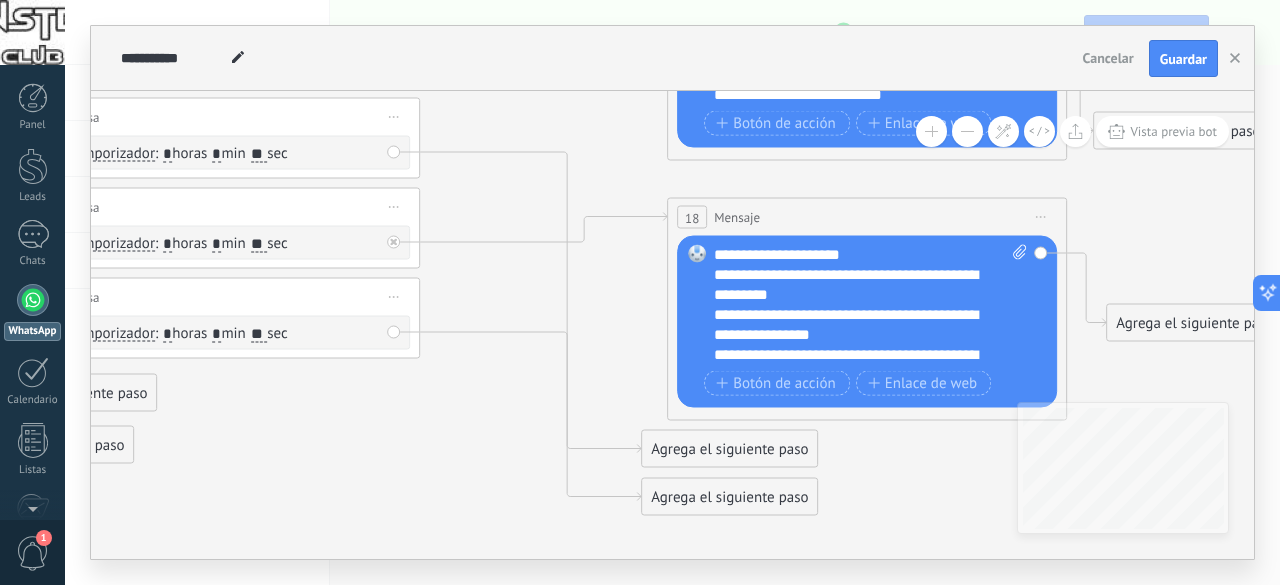 drag, startPoint x: 662, startPoint y: 161, endPoint x: 639, endPoint y: 134, distance: 35.468296 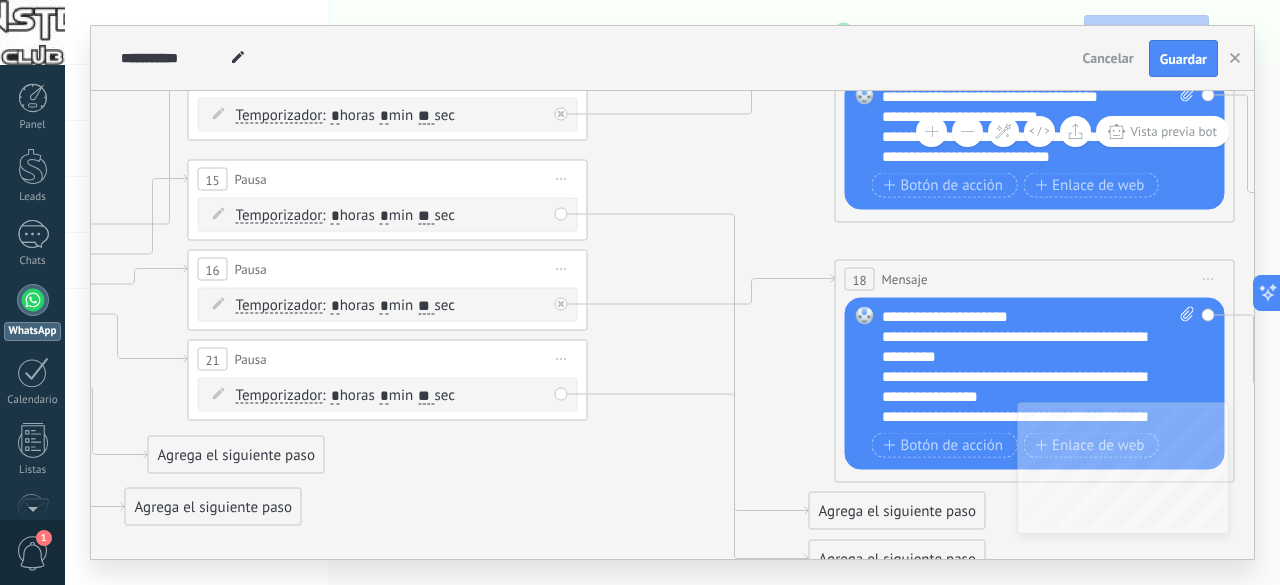 drag, startPoint x: 634, startPoint y: 203, endPoint x: 682, endPoint y: 190, distance: 49.729267 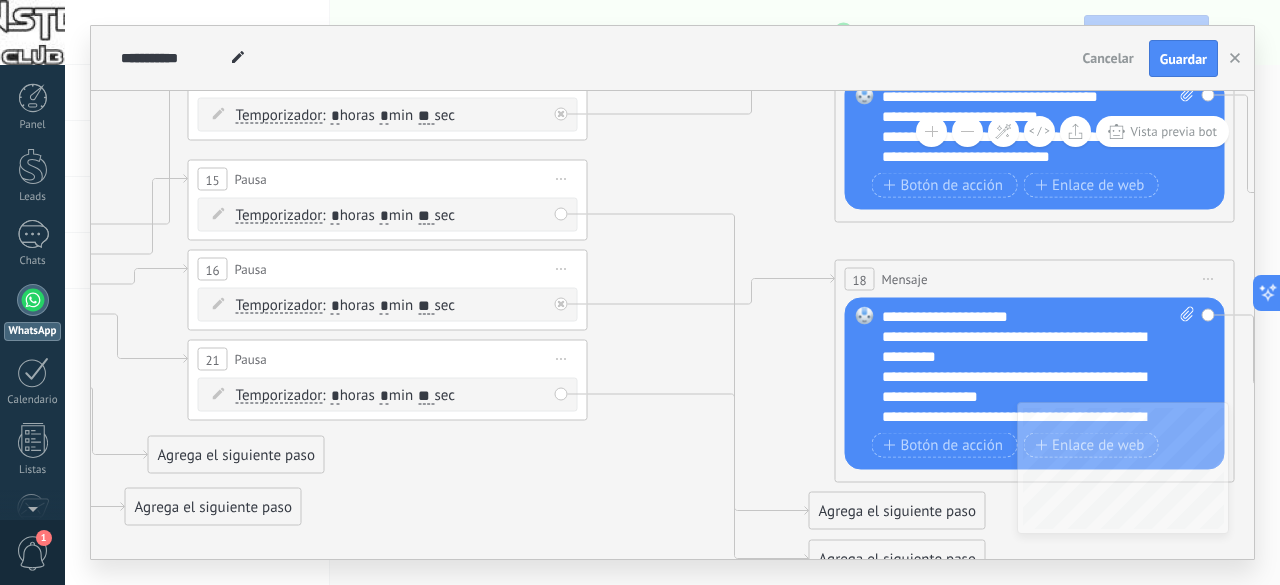 click 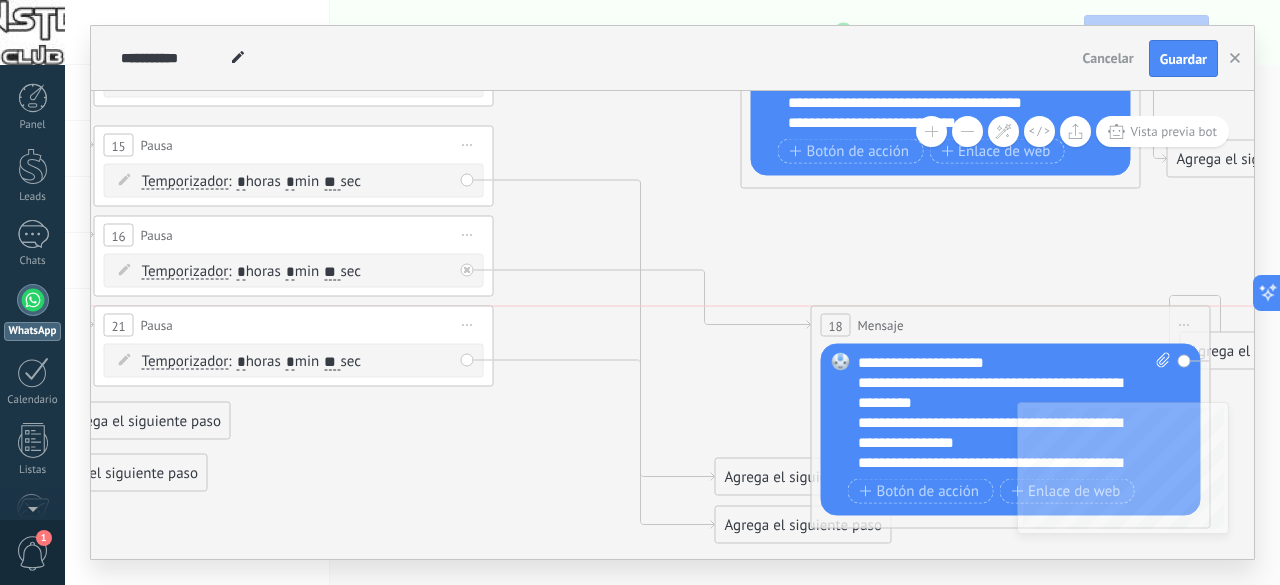 drag, startPoint x: 866, startPoint y: 245, endPoint x: 938, endPoint y: 319, distance: 103.24728 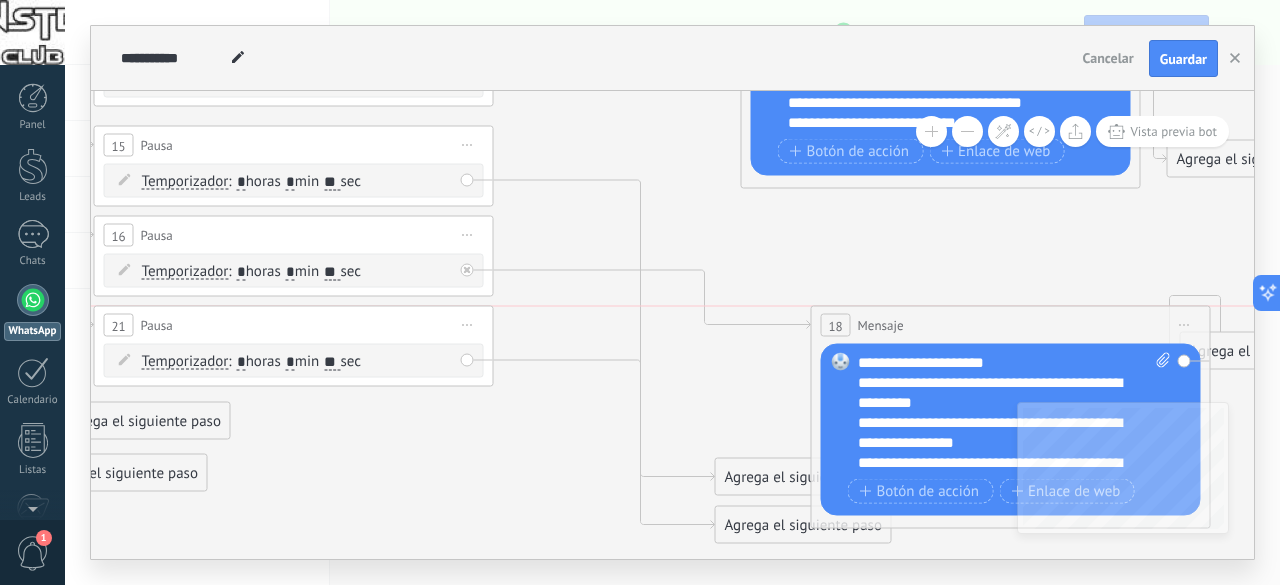 click on "18
Mensaje
*******
(a):
Todos los contactos - canales seleccionados
Todos los contactos - canales seleccionados
Todos los contactos - canal primario
Contacto principal - canales seleccionados
Contacto principal - canal primario
Todos los contactos - canales seleccionados
Todos los contactos - canales seleccionados
Todos los contactos - canal primario" at bounding box center [1011, 325] 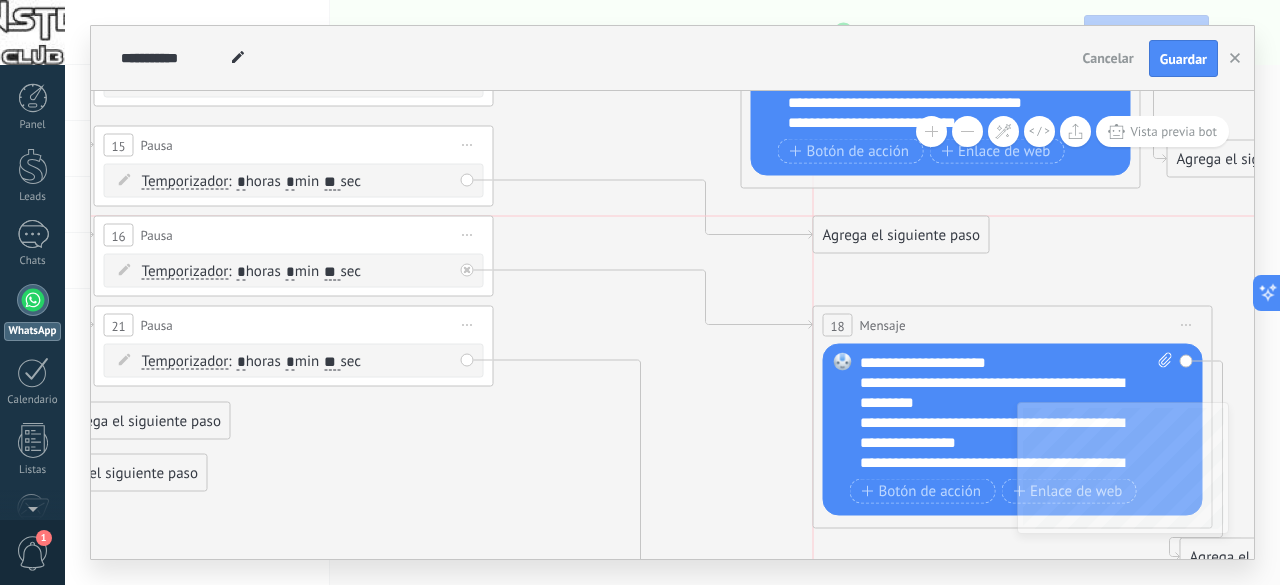 drag, startPoint x: 758, startPoint y: 544, endPoint x: 850, endPoint y: 225, distance: 332.0015 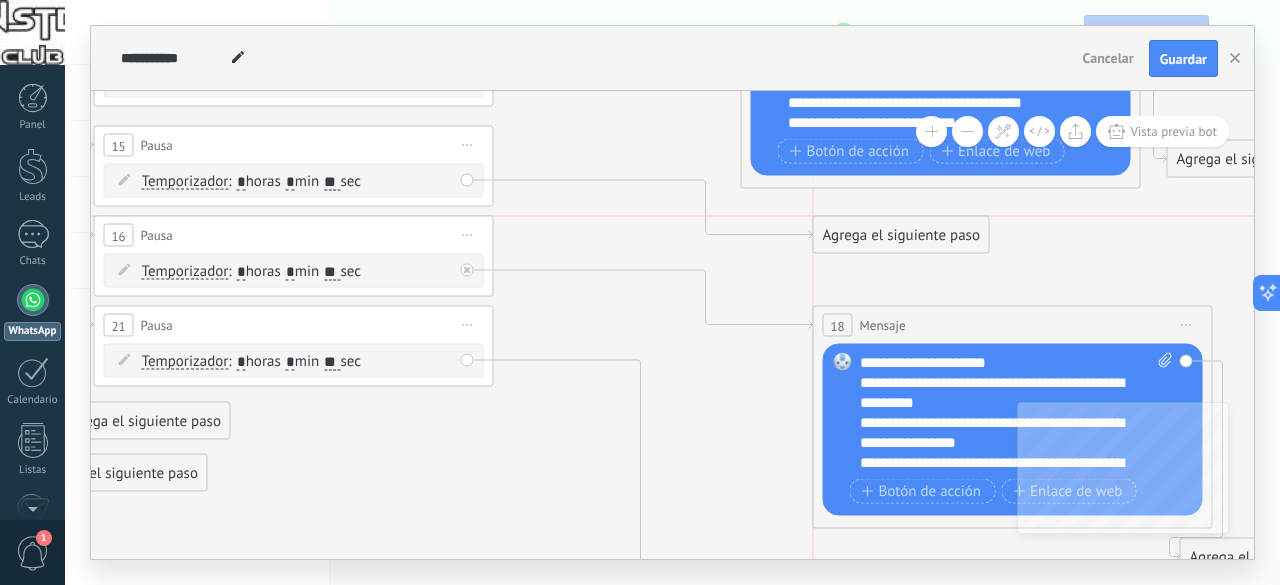 click on "Agrega el siguiente paso" at bounding box center (901, 235) 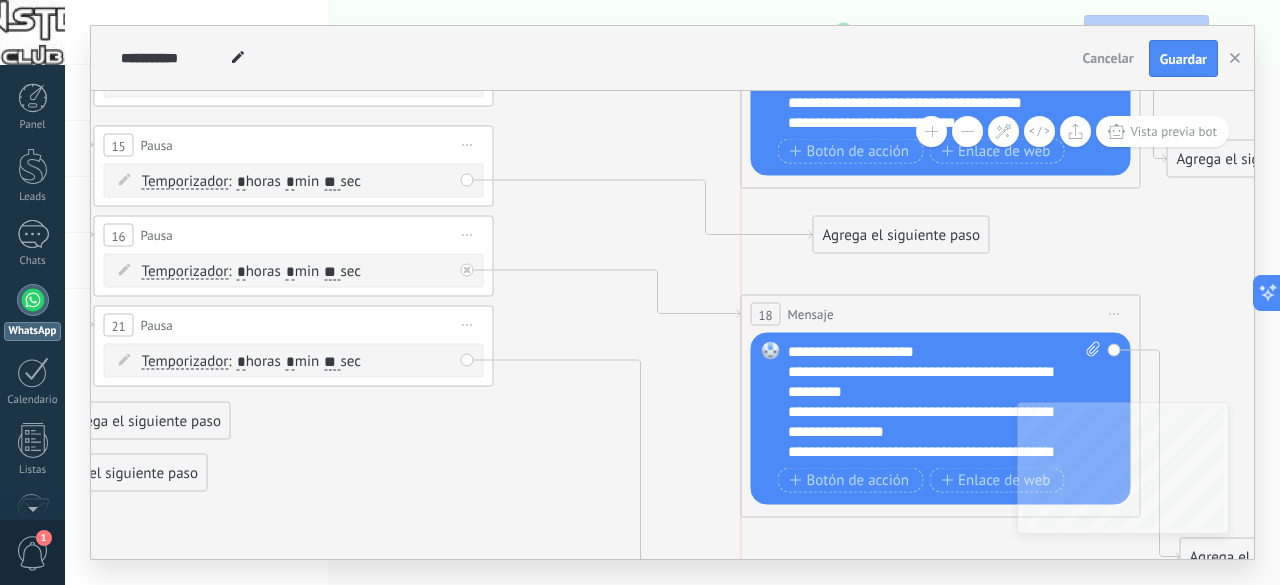 drag, startPoint x: 919, startPoint y: 317, endPoint x: 838, endPoint y: 307, distance: 81.61495 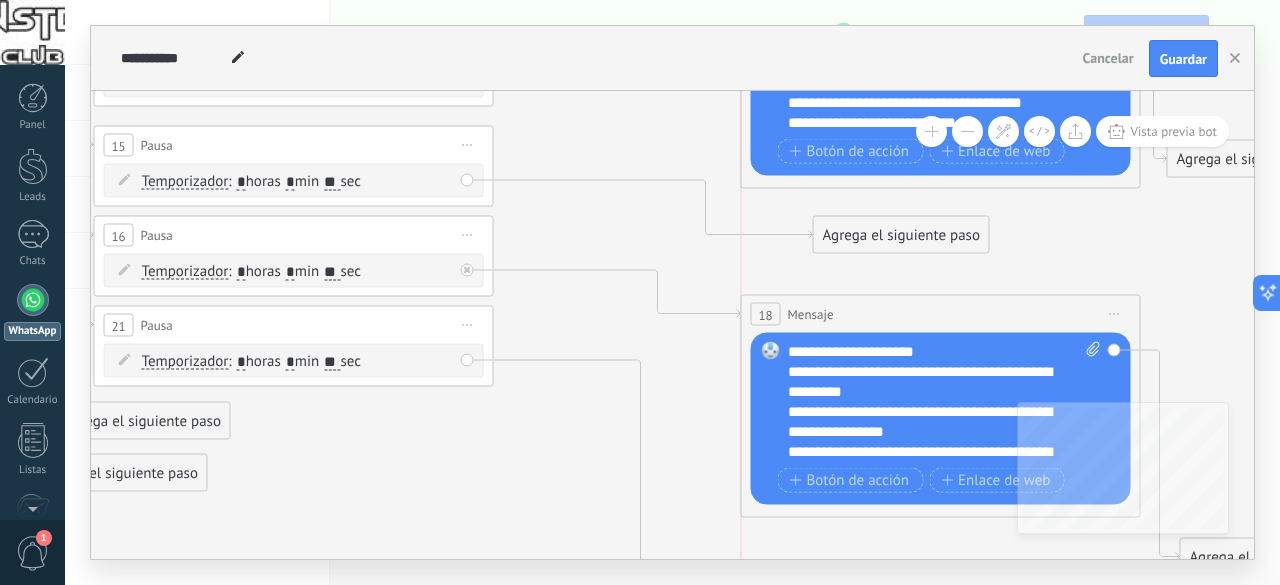 click on "18
Mensaje
*******
(a):
Todos los contactos - canales seleccionados
Todos los contactos - canales seleccionados
Todos los contactos - canal primario
Contacto principal - canales seleccionados
Contacto principal - canal primario
Todos los contactos - canales seleccionados
Todos los contactos - canales seleccionados
Todos los contactos - canal primario" at bounding box center (941, 314) 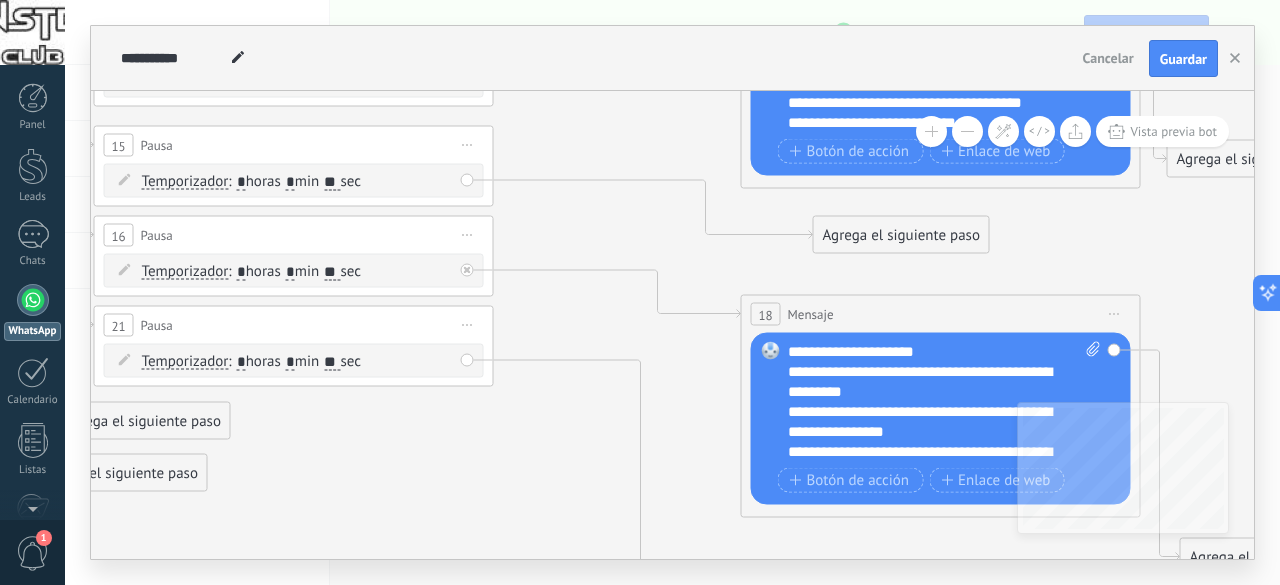 click on "Agrega el siguiente paso" at bounding box center [901, 235] 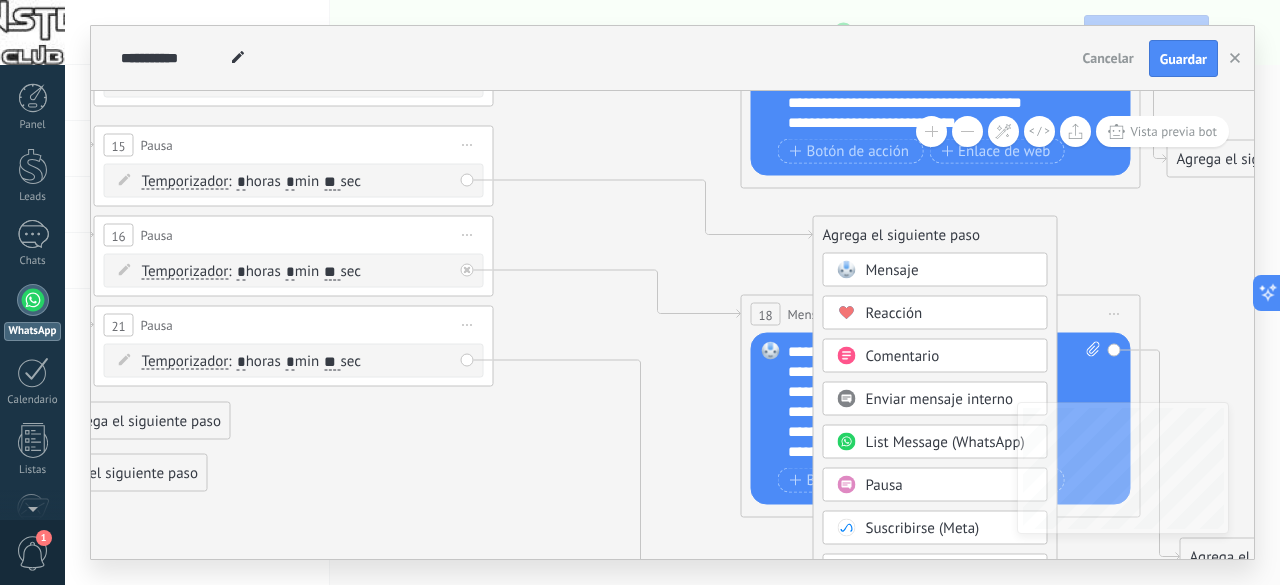 click on "Mensaje" at bounding box center [892, 270] 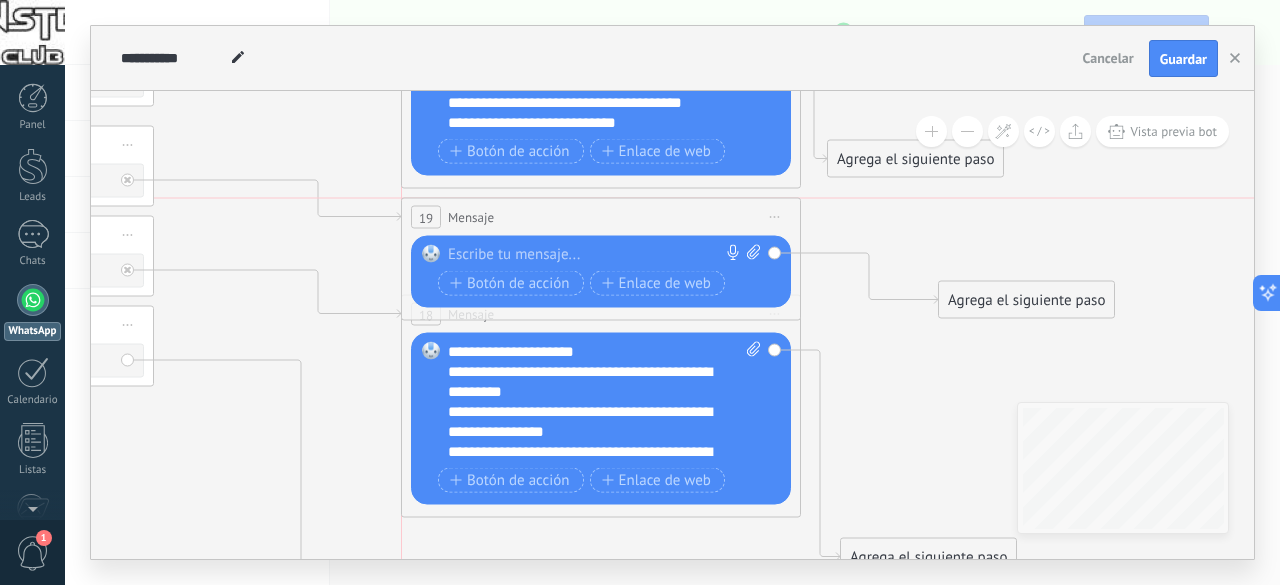 drag, startPoint x: 588, startPoint y: 235, endPoint x: 518, endPoint y: 212, distance: 73.68175 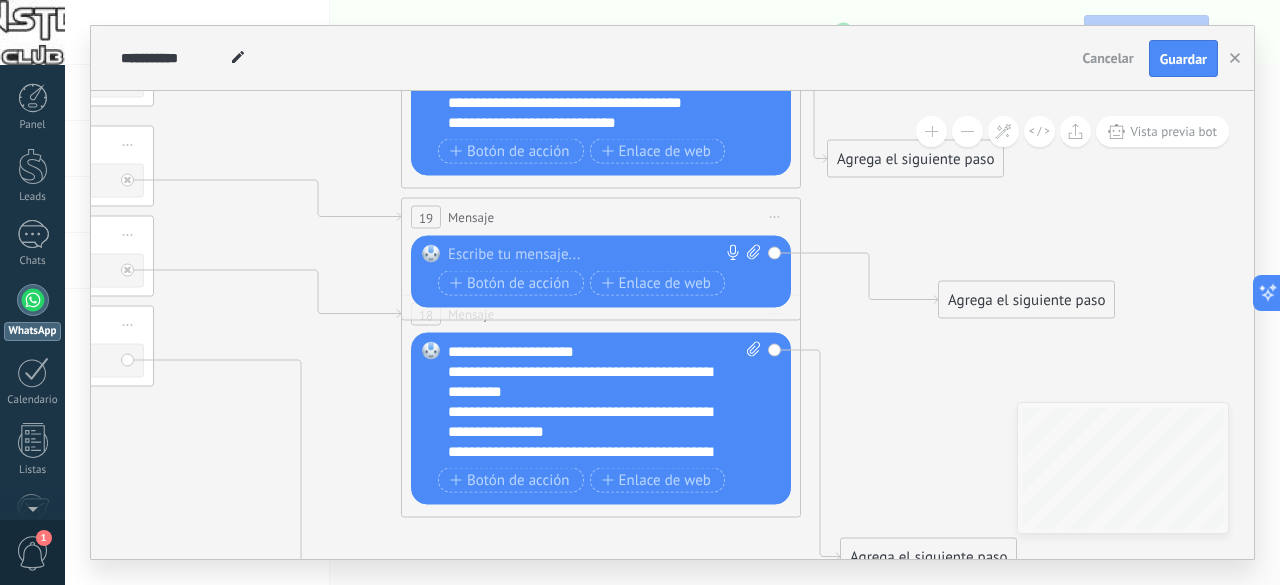click at bounding box center (596, 255) 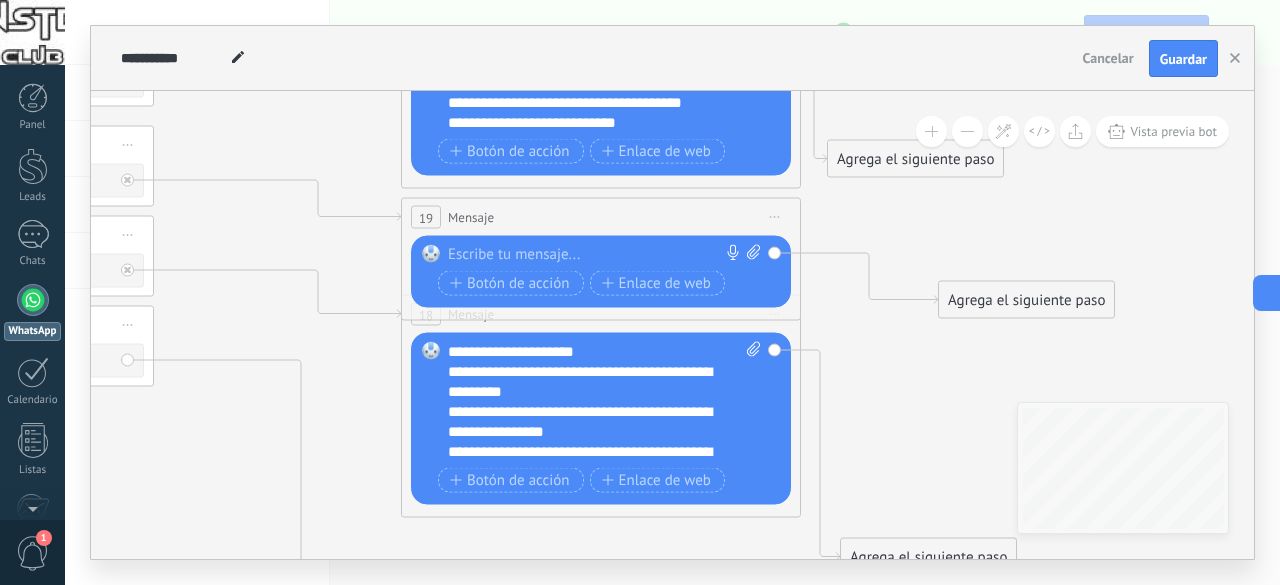 paste 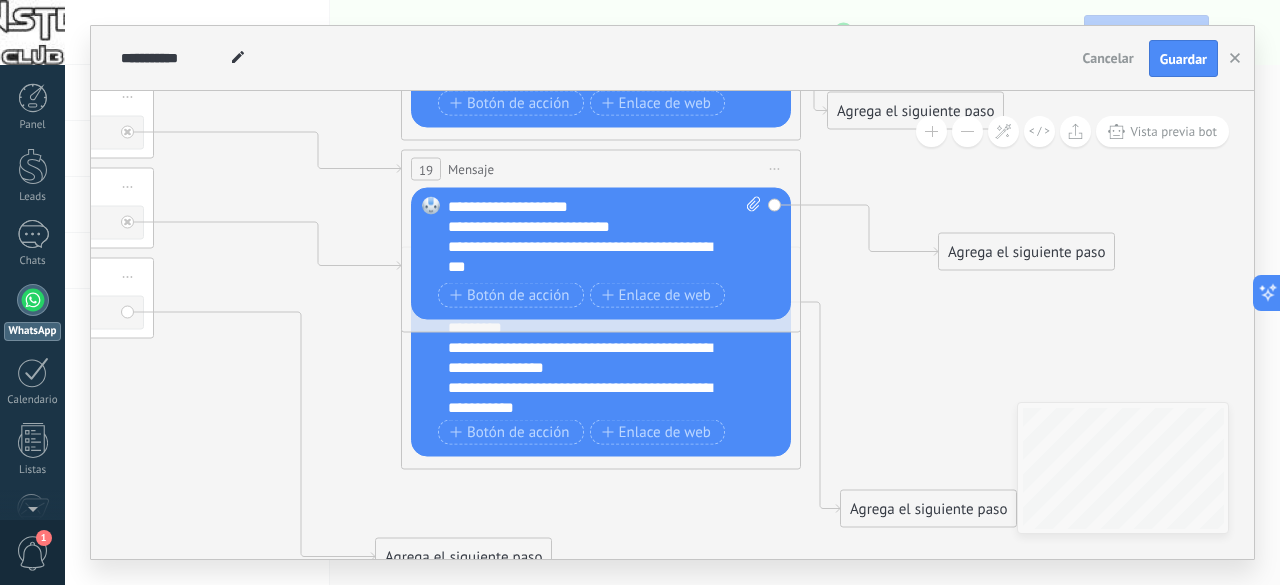 scroll, scrollTop: 20, scrollLeft: 0, axis: vertical 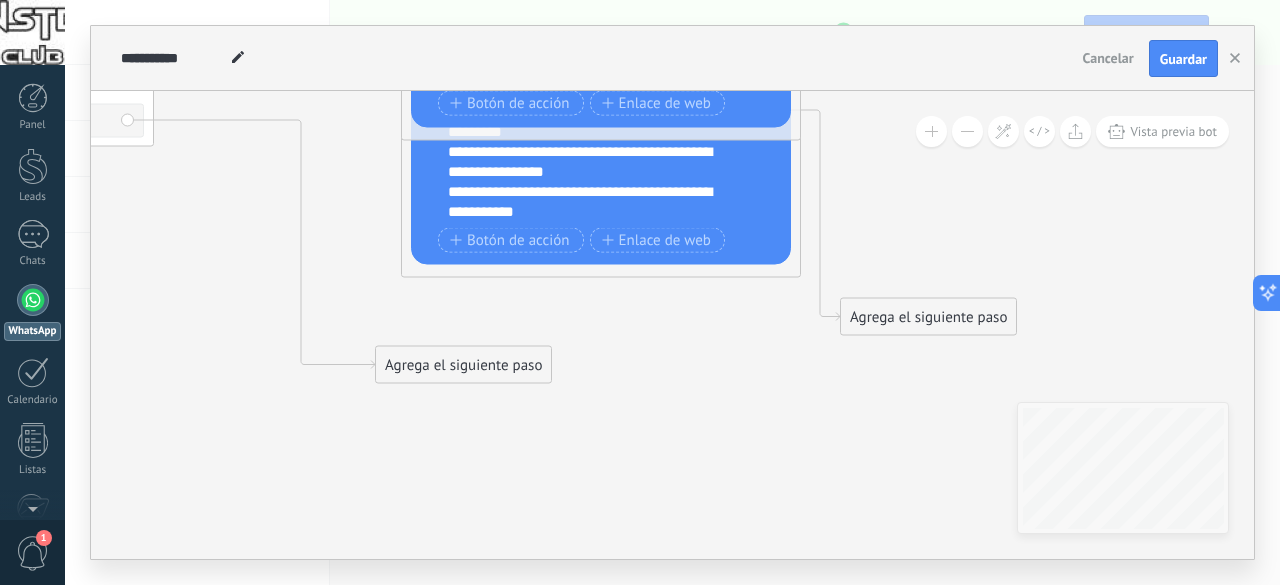 click 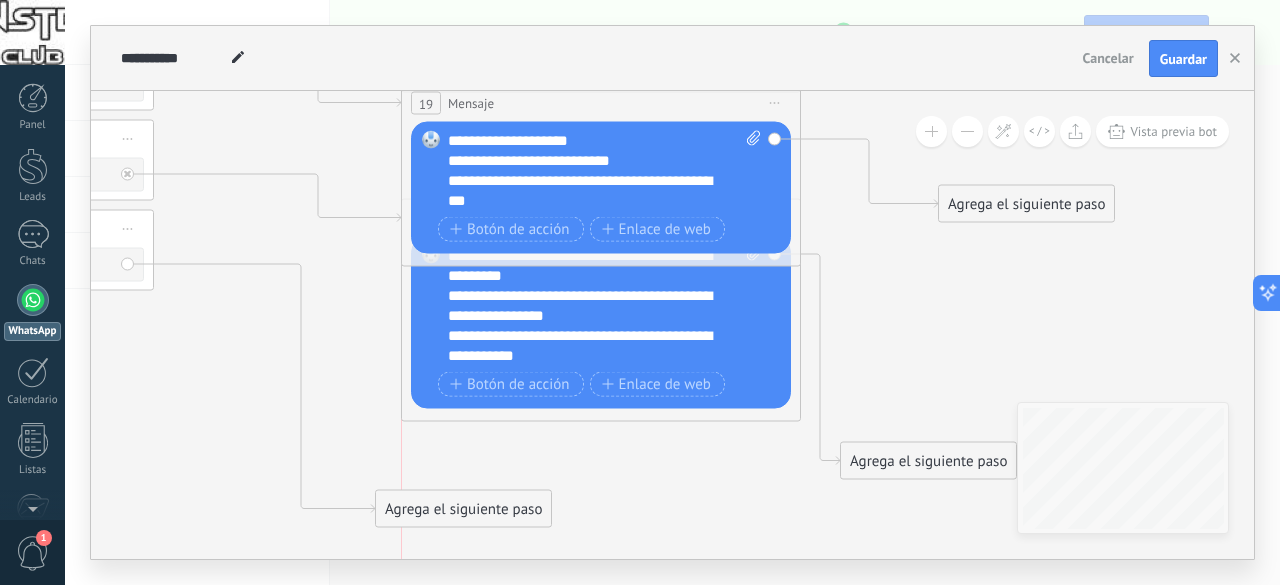drag, startPoint x: 672, startPoint y: 111, endPoint x: 673, endPoint y: 93, distance: 18.027756 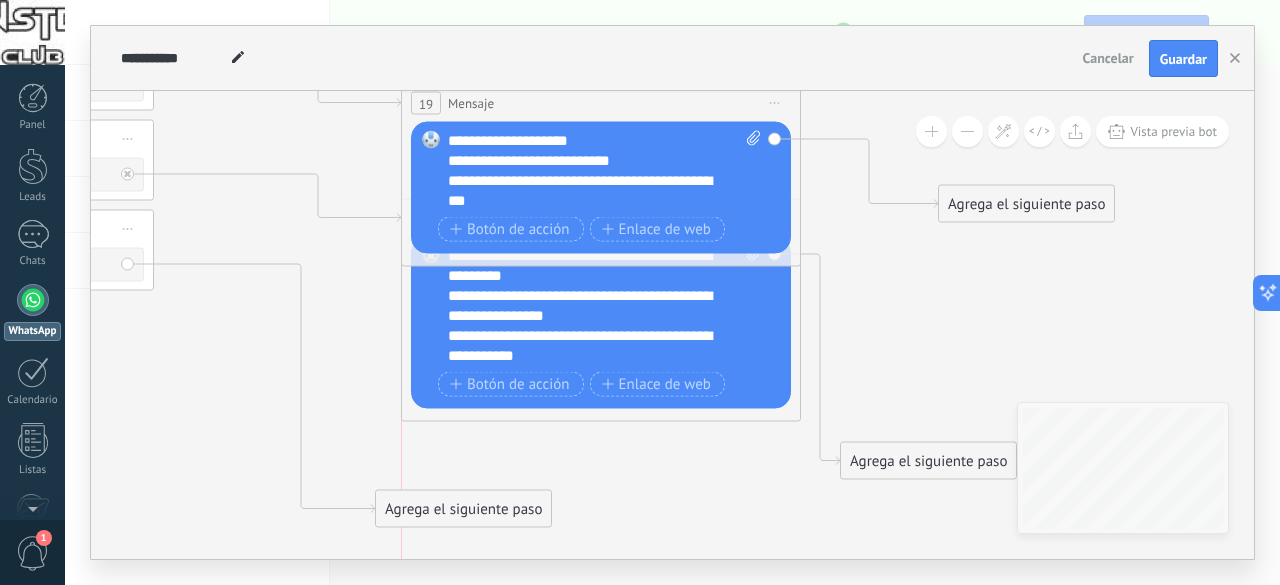 click on "19
Mensaje
*******
(a):
Todos los contactos - canales seleccionados
Todos los contactos - canales seleccionados
Todos los contactos - canal primario
Contacto principal - canales seleccionados
Contacto principal - canal primario
Todos los contactos - canales seleccionados
Todos los contactos - canales seleccionados
Todos los contactos - canal primario" at bounding box center (601, 103) 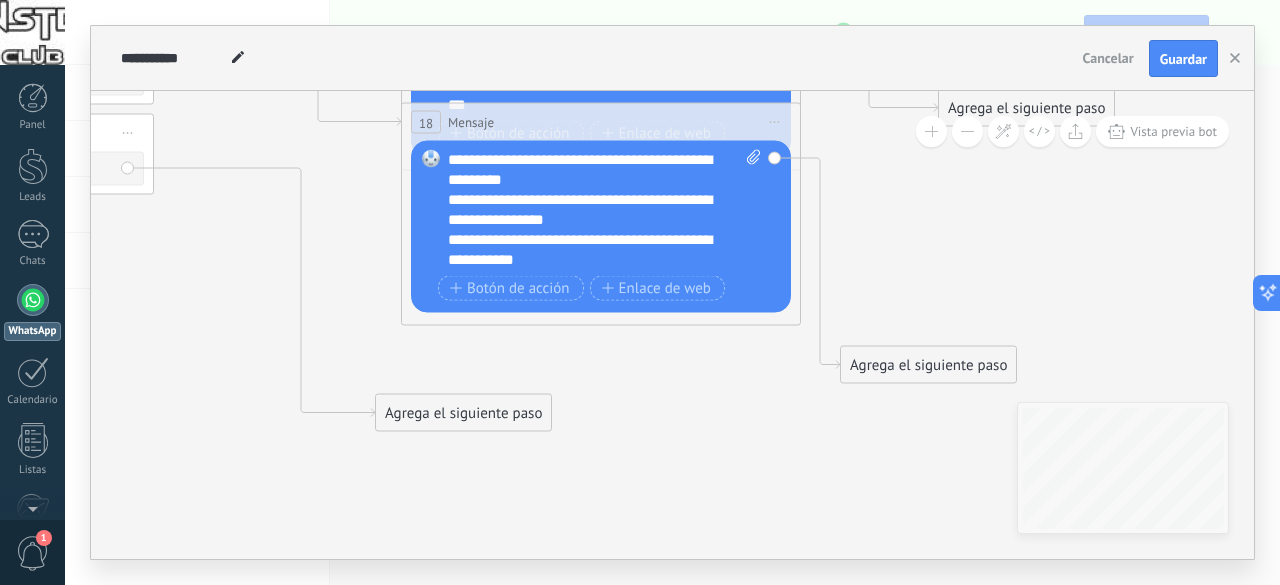 drag, startPoint x: 784, startPoint y: 315, endPoint x: 778, endPoint y: 365, distance: 50.358715 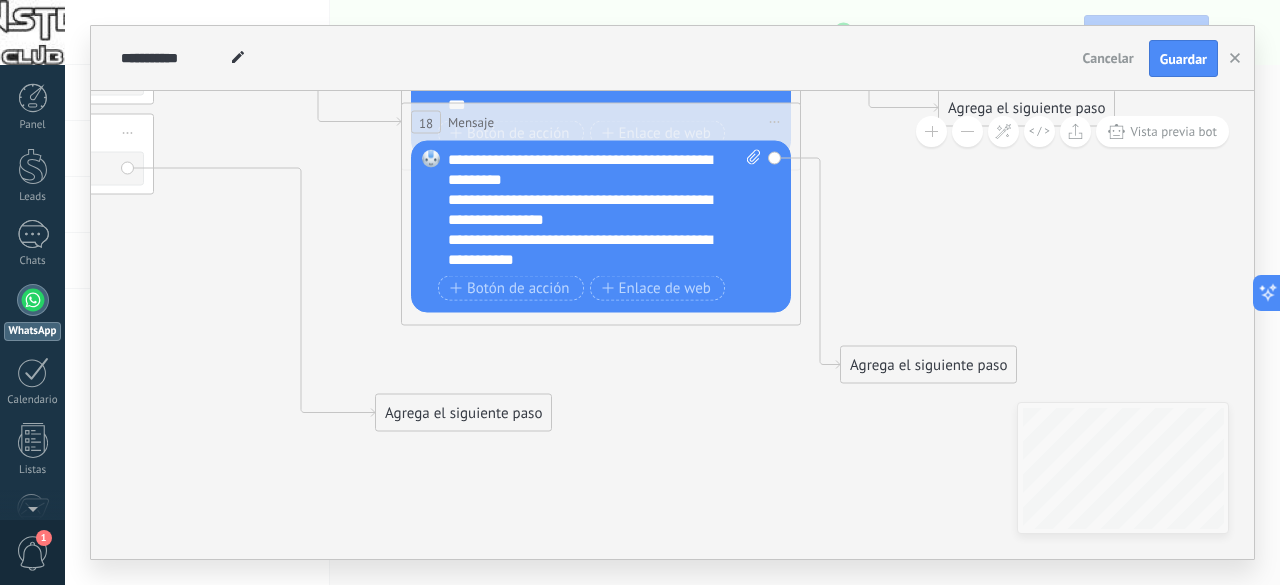 click on "**********" at bounding box center [-1916, -481] 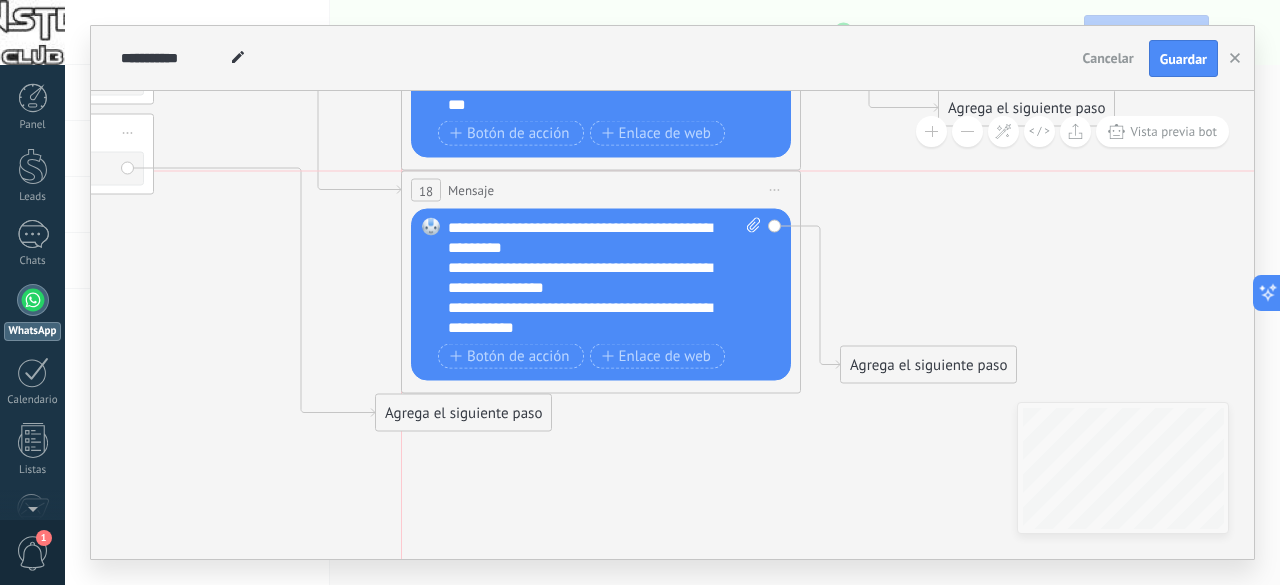 drag, startPoint x: 788, startPoint y: 128, endPoint x: 781, endPoint y: 203, distance: 75.32596 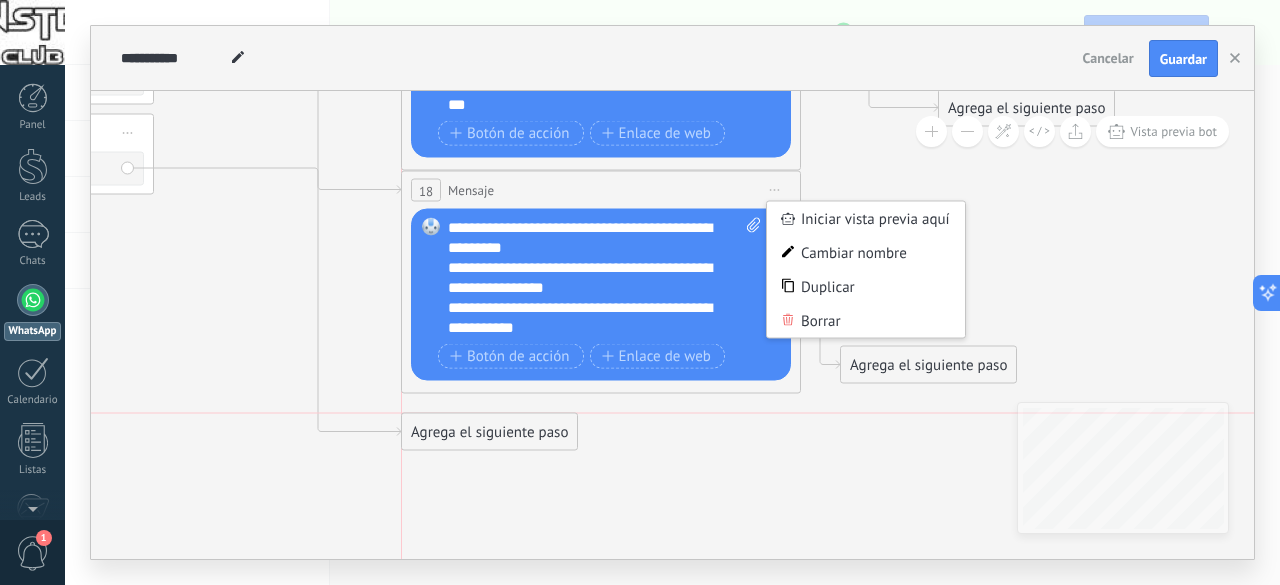 drag, startPoint x: 546, startPoint y: 404, endPoint x: 576, endPoint y: 425, distance: 36.619667 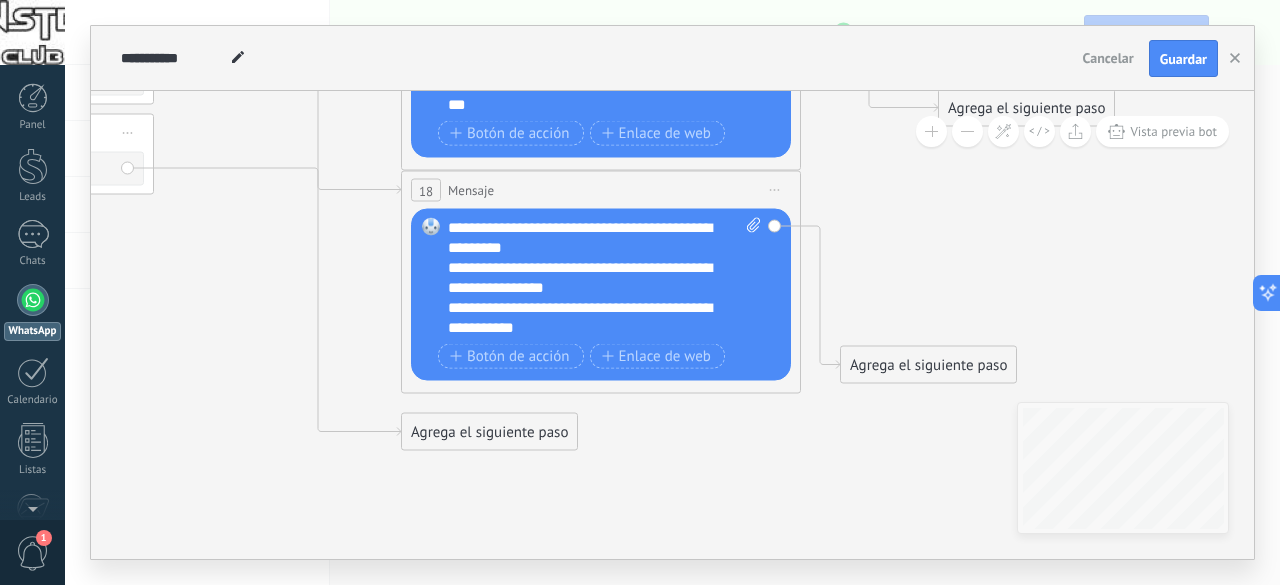 click on "Agrega el siguiente paso" at bounding box center [489, 432] 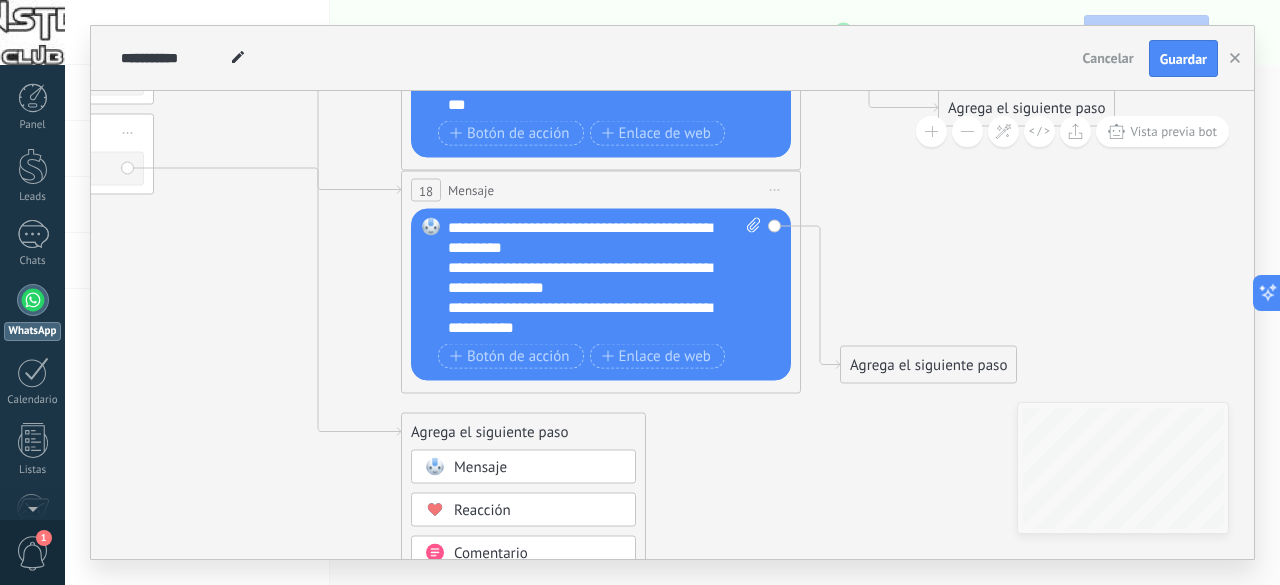 click on "Mensaje" at bounding box center (538, 468) 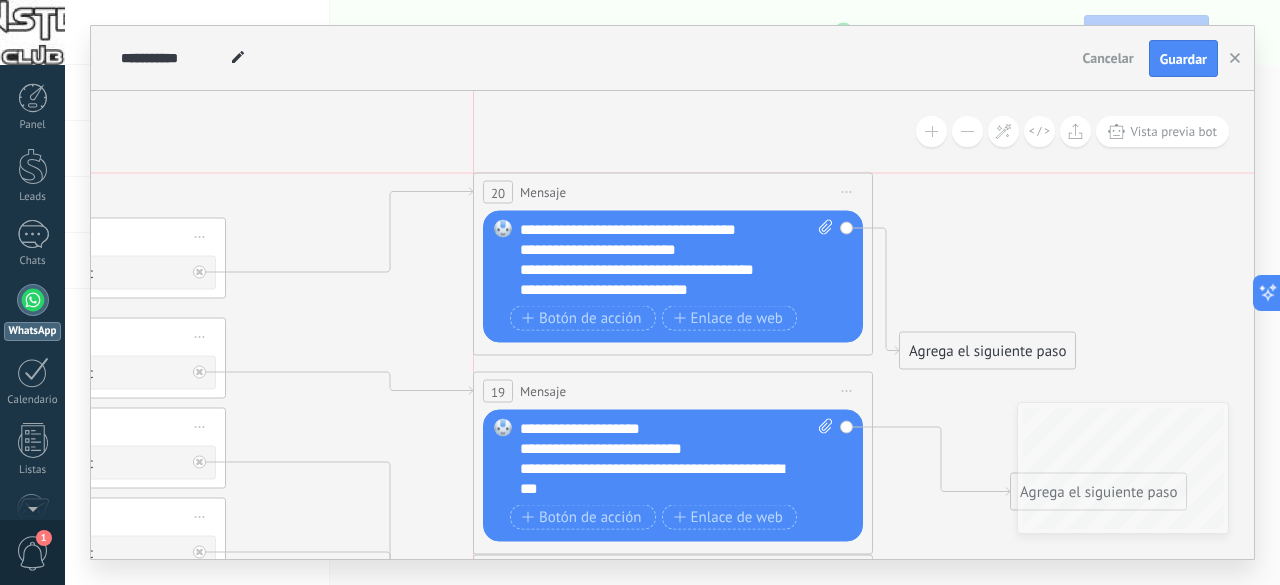 drag, startPoint x: 621, startPoint y: 208, endPoint x: 620, endPoint y: 187, distance: 21.023796 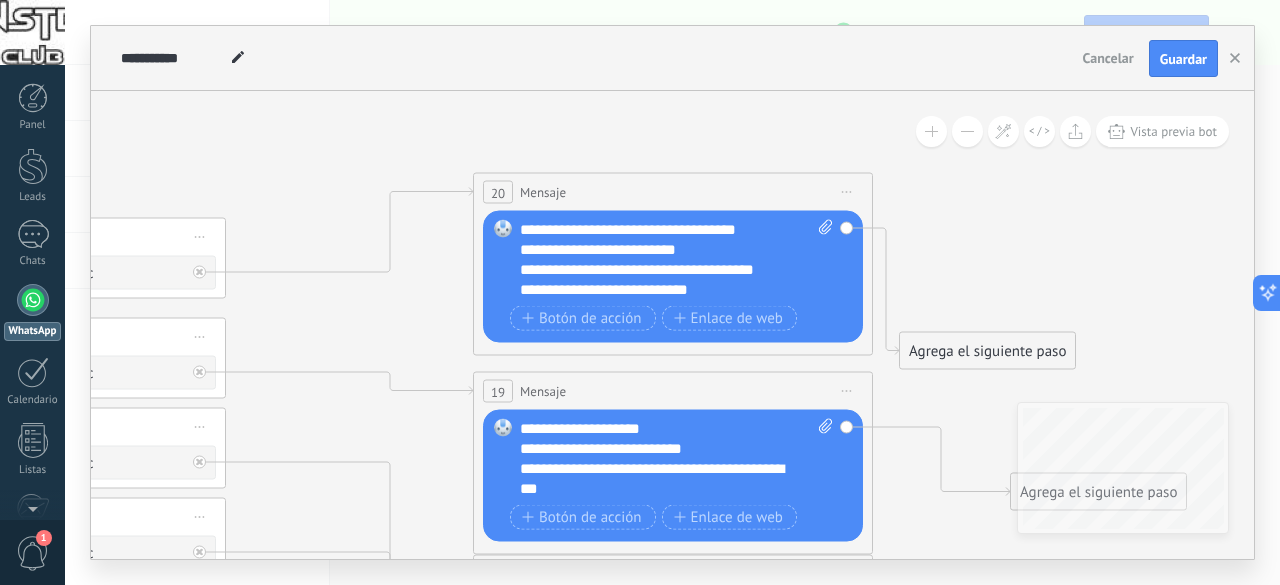 click 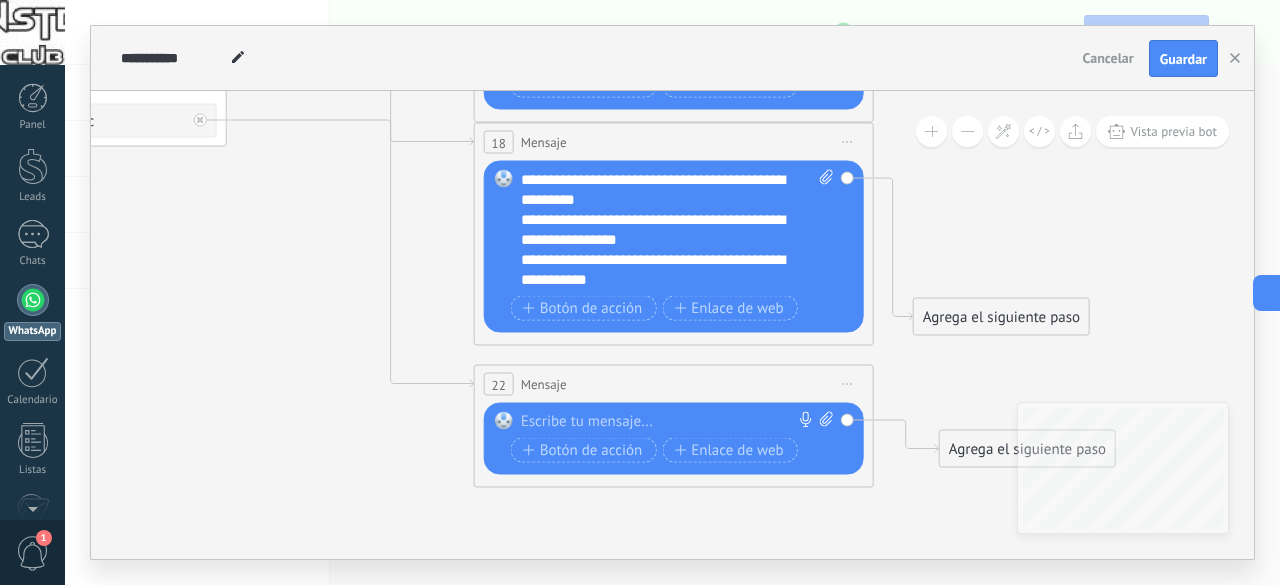 click at bounding box center [669, 422] 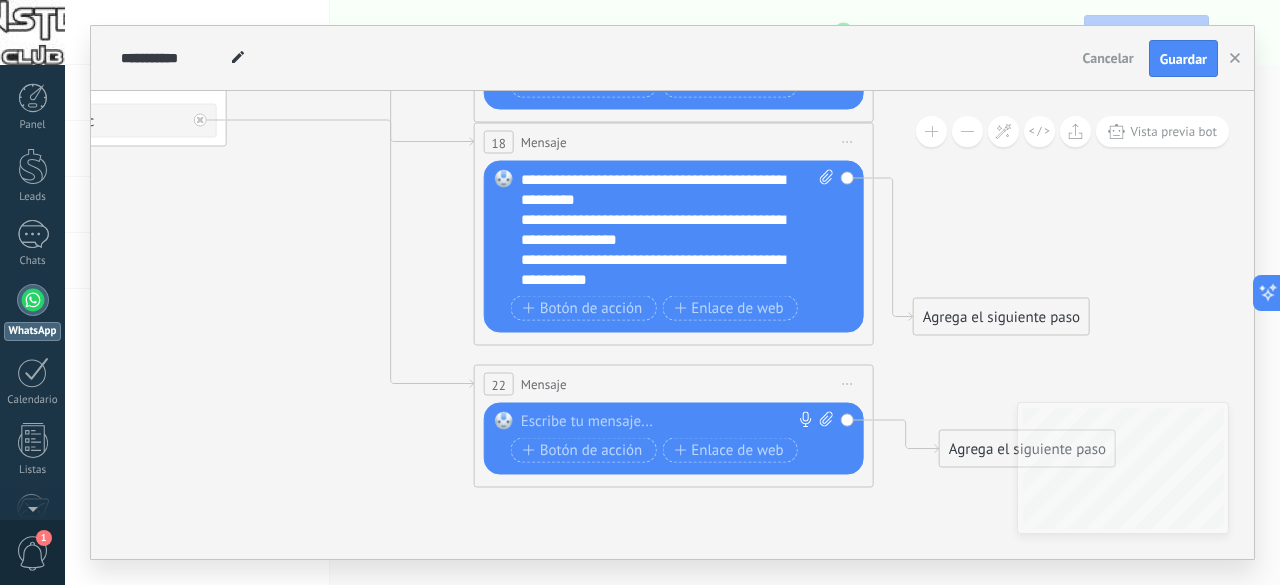 paste 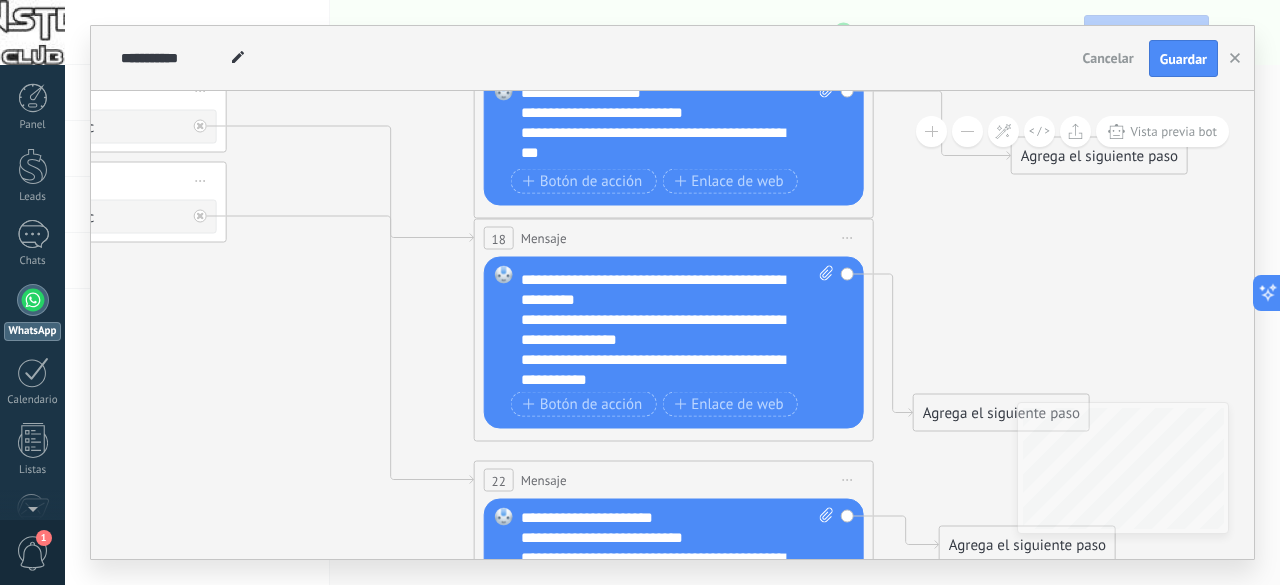 scroll, scrollTop: 20, scrollLeft: 0, axis: vertical 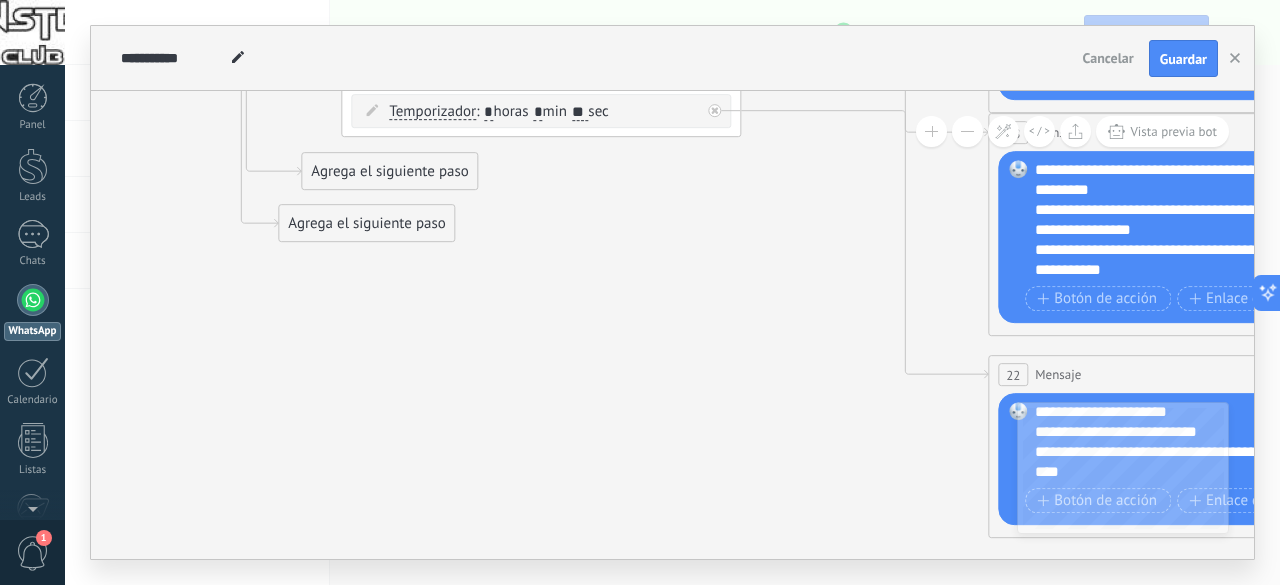 drag, startPoint x: 372, startPoint y: 457, endPoint x: 906, endPoint y: 460, distance: 534.0084 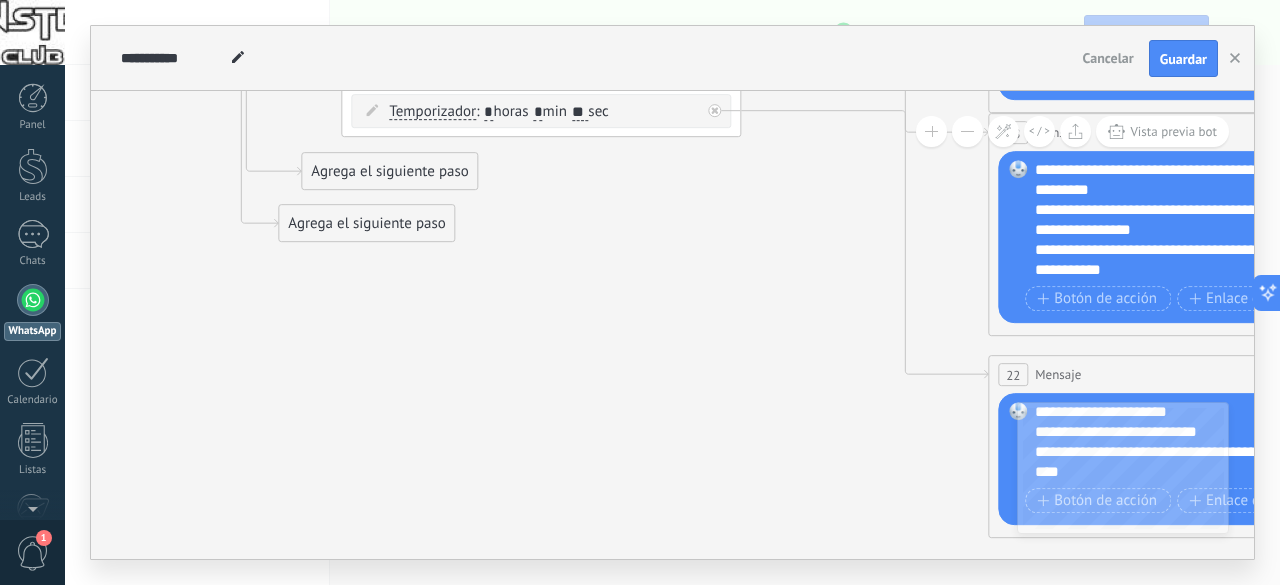 click 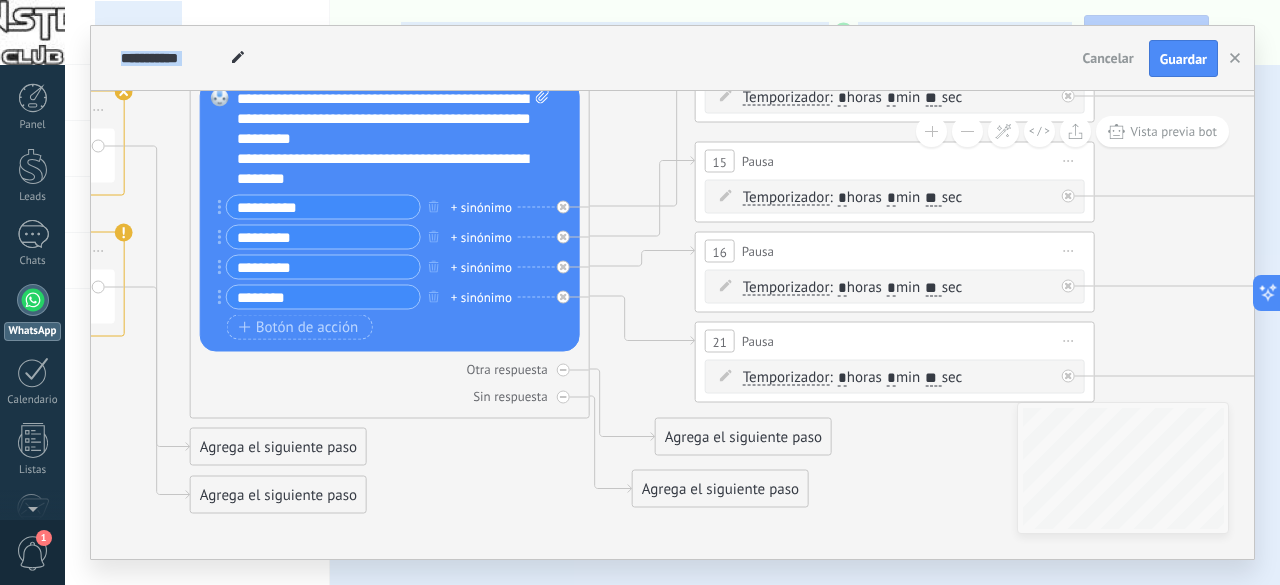 drag, startPoint x: 403, startPoint y: 341, endPoint x: 776, endPoint y: 576, distance: 440.856 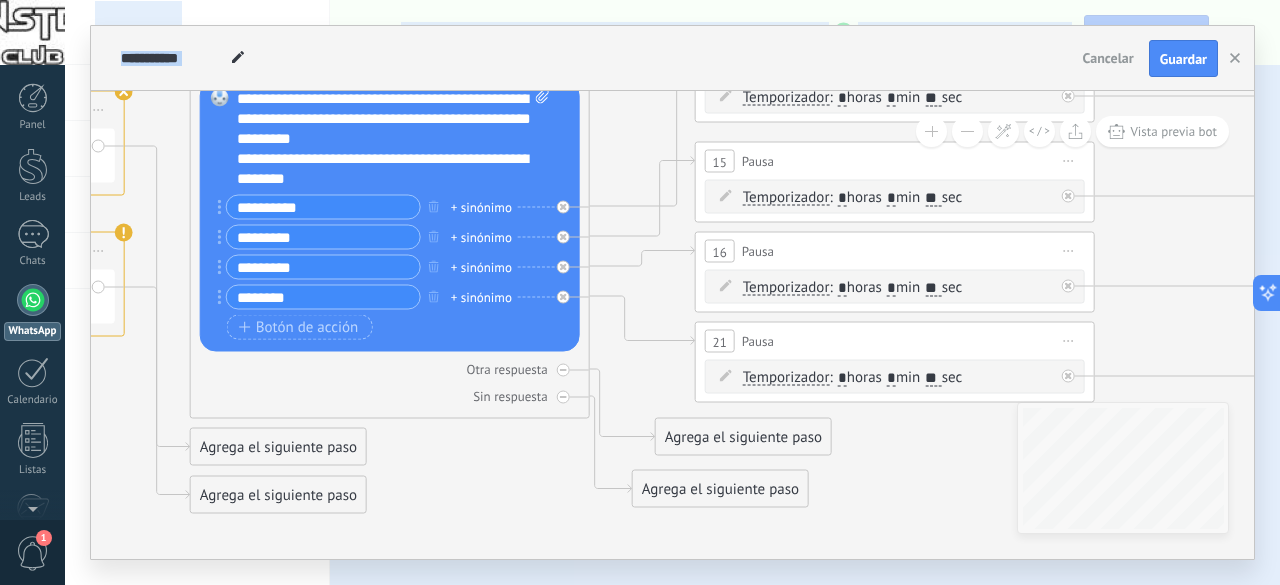 click on ".abccls-1,.abccls-2{fill-rule:evenodd}.abccls-2{fill:#fff} .abfcls-1{fill:none}.abfcls-2{fill:#fff} .abncls-1{isolation:isolate}.abncls-2{opacity:.06}.abncls-2,.abncls-3,.abncls-6{mix-blend-mode:multiply}.abncls-3{opacity:.15}.abncls-4,.abncls-8{fill:#fff}.abncls-5{fill:url(#abnlinear-gradient)}.abncls-6{opacity:.04}.abncls-7{fill:url(#abnlinear-gradient-2)}.abncls-8{fill-rule:evenodd} .abqst0{fill:#ffa200} .abwcls-1{fill:#252525} .cls-1{isolation:isolate} .acicls-1{fill:none} .aclcls-1{fill:#232323} .acnst0{display:none} .addcls-1,.addcls-2{fill:none;stroke-miterlimit:10}.addcls-1{stroke:#dfe0e5}.addcls-2{stroke:#a1a7ab} .adecls-1,.adecls-2{fill:none;stroke-miterlimit:10}.adecls-1{stroke:#dfe0e5}.adecls-2{stroke:#a1a7ab} .adqcls-1{fill:#8591a5;fill-rule:evenodd} .aeccls-1{fill:#5c9f37} .aeecls-1{fill:#f86161} .aejcls-1{fill:#8591a5;fill-rule:evenodd} .aekcls-1{fill-rule:evenodd} .aelcls-1{fill-rule:evenodd;fill:currentColor} .aemcls-1{fill-rule:evenodd;fill:currentColor} .aercls-2{fill:#24bc8c}" at bounding box center (640, 292) 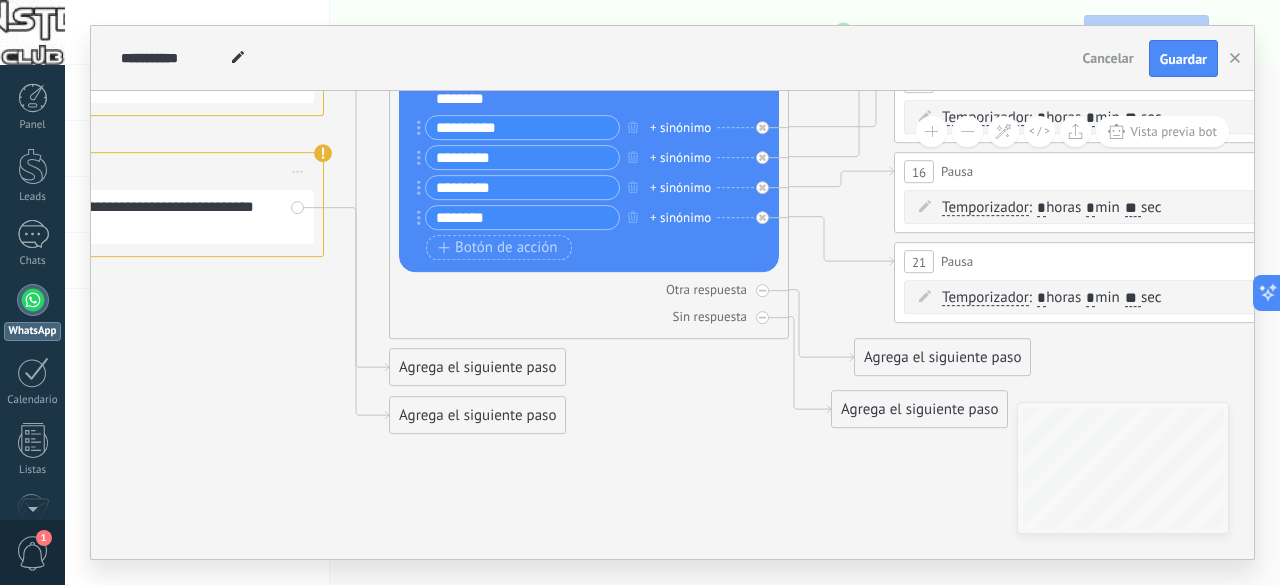 drag, startPoint x: 530, startPoint y: 476, endPoint x: 863, endPoint y: 355, distance: 354.30212 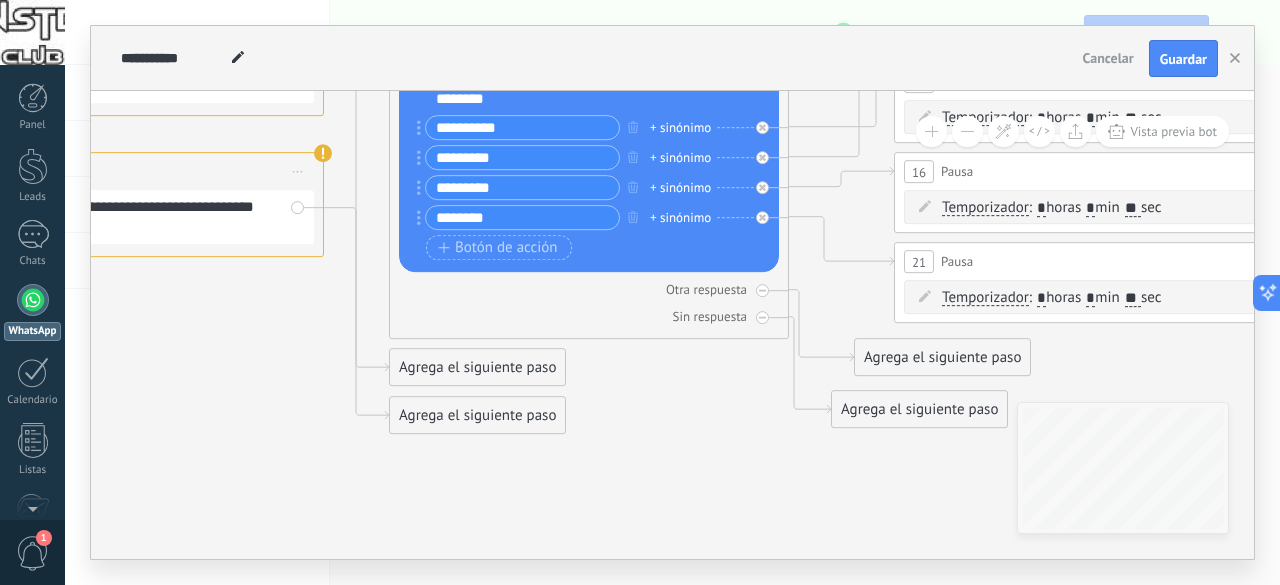 click 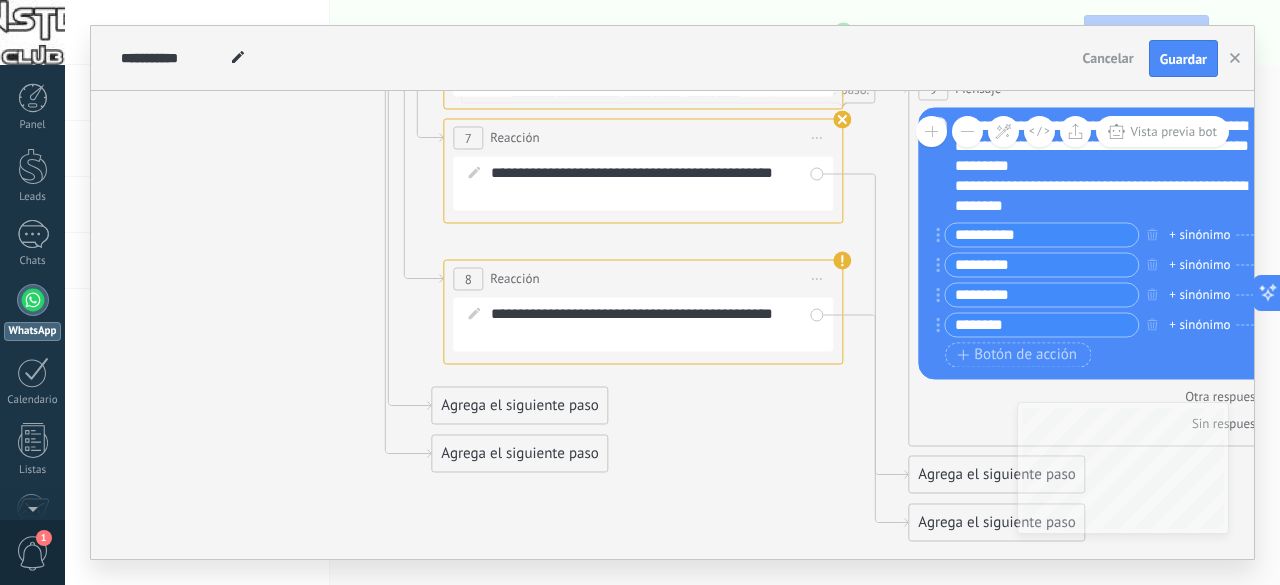 drag, startPoint x: 331, startPoint y: 380, endPoint x: 806, endPoint y: 497, distance: 489.1973 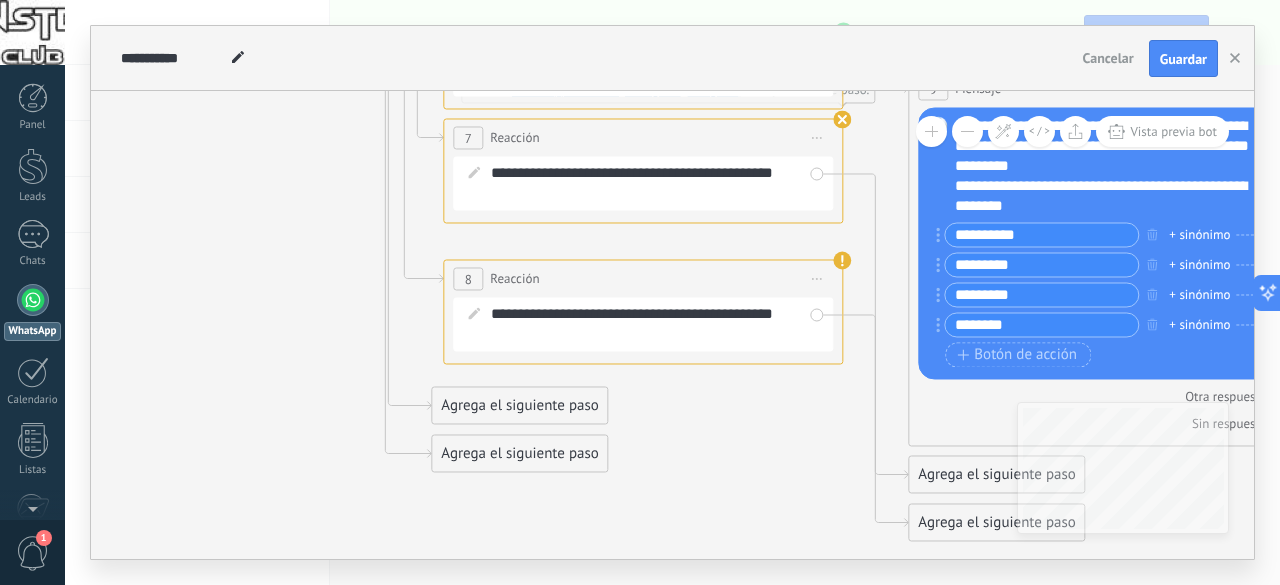 click 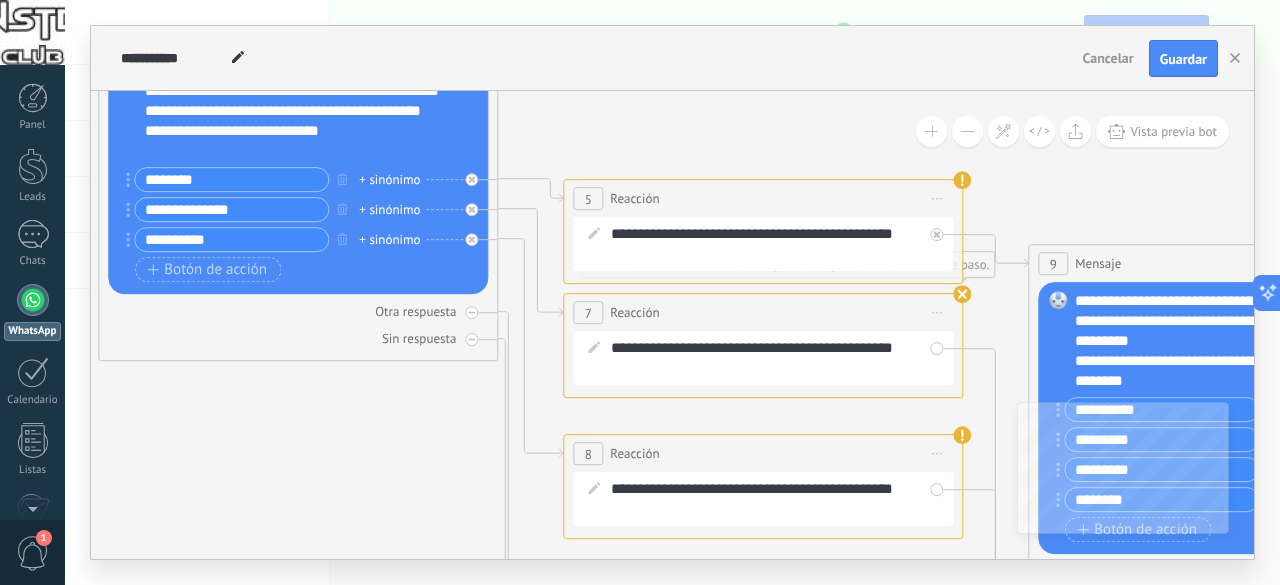 drag, startPoint x: 385, startPoint y: 224, endPoint x: 405, endPoint y: 423, distance: 200.0025 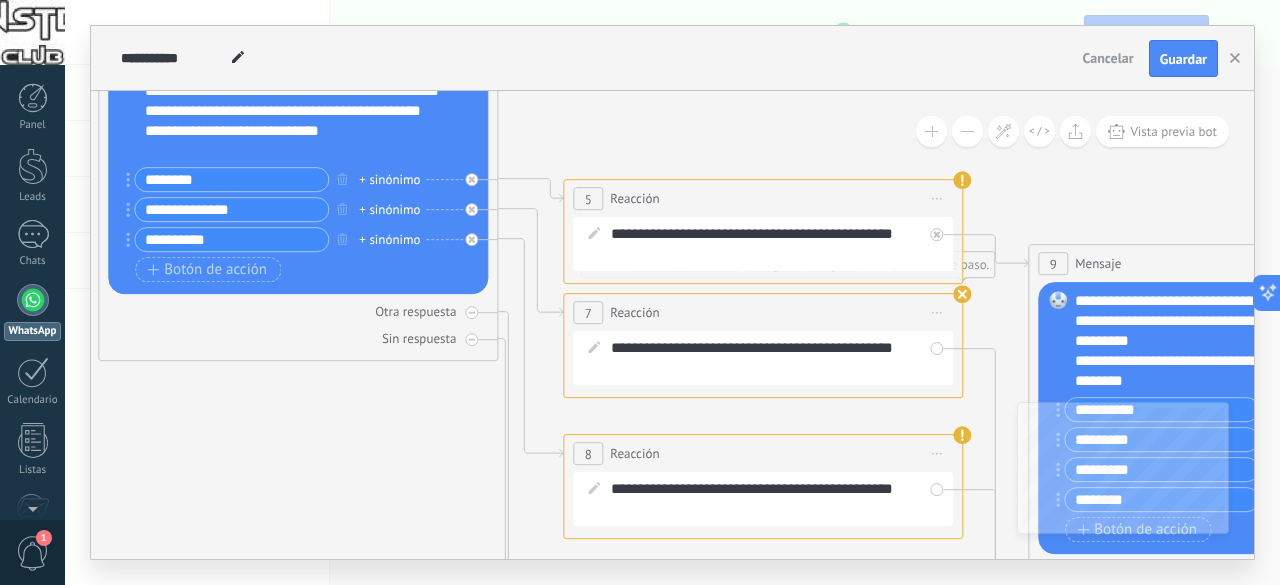 click 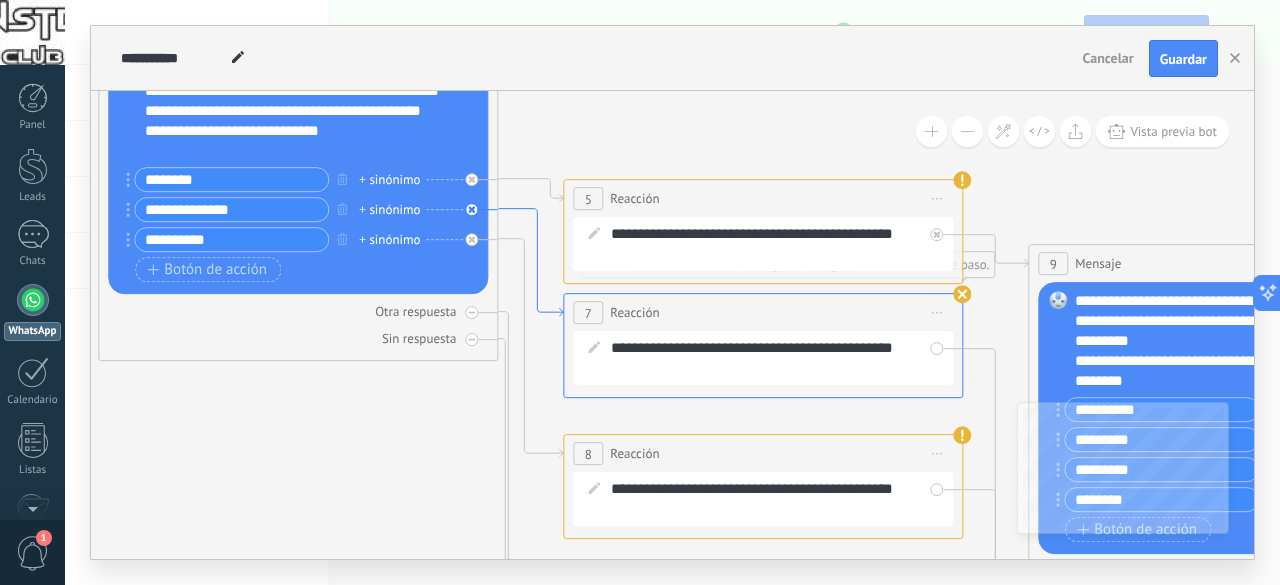 click 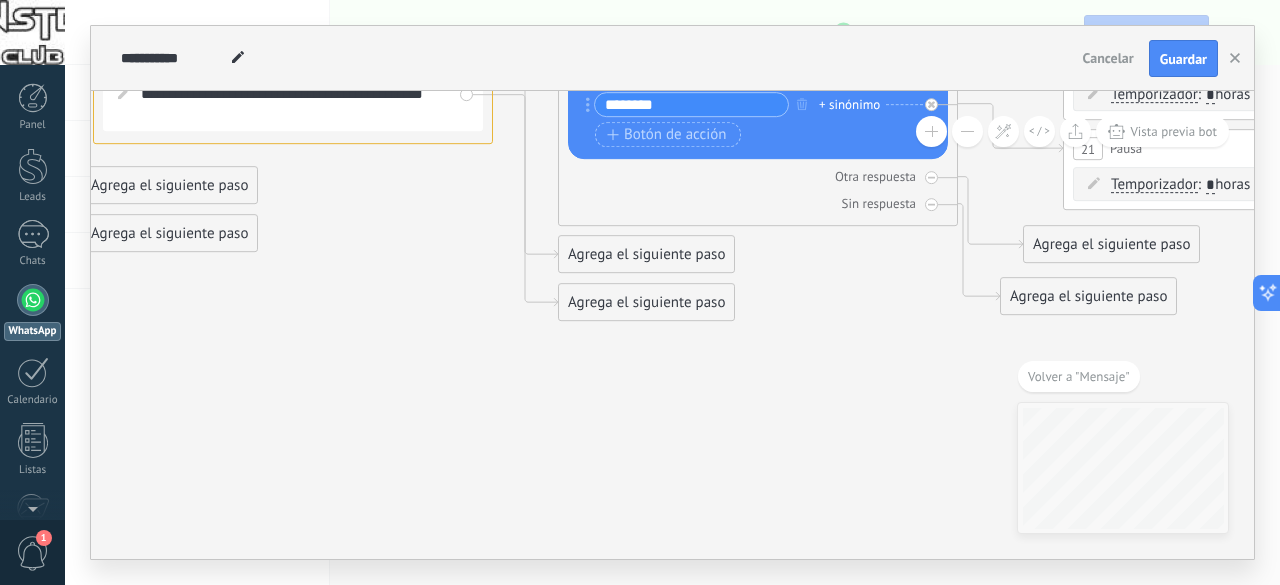 drag, startPoint x: 799, startPoint y: 521, endPoint x: 400, endPoint y: 109, distance: 573.5373 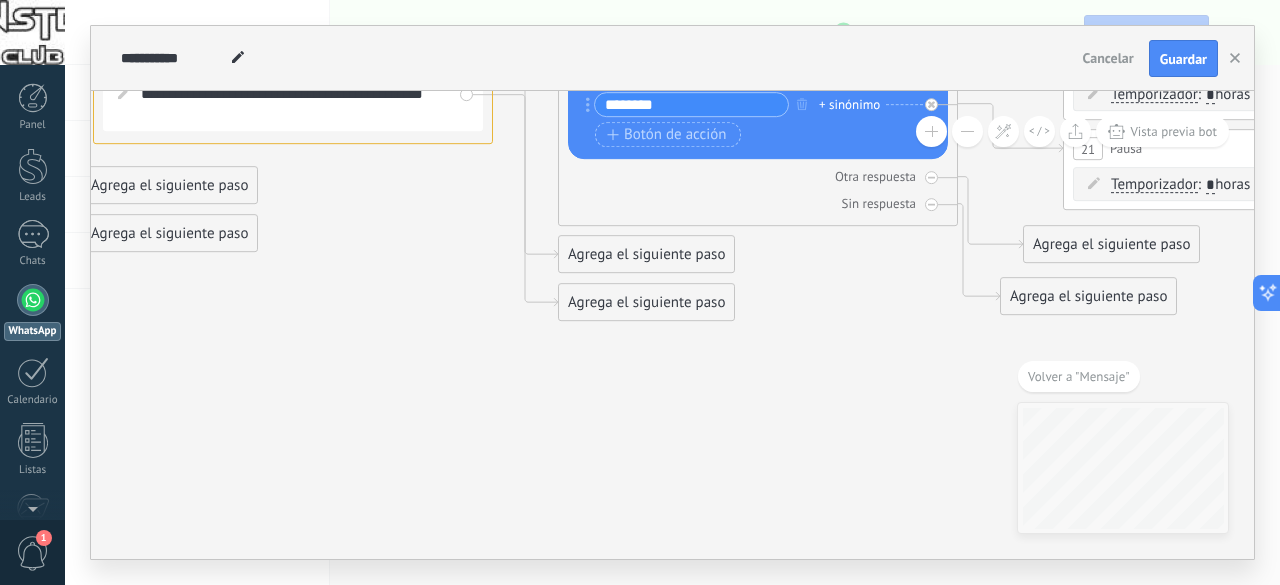click 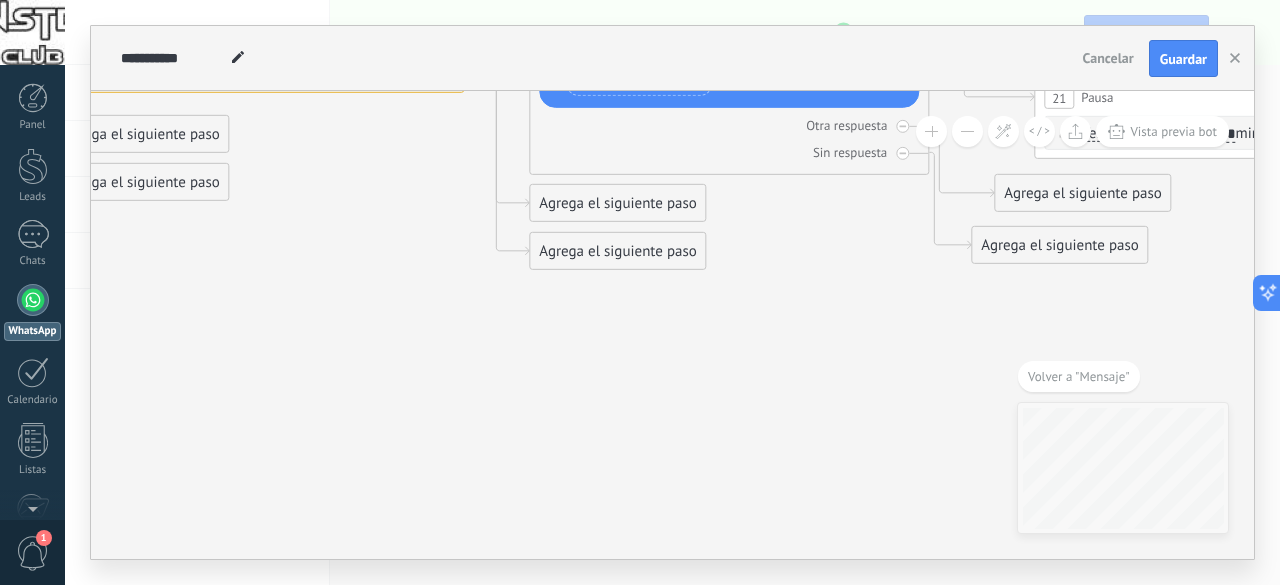 click on "Agrega el siguiente paso" at bounding box center [617, 203] 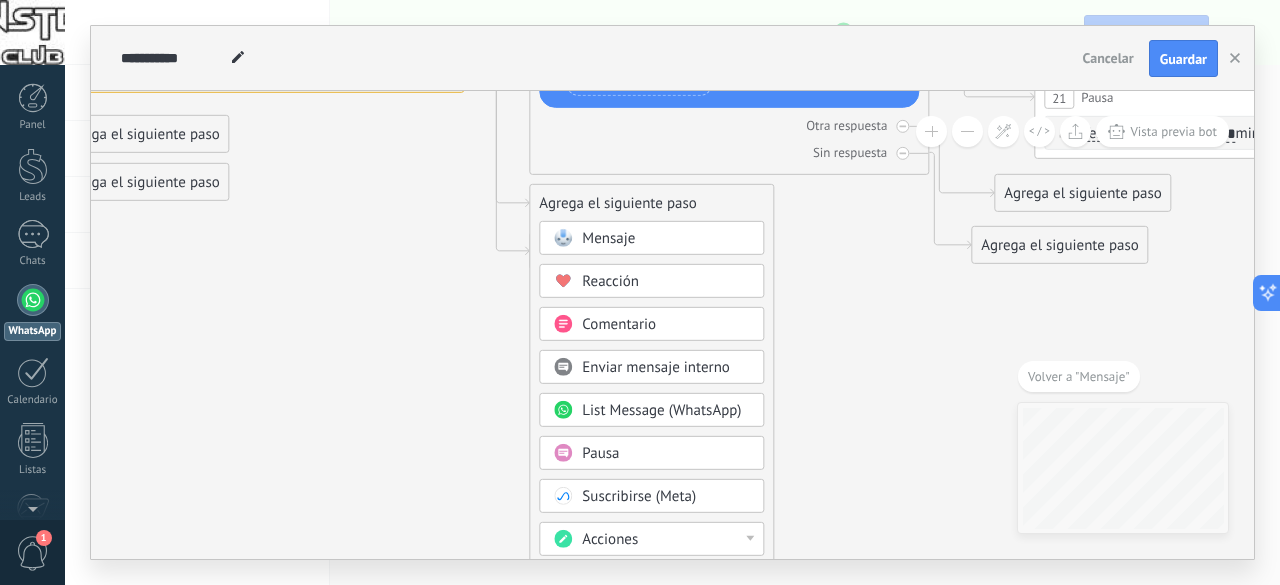 click on "Mensaje" at bounding box center [608, 238] 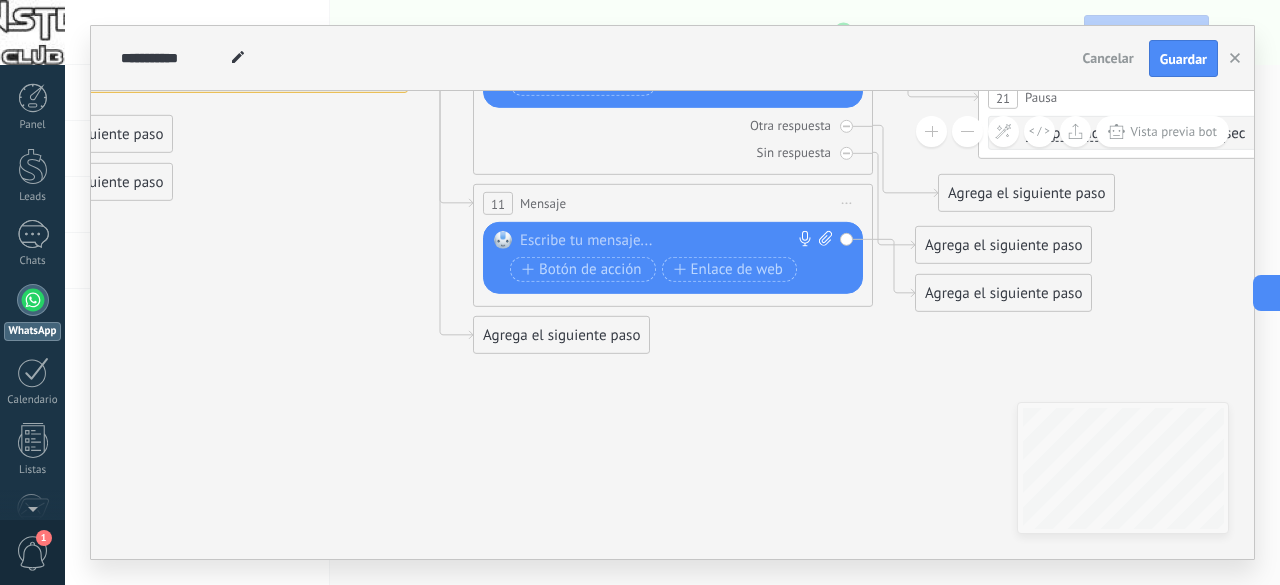 click at bounding box center (668, 241) 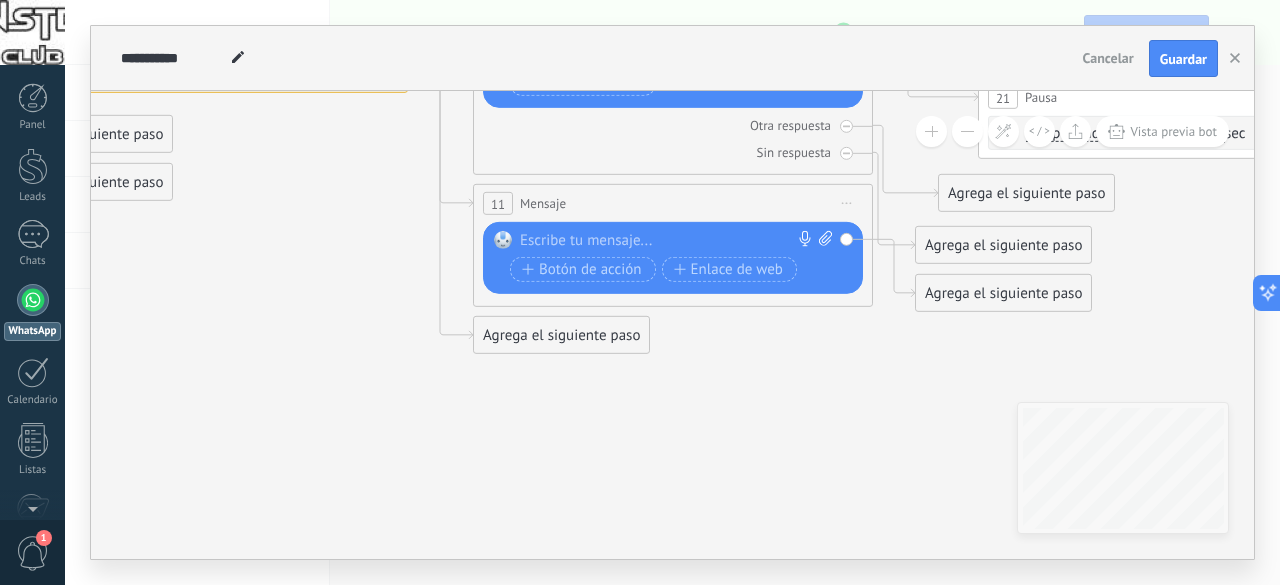 paste 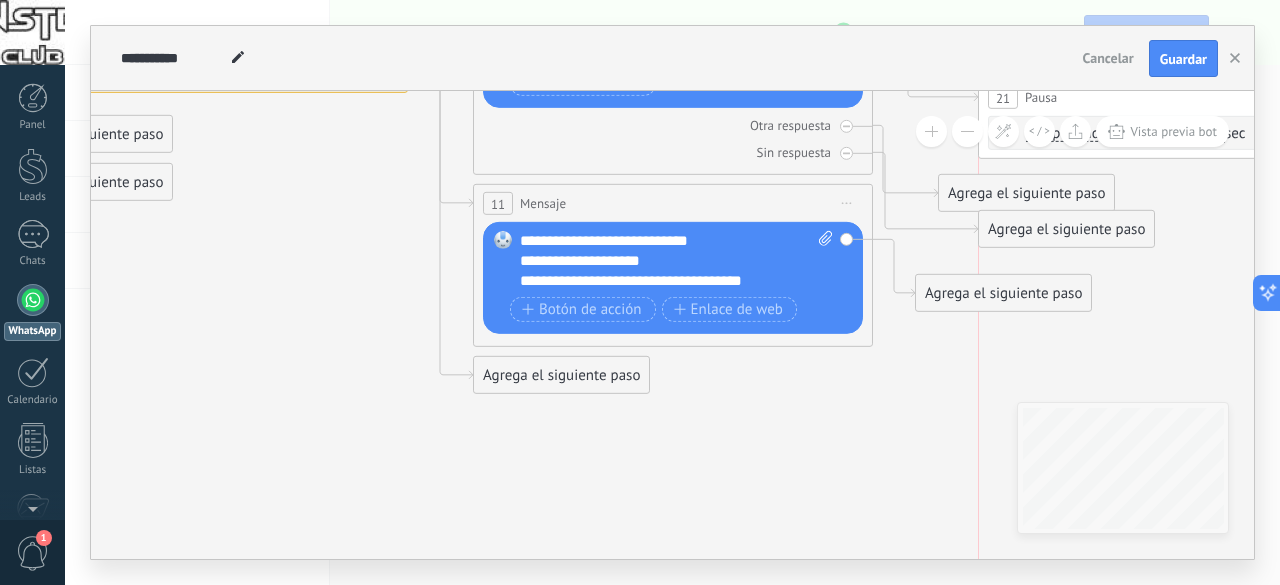 drag, startPoint x: 1002, startPoint y: 245, endPoint x: 1049, endPoint y: 227, distance: 50.32892 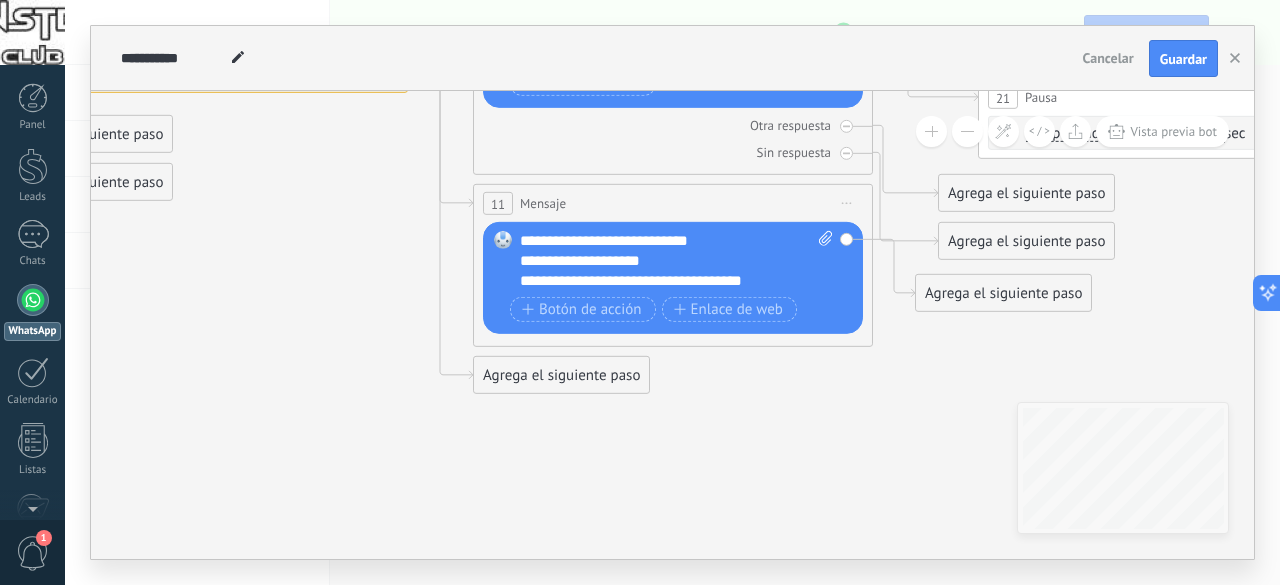 click on "Agrega el siguiente paso" at bounding box center (561, 375) 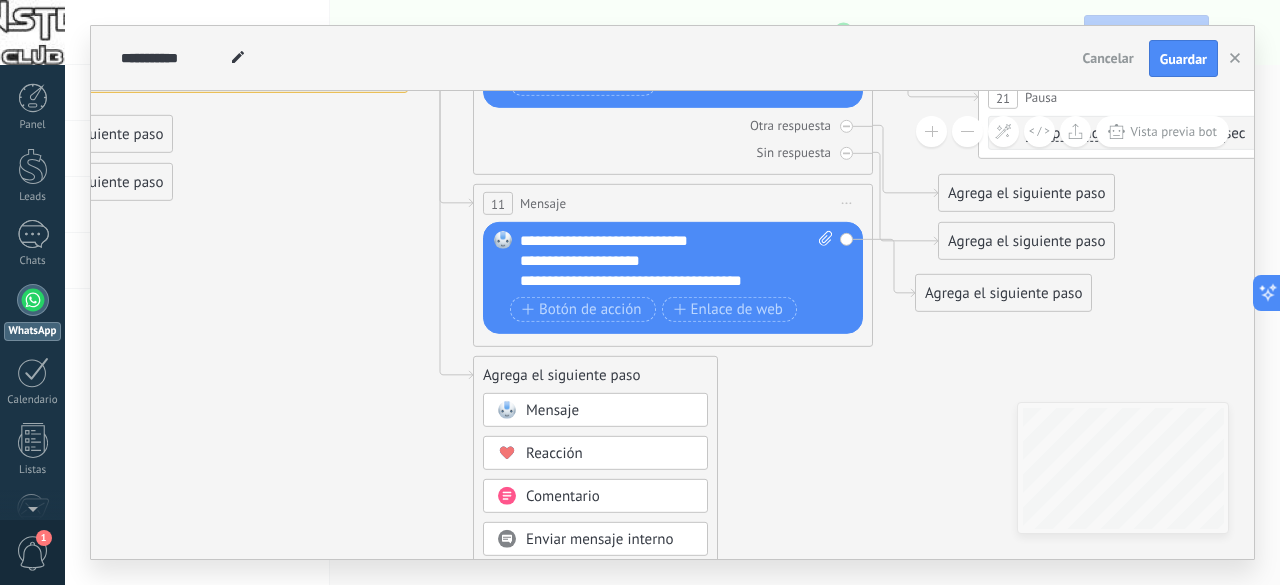 click on "Mensaje" at bounding box center [610, 411] 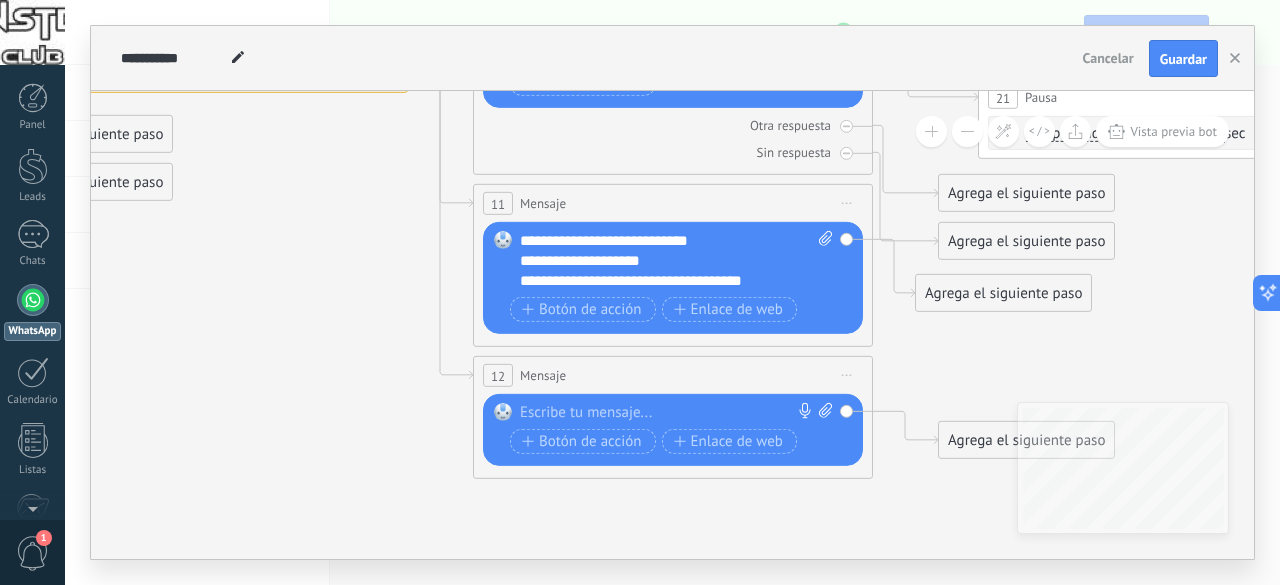 click at bounding box center [668, 413] 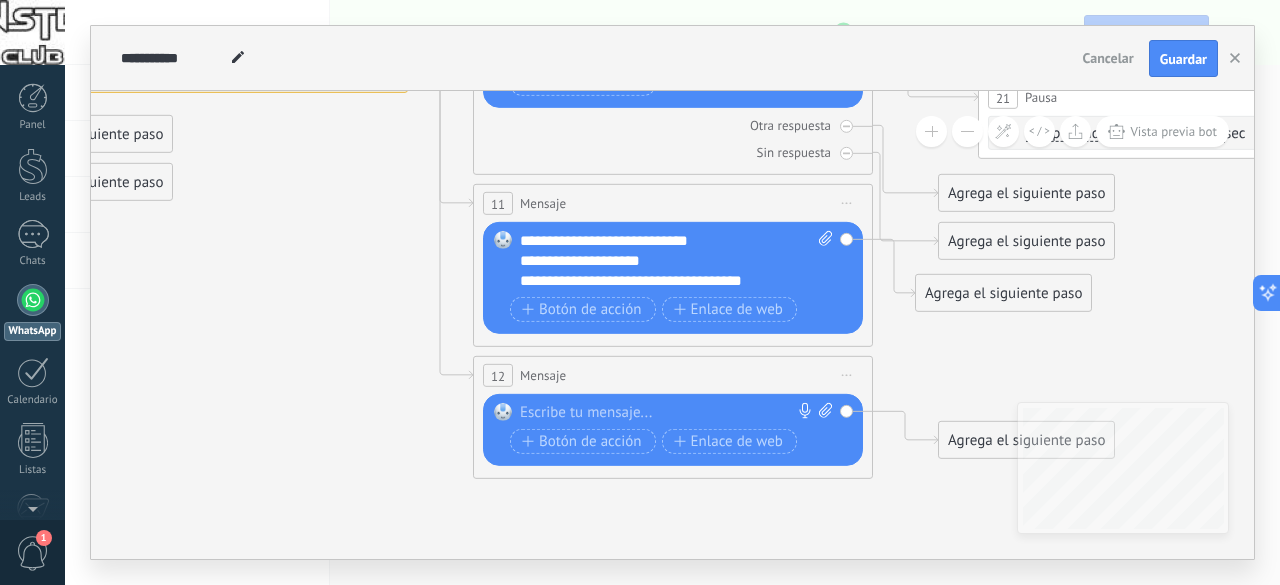paste 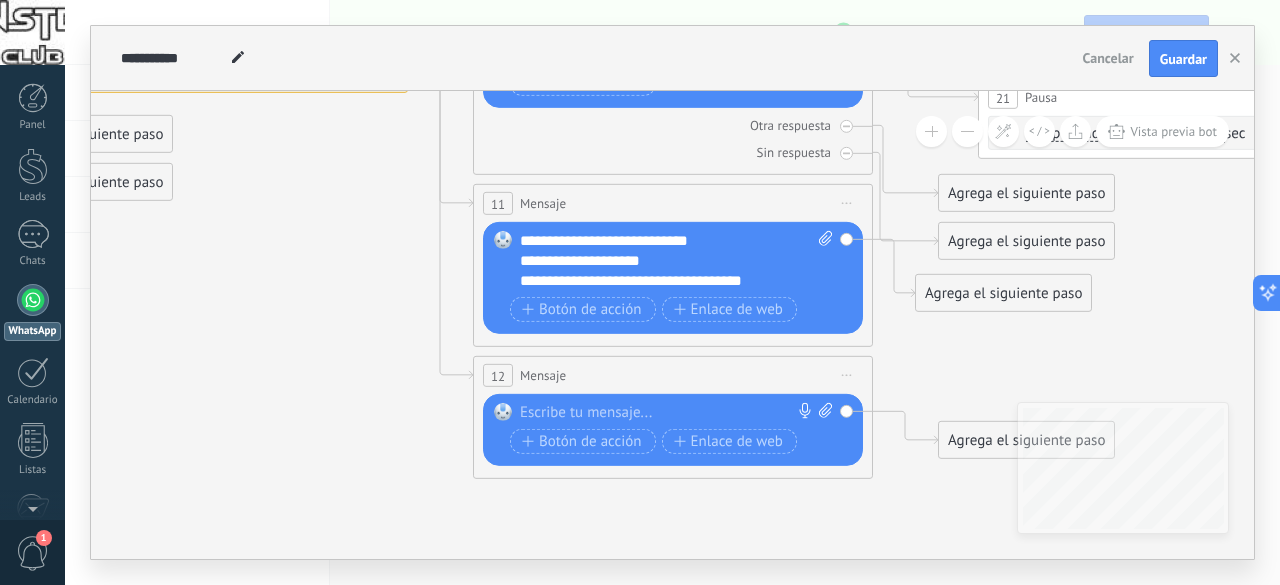 type 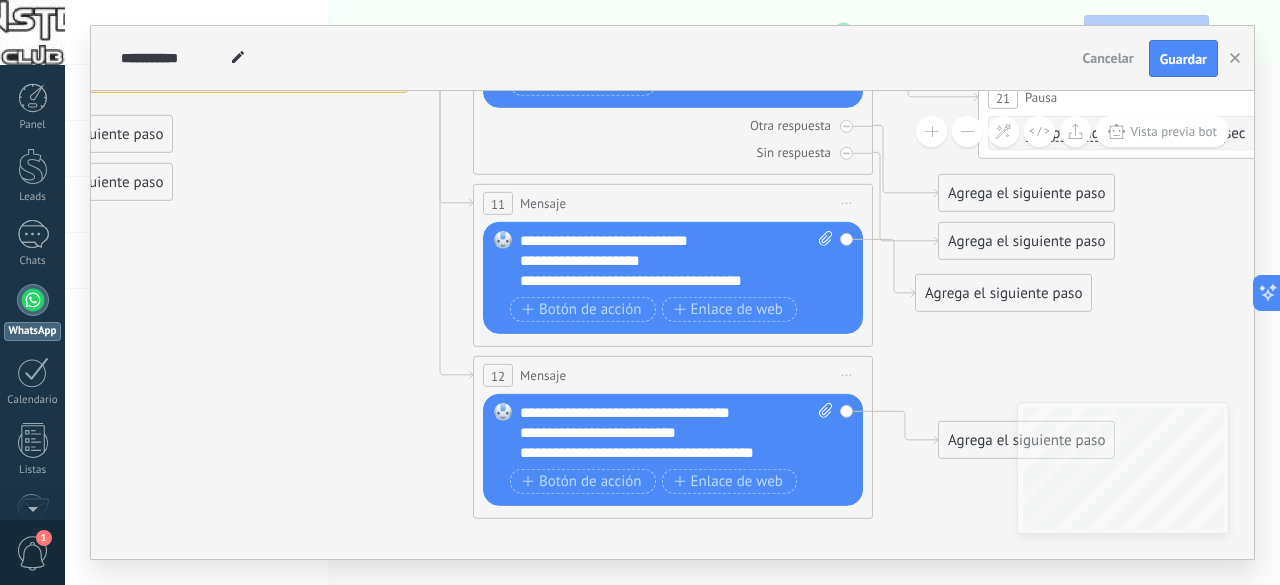 click 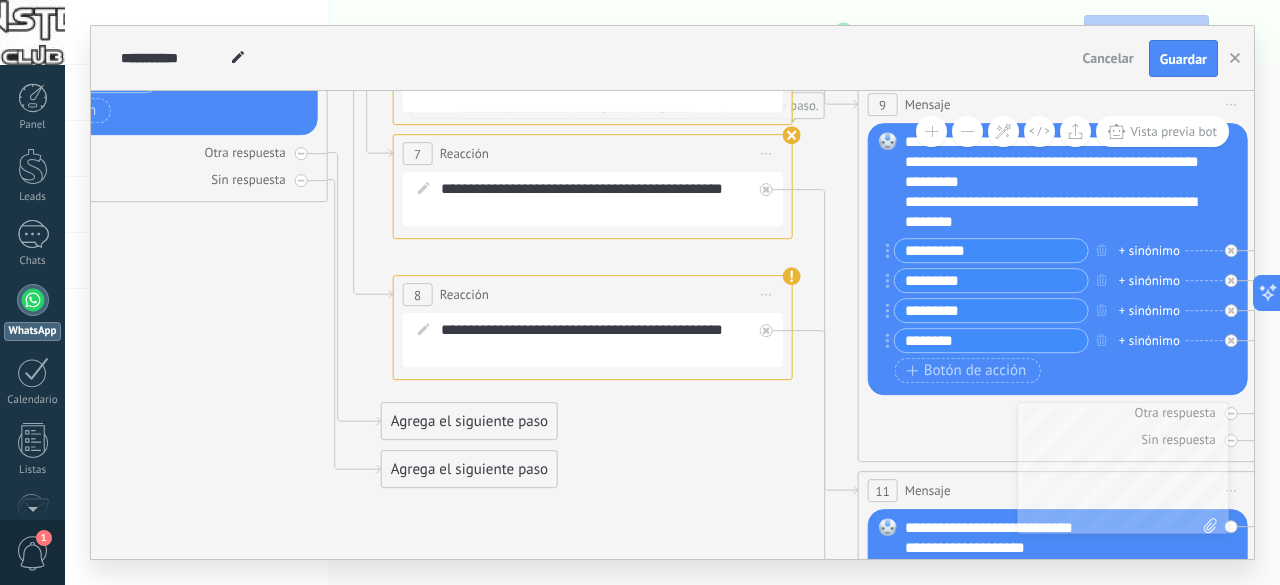 drag, startPoint x: 293, startPoint y: 329, endPoint x: 610, endPoint y: 557, distance: 390.4779 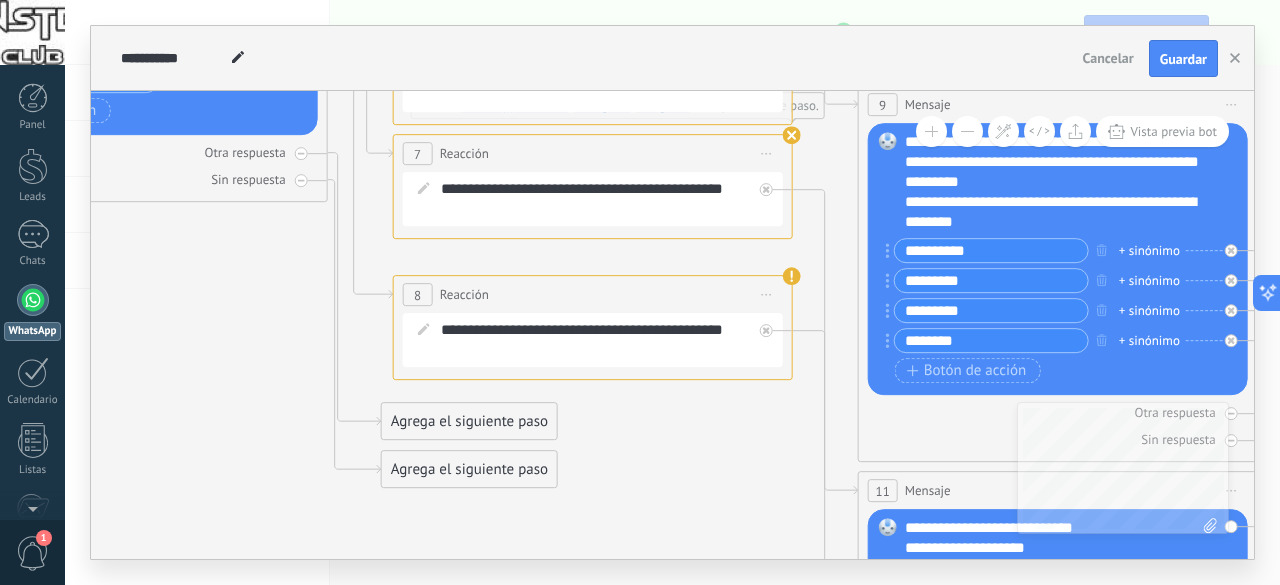 click 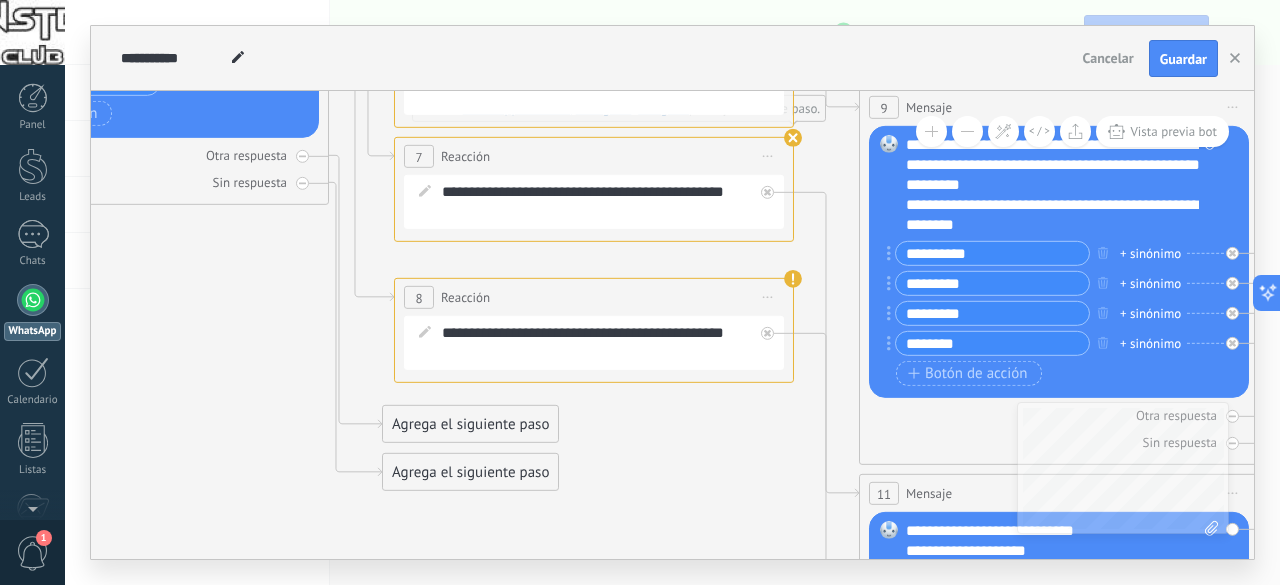 drag, startPoint x: 262, startPoint y: 344, endPoint x: 293, endPoint y: 416, distance: 78.39005 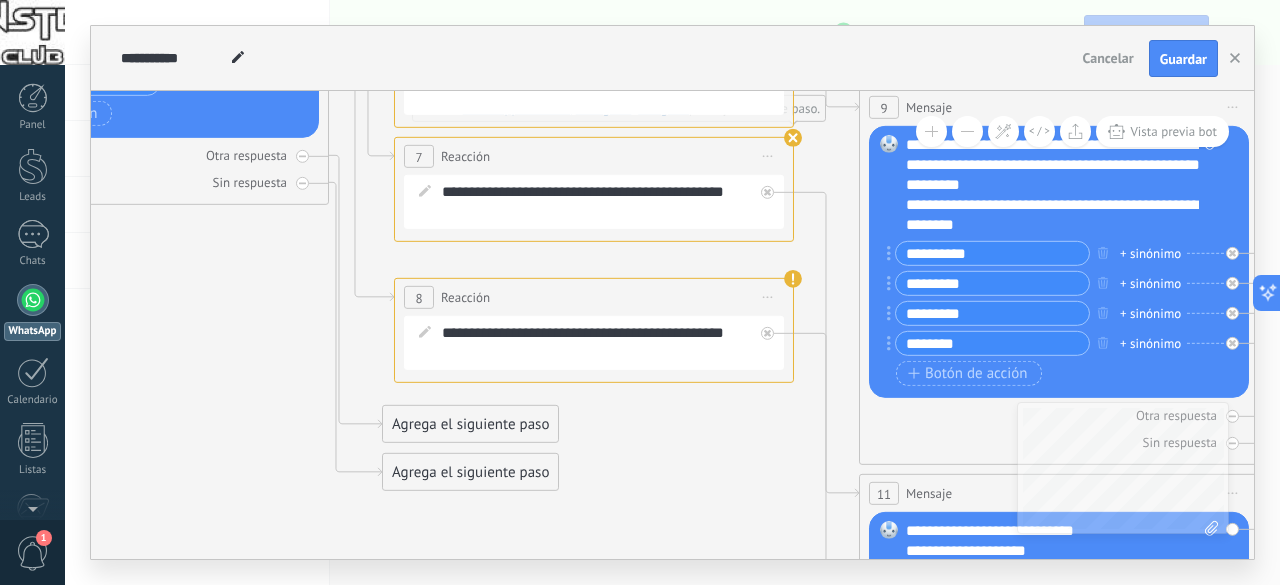 click 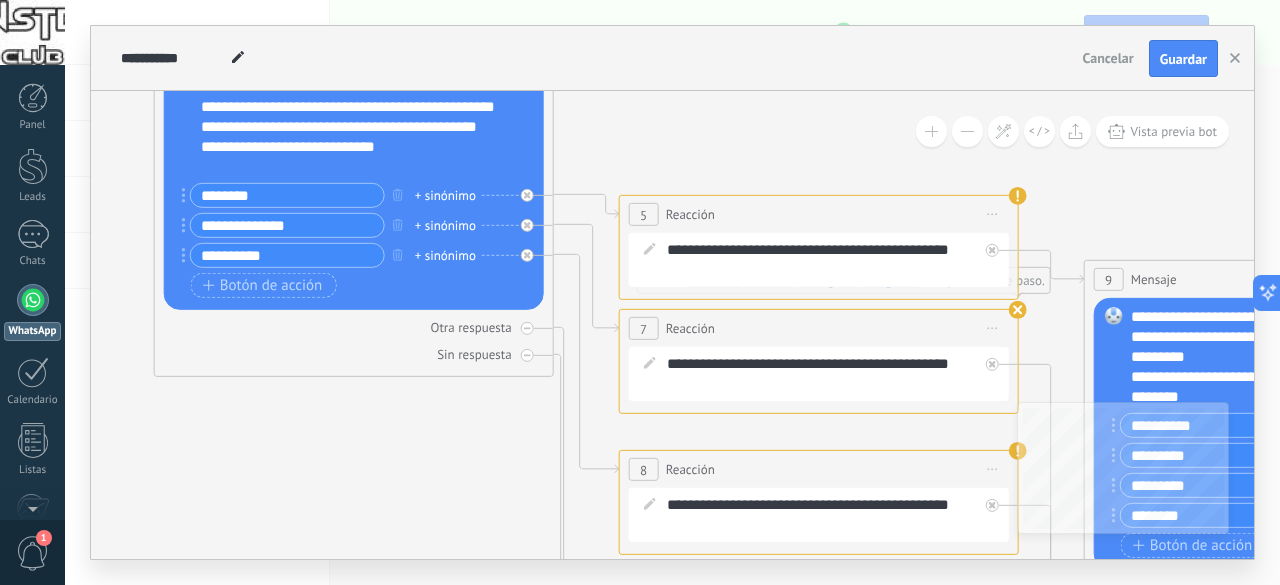 drag, startPoint x: 226, startPoint y: 447, endPoint x: 399, endPoint y: 519, distance: 187.38463 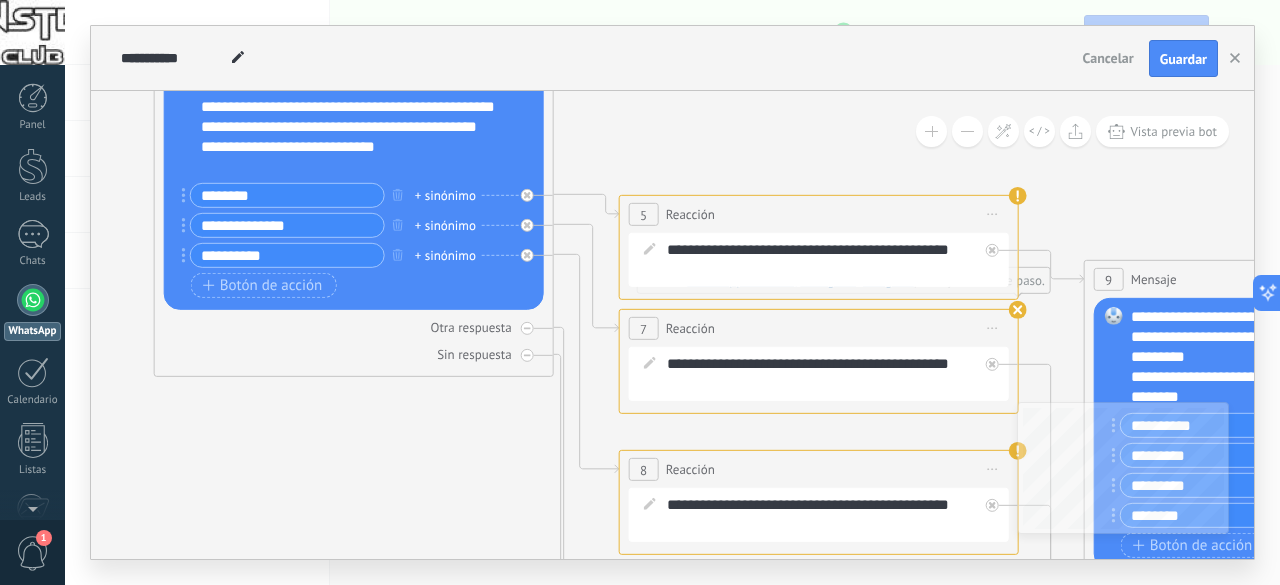 click 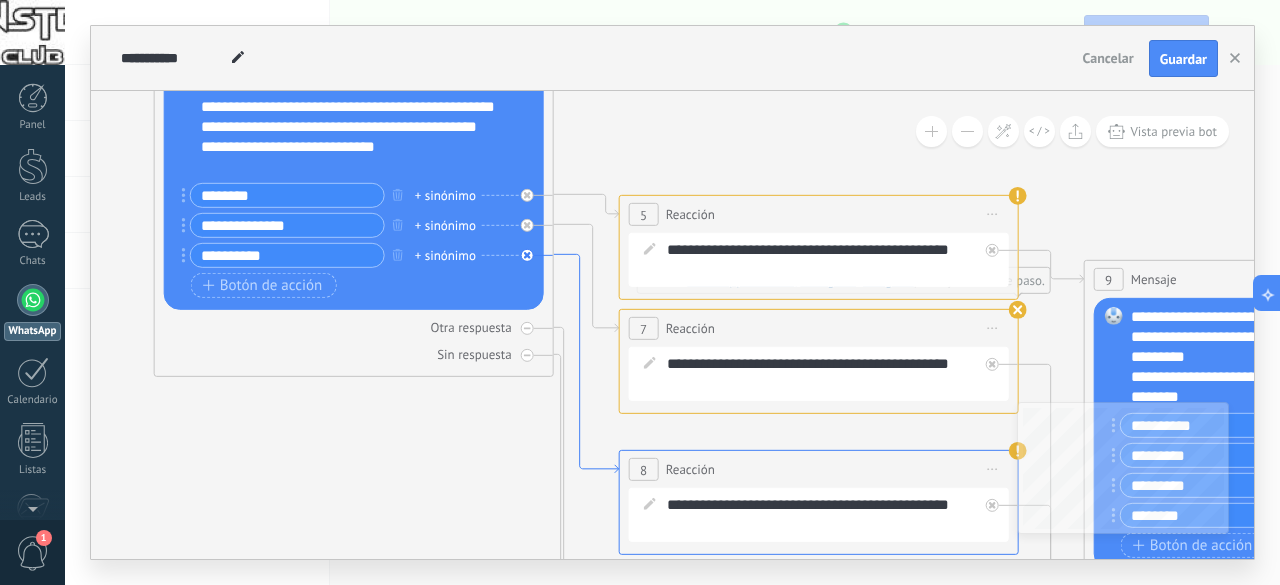 click 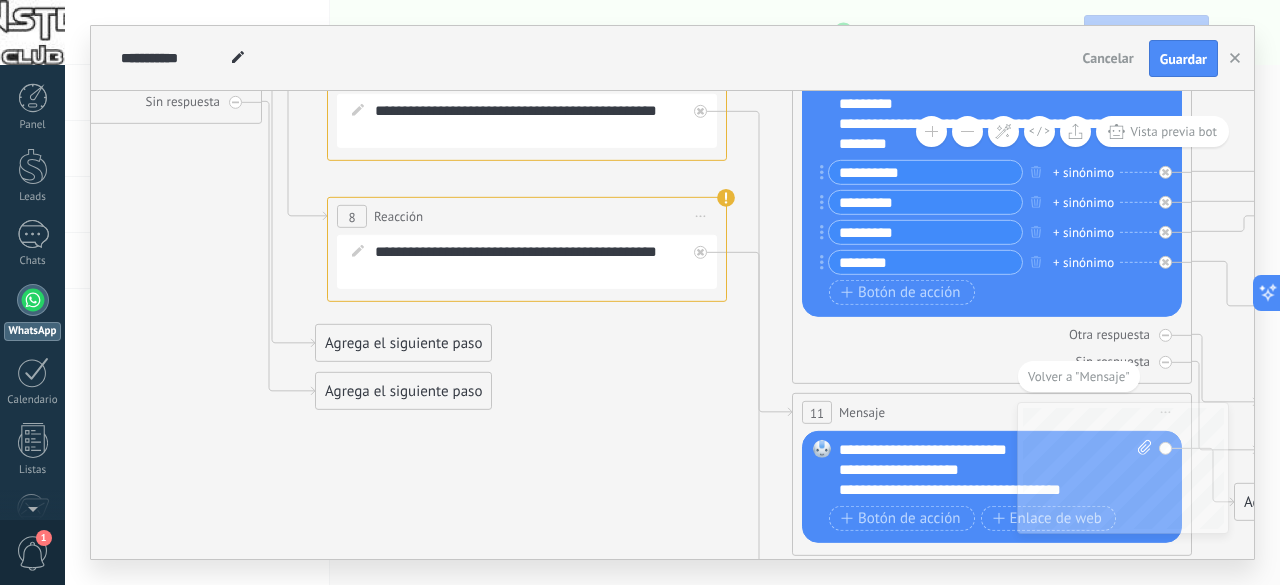drag, startPoint x: 832, startPoint y: 499, endPoint x: 557, endPoint y: 382, distance: 298.8545 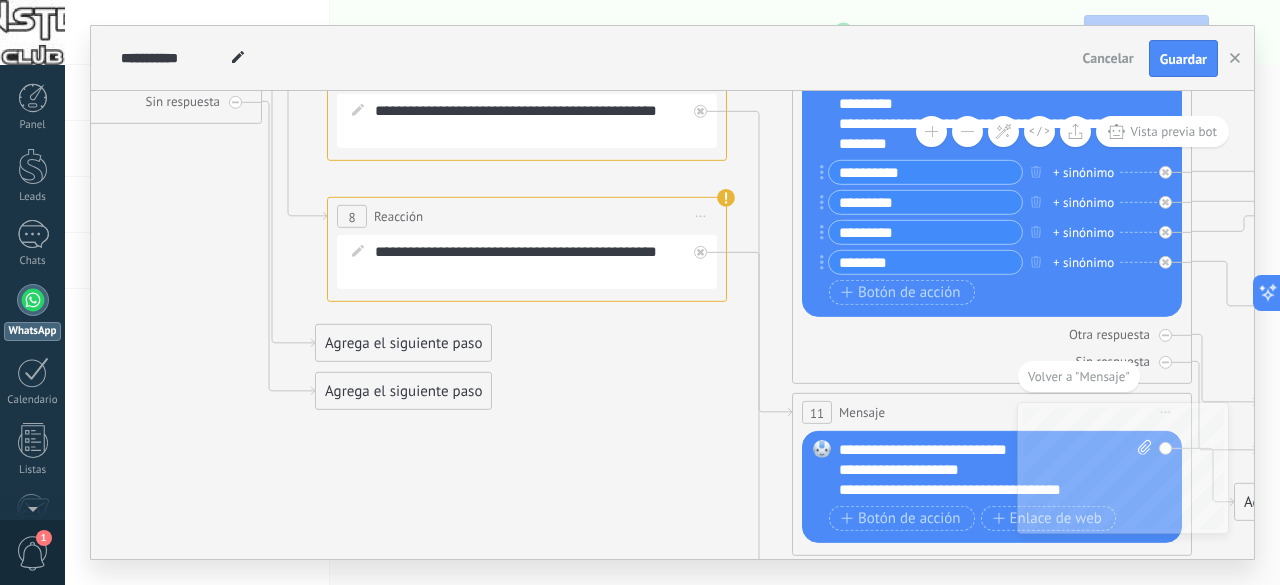 click 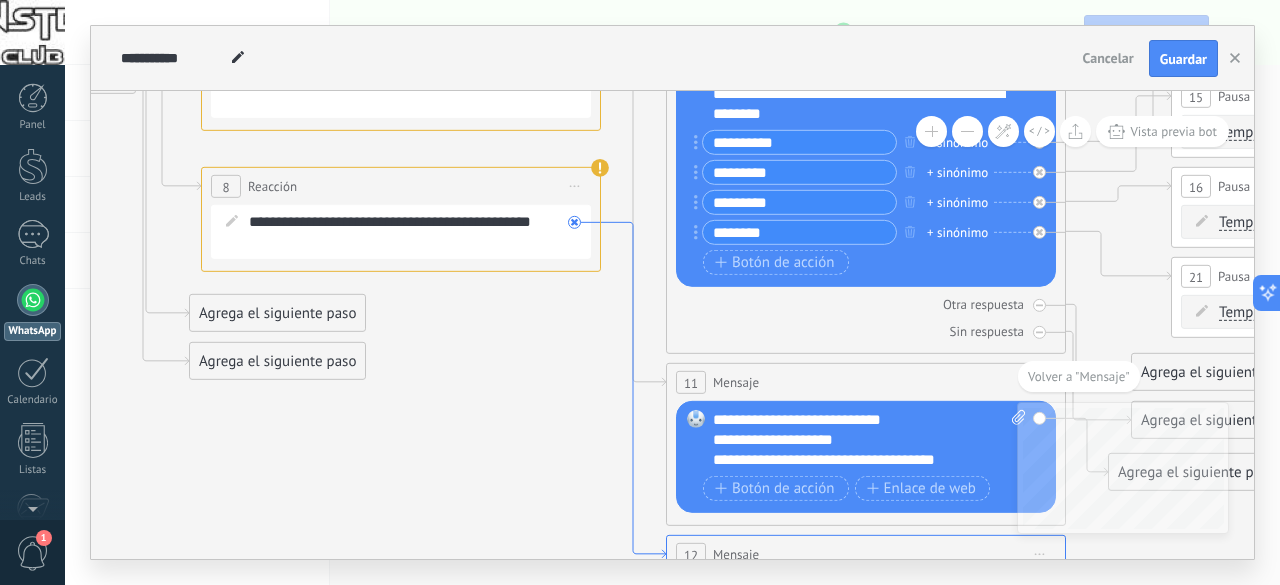 click 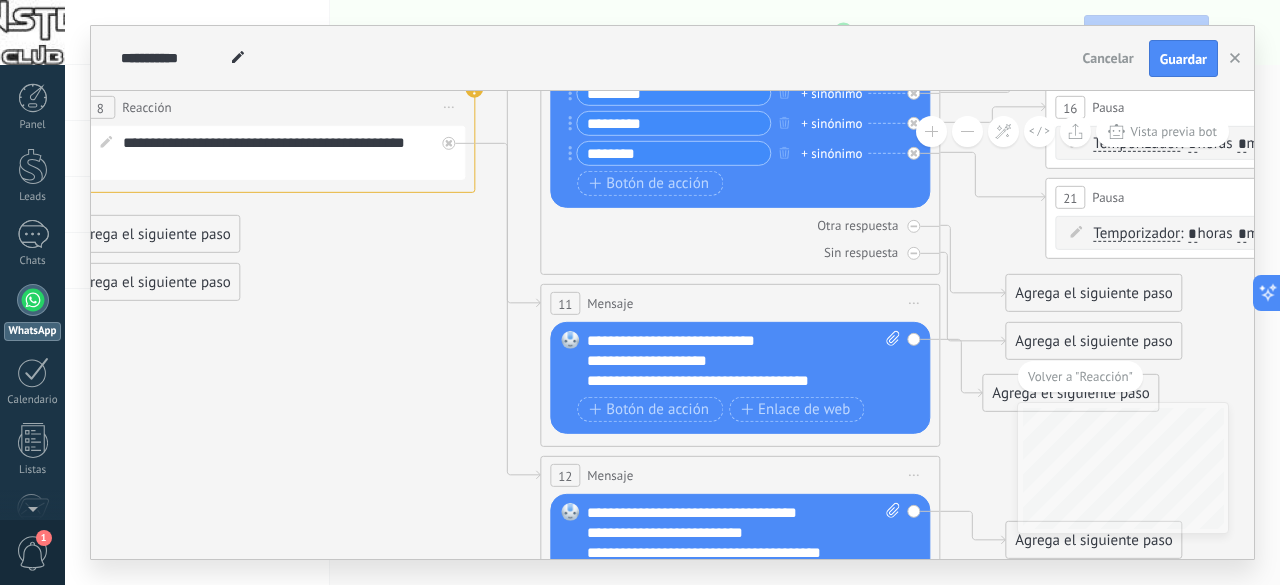 drag, startPoint x: 316, startPoint y: 331, endPoint x: 396, endPoint y: 562, distance: 244.46063 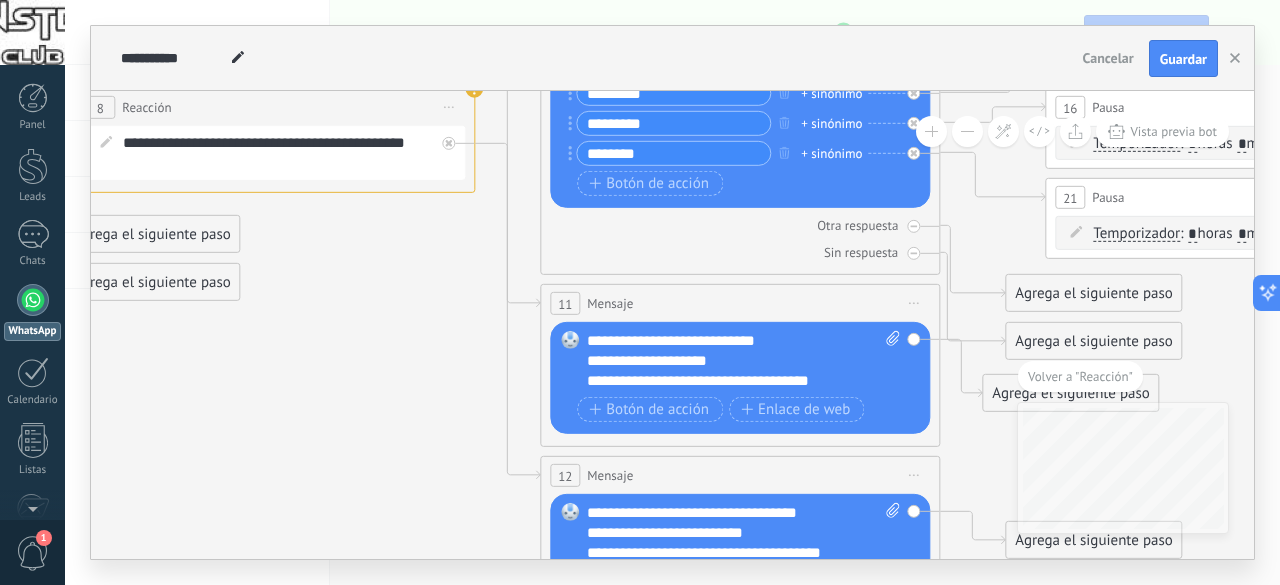 click on "**********" at bounding box center [672, 292] 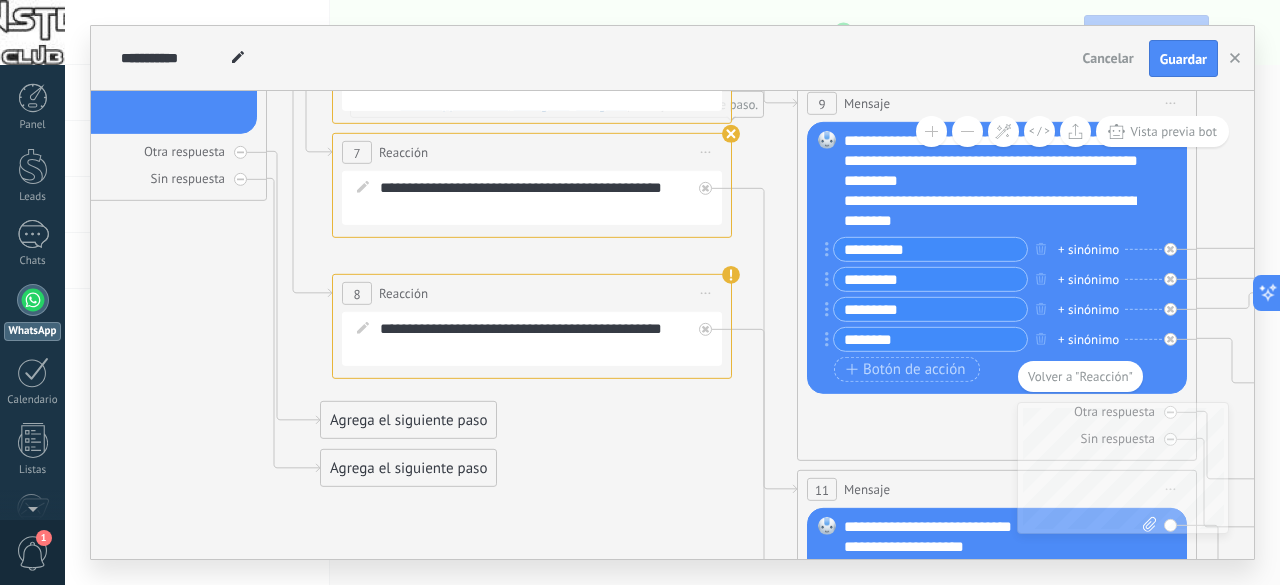 drag, startPoint x: 426, startPoint y: 391, endPoint x: 708, endPoint y: 519, distance: 309.69016 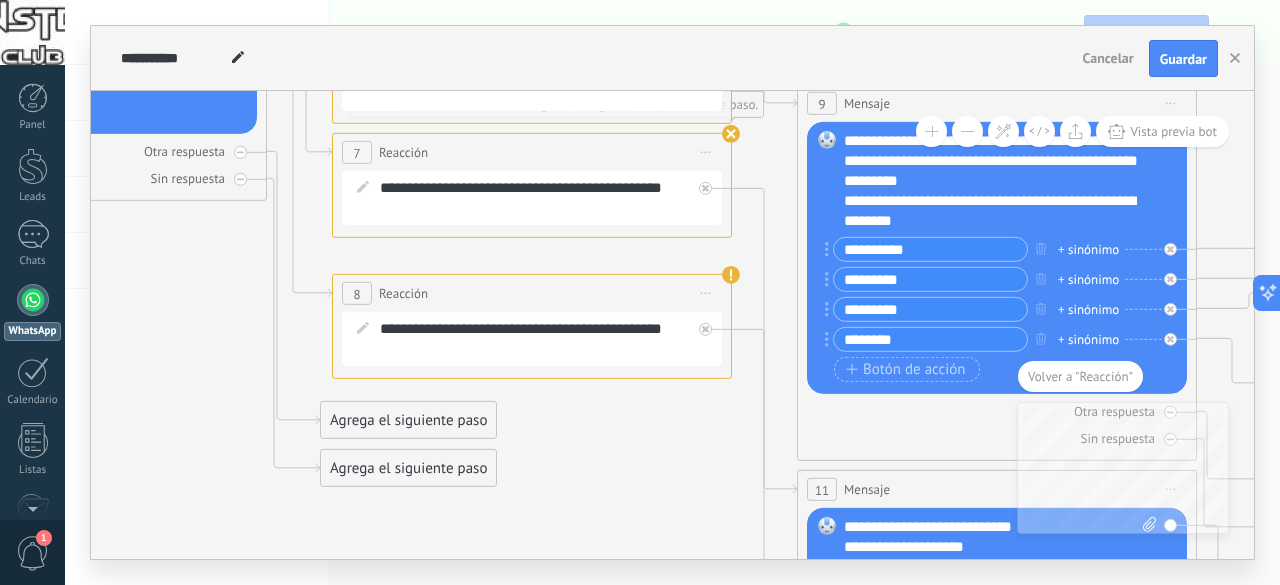 click 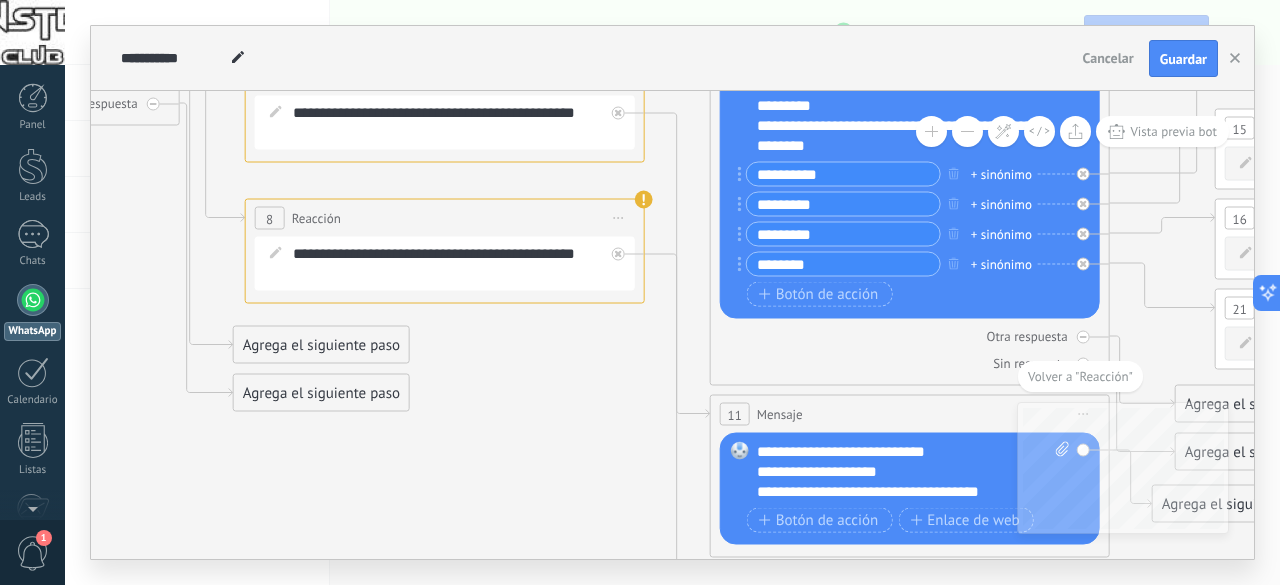 drag, startPoint x: 664, startPoint y: 481, endPoint x: 265, endPoint y: 243, distance: 464.59122 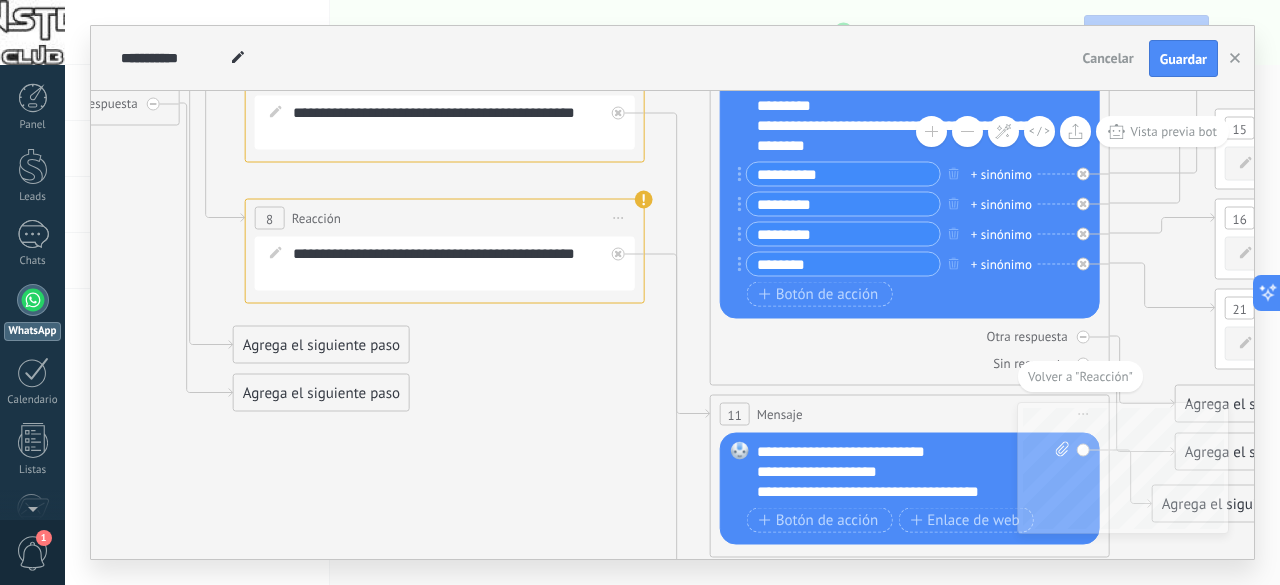 click 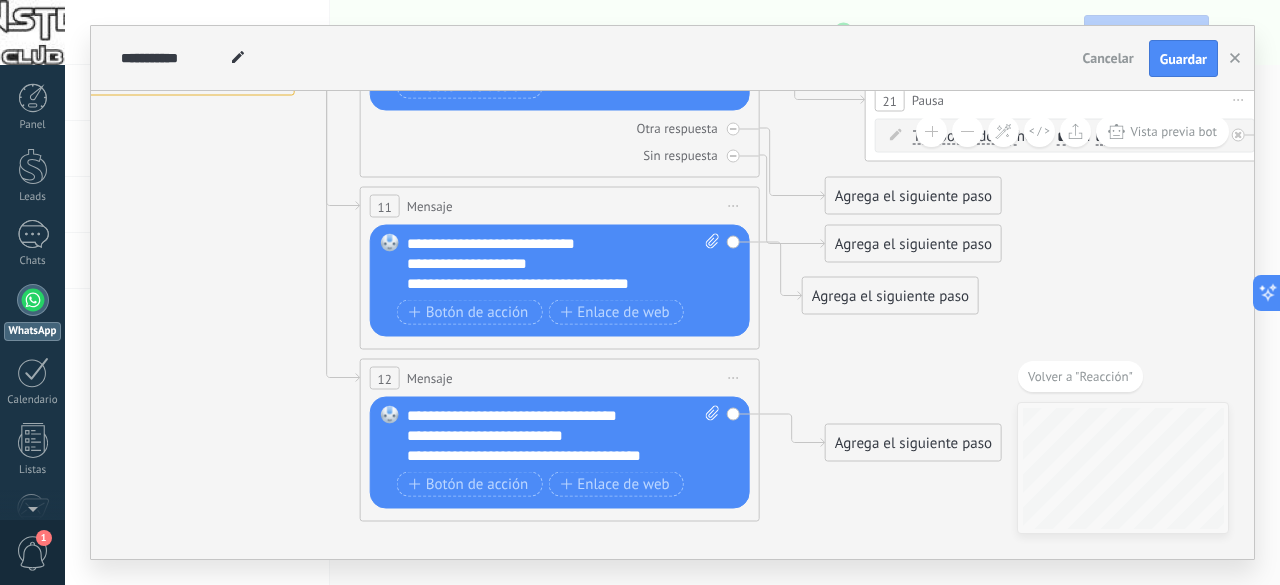 drag, startPoint x: 336, startPoint y: 353, endPoint x: 247, endPoint y: 273, distance: 119.67038 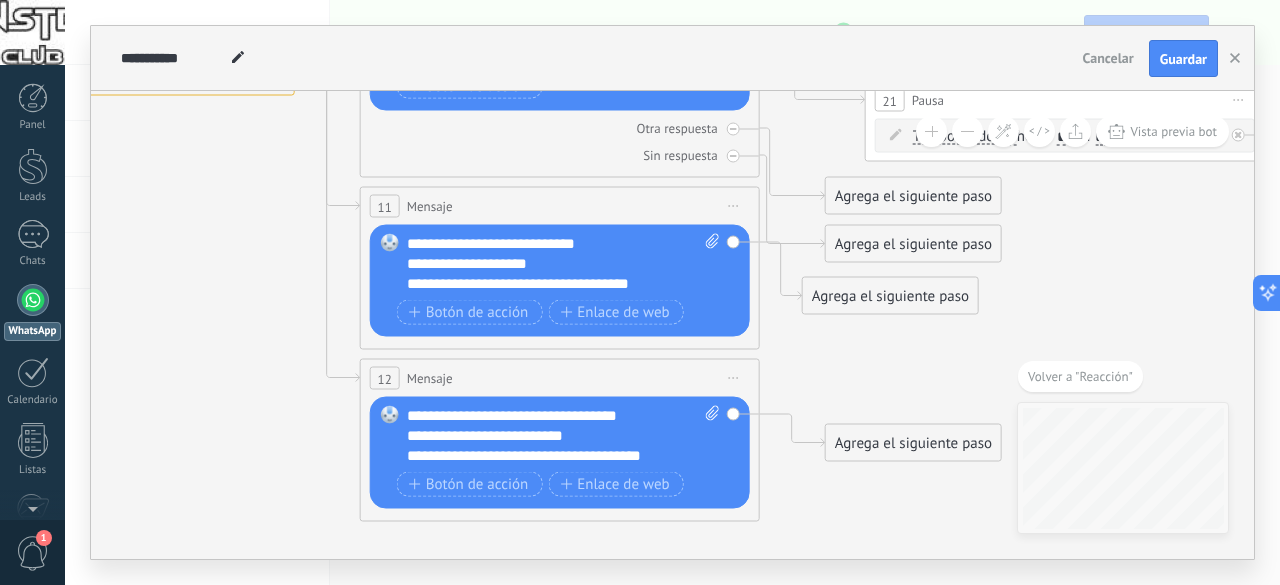 click 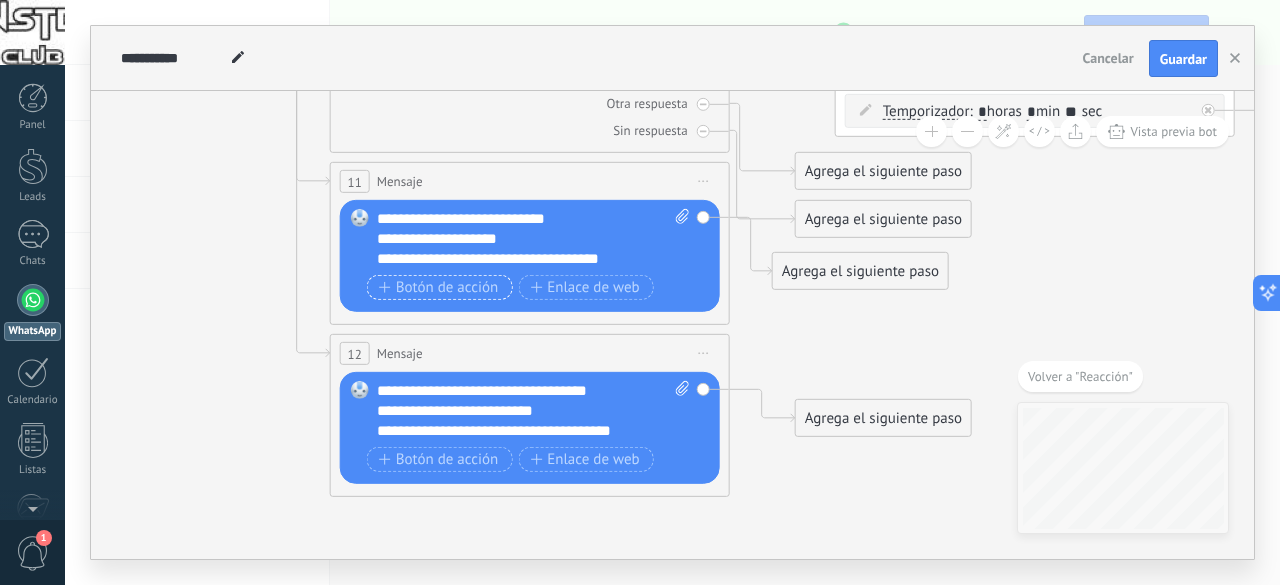click on "Botón de acción" at bounding box center [439, 288] 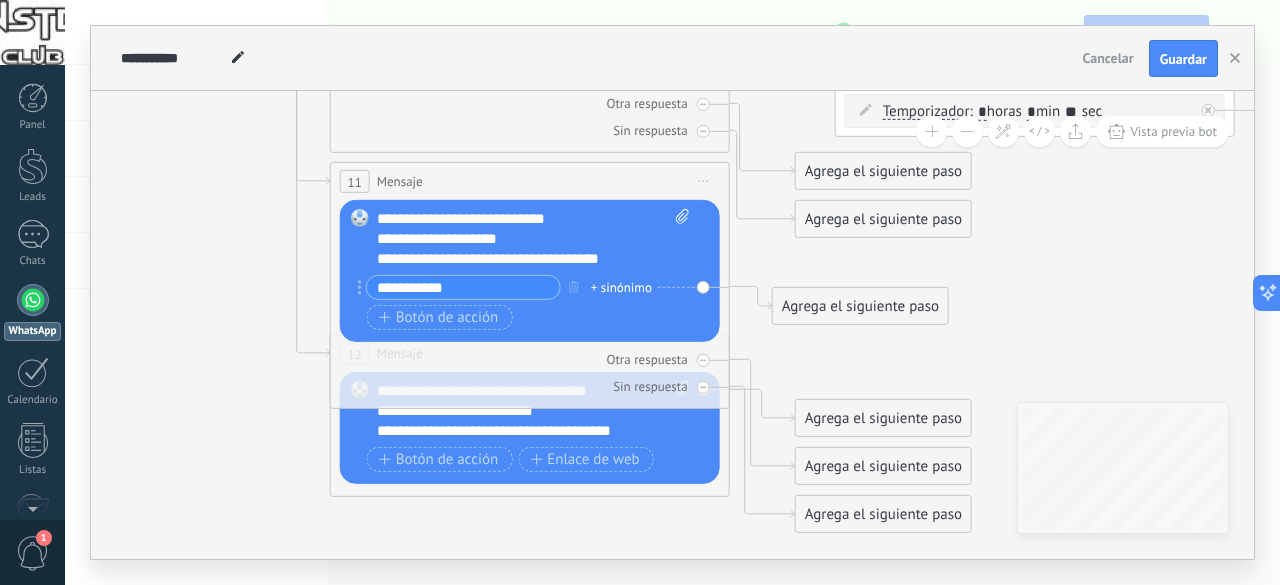 type on "**********" 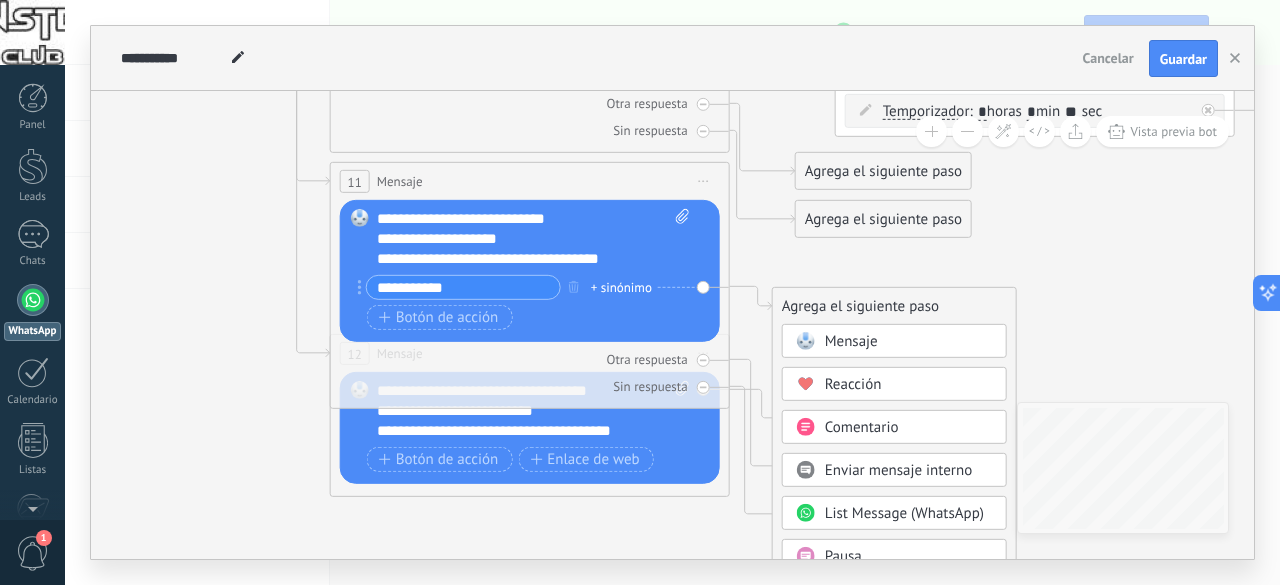 click on "Comentario" at bounding box center [862, 427] 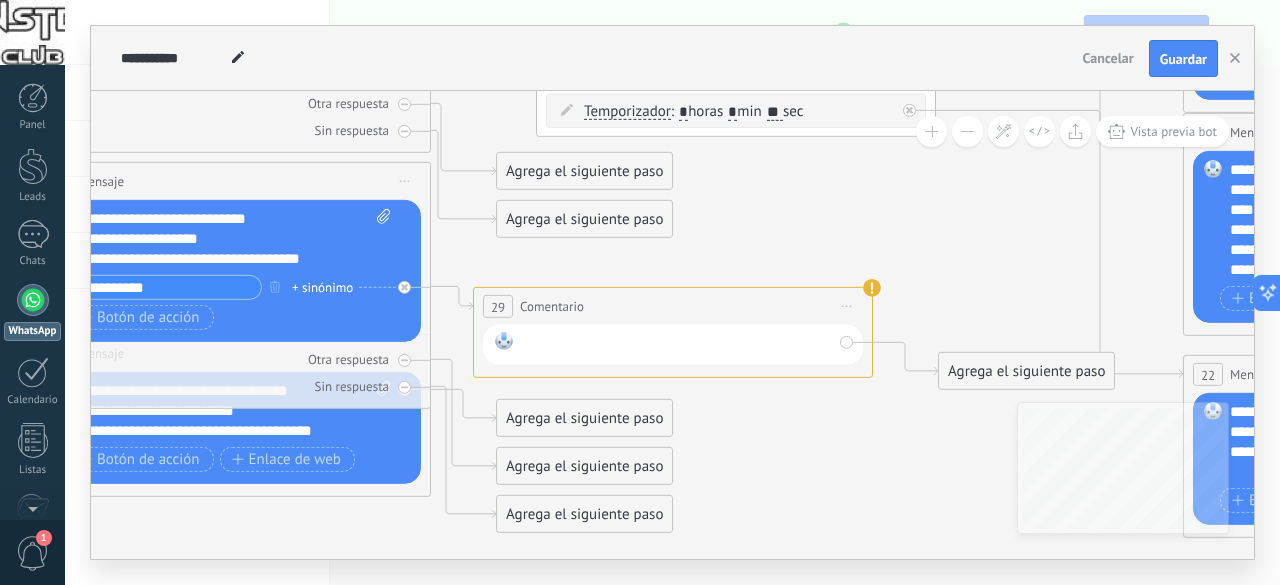 click at bounding box center [676, 345] 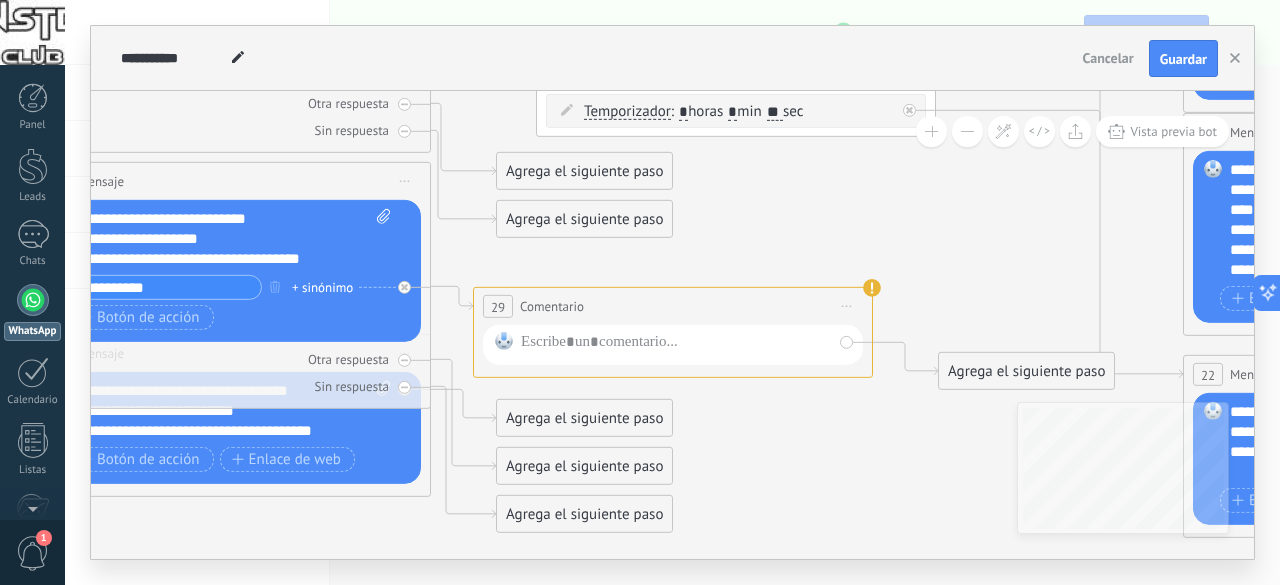 click on "Iniciar vista previa aquí
Cambiar nombre
Duplicar
Borrar" at bounding box center [847, 306] 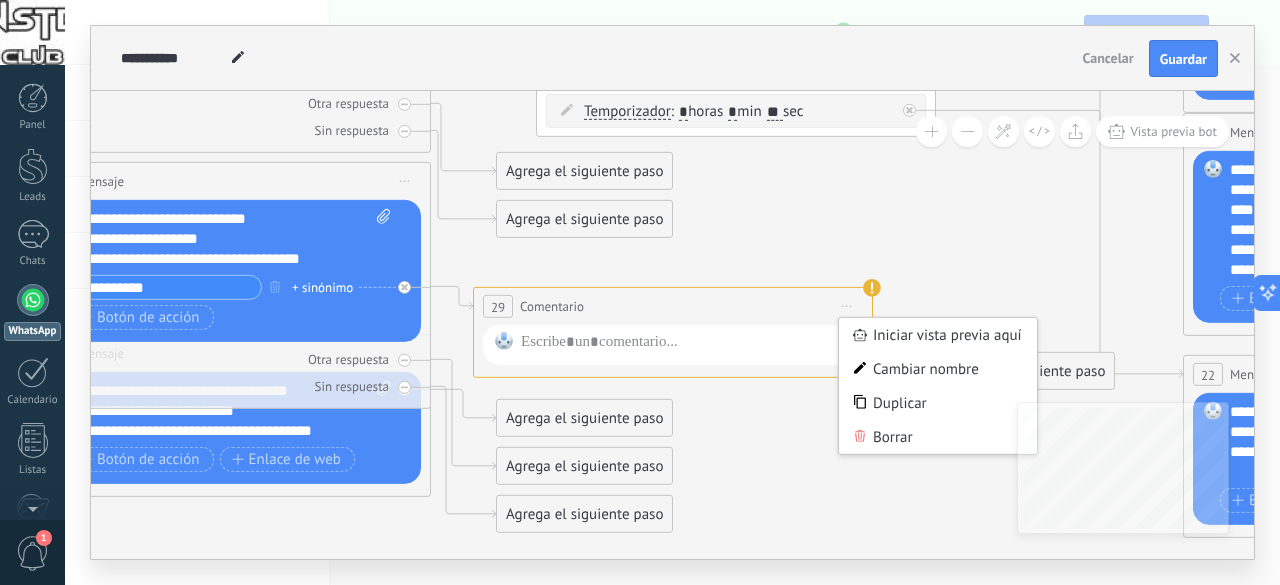 click on "Borrar" at bounding box center [938, 437] 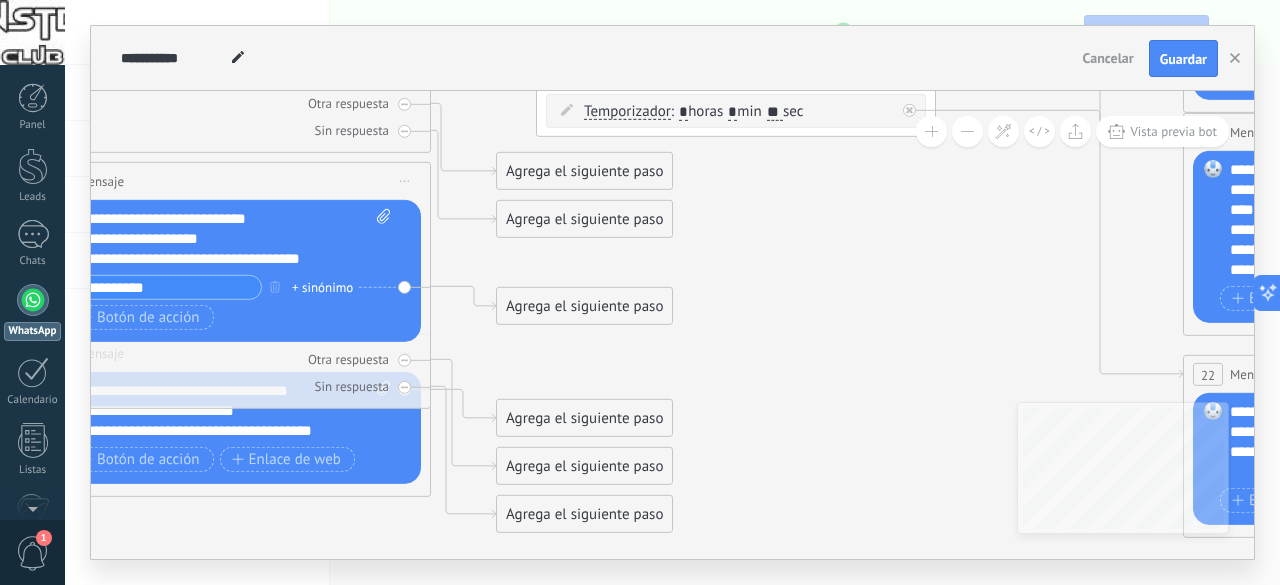 click on "Agrega el siguiente paso" at bounding box center (584, 306) 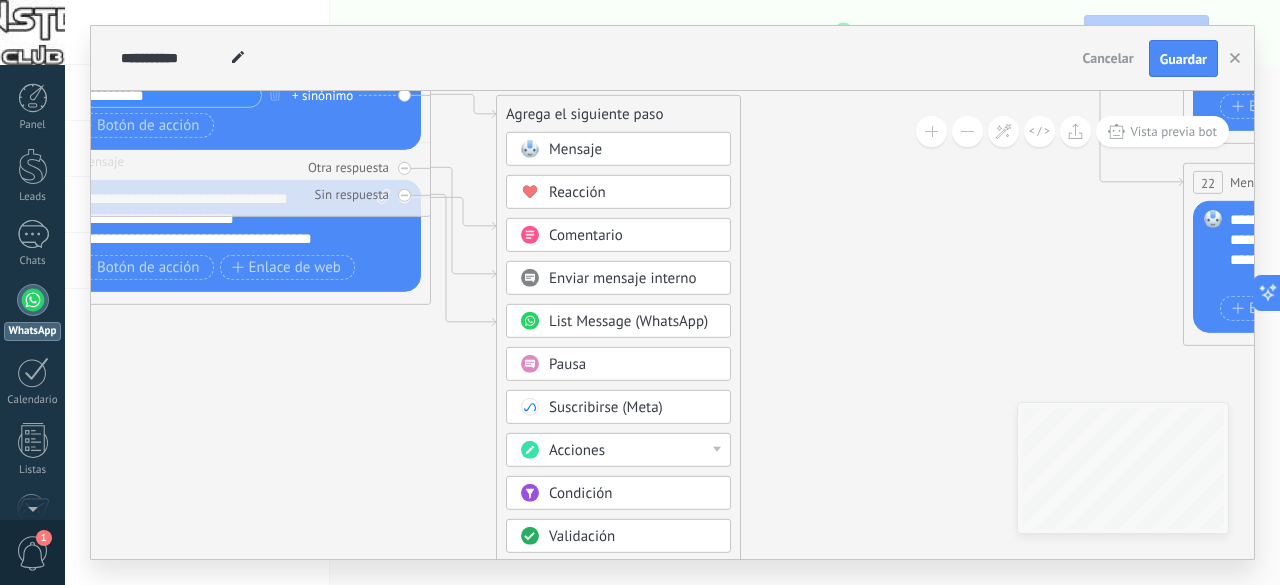 click on "Acciones" at bounding box center (633, 451) 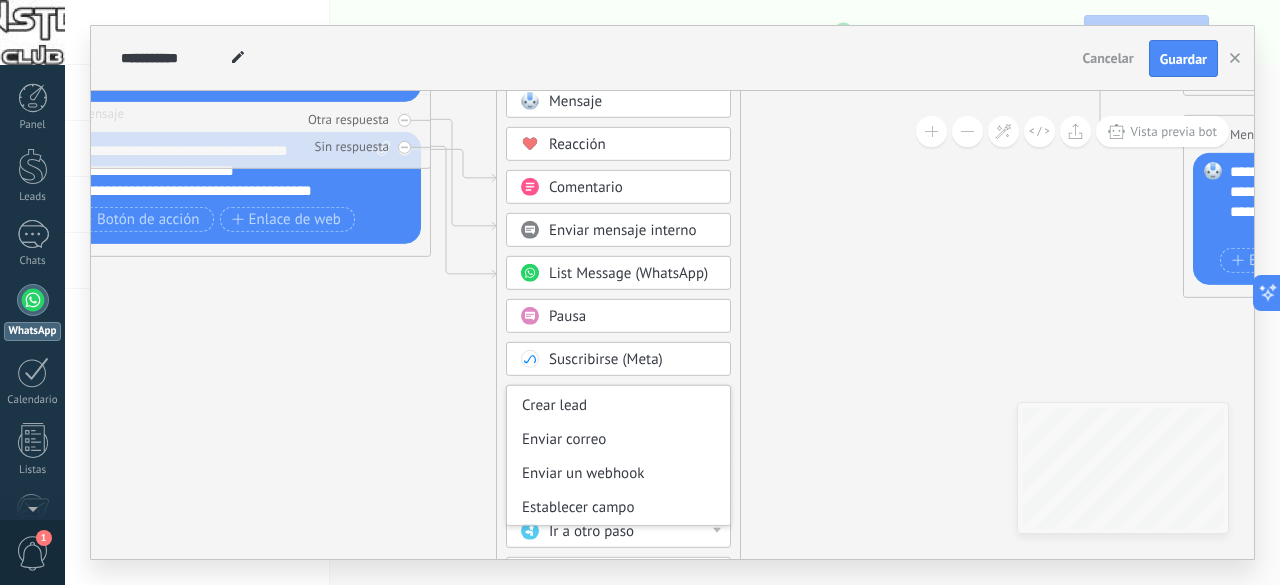 scroll, scrollTop: 336, scrollLeft: 0, axis: vertical 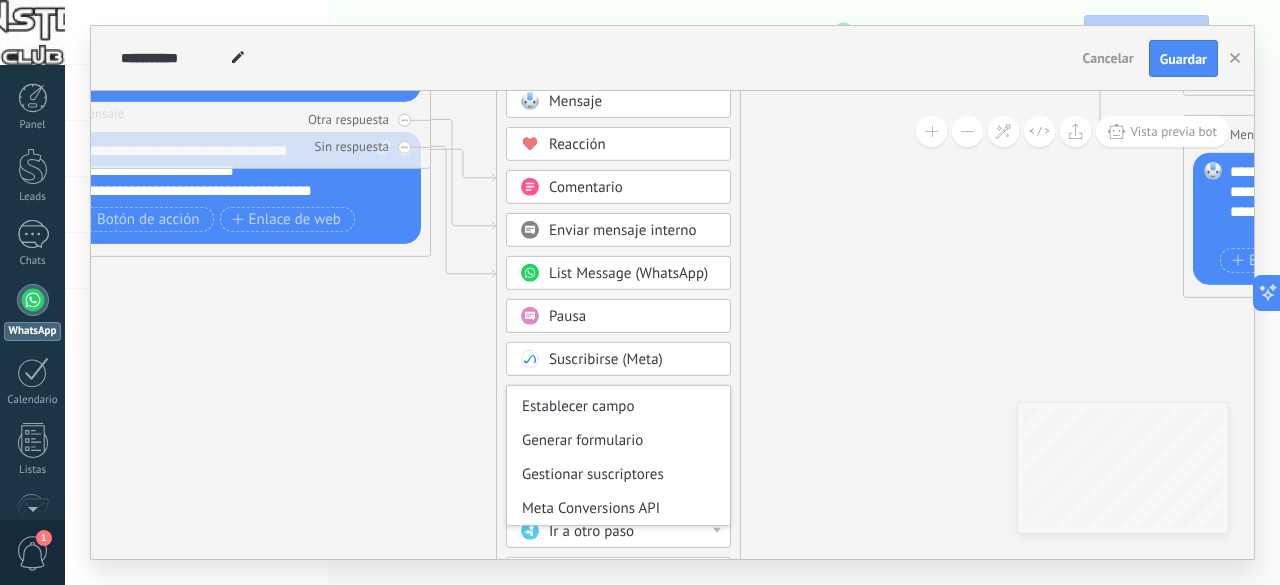 click 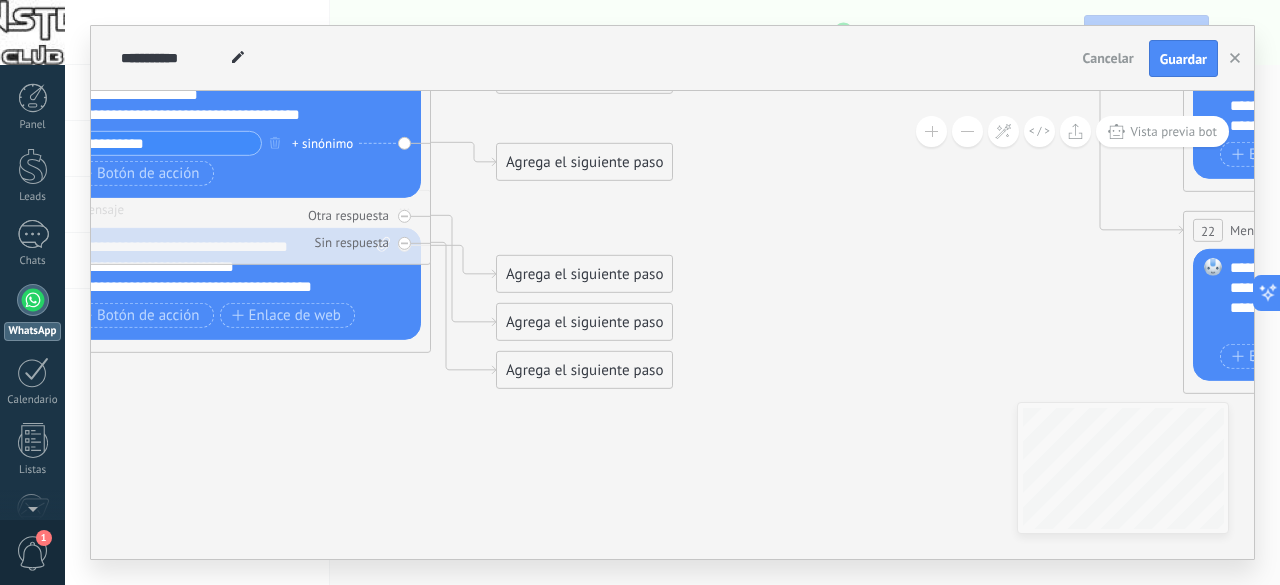 click on "Agrega el siguiente paso" at bounding box center (584, 162) 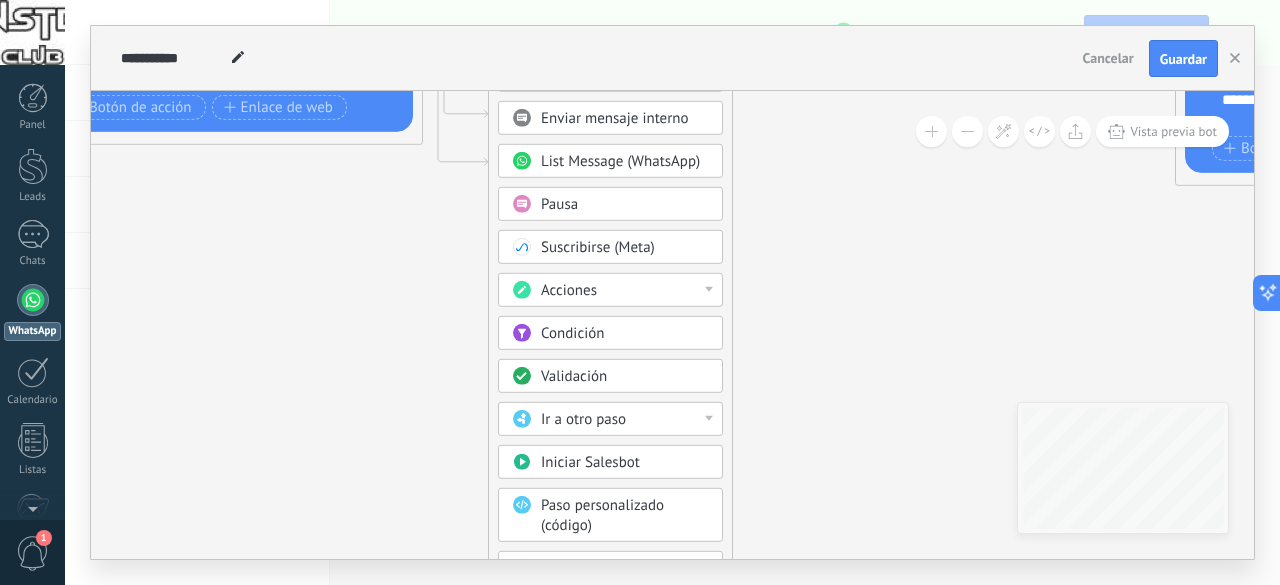 drag, startPoint x: 834, startPoint y: 479, endPoint x: 825, endPoint y: 353, distance: 126.32102 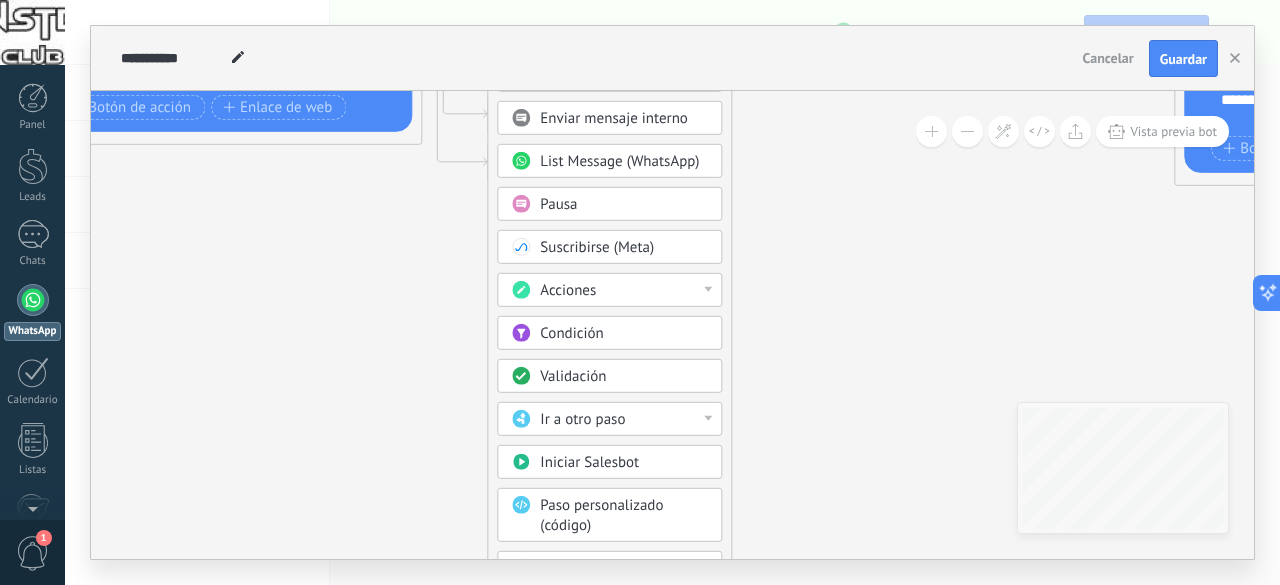 click on "Ir a otro paso" at bounding box center [624, 420] 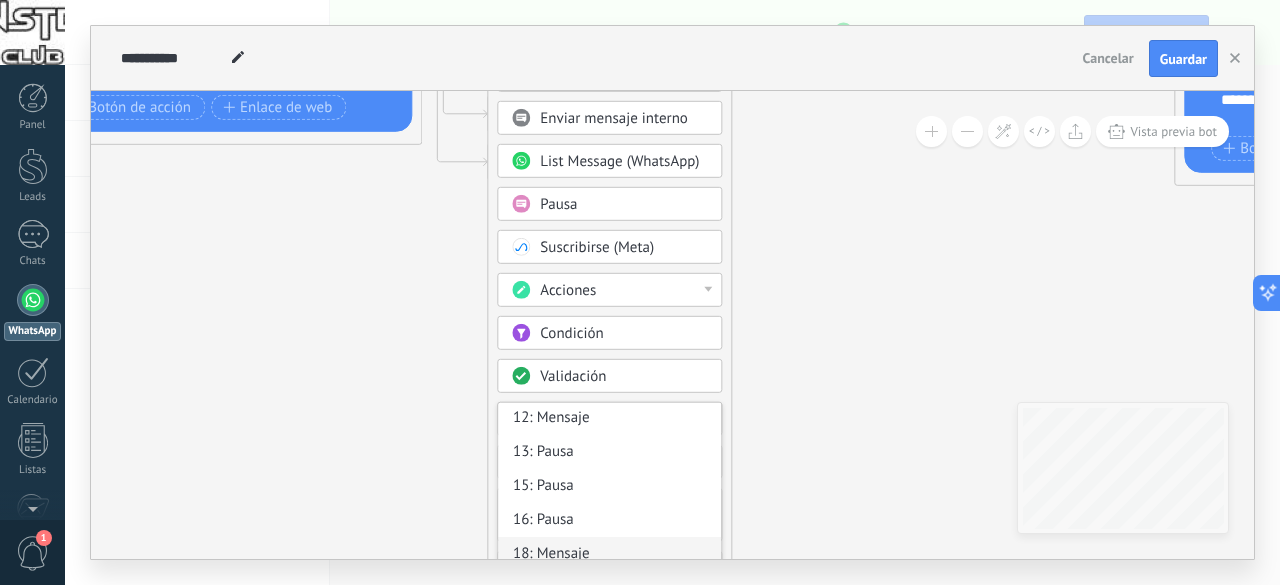 scroll, scrollTop: 0, scrollLeft: 0, axis: both 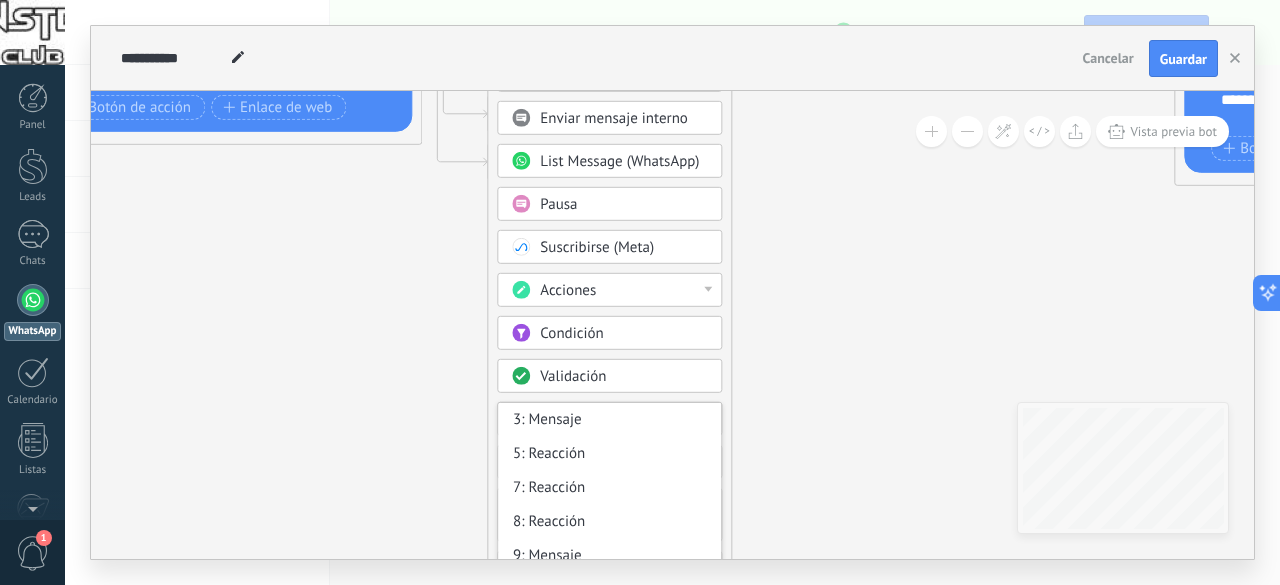 click 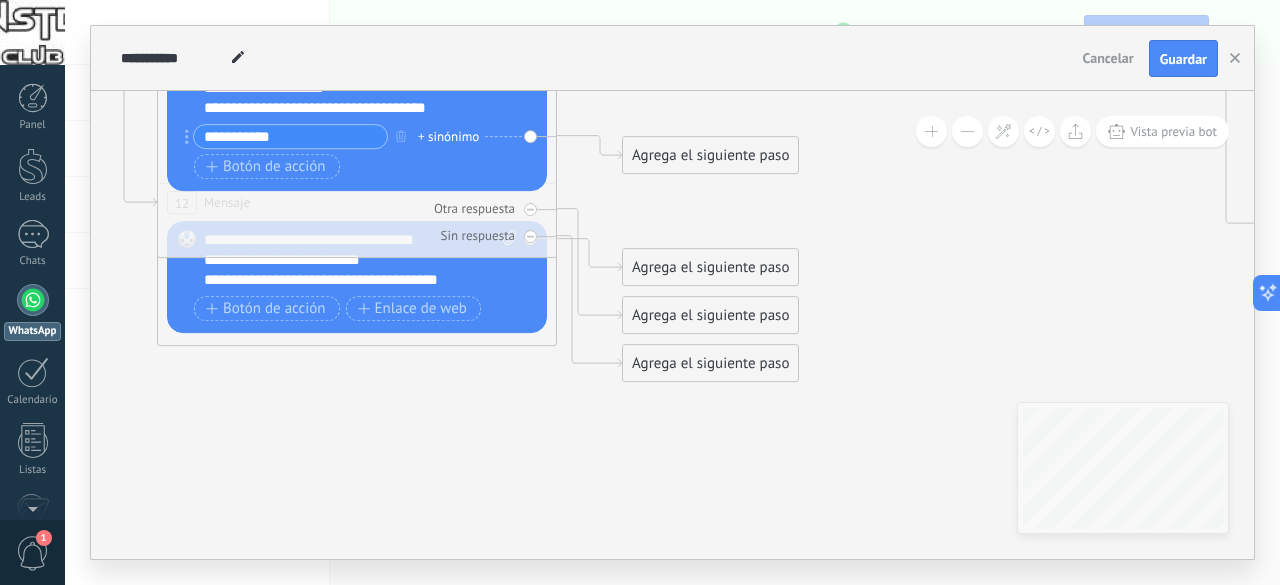 drag, startPoint x: 422, startPoint y: 265, endPoint x: 602, endPoint y: 562, distance: 347.28806 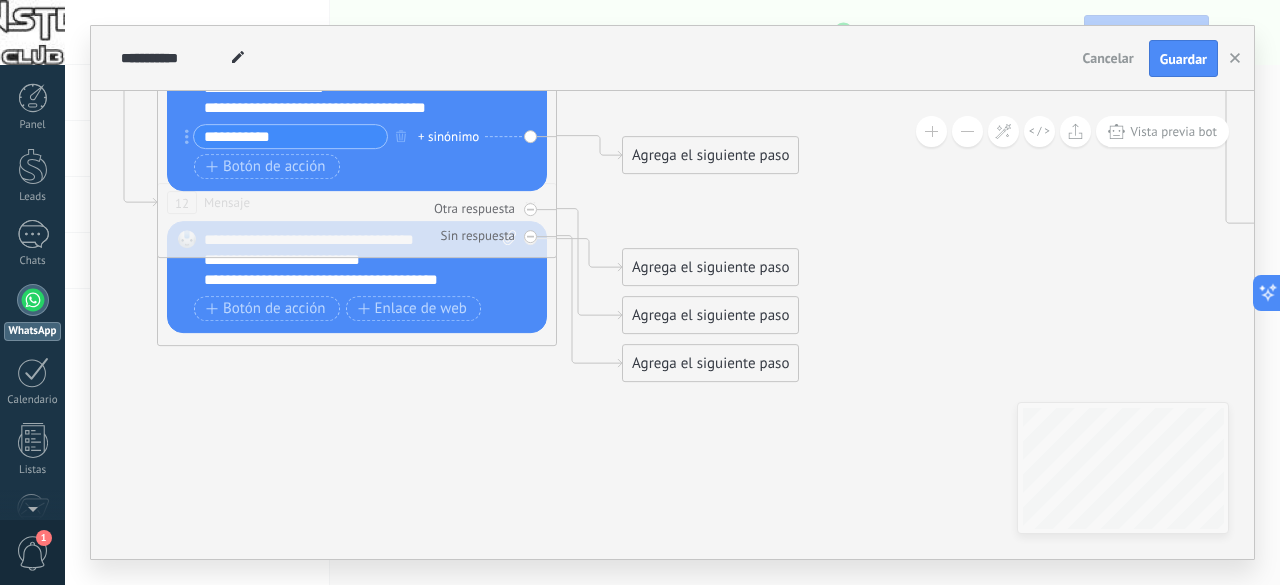 click on "**********" at bounding box center (672, 292) 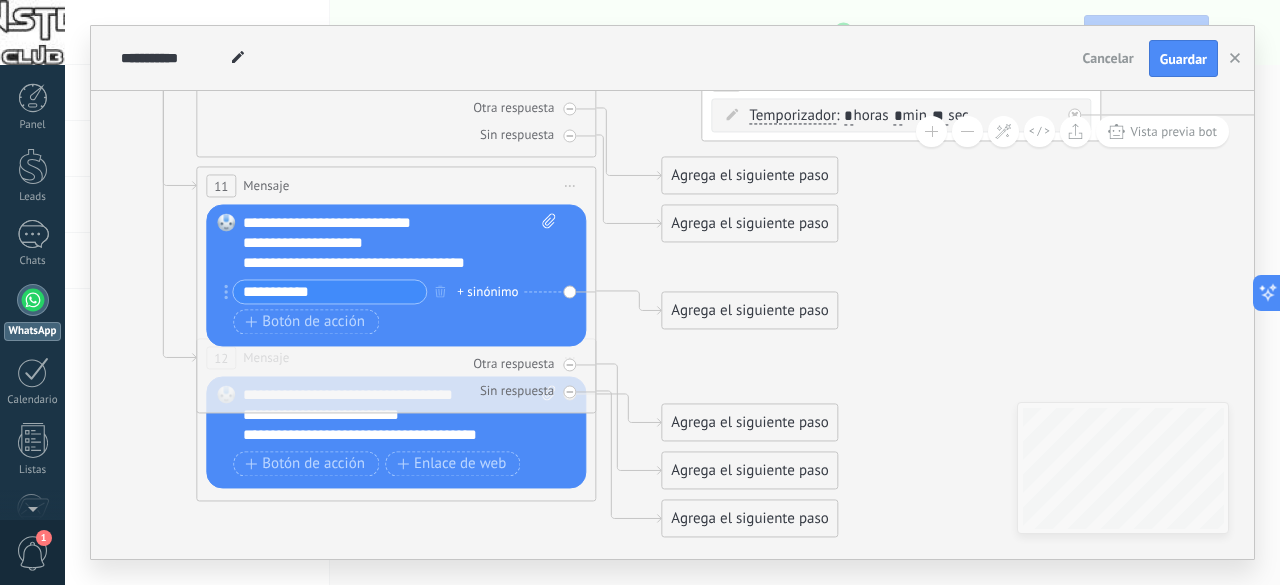 drag, startPoint x: 547, startPoint y: 471, endPoint x: 541, endPoint y: 530, distance: 59.3043 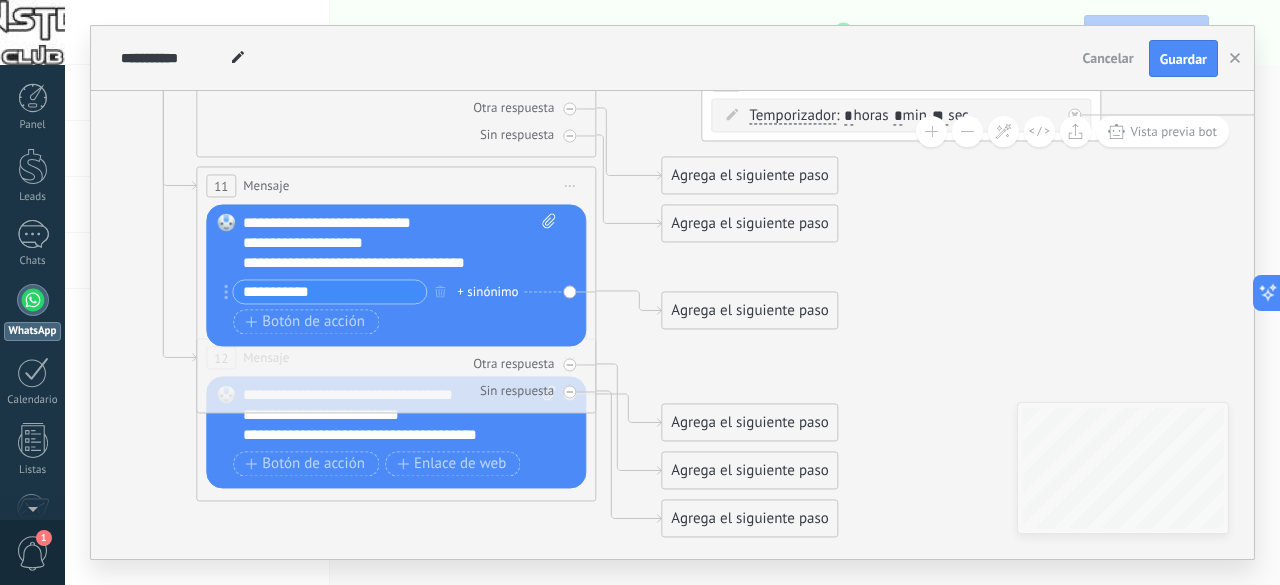 click 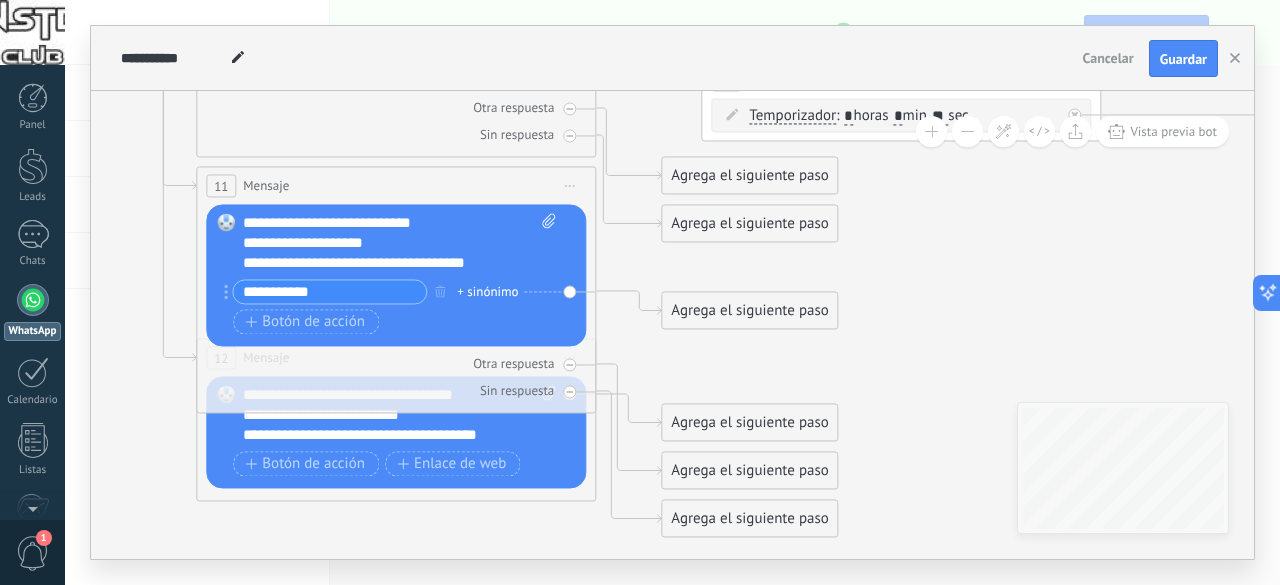 click on "Agrega el siguiente paso" at bounding box center (749, 311) 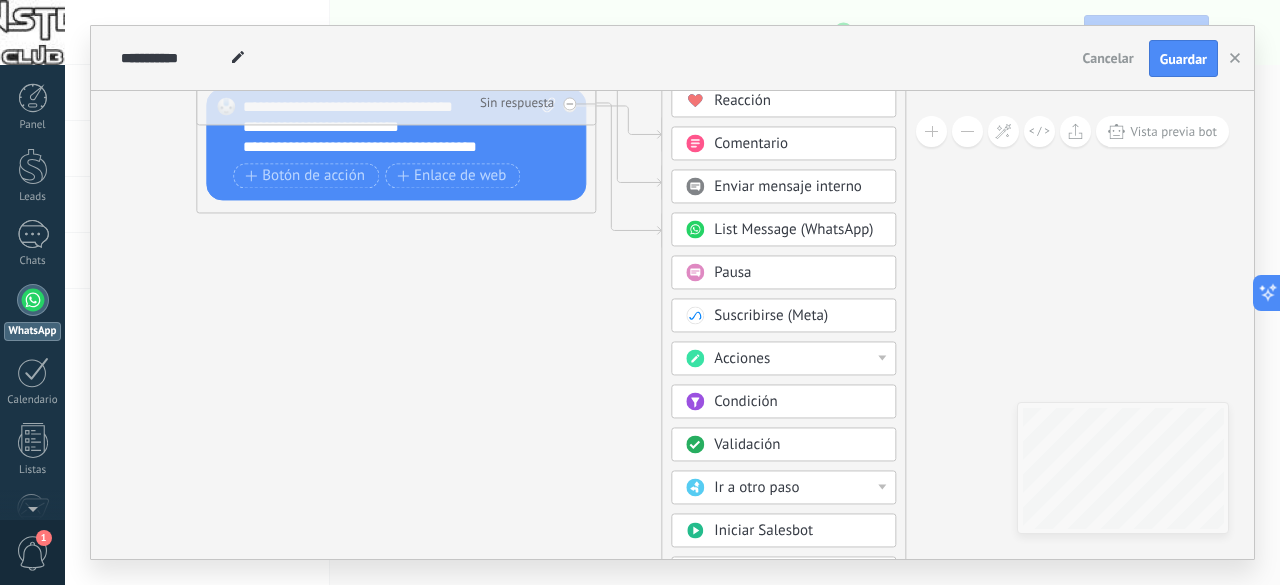 click on "Ir a otro paso" at bounding box center (756, 488) 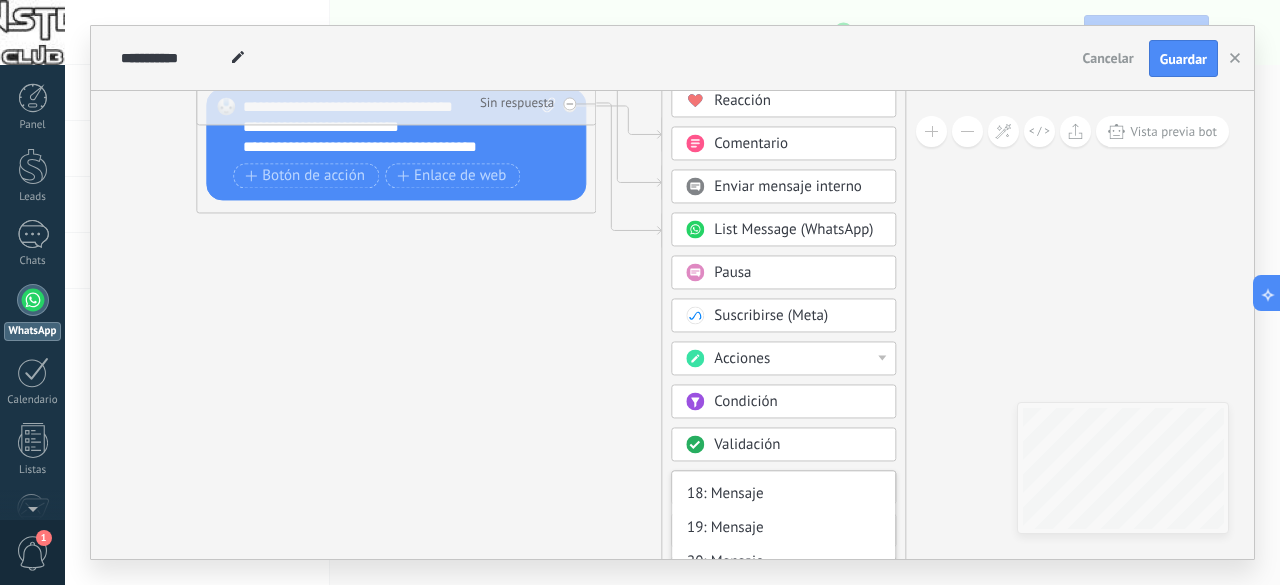 scroll, scrollTop: 372, scrollLeft: 0, axis: vertical 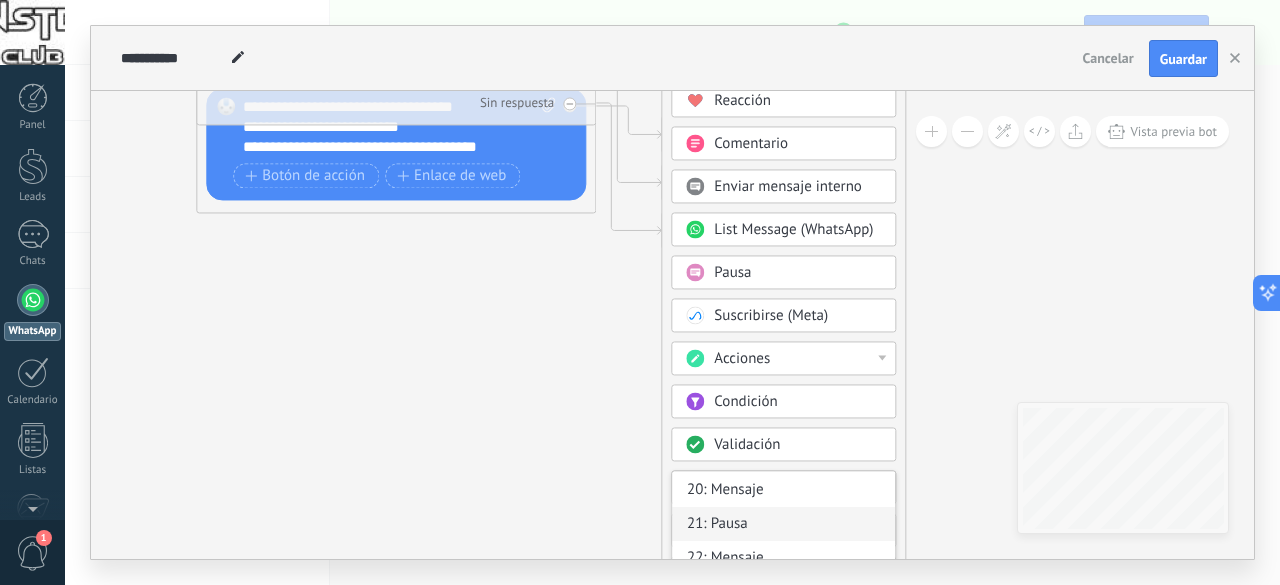 click on "21: Pausa" at bounding box center [783, 525] 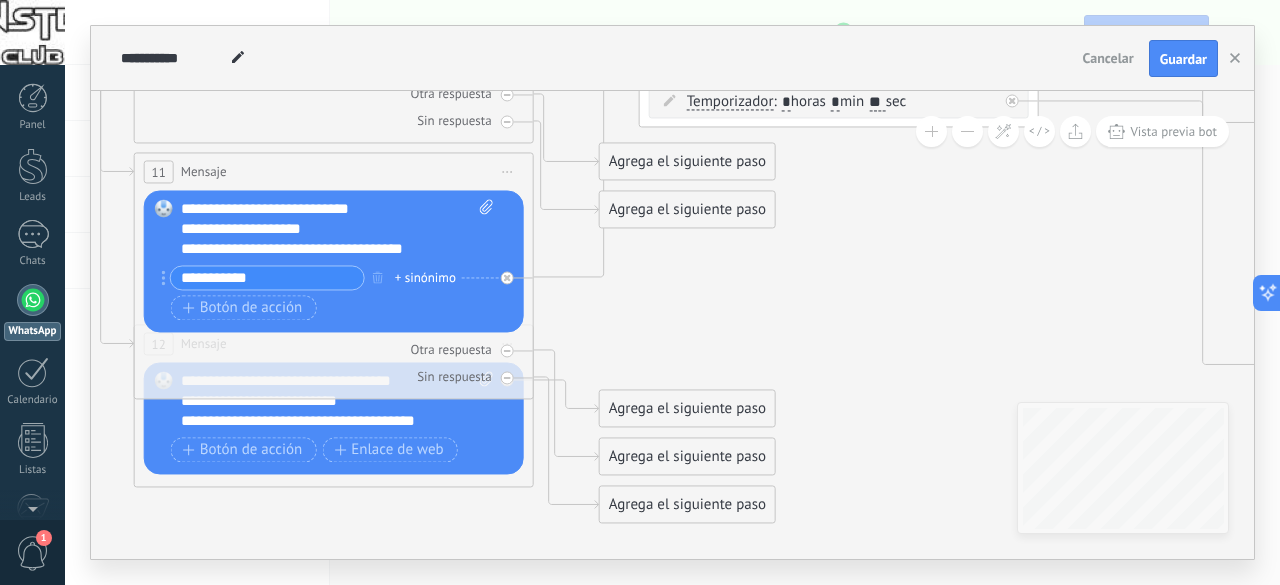 drag, startPoint x: 918, startPoint y: 378, endPoint x: 847, endPoint y: 541, distance: 177.792 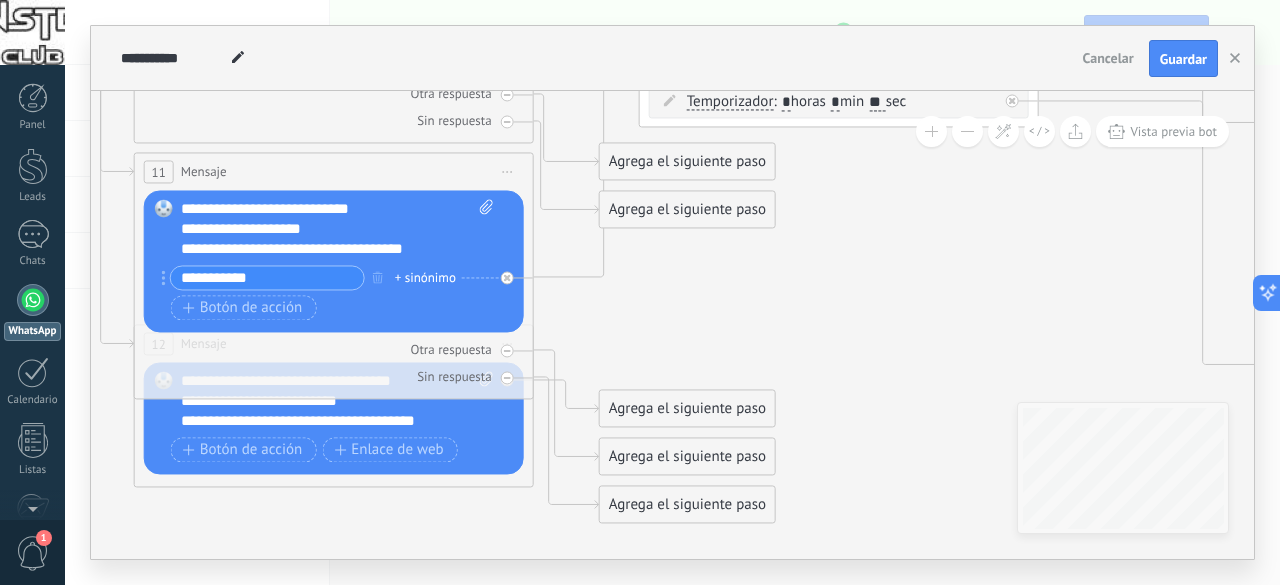 click on "**********" at bounding box center (672, 292) 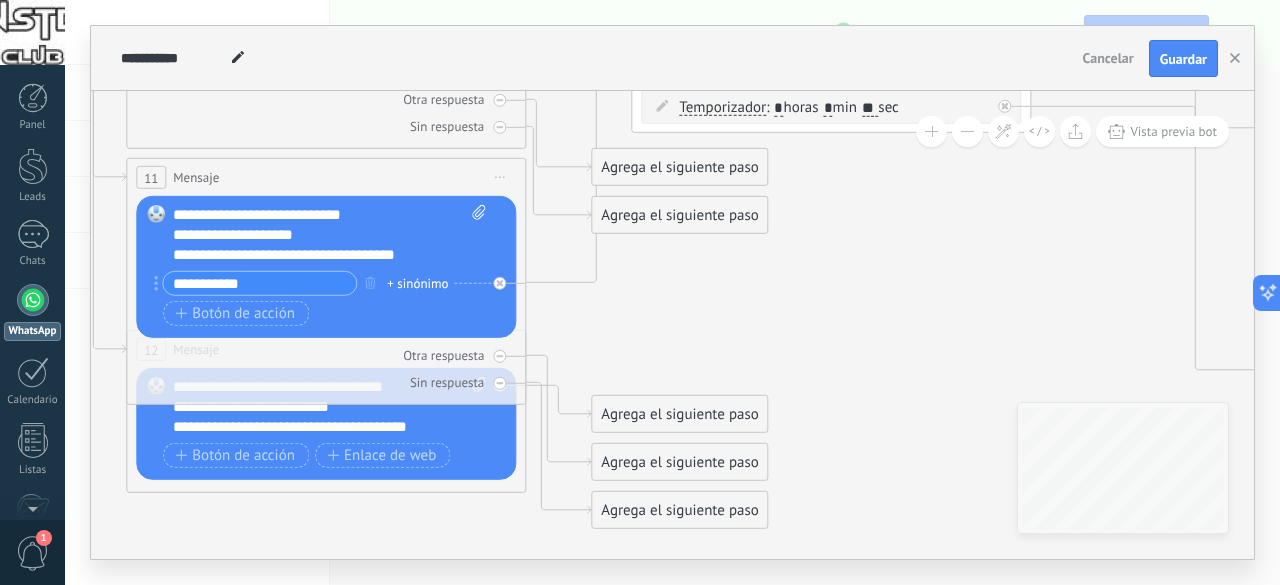 click 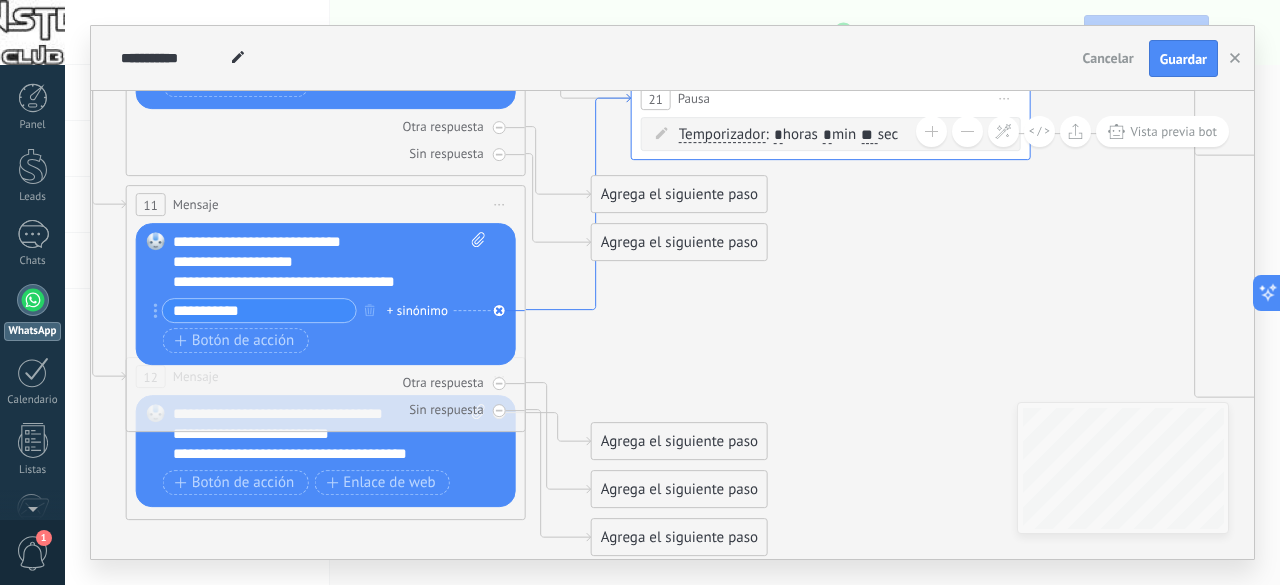 click 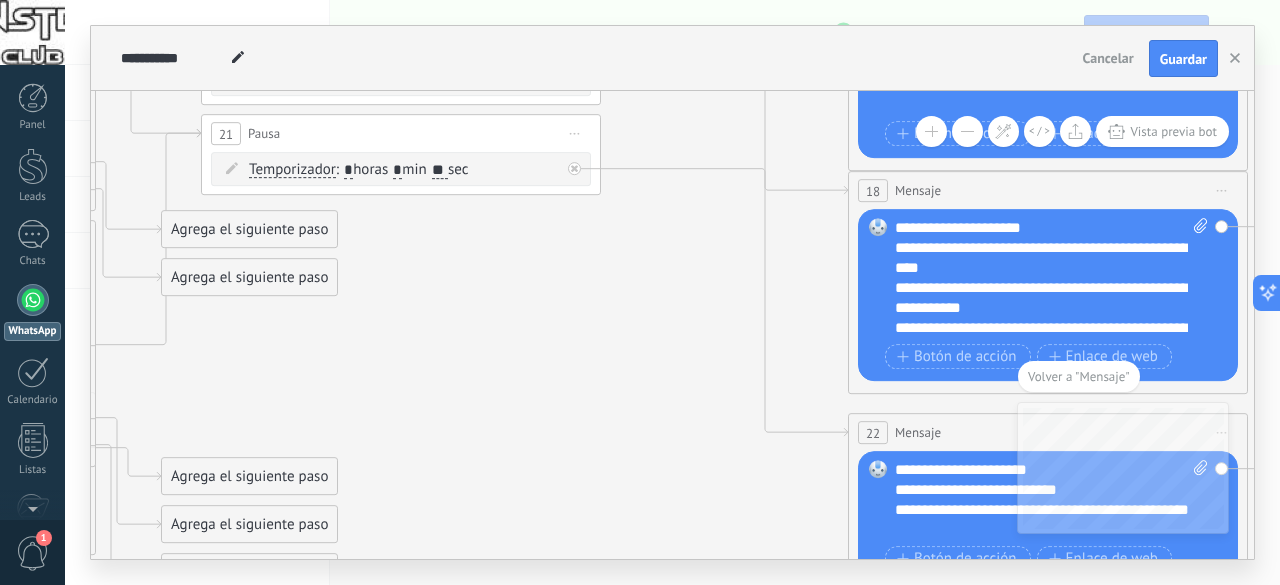 drag, startPoint x: 870, startPoint y: 467, endPoint x: 598, endPoint y: 296, distance: 321.28647 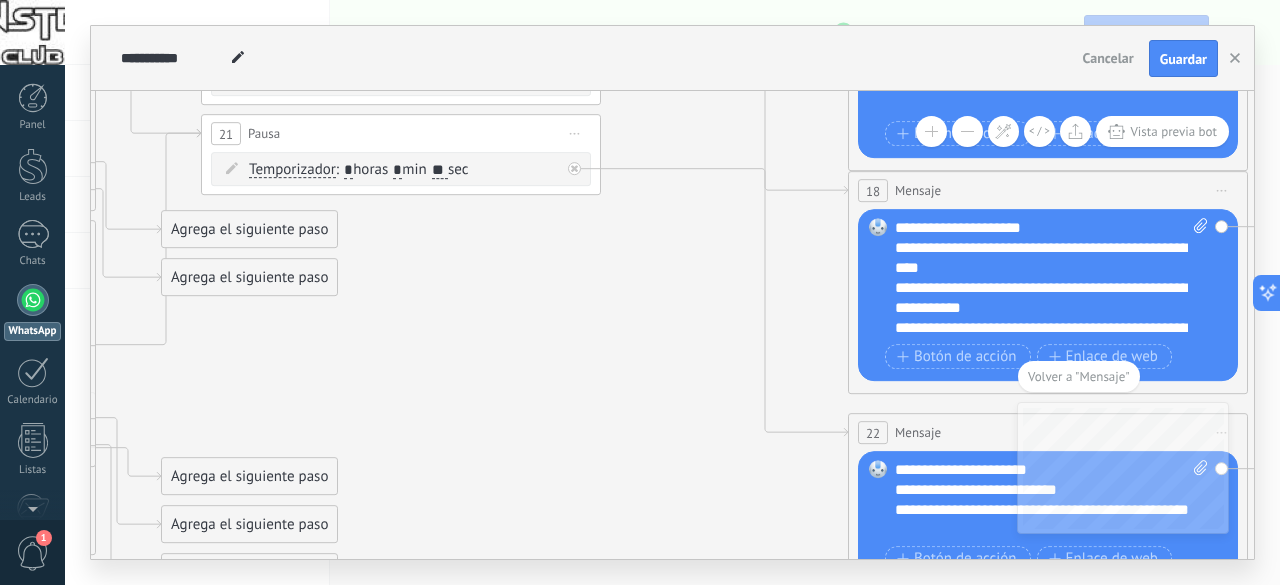 click 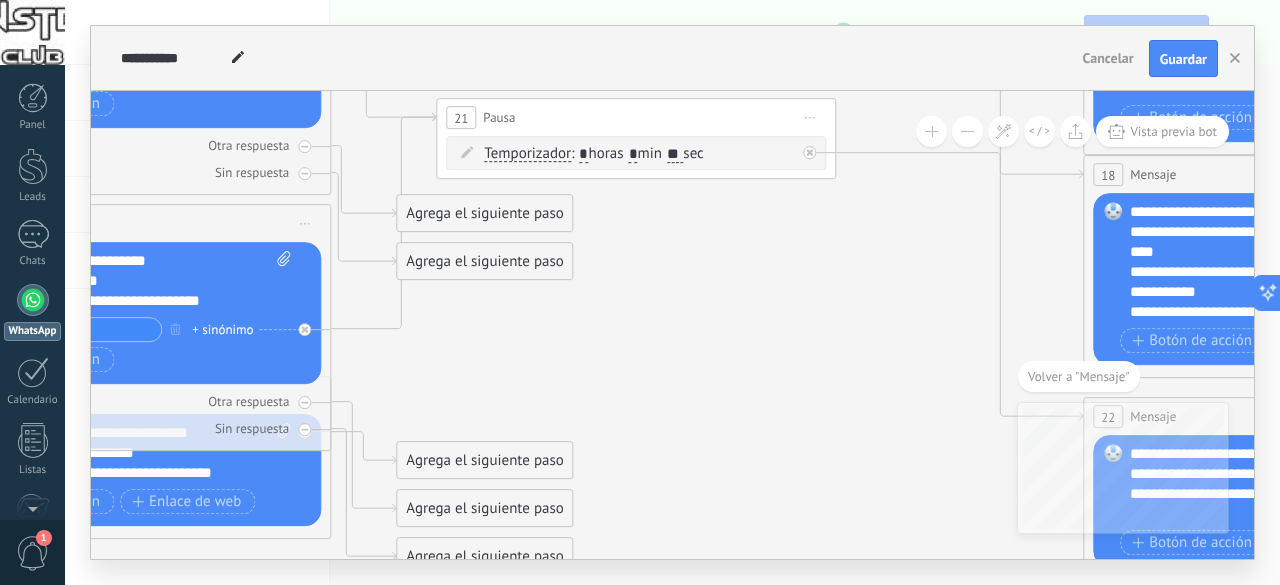 drag, startPoint x: 384, startPoint y: 401, endPoint x: 614, endPoint y: 385, distance: 230.55585 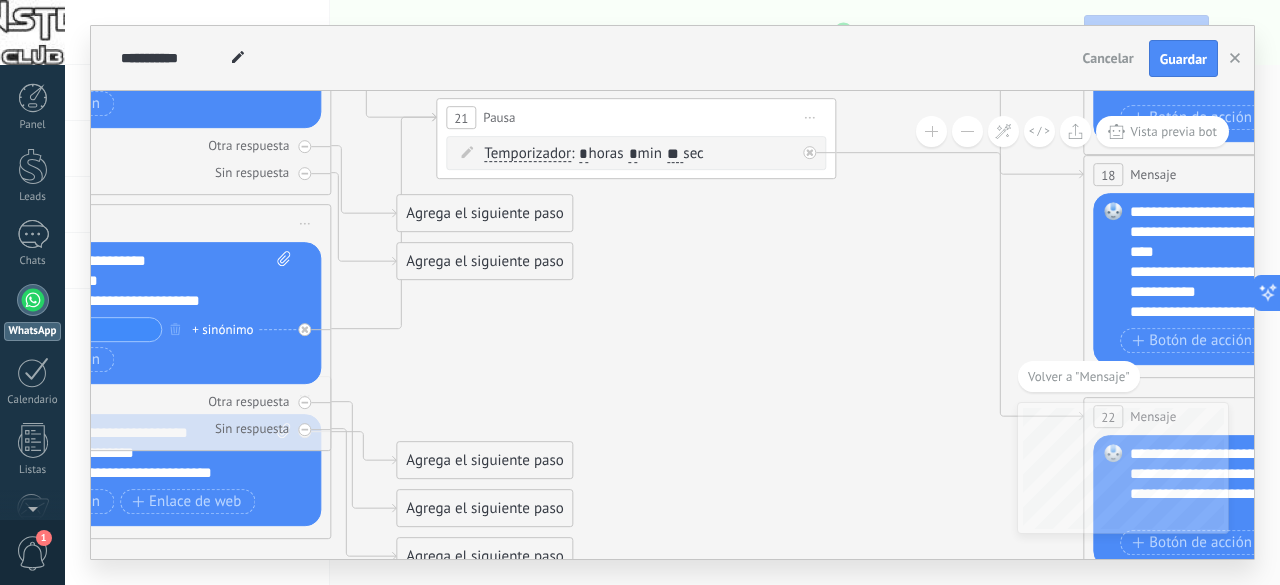 click 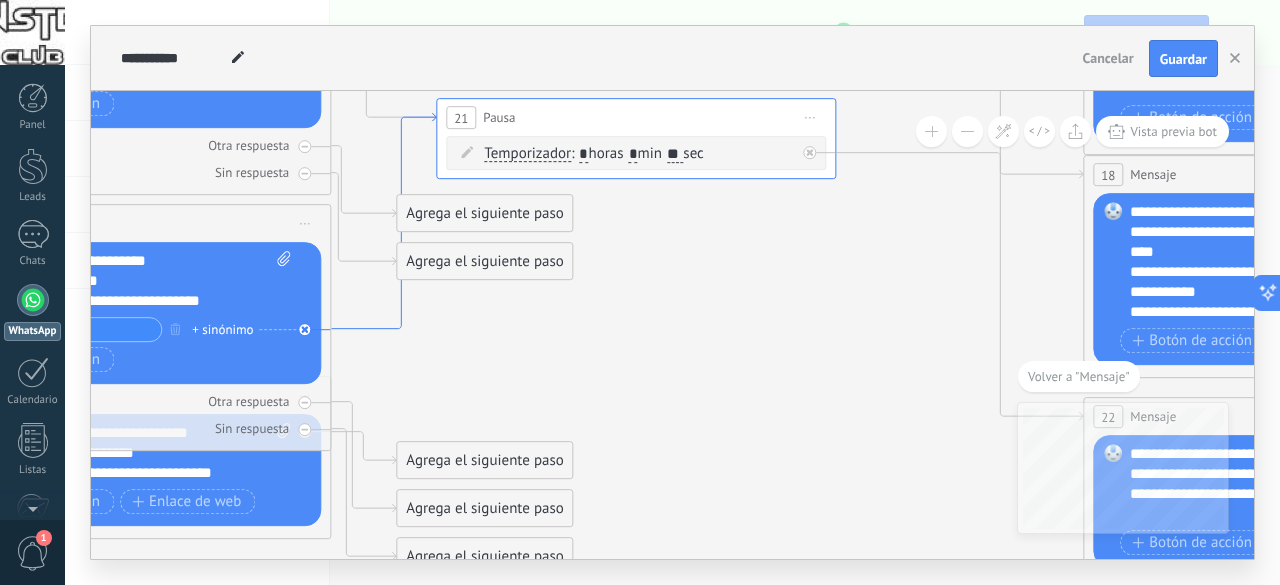 click 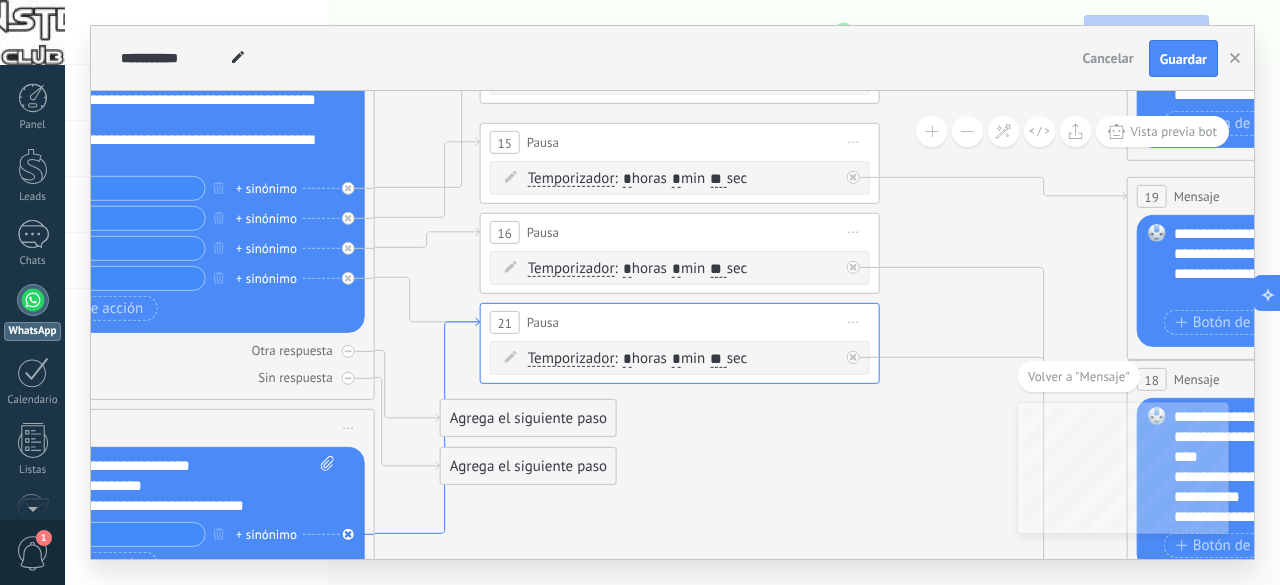 drag, startPoint x: 440, startPoint y: 342, endPoint x: 447, endPoint y: 359, distance: 18.384777 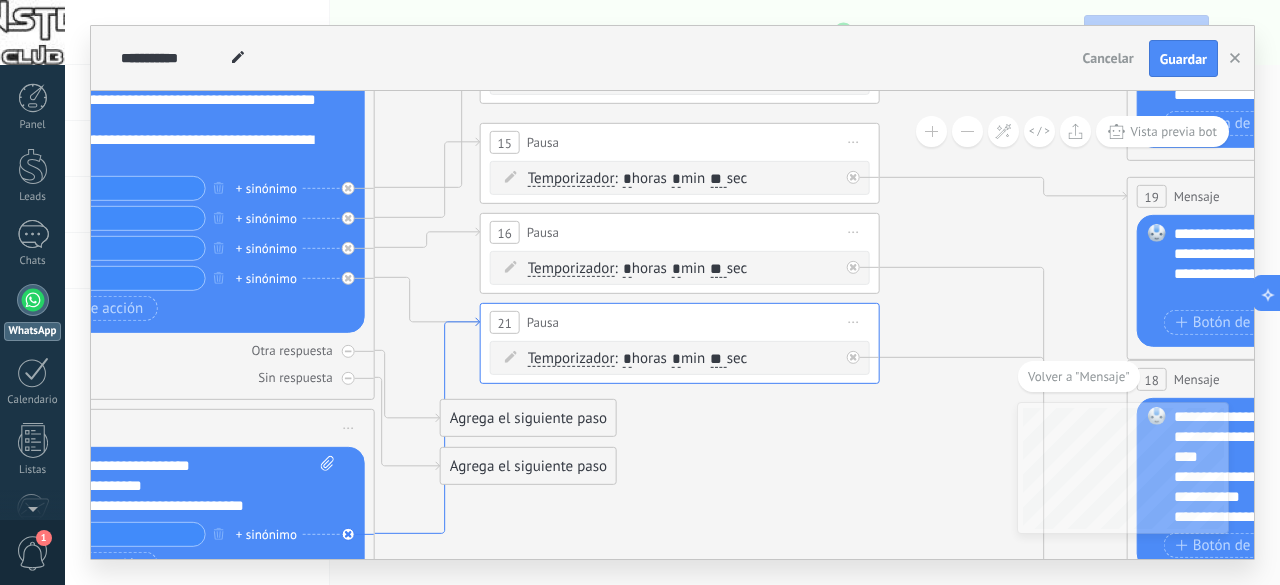 click 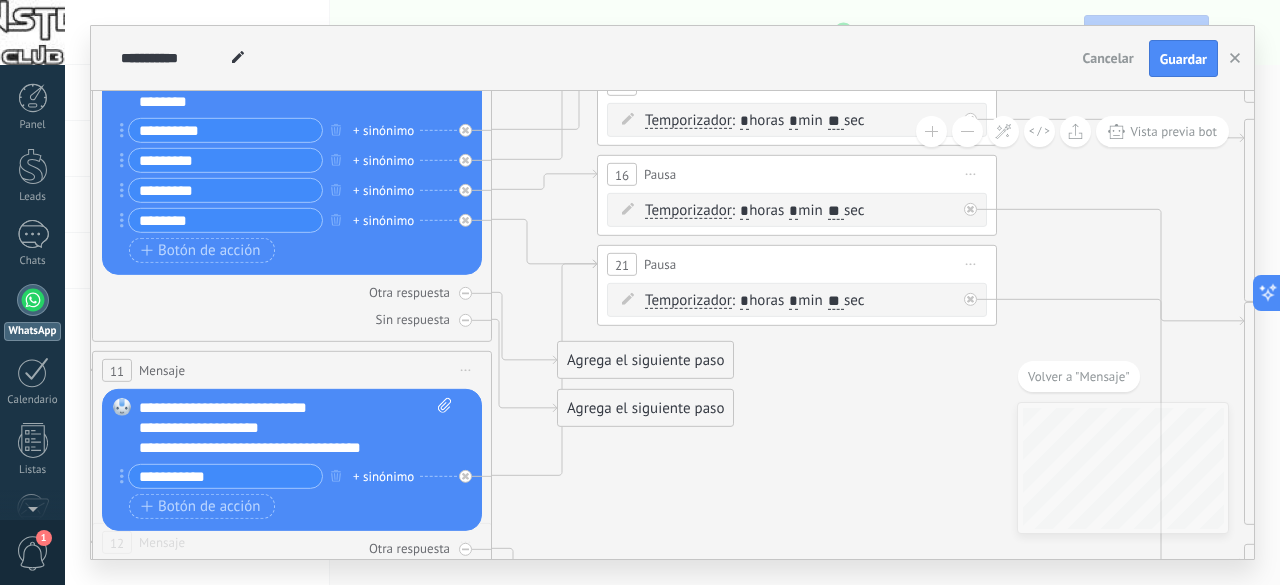 drag, startPoint x: 621, startPoint y: 528, endPoint x: 766, endPoint y: 476, distance: 154.0422 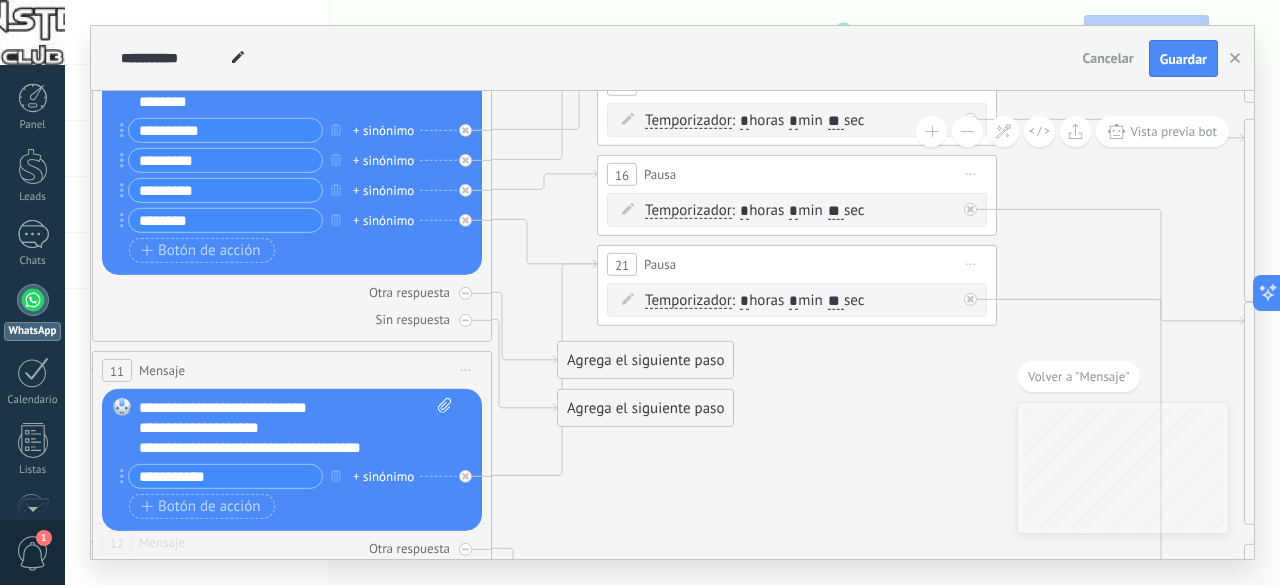 click 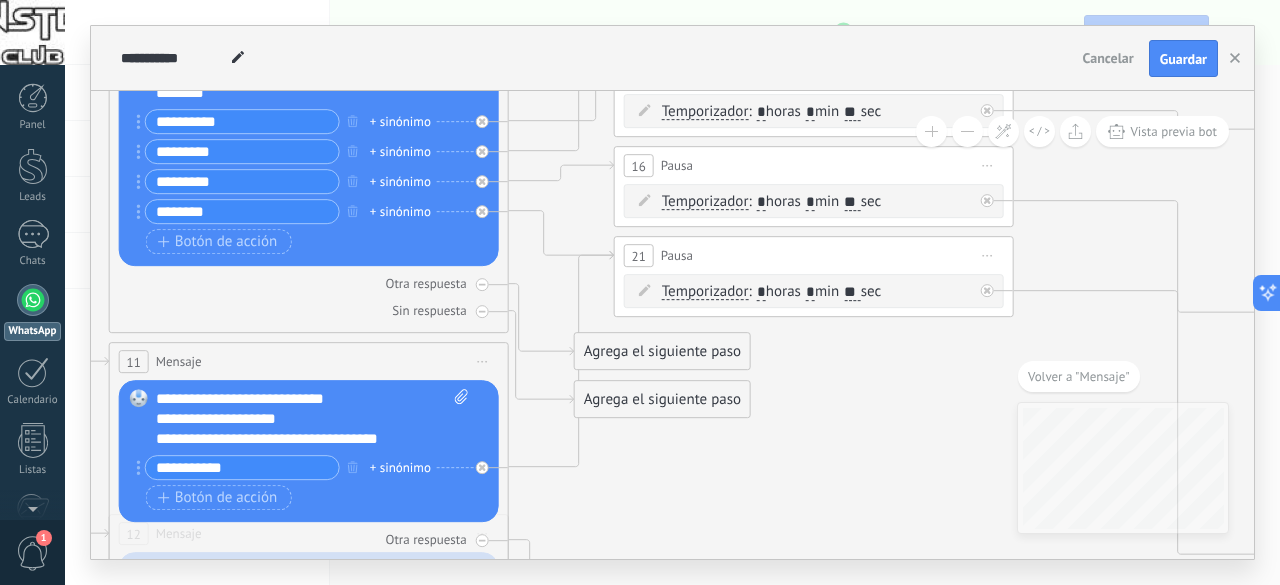 click 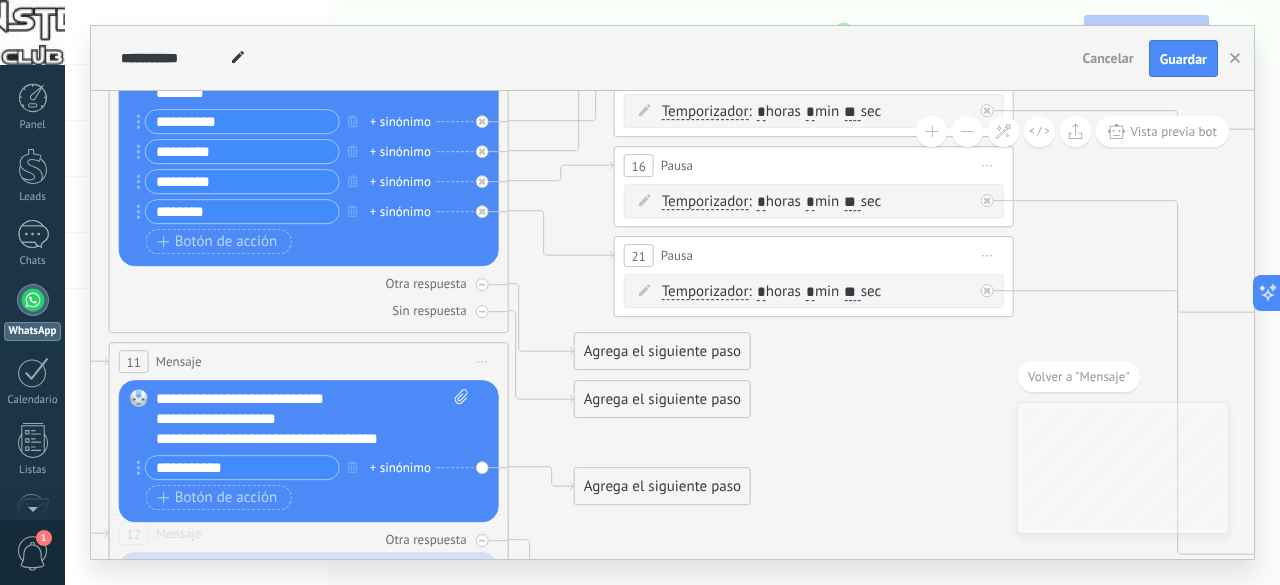 click on "Agrega el siguiente paso" at bounding box center (662, 487) 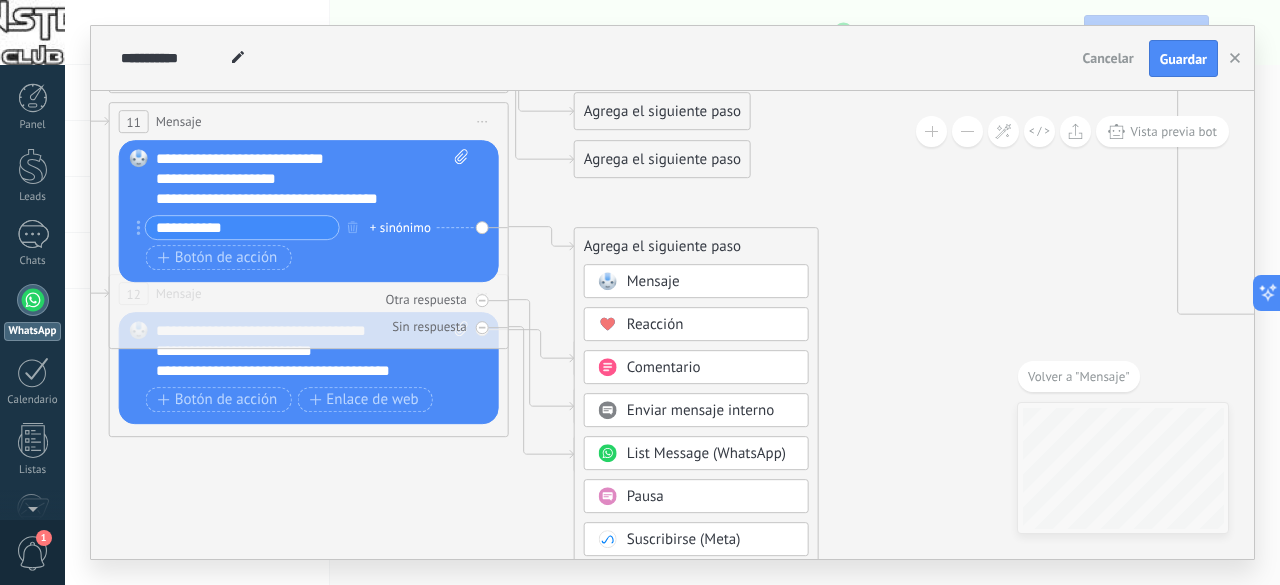 click on "Pausa" at bounding box center [711, 498] 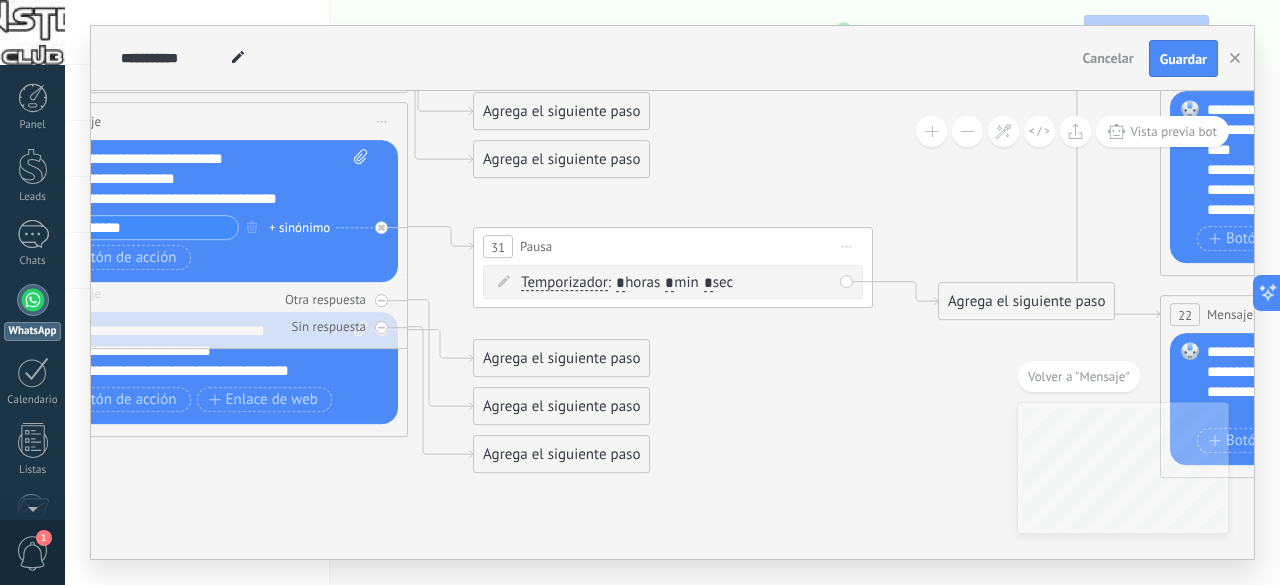 click on ":
*  horas
*  min  *  sec" at bounding box center (670, 283) 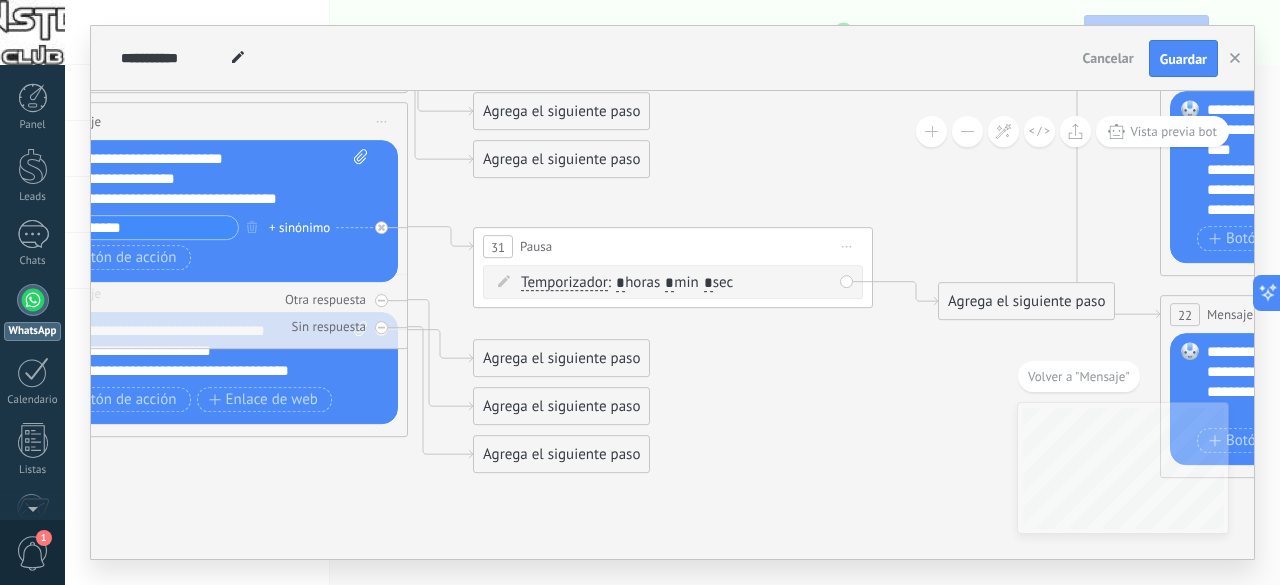 click on "*" at bounding box center [669, 284] 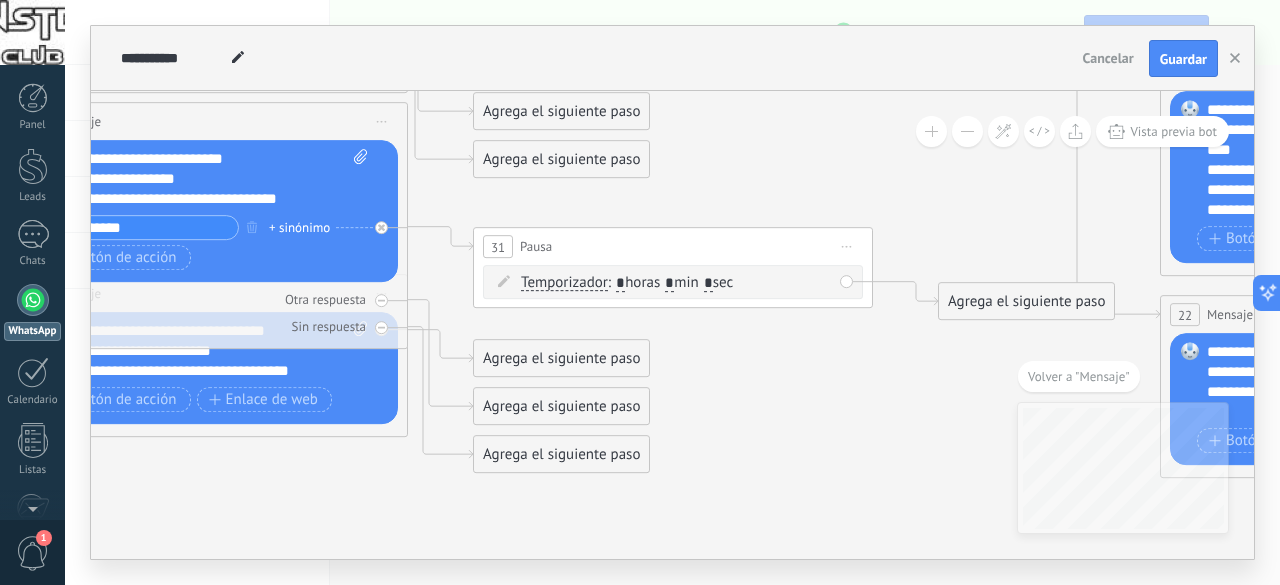 type on "*" 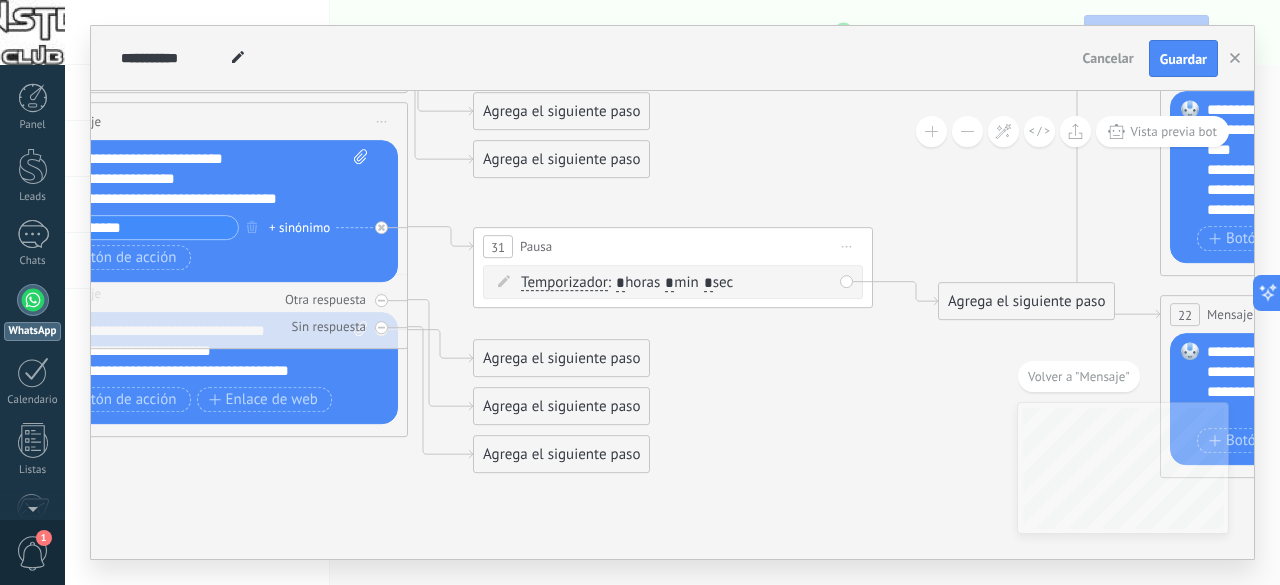click on "*" at bounding box center [708, 284] 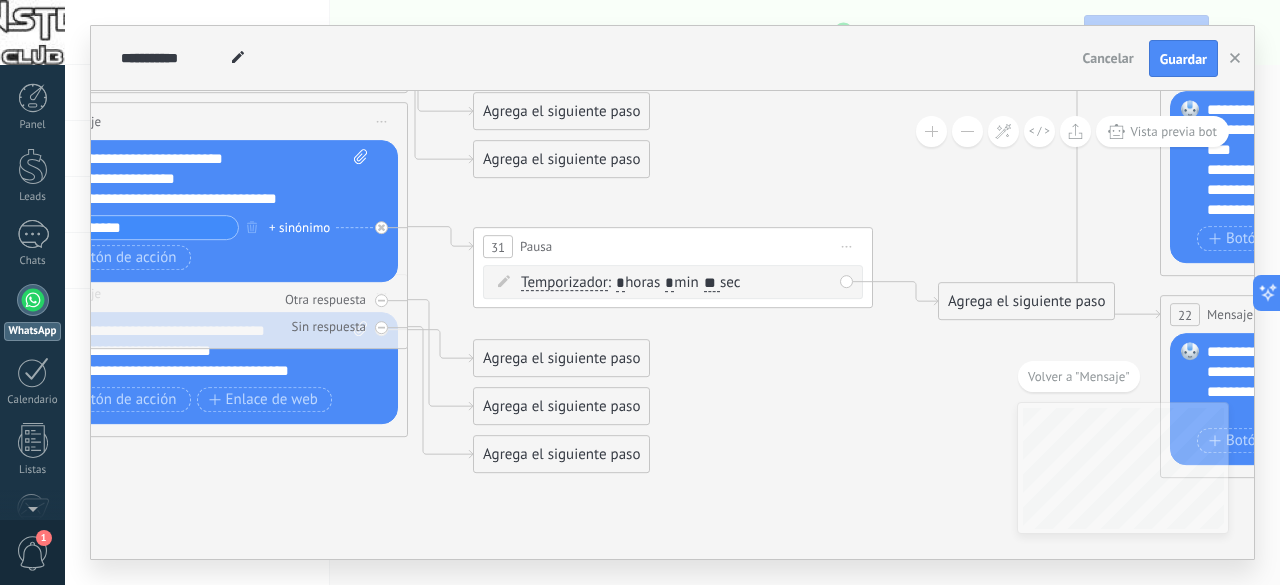 type on "**" 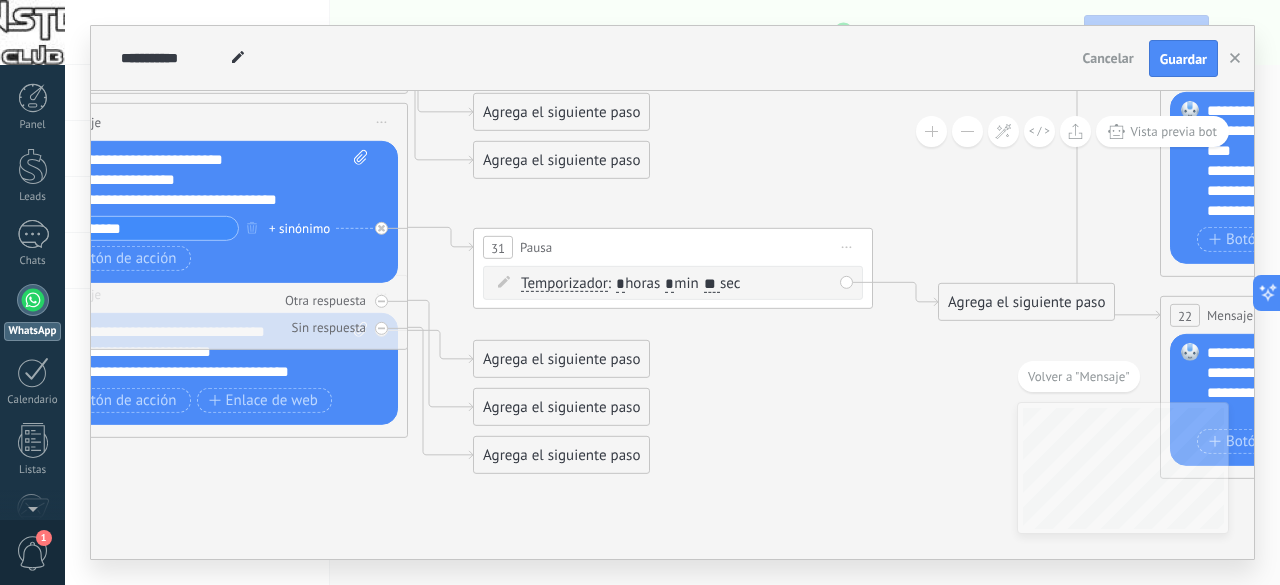 click 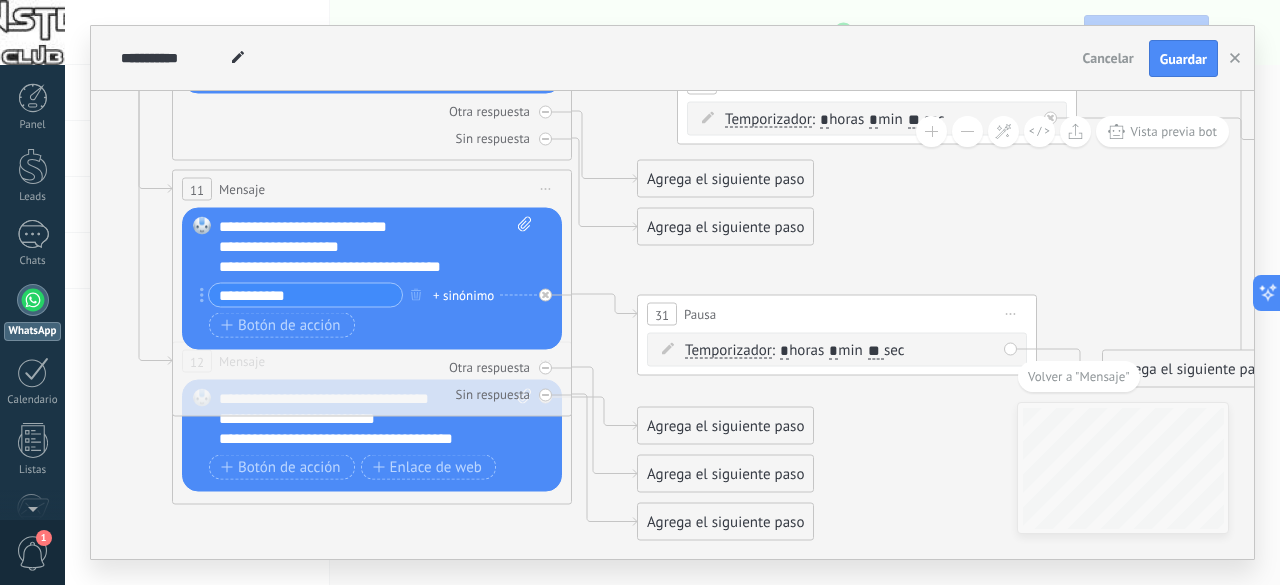 drag, startPoint x: 323, startPoint y: 499, endPoint x: 598, endPoint y: 576, distance: 285.5766 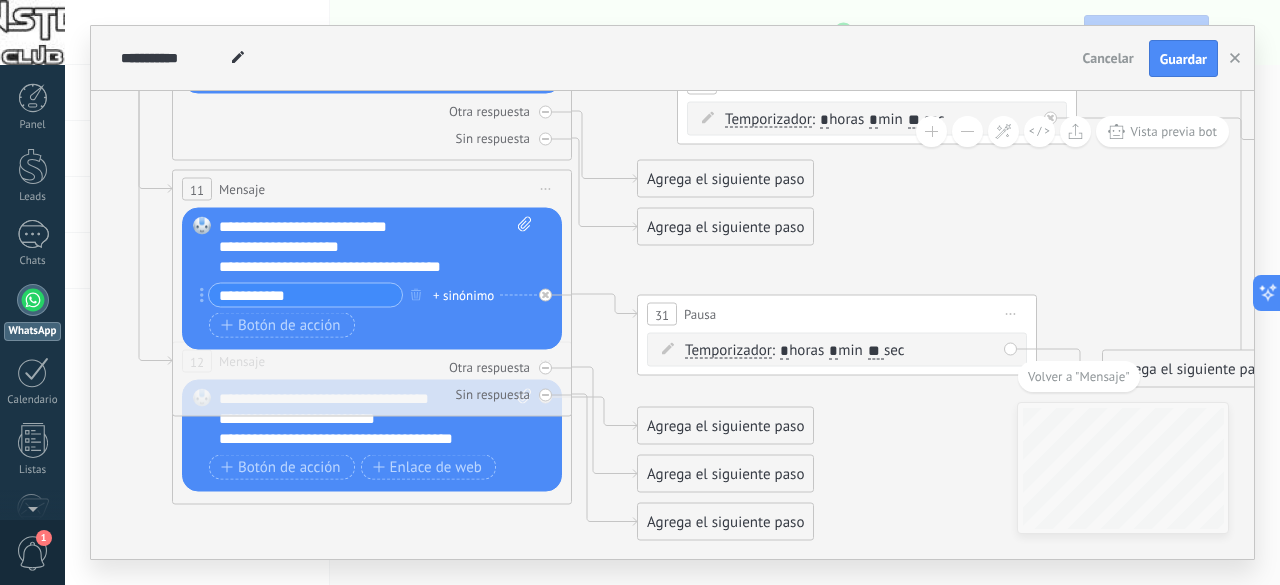 click on "**********" at bounding box center (672, 292) 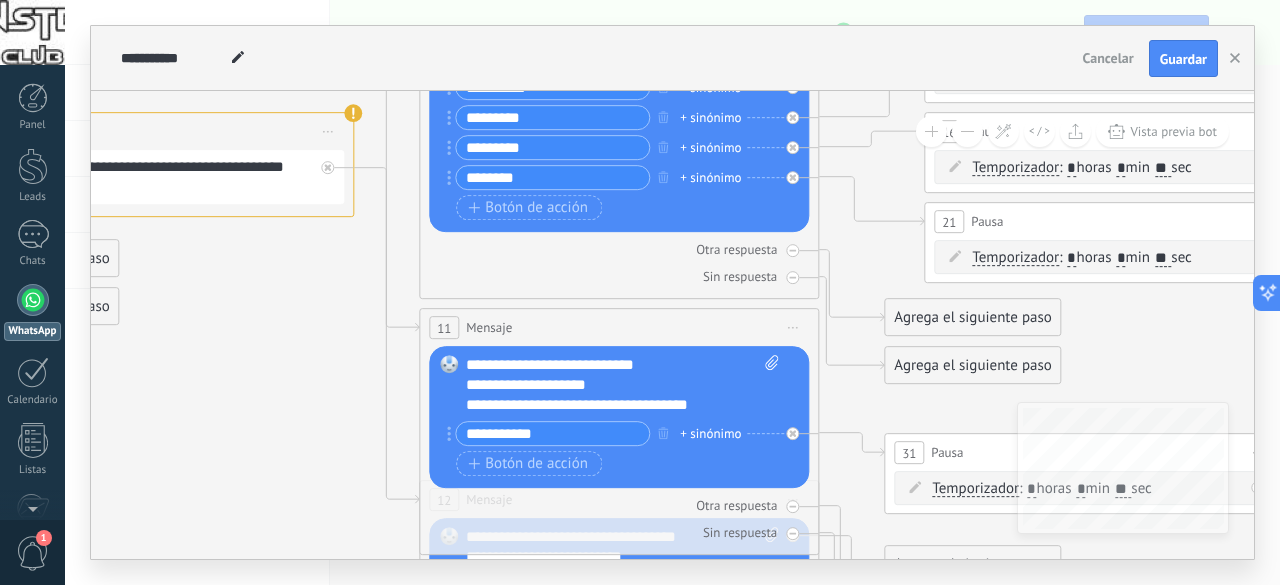 drag, startPoint x: 113, startPoint y: 273, endPoint x: 474, endPoint y: 547, distance: 453.20746 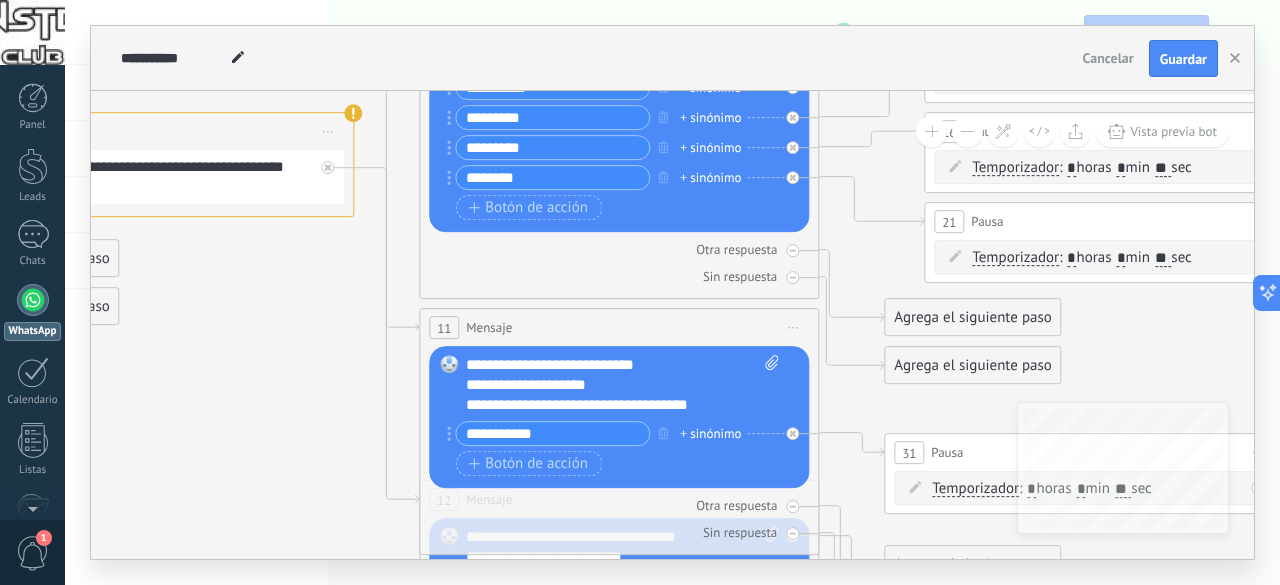 click 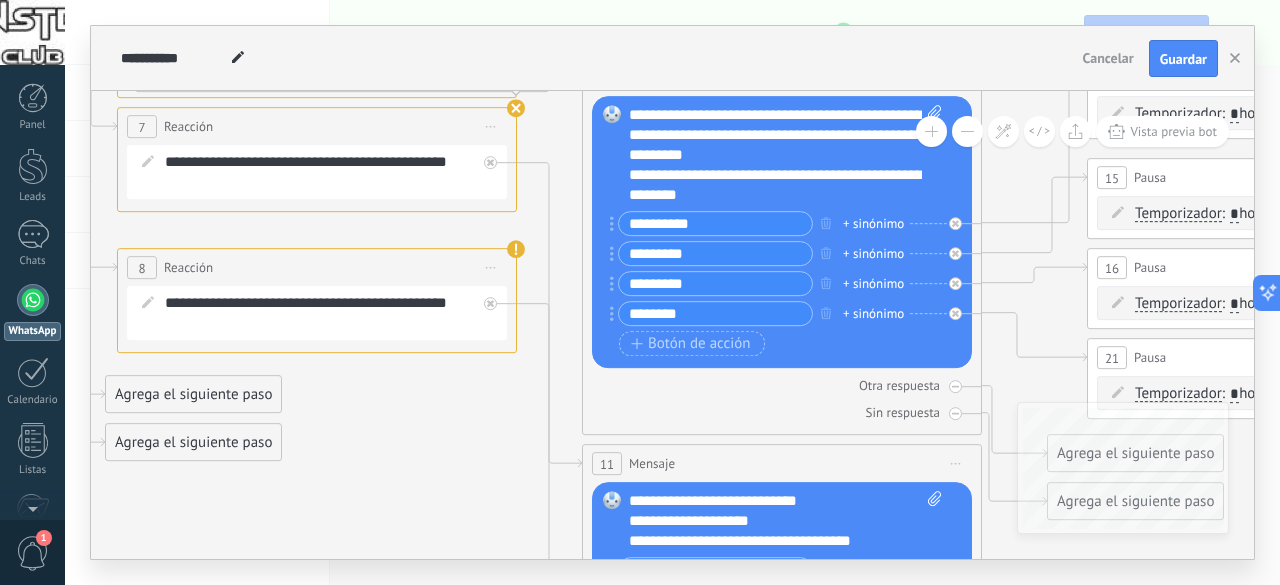 click on "Iniciar vista previa aquí
Cambiar nombre
Duplicar
Borrar" at bounding box center (491, 127) 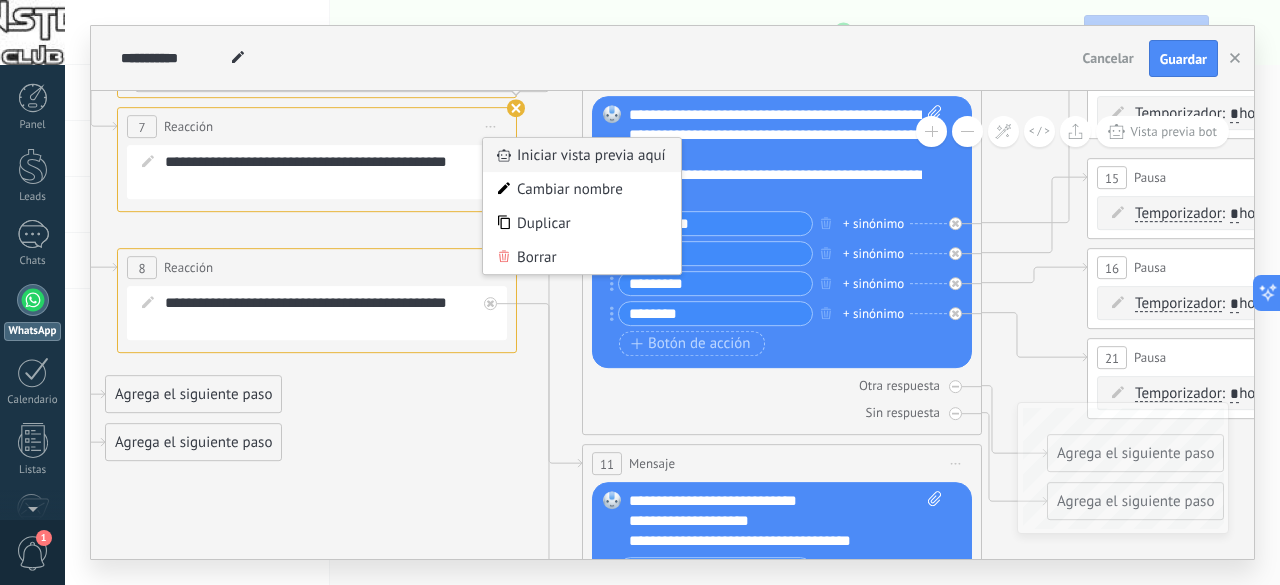 click on "Iniciar vista previa aquí" at bounding box center [582, 156] 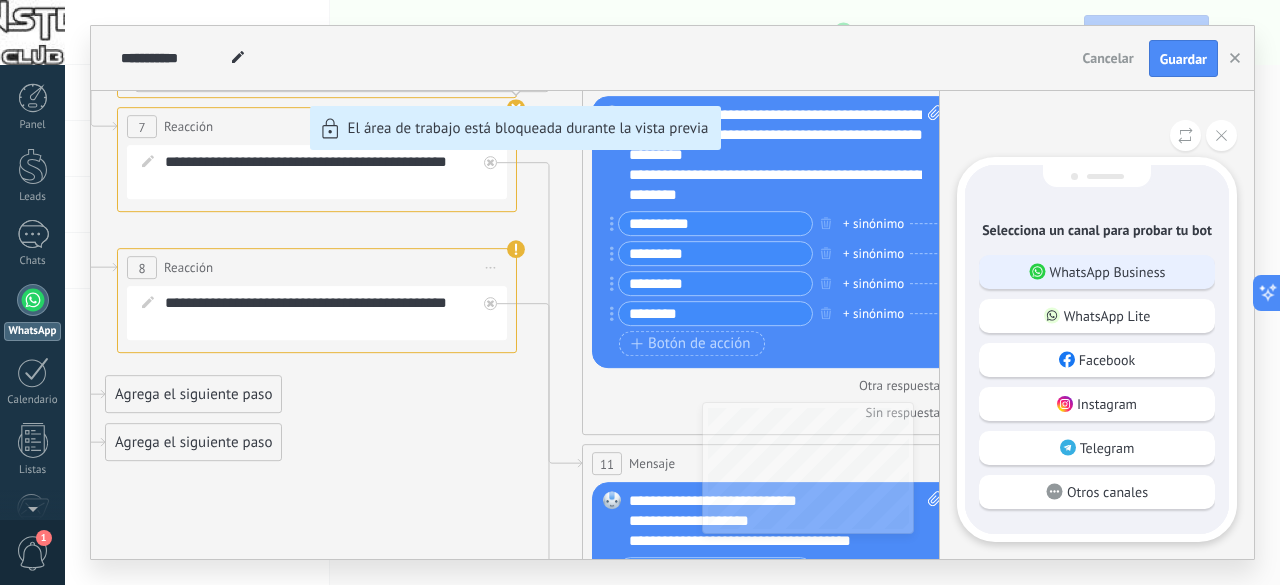 click on "WhatsApp Business" at bounding box center (1097, 272) 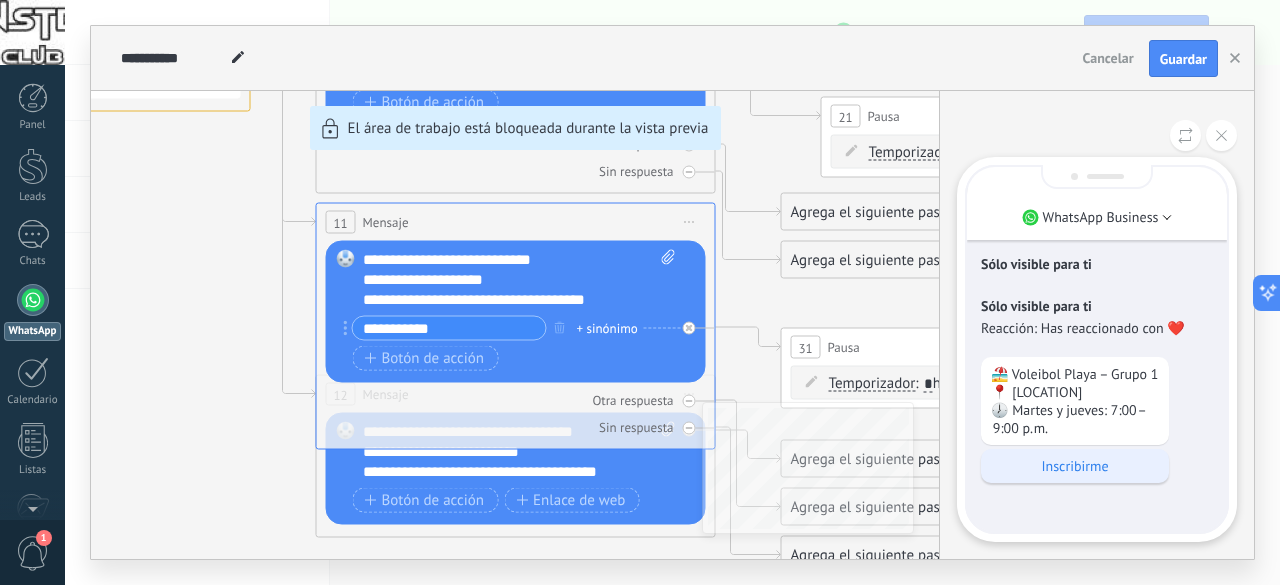 click on "Inscribirme" at bounding box center (1075, 466) 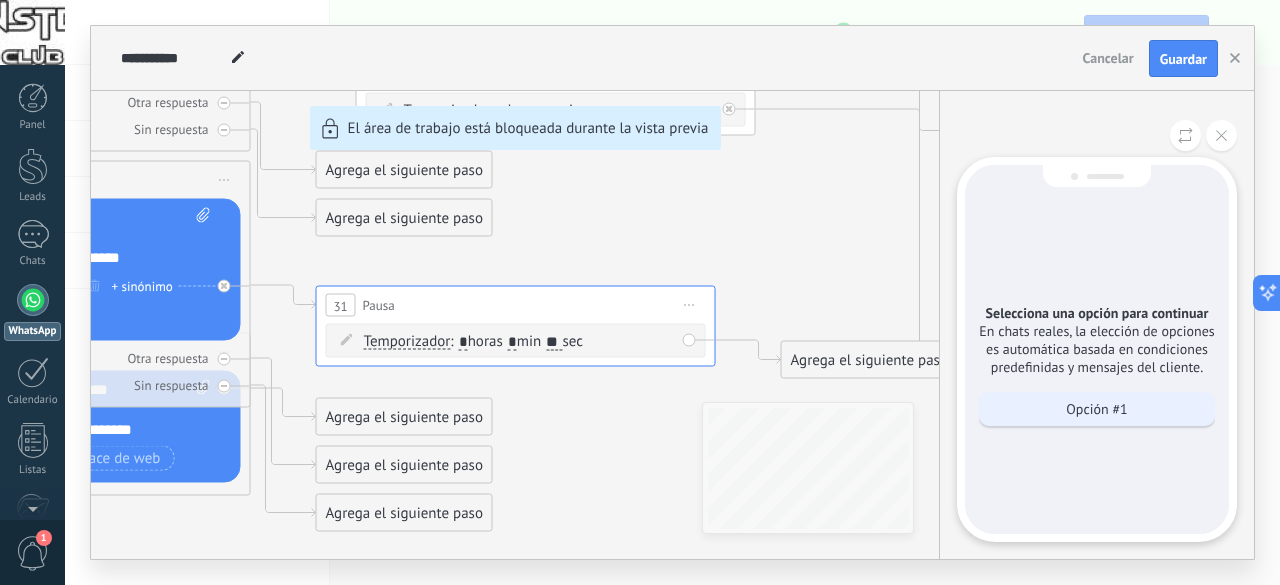 click on "Opción #1" at bounding box center [1096, 409] 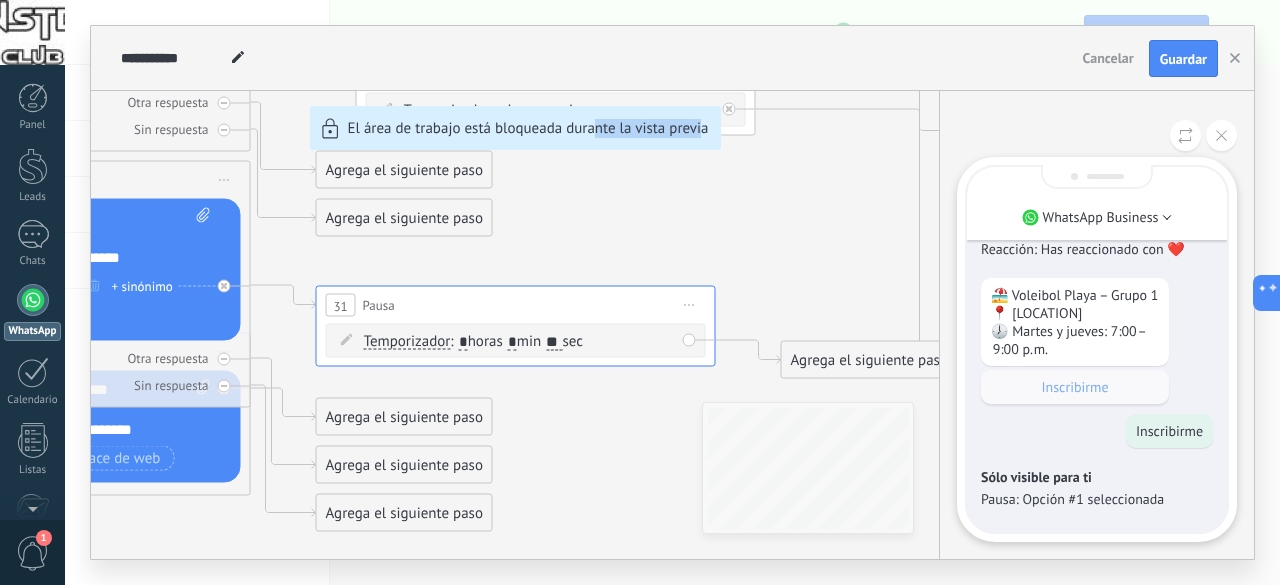 drag, startPoint x: 596, startPoint y: 471, endPoint x: 701, endPoint y: 381, distance: 138.29317 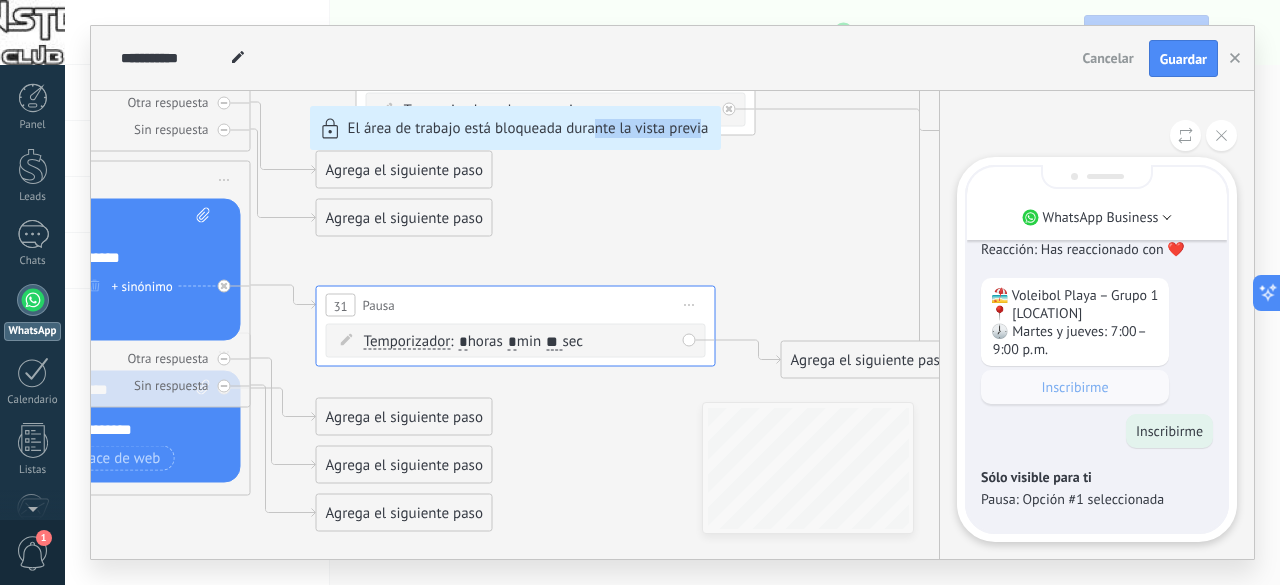 click on "**********" at bounding box center (672, 292) 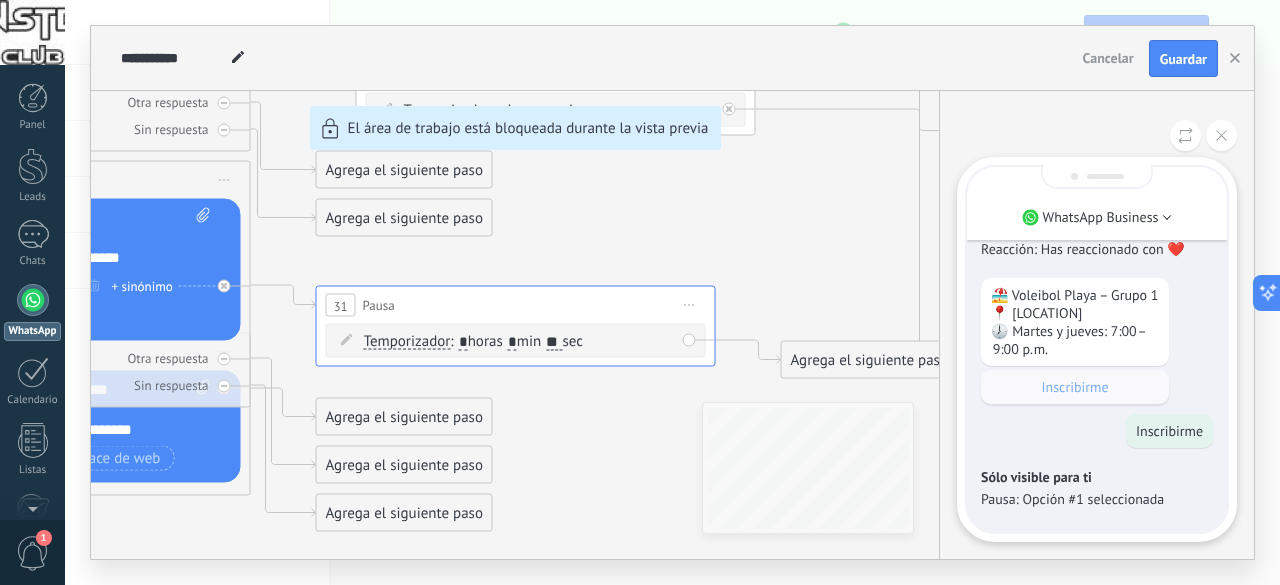 click on "**********" at bounding box center [672, 292] 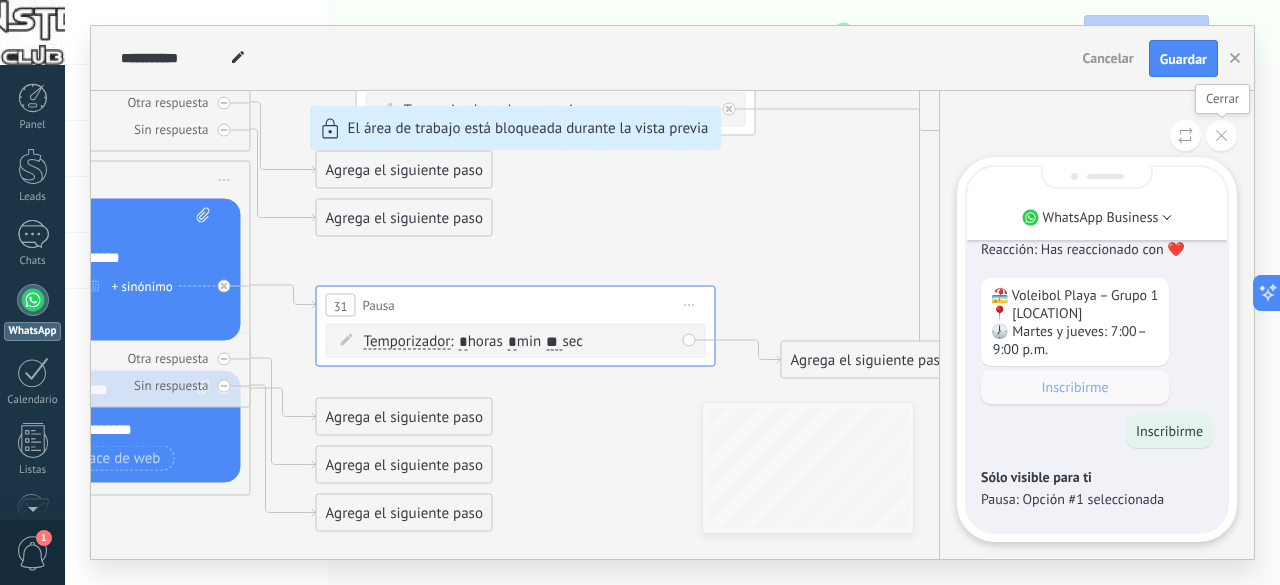 drag, startPoint x: 1222, startPoint y: 135, endPoint x: 1204, endPoint y: 159, distance: 30 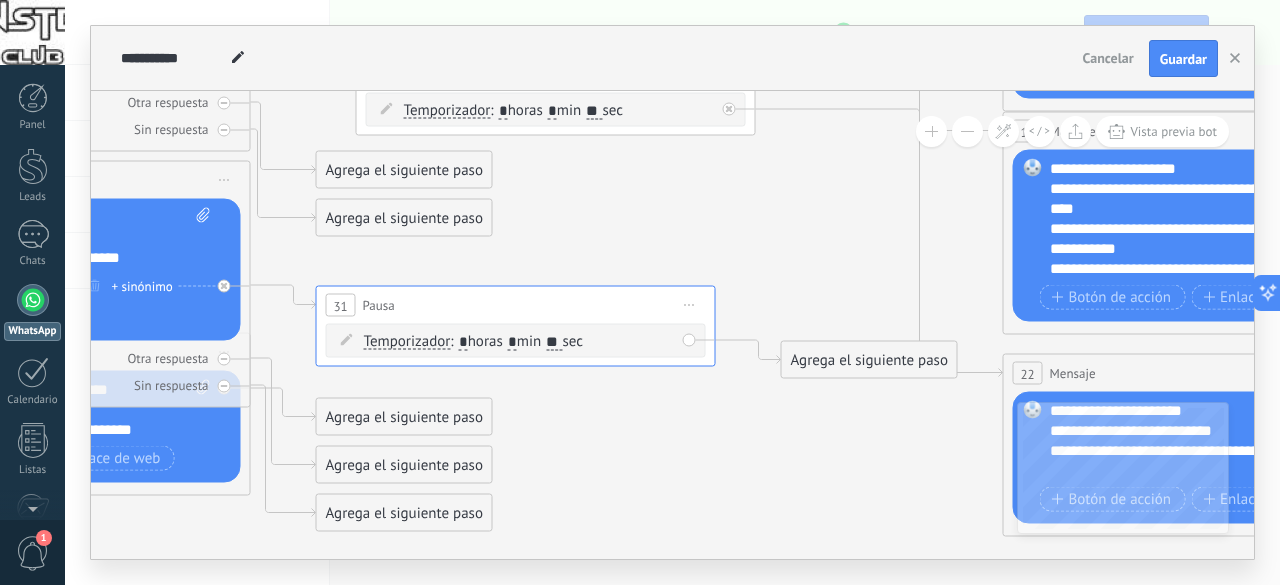 drag, startPoint x: 590, startPoint y: 212, endPoint x: 982, endPoint y: 327, distance: 408.5205 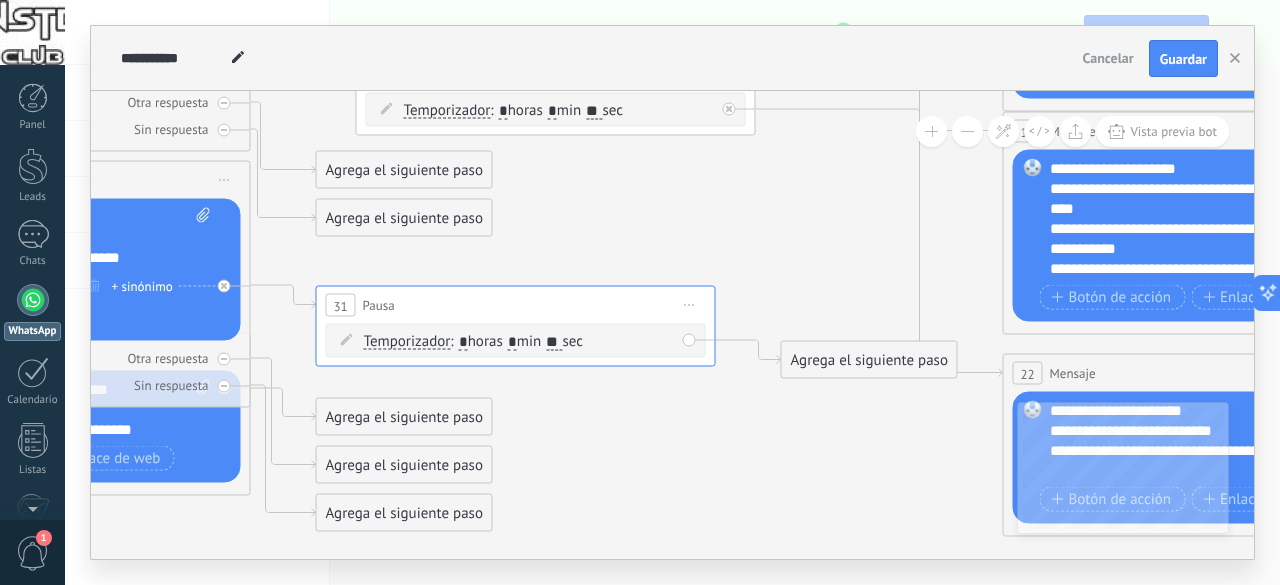 click on "**********" at bounding box center [672, 292] 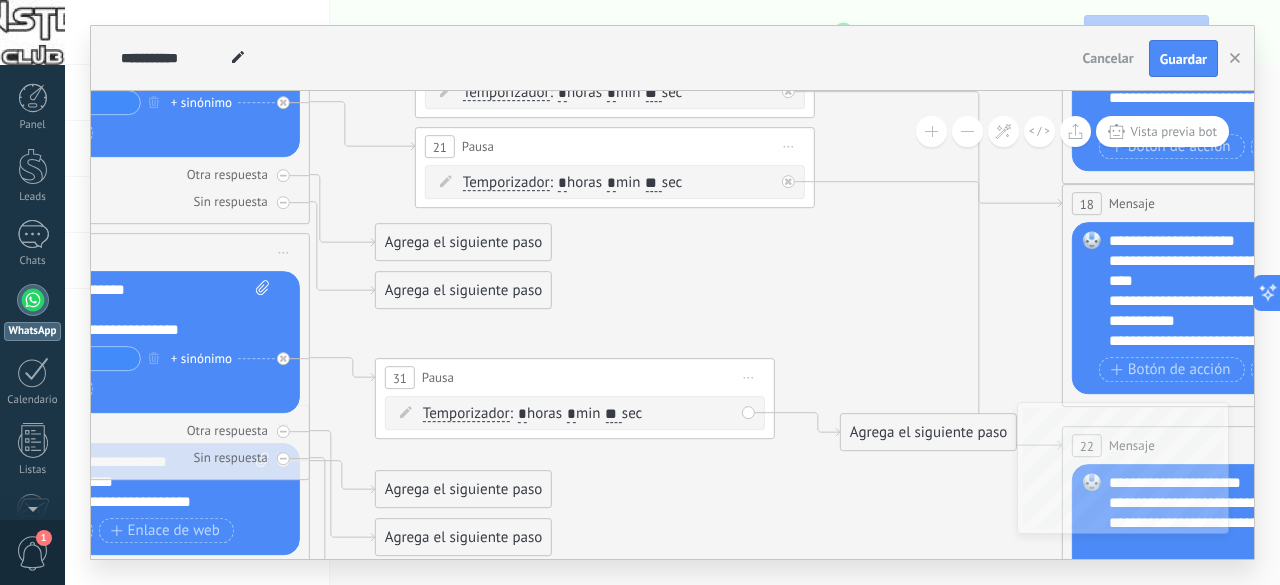 click on "**********" at bounding box center [672, 325] 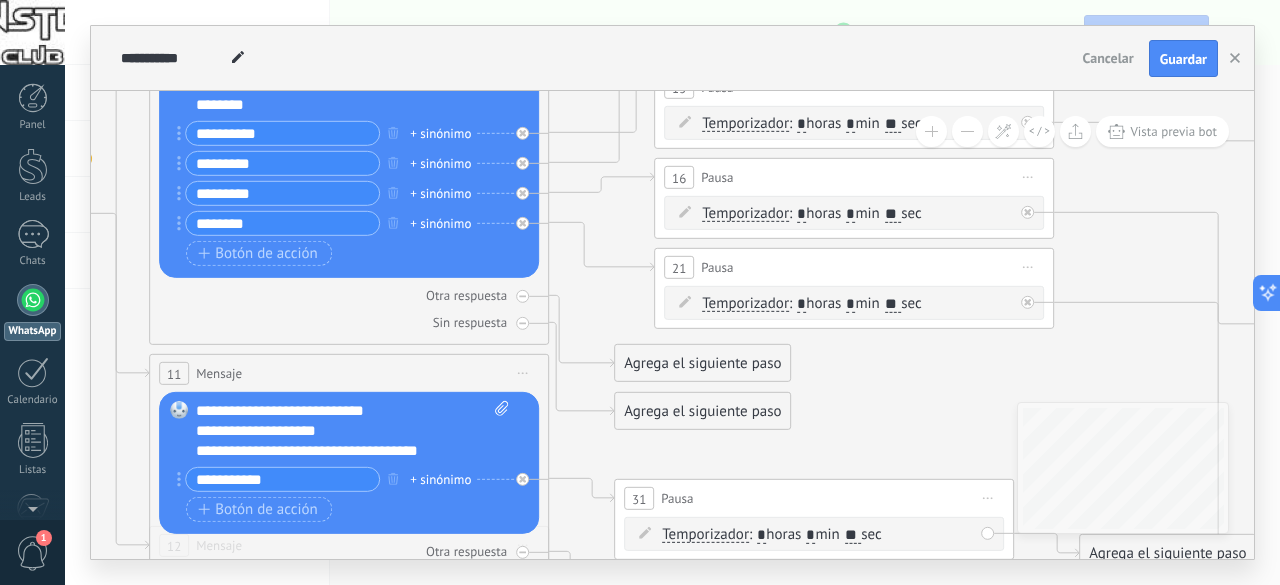 click 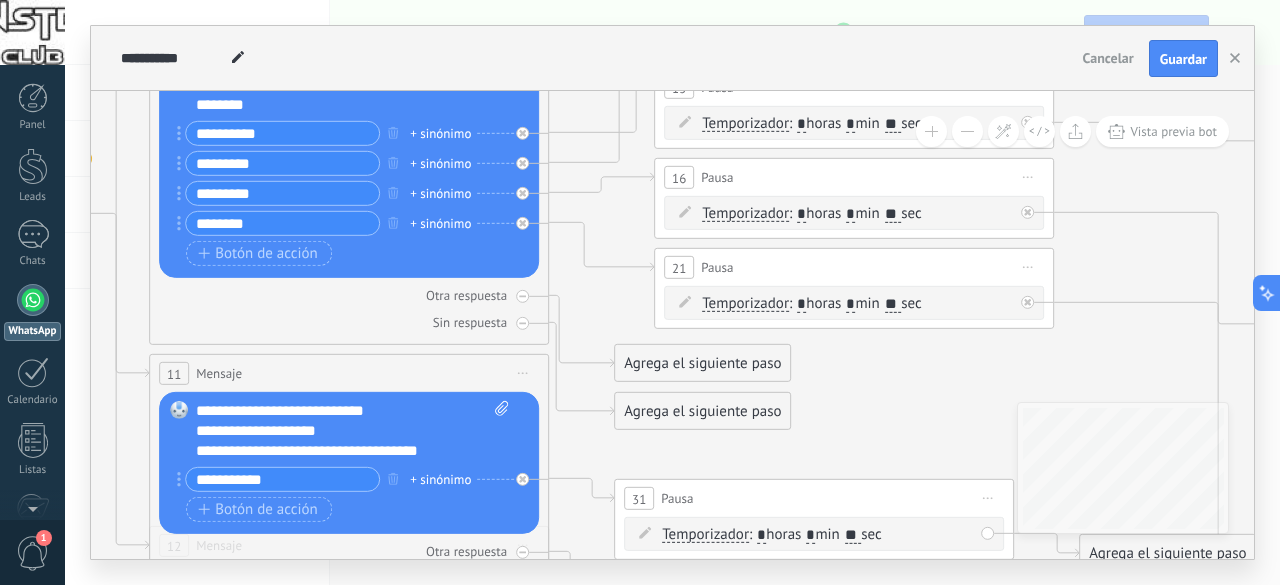 drag, startPoint x: 900, startPoint y: 383, endPoint x: 913, endPoint y: 558, distance: 175.4822 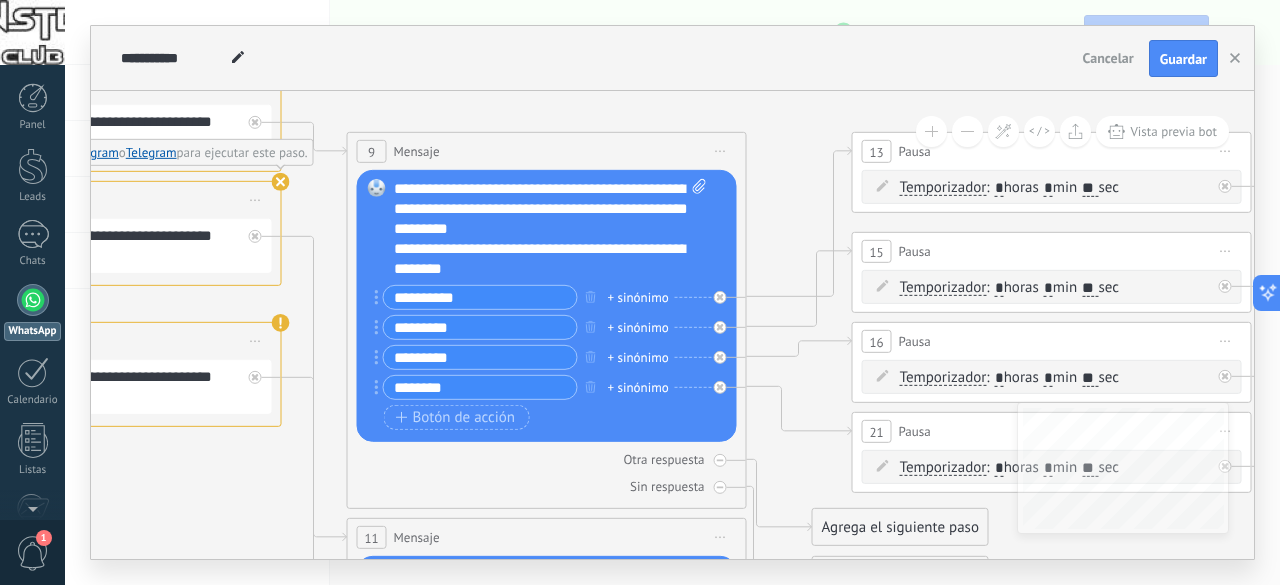 drag, startPoint x: 426, startPoint y: 124, endPoint x: 611, endPoint y: 113, distance: 185.32674 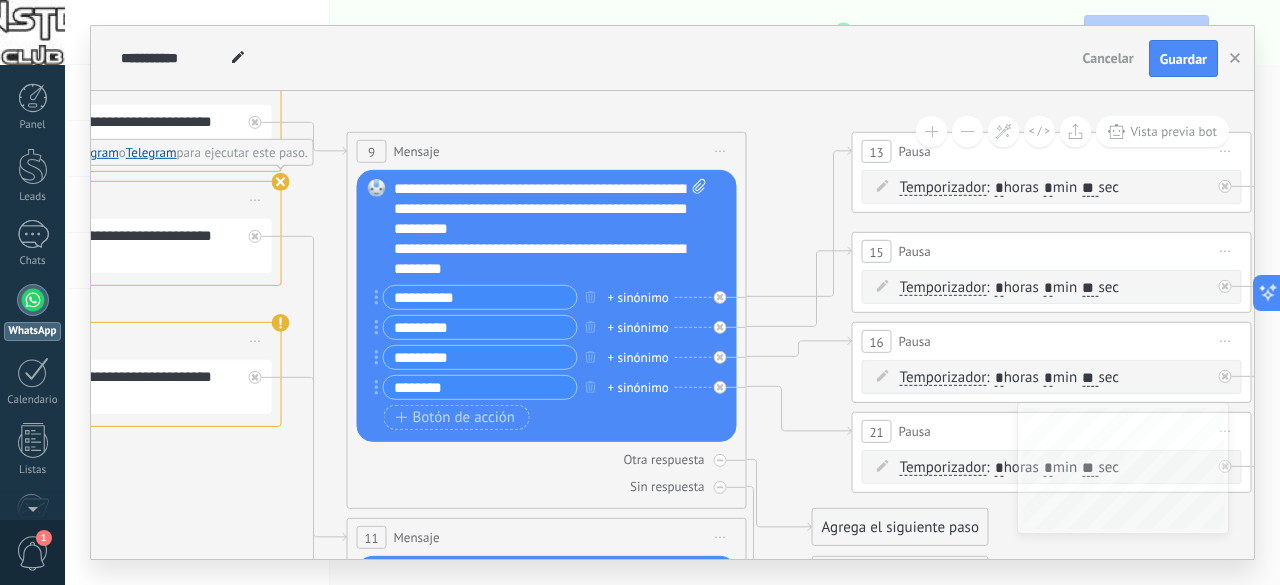click 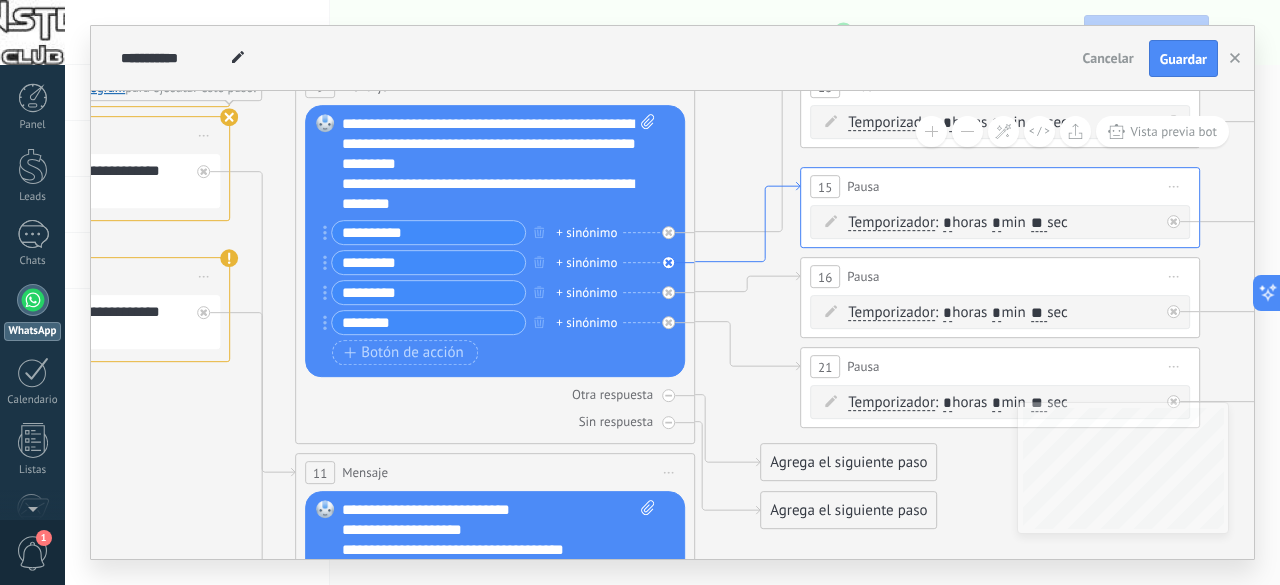 scroll, scrollTop: 0, scrollLeft: 0, axis: both 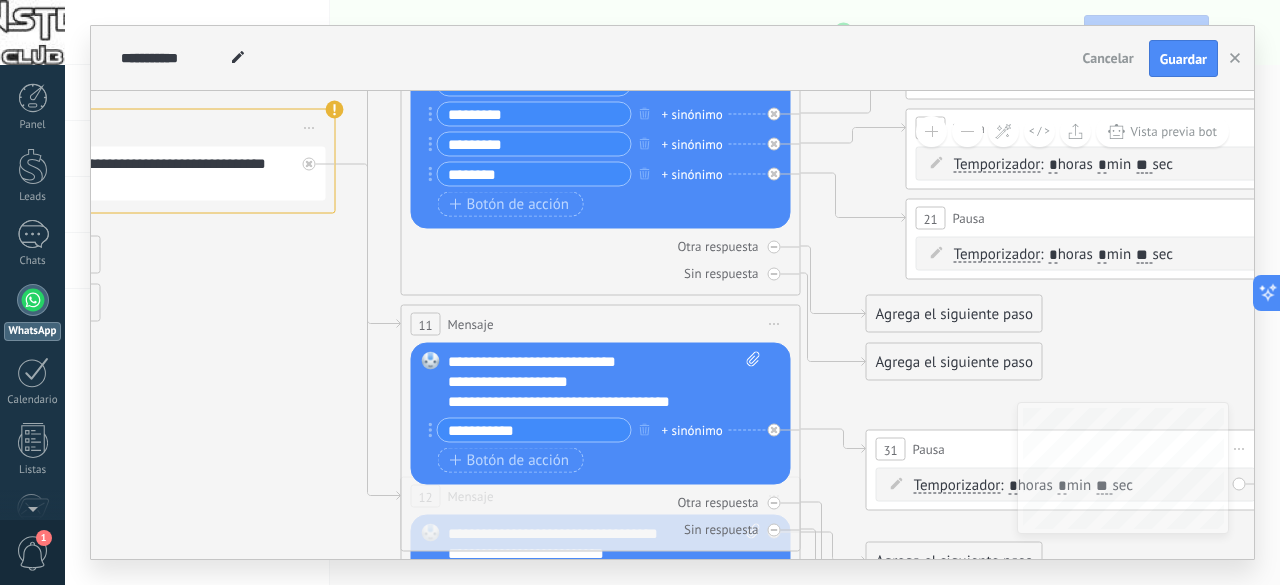 drag, startPoint x: 576, startPoint y: 281, endPoint x: 826, endPoint y: 353, distance: 260.1615 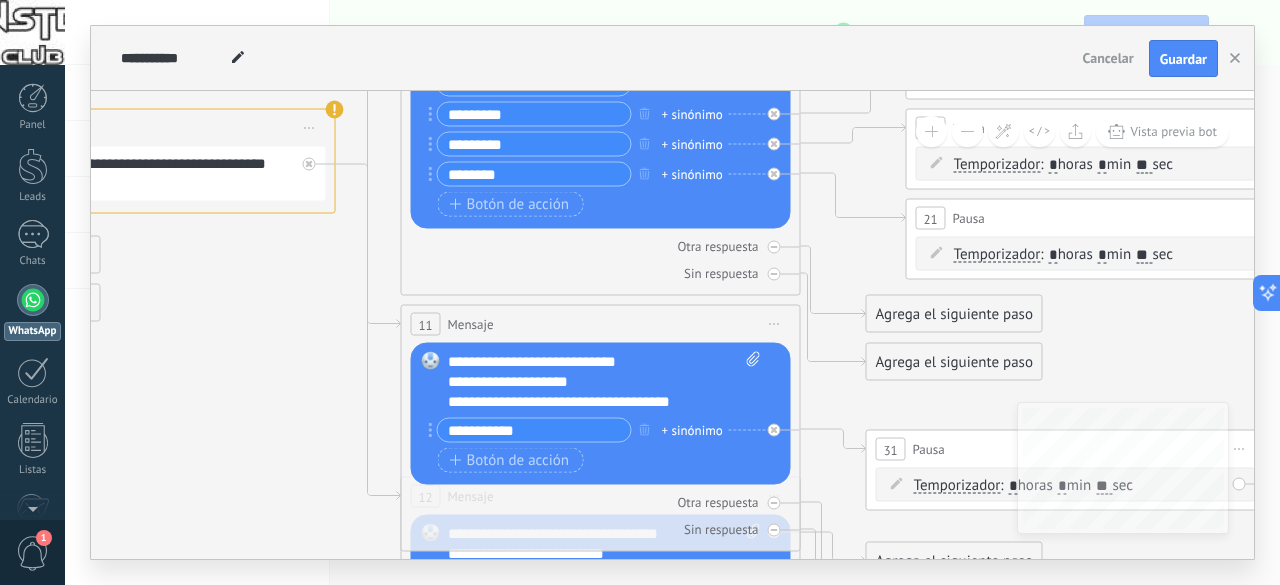 click on "**********" at bounding box center (-764, -396) 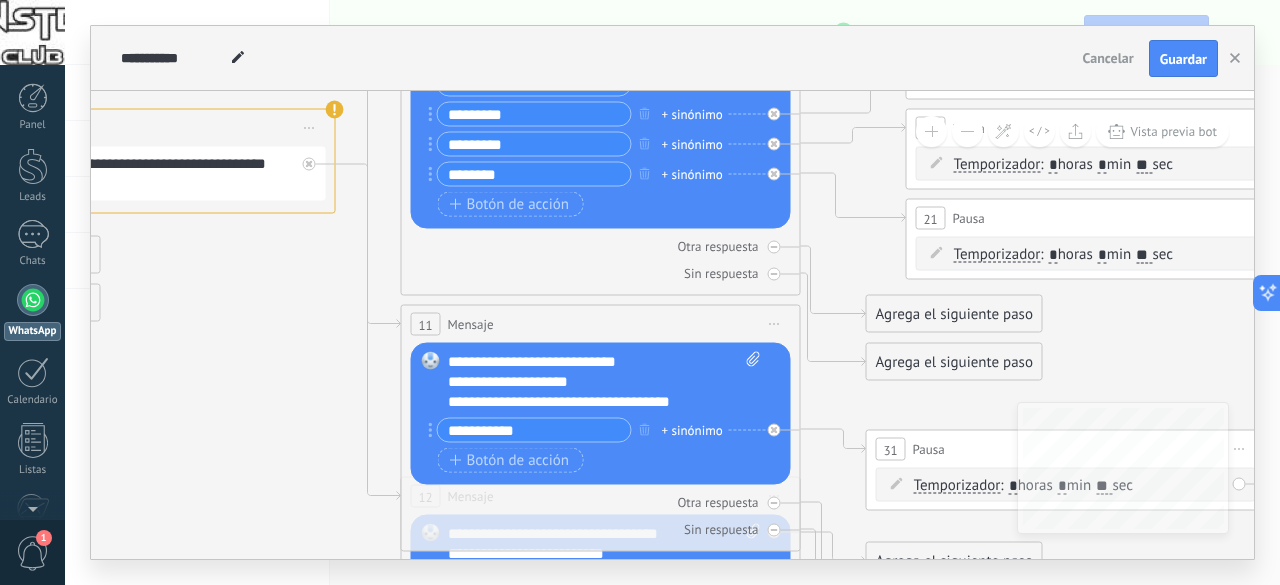 click 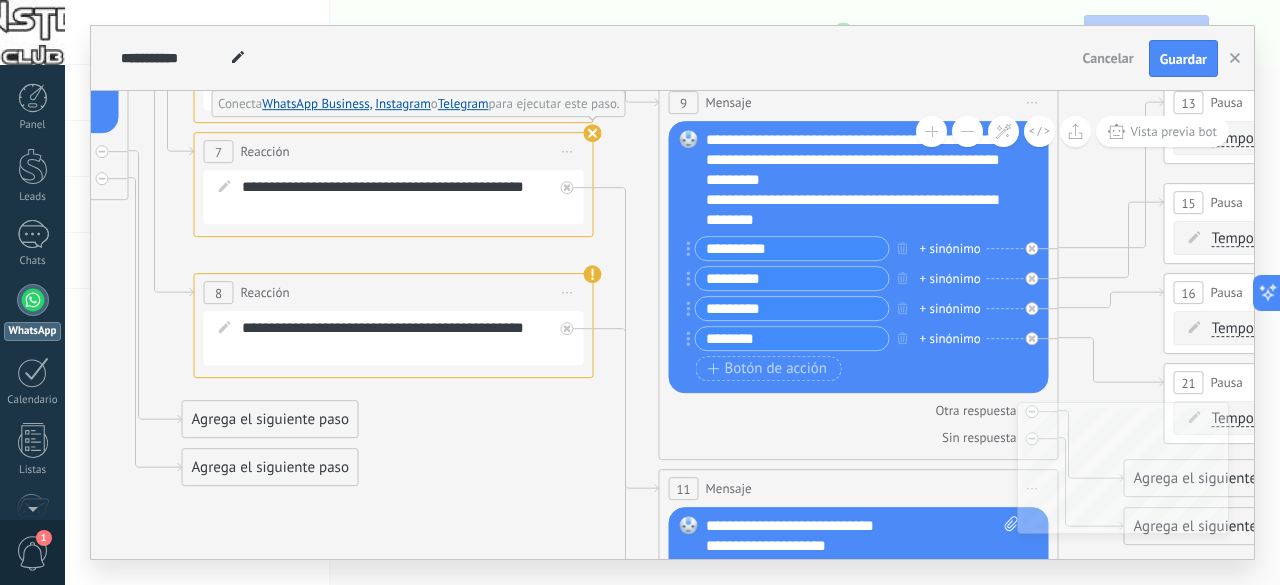 drag, startPoint x: 238, startPoint y: 297, endPoint x: 496, endPoint y: 461, distance: 305.71228 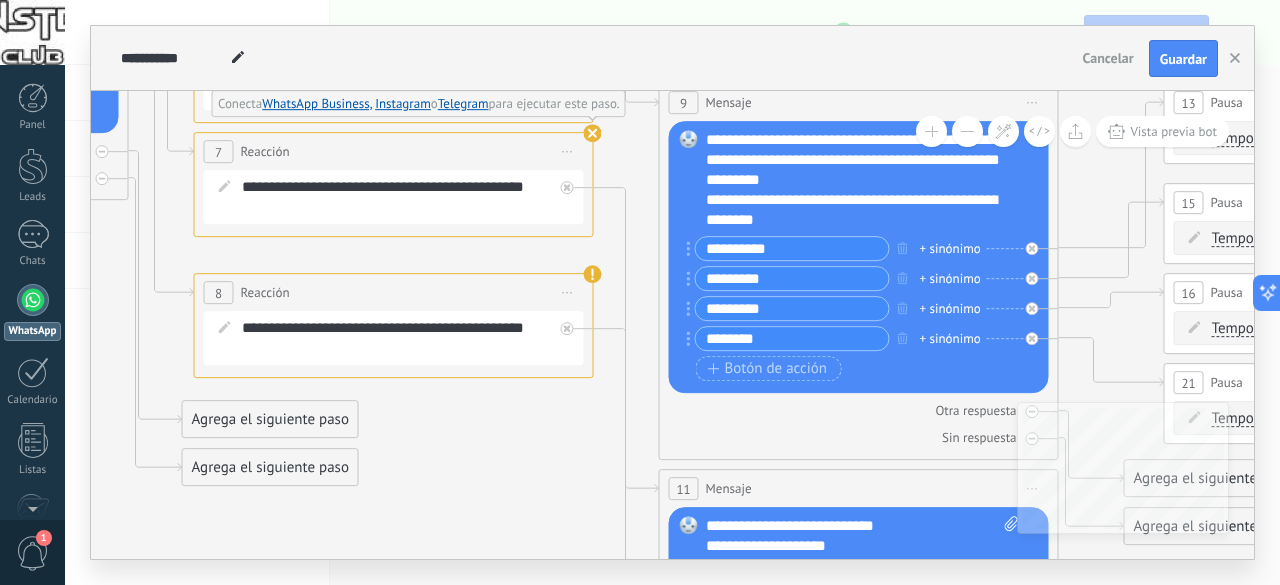 click 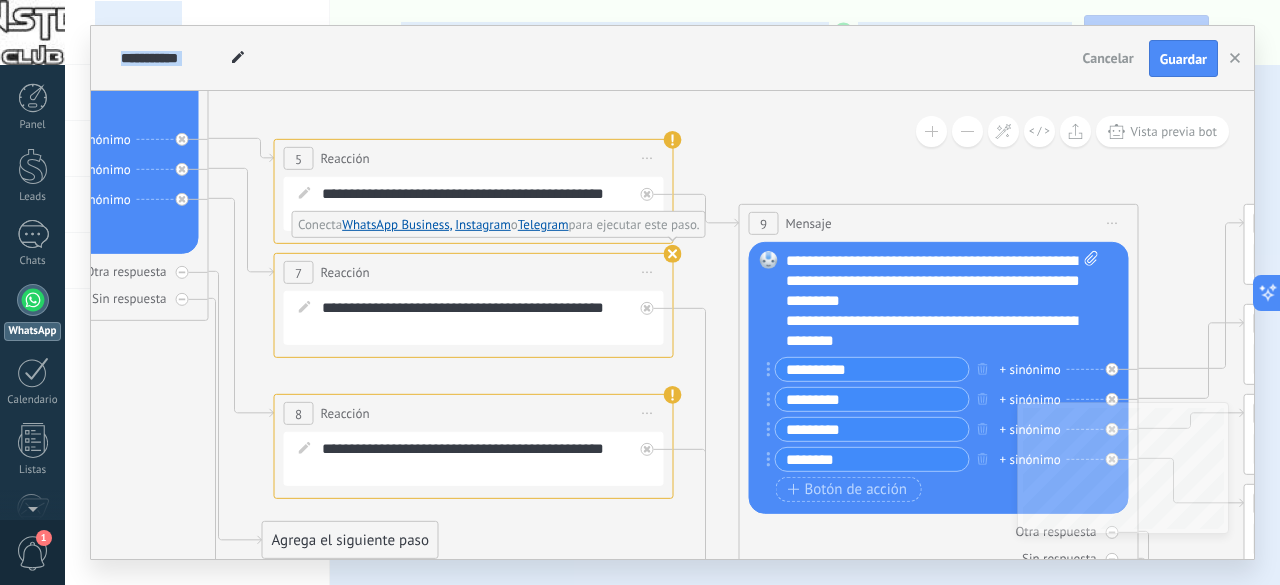 drag, startPoint x: 595, startPoint y: 580, endPoint x: 733, endPoint y: 616, distance: 142.61838 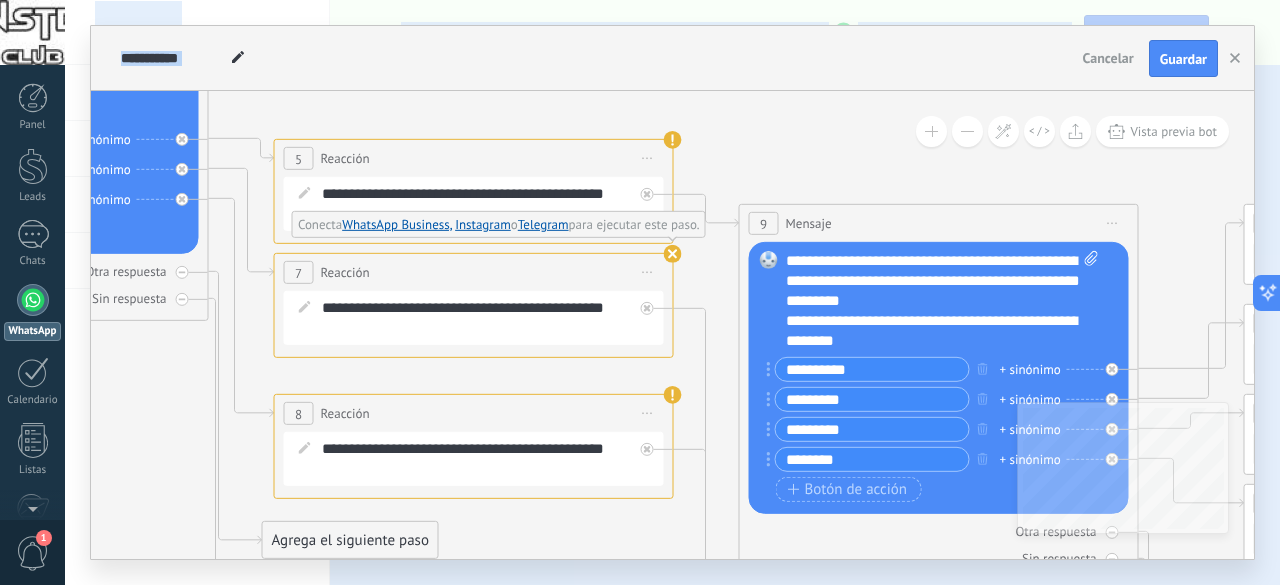 click on ".abccls-1,.abccls-2{fill-rule:evenodd}.abccls-2{fill:#fff} .abfcls-1{fill:none}.abfcls-2{fill:#fff} .abncls-1{isolation:isolate}.abncls-2{opacity:.06}.abncls-2,.abncls-3,.abncls-6{mix-blend-mode:multiply}.abncls-3{opacity:.15}.abncls-4,.abncls-8{fill:#fff}.abncls-5{fill:url(#abnlinear-gradient)}.abncls-6{opacity:.04}.abncls-7{fill:url(#abnlinear-gradient-2)}.abncls-8{fill-rule:evenodd} .abqst0{fill:#ffa200} .abwcls-1{fill:#252525} .cls-1{isolation:isolate} .acicls-1{fill:none} .aclcls-1{fill:#232323} .acnst0{display:none} .addcls-1,.addcls-2{fill:none;stroke-miterlimit:10}.addcls-1{stroke:#dfe0e5}.addcls-2{stroke:#a1a7ab} .adecls-1,.adecls-2{fill:none;stroke-miterlimit:10}.adecls-1{stroke:#dfe0e5}.adecls-2{stroke:#a1a7ab} .adqcls-1{fill:#8591a5;fill-rule:evenodd} .aeccls-1{fill:#5c9f37} .aeecls-1{fill:#f86161} .aejcls-1{fill:#8591a5;fill-rule:evenodd} .aekcls-1{fill-rule:evenodd} .aelcls-1{fill-rule:evenodd;fill:currentColor} .aemcls-1{fill-rule:evenodd;fill:currentColor} .aercls-2{fill:#24bc8c}" at bounding box center [640, 292] 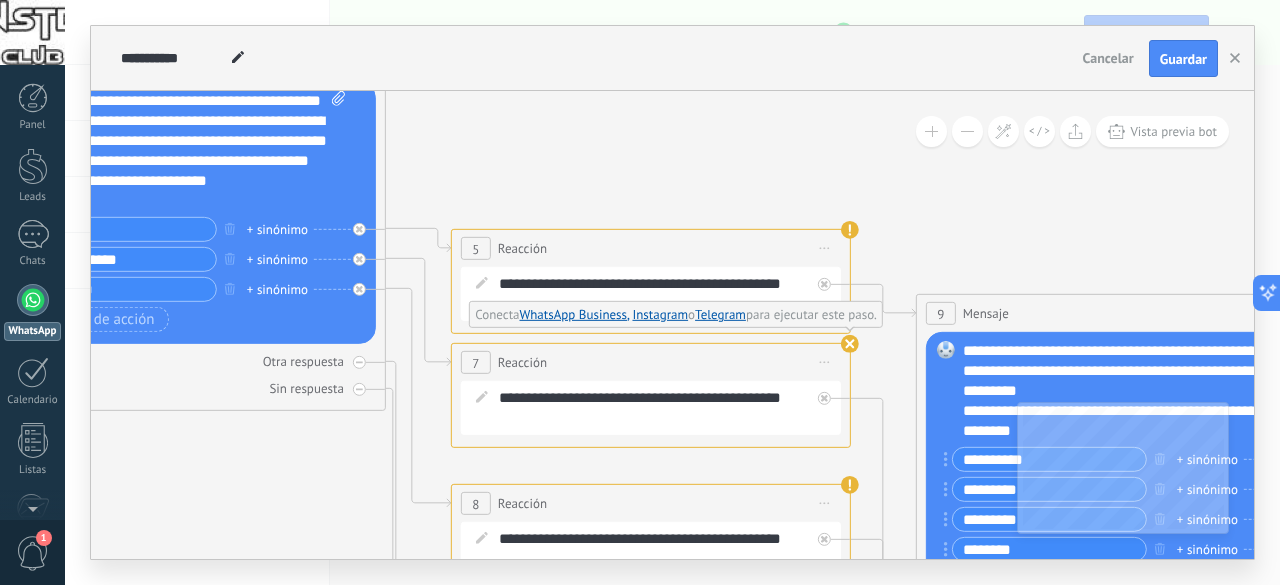 drag, startPoint x: 266, startPoint y: 403, endPoint x: 322, endPoint y: 470, distance: 87.32124 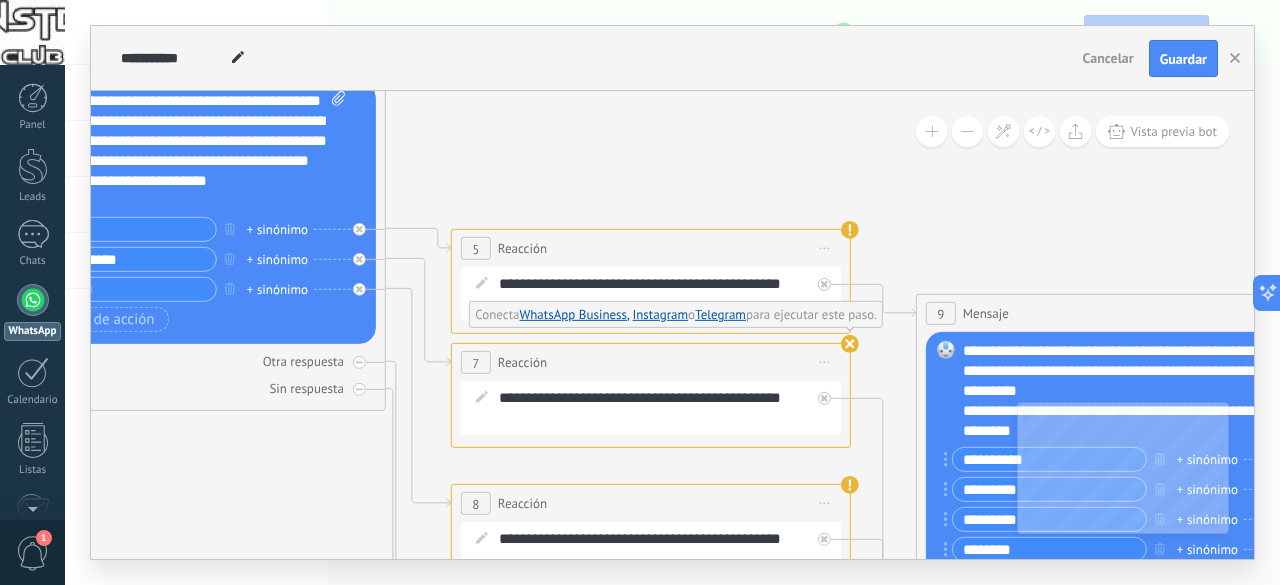 click 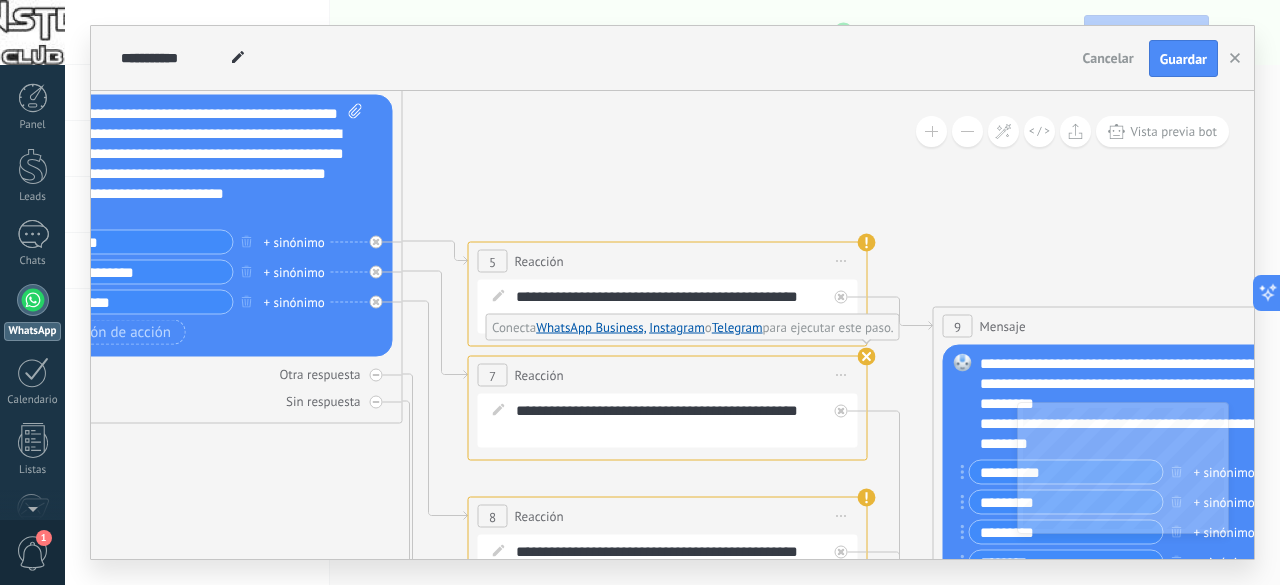 click 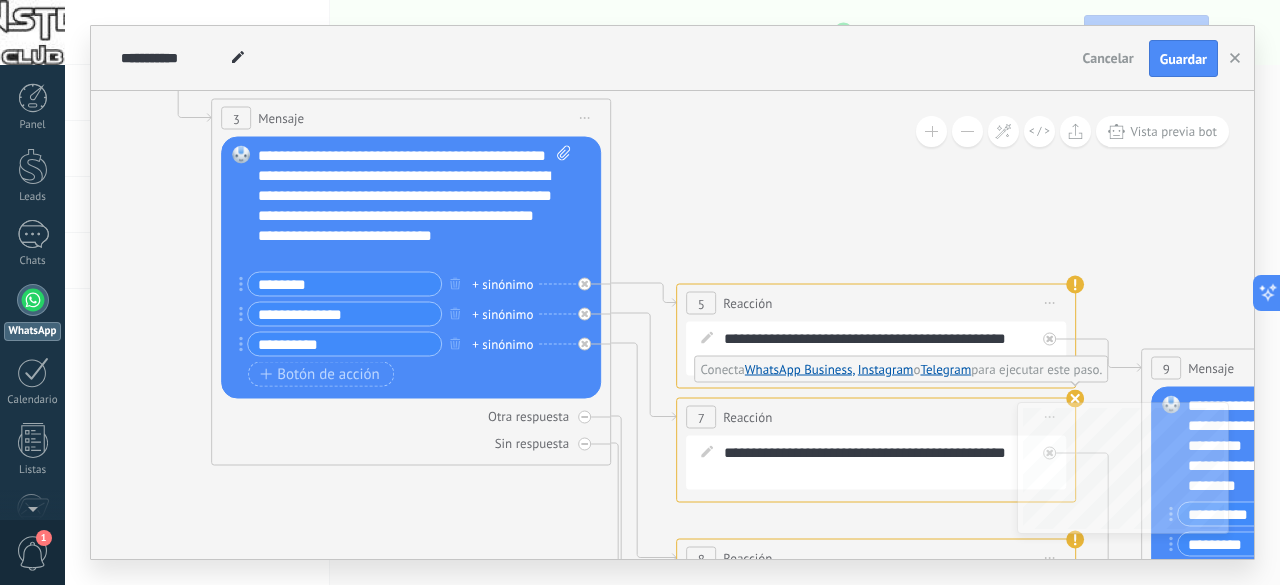 drag, startPoint x: 624, startPoint y: 173, endPoint x: 833, endPoint y: 215, distance: 213.17833 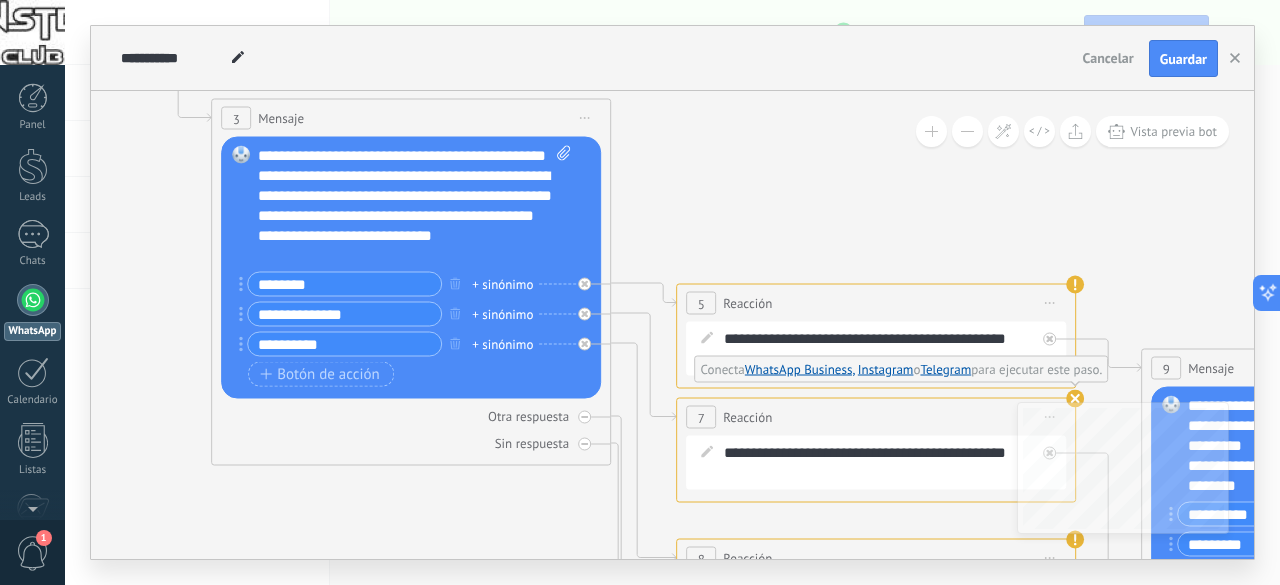 click 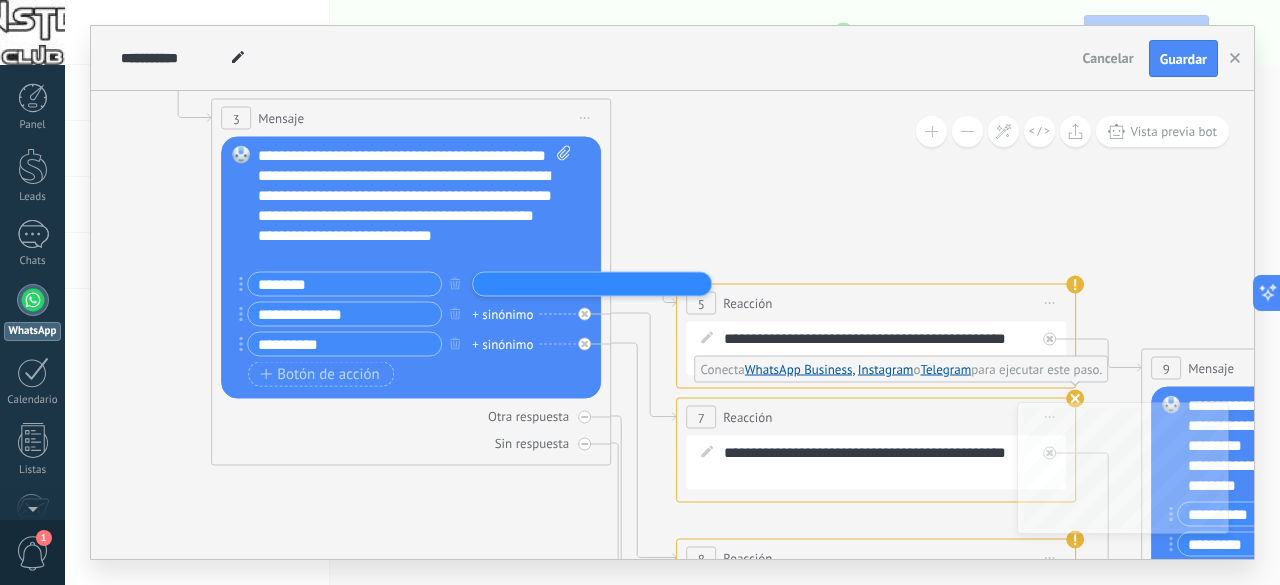 click 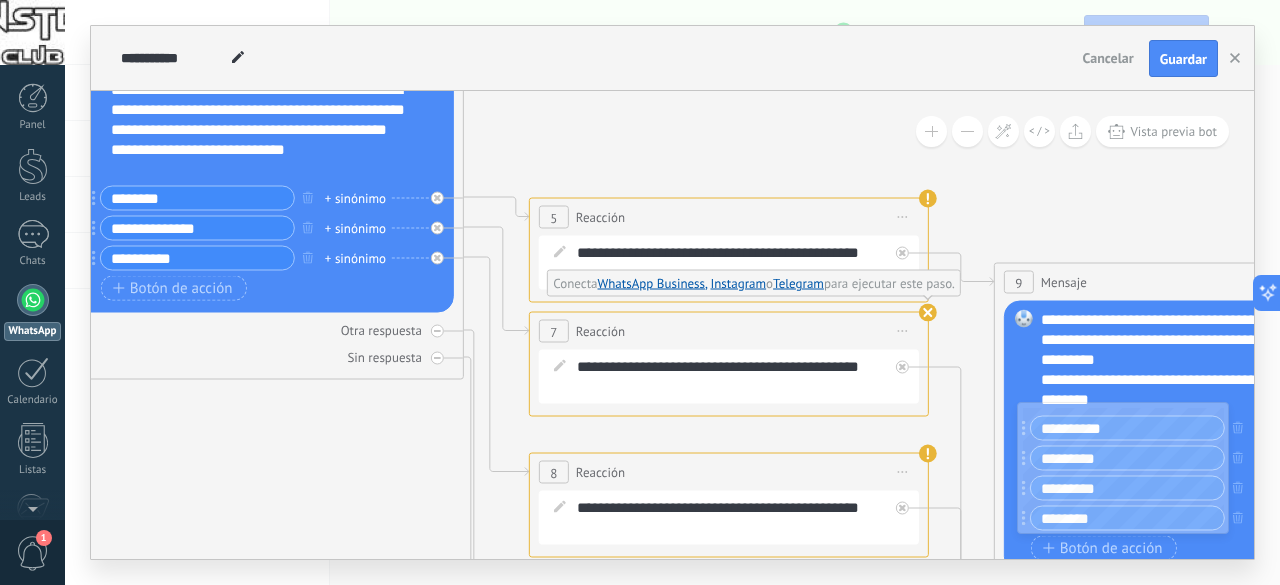 drag, startPoint x: 472, startPoint y: 506, endPoint x: 328, endPoint y: 421, distance: 167.21542 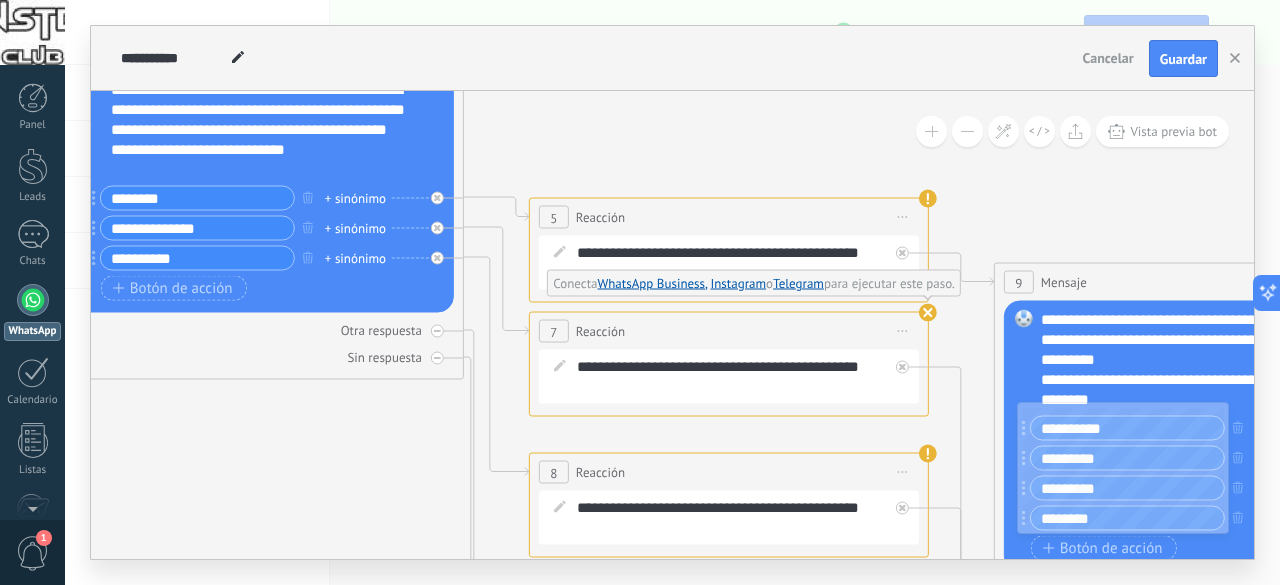 click 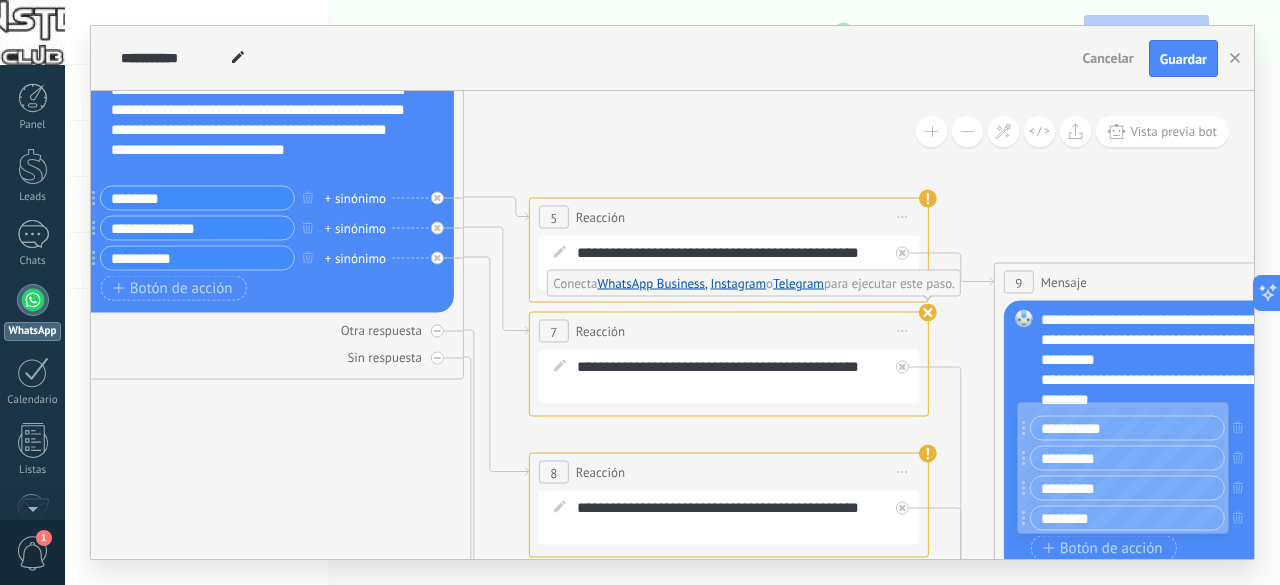 click on "5
Reacción
********
Iniciar vista previa aquí
Cambiar nombre
Duplicar
Borrar" at bounding box center [729, 217] 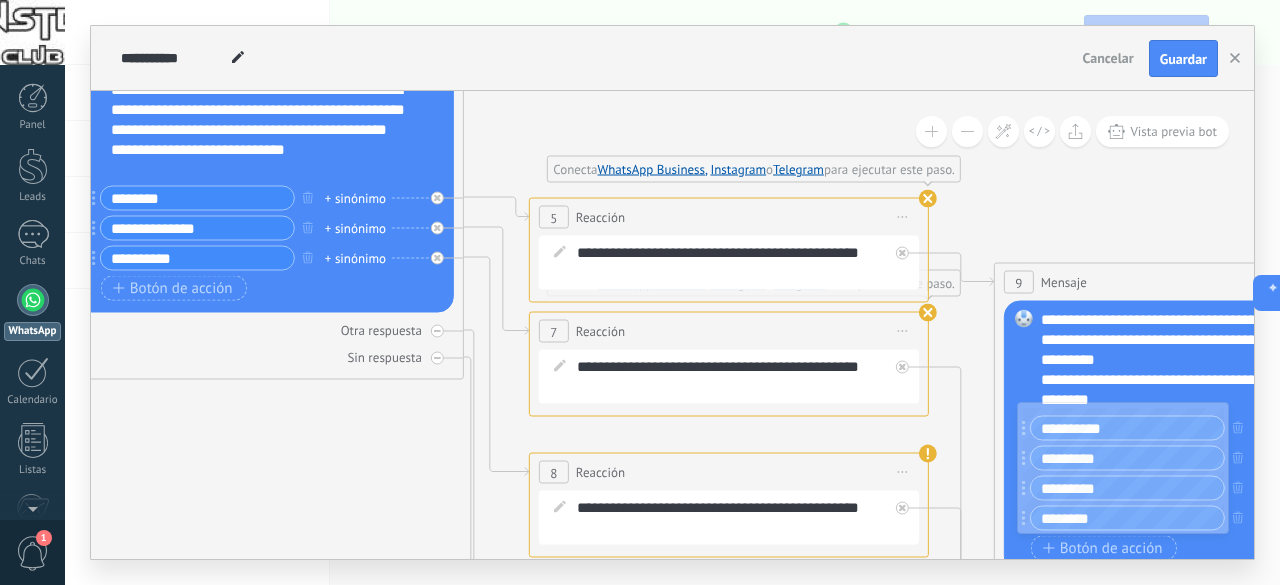 click 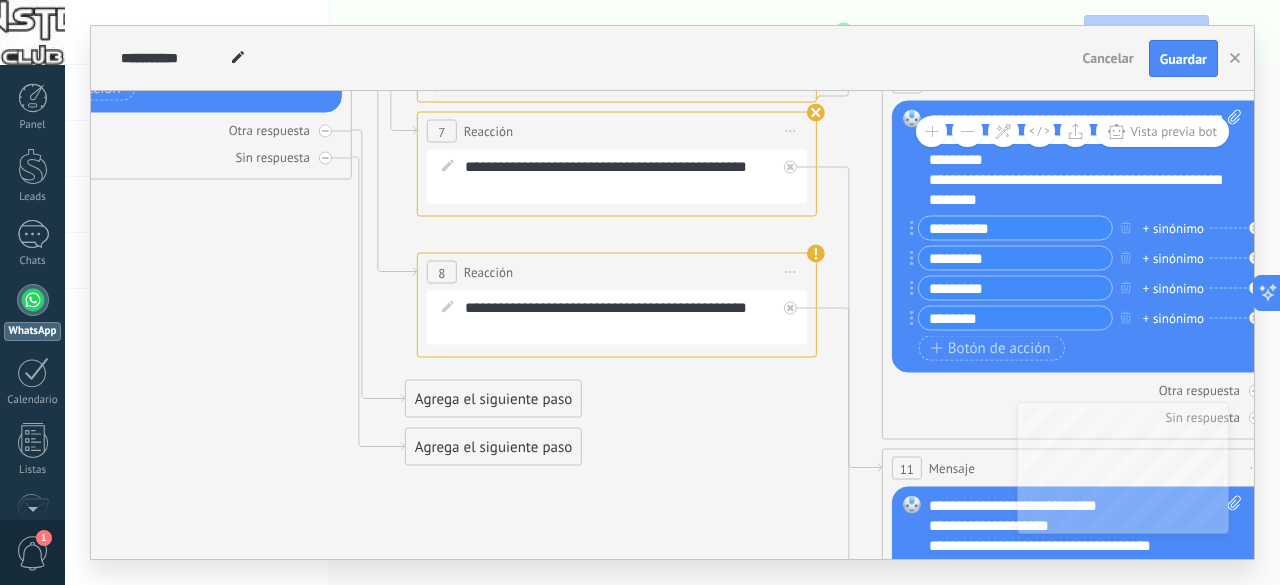 drag, startPoint x: 376, startPoint y: 443, endPoint x: 276, endPoint y: 231, distance: 234.40137 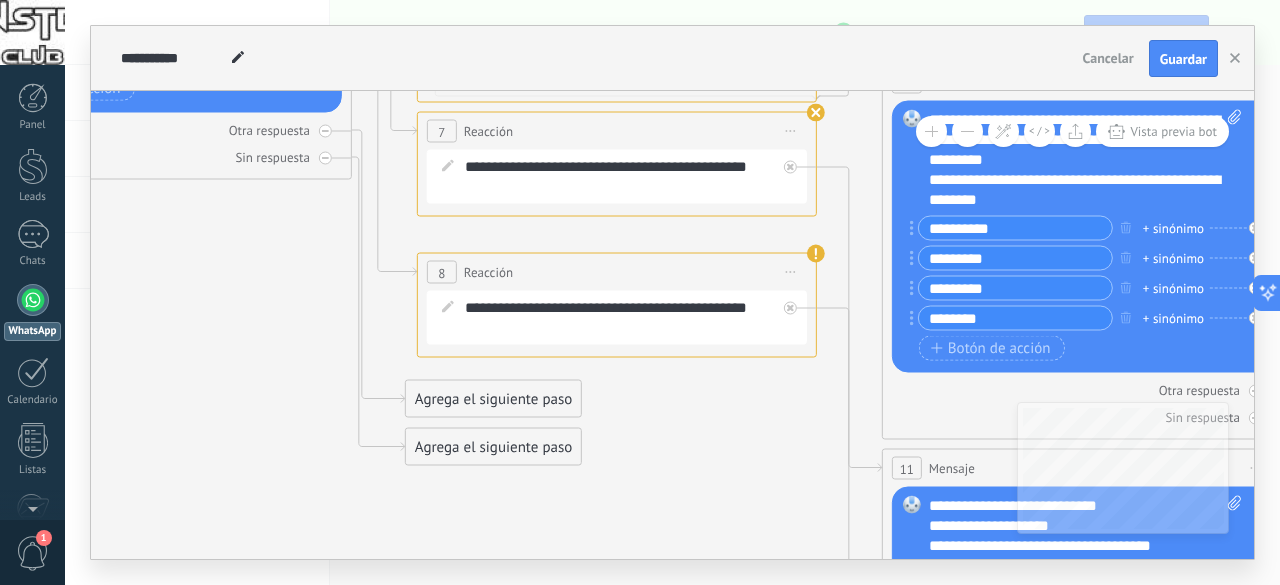 click 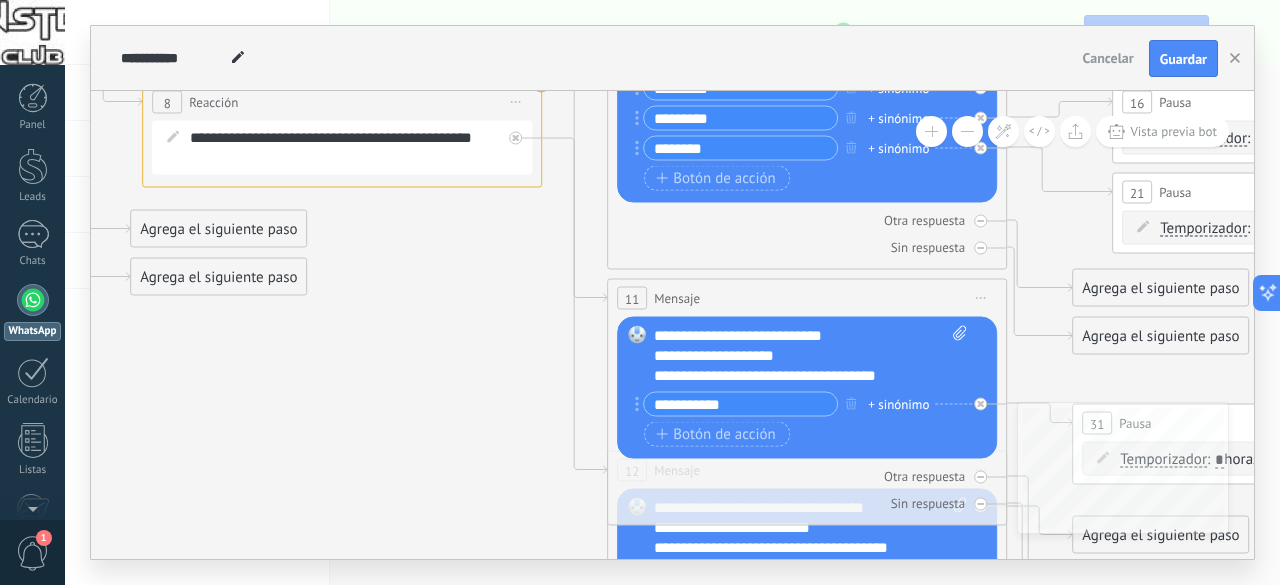 drag, startPoint x: 739, startPoint y: 444, endPoint x: 410, endPoint y: 301, distance: 358.7339 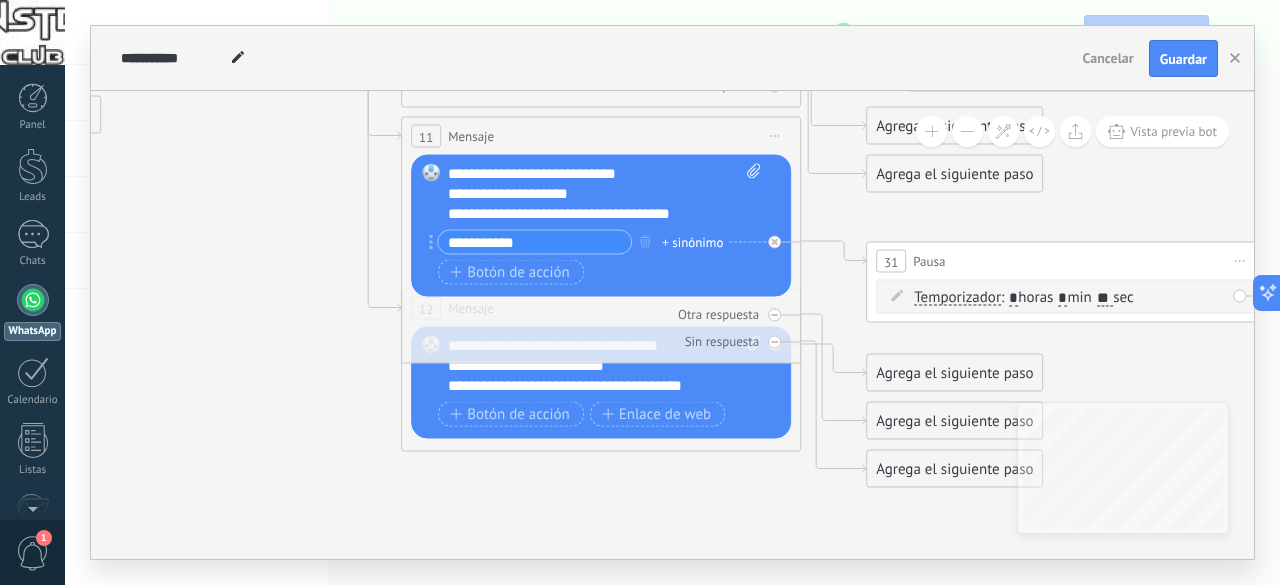 drag, startPoint x: 418, startPoint y: 392, endPoint x: 274, endPoint y: 222, distance: 222.79138 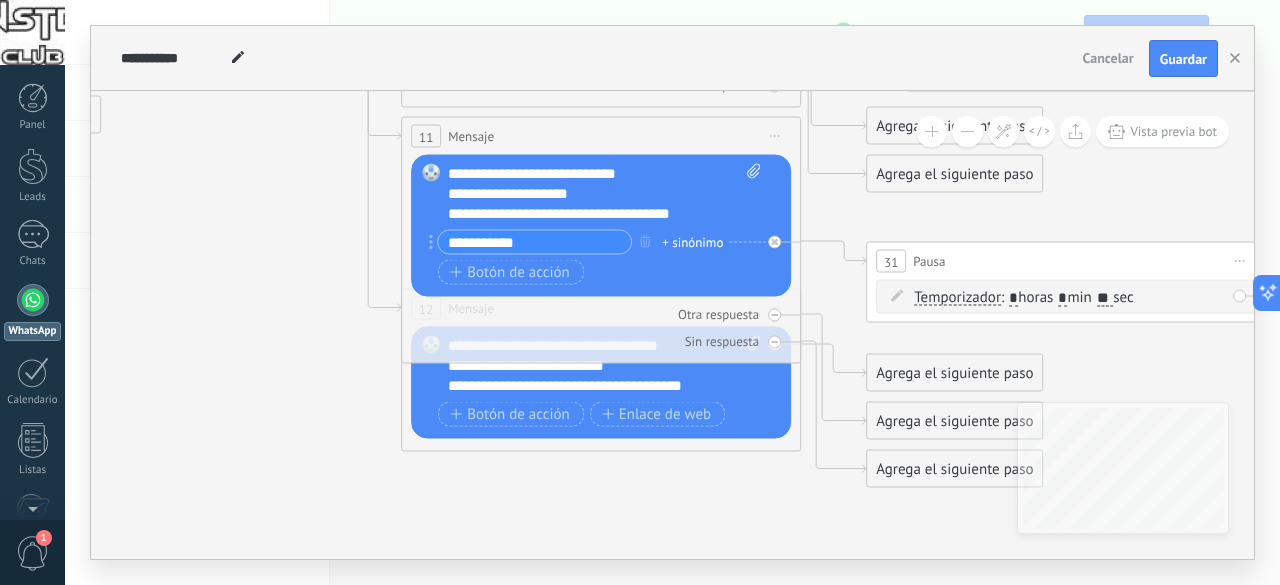 click 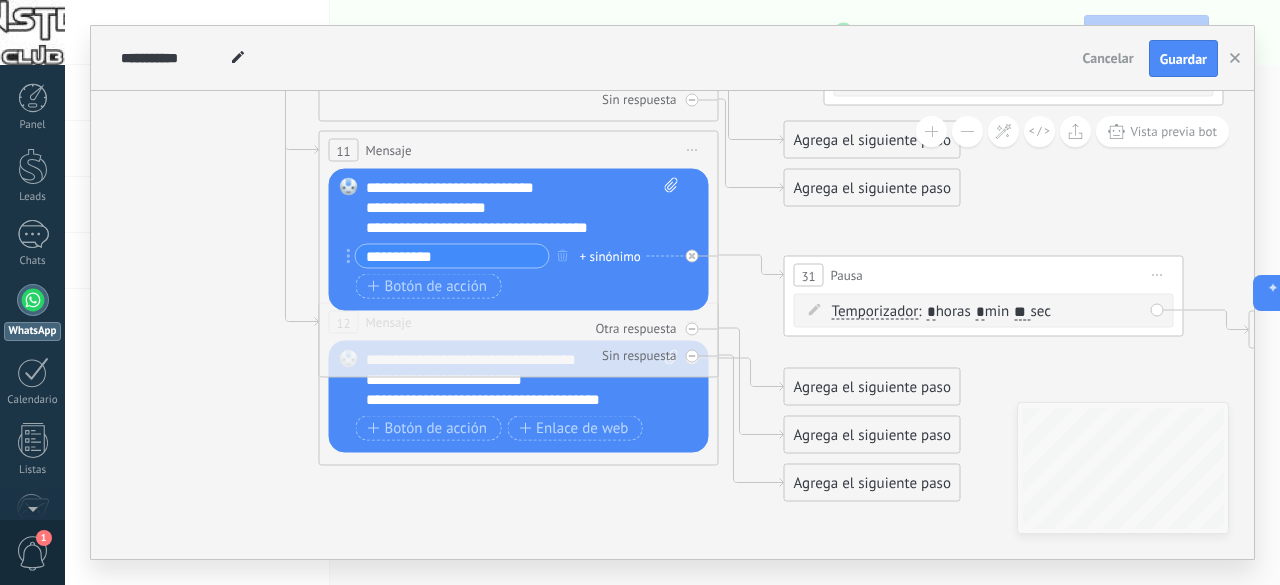drag, startPoint x: 290, startPoint y: 347, endPoint x: 288, endPoint y: 365, distance: 18.110771 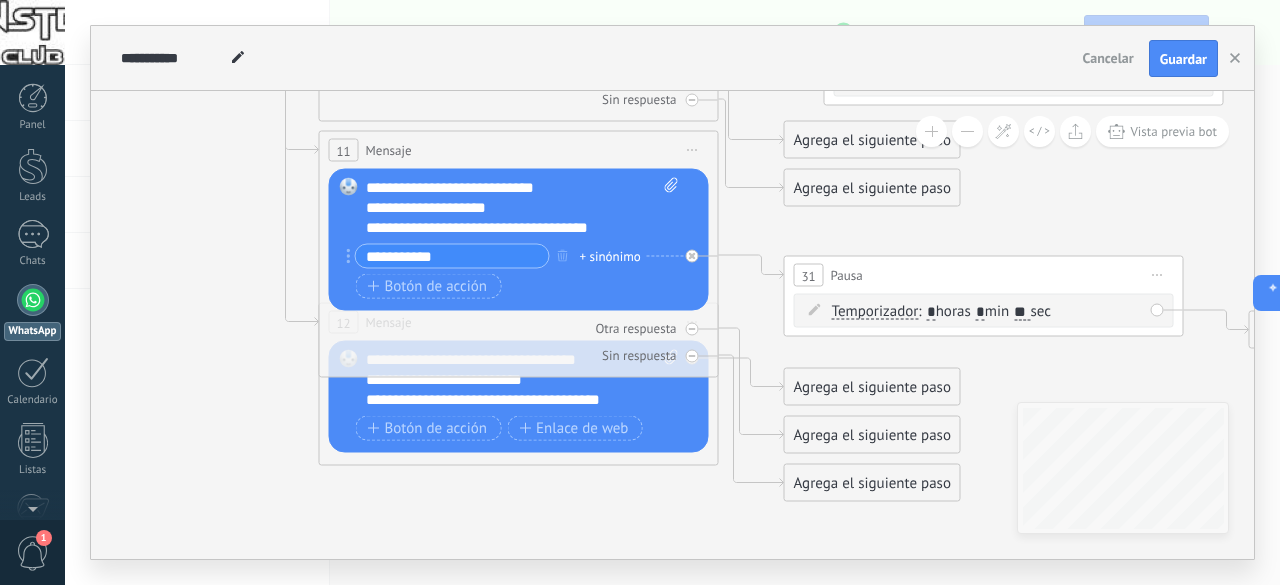 click 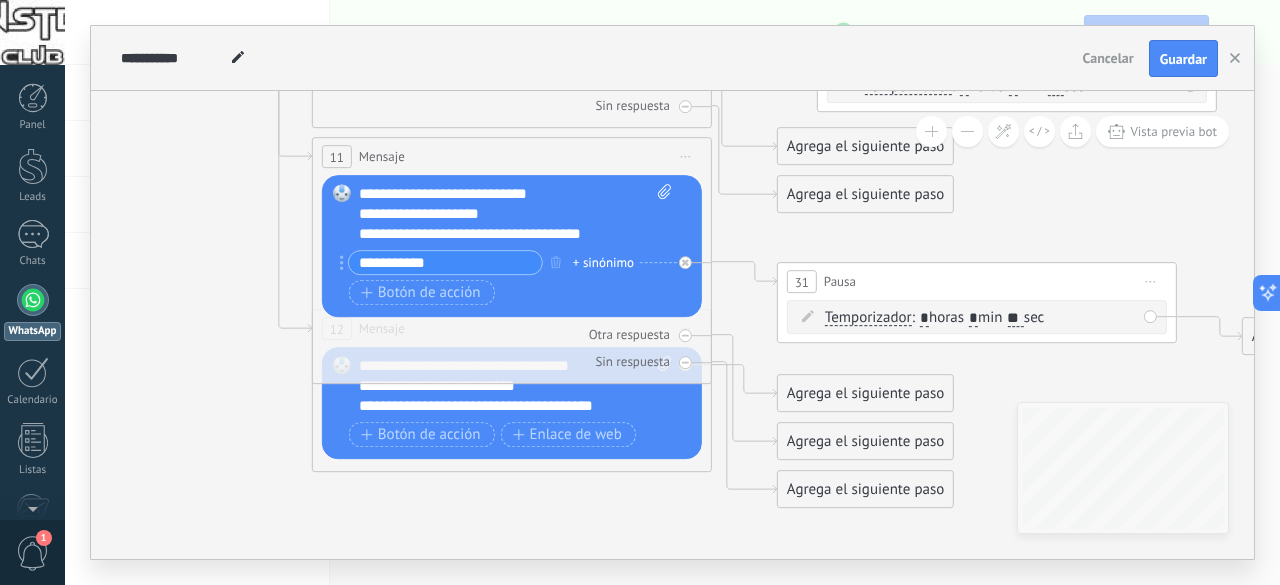 click 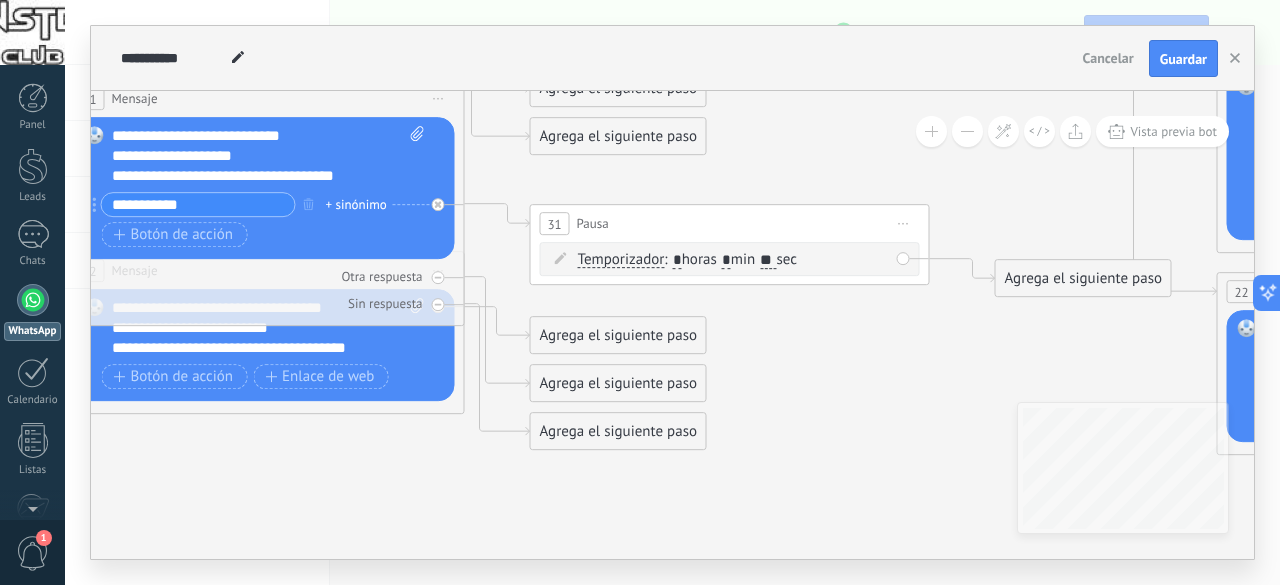 drag, startPoint x: 1046, startPoint y: 369, endPoint x: 538, endPoint y: 306, distance: 511.8916 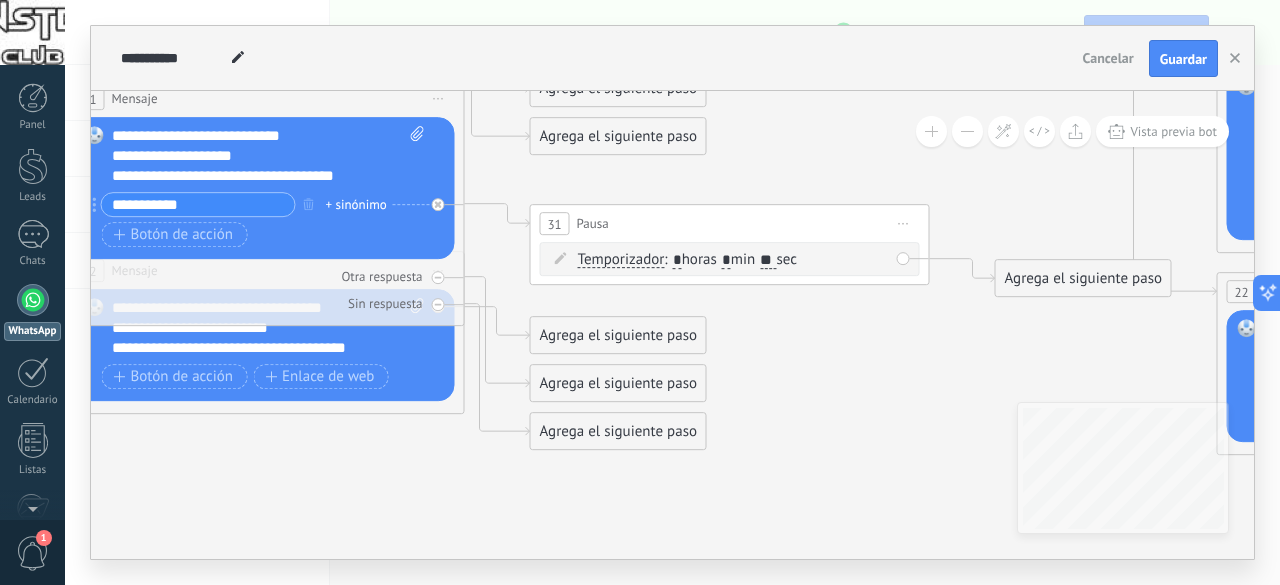 click 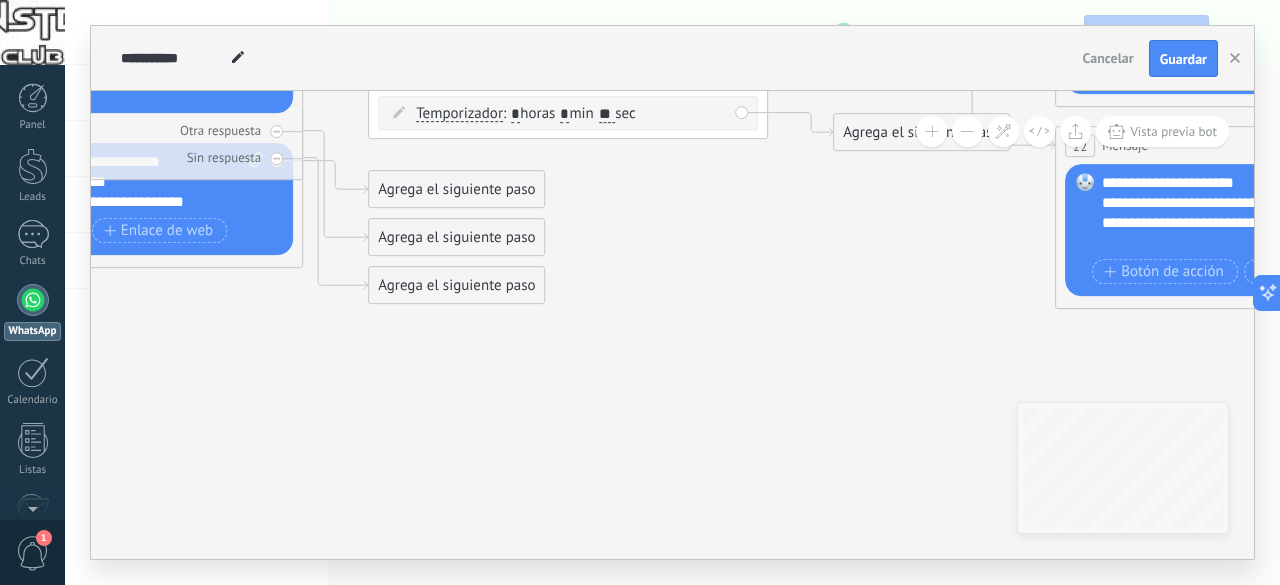 drag, startPoint x: 693, startPoint y: 425, endPoint x: 884, endPoint y: 387, distance: 194.74342 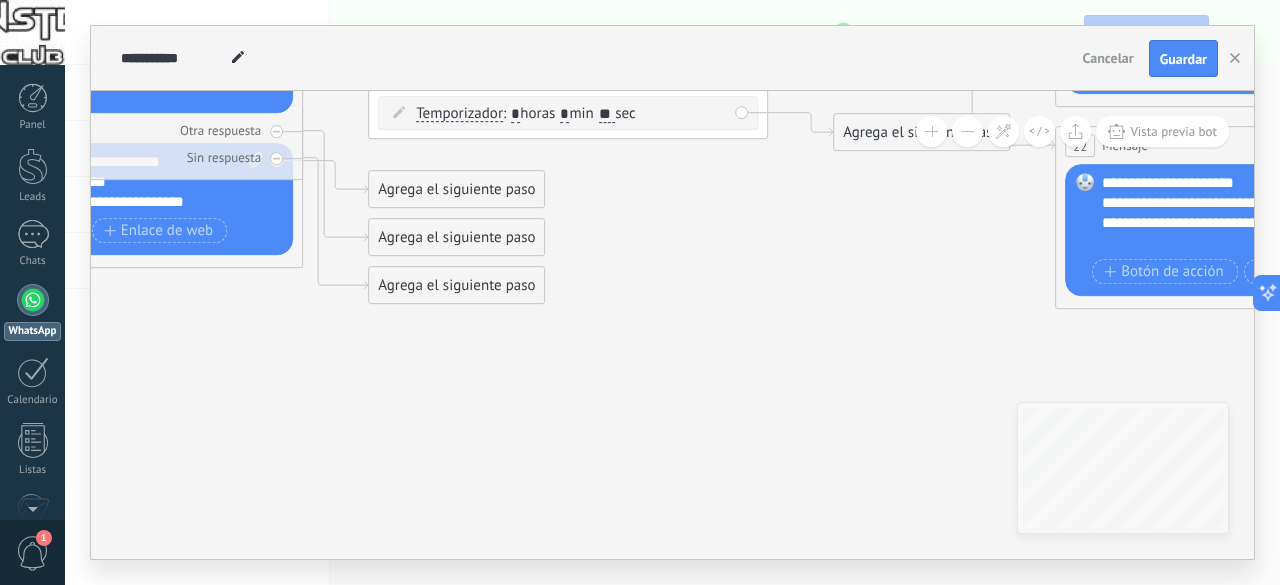 click 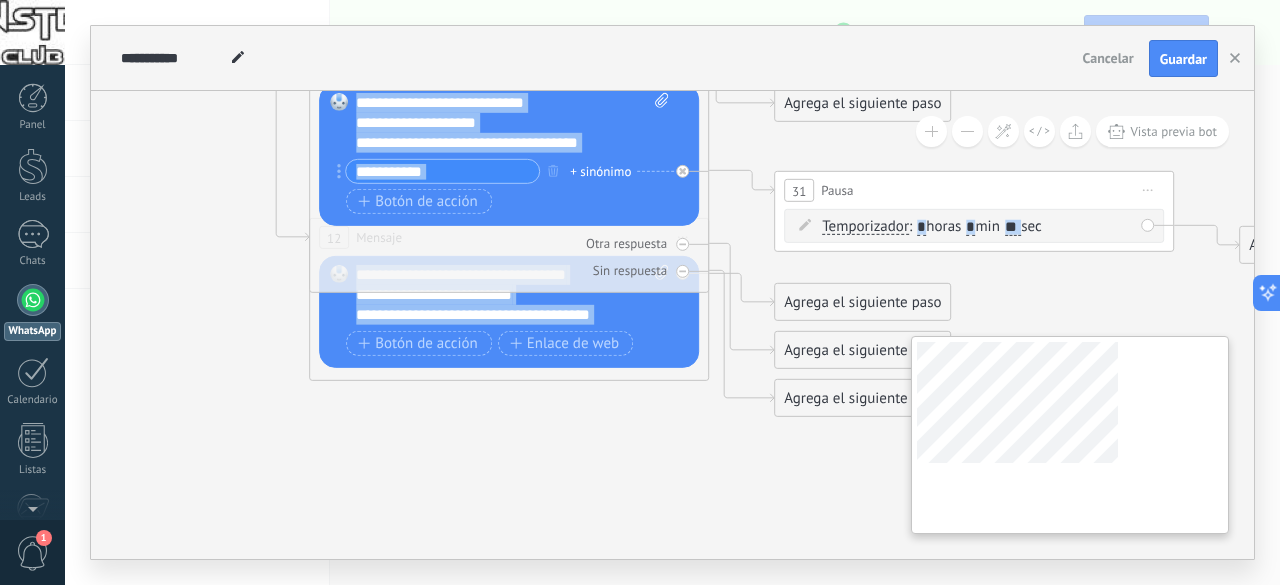 click on "**********" at bounding box center [672, 325] 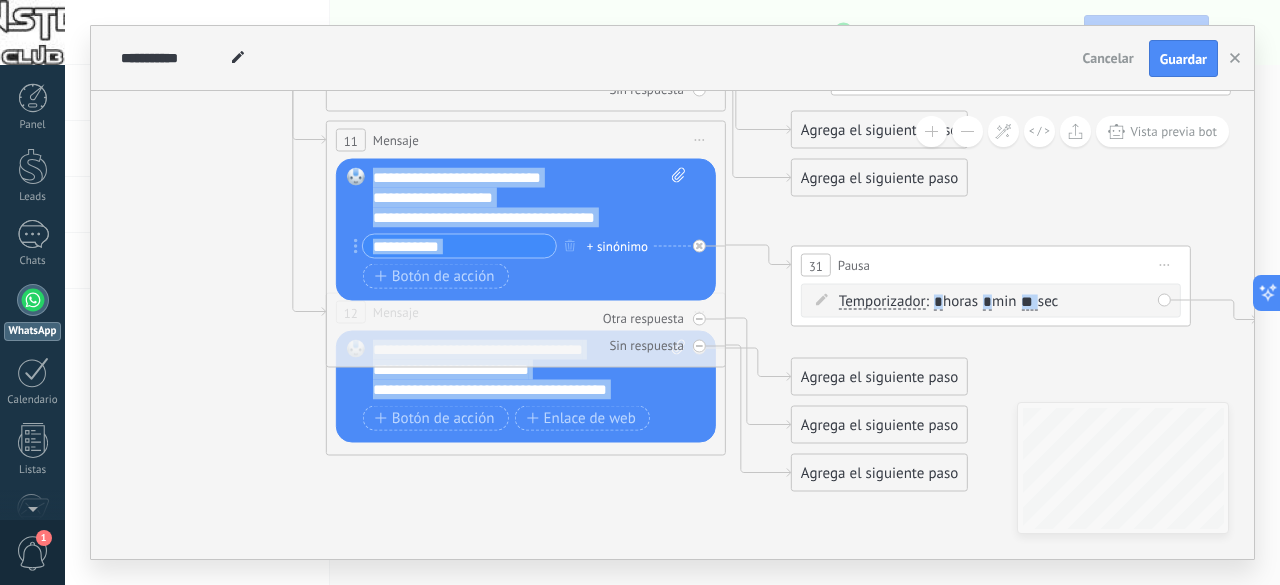 click on "**********" at bounding box center [459, 246] 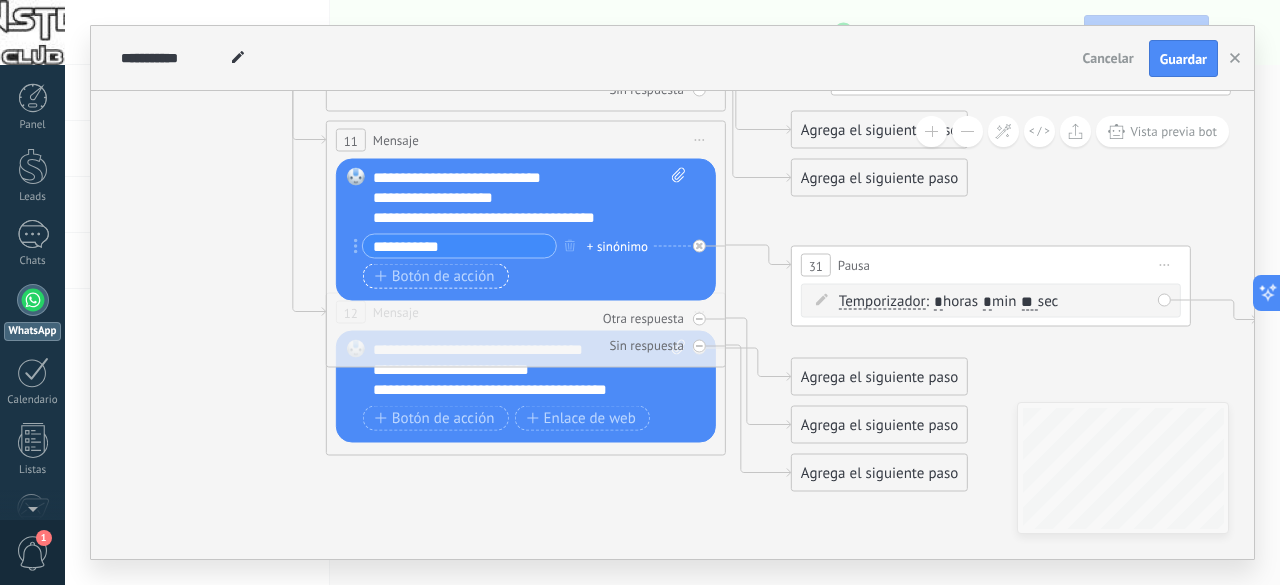 click on "Botón de acción" at bounding box center [435, 276] 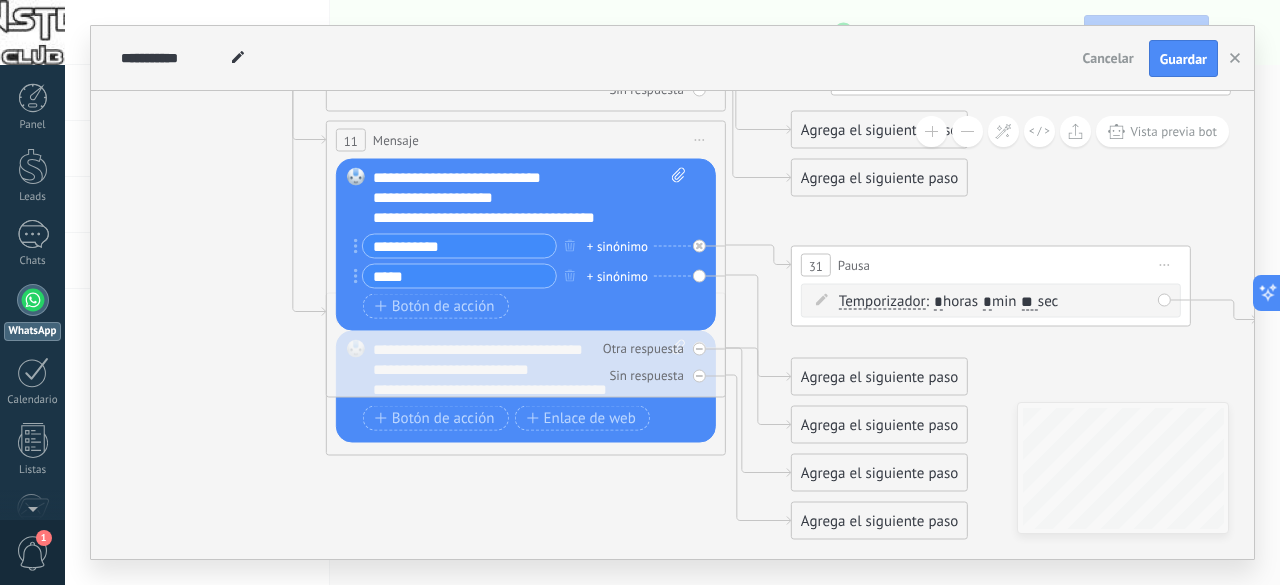 click 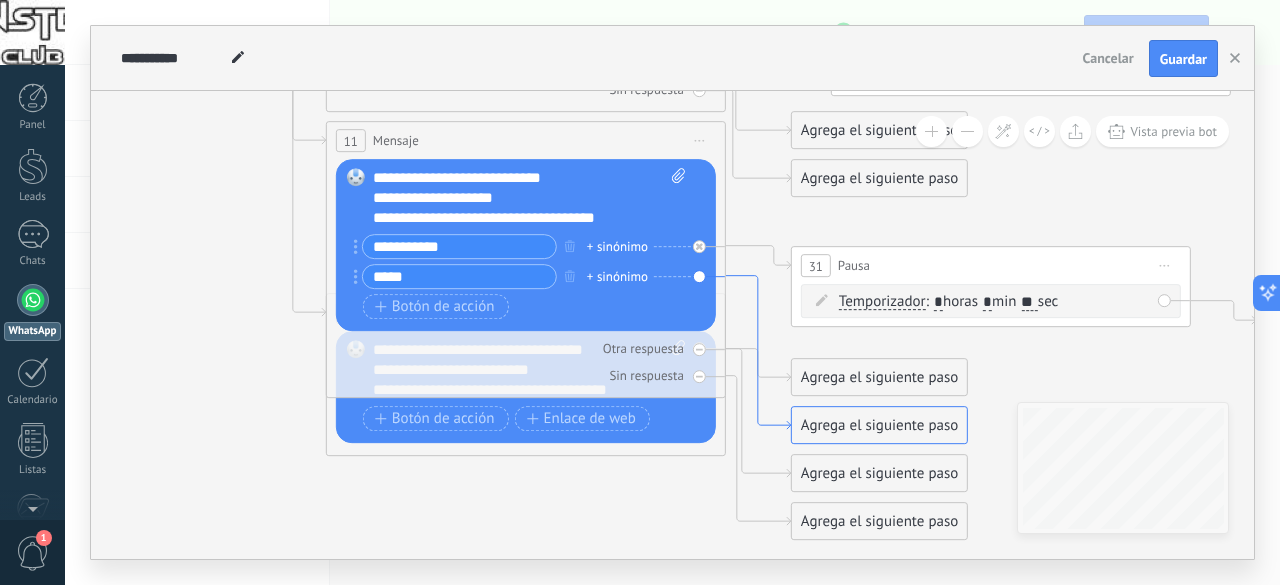 click 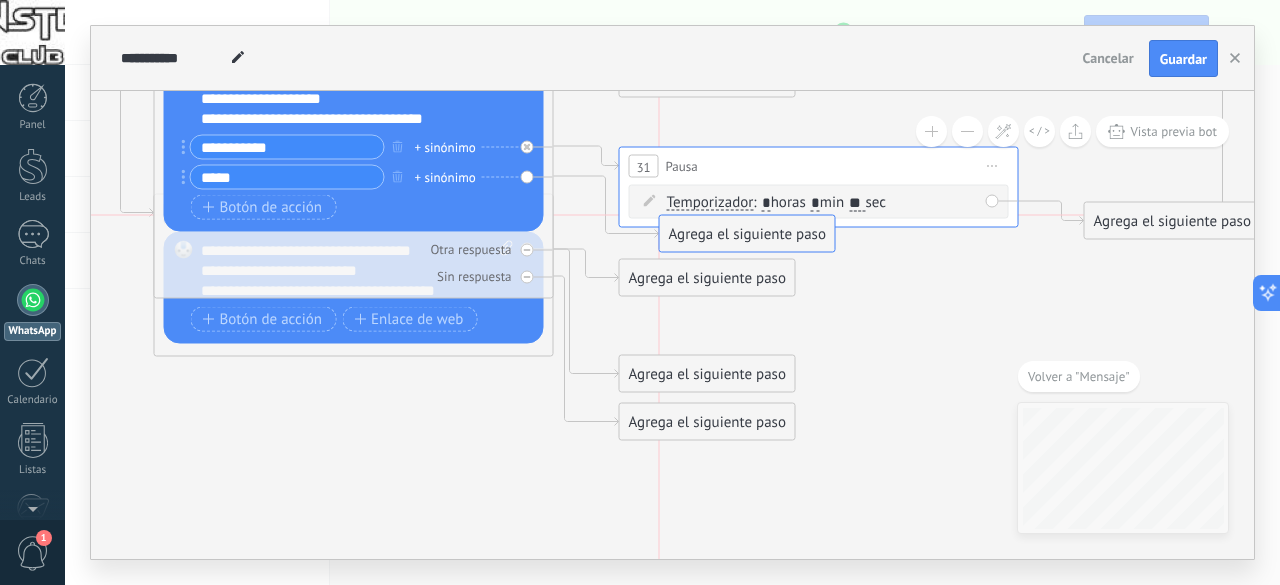 drag, startPoint x: 720, startPoint y: 328, endPoint x: 762, endPoint y: 243, distance: 94.81033 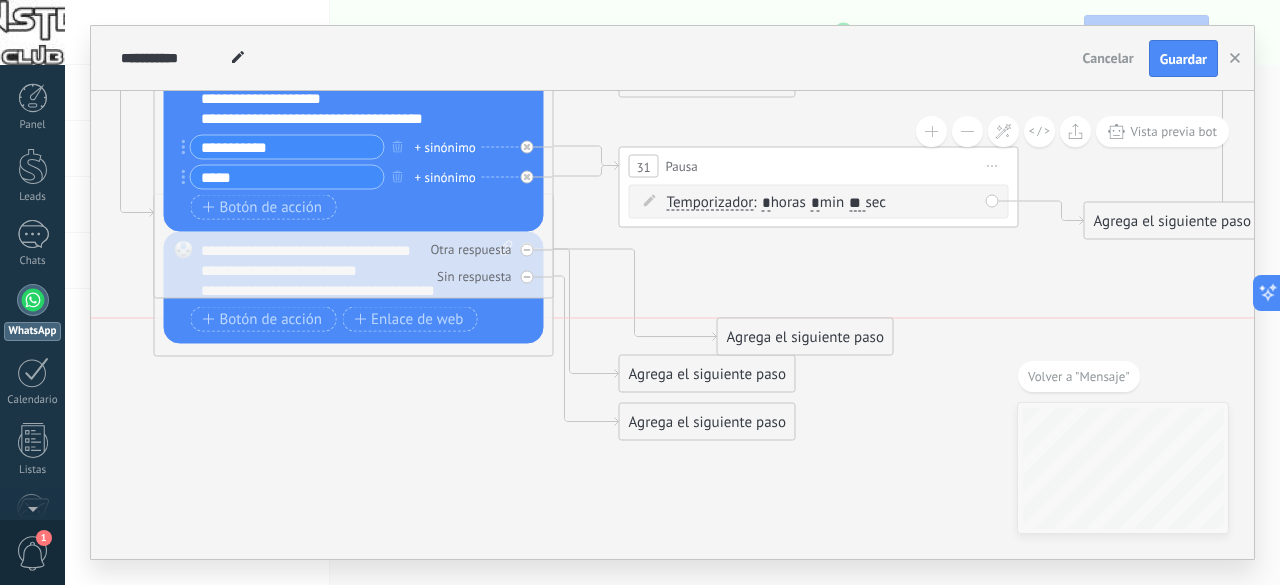 drag, startPoint x: 647, startPoint y: 279, endPoint x: 745, endPoint y: 344, distance: 117.59677 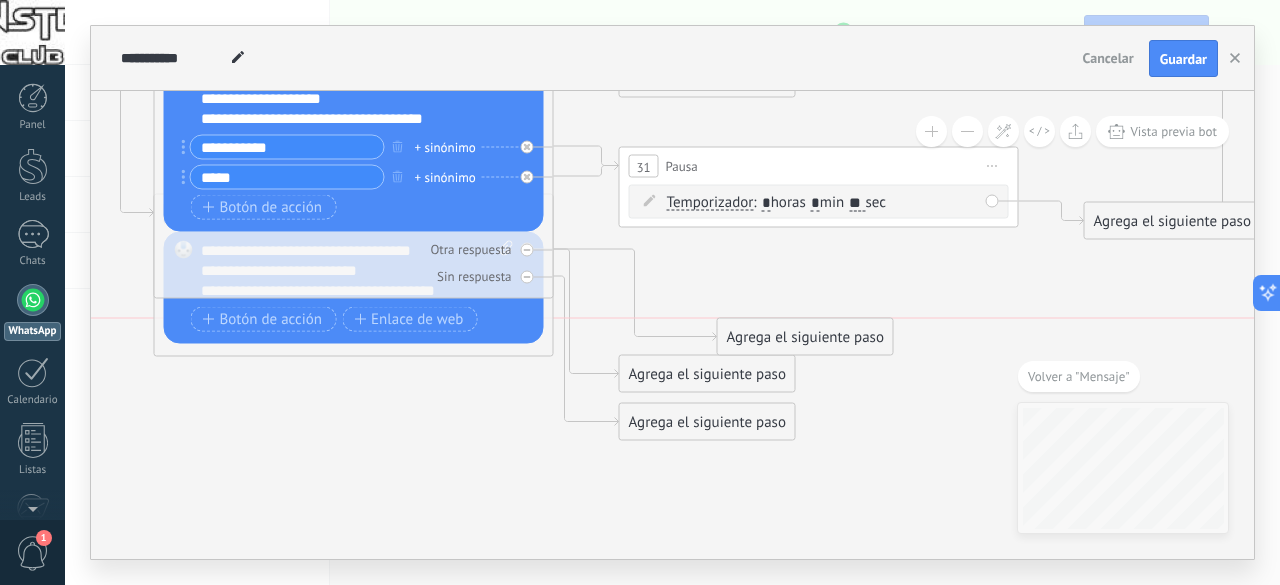 click on "Agrega el siguiente paso" at bounding box center (805, 337) 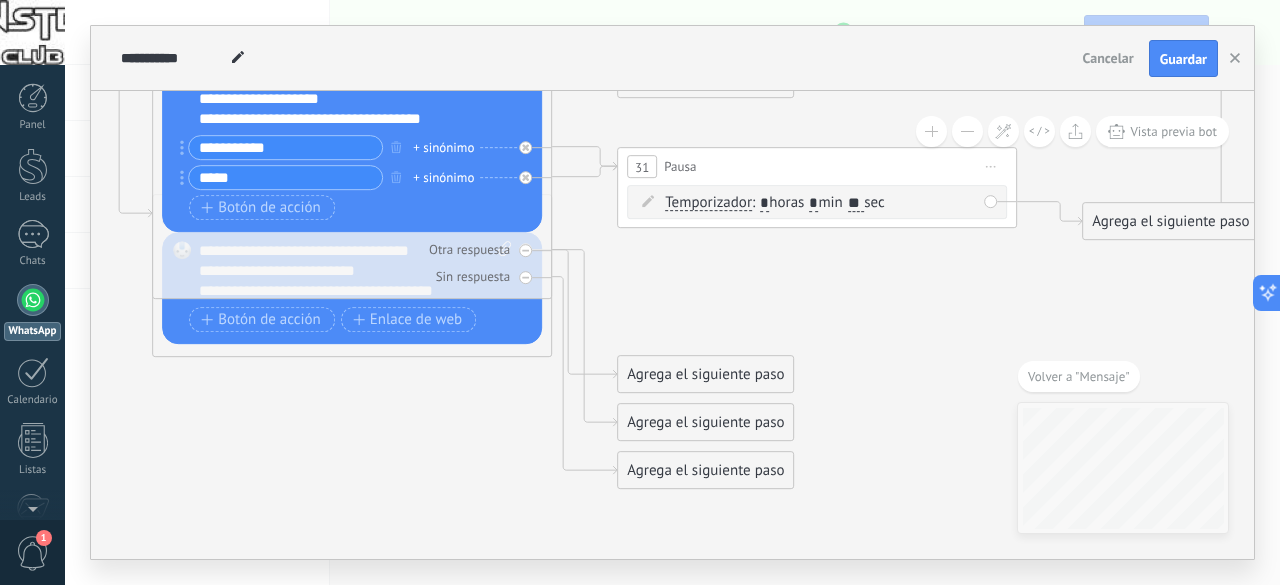 click 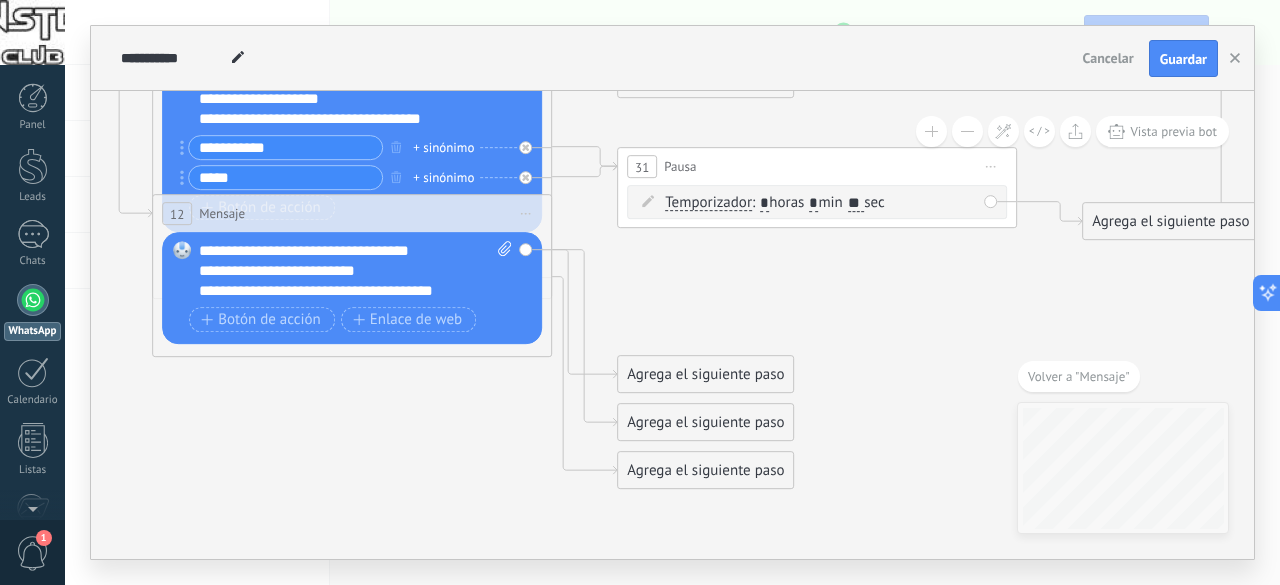 drag, startPoint x: 508, startPoint y: 314, endPoint x: 488, endPoint y: 419, distance: 106.887794 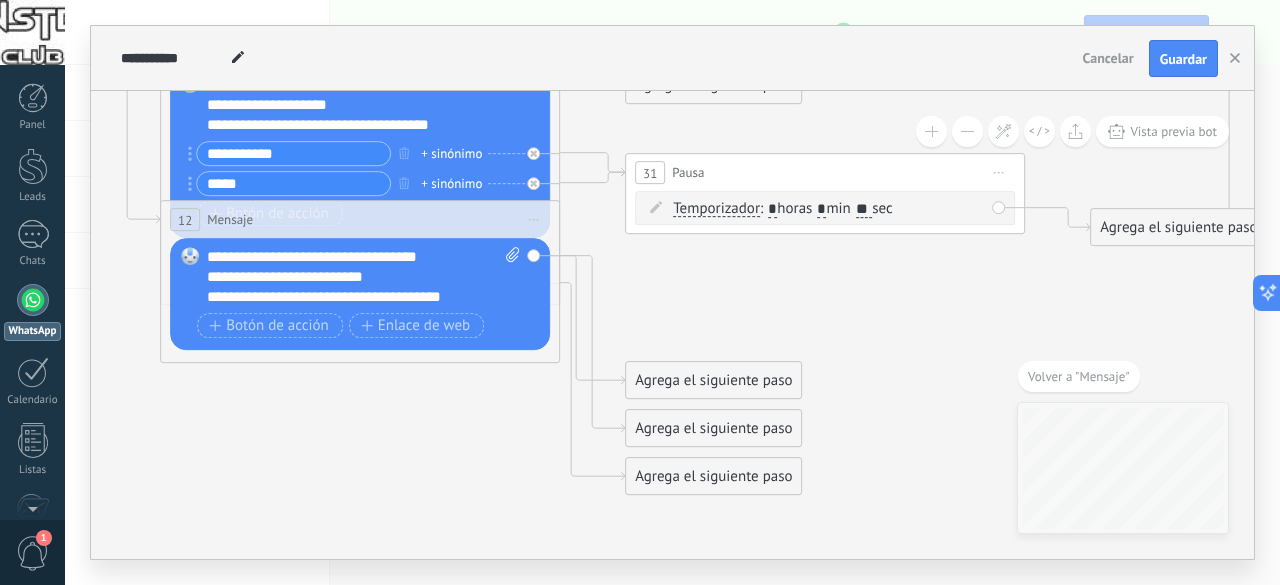 drag, startPoint x: 236, startPoint y: 449, endPoint x: 436, endPoint y: 434, distance: 200.5617 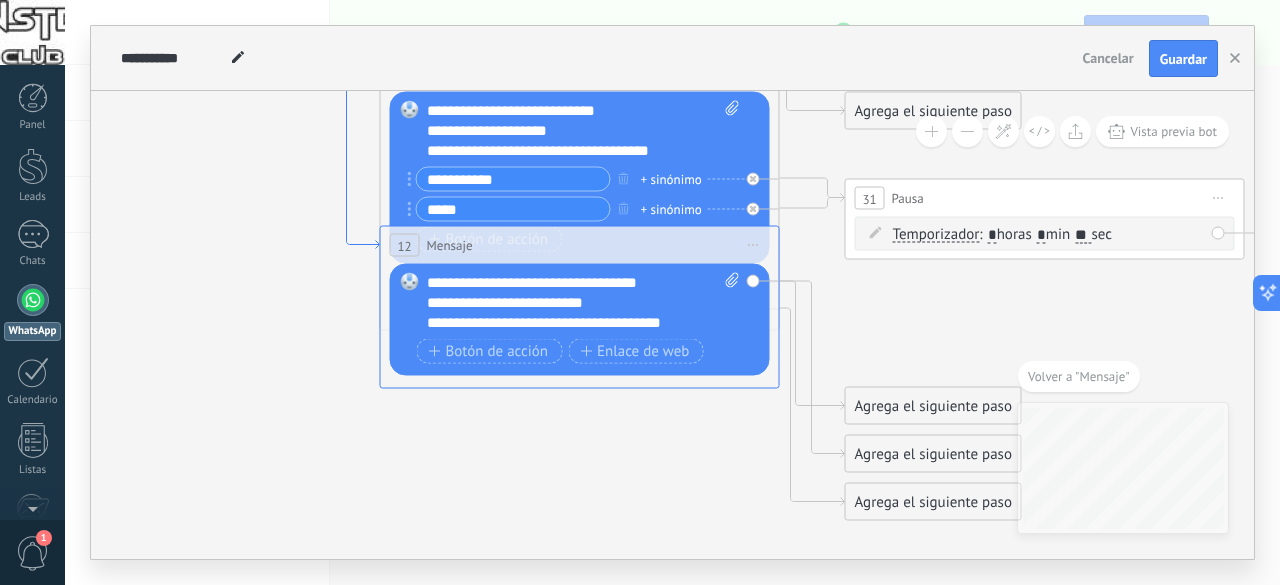 click 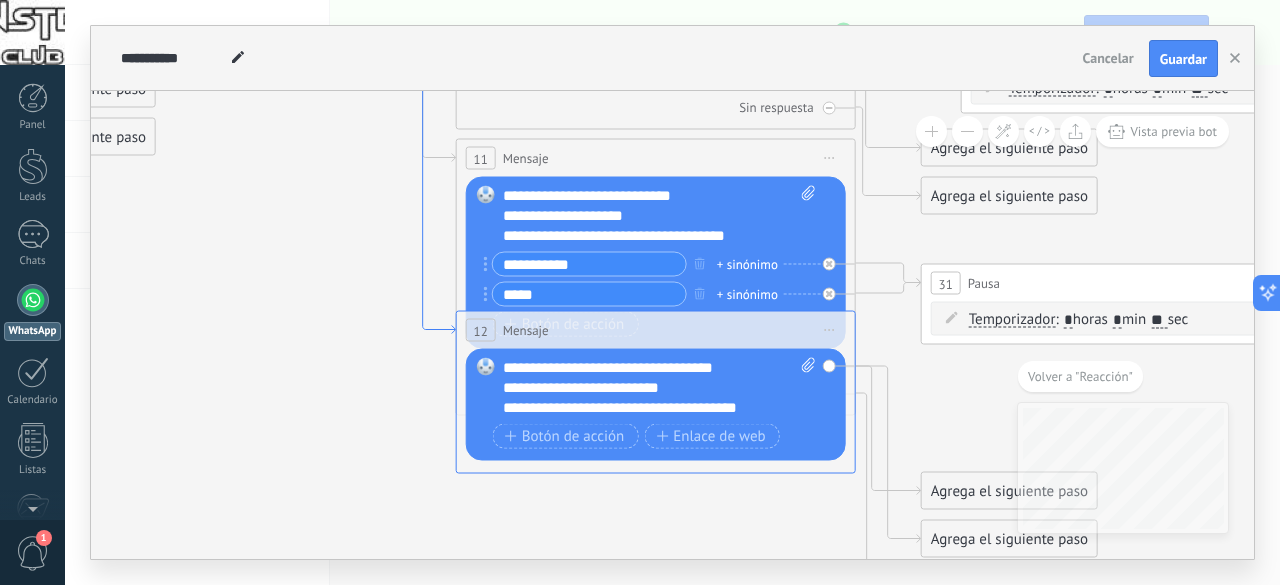 drag, startPoint x: 464, startPoint y: 271, endPoint x: 448, endPoint y: 328, distance: 59.20304 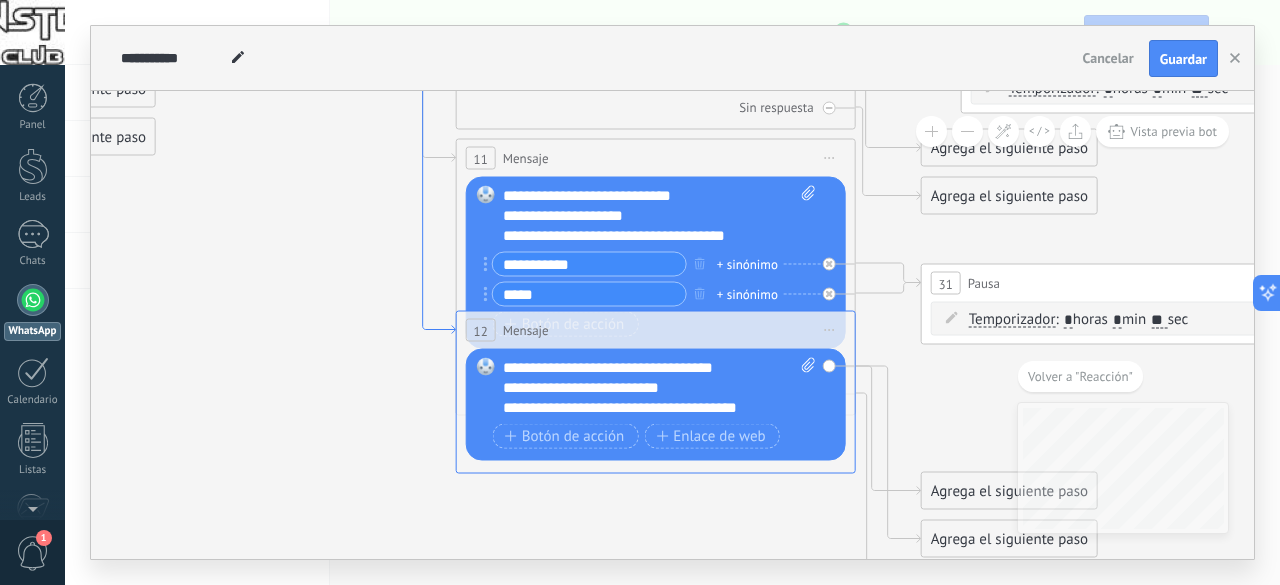 click 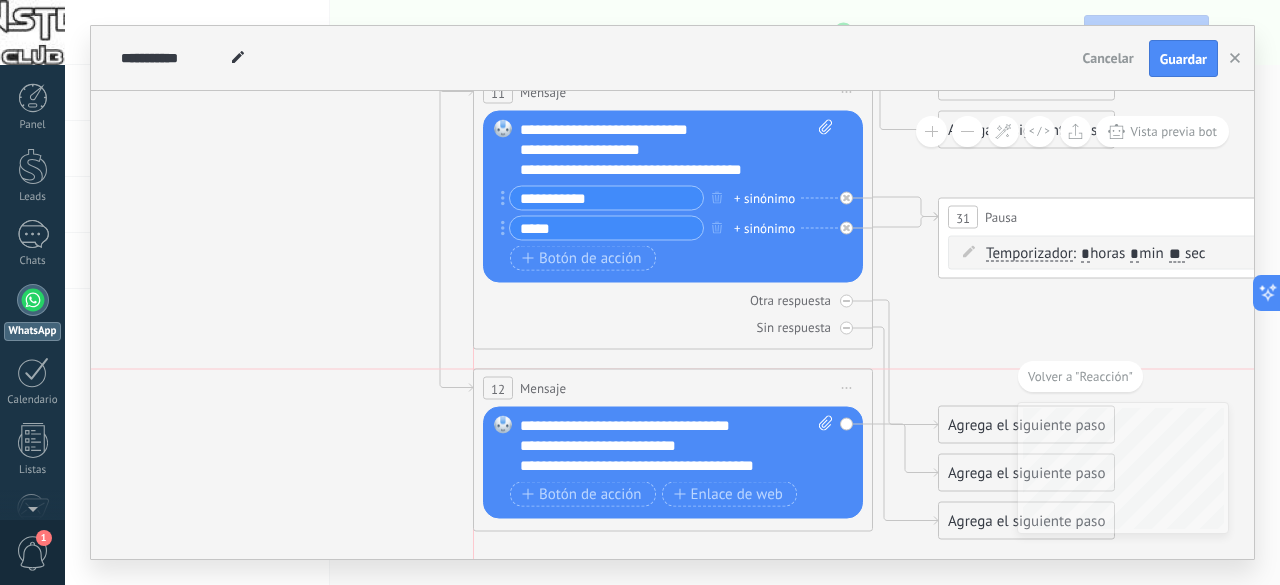 drag, startPoint x: 562, startPoint y: 254, endPoint x: 568, endPoint y: 379, distance: 125.14392 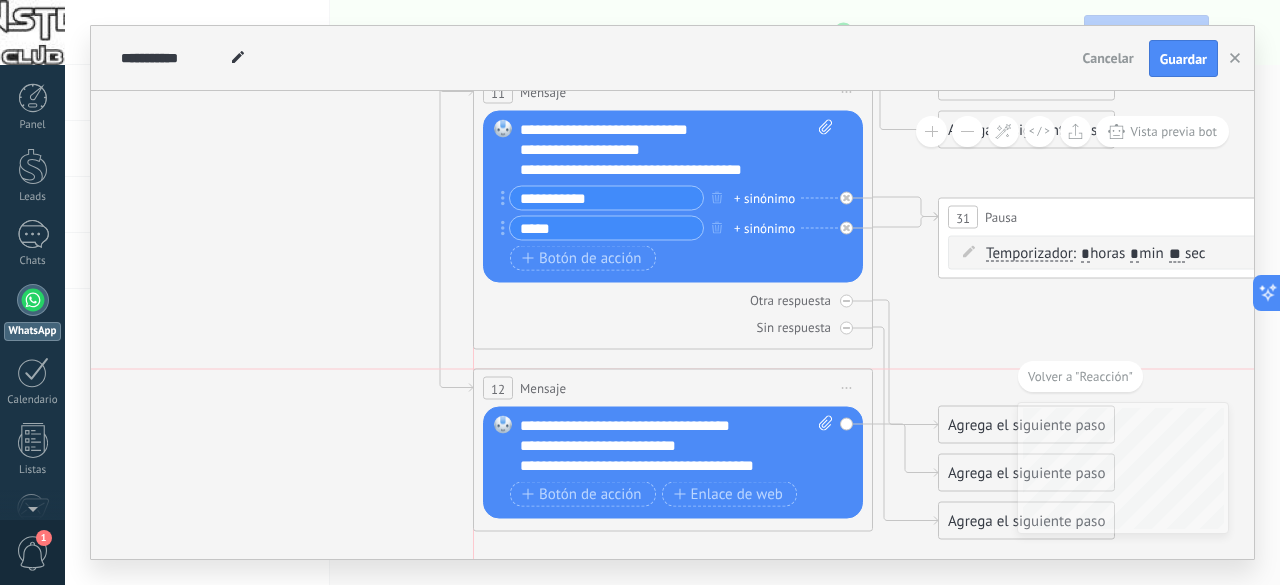 click on "12
Mensaje
*******
(a):
Todos los contactos - canales seleccionados
Todos los contactos - canales seleccionados
Todos los contactos - canal primario
Contacto principal - canales seleccionados
Contacto principal - canal primario
Todos los contactos - canales seleccionados
Todos los contactos - canales seleccionados
Todos los contactos - canal primario" at bounding box center [673, 388] 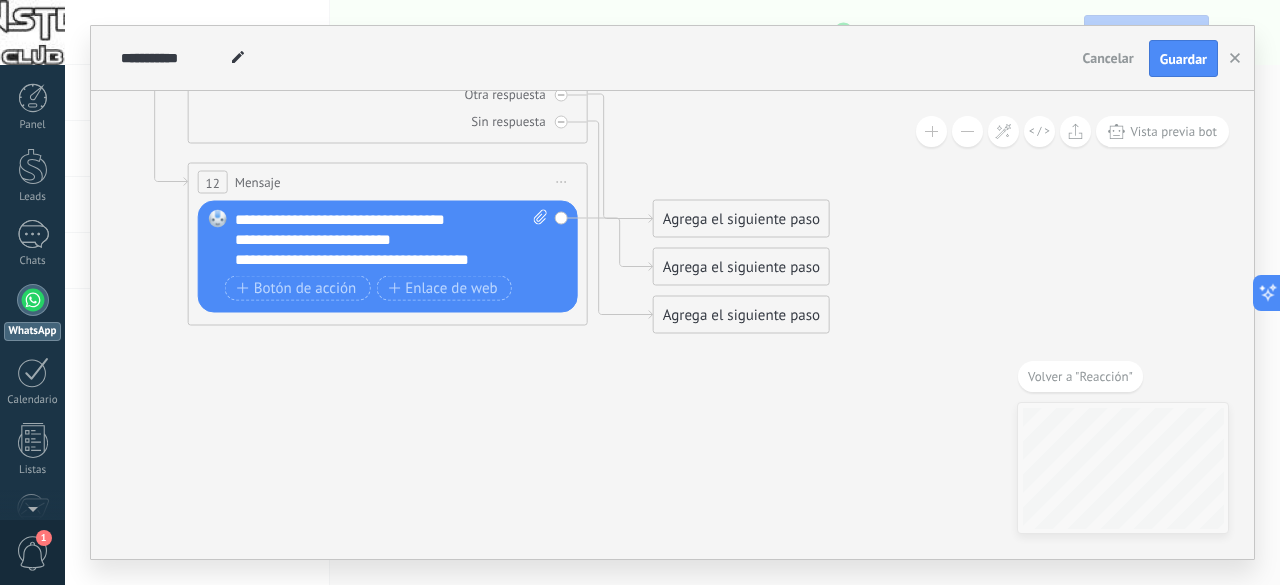 drag, startPoint x: 877, startPoint y: 439, endPoint x: 436, endPoint y: 353, distance: 449.30725 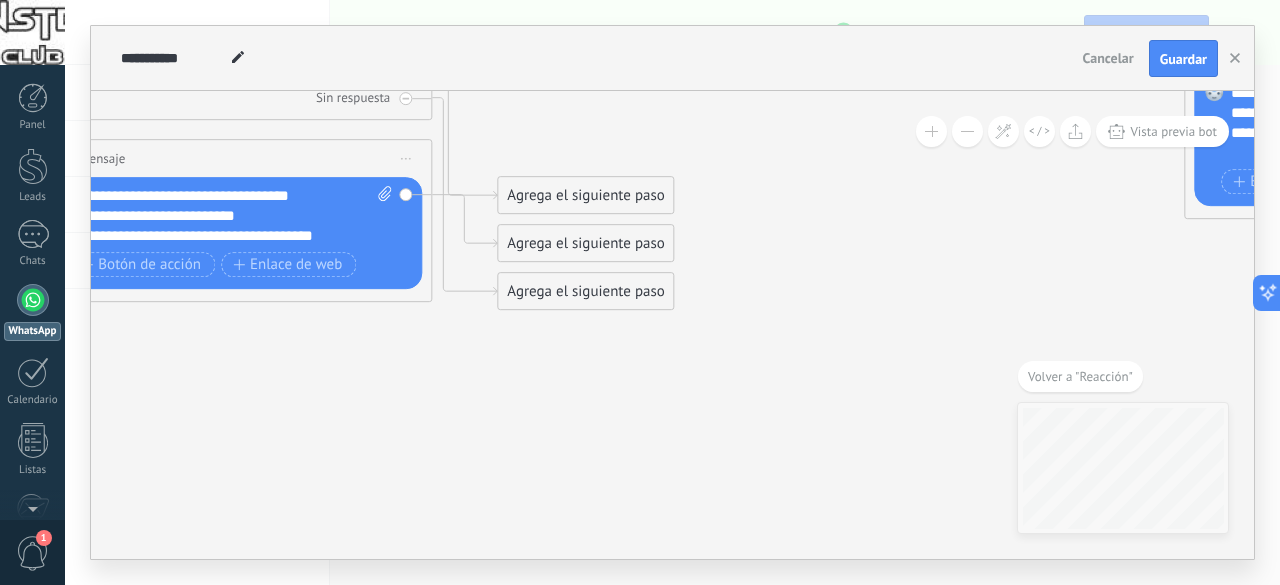 drag, startPoint x: 527, startPoint y: 177, endPoint x: 516, endPoint y: 221, distance: 45.35416 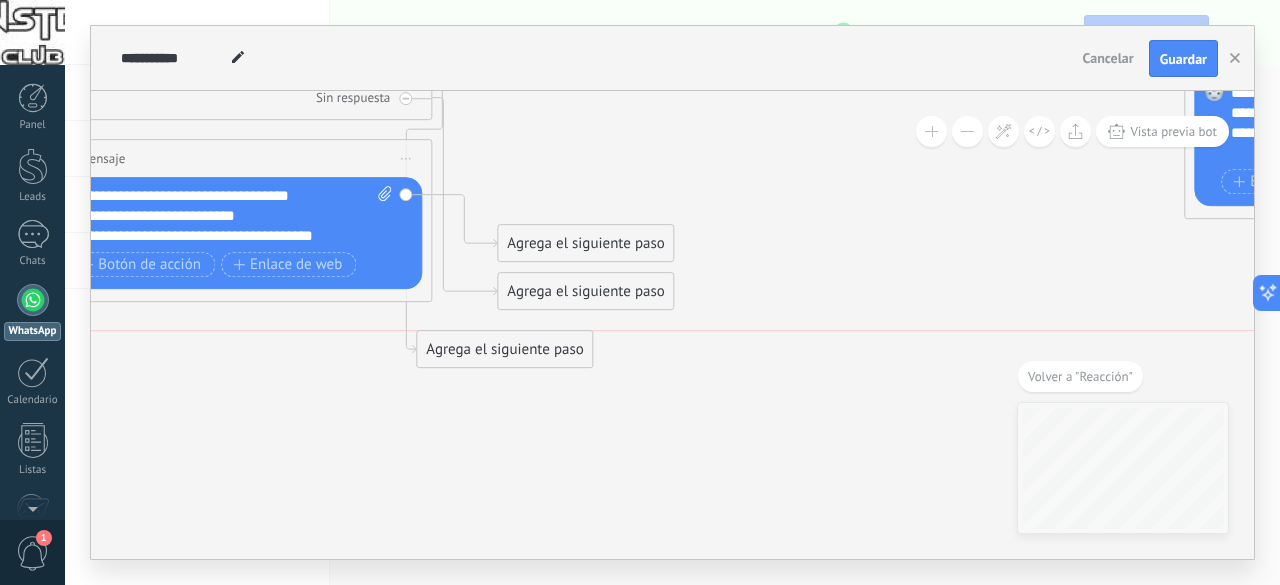 drag, startPoint x: 536, startPoint y: 192, endPoint x: 527, endPoint y: 247, distance: 55.7315 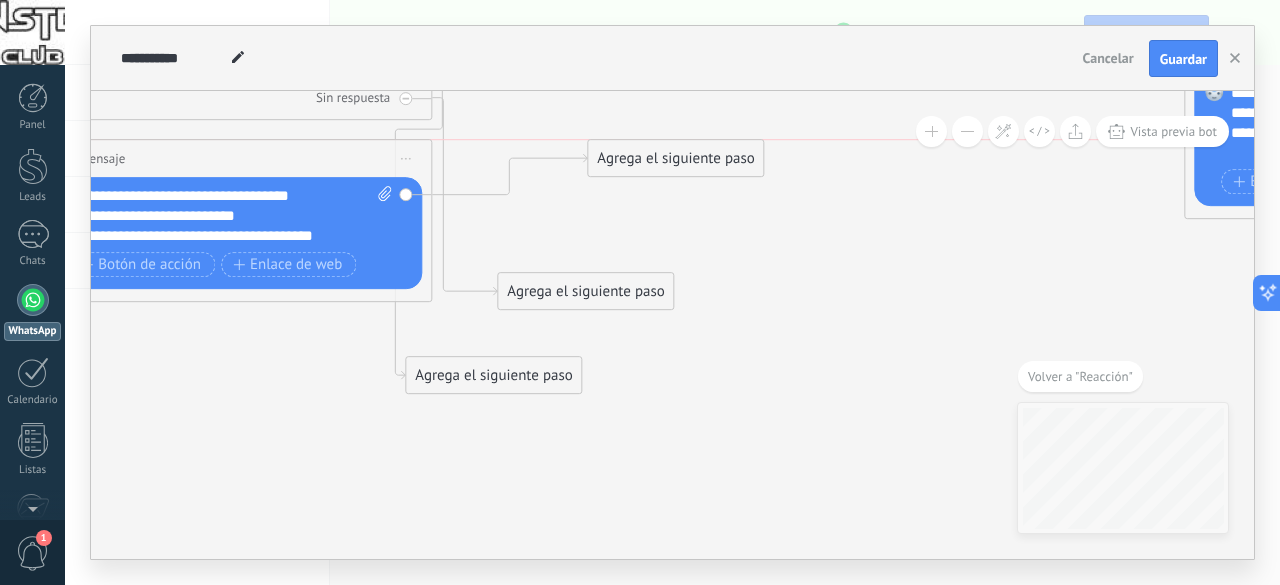 drag, startPoint x: 546, startPoint y: 233, endPoint x: 637, endPoint y: 152, distance: 121.82774 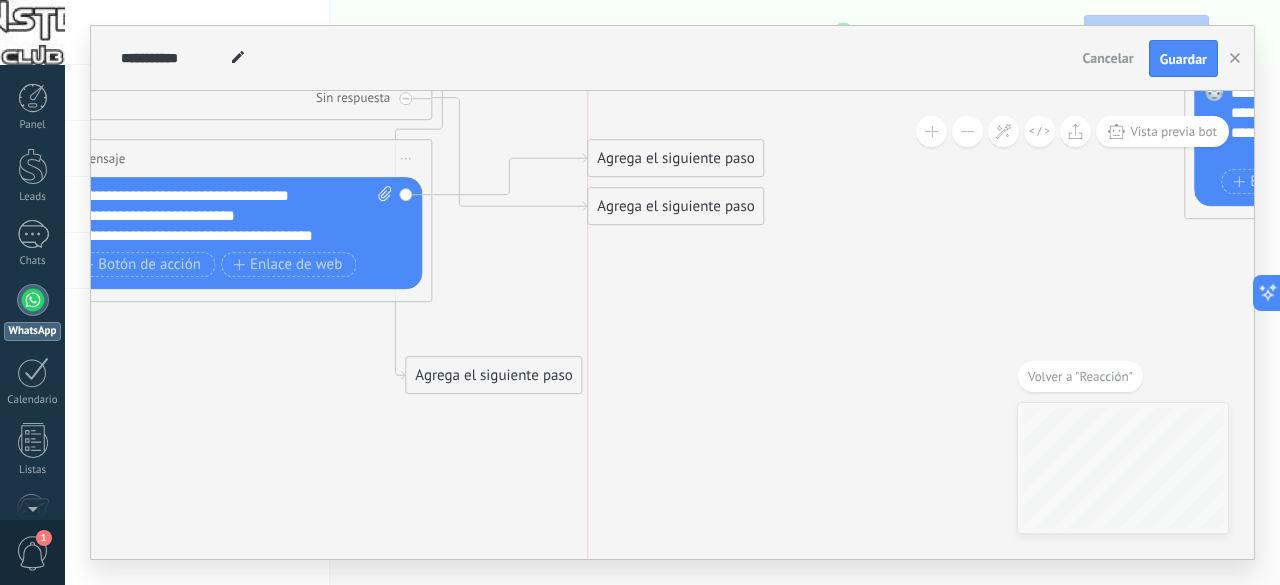 drag, startPoint x: 541, startPoint y: 285, endPoint x: 628, endPoint y: 201, distance: 120.93387 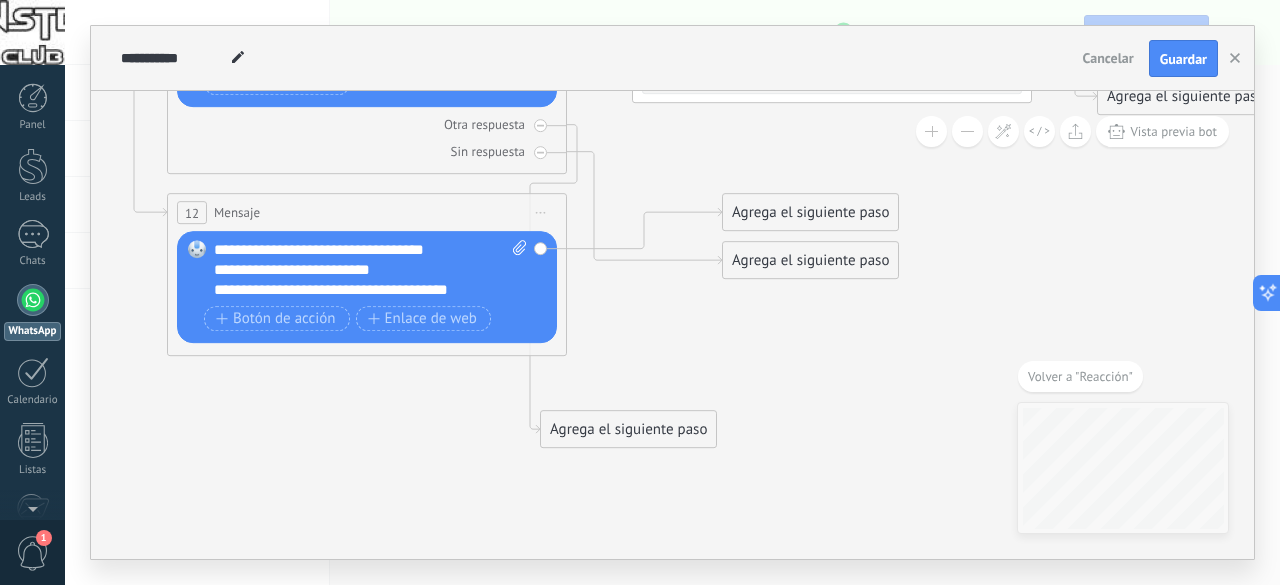 drag, startPoint x: 532, startPoint y: 287, endPoint x: 657, endPoint y: 332, distance: 132.8533 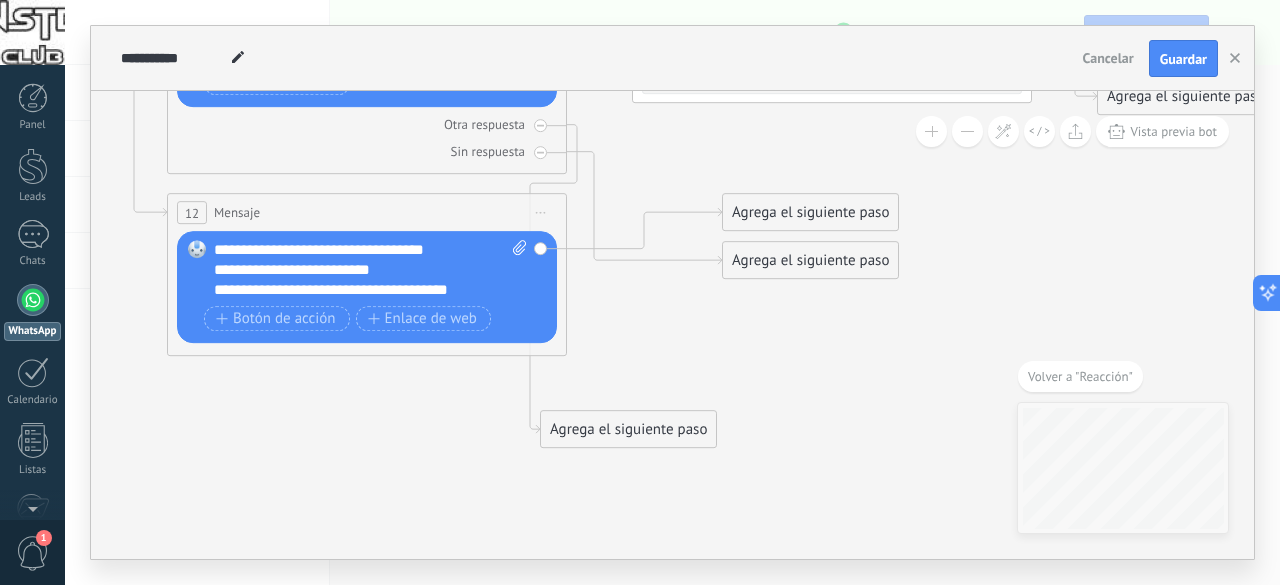 click 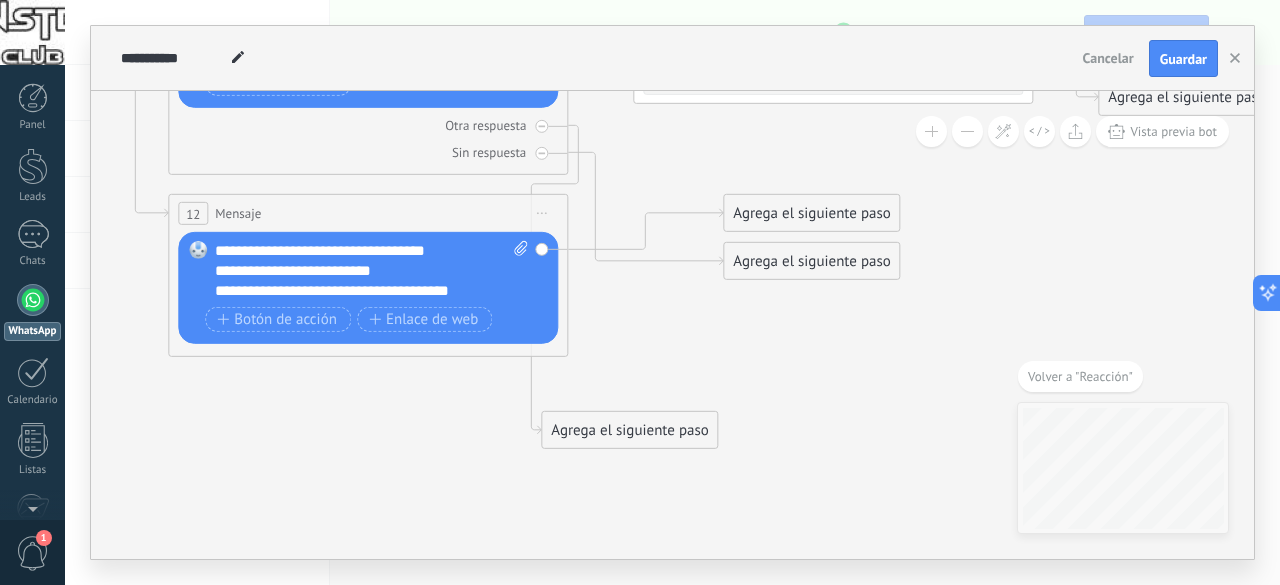 drag, startPoint x: 574, startPoint y: 419, endPoint x: 616, endPoint y: 441, distance: 47.41308 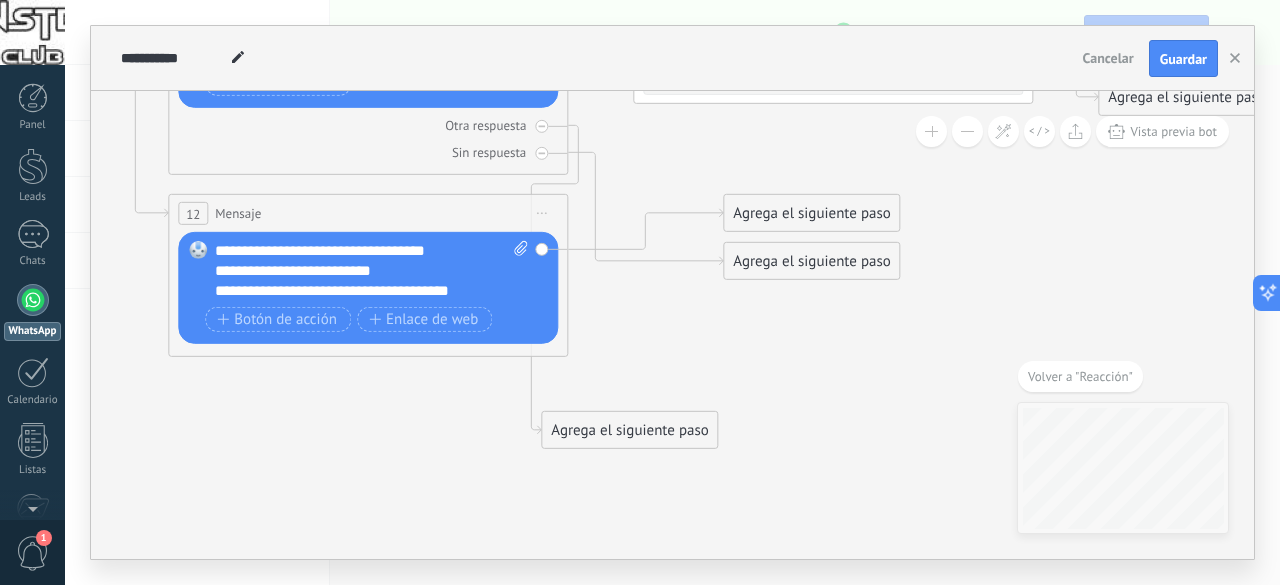click on "Agrega el siguiente paso
Mensaje
Mensaje
Mensaje
Reacción
Comentario
Enviar mensaje interno" at bounding box center (629, 430) 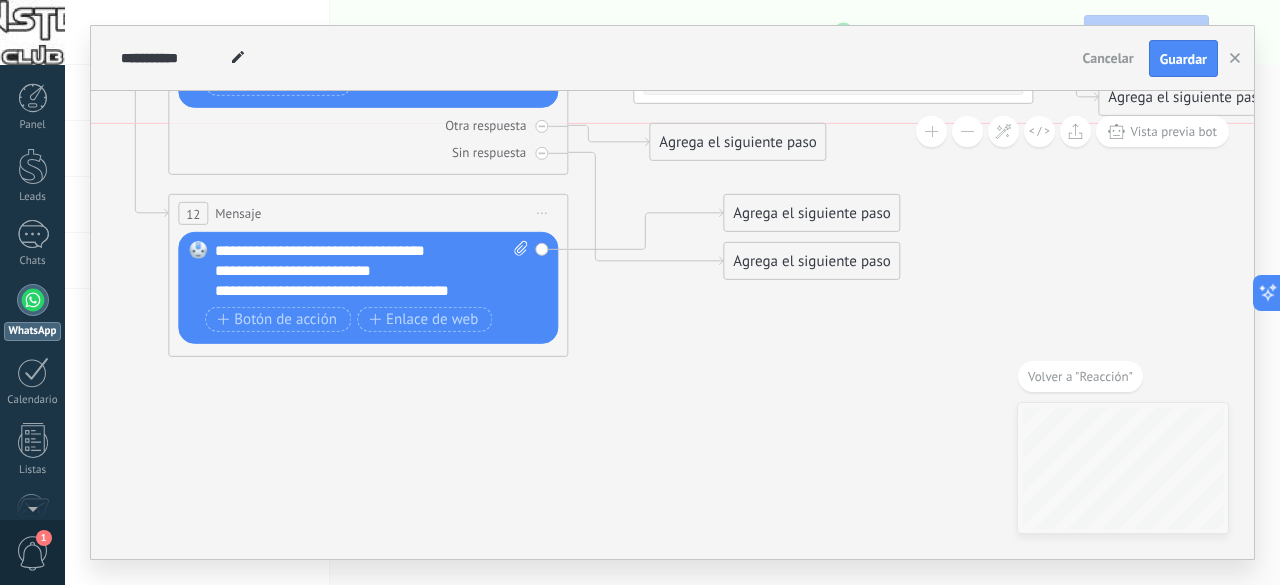 drag, startPoint x: 609, startPoint y: 437, endPoint x: 718, endPoint y: 141, distance: 315.43146 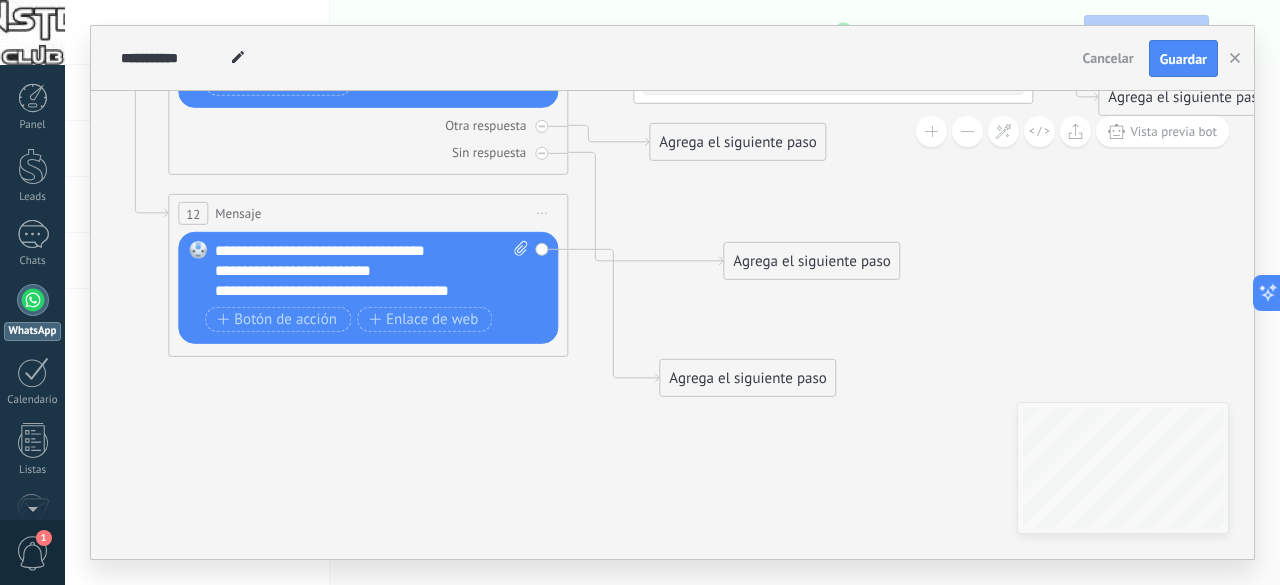 drag, startPoint x: 752, startPoint y: 209, endPoint x: 686, endPoint y: 399, distance: 201.13676 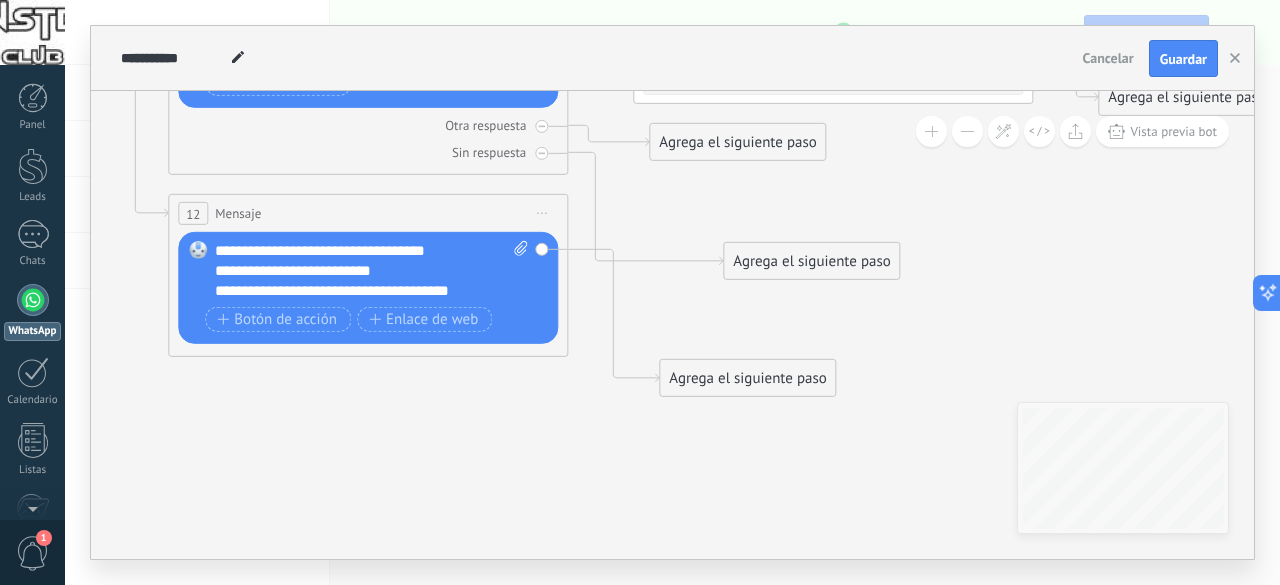 click on "Agrega el siguiente paso" at bounding box center (747, 378) 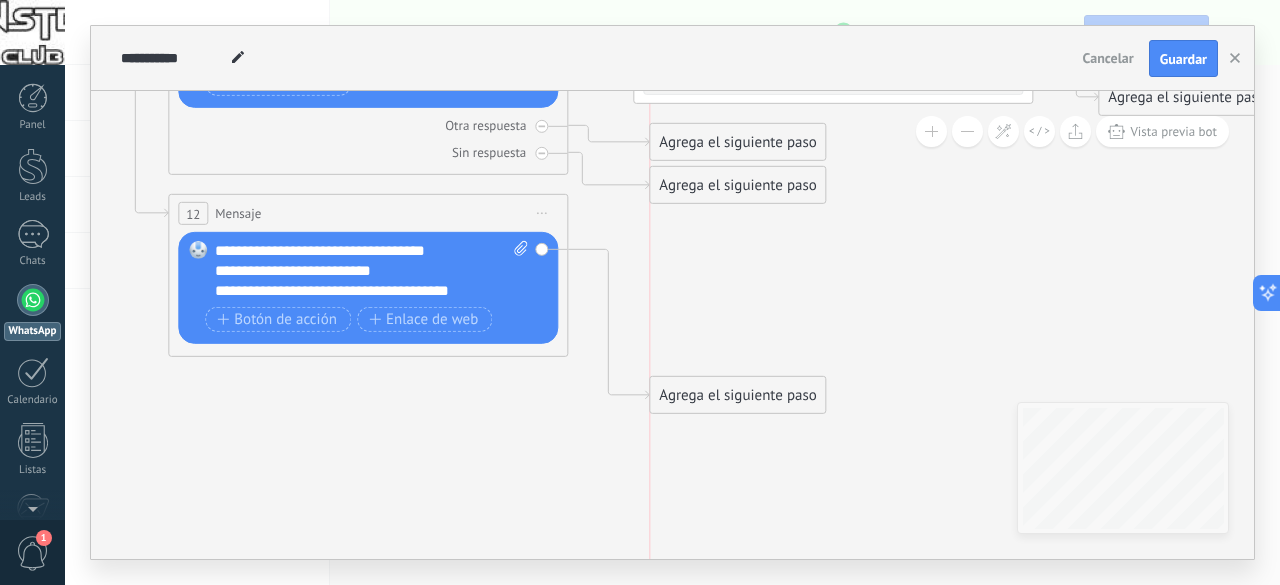 drag, startPoint x: 757, startPoint y: 248, endPoint x: 684, endPoint y: 171, distance: 106.10372 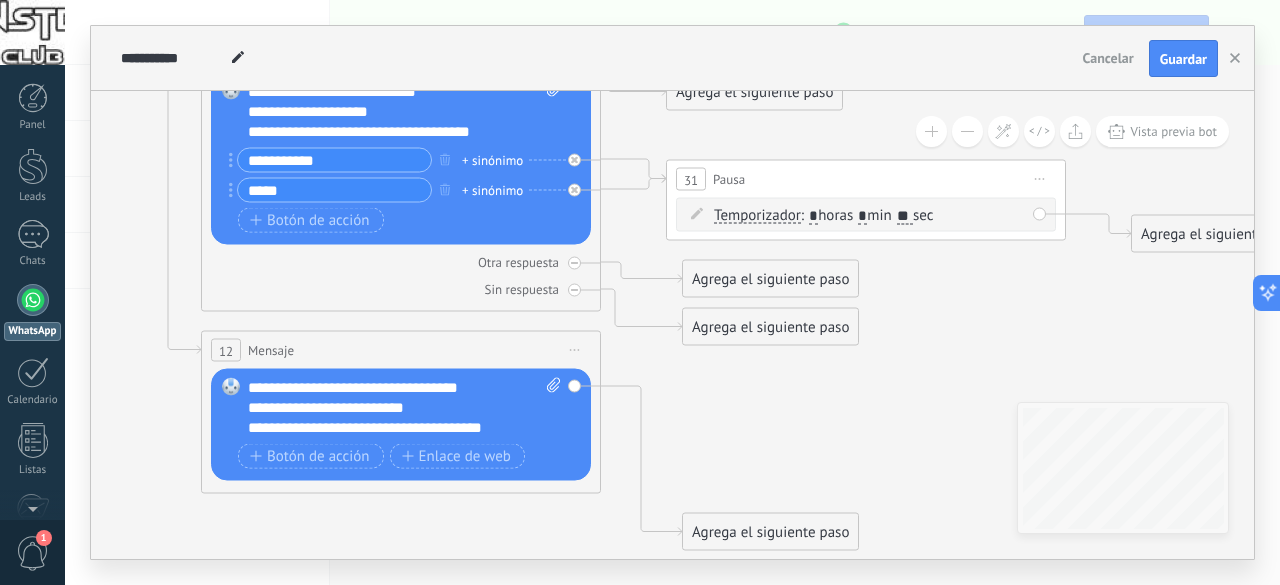 drag, startPoint x: 896, startPoint y: 278, endPoint x: 942, endPoint y: 465, distance: 192.57466 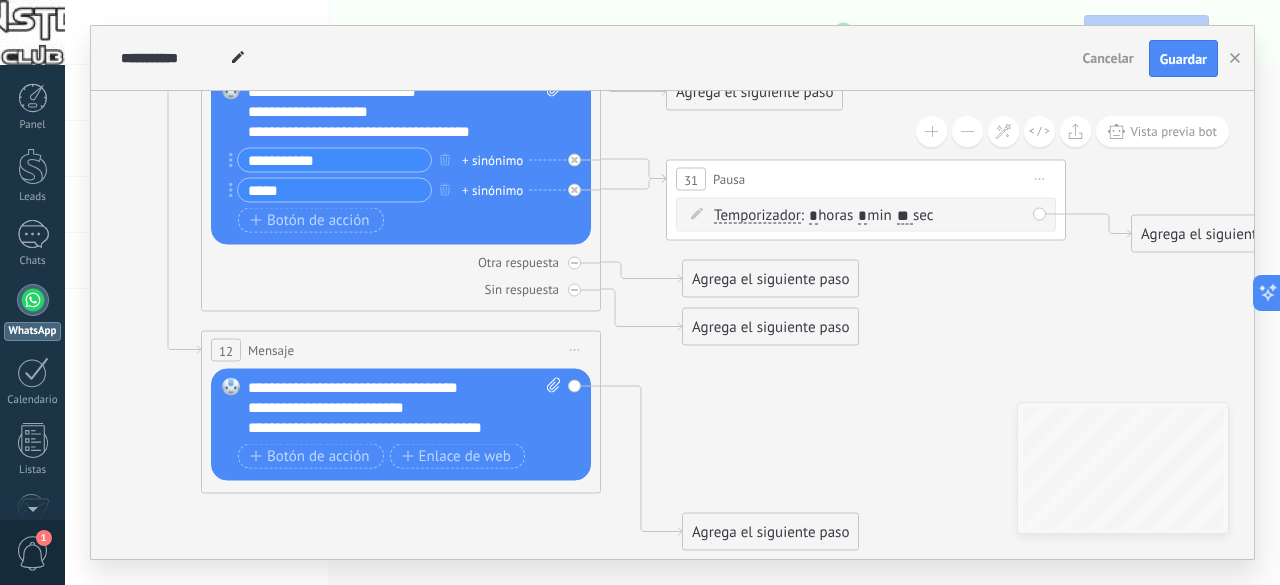 click 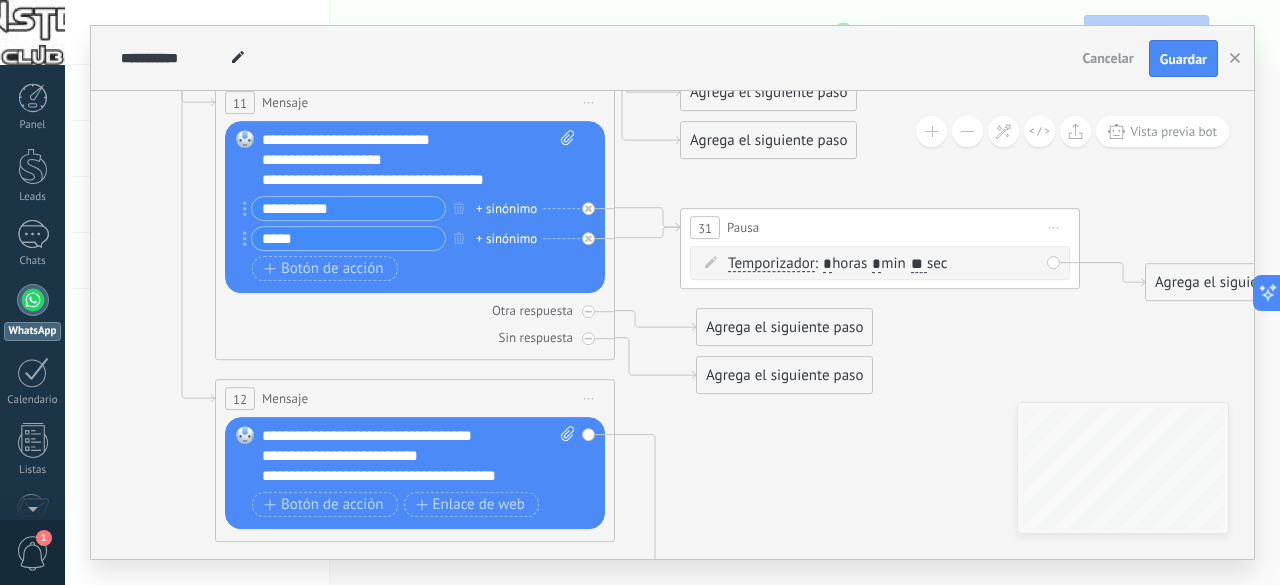 click on "*****" at bounding box center (348, 239) 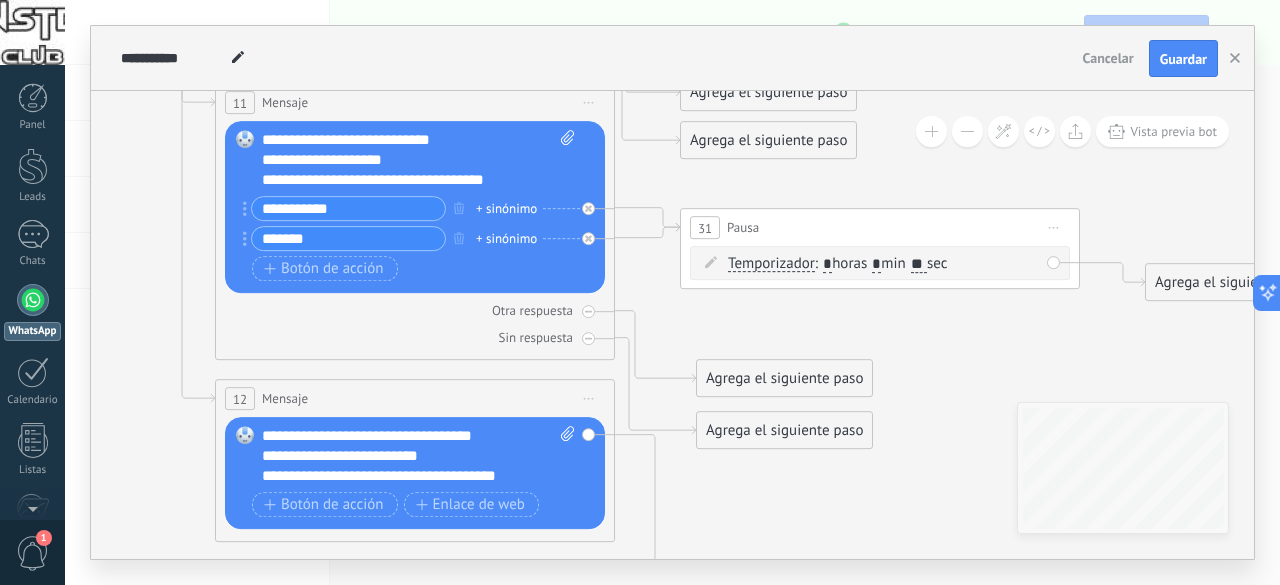 type on "*******" 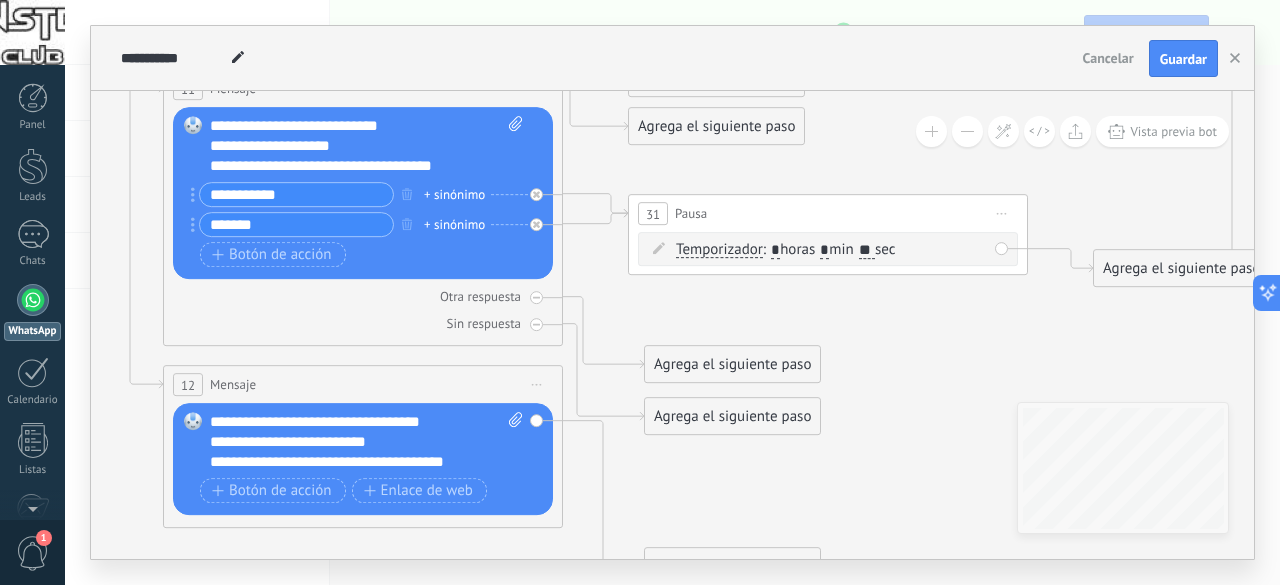 drag, startPoint x: 838, startPoint y: 308, endPoint x: 458, endPoint y: 279, distance: 381.10498 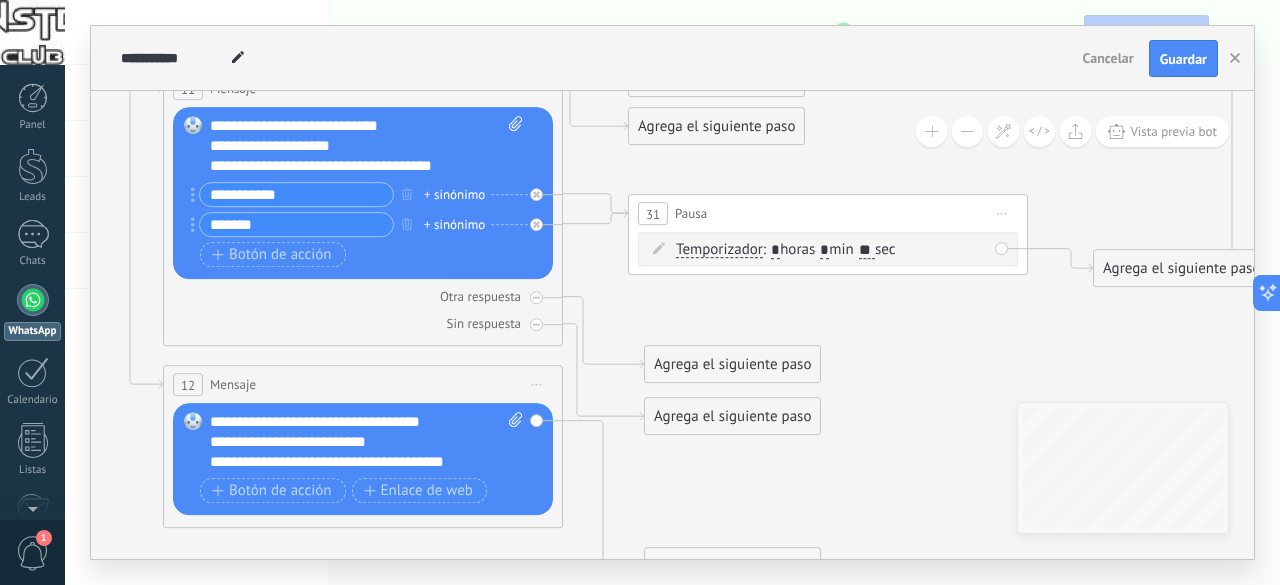 click 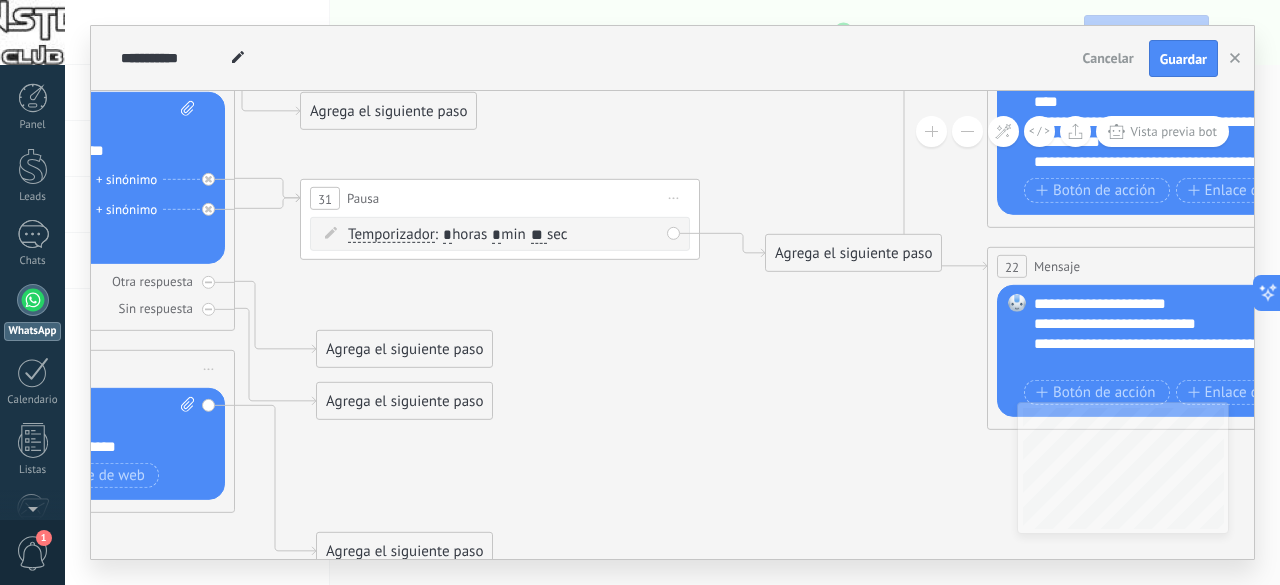 drag, startPoint x: 605, startPoint y: 313, endPoint x: 753, endPoint y: 359, distance: 154.98387 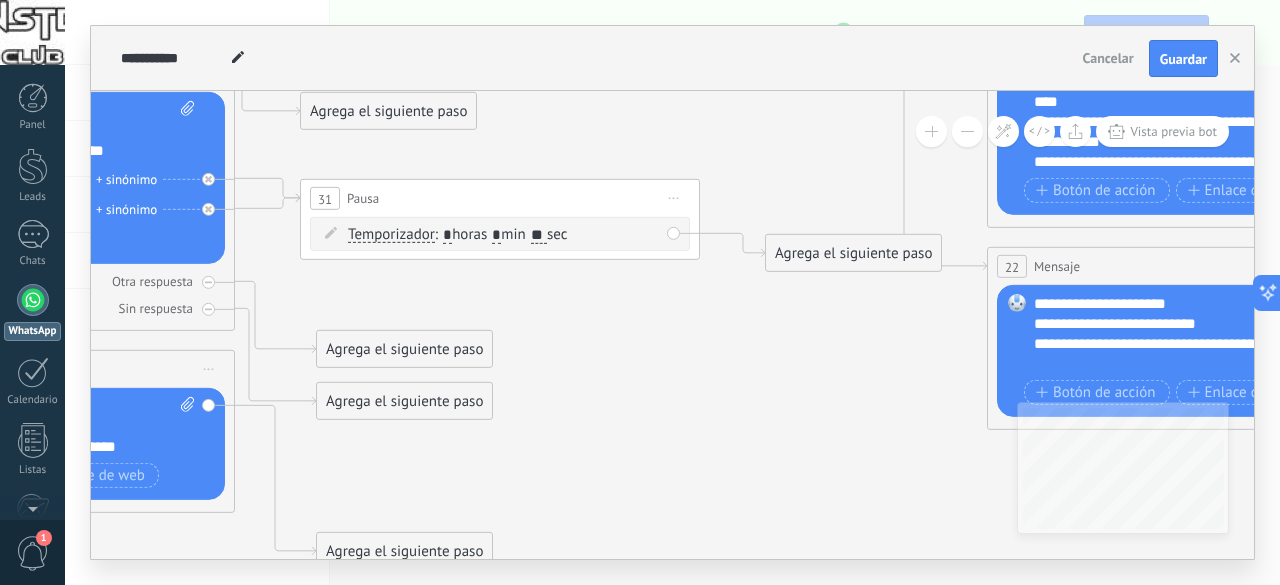 click 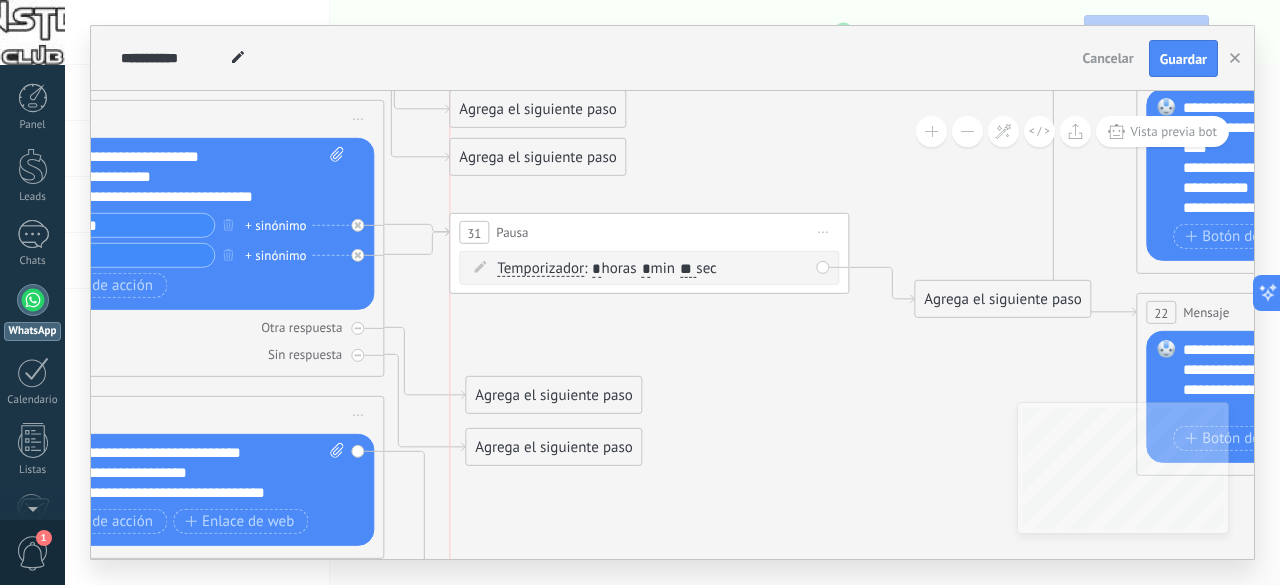 drag, startPoint x: 538, startPoint y: 239, endPoint x: 534, endPoint y: 227, distance: 12.649111 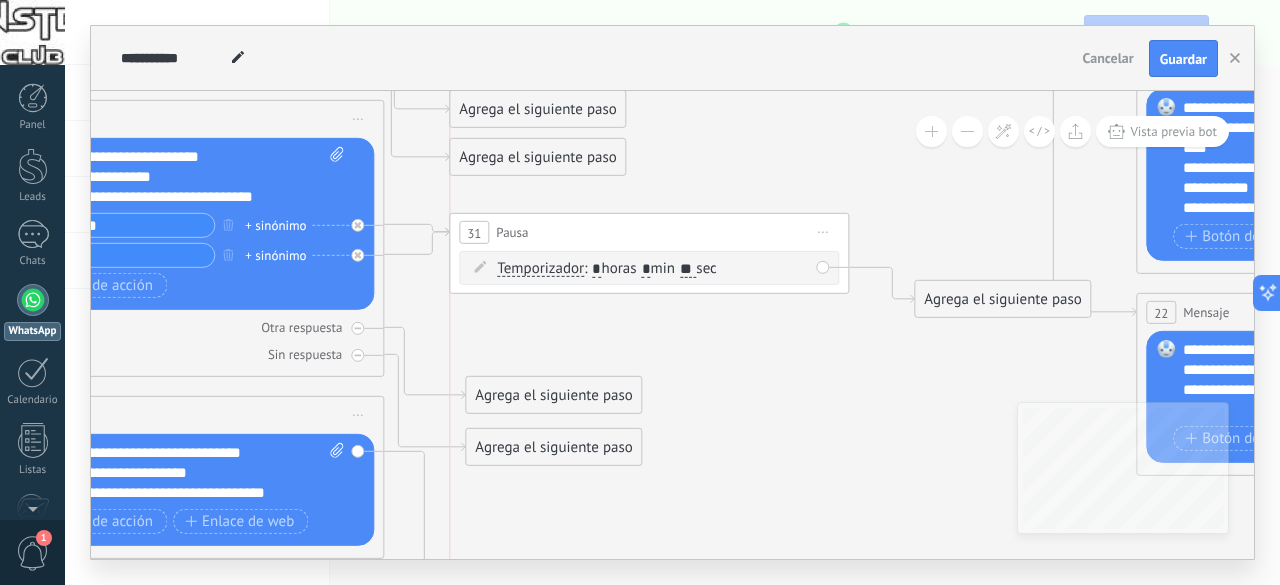 click on "31
Pausa
*****
Iniciar vista previa aquí
Cambiar nombre
Duplicar
Borrar" at bounding box center (649, 232) 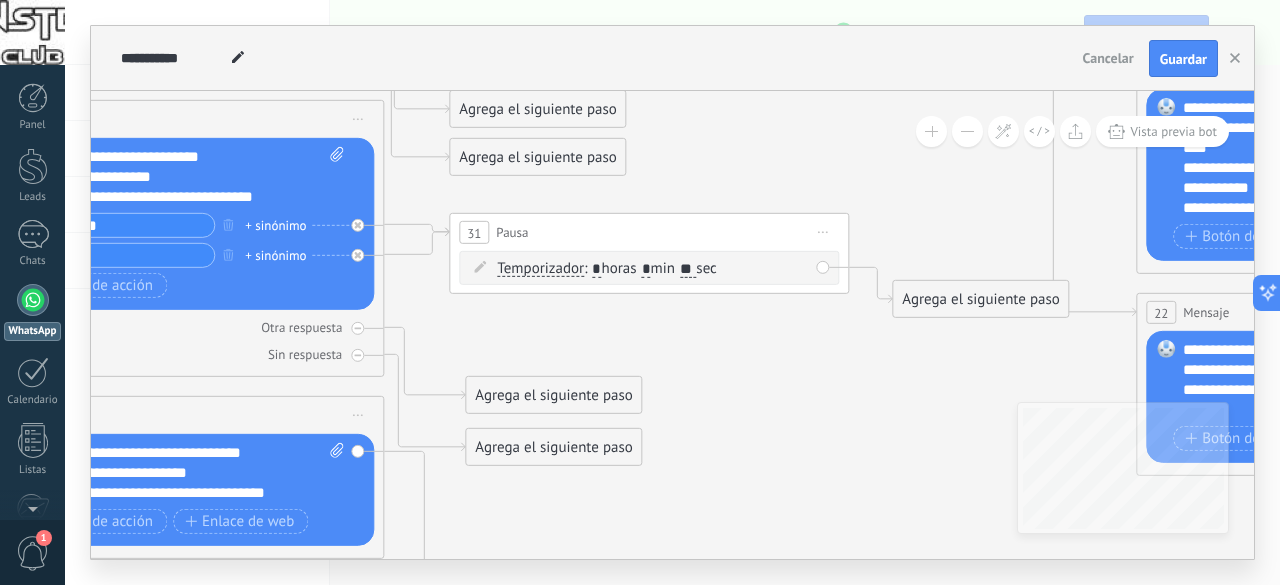 drag, startPoint x: 954, startPoint y: 304, endPoint x: 932, endPoint y: 304, distance: 22 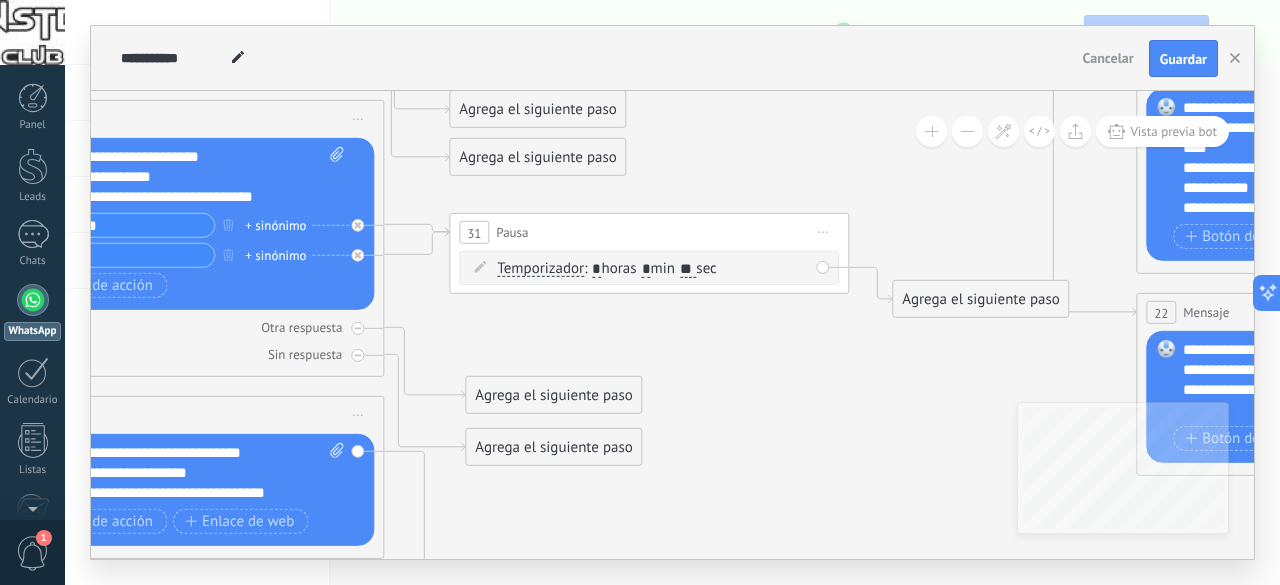 click on "Agrega el siguiente paso" at bounding box center (980, 299) 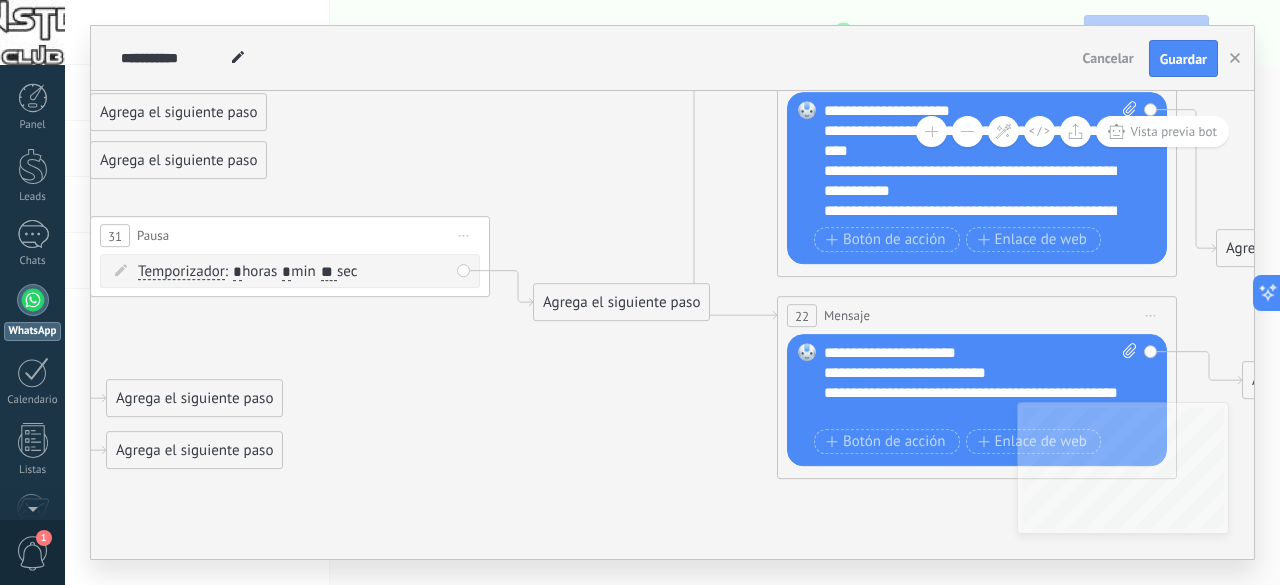 drag, startPoint x: 932, startPoint y: 373, endPoint x: 572, endPoint y: 376, distance: 360.0125 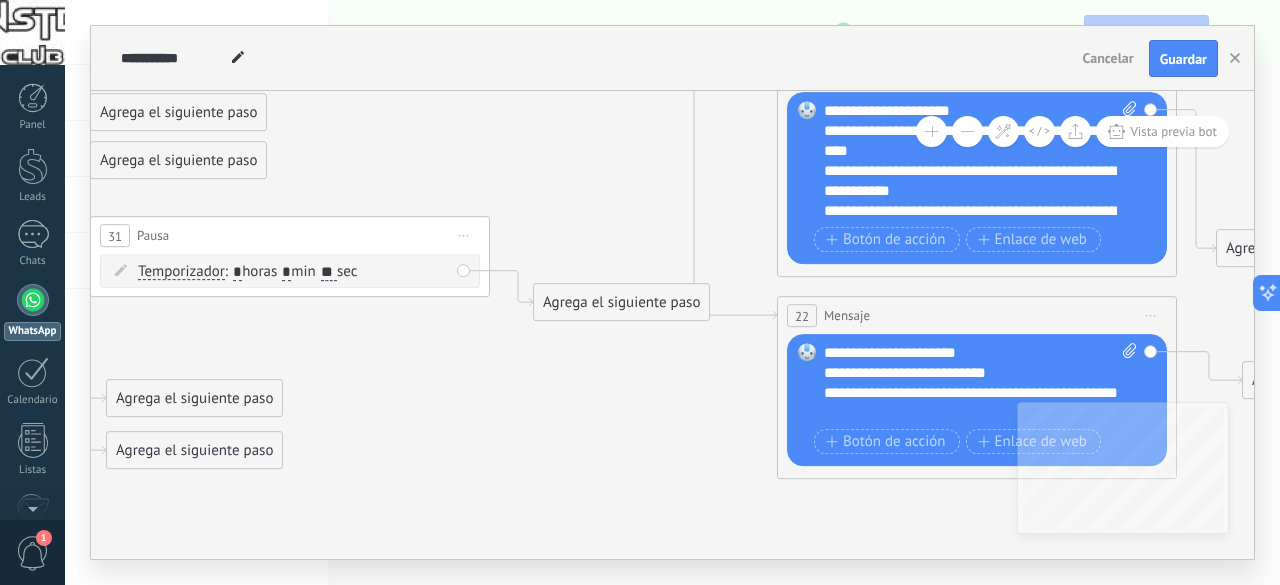 click 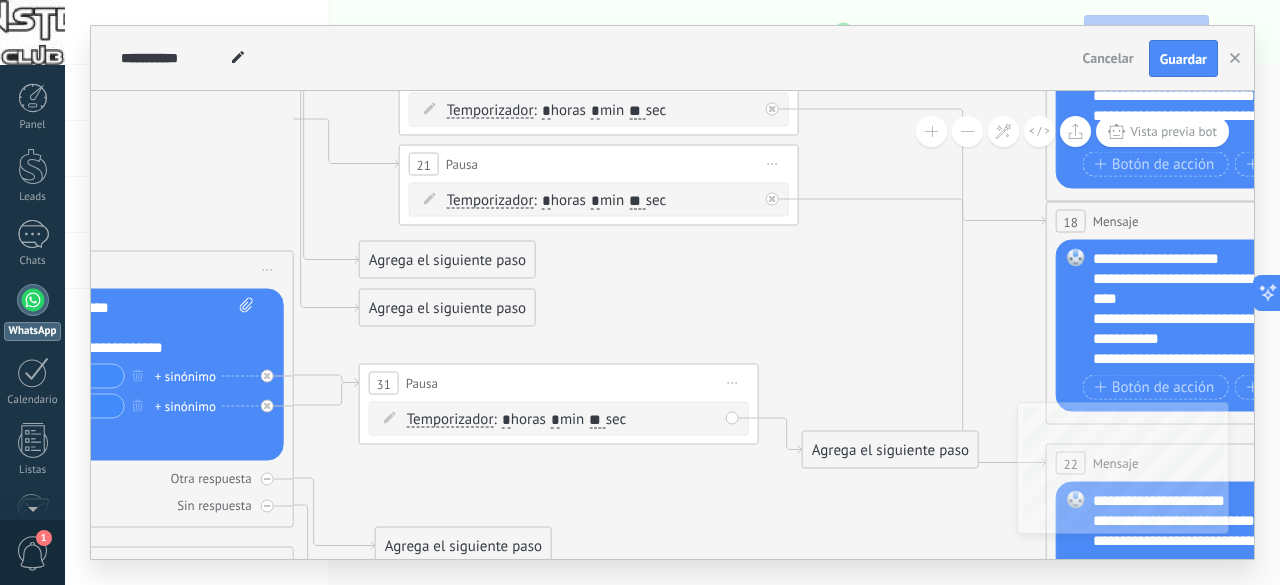 drag, startPoint x: 418, startPoint y: 349, endPoint x: 694, endPoint y: 454, distance: 295.29816 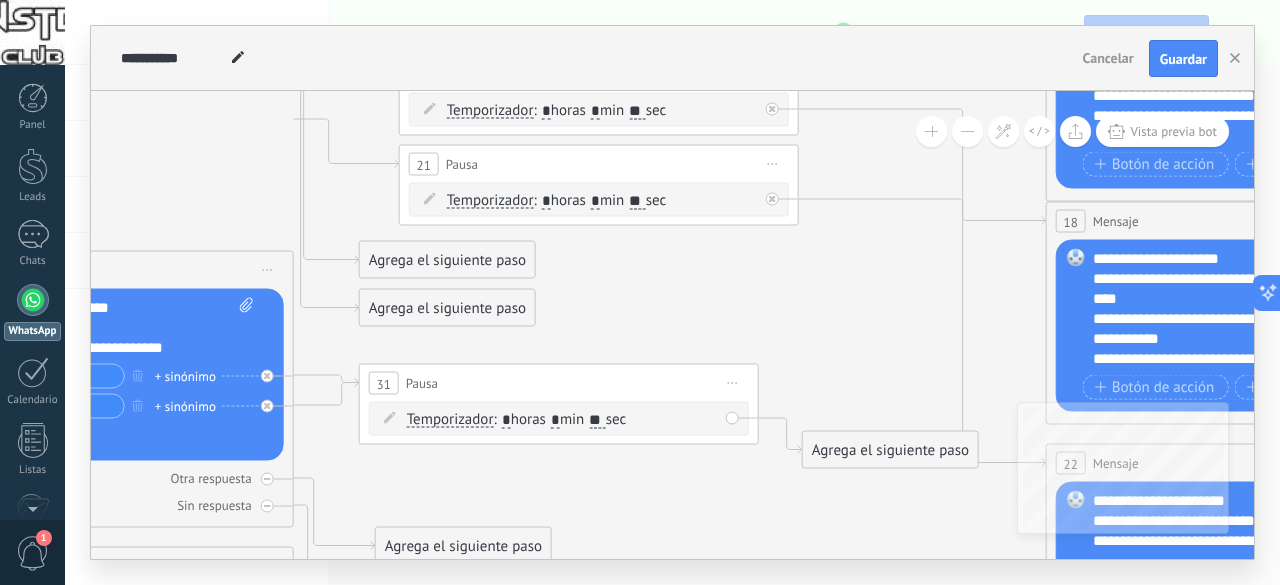 click 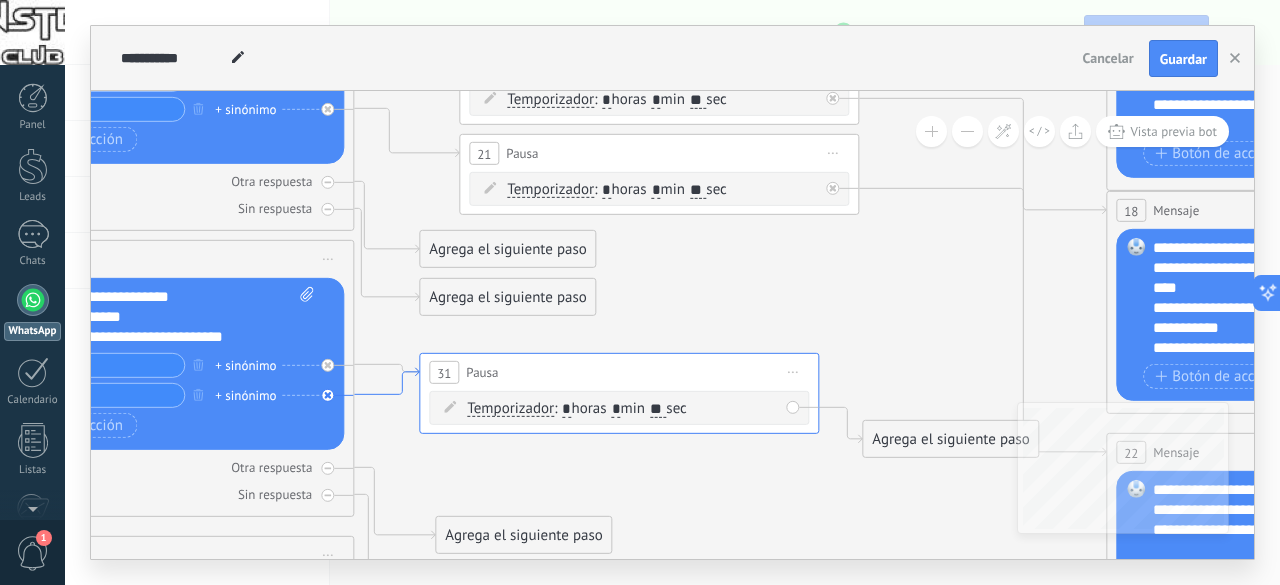 click 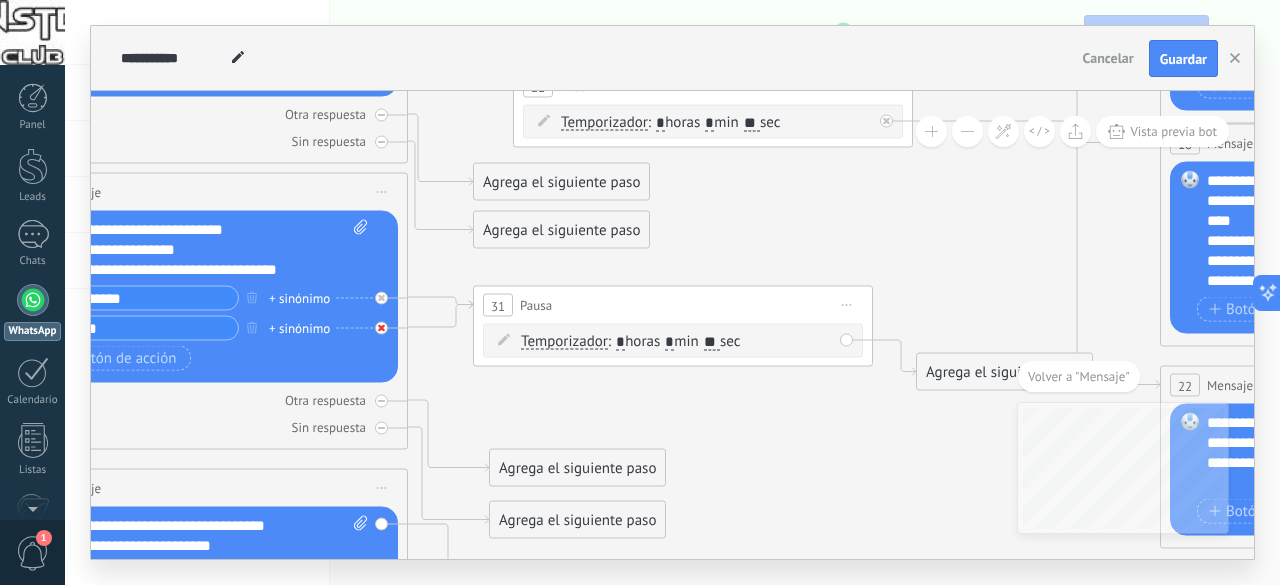 click 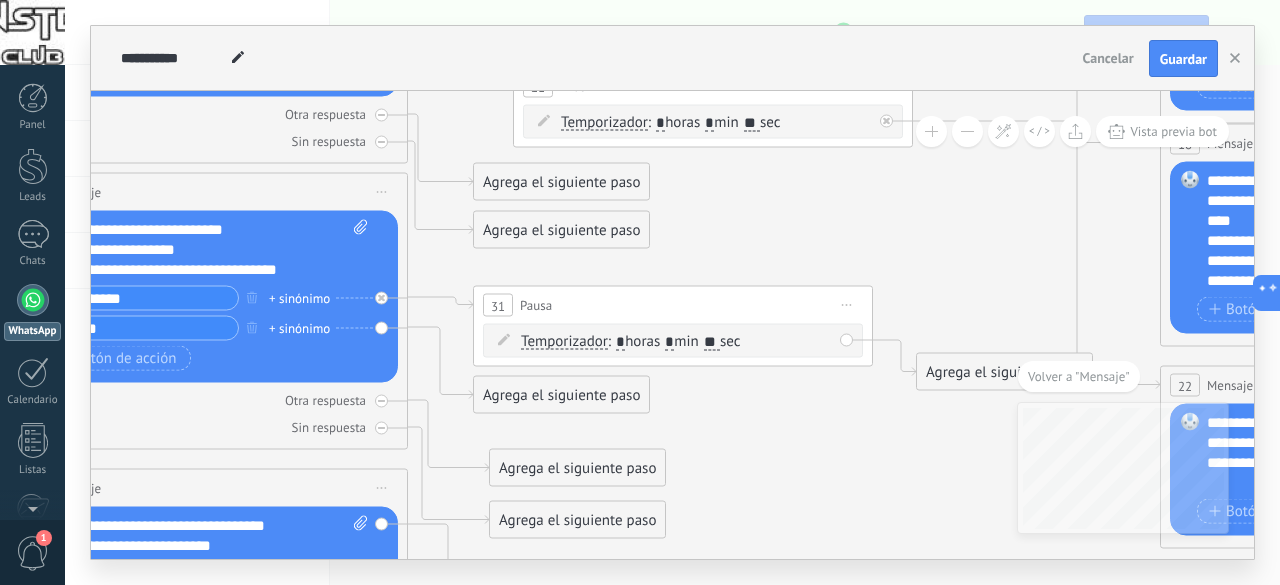 click on "Agrega el siguiente paso" at bounding box center (561, 395) 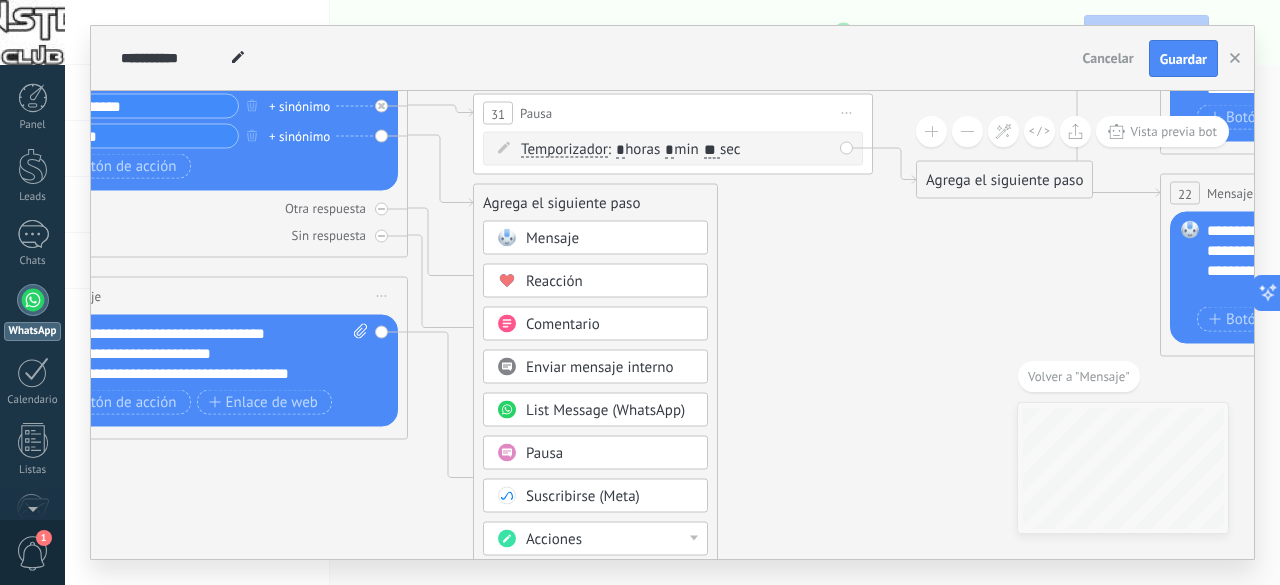 click on "Pausa" at bounding box center [610, 454] 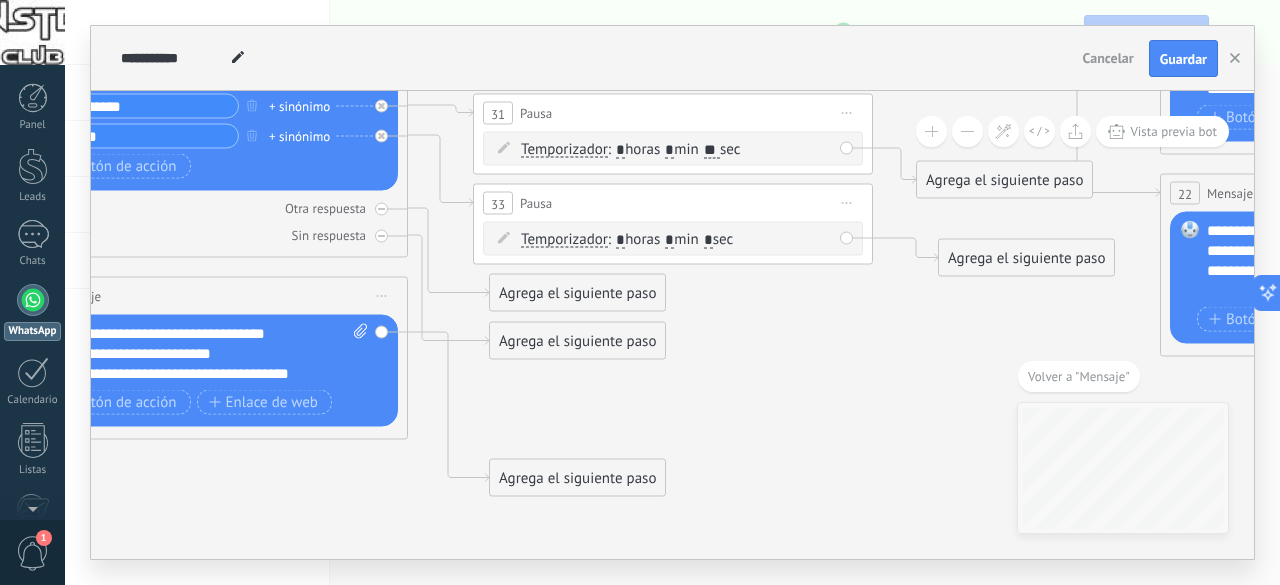 click on "*" at bounding box center [669, 240] 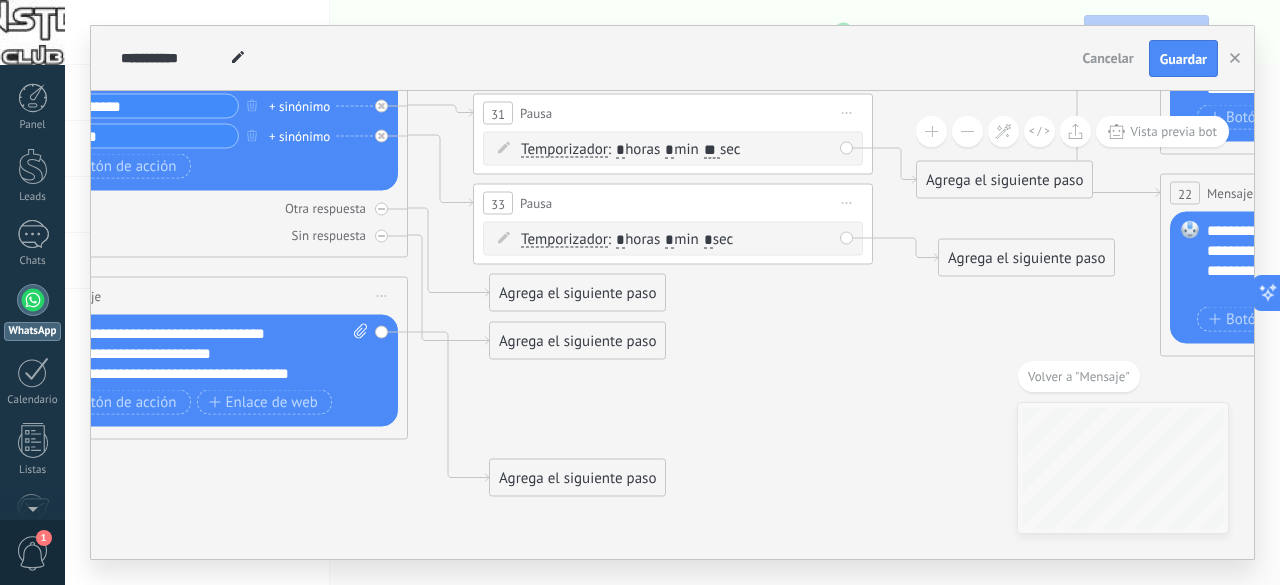 type on "*" 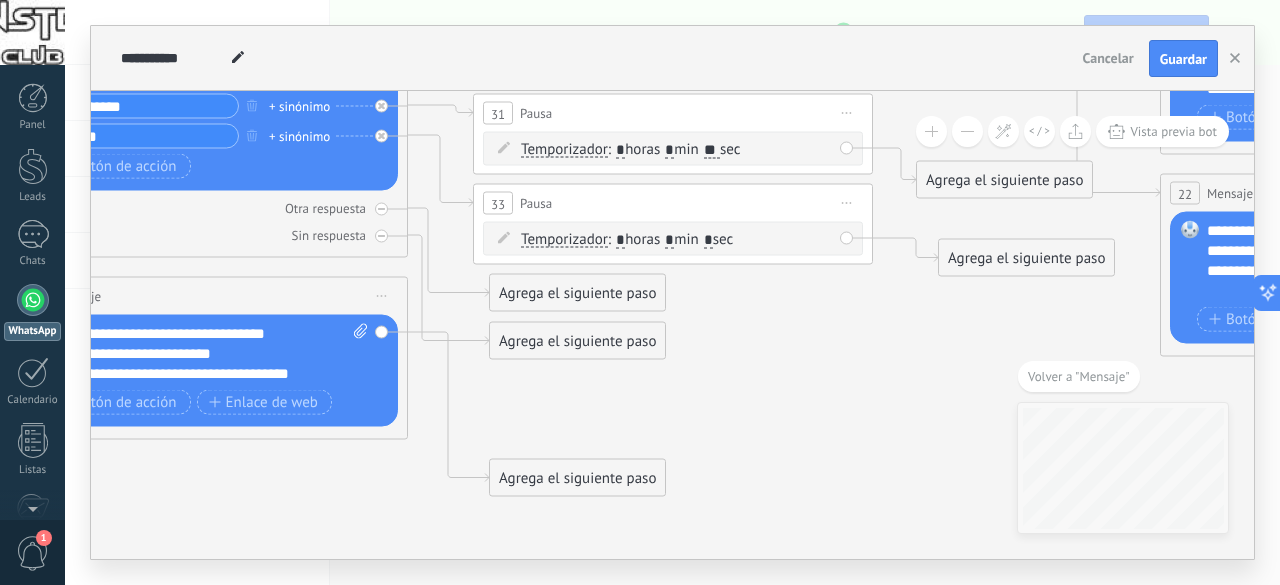 click on ":
*  horas
*  min  *  sec" at bounding box center (670, 239) 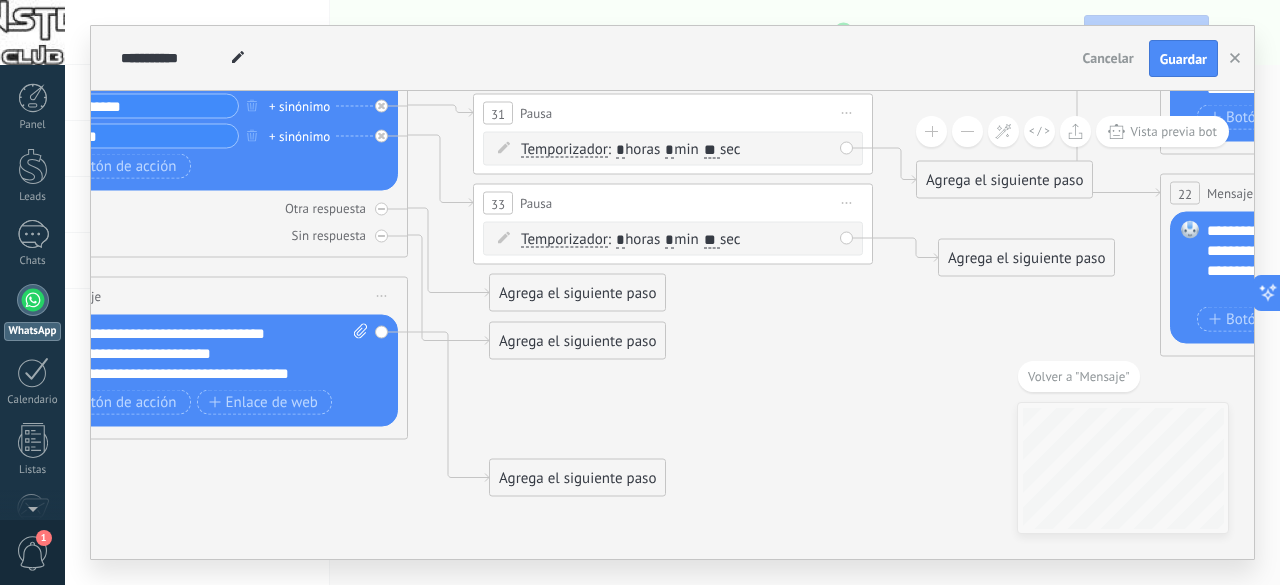type on "**" 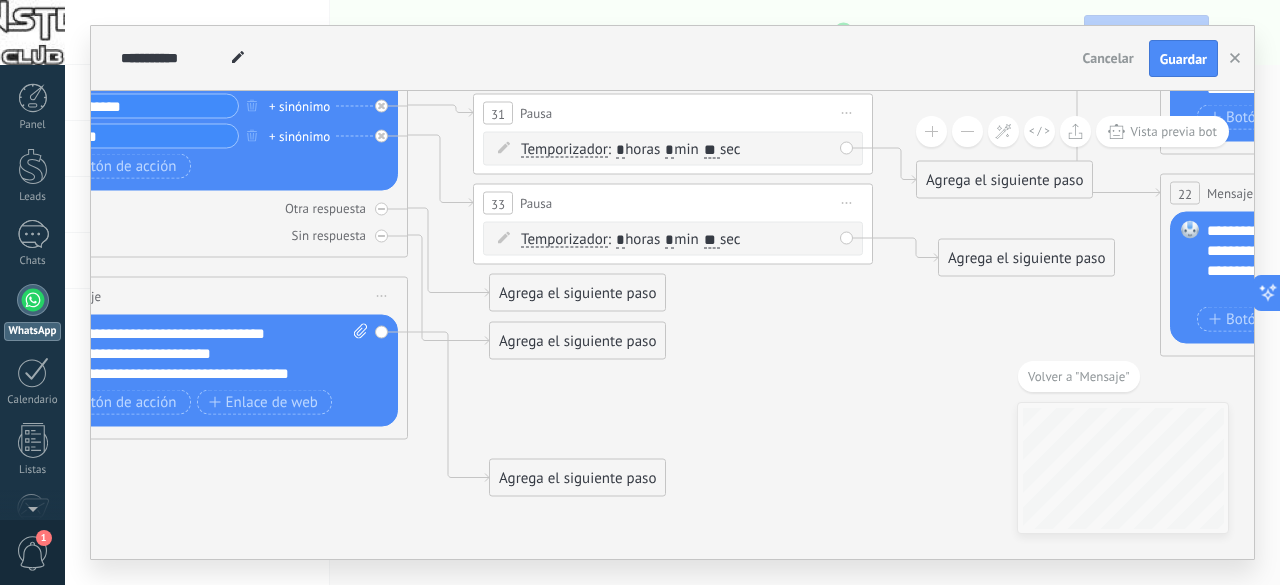 drag, startPoint x: 924, startPoint y: 370, endPoint x: 878, endPoint y: 357, distance: 47.801674 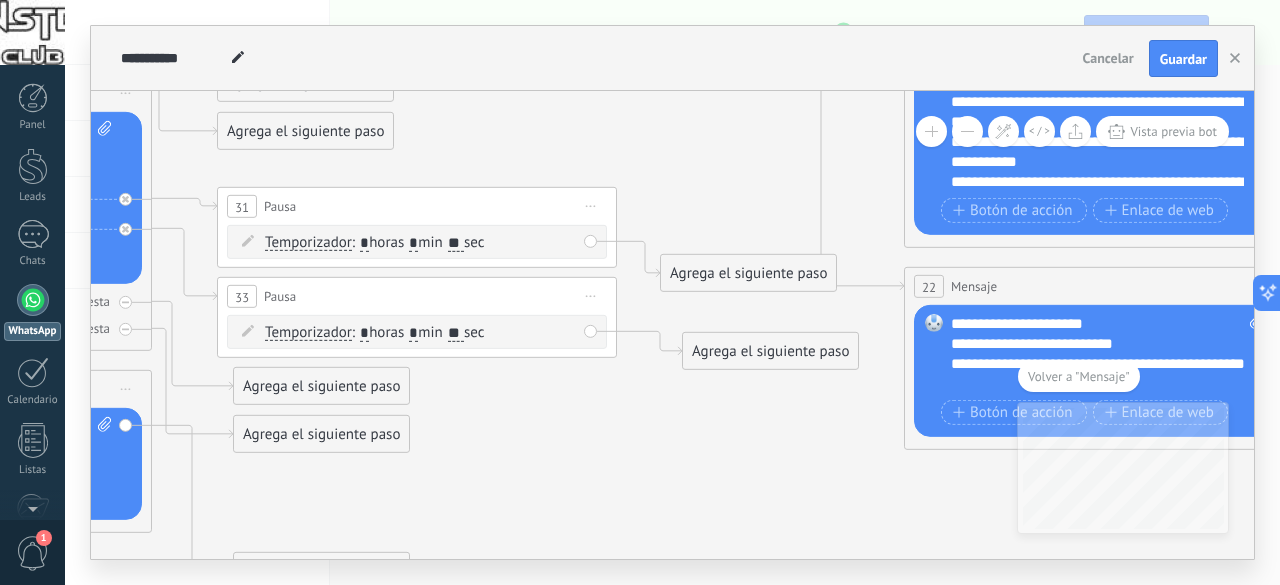 drag, startPoint x: 878, startPoint y: 357, endPoint x: 622, endPoint y: 451, distance: 272.7123 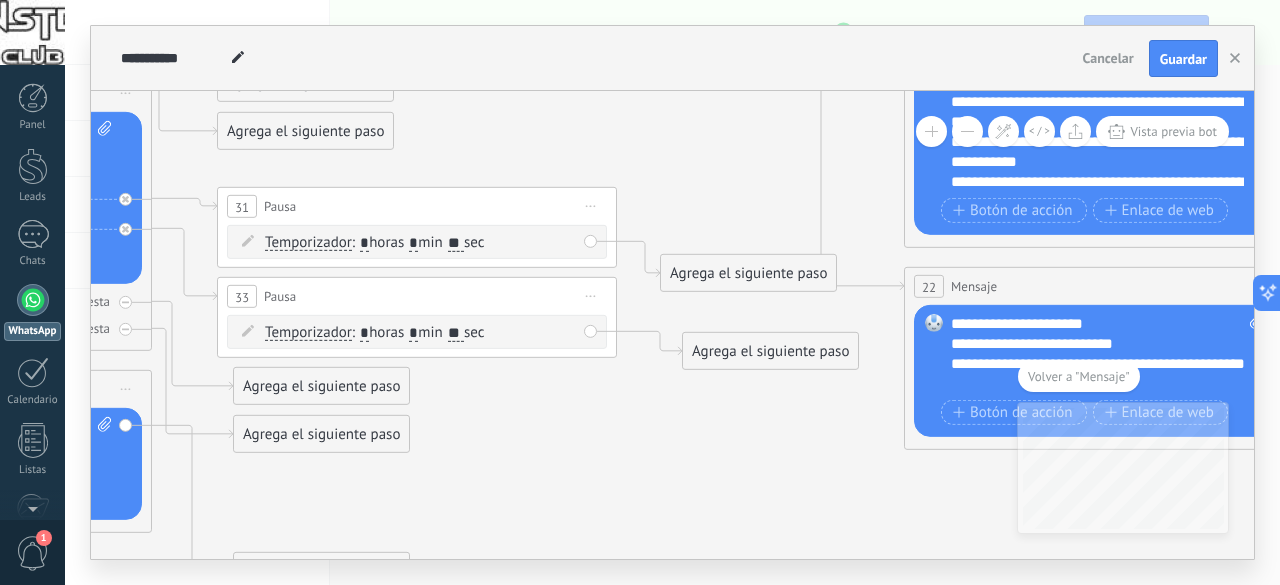 click 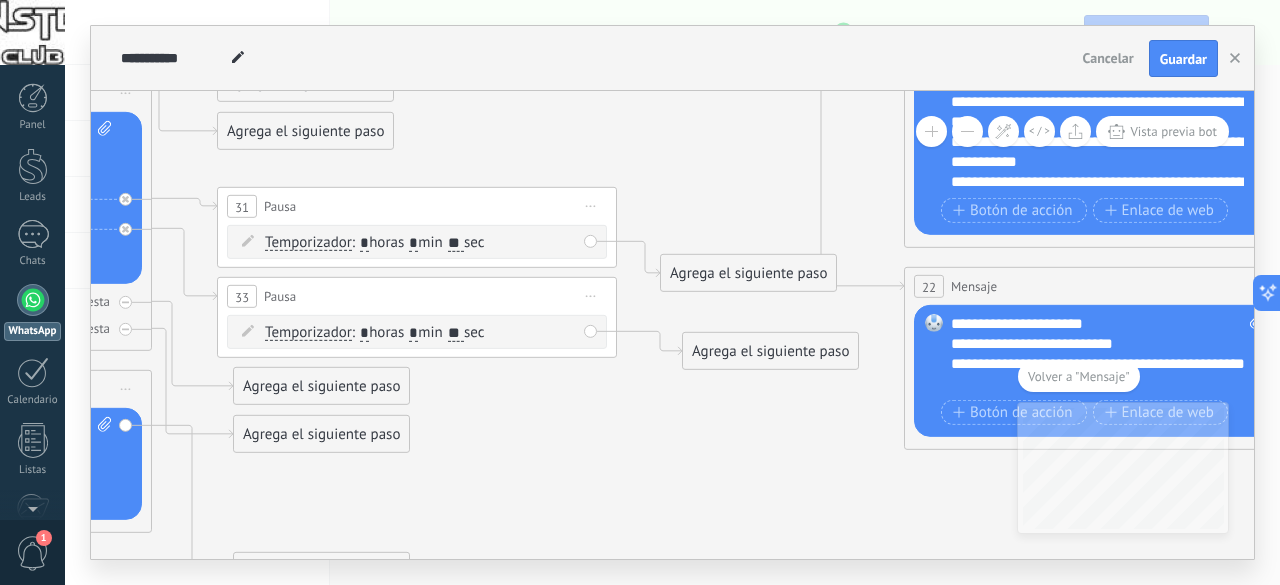 click on "Agrega el siguiente paso" at bounding box center [748, 273] 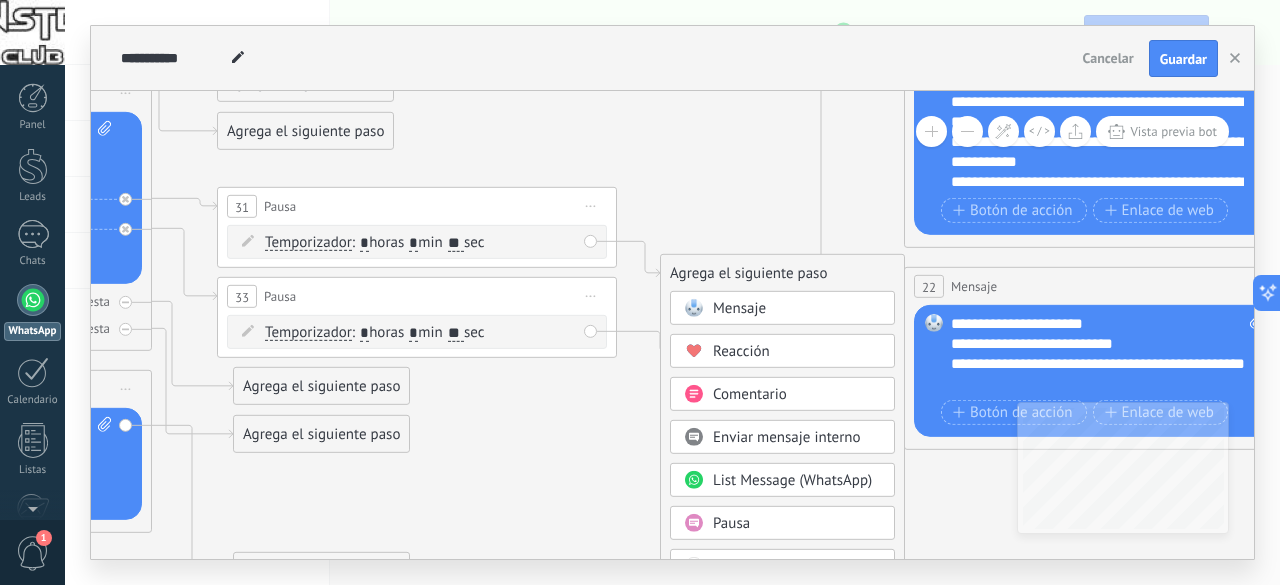 click on "Mensaje" at bounding box center (739, 308) 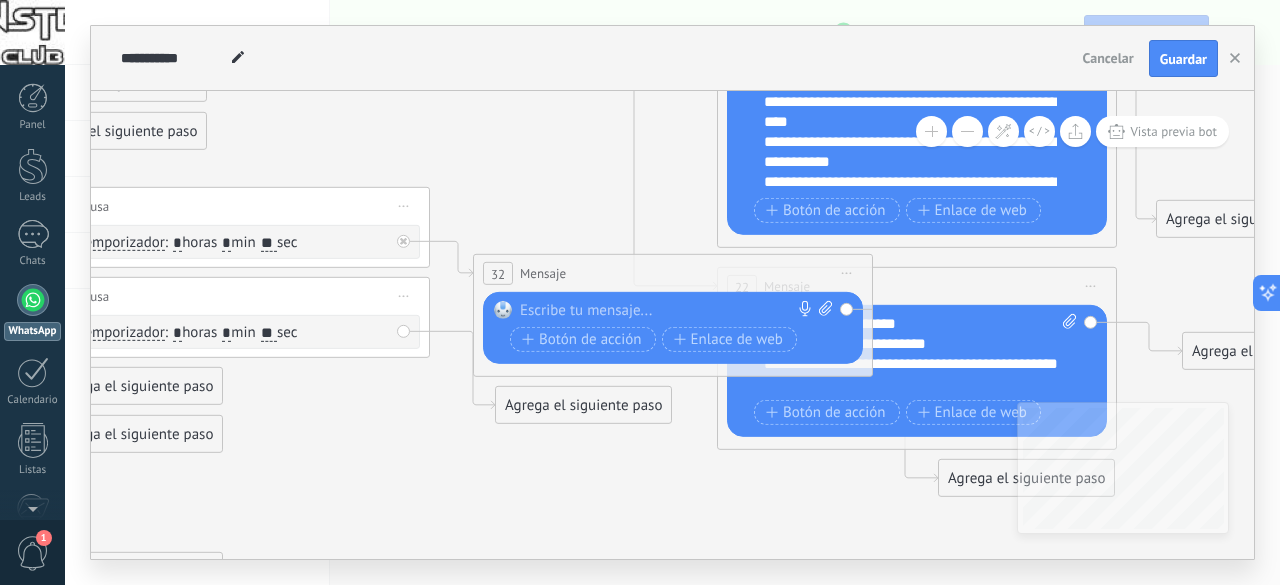 click at bounding box center (668, 311) 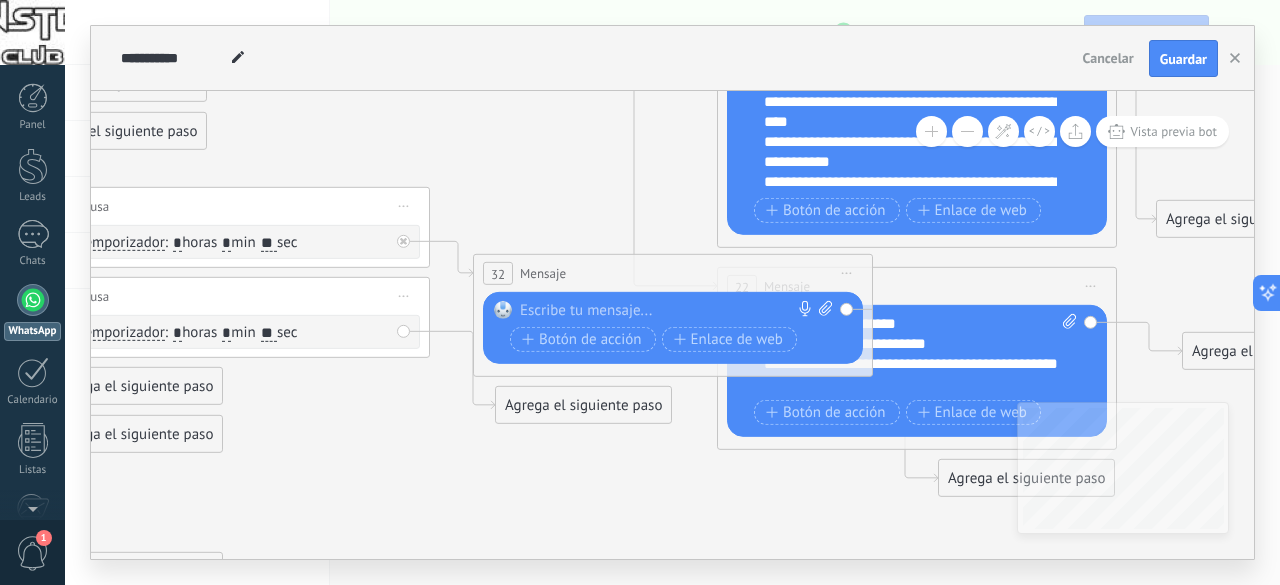 paste 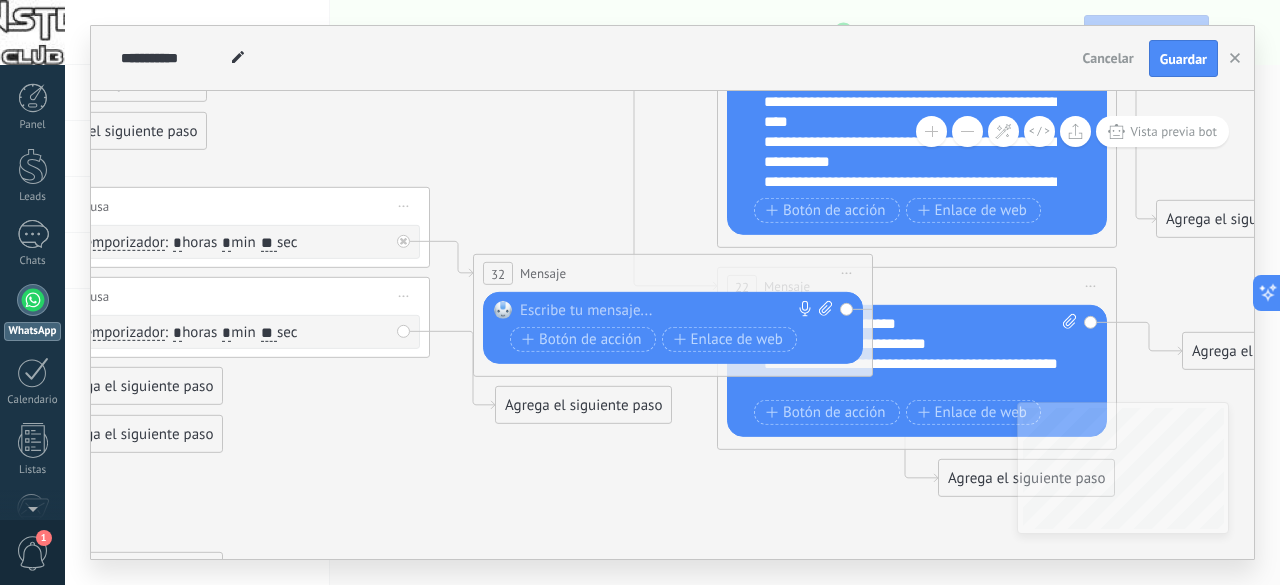 type 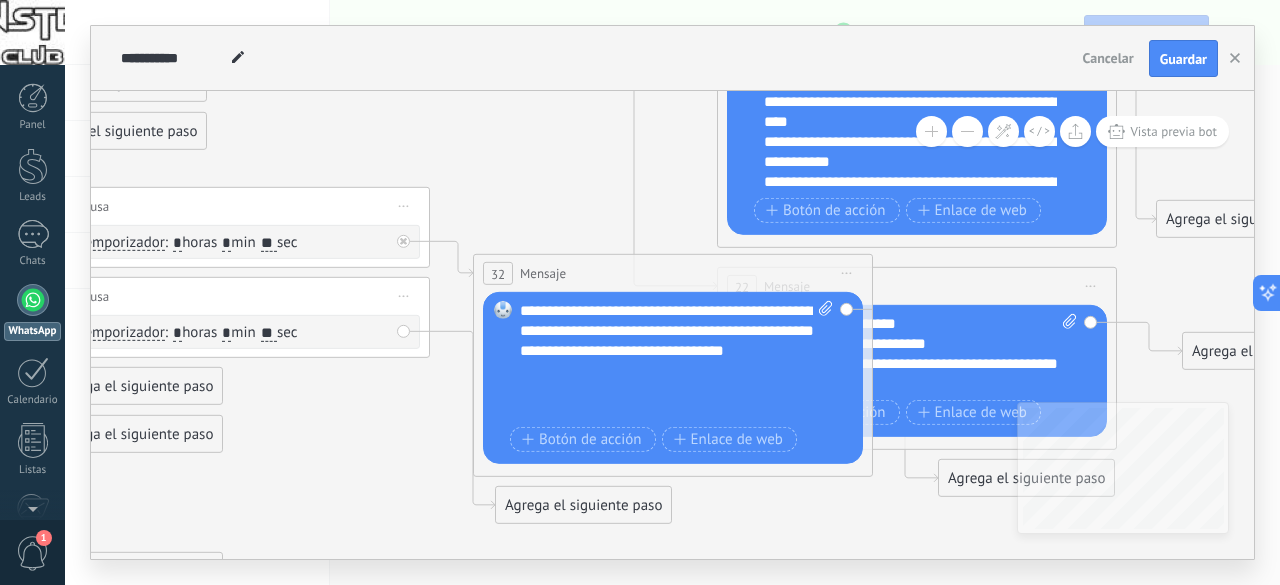 scroll, scrollTop: 19, scrollLeft: 0, axis: vertical 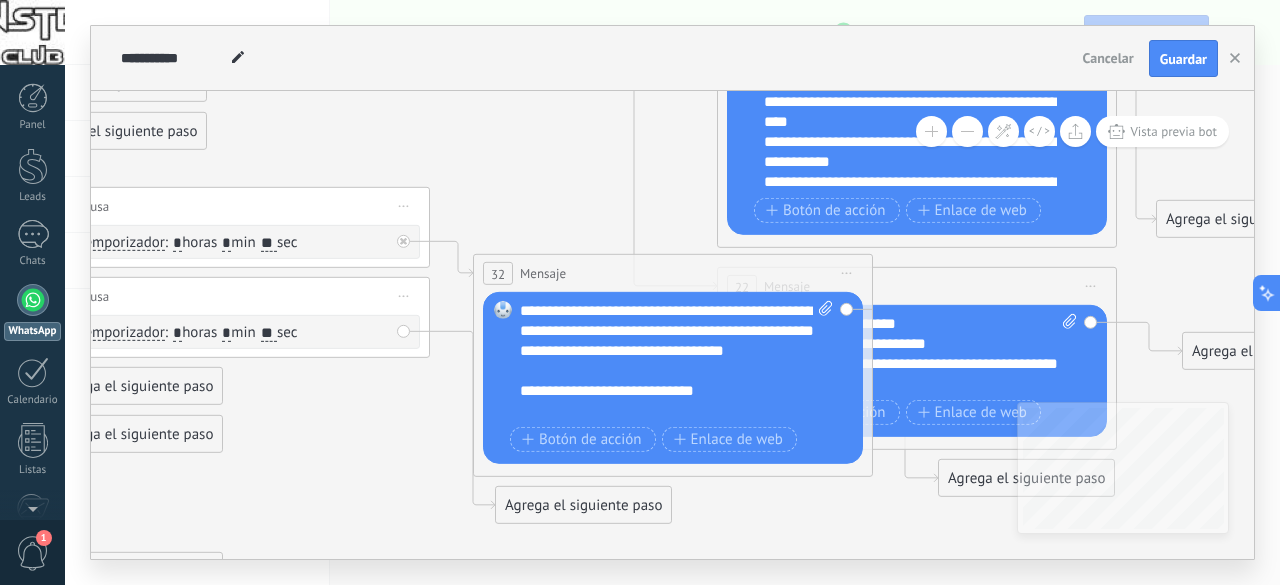 click 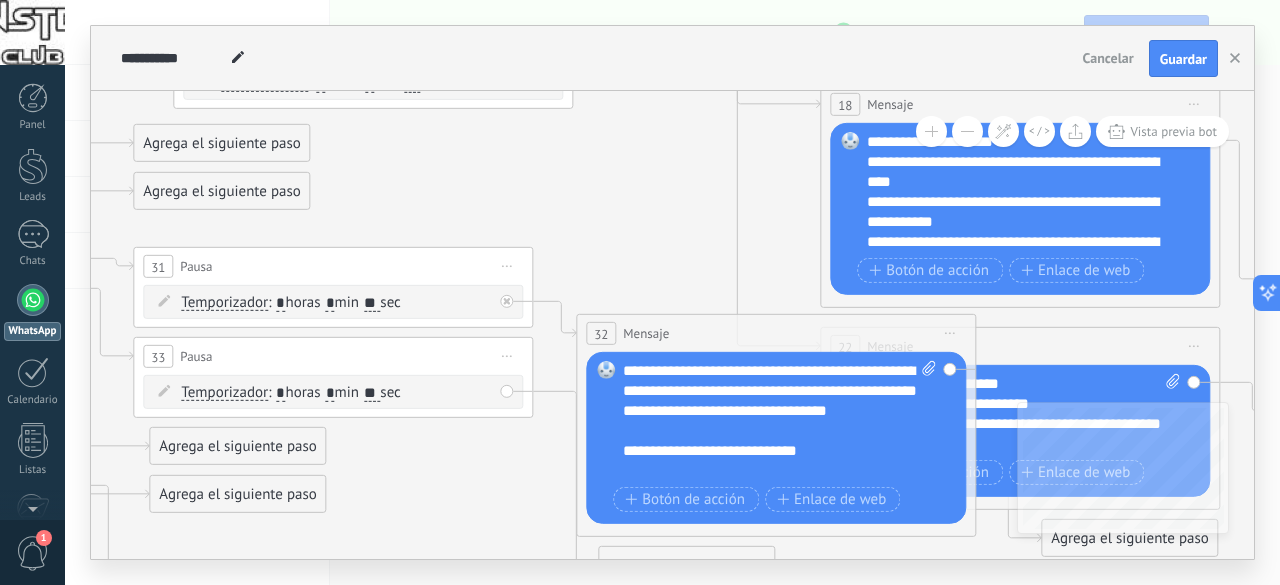 drag, startPoint x: 542, startPoint y: 165, endPoint x: 645, endPoint y: 225, distance: 119.20151 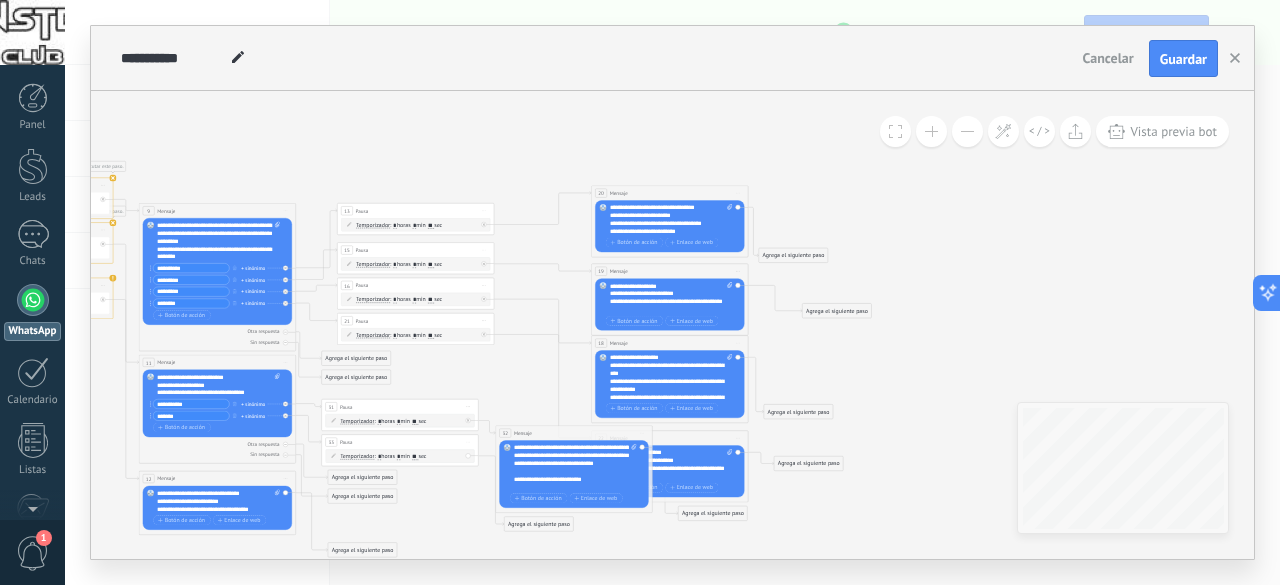 drag, startPoint x: 618, startPoint y: 188, endPoint x: 498, endPoint y: 374, distance: 221.3504 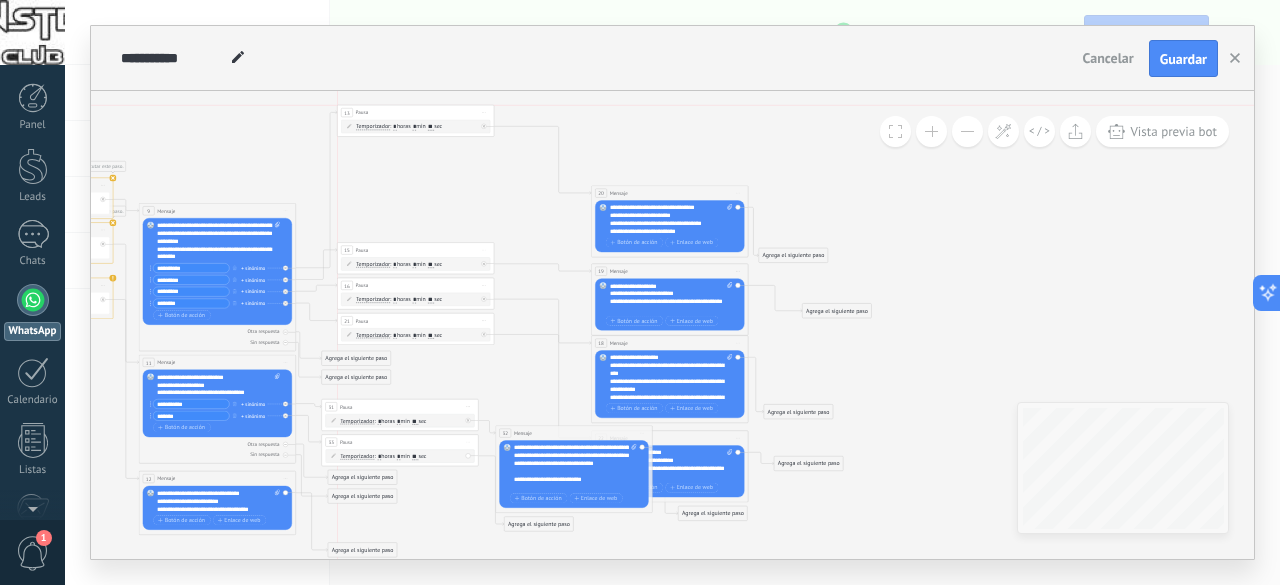 drag, startPoint x: 453, startPoint y: 206, endPoint x: 450, endPoint y: 111, distance: 95.047356 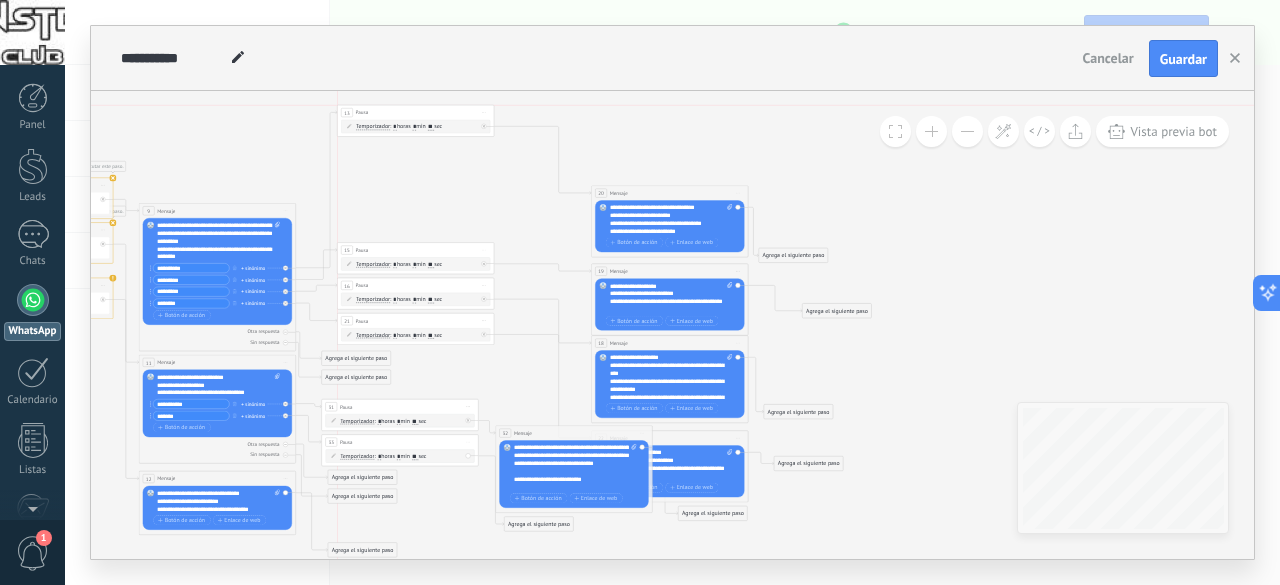 click on "13
Pausa
*****
Iniciar vista previa aquí
Cambiar nombre
Duplicar
Borrar" at bounding box center [416, 113] 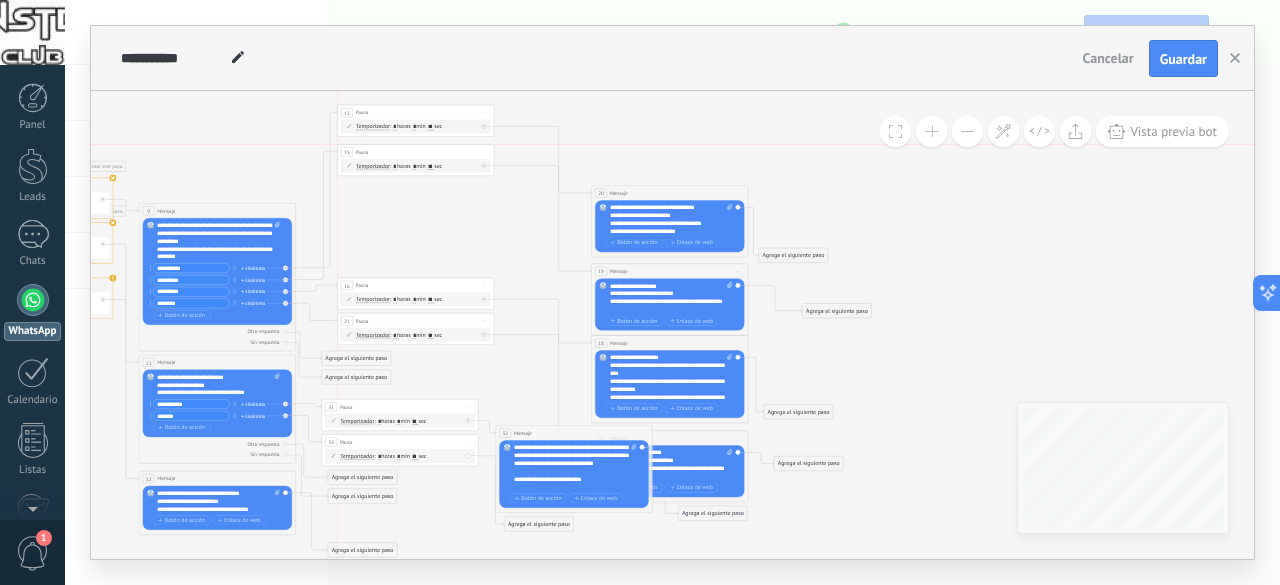 drag, startPoint x: 434, startPoint y: 255, endPoint x: 433, endPoint y: 155, distance: 100.005 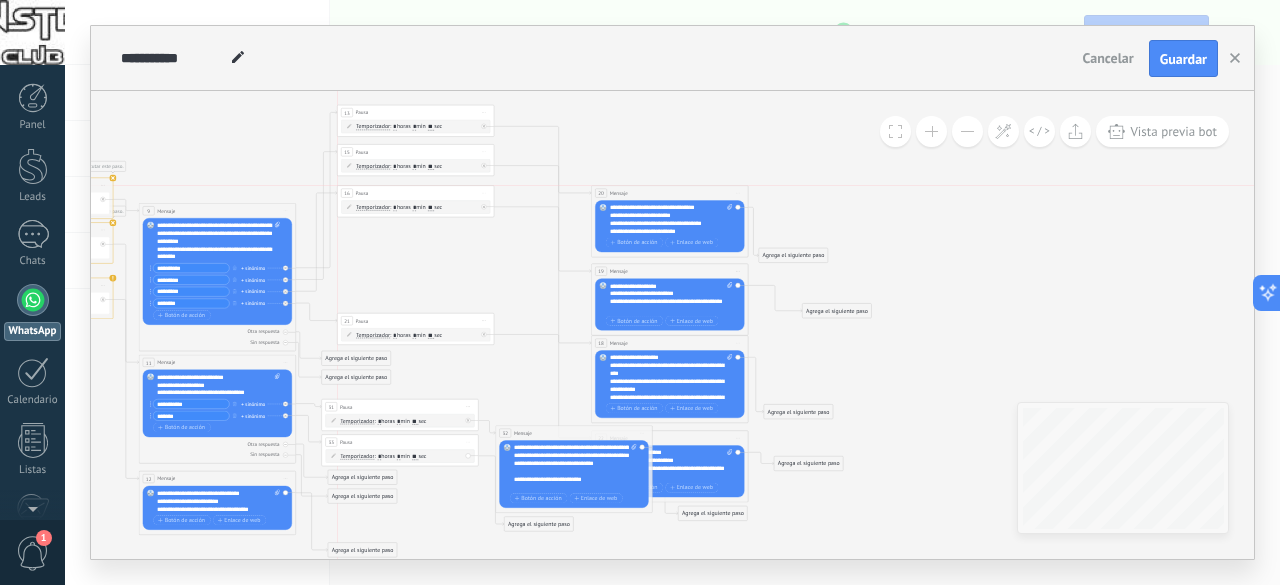 drag, startPoint x: 435, startPoint y: 283, endPoint x: 434, endPoint y: 188, distance: 95.005264 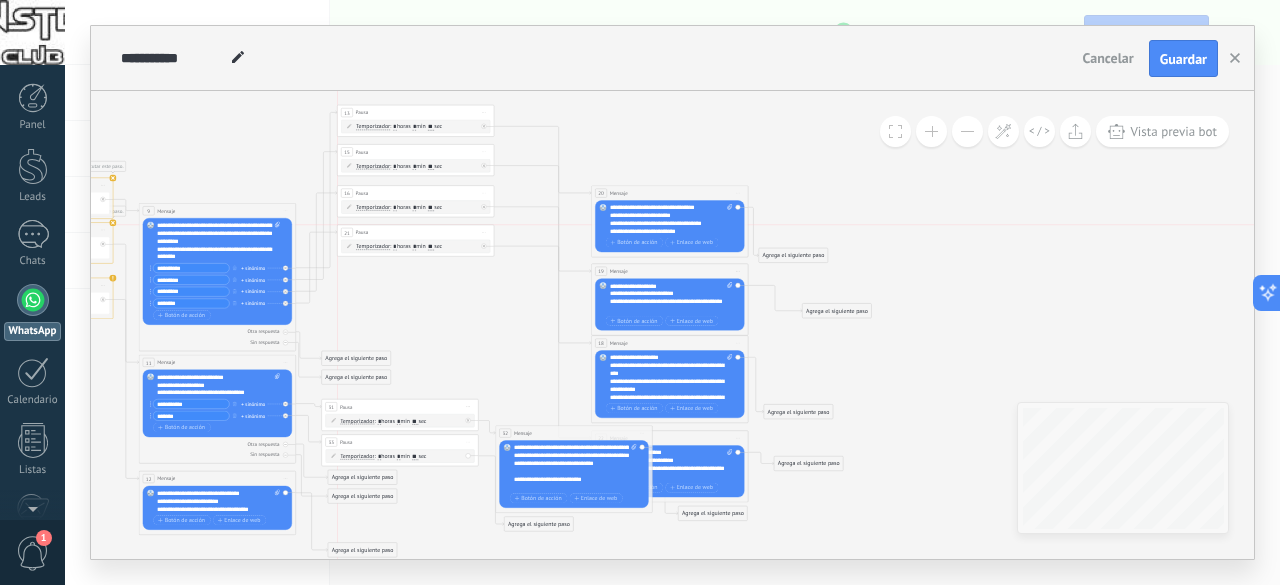 drag, startPoint x: 426, startPoint y: 318, endPoint x: 427, endPoint y: 227, distance: 91.00549 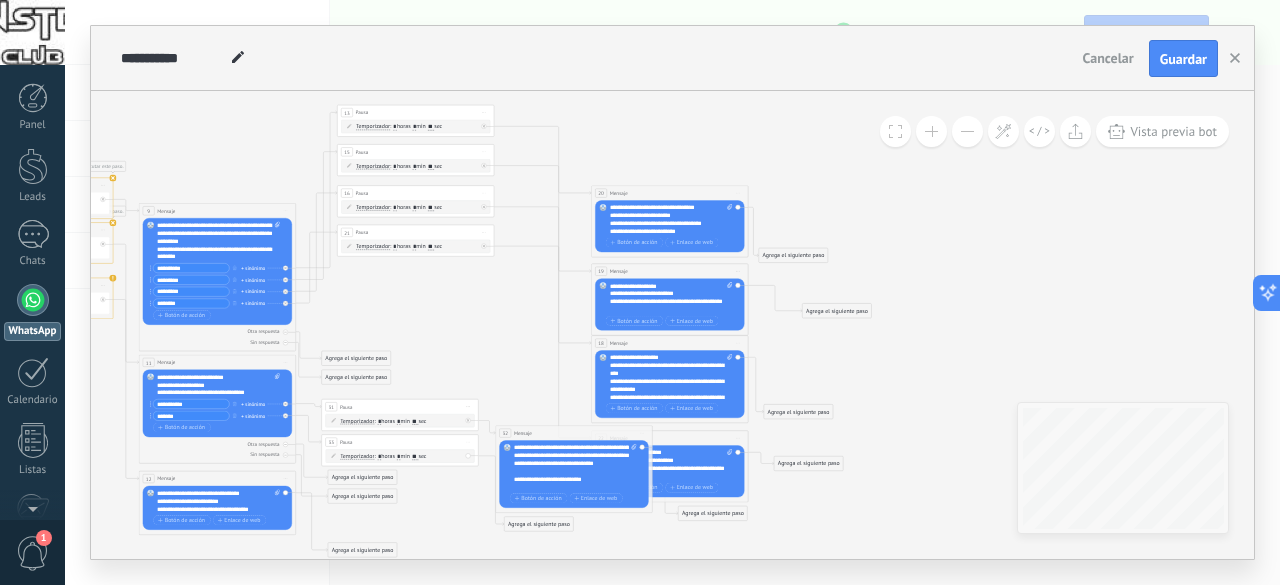 click 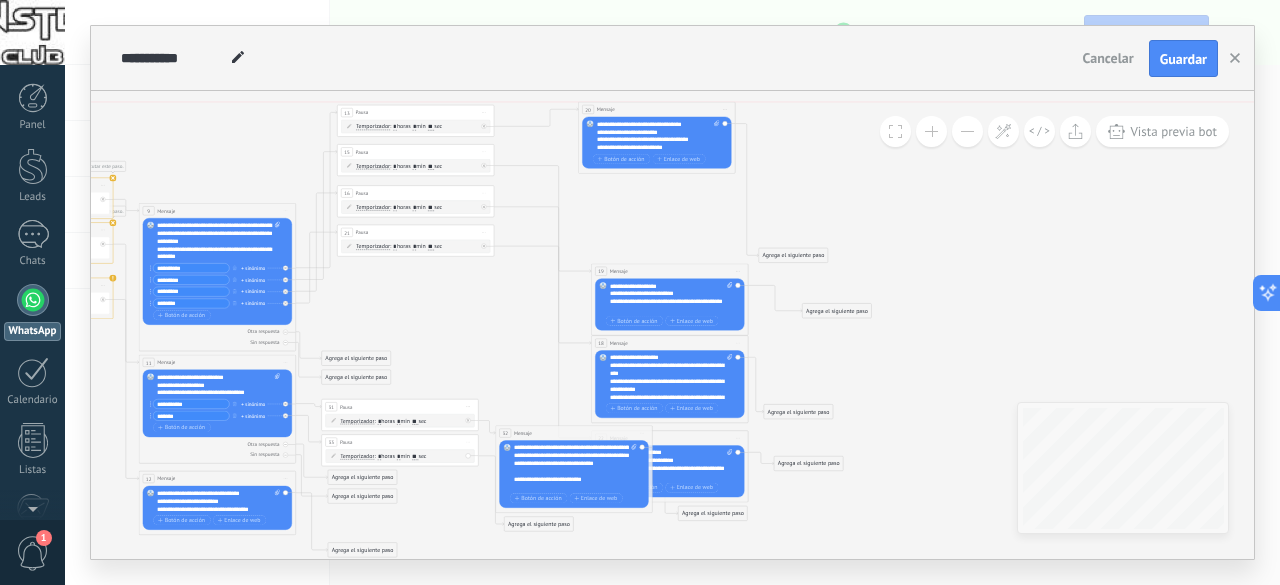 drag, startPoint x: 637, startPoint y: 190, endPoint x: 624, endPoint y: 103, distance: 87.965904 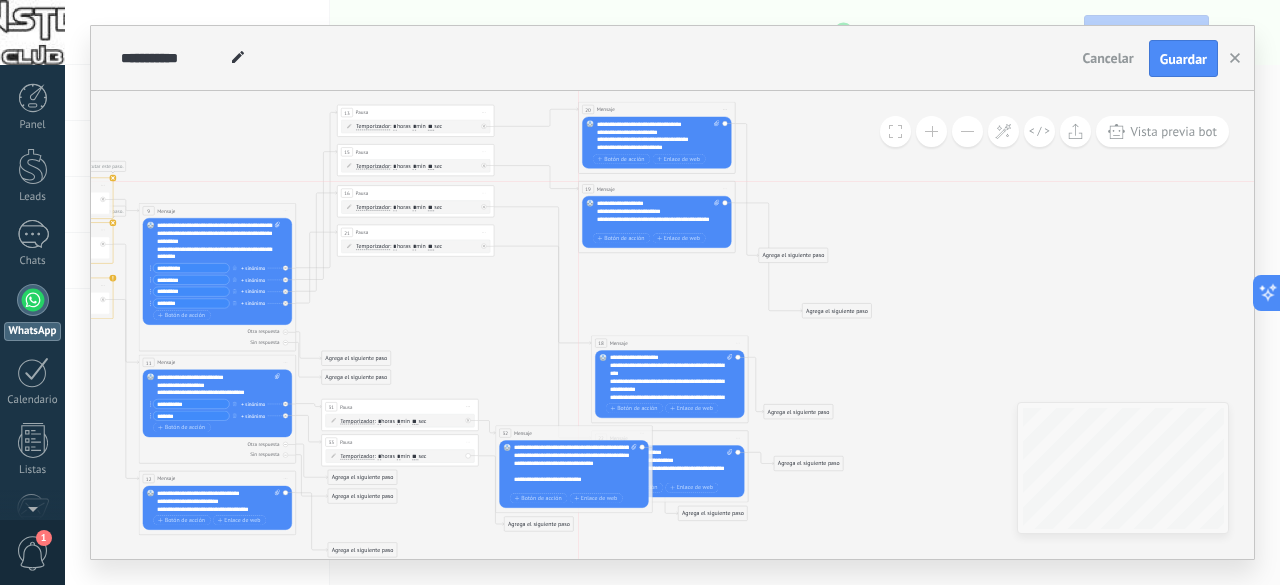drag, startPoint x: 668, startPoint y: 277, endPoint x: 658, endPoint y: 191, distance: 86.579445 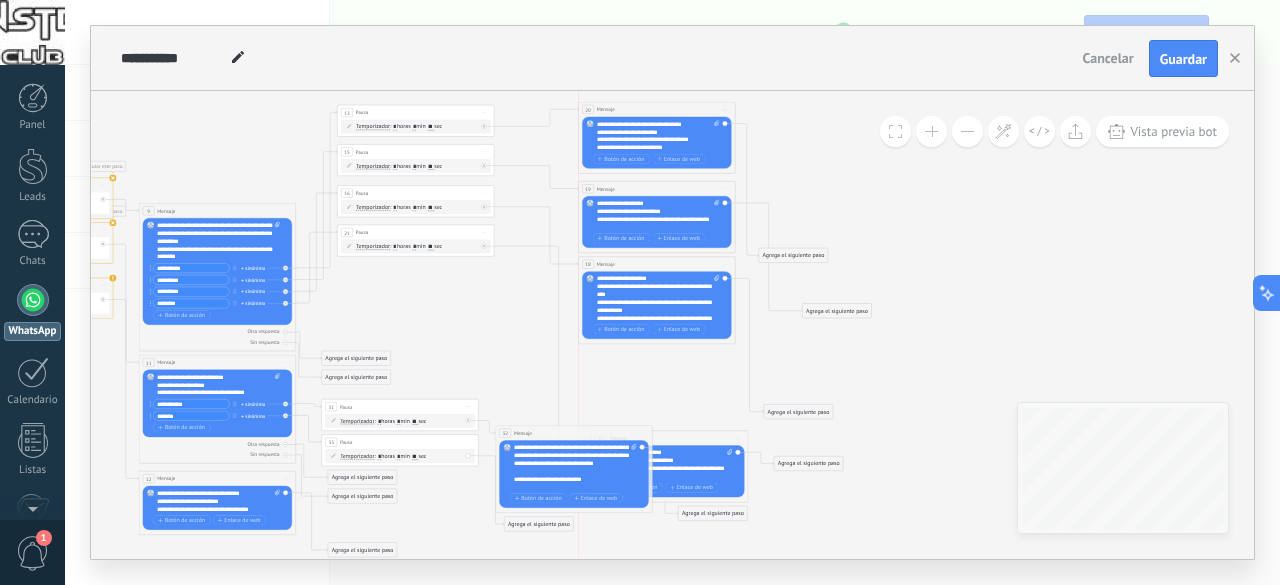 drag, startPoint x: 664, startPoint y: 344, endPoint x: 648, endPoint y: 265, distance: 80.60397 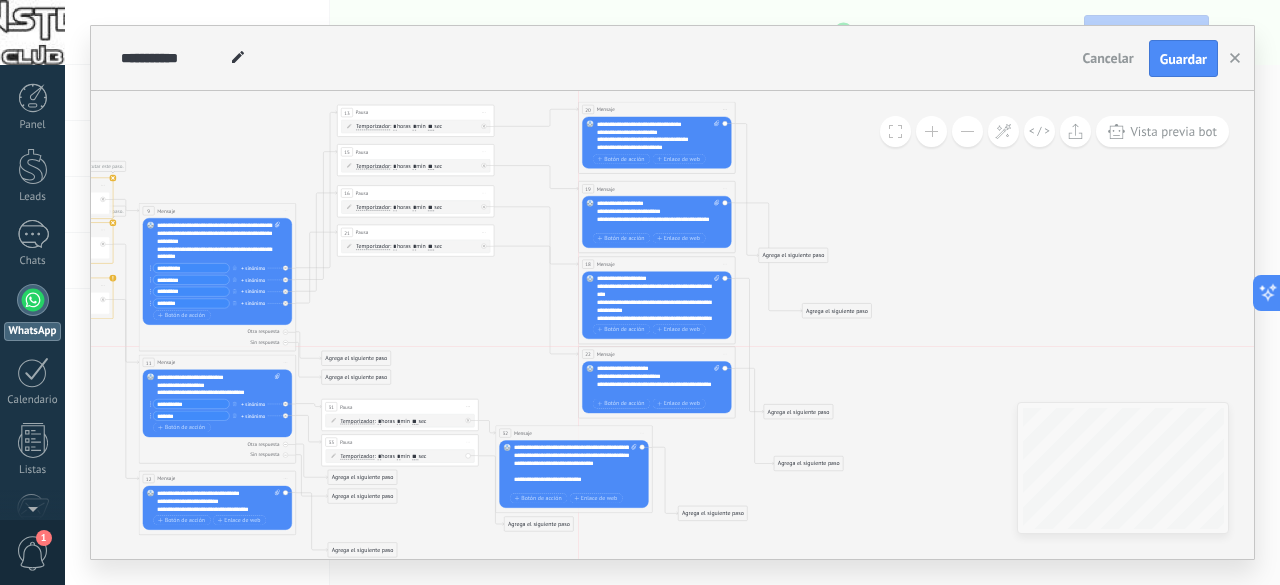 drag, startPoint x: 684, startPoint y: 438, endPoint x: 672, endPoint y: 354, distance: 84.85281 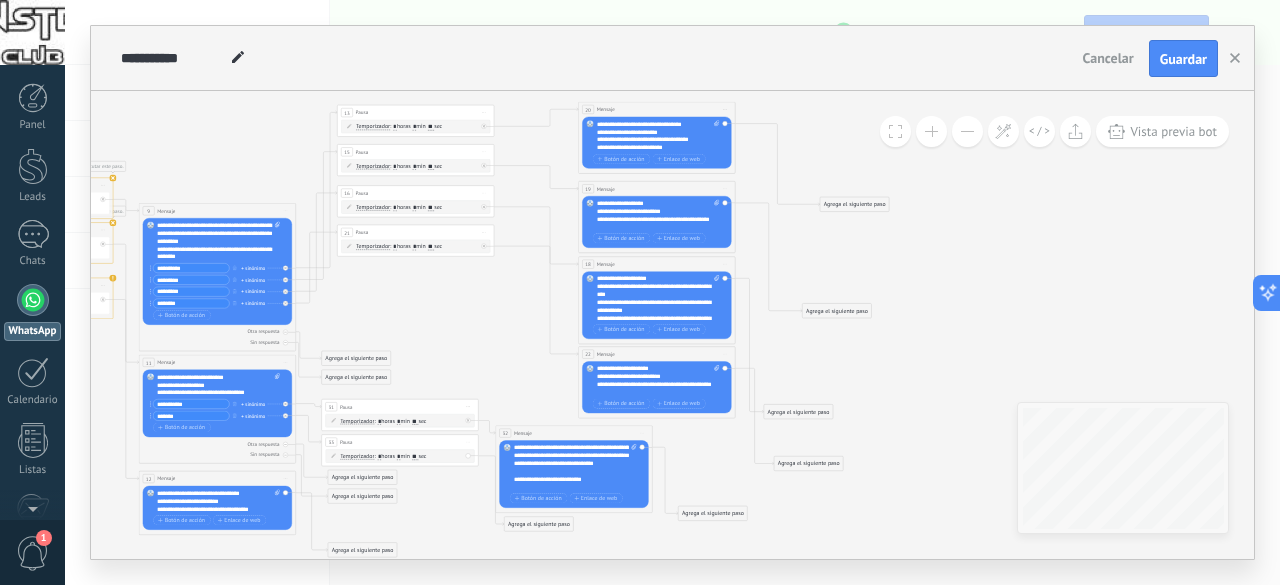 drag, startPoint x: 794, startPoint y: 254, endPoint x: 854, endPoint y: 199, distance: 81.394104 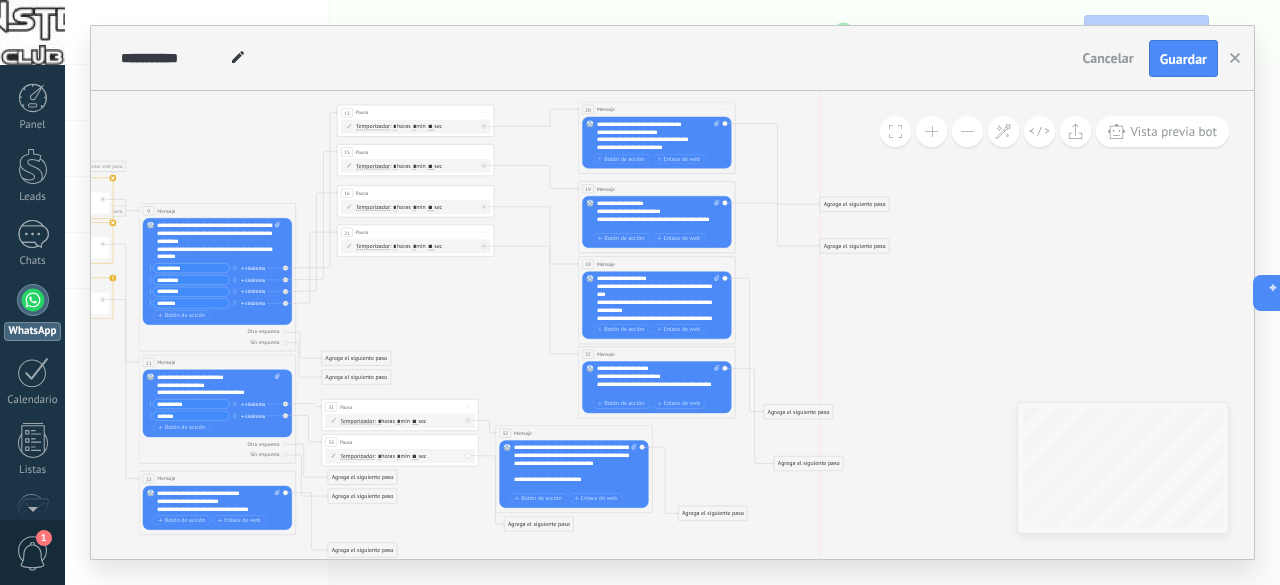 drag, startPoint x: 824, startPoint y: 309, endPoint x: 843, endPoint y: 244, distance: 67.72001 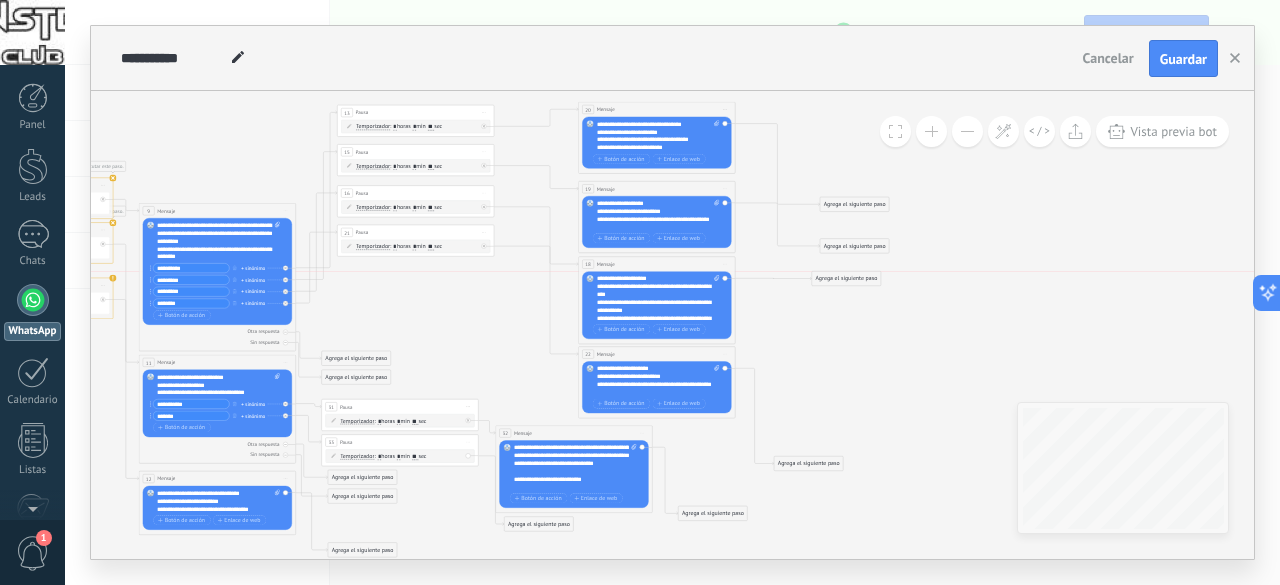 drag, startPoint x: 818, startPoint y: 407, endPoint x: 866, endPoint y: 272, distance: 143.27945 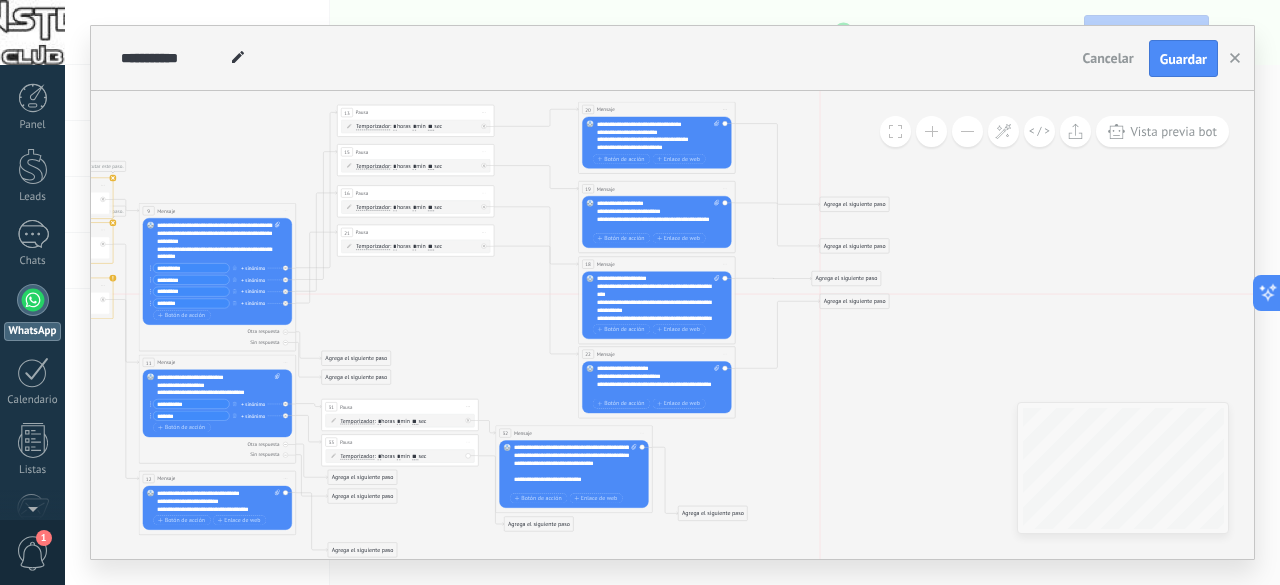 drag, startPoint x: 811, startPoint y: 464, endPoint x: 854, endPoint y: 303, distance: 166.64333 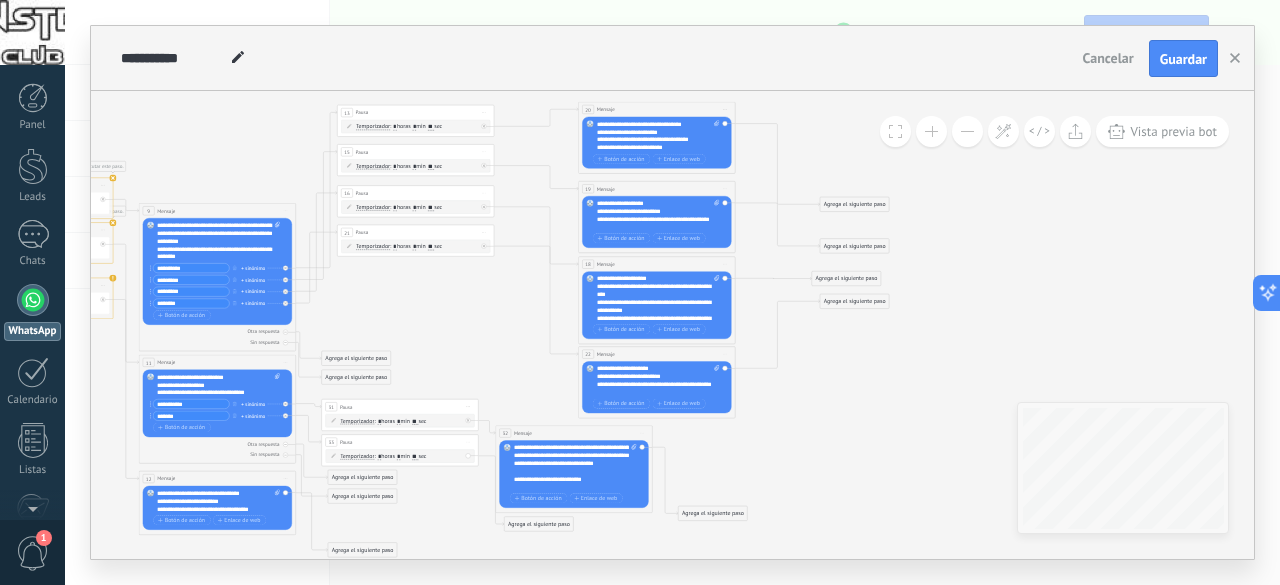 click on "Agrega el siguiente paso" at bounding box center (854, 204) 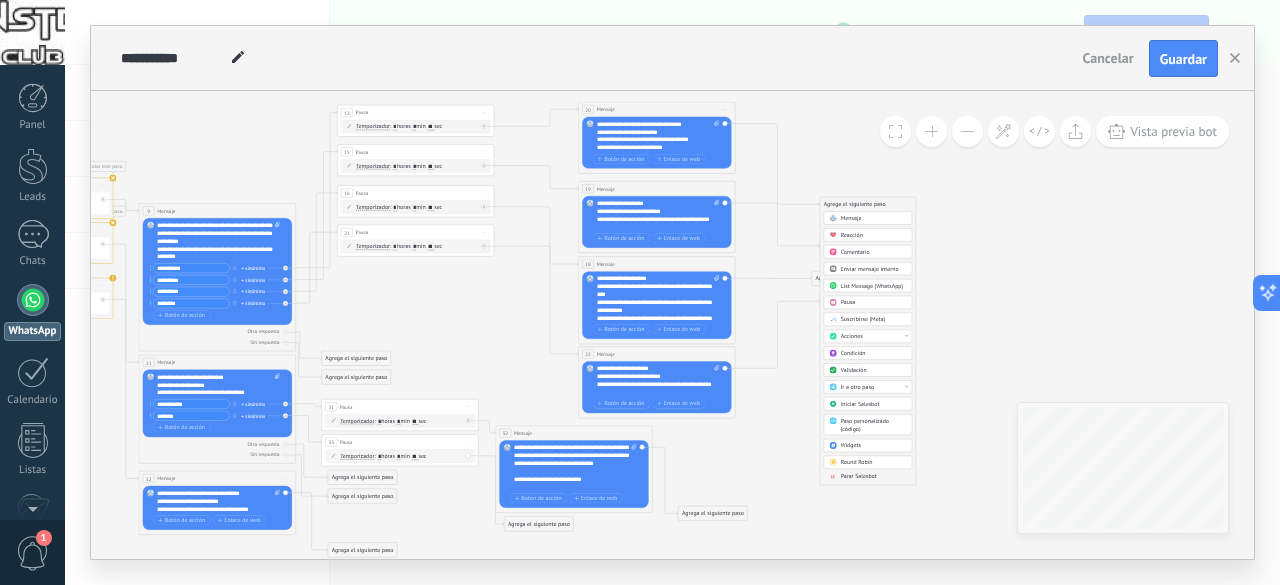 click on "Pausa" at bounding box center (848, 302) 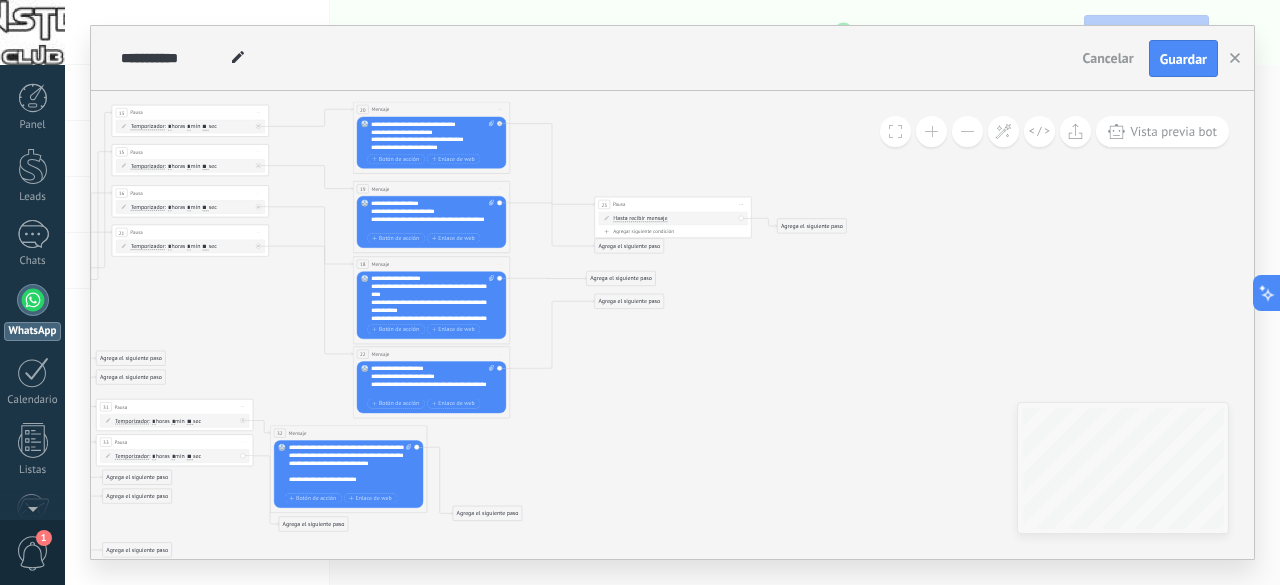 click 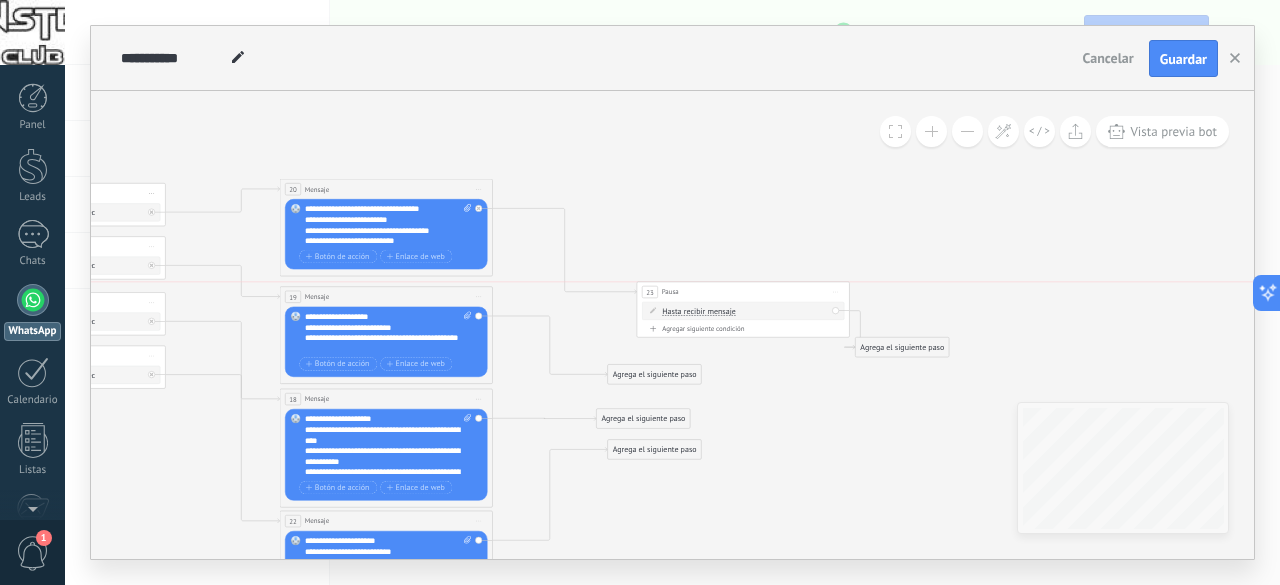 drag, startPoint x: 684, startPoint y: 313, endPoint x: 714, endPoint y: 285, distance: 41.036568 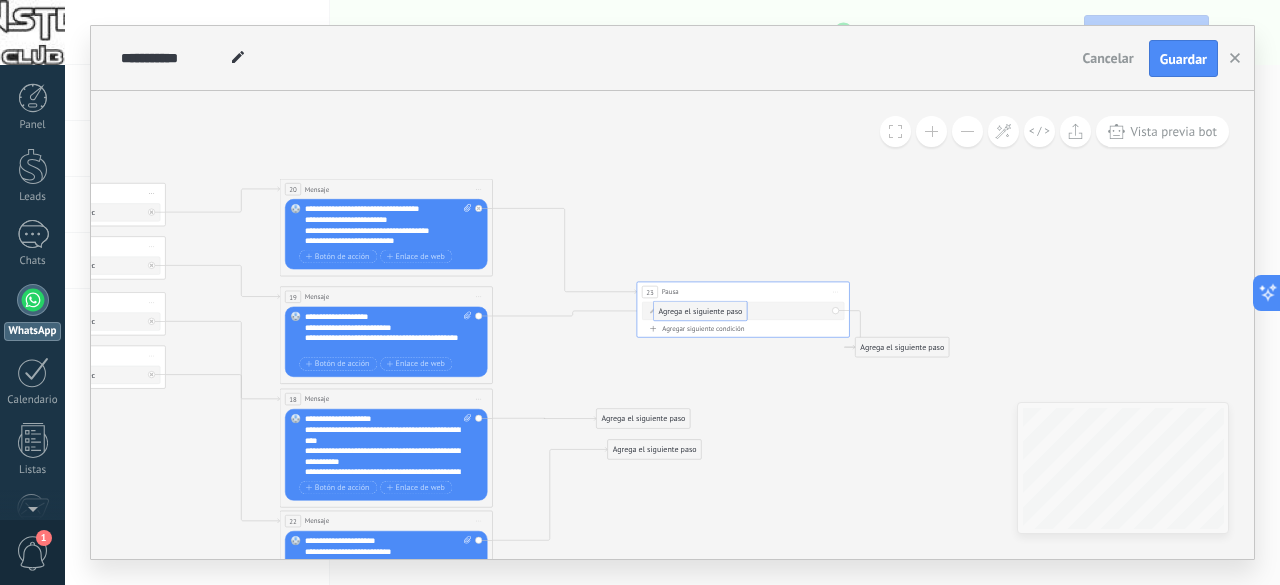 drag, startPoint x: 674, startPoint y: 373, endPoint x: 720, endPoint y: 310, distance: 78.00641 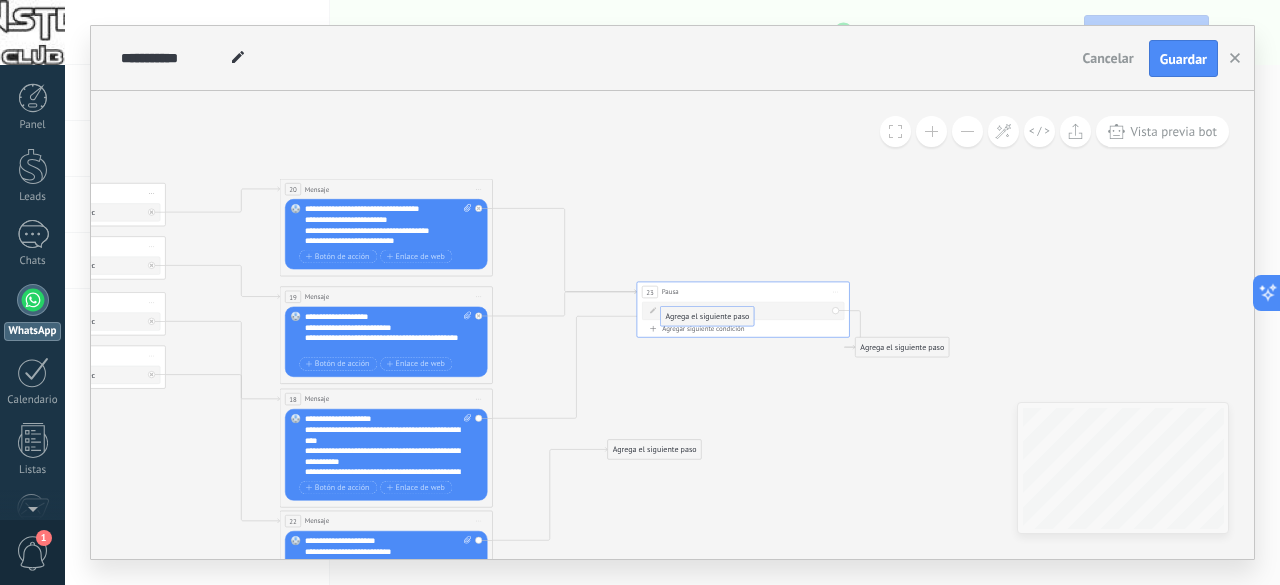 drag, startPoint x: 668, startPoint y: 418, endPoint x: 732, endPoint y: 316, distance: 120.41595 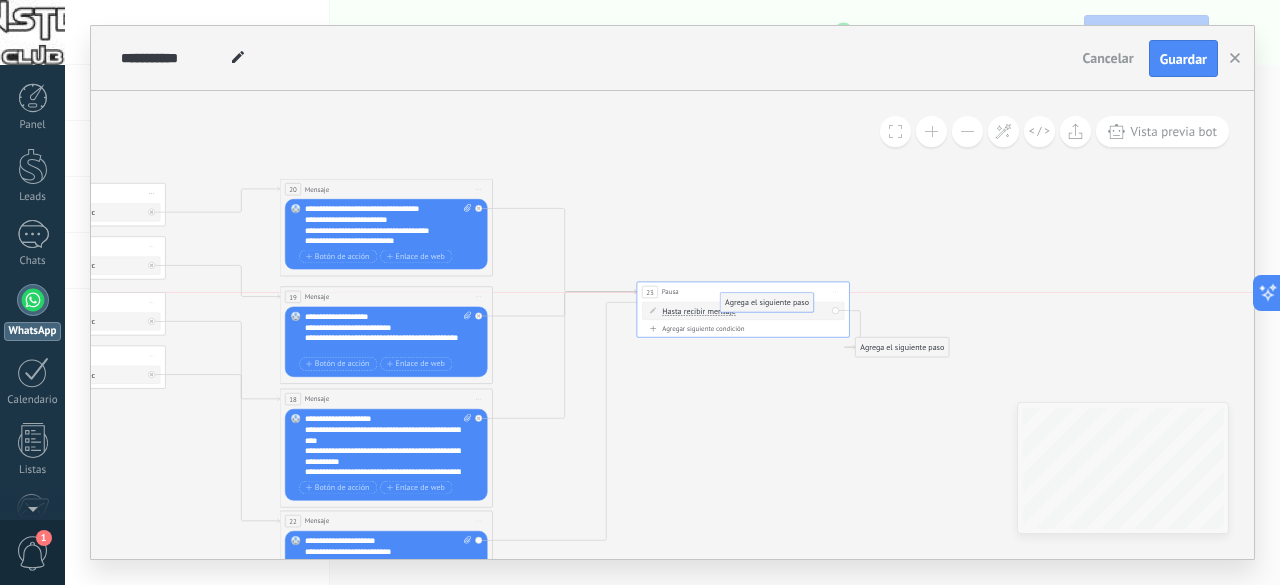 drag, startPoint x: 686, startPoint y: 425, endPoint x: 761, endPoint y: 300, distance: 145.7738 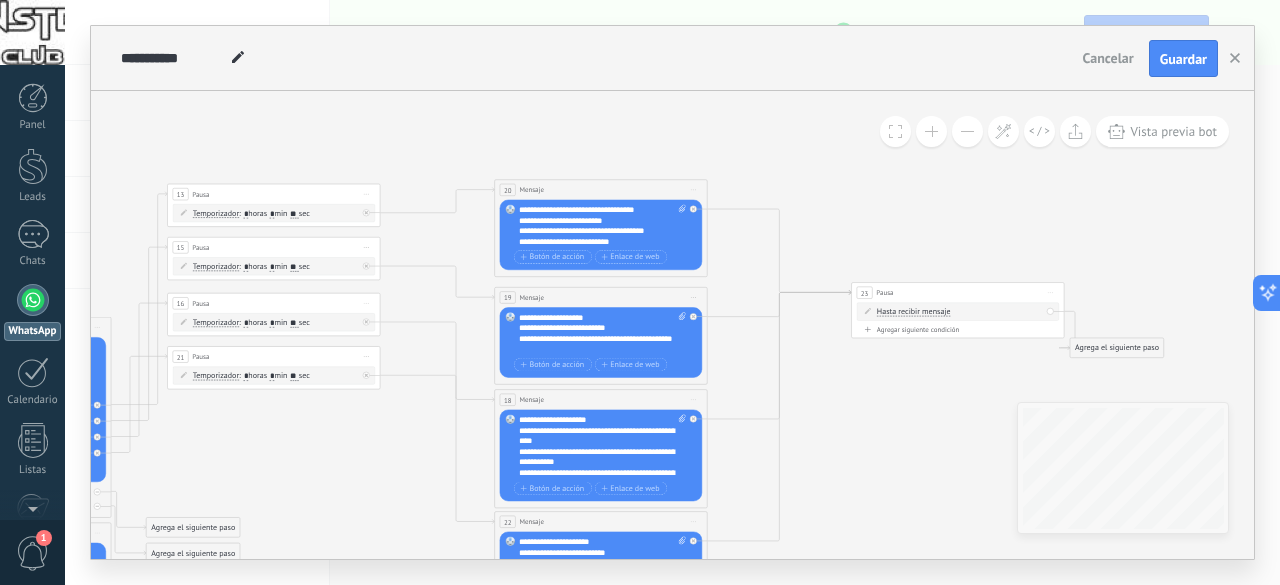 drag, startPoint x: 702, startPoint y: 475, endPoint x: 1018, endPoint y: 355, distance: 338.01776 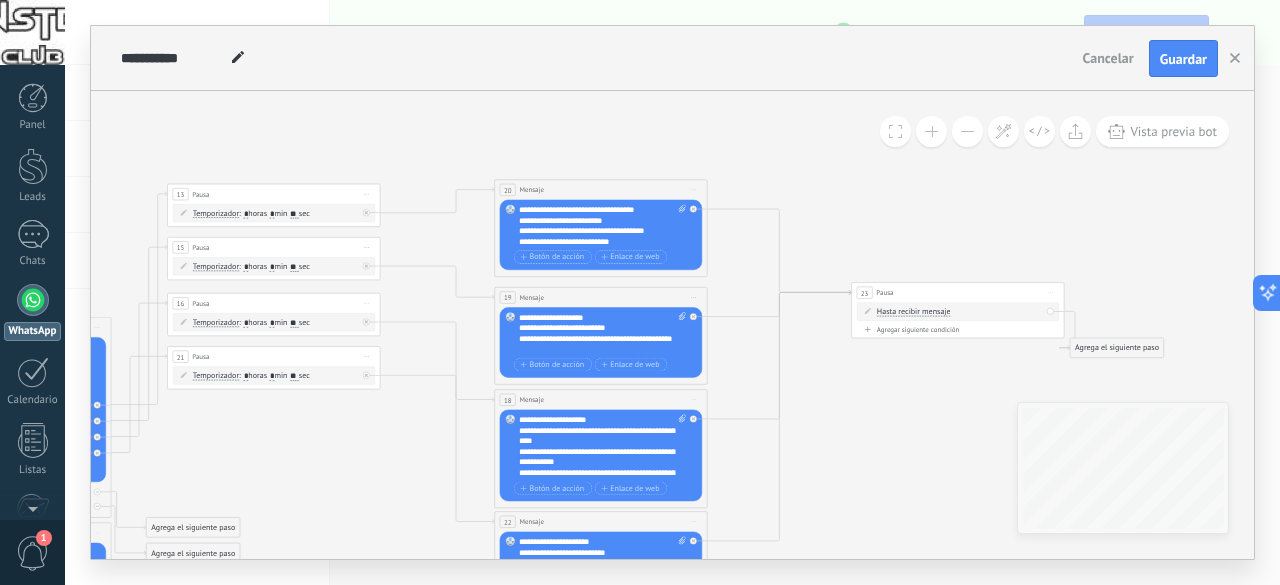 click 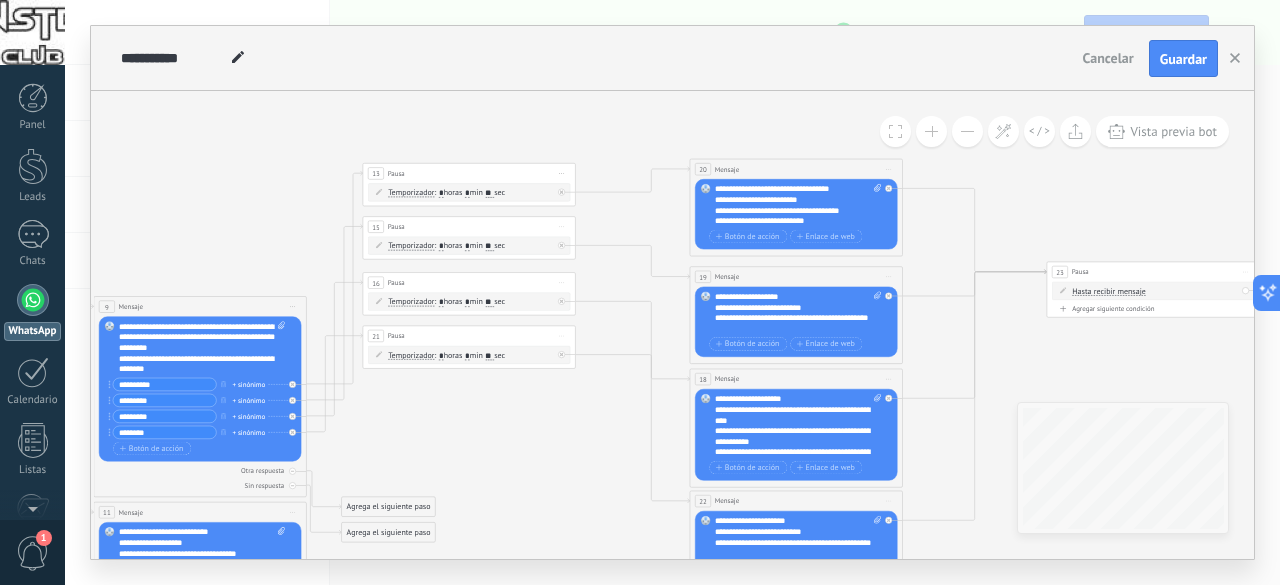 drag, startPoint x: 444, startPoint y: 371, endPoint x: 531, endPoint y: 425, distance: 102.396286 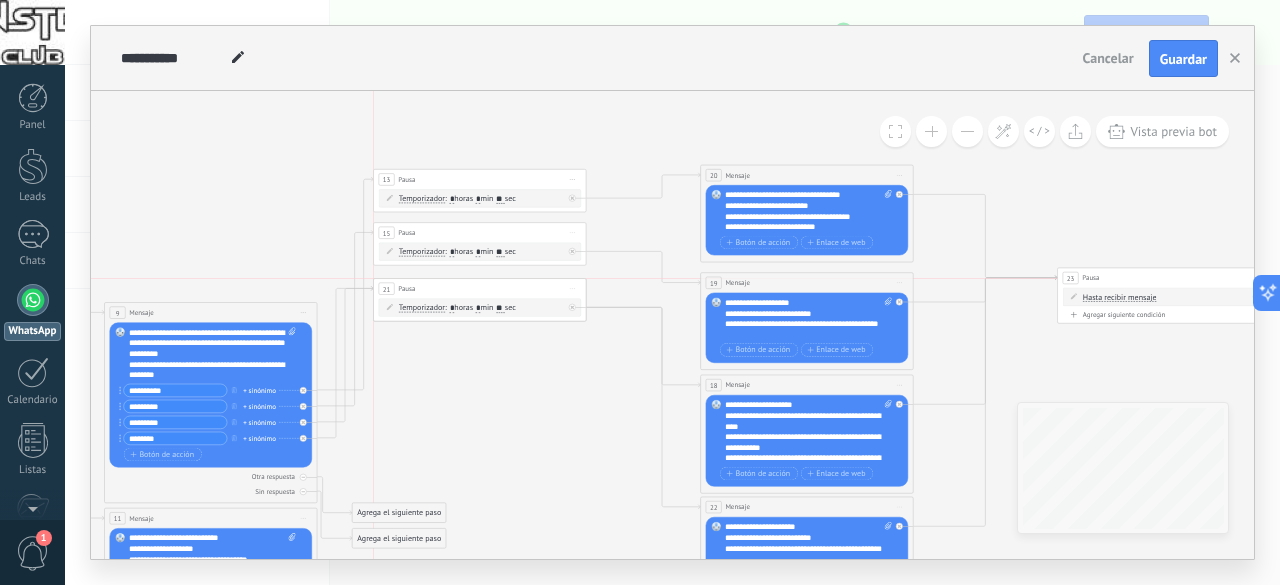 drag, startPoint x: 469, startPoint y: 343, endPoint x: 470, endPoint y: 292, distance: 51.009804 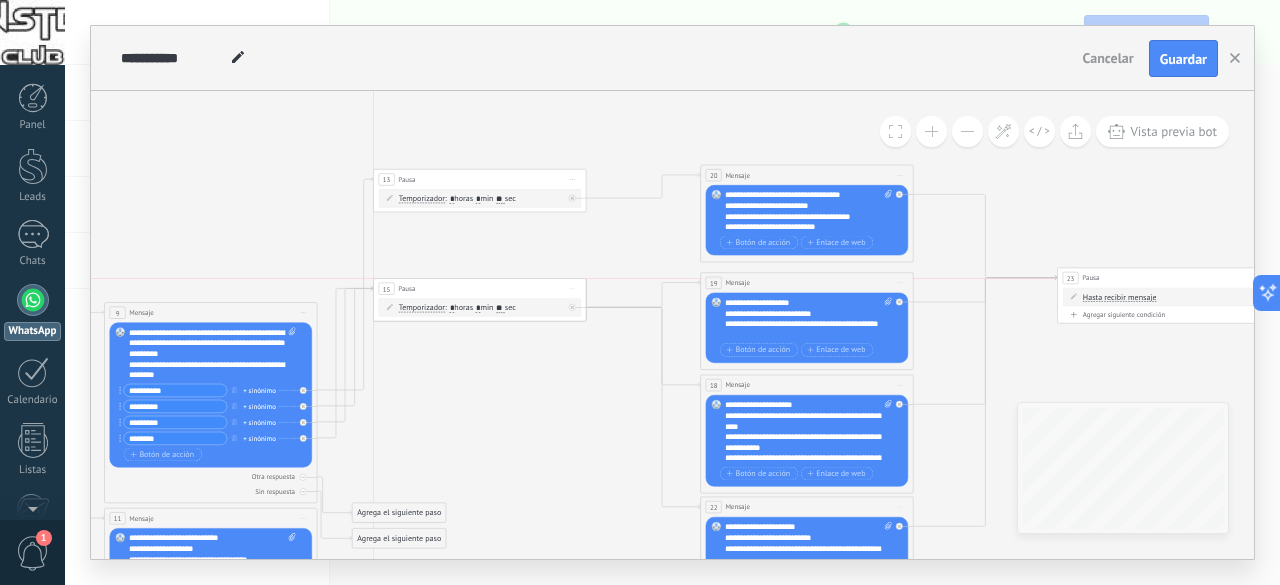 drag, startPoint x: 466, startPoint y: 231, endPoint x: 468, endPoint y: 291, distance: 60.033325 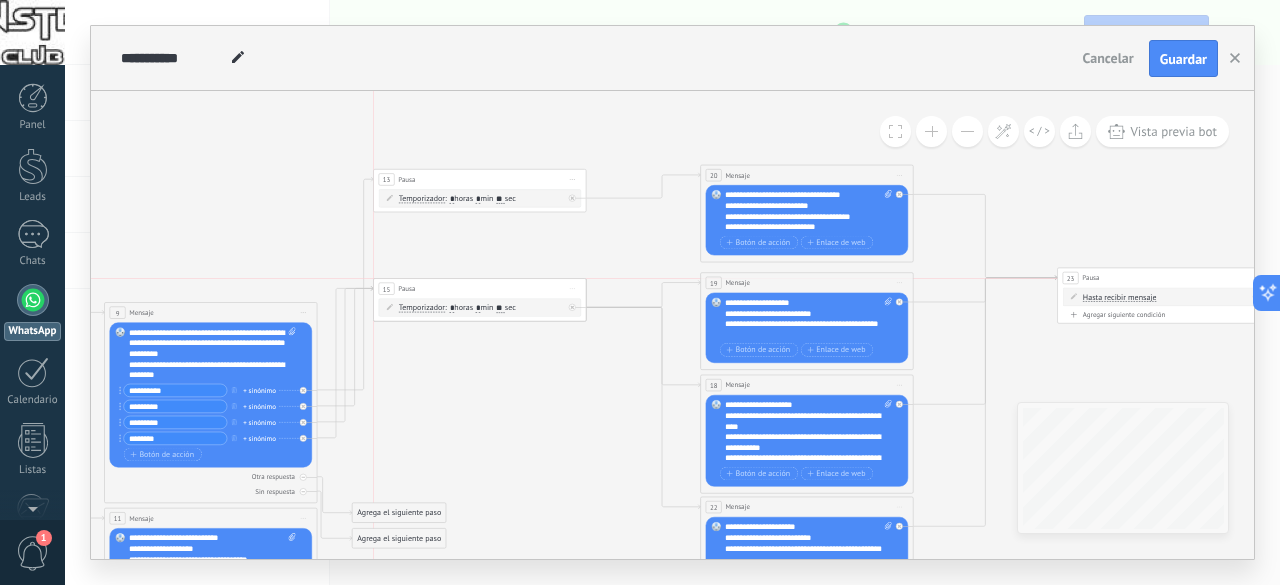 click on "15
Pausa
*****
Iniciar vista previa aquí
Cambiar nombre
Duplicar
Borrar" at bounding box center [480, 289] 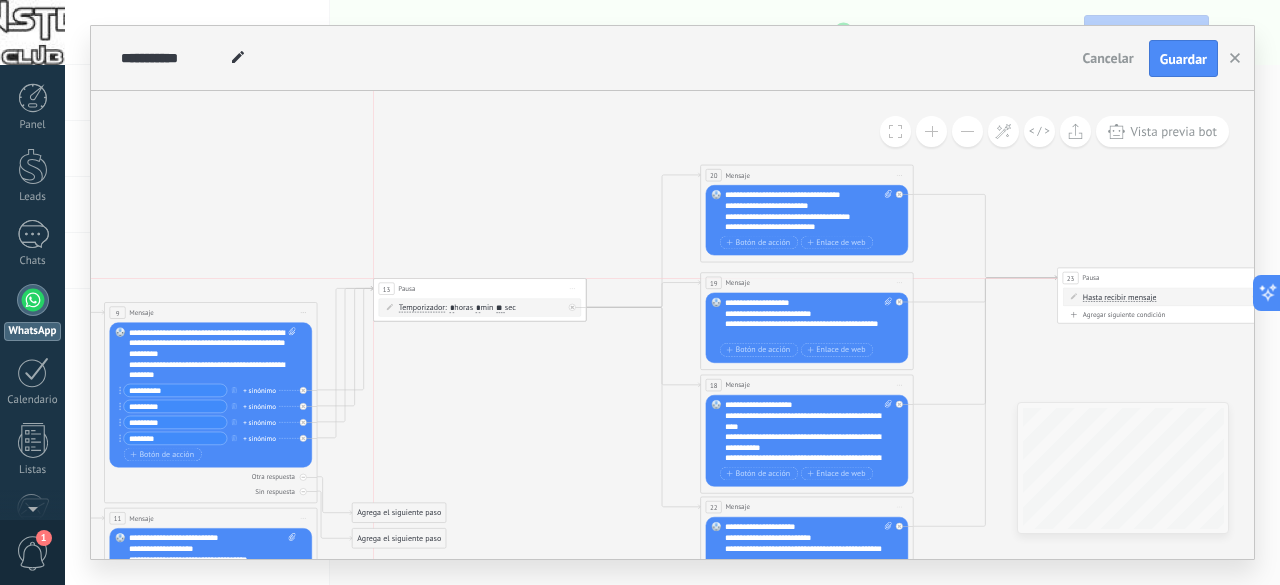 drag, startPoint x: 470, startPoint y: 176, endPoint x: 470, endPoint y: 289, distance: 113 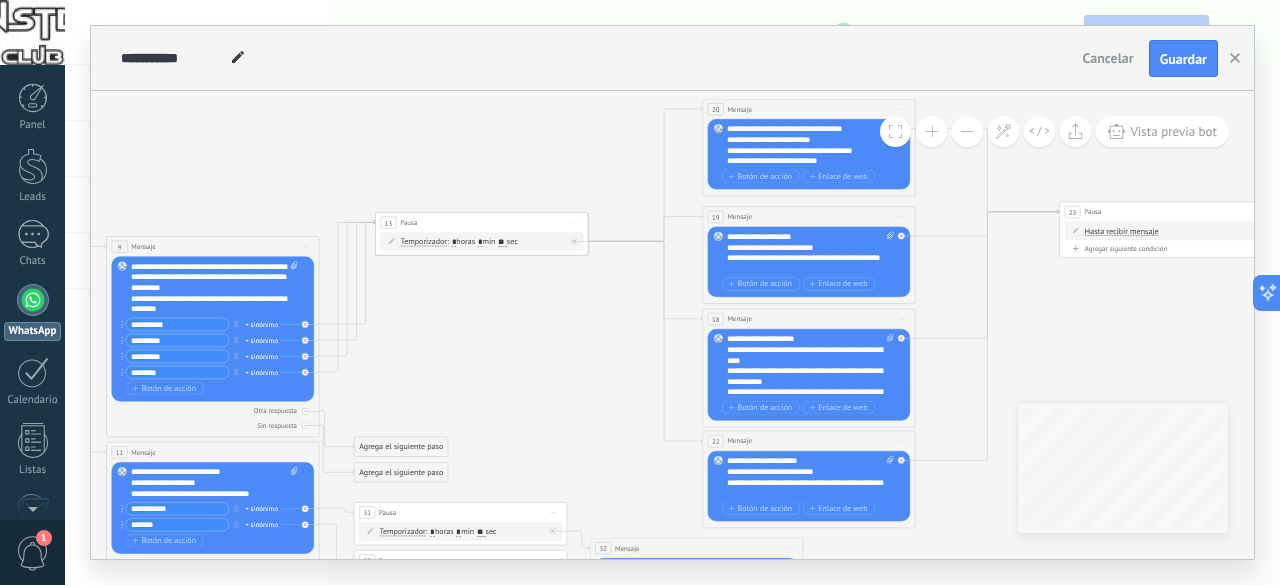 drag, startPoint x: 464, startPoint y: 402, endPoint x: 466, endPoint y: 336, distance: 66.0303 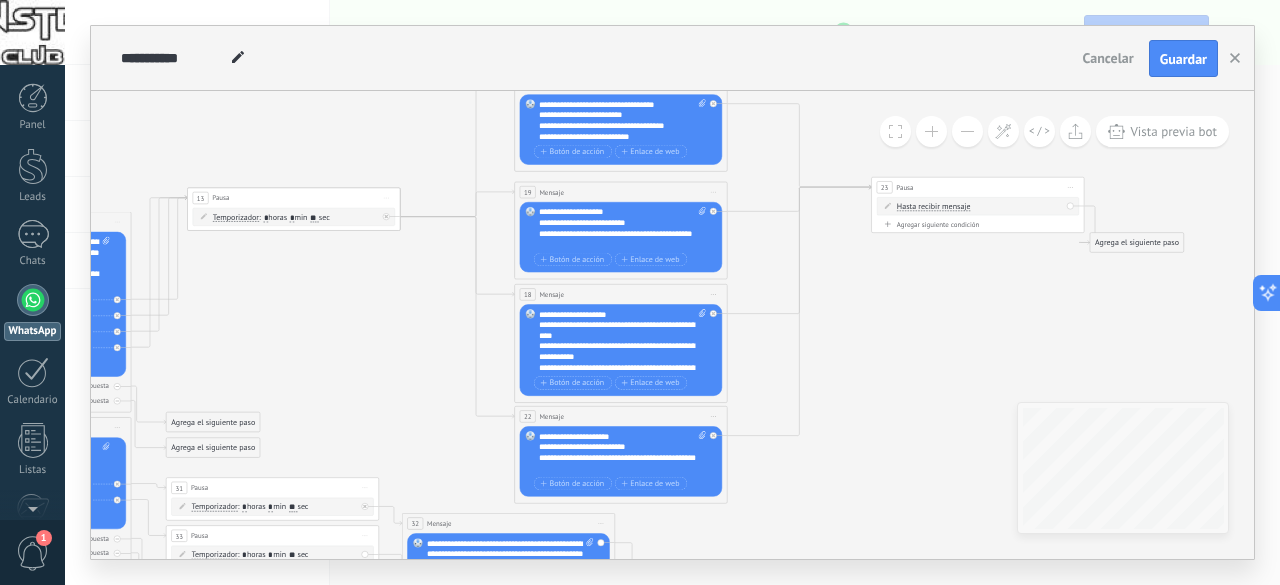 drag, startPoint x: 588, startPoint y: 342, endPoint x: 400, endPoint y: 317, distance: 189.65495 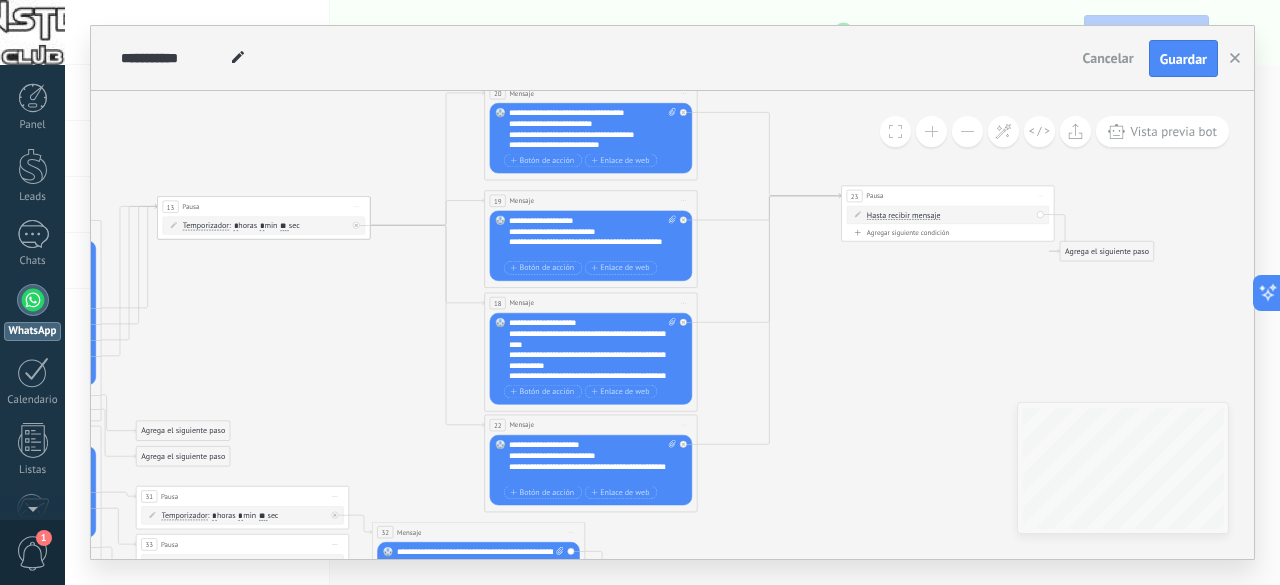 drag, startPoint x: 966, startPoint y: 319, endPoint x: 950, endPoint y: 323, distance: 16.492422 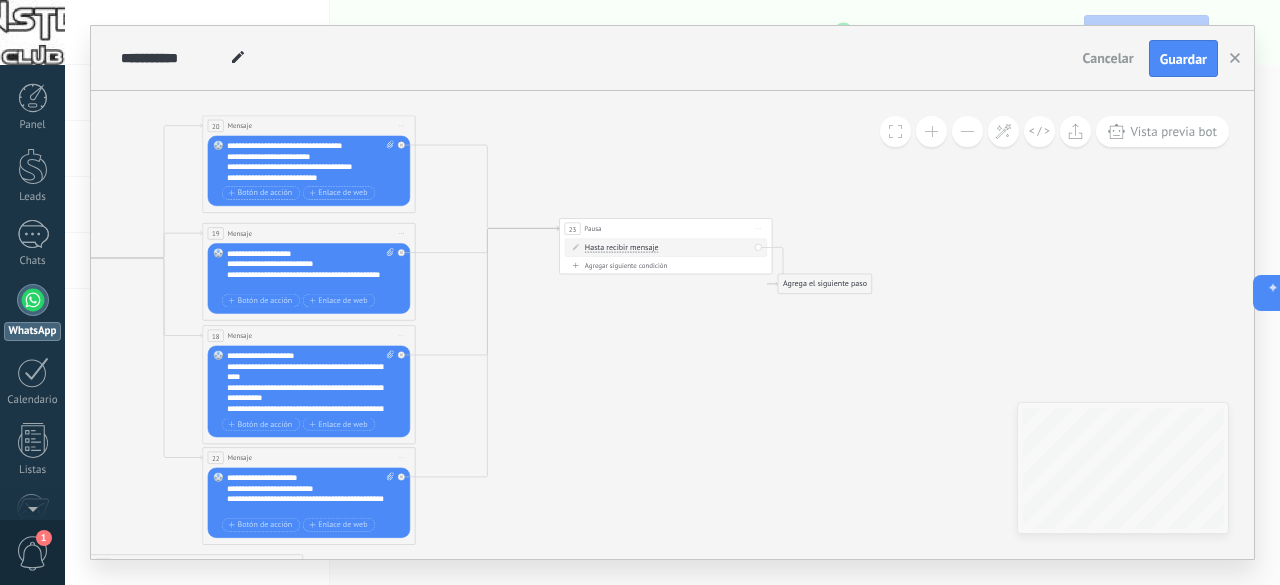 drag, startPoint x: 929, startPoint y: 271, endPoint x: 618, endPoint y: 301, distance: 312.4436 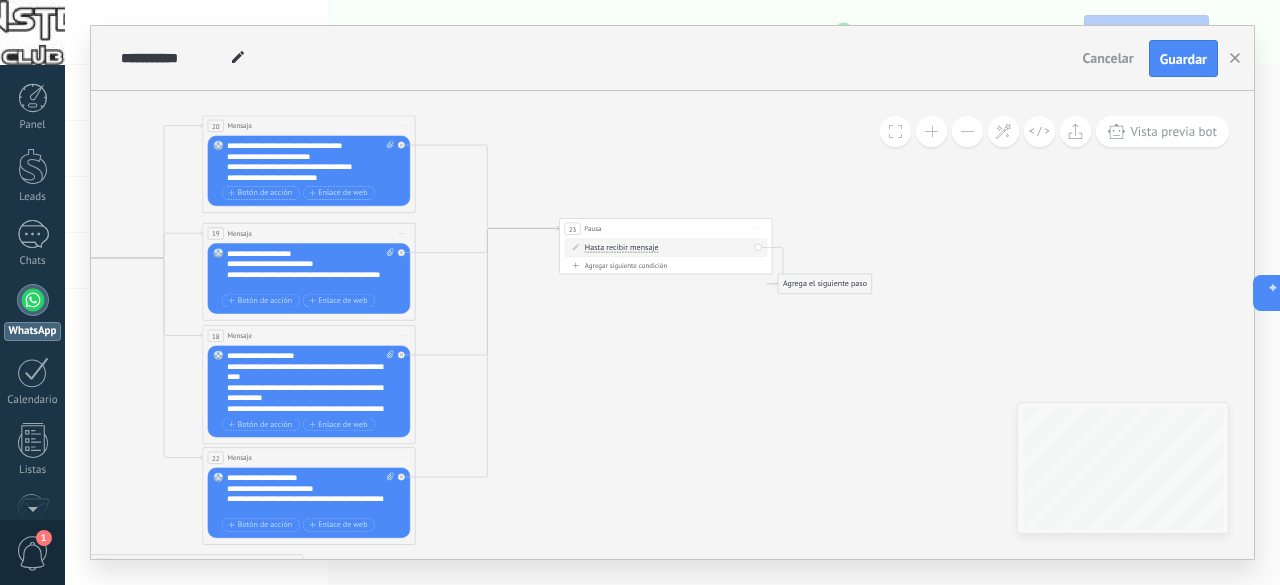click 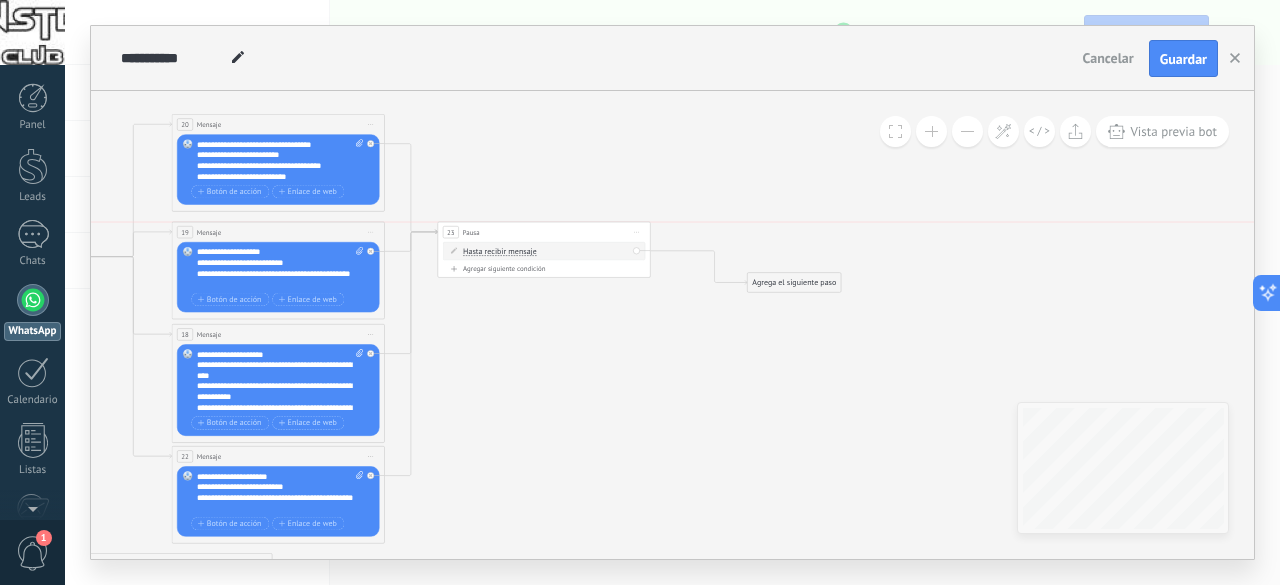 drag, startPoint x: 675, startPoint y: 225, endPoint x: 584, endPoint y: 228, distance: 91.04944 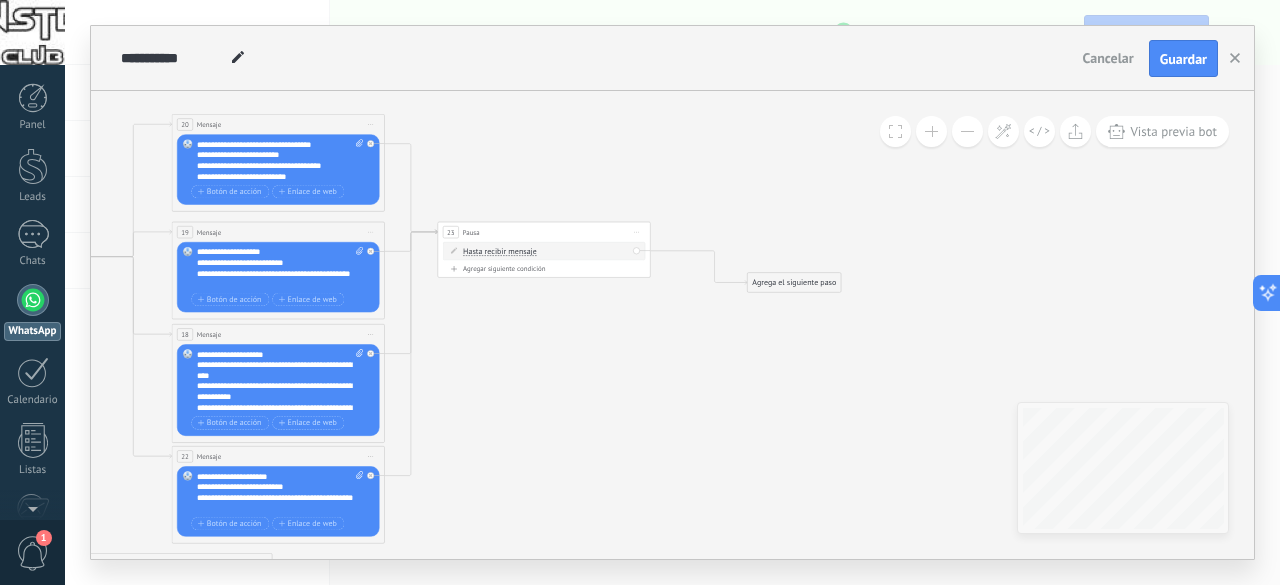 click on "Agrega el siguiente paso" at bounding box center [794, 283] 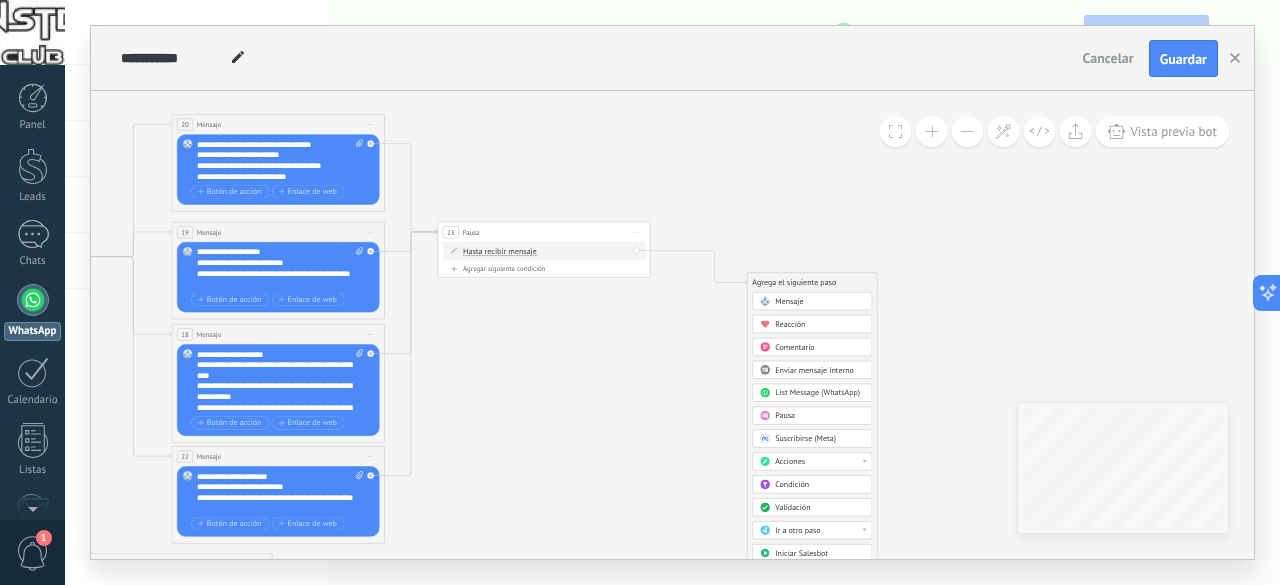 click on "Mensaje" at bounding box center [789, 302] 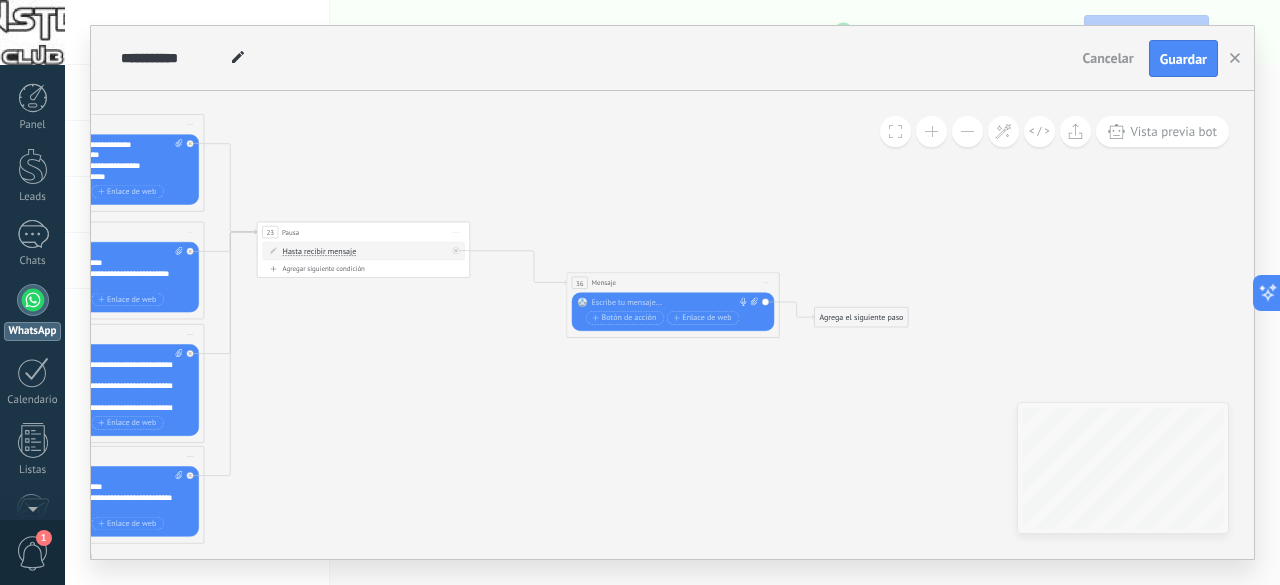 click at bounding box center (670, 303) 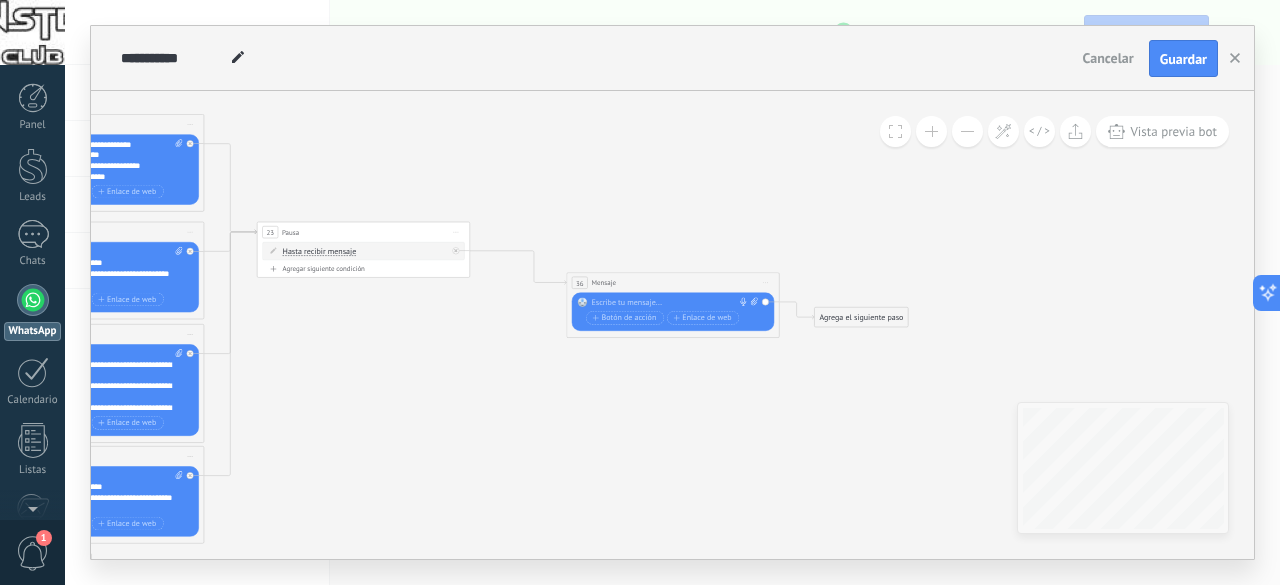 paste 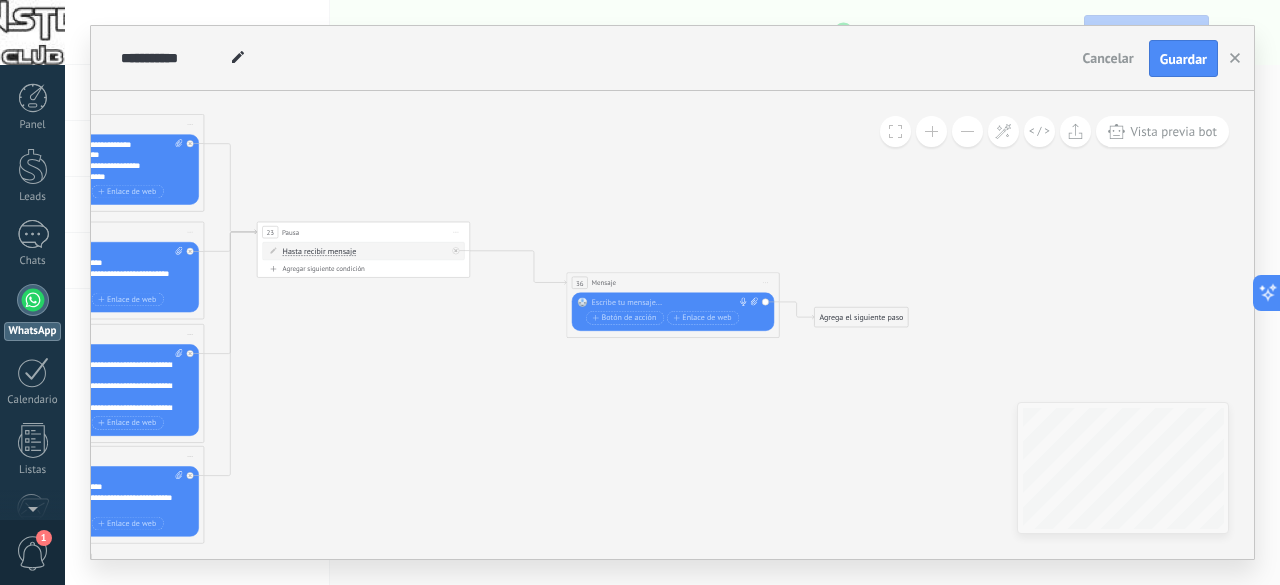 type 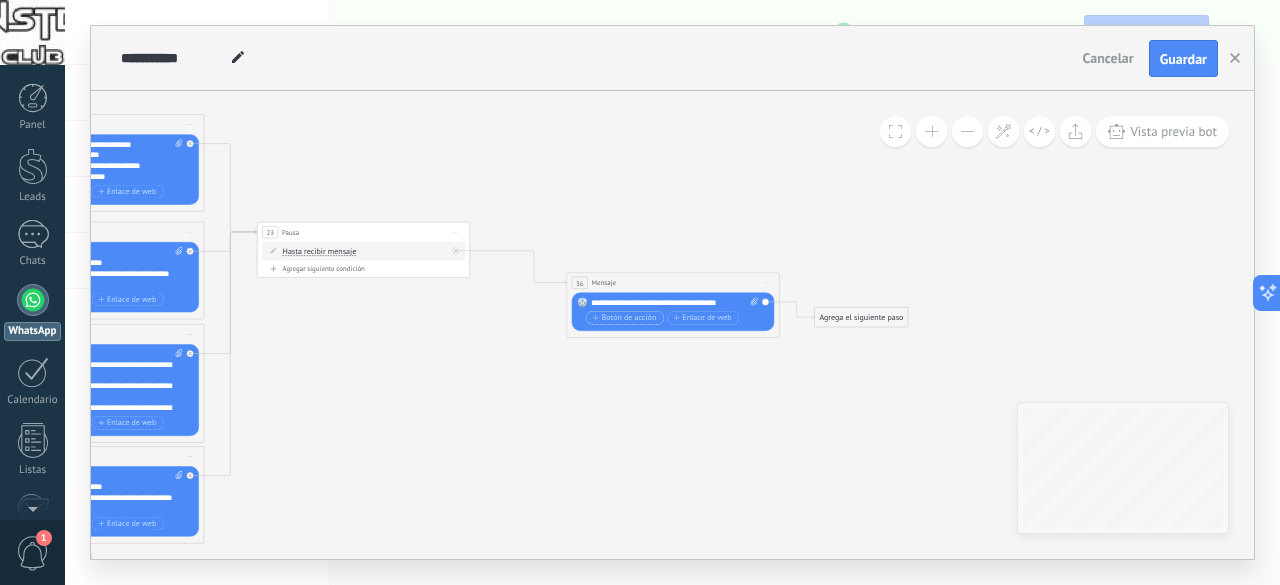click on "Botón de acción" at bounding box center (625, 318) 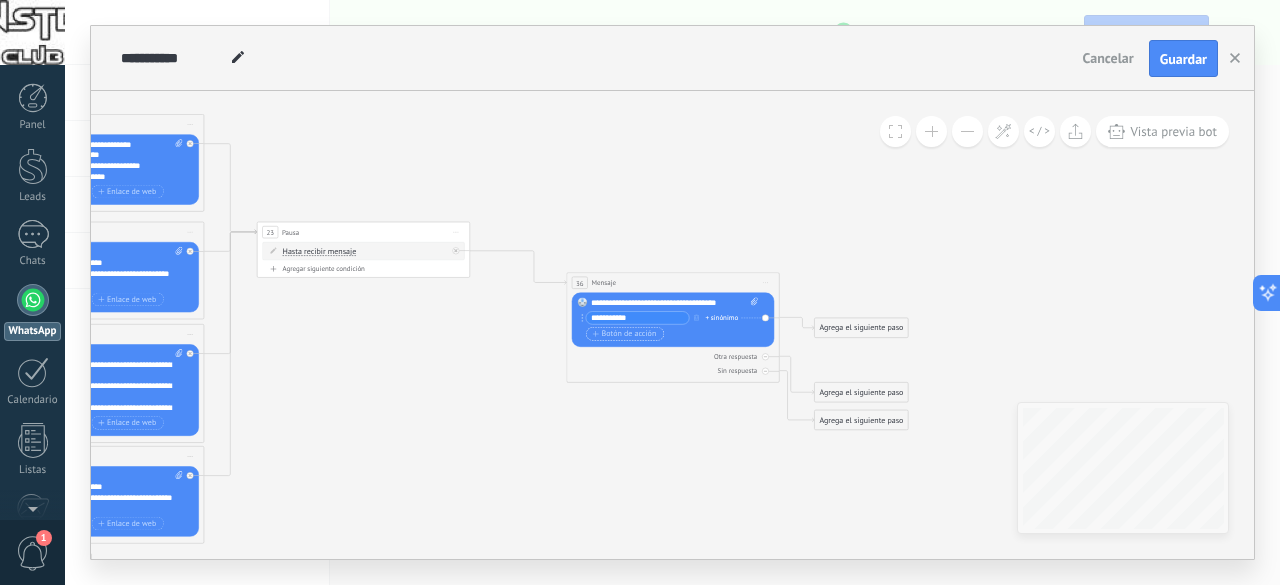 type on "**********" 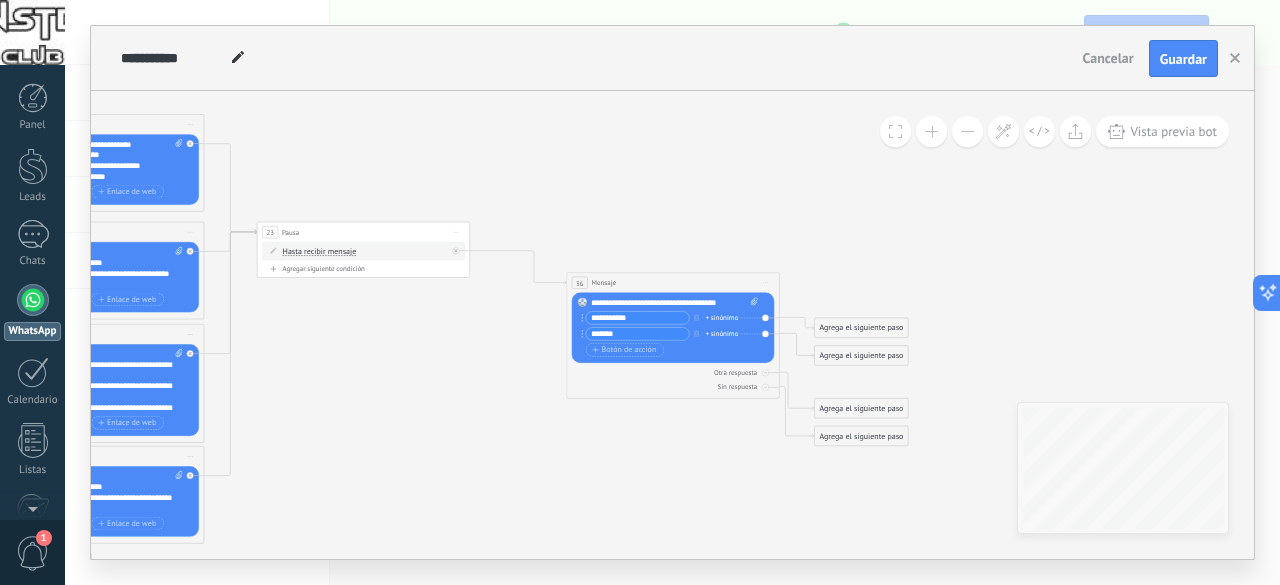 type on "*******" 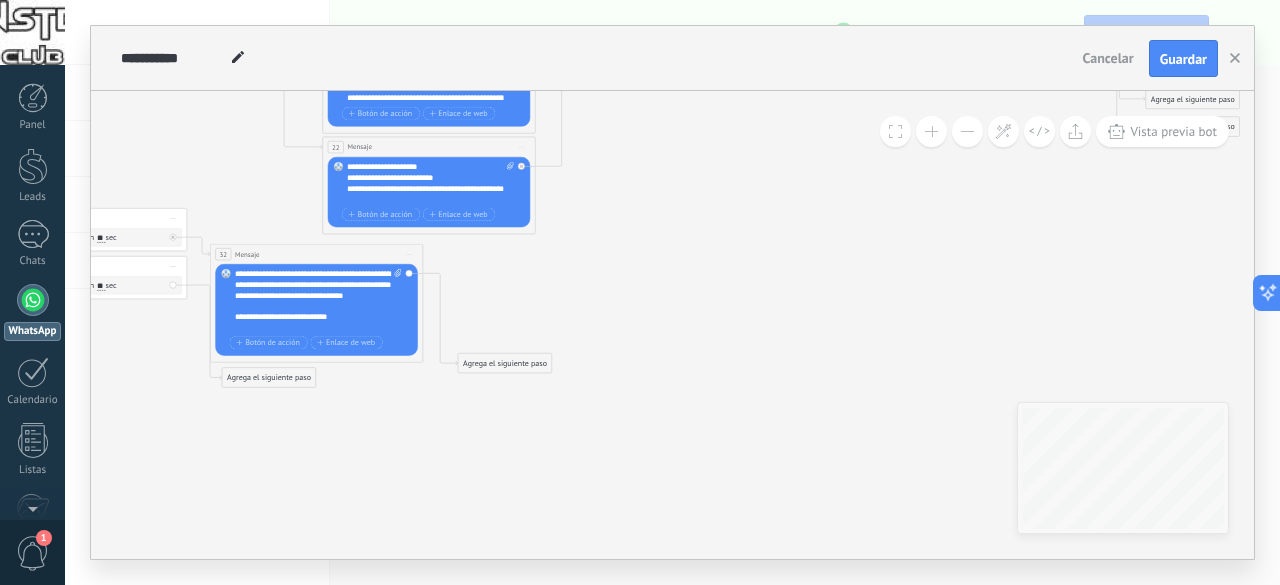 drag, startPoint x: 446, startPoint y: 469, endPoint x: 778, endPoint y: 159, distance: 454.229 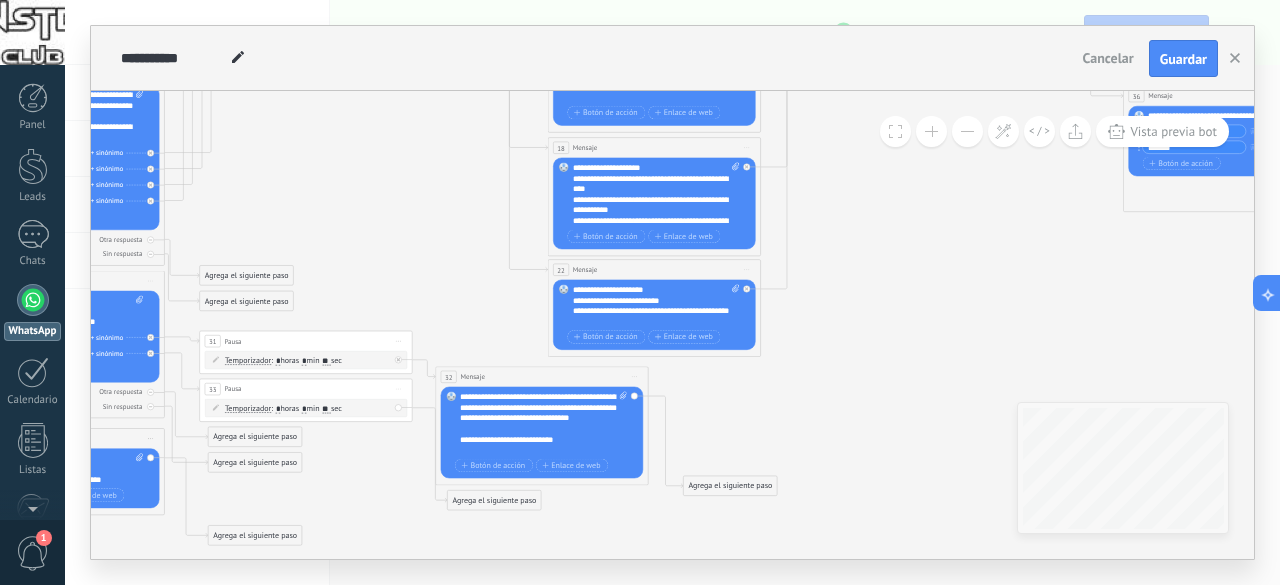 drag, startPoint x: 552, startPoint y: 291, endPoint x: 777, endPoint y: 415, distance: 256.9066 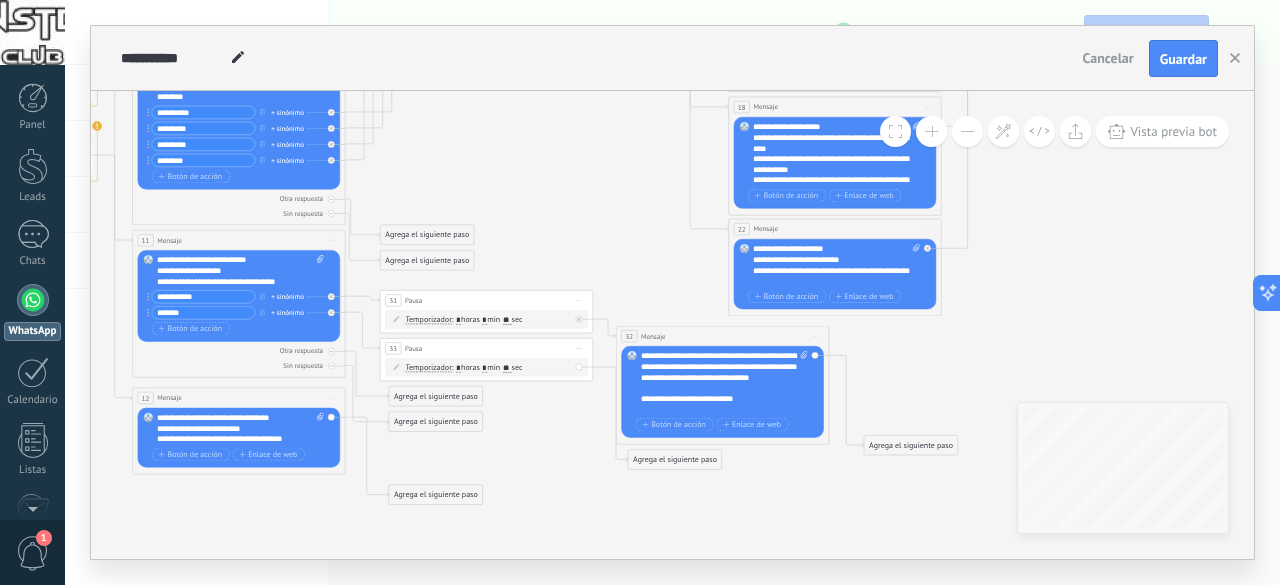 drag, startPoint x: 384, startPoint y: 501, endPoint x: 554, endPoint y: 457, distance: 175.60182 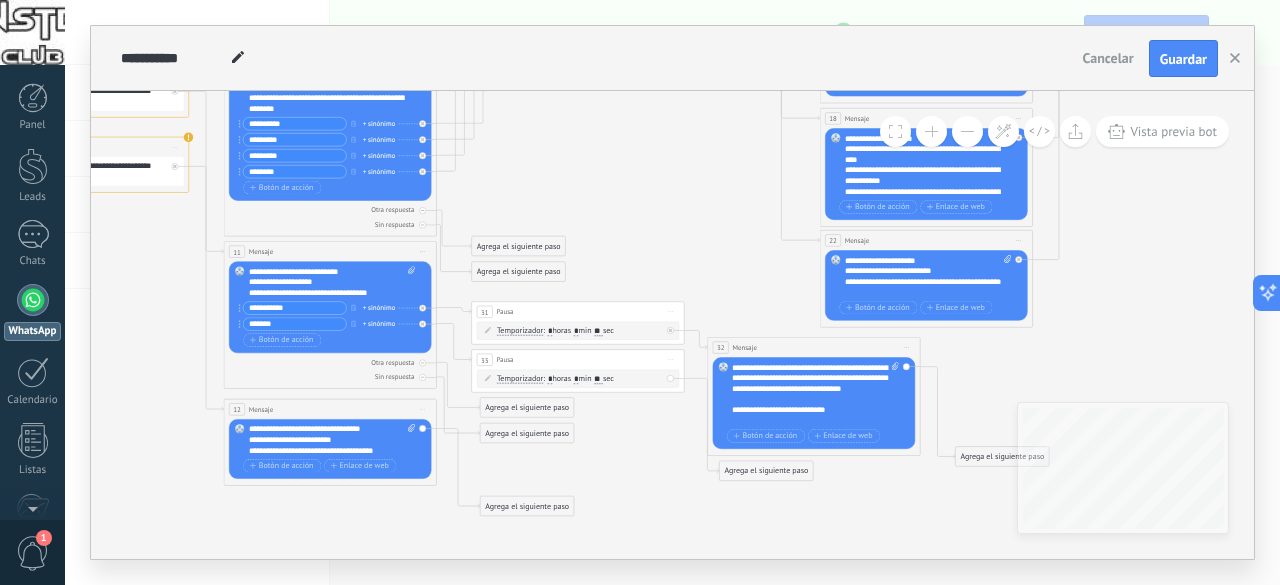 drag, startPoint x: 692, startPoint y: 431, endPoint x: 1069, endPoint y: 393, distance: 378.91028 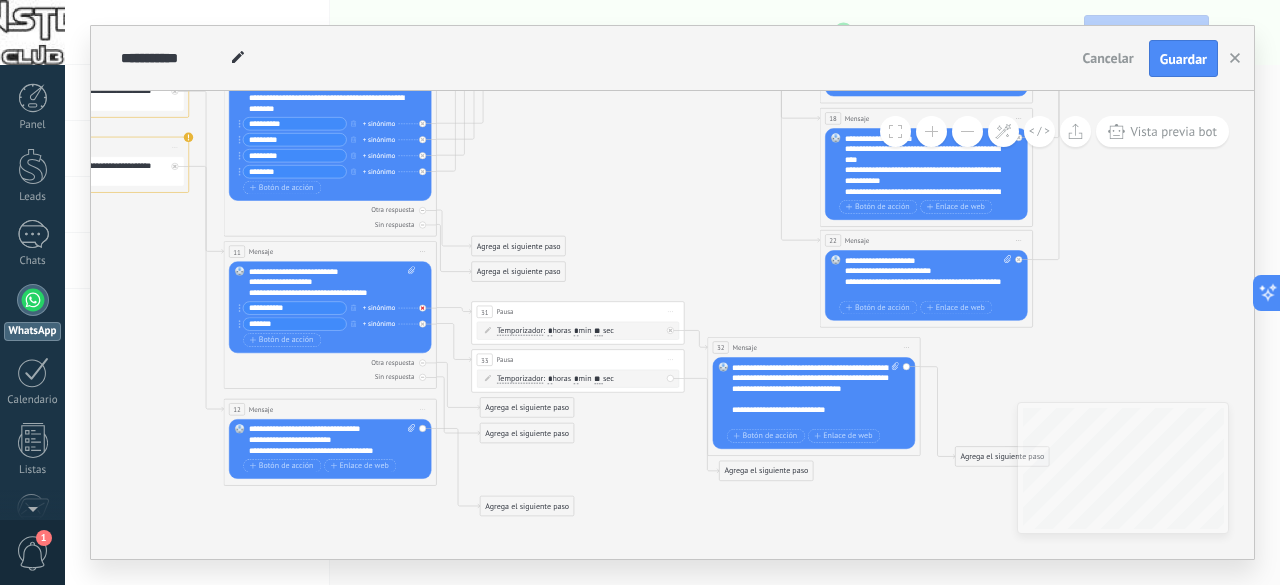 click at bounding box center (425, 305) 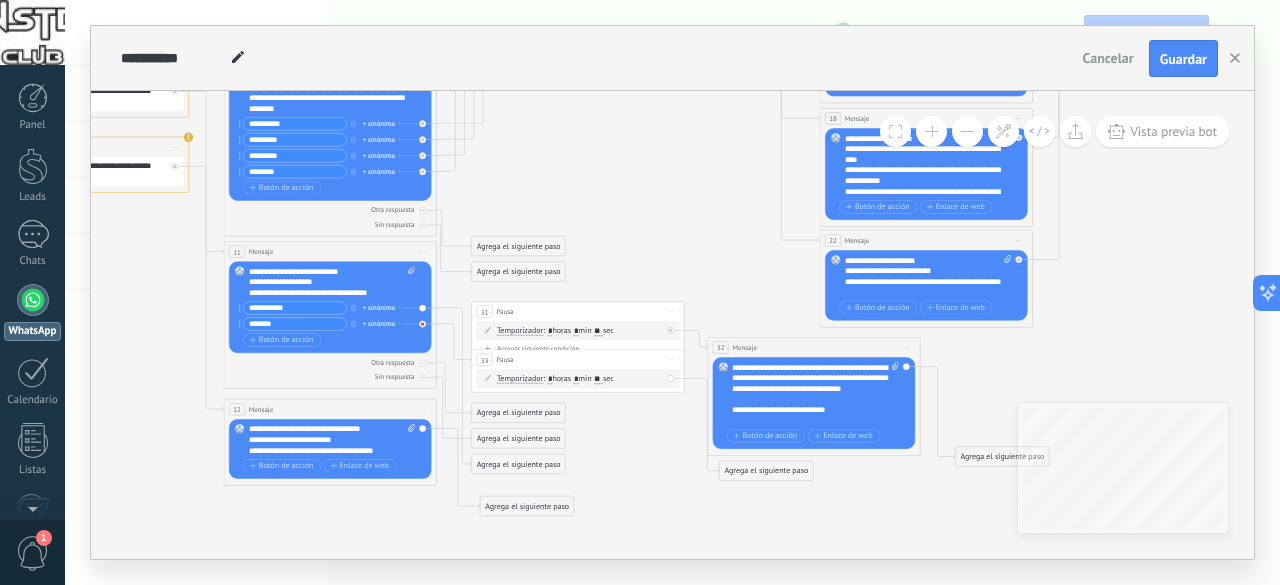 click at bounding box center (425, 321) 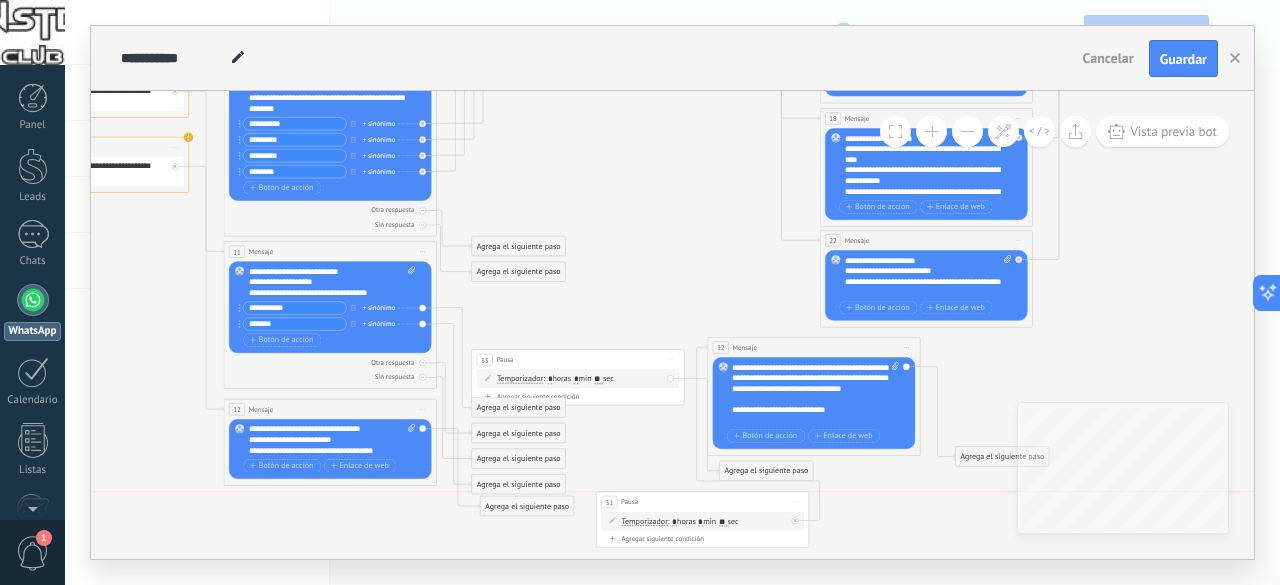 drag, startPoint x: 545, startPoint y: 309, endPoint x: 670, endPoint y: 498, distance: 226.59656 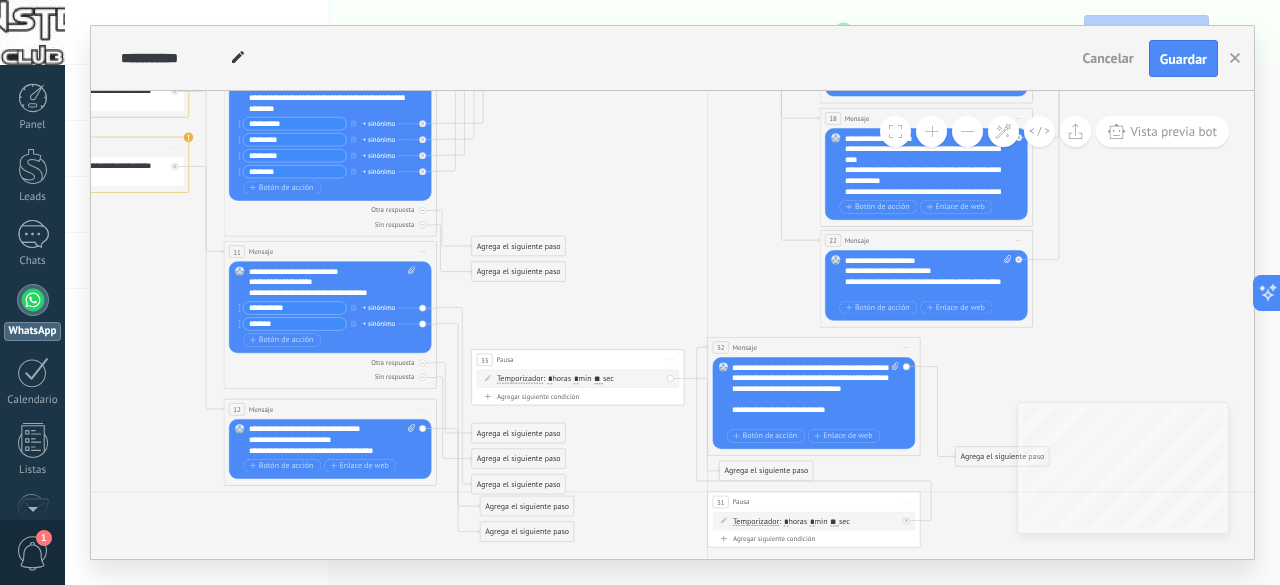 drag, startPoint x: 693, startPoint y: 500, endPoint x: 810, endPoint y: 505, distance: 117.10679 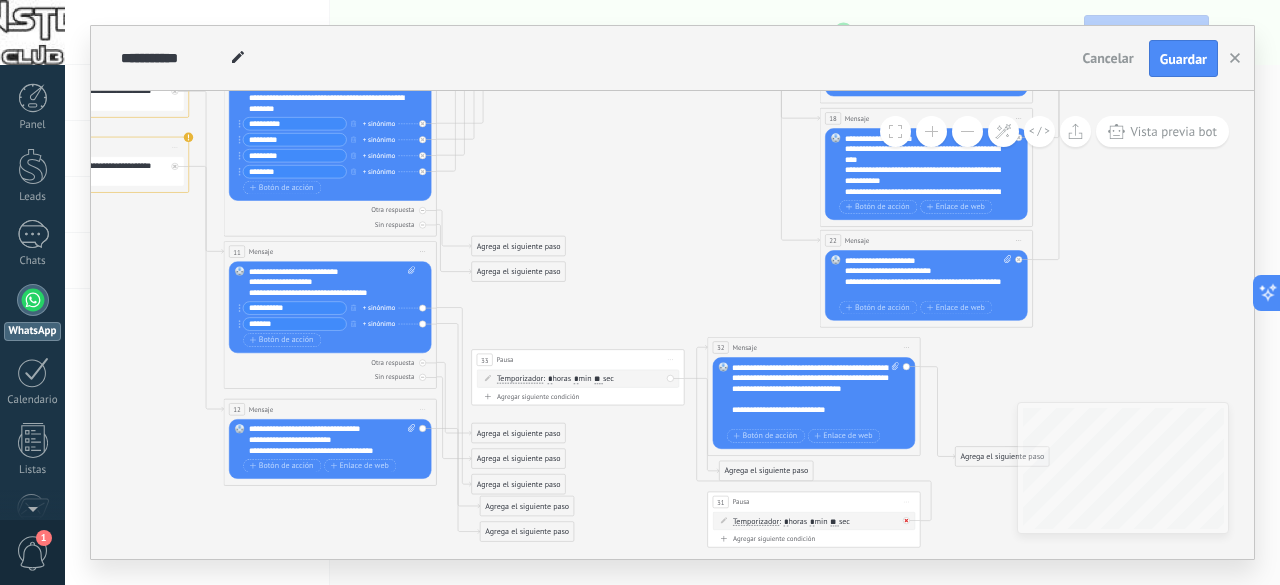 click 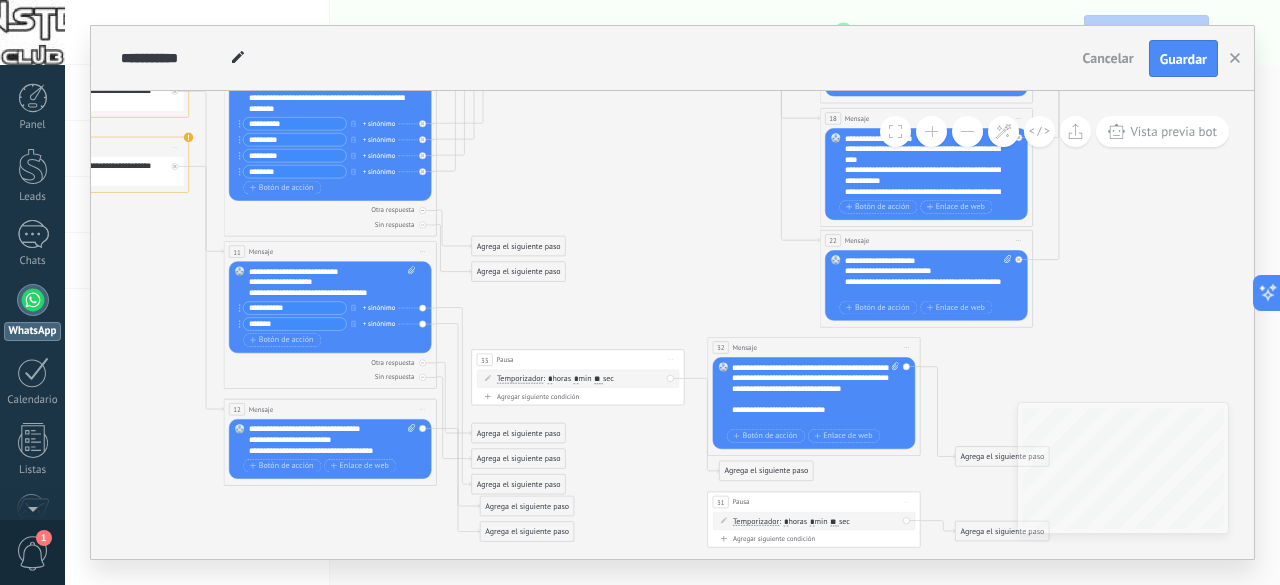 click on "Iniciar vista previa aquí
Cambiar nombre
Duplicar
Borrar" at bounding box center [906, 347] 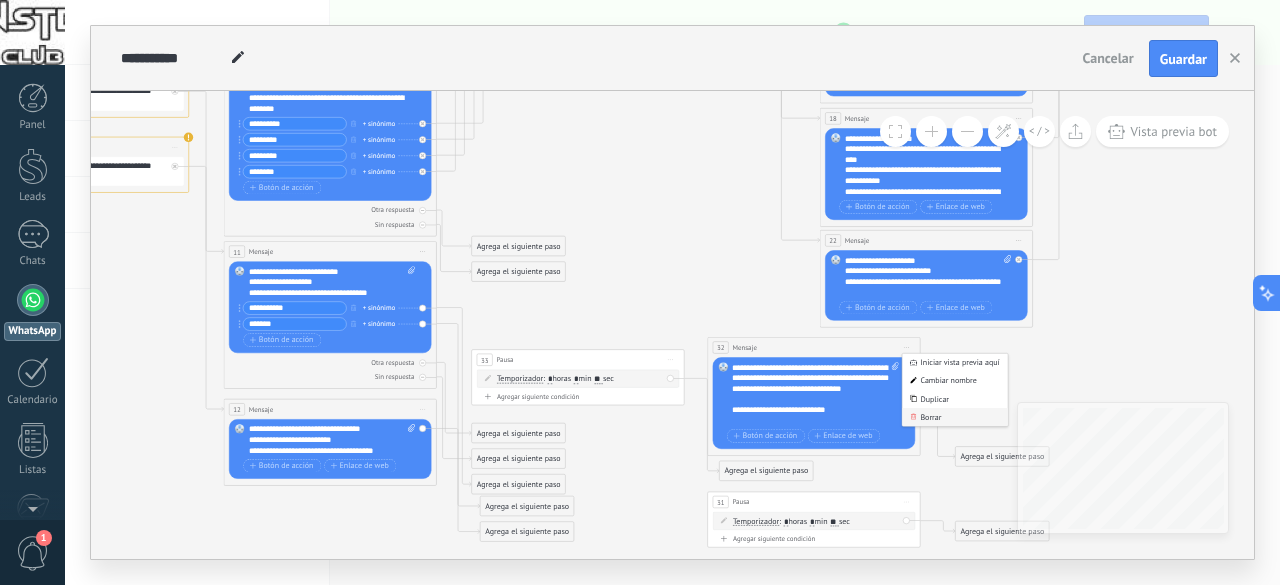 click on "Borrar" at bounding box center (954, 417) 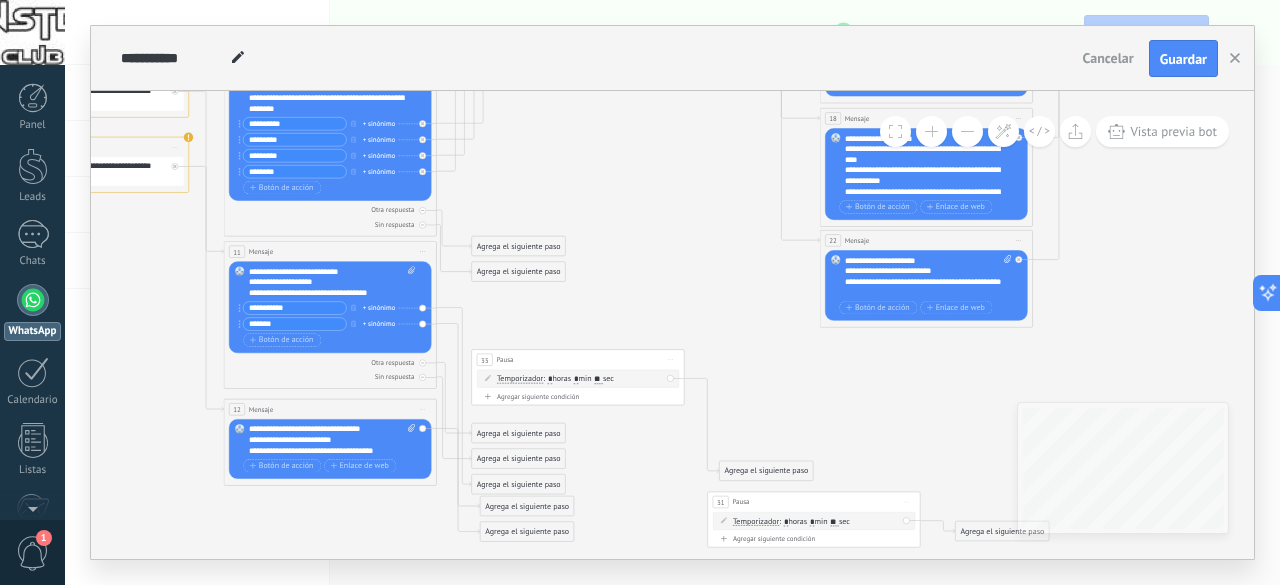 click on "Iniciar vista previa aquí
Cambiar nombre
Duplicar
Borrar" at bounding box center [906, 502] 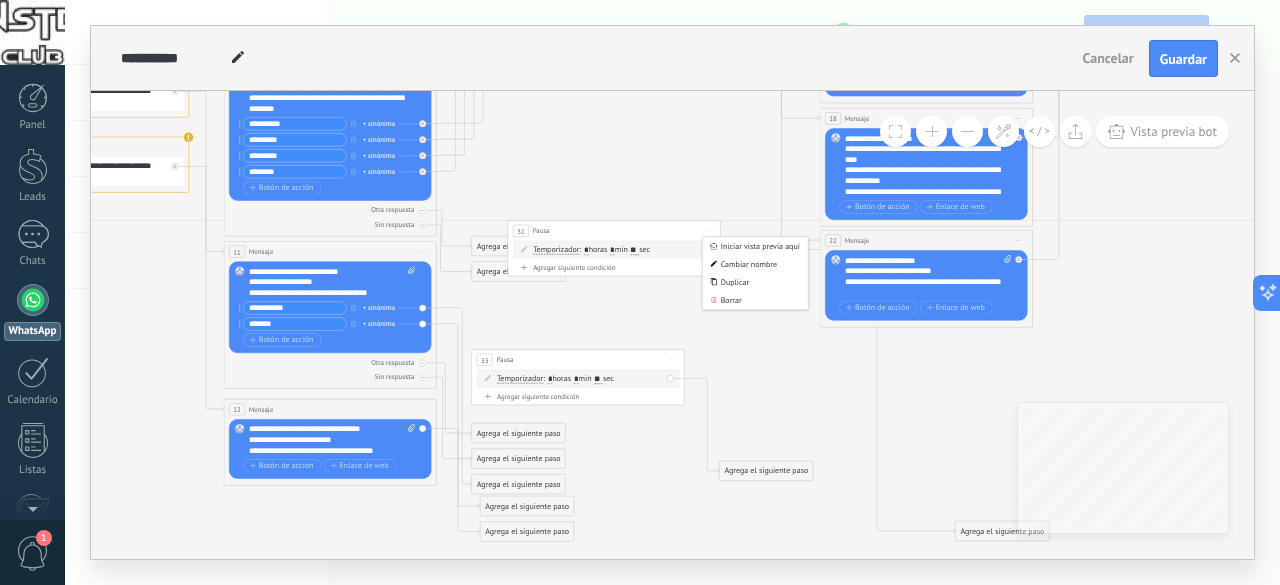 drag, startPoint x: 864, startPoint y: 508, endPoint x: 684, endPoint y: 270, distance: 298.4024 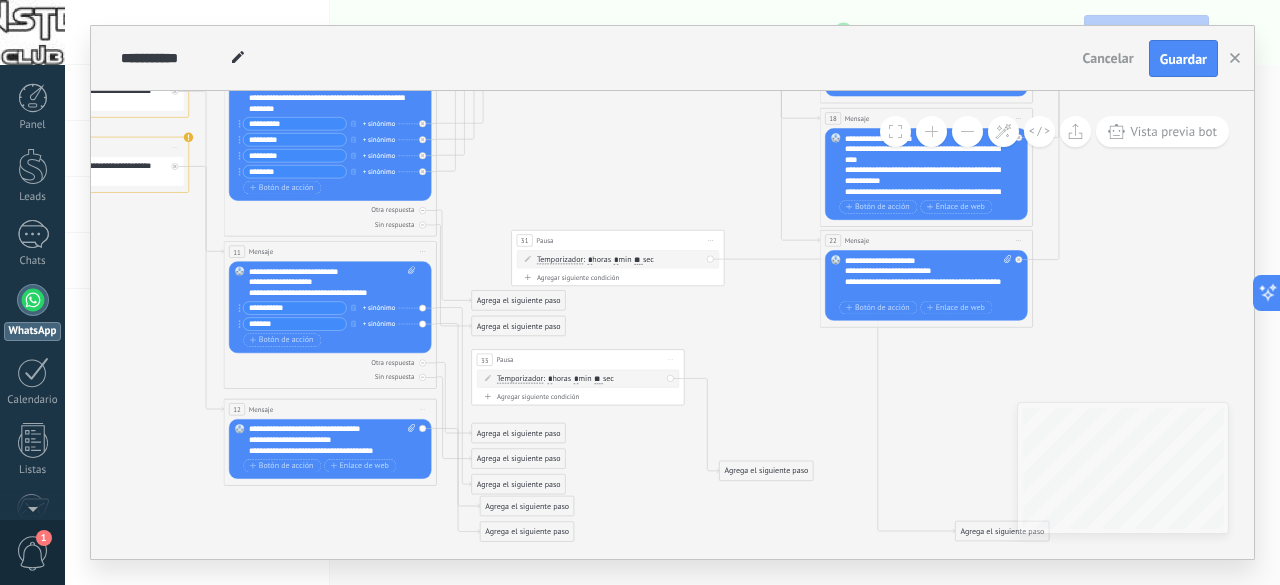 click on "Iniciar vista previa aquí
Cambiar nombre
Duplicar
Borrar" at bounding box center [710, 240] 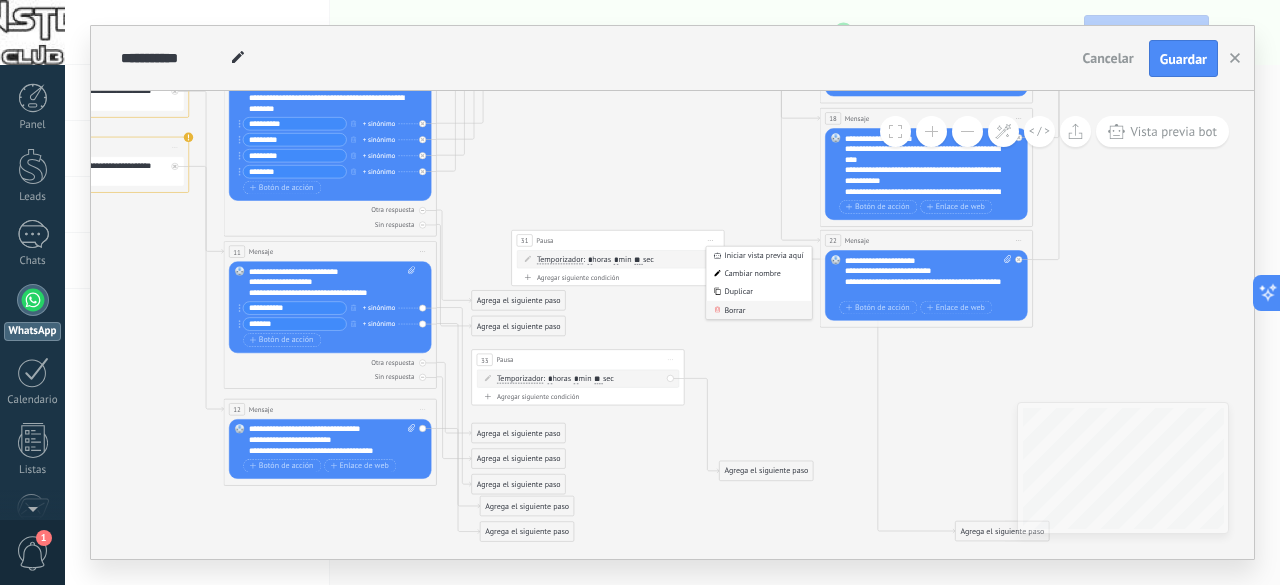 click on "Borrar" at bounding box center (758, 310) 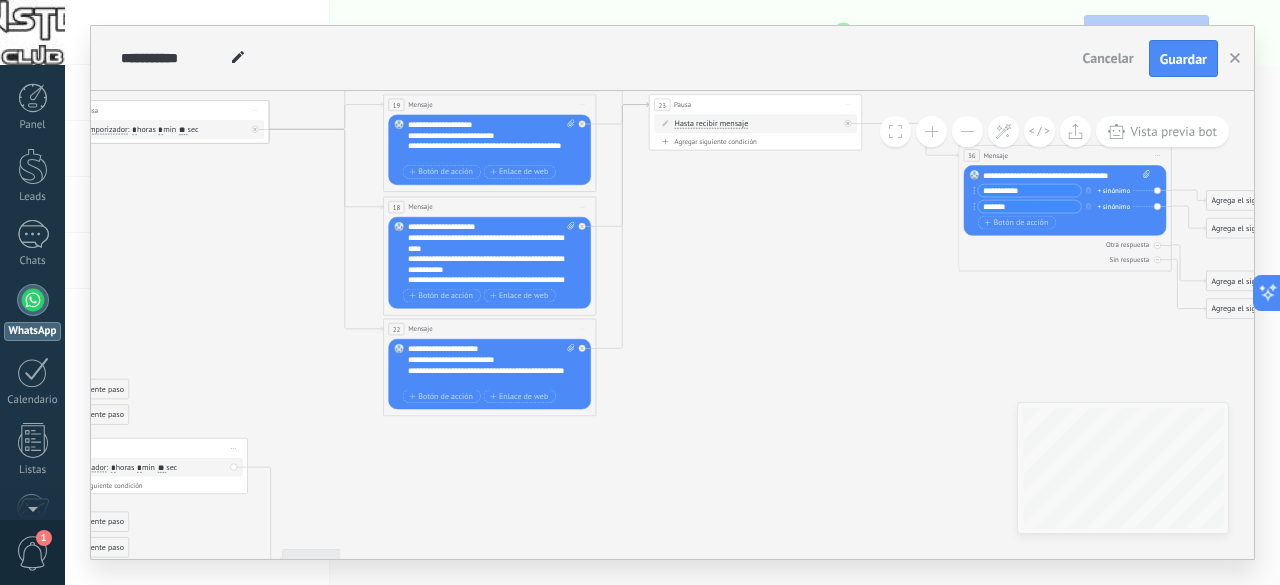 drag, startPoint x: 1120, startPoint y: 281, endPoint x: 690, endPoint y: 349, distance: 435.34354 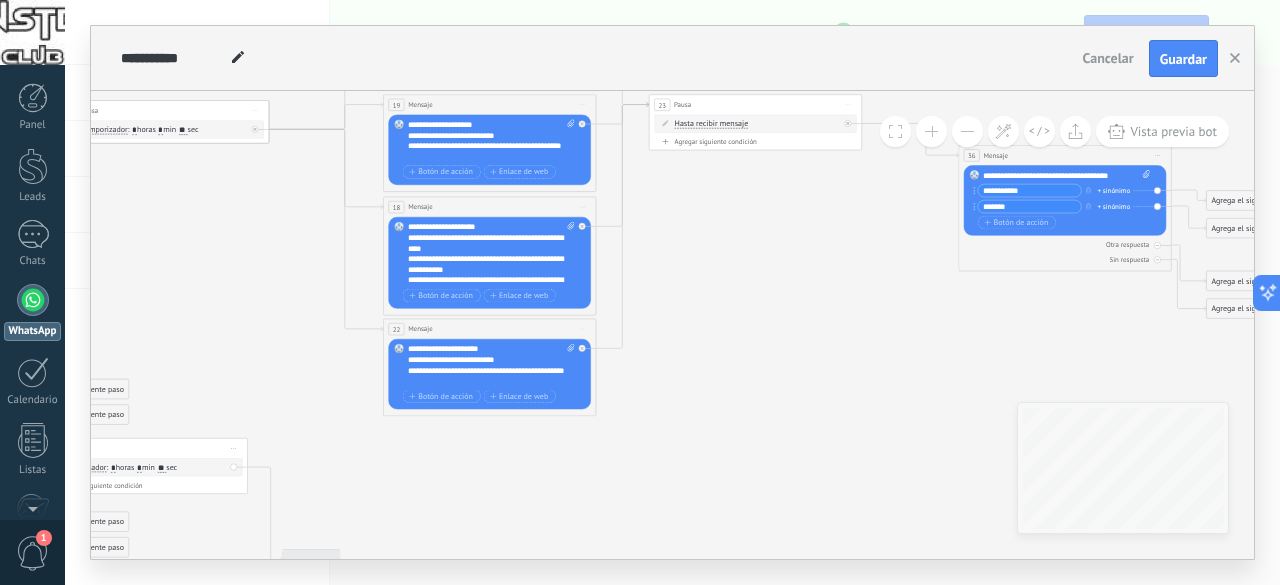 click 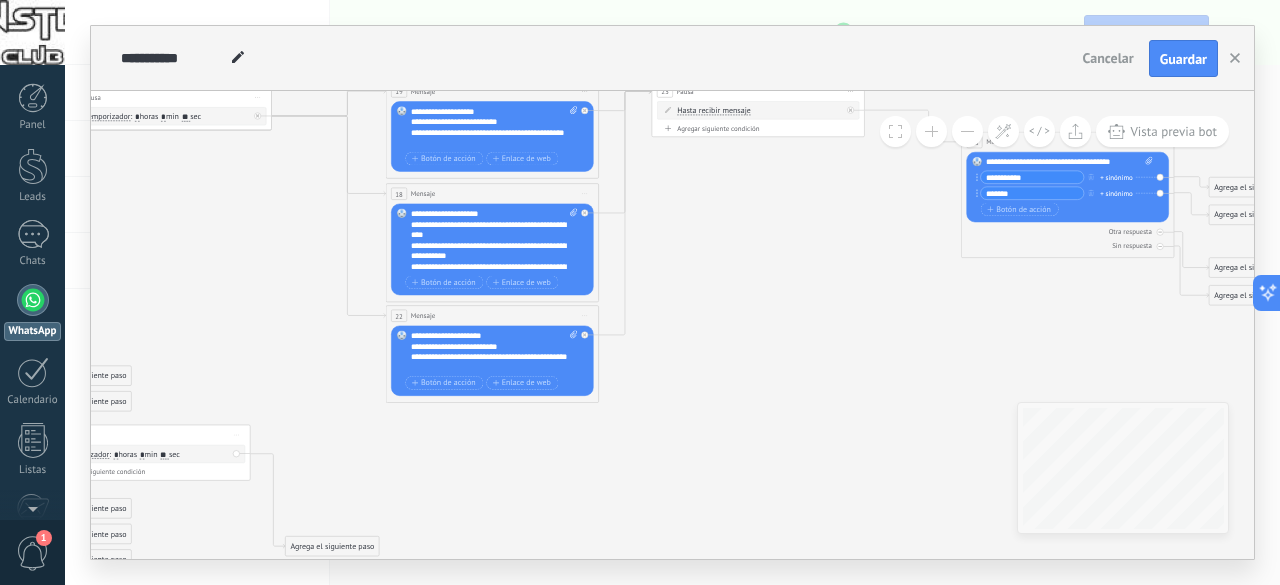 drag, startPoint x: 796, startPoint y: 122, endPoint x: 781, endPoint y: 234, distance: 113 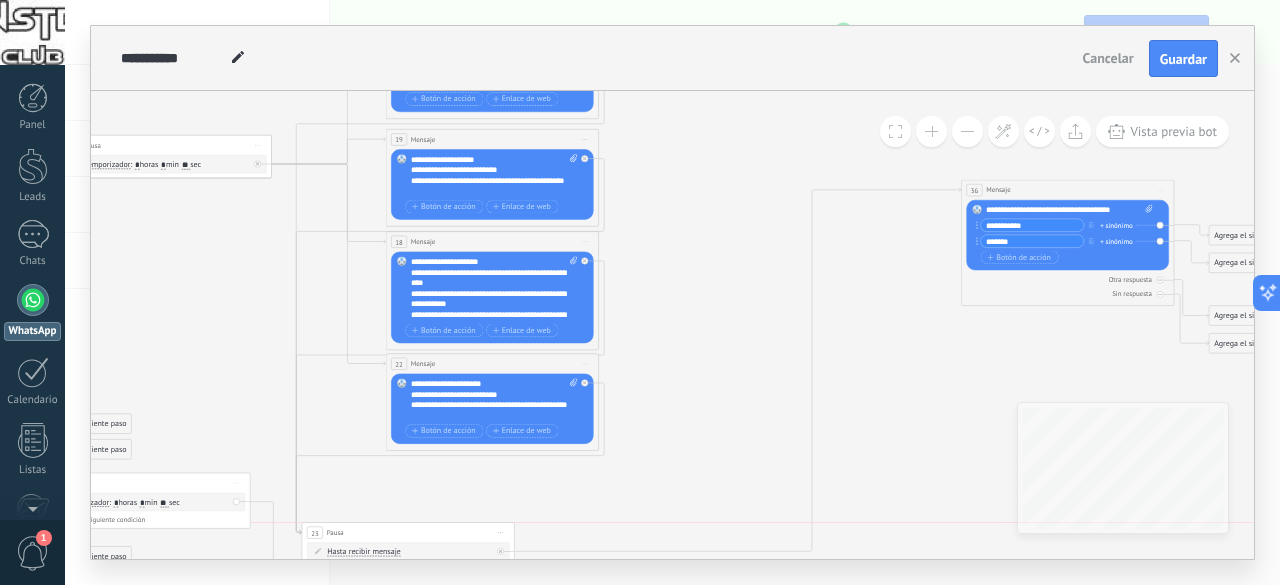 drag, startPoint x: 778, startPoint y: 140, endPoint x: 428, endPoint y: 531, distance: 524.7676 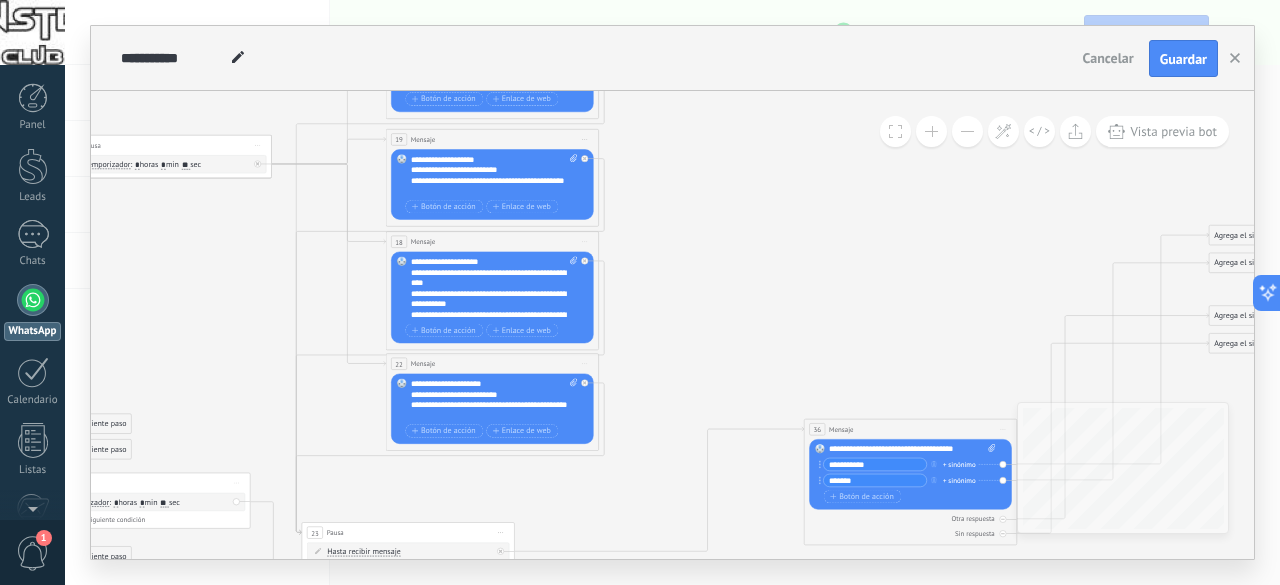 drag, startPoint x: 1046, startPoint y: 189, endPoint x: 890, endPoint y: 427, distance: 284.56985 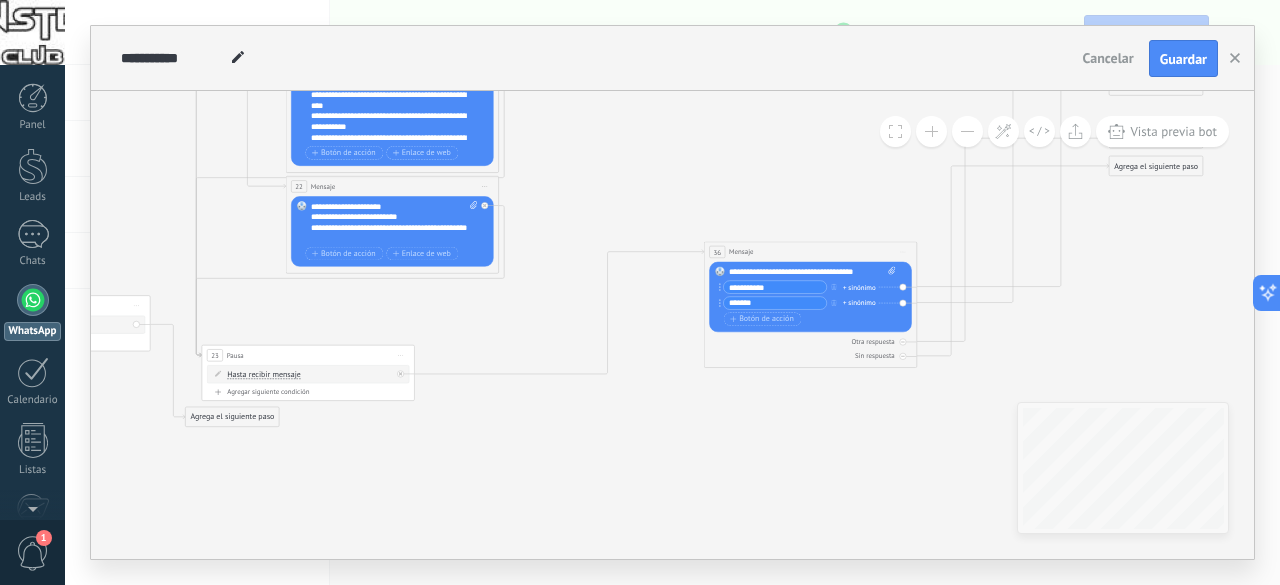 drag, startPoint x: 931, startPoint y: 269, endPoint x: 822, endPoint y: 77, distance: 220.7827 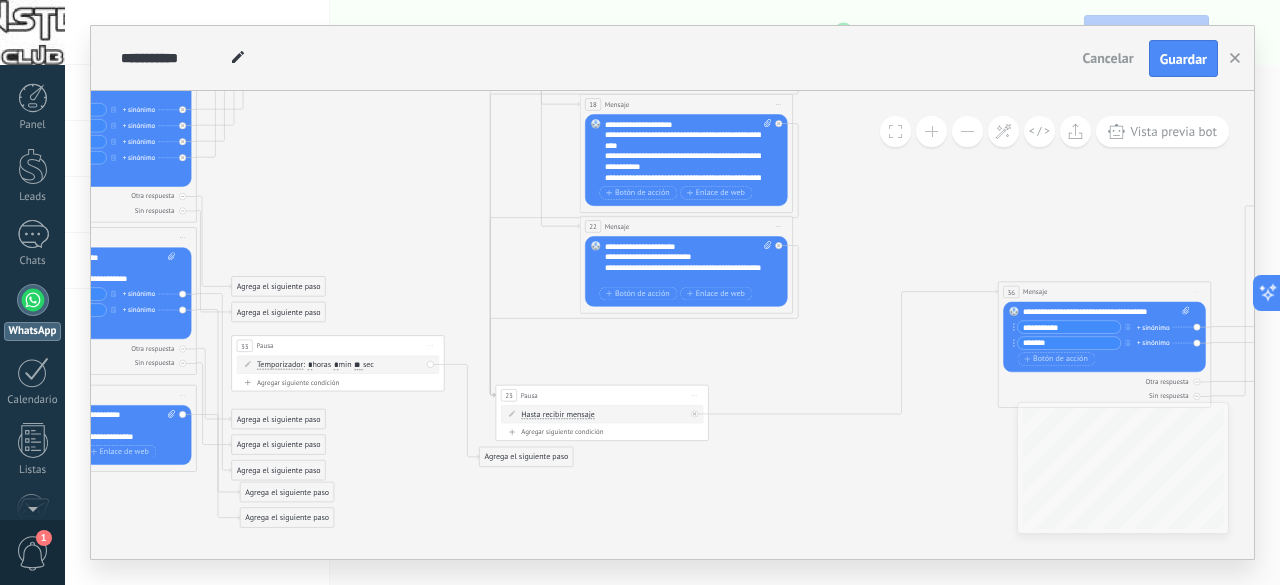 click on "**********" at bounding box center (672, 325) 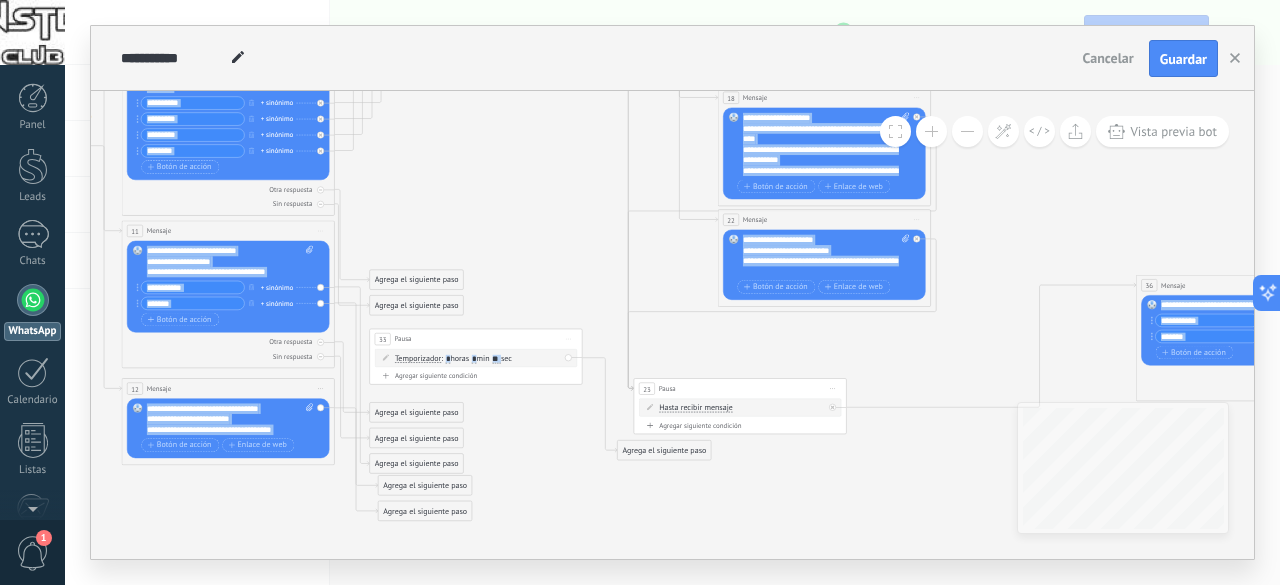 click on "**********" at bounding box center [230, 262] 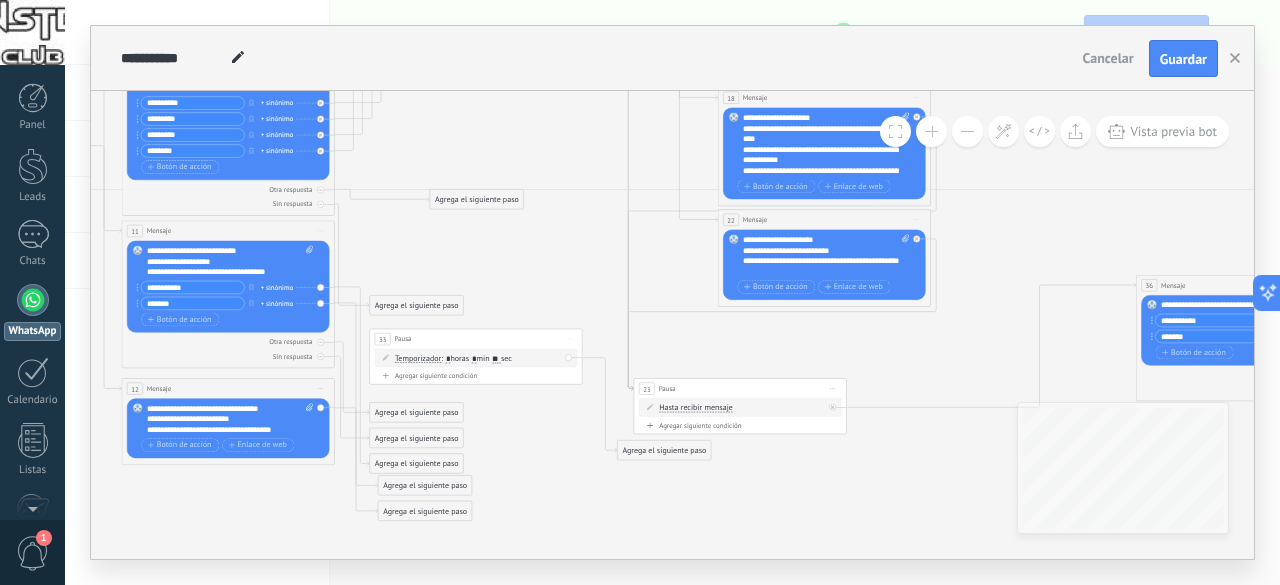 drag, startPoint x: 430, startPoint y: 282, endPoint x: 492, endPoint y: 203, distance: 100.4241 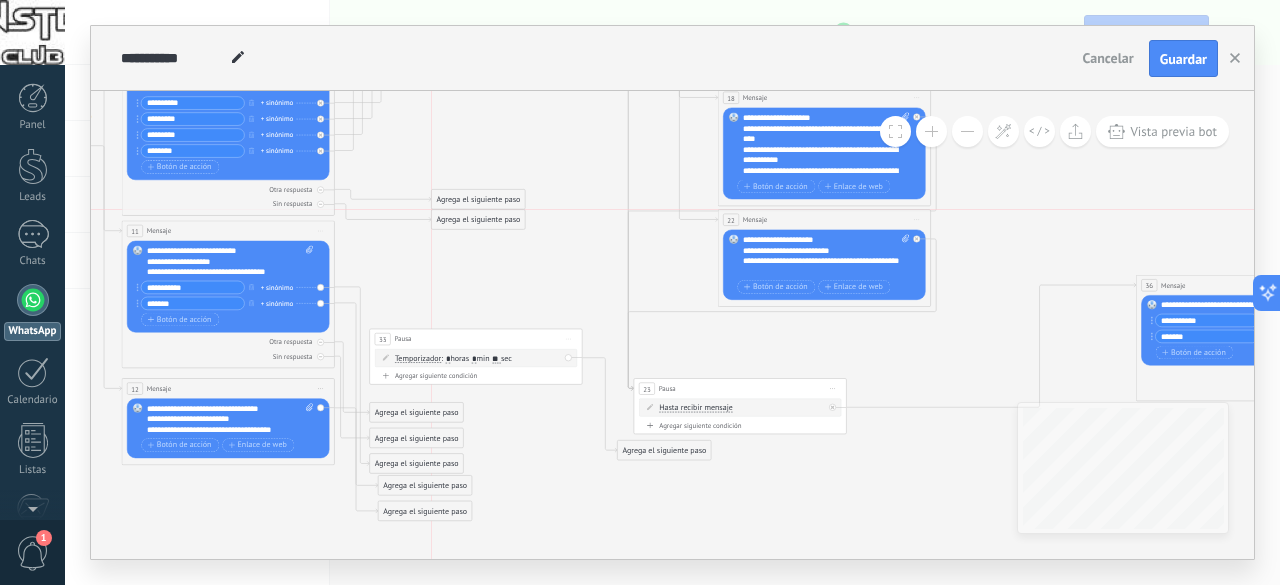 drag, startPoint x: 443, startPoint y: 302, endPoint x: 506, endPoint y: 214, distance: 108.226616 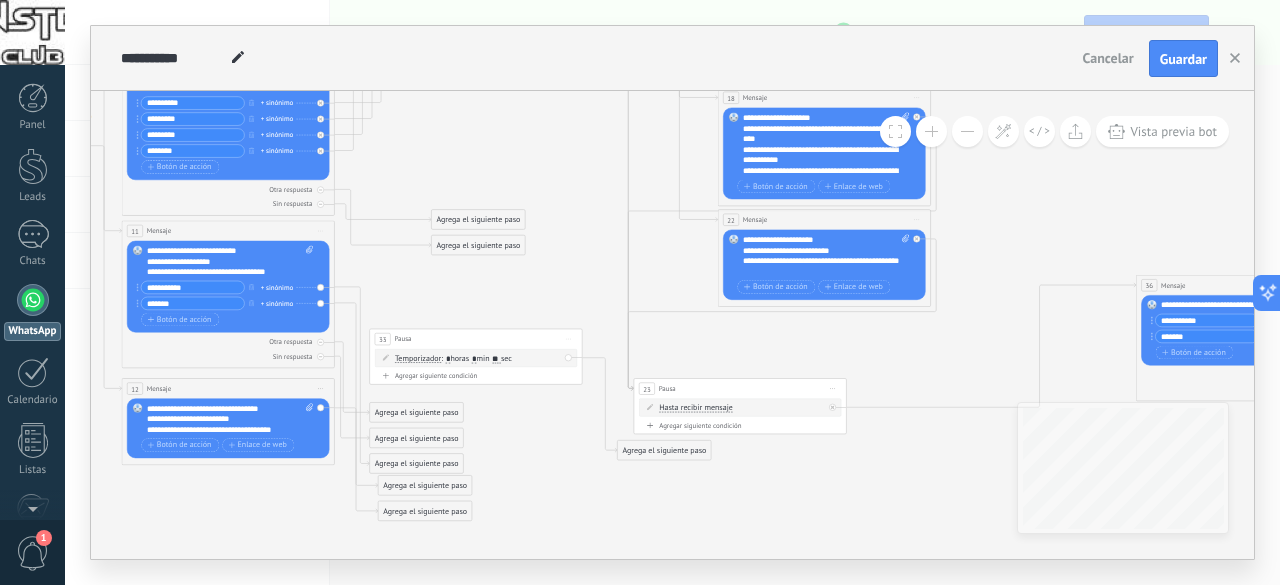 drag, startPoint x: 461, startPoint y: 218, endPoint x: 442, endPoint y: 219, distance: 19.026299 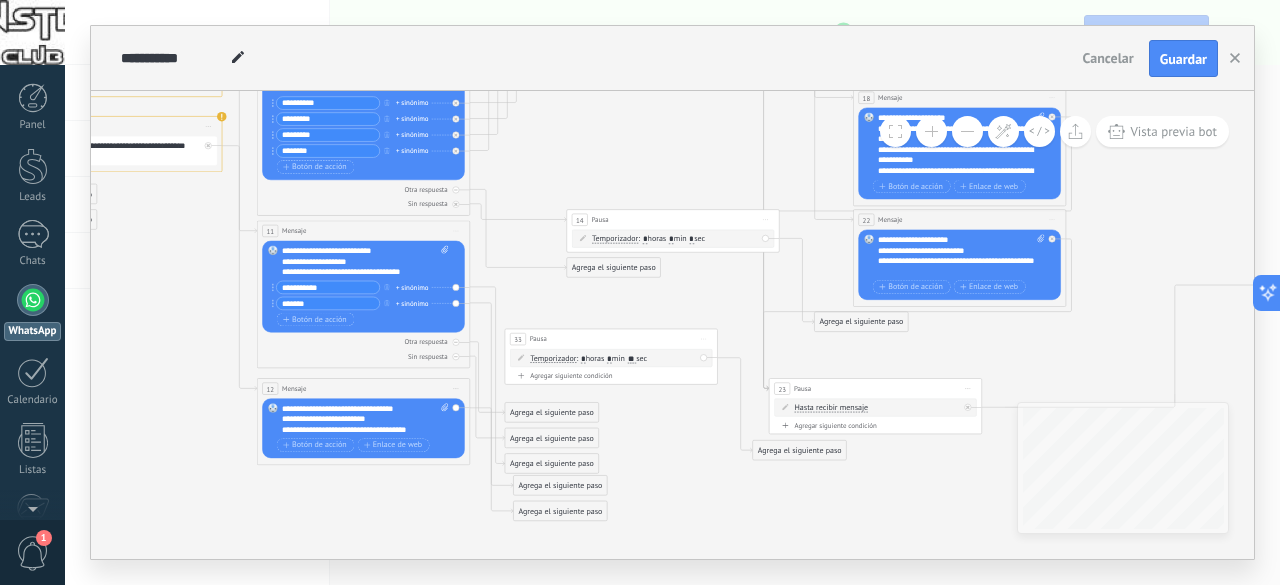 click 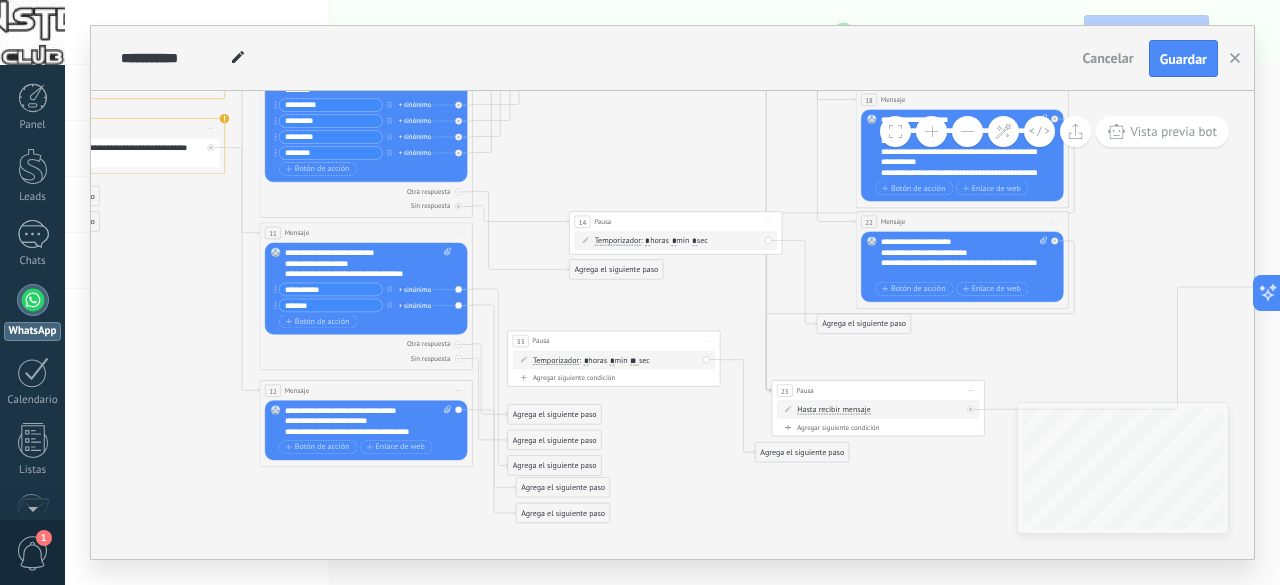 click on "Iniciar vista previa aquí
Cambiar nombre
Duplicar
Borrar" at bounding box center (768, 221) 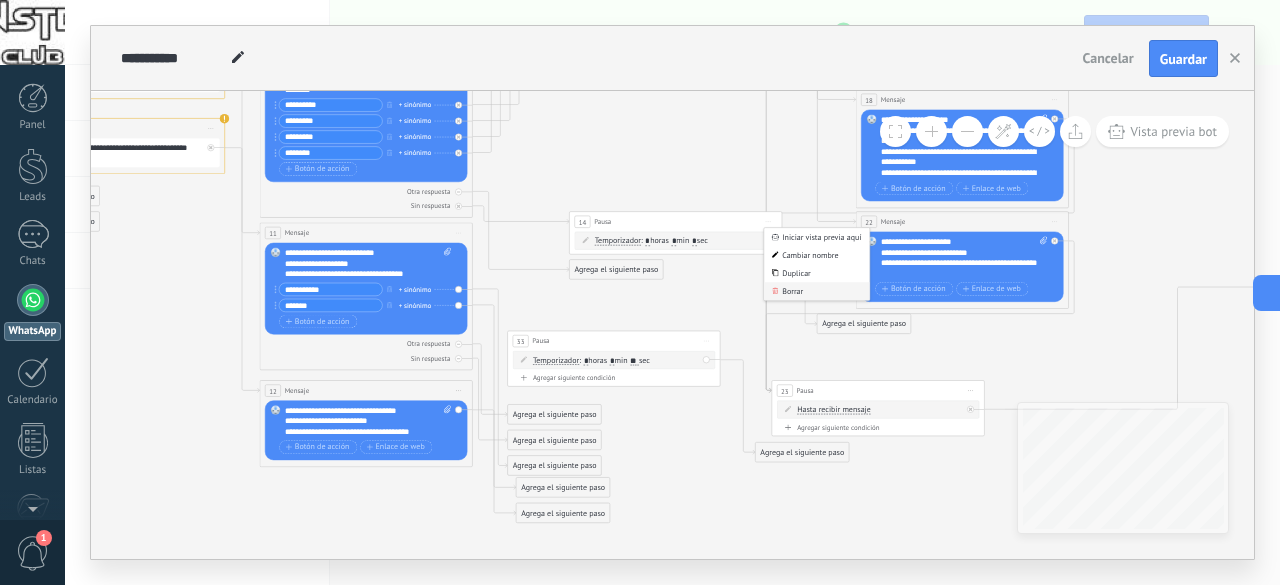 click on "Borrar" at bounding box center [816, 292] 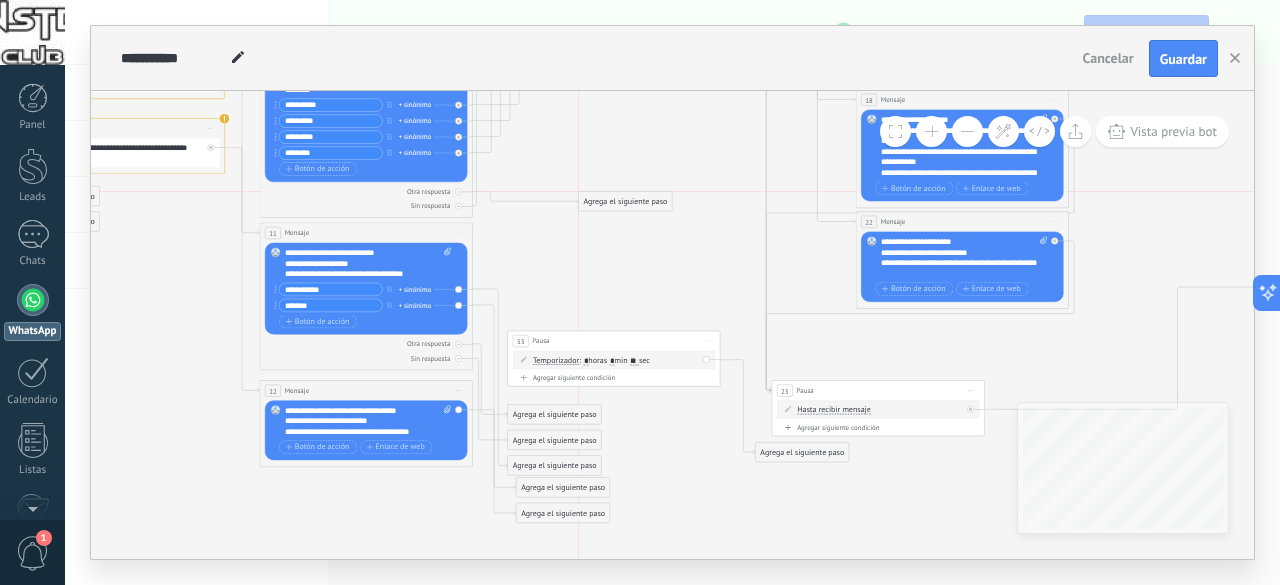 drag, startPoint x: 653, startPoint y: 265, endPoint x: 666, endPoint y: 192, distance: 74.1485 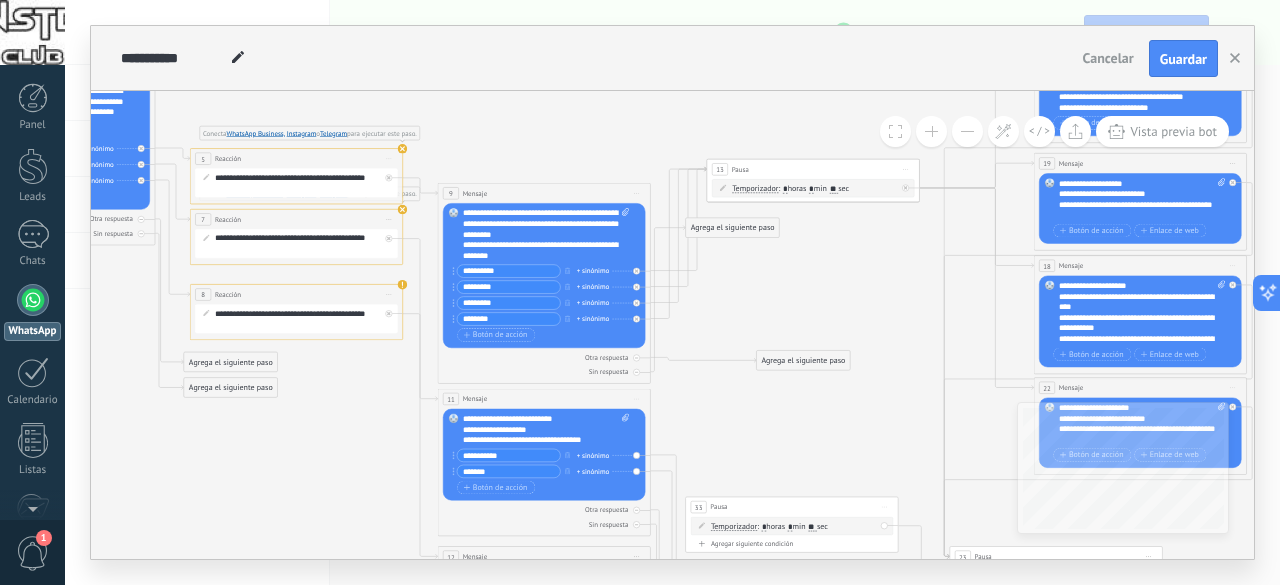 drag, startPoint x: 520, startPoint y: 234, endPoint x: 698, endPoint y: 400, distance: 243.39268 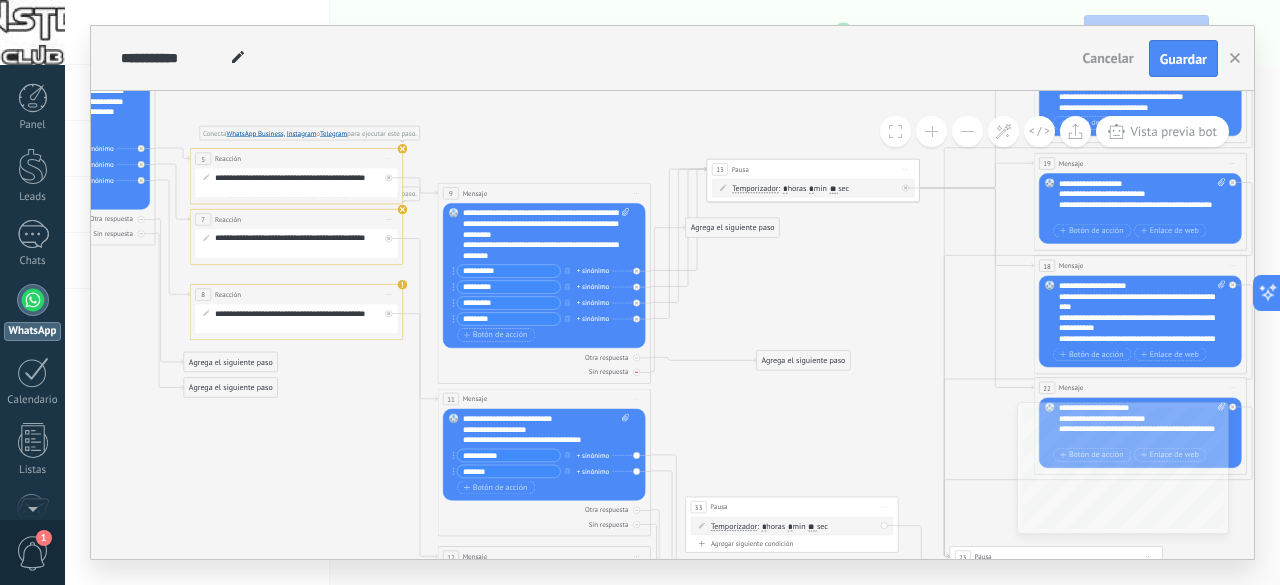 click on "Sin respuesta" at bounding box center (544, 372) 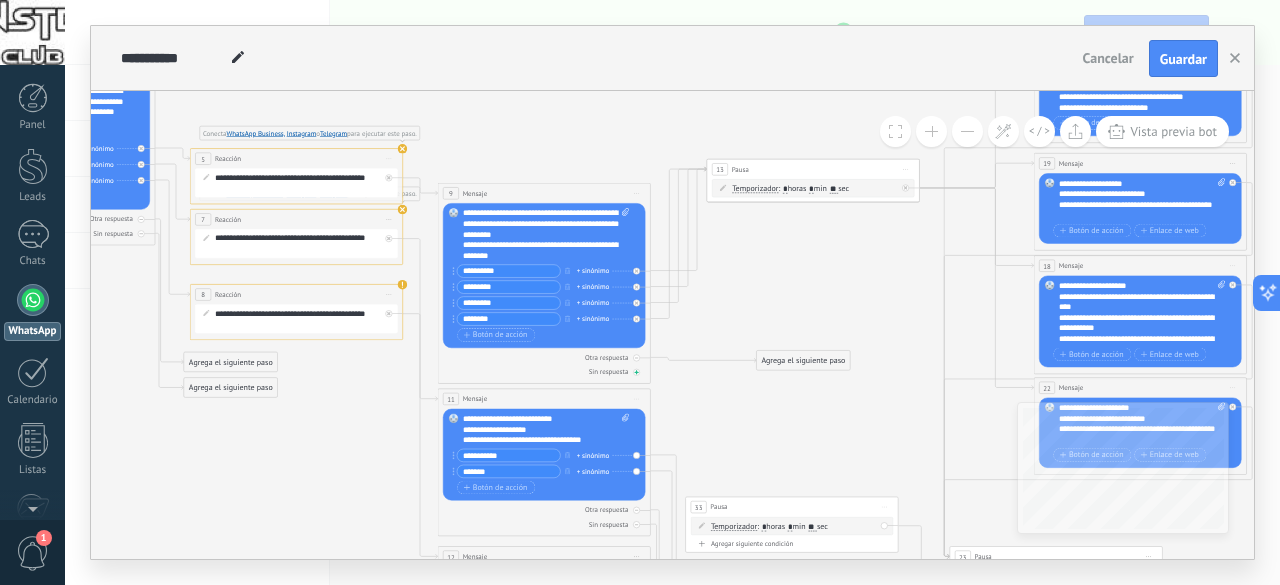 click 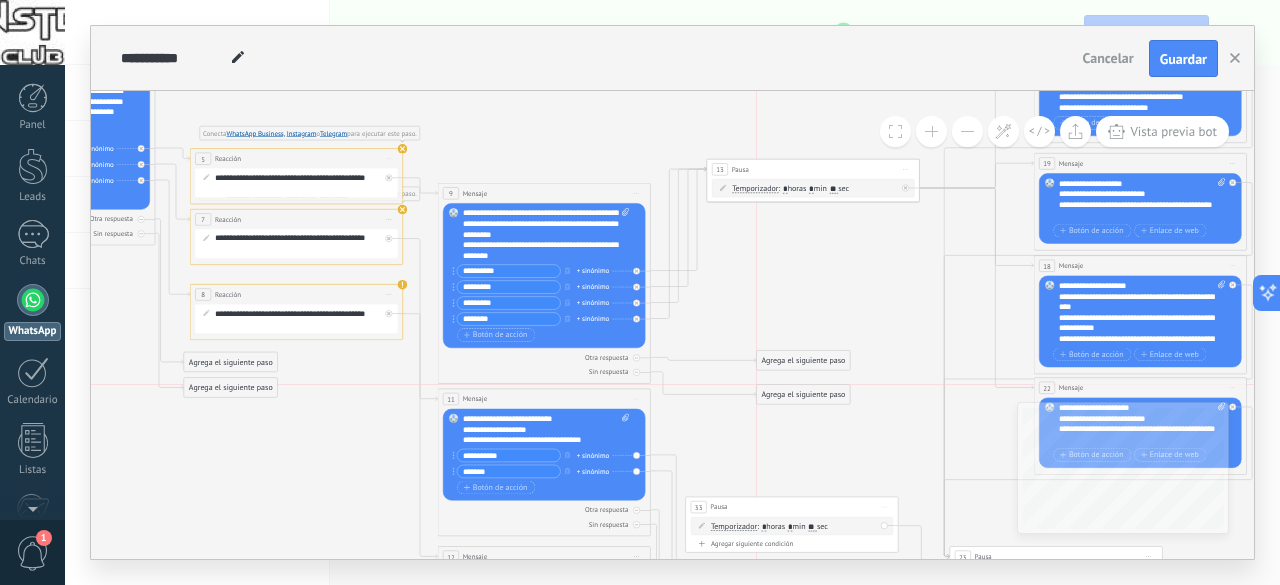 drag, startPoint x: 723, startPoint y: 231, endPoint x: 793, endPoint y: 401, distance: 183.84776 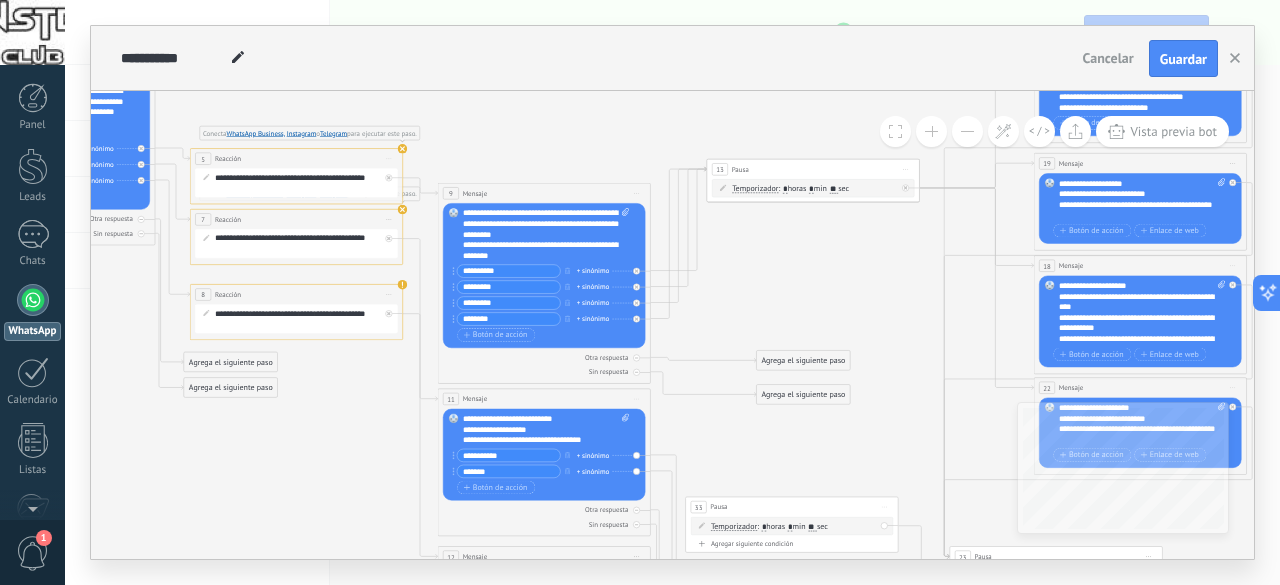 click on "Agrega el siguiente paso" at bounding box center (803, 395) 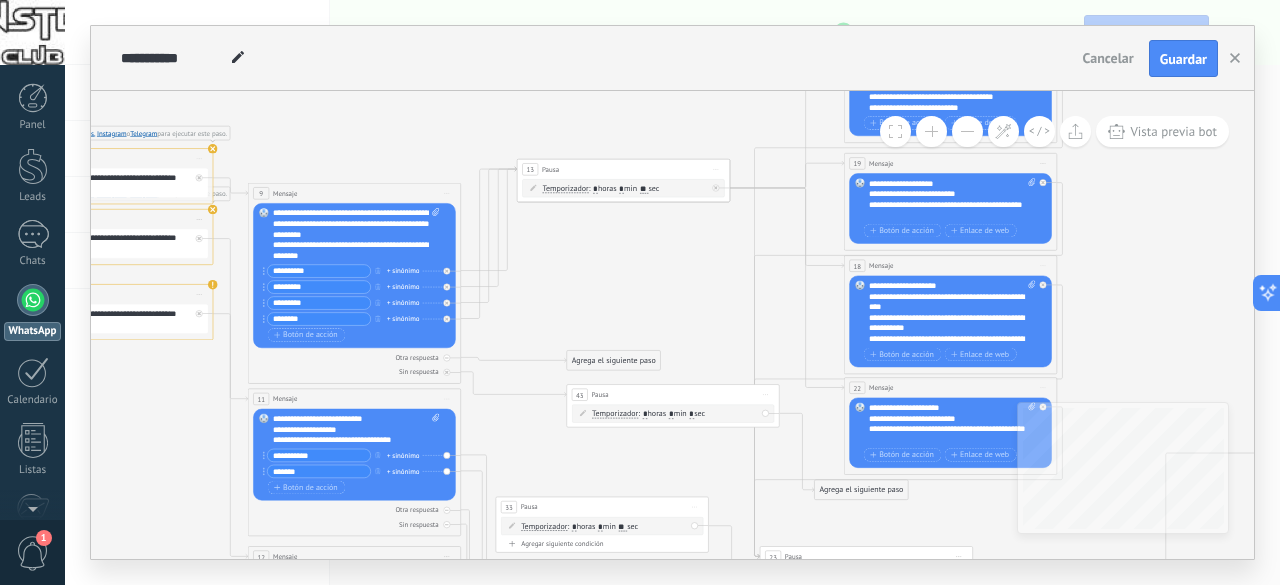 click 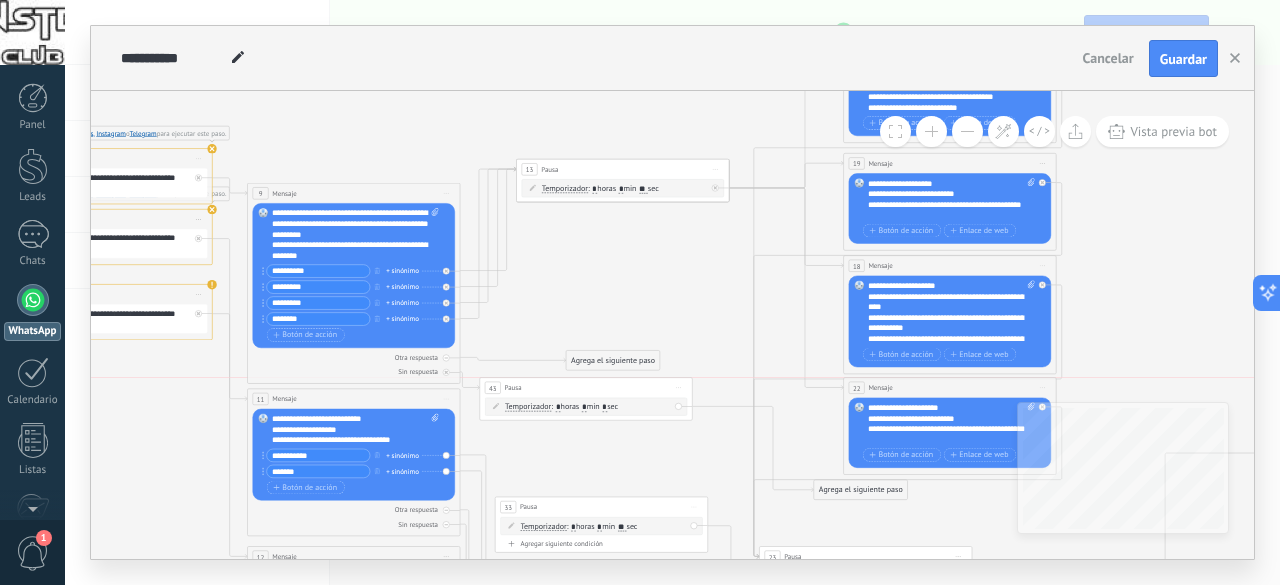 drag, startPoint x: 689, startPoint y: 401, endPoint x: 603, endPoint y: 391, distance: 86.579445 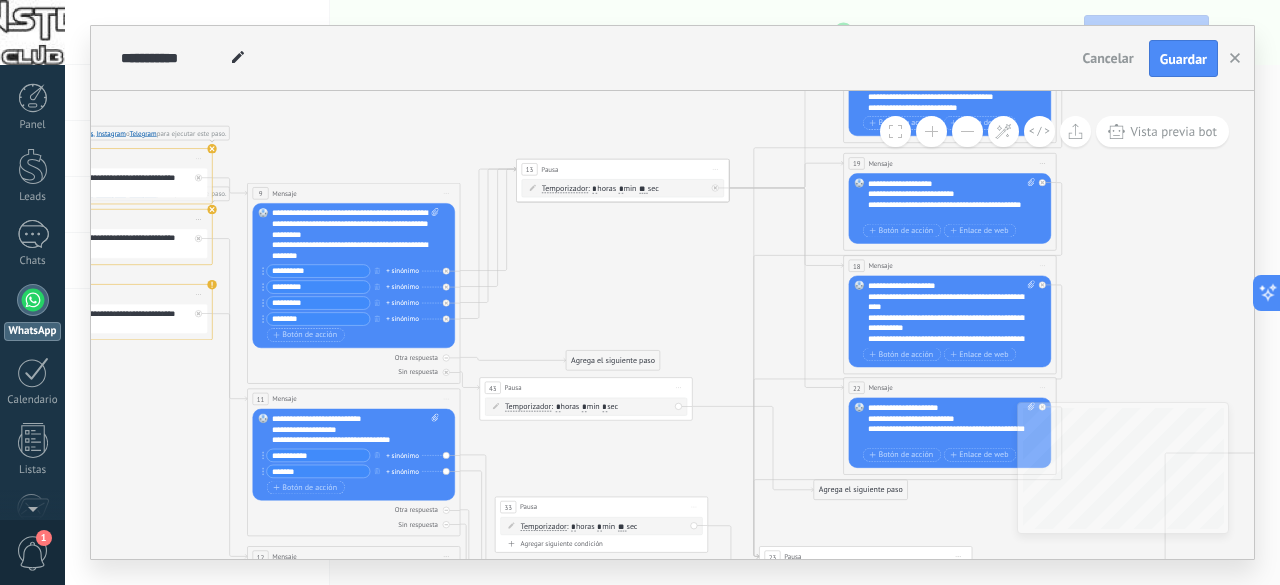 click on "Agrega el siguiente paso" at bounding box center [860, 491] 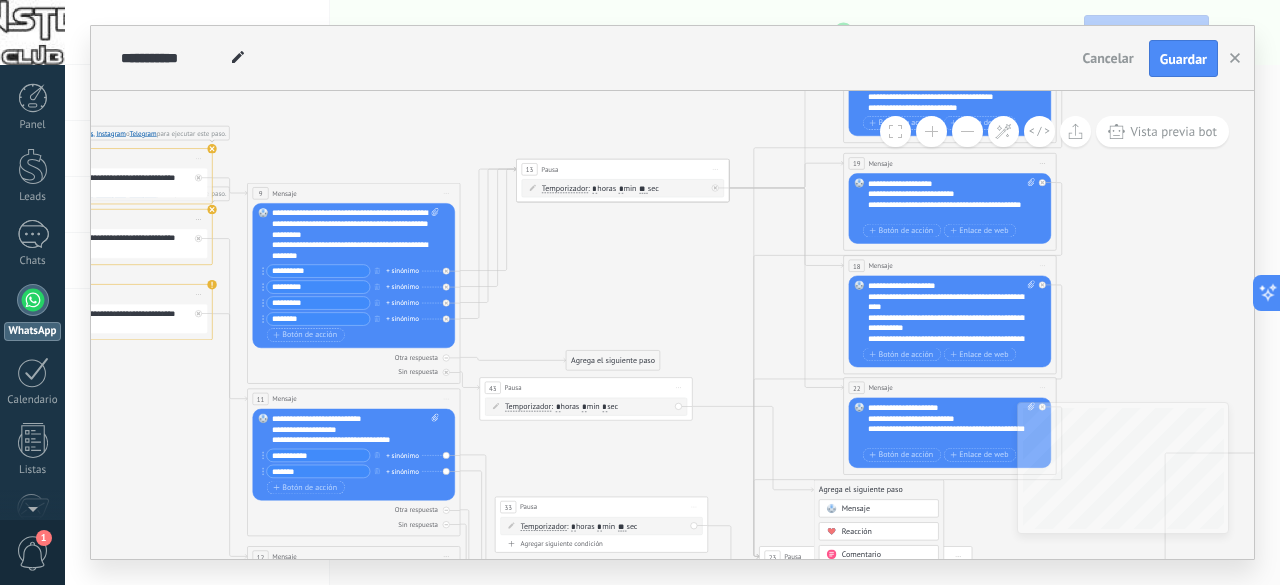 click on "Mensaje" at bounding box center [856, 509] 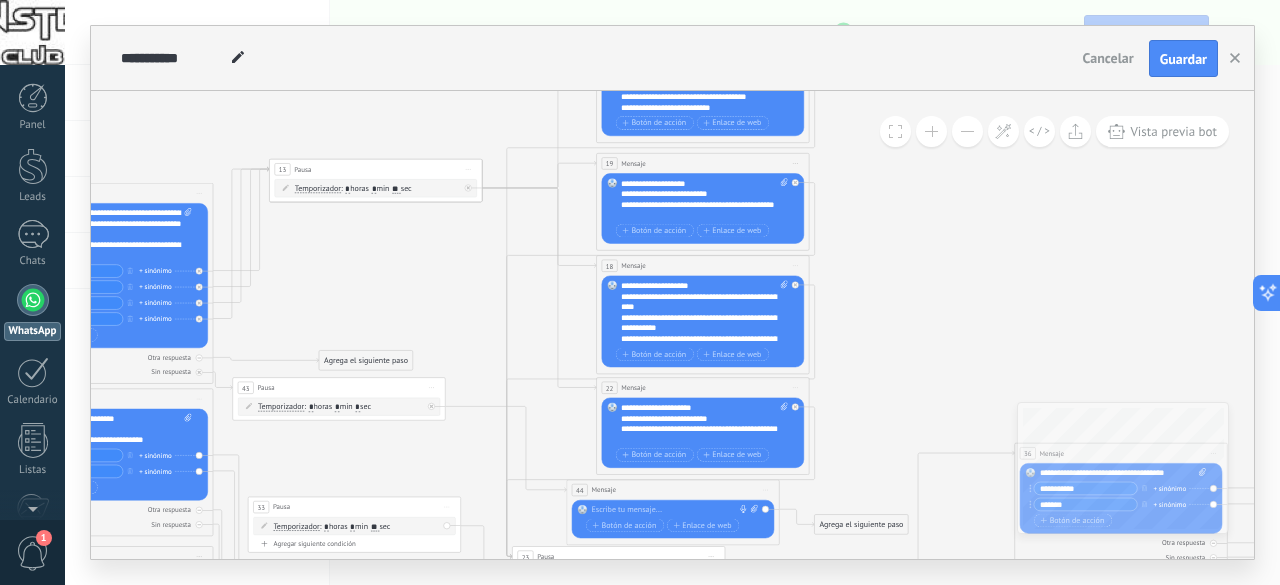 click at bounding box center (670, 510) 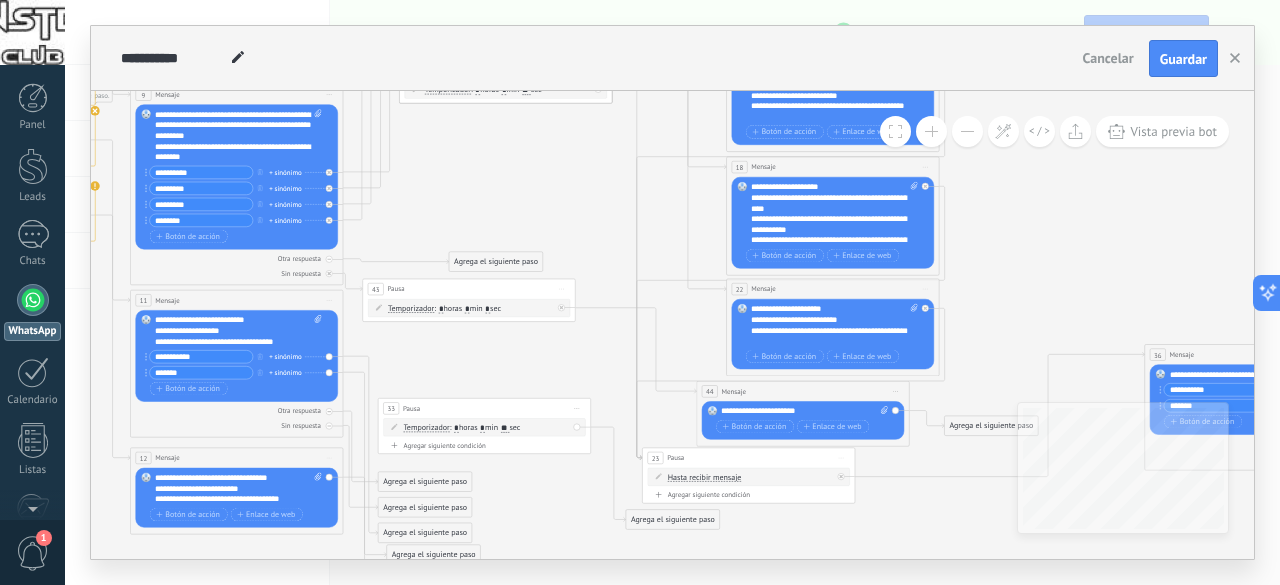 drag, startPoint x: 392, startPoint y: 453, endPoint x: 523, endPoint y: 355, distance: 163.60013 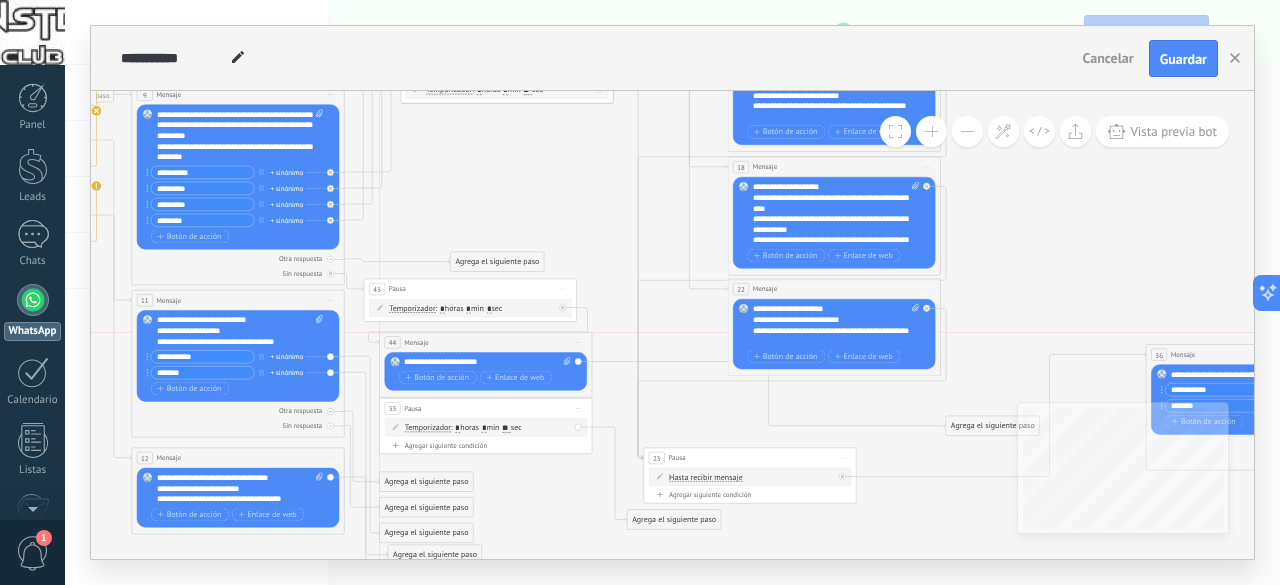 drag, startPoint x: 744, startPoint y: 389, endPoint x: 424, endPoint y: 338, distance: 324.03857 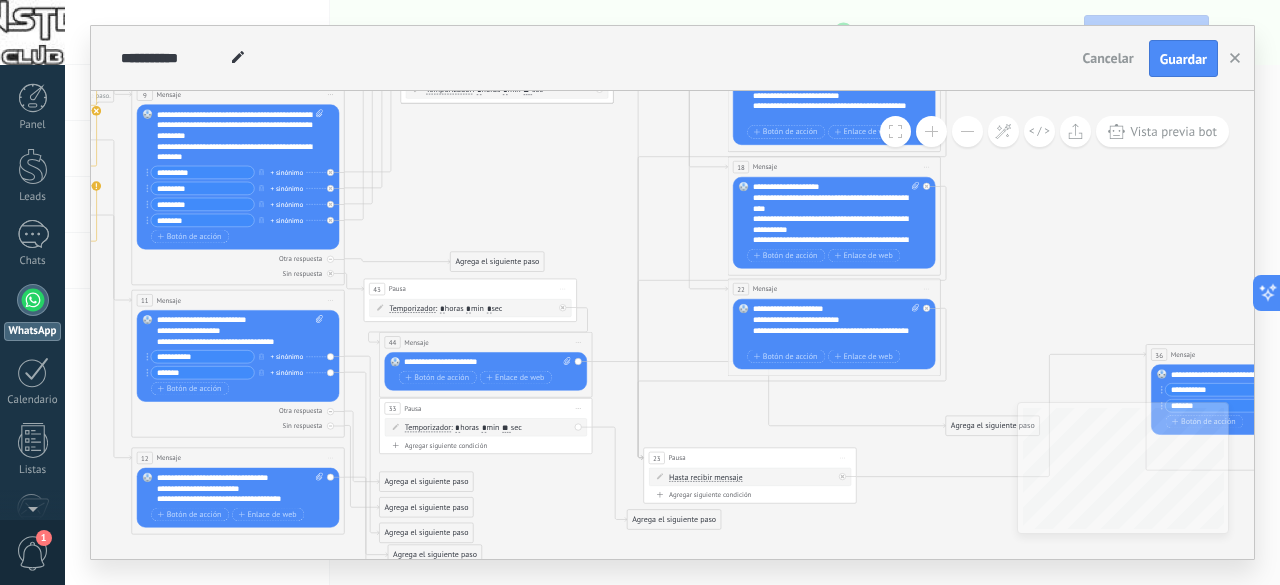 click 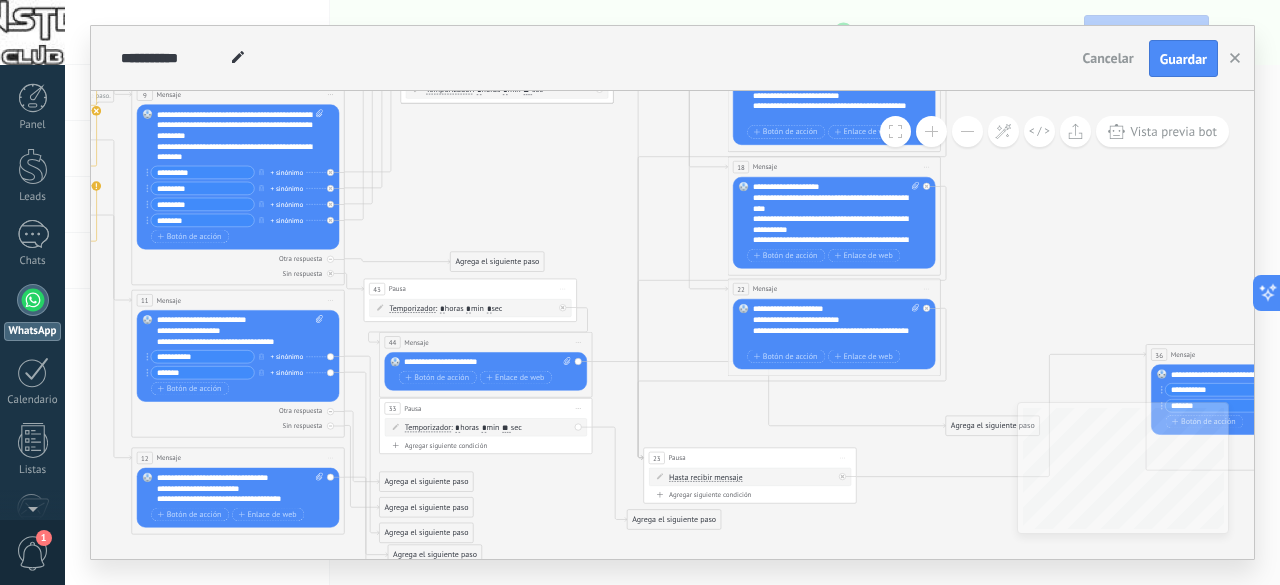 click on "**********" at bounding box center [836, 325] 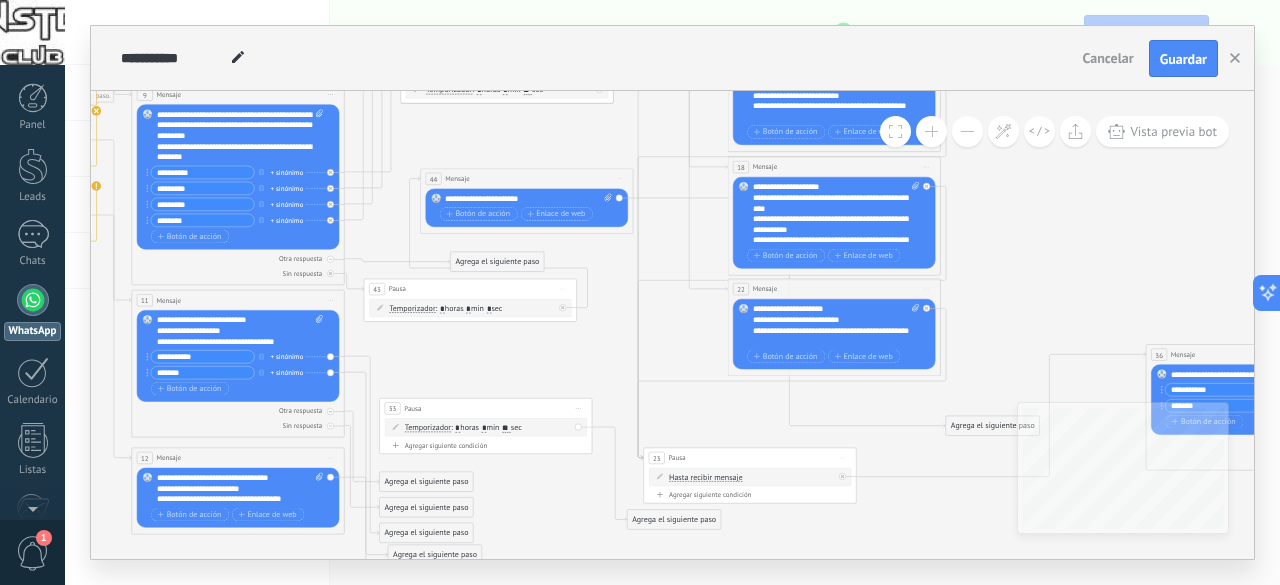 drag, startPoint x: 471, startPoint y: 339, endPoint x: 512, endPoint y: 176, distance: 168.07736 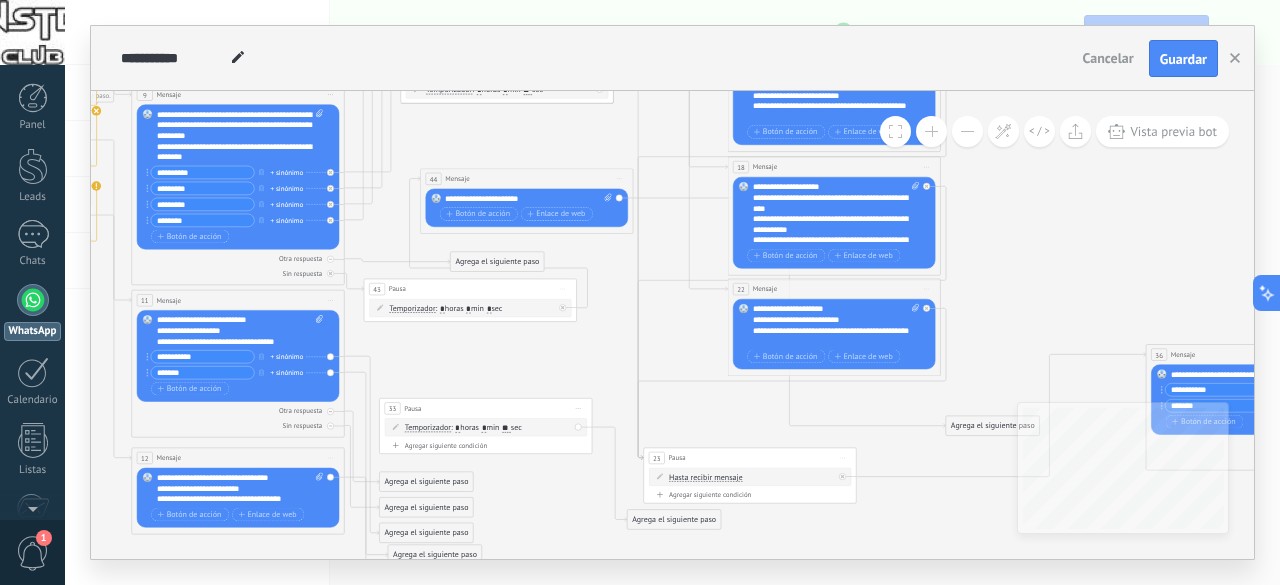 click 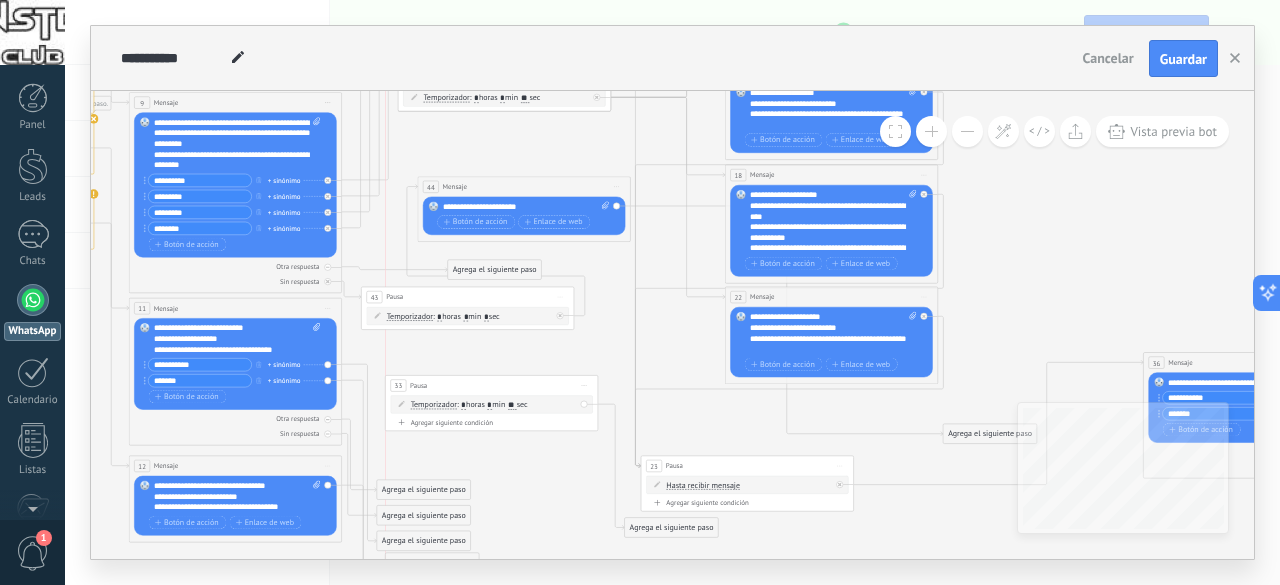 drag, startPoint x: 508, startPoint y: 415, endPoint x: 518, endPoint y: 385, distance: 31.622776 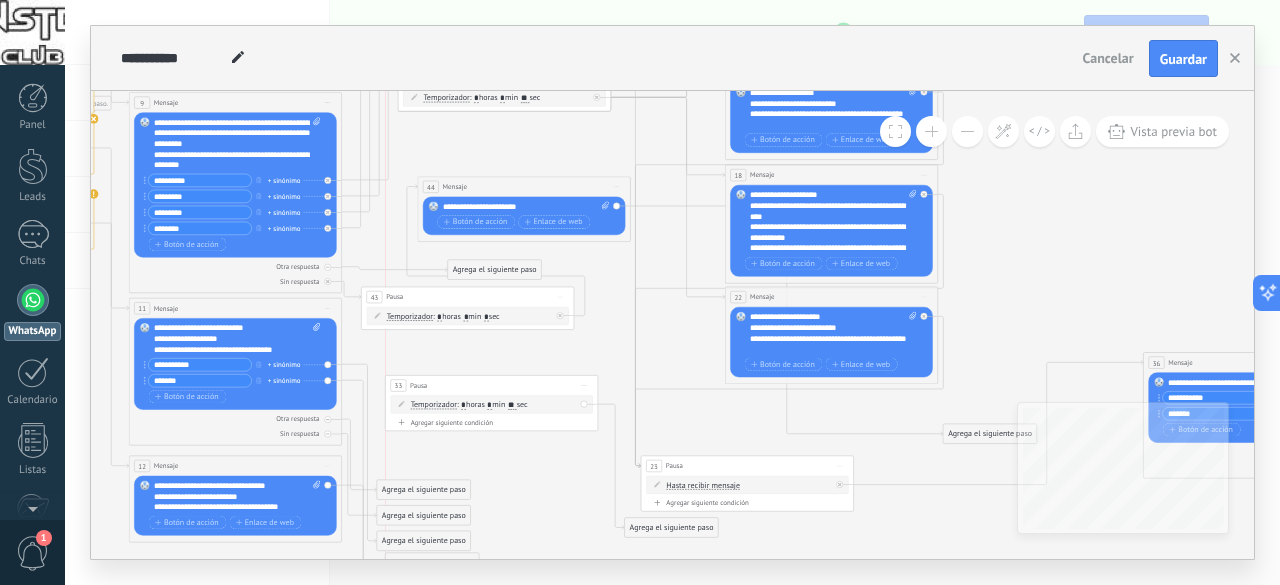 click on "33
Pausa
*****
Iniciar vista previa aquí
Cambiar nombre
Duplicar
Borrar" at bounding box center (492, 386) 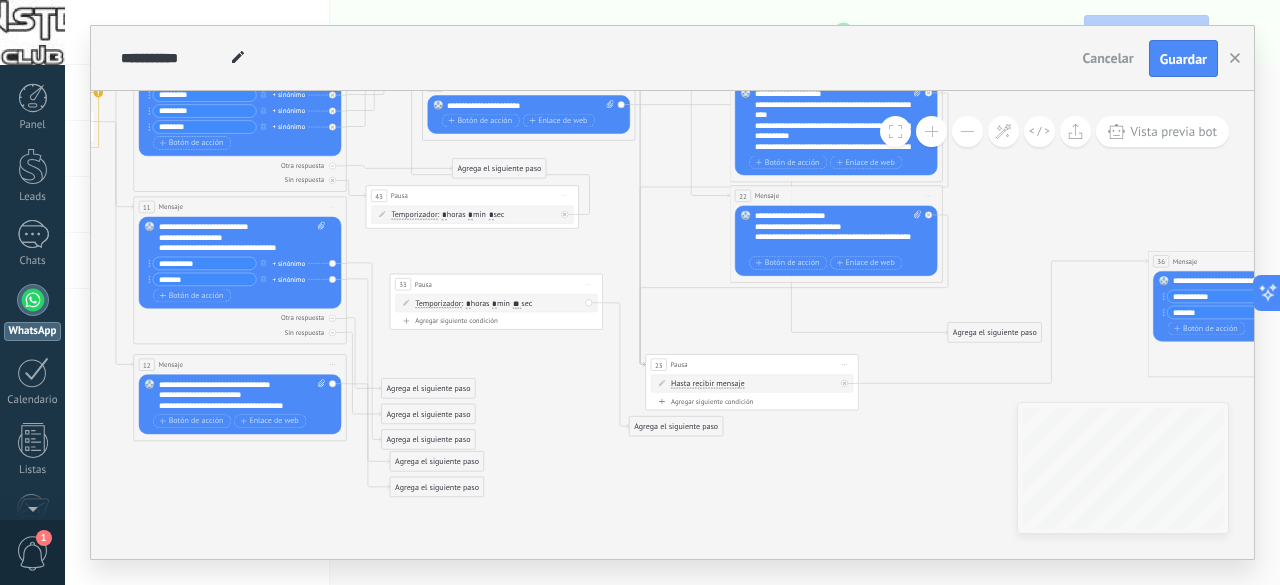 drag, startPoint x: 530, startPoint y: 481, endPoint x: 534, endPoint y: 377, distance: 104.0769 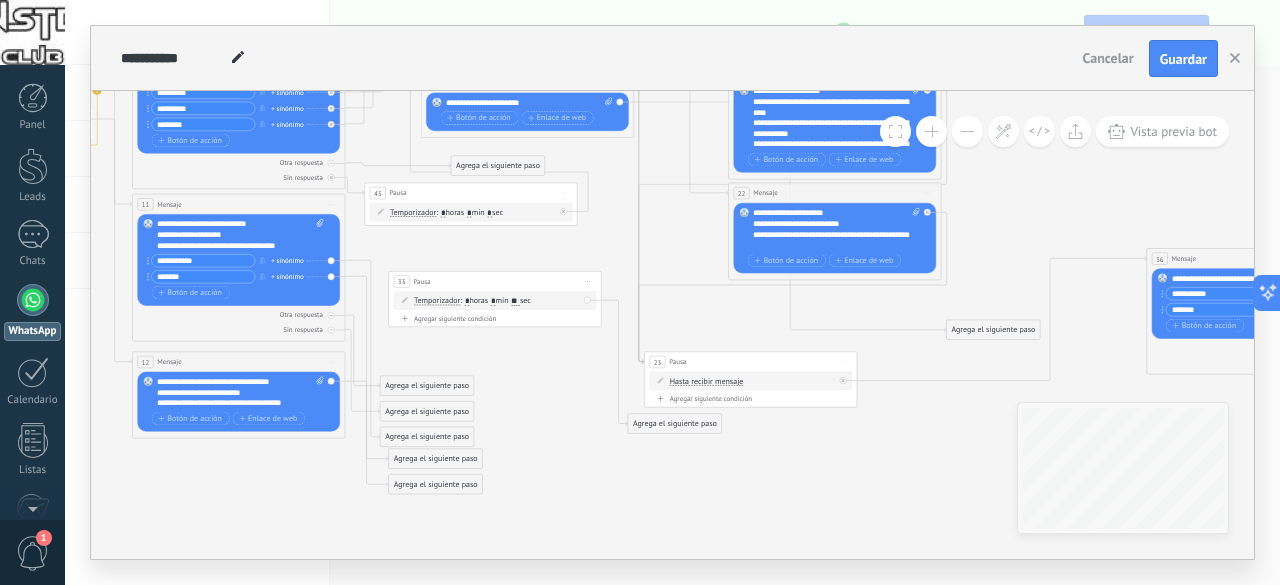 click 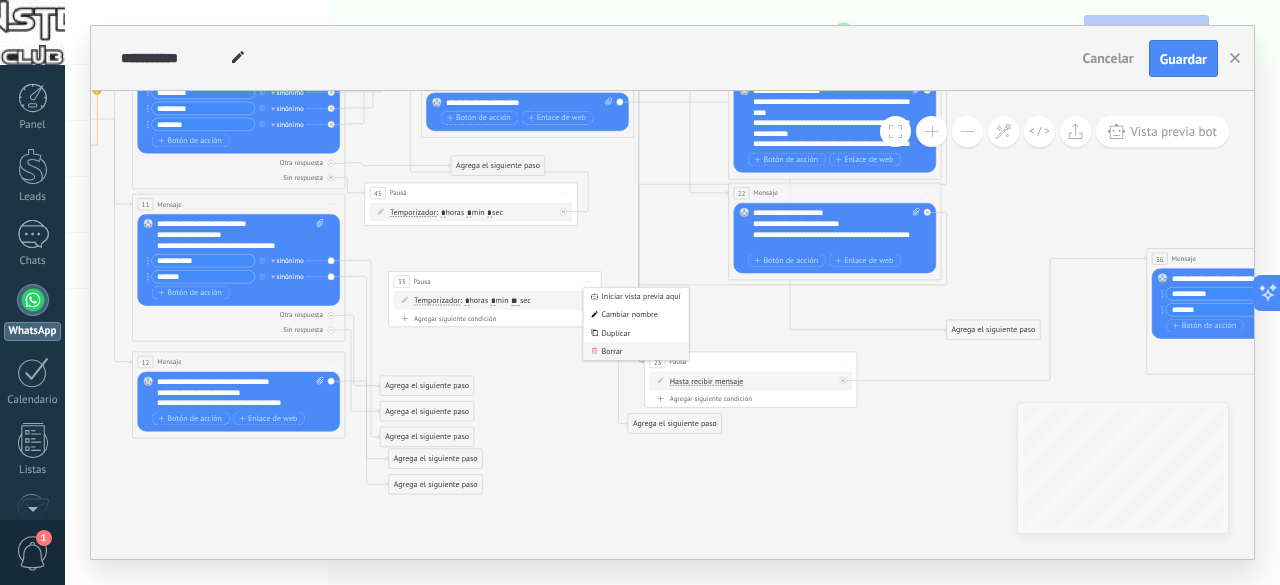 click on "Borrar" at bounding box center [635, 351] 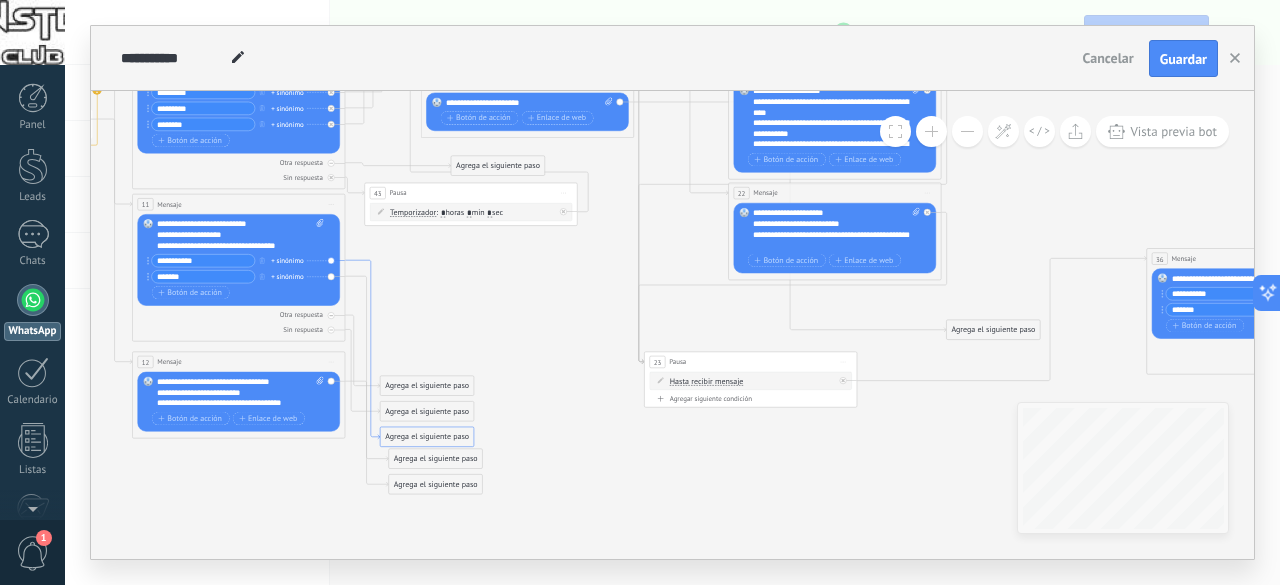 click 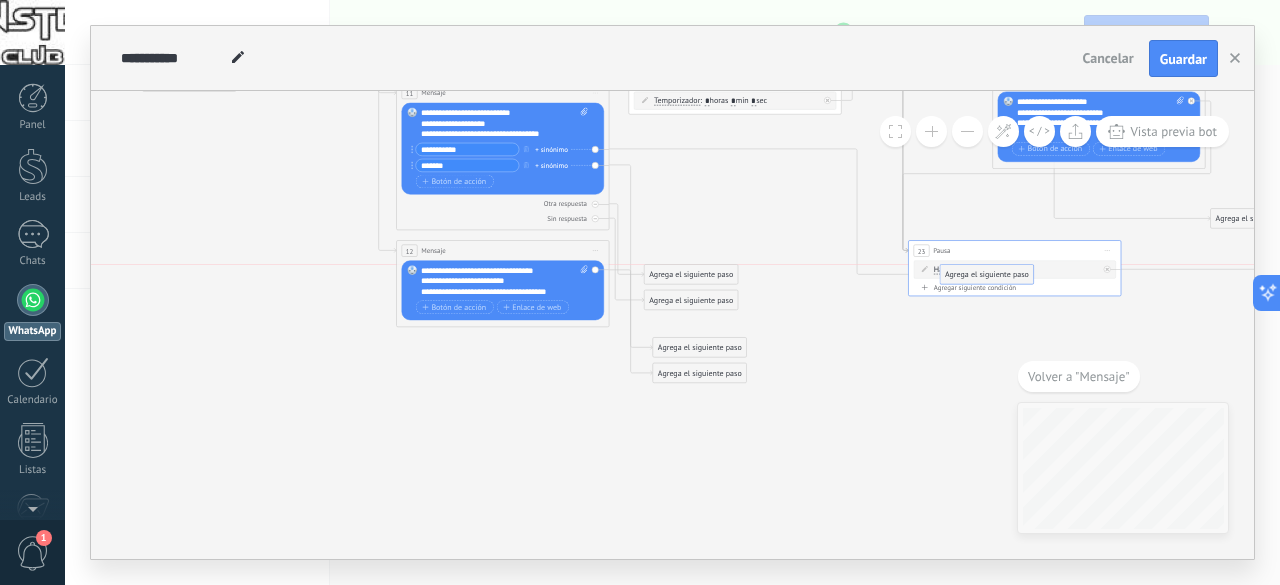 drag, startPoint x: 671, startPoint y: 323, endPoint x: 967, endPoint y: 273, distance: 300.19327 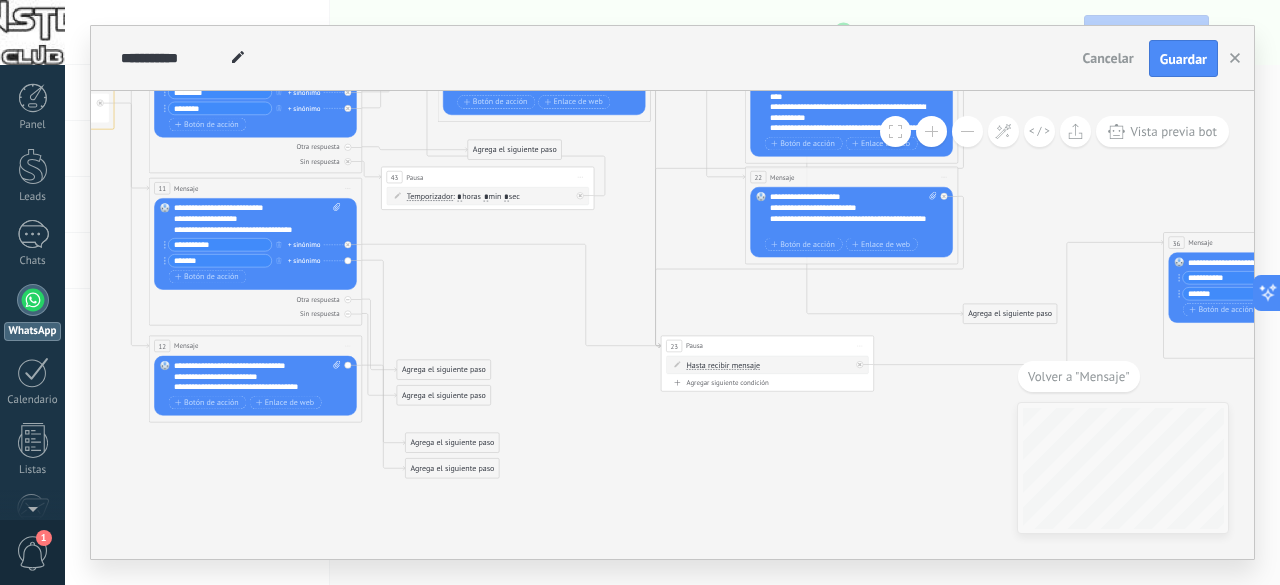 drag, startPoint x: 908, startPoint y: 357, endPoint x: 660, endPoint y: 454, distance: 266.29495 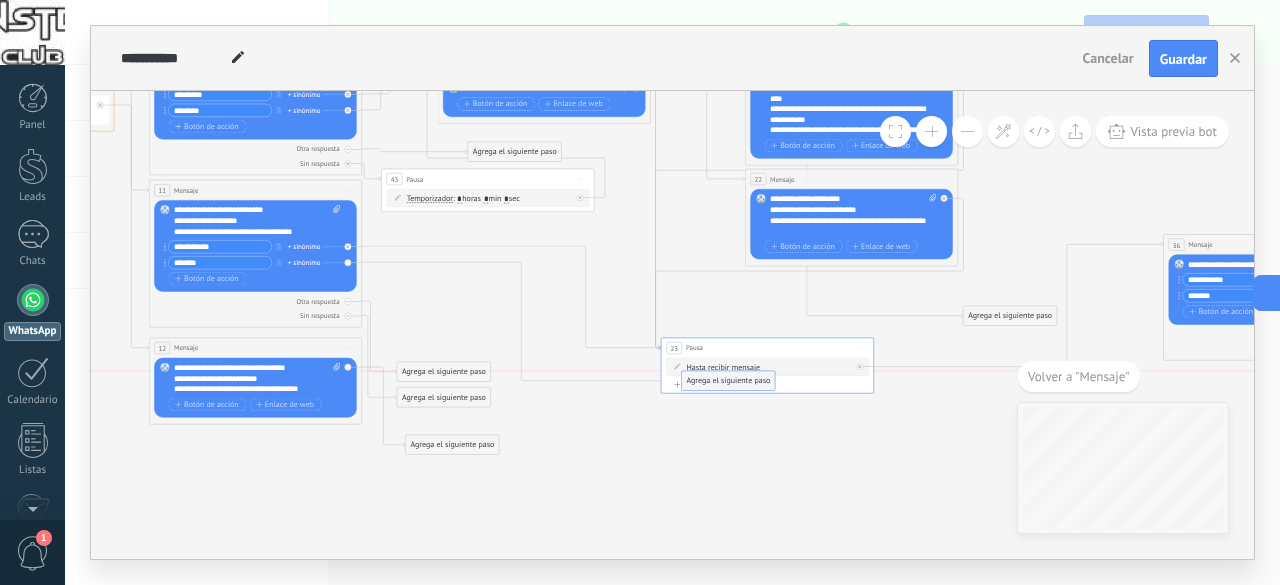 drag, startPoint x: 436, startPoint y: 477, endPoint x: 712, endPoint y: 384, distance: 291.2473 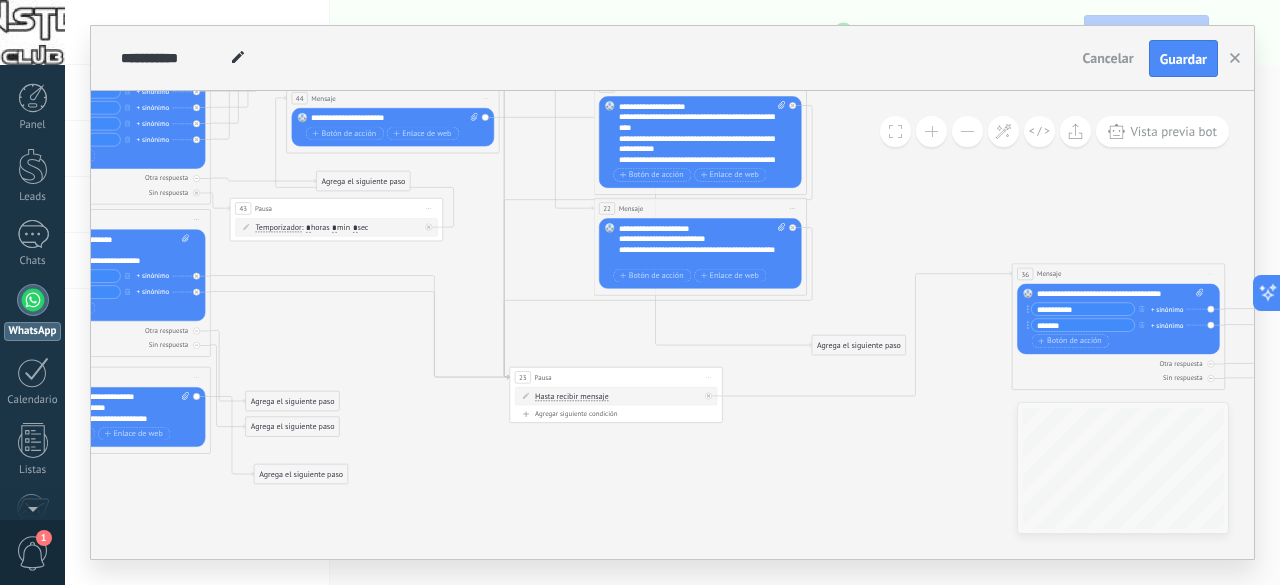 drag, startPoint x: 774, startPoint y: 438, endPoint x: 623, endPoint y: 467, distance: 153.75955 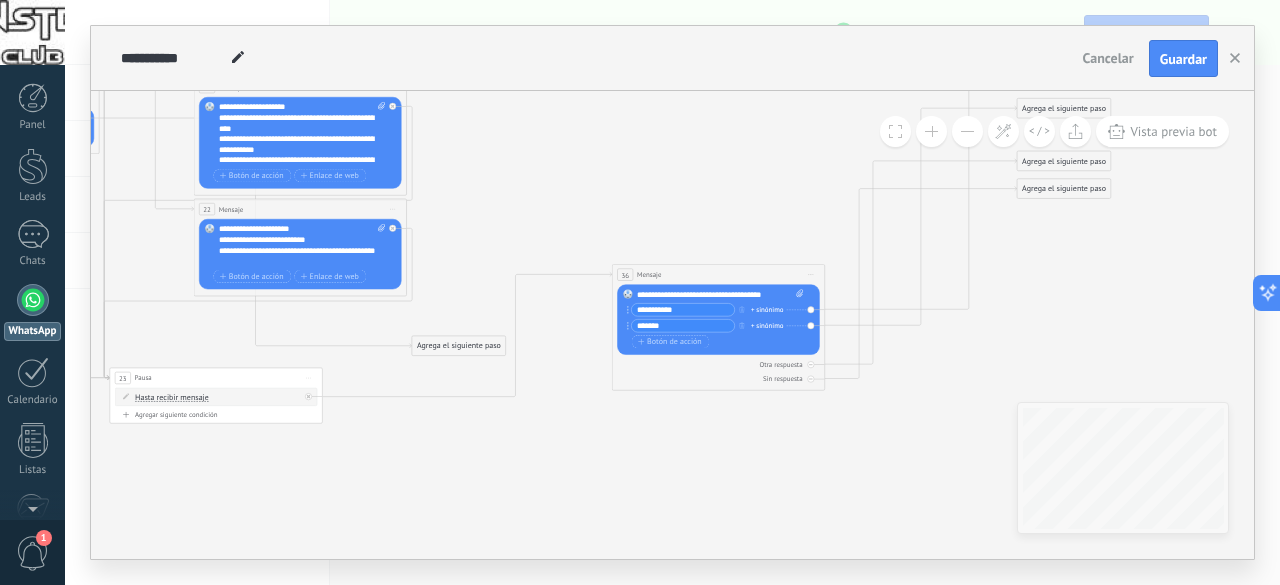 drag, startPoint x: 856, startPoint y: 480, endPoint x: 473, endPoint y: 443, distance: 384.78305 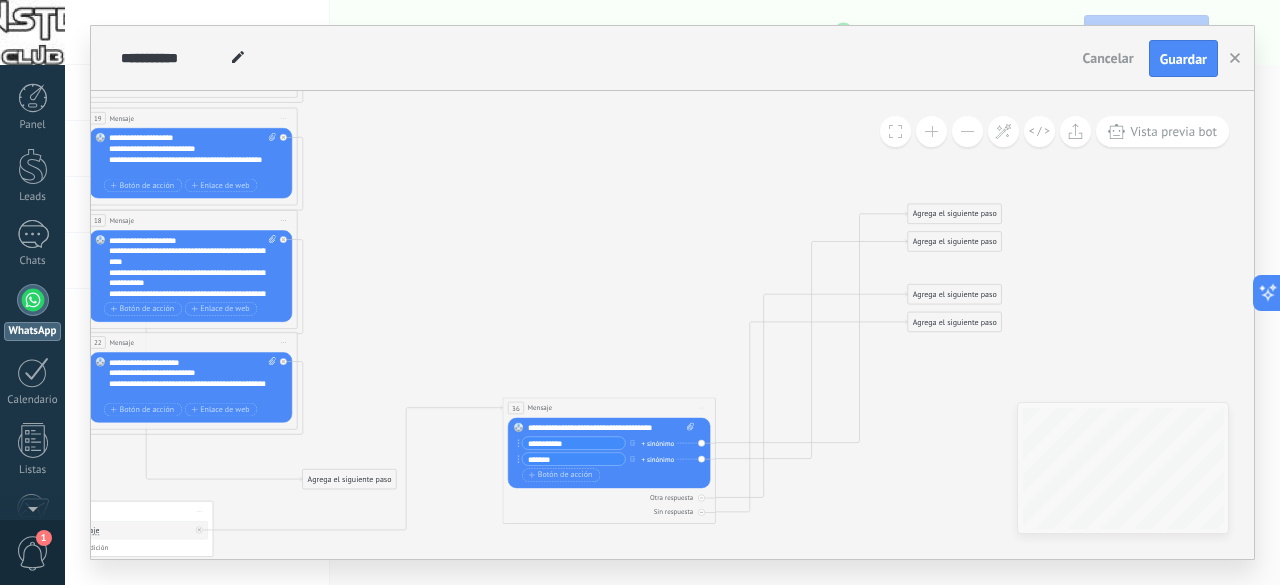 drag, startPoint x: 1033, startPoint y: 317, endPoint x: 940, endPoint y: 461, distance: 171.42053 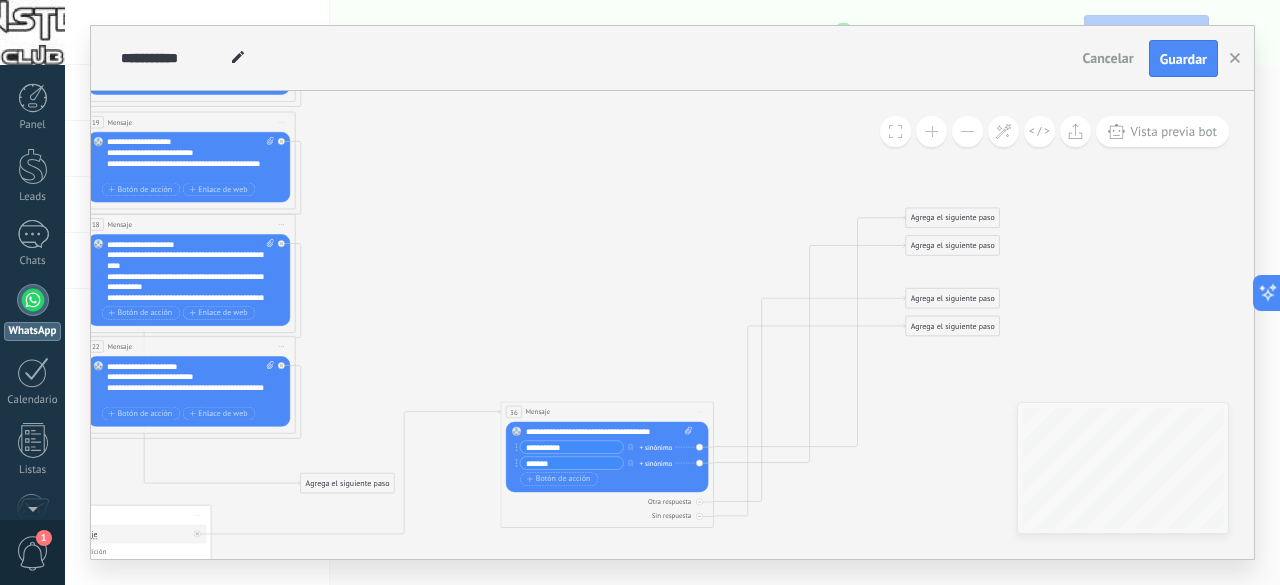 scroll, scrollTop: 0, scrollLeft: 0, axis: both 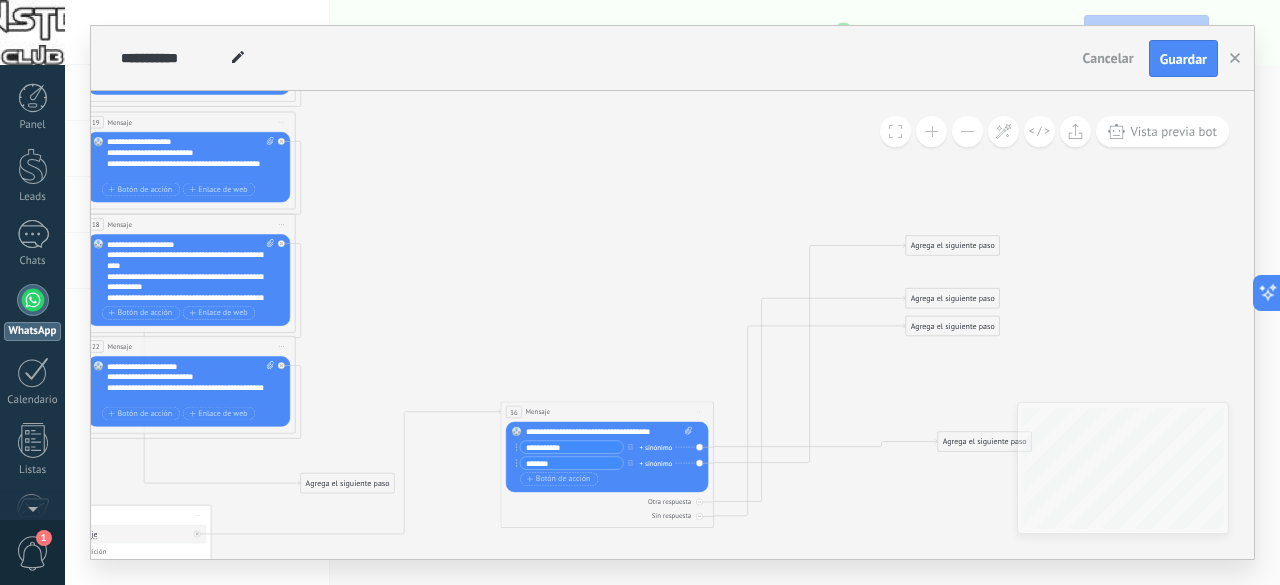 drag, startPoint x: 934, startPoint y: 211, endPoint x: 966, endPoint y: 435, distance: 226.27417 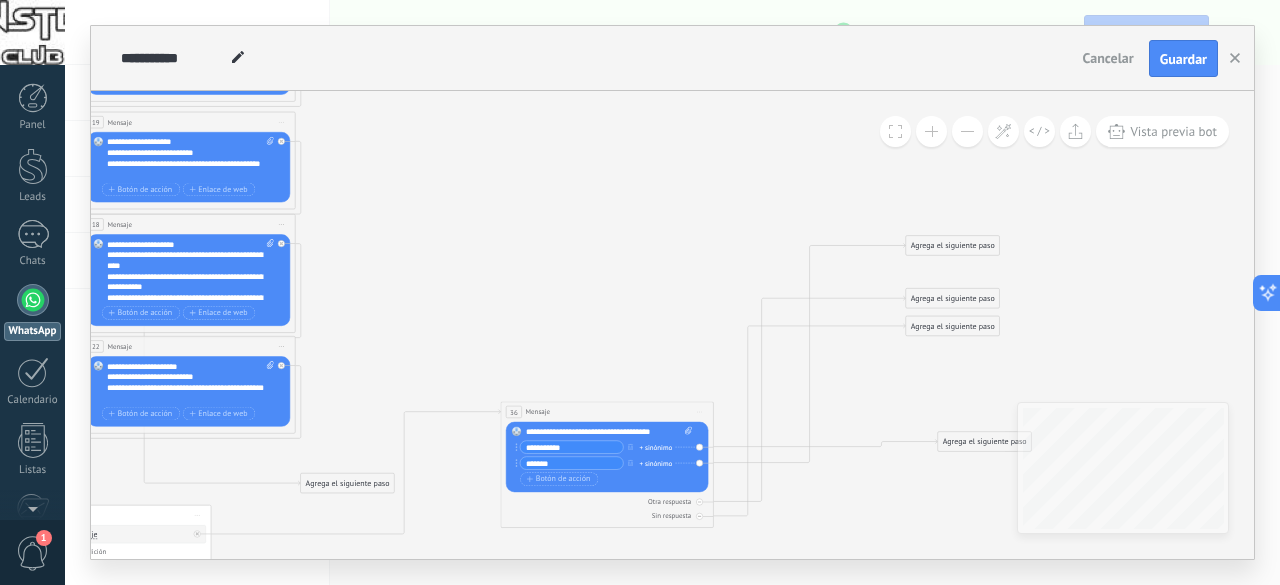 click on "Agrega el siguiente paso" at bounding box center [984, 442] 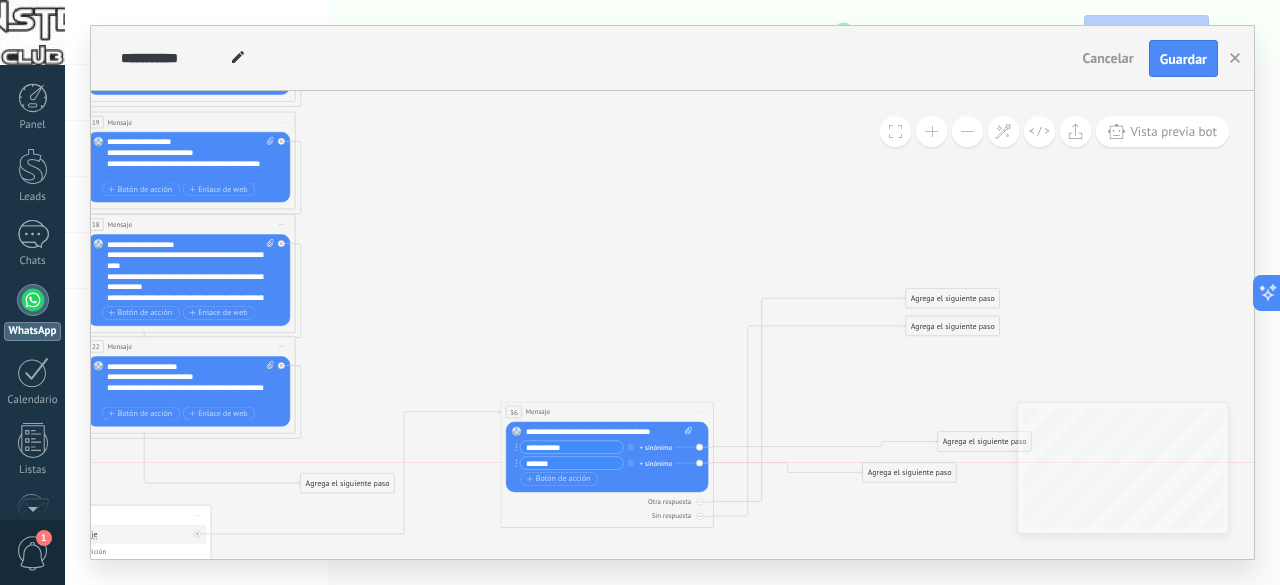 drag, startPoint x: 949, startPoint y: 245, endPoint x: 906, endPoint y: 475, distance: 233.98505 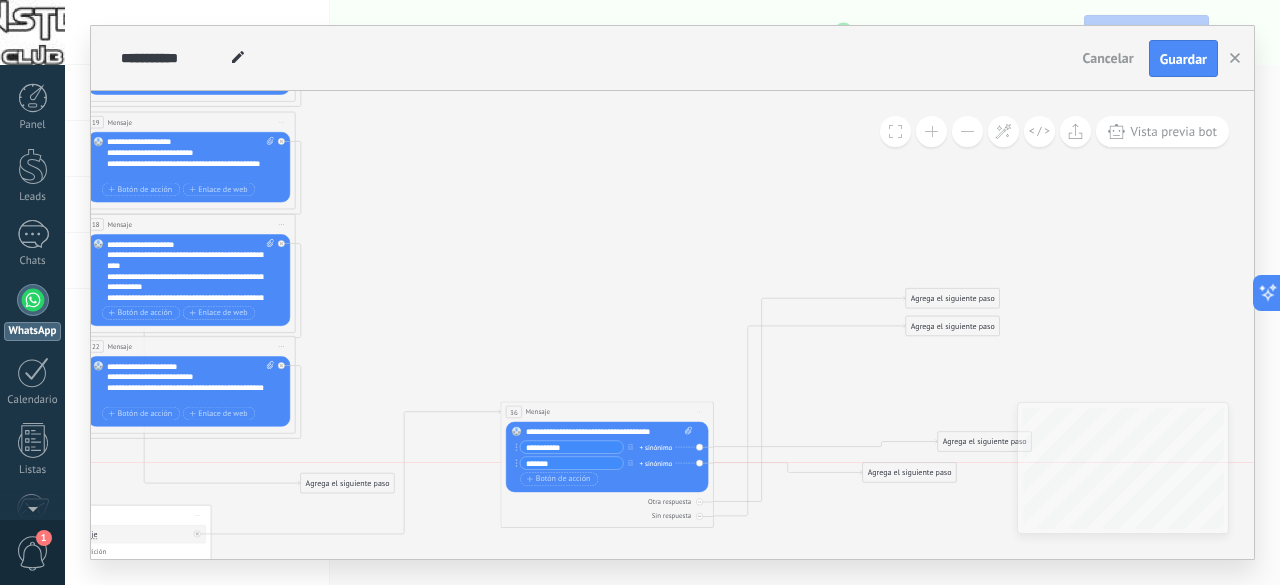 click on "Agrega el siguiente paso" at bounding box center (909, 473) 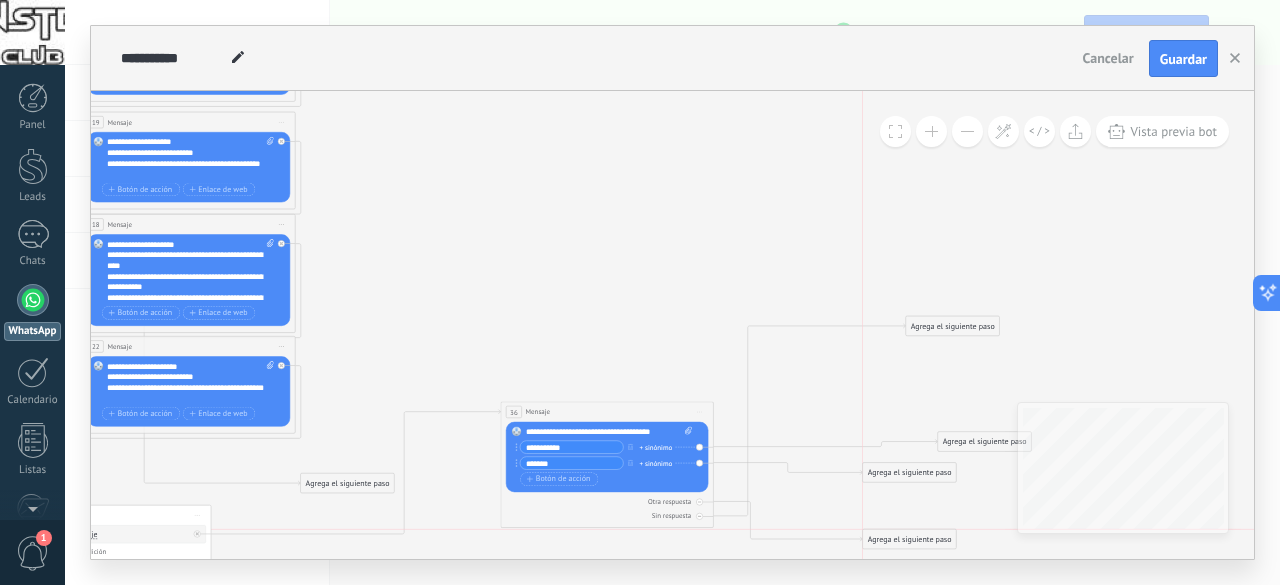 drag, startPoint x: 940, startPoint y: 299, endPoint x: 900, endPoint y: 543, distance: 247.25696 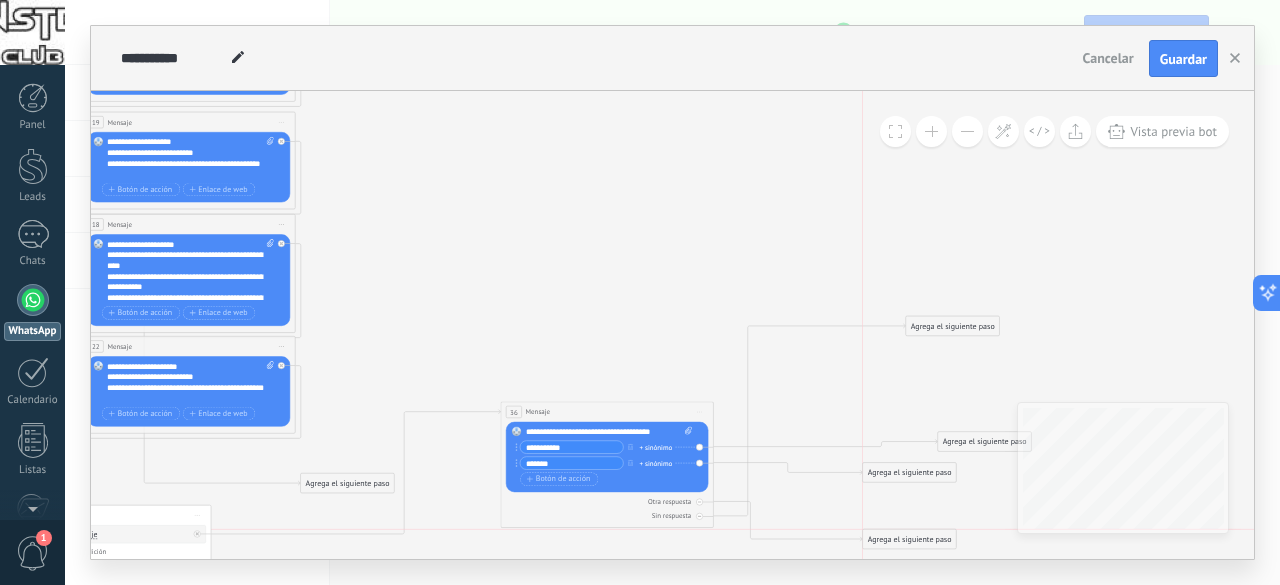 click on "Agrega el siguiente paso" at bounding box center (909, 540) 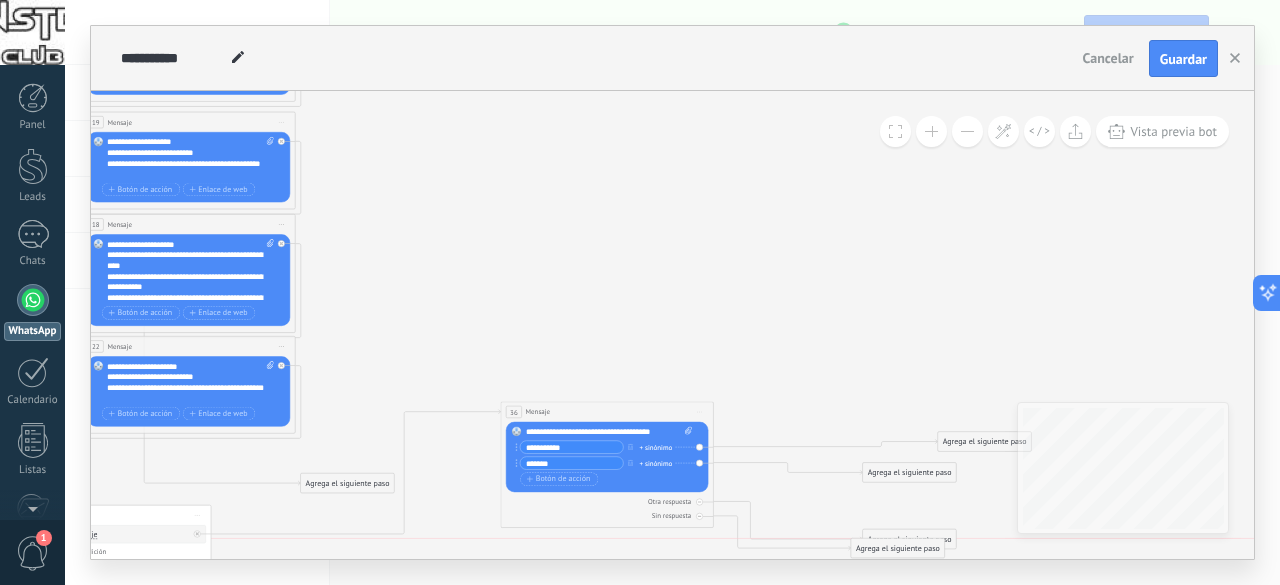 drag, startPoint x: 952, startPoint y: 357, endPoint x: 897, endPoint y: 549, distance: 199.7223 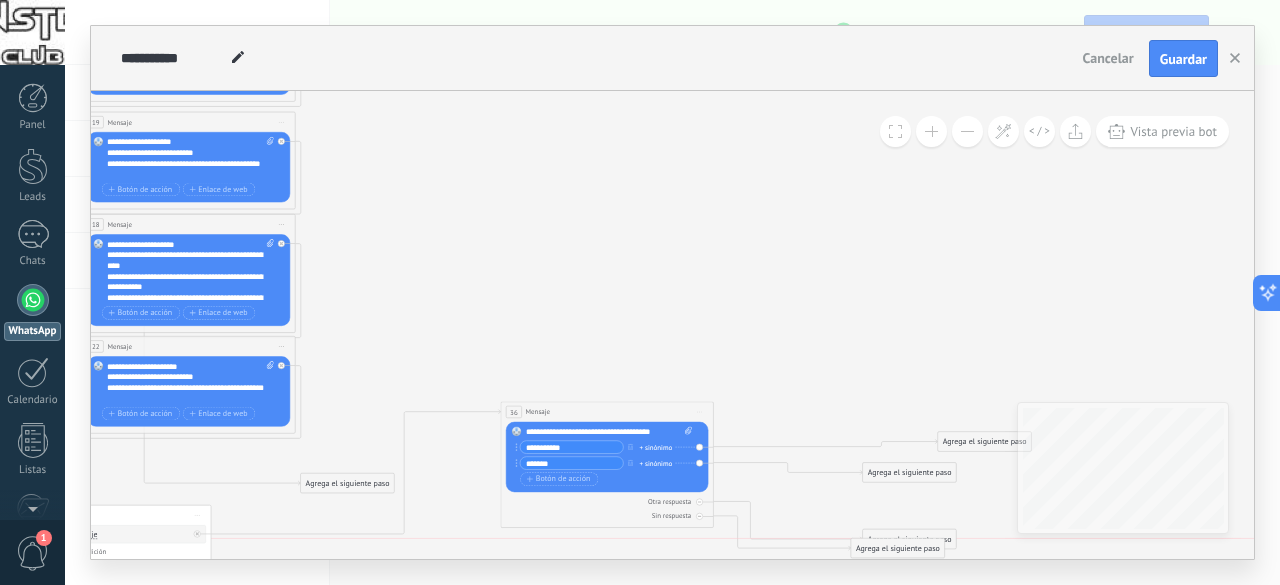 click on "Agrega el siguiente paso" at bounding box center (897, 549) 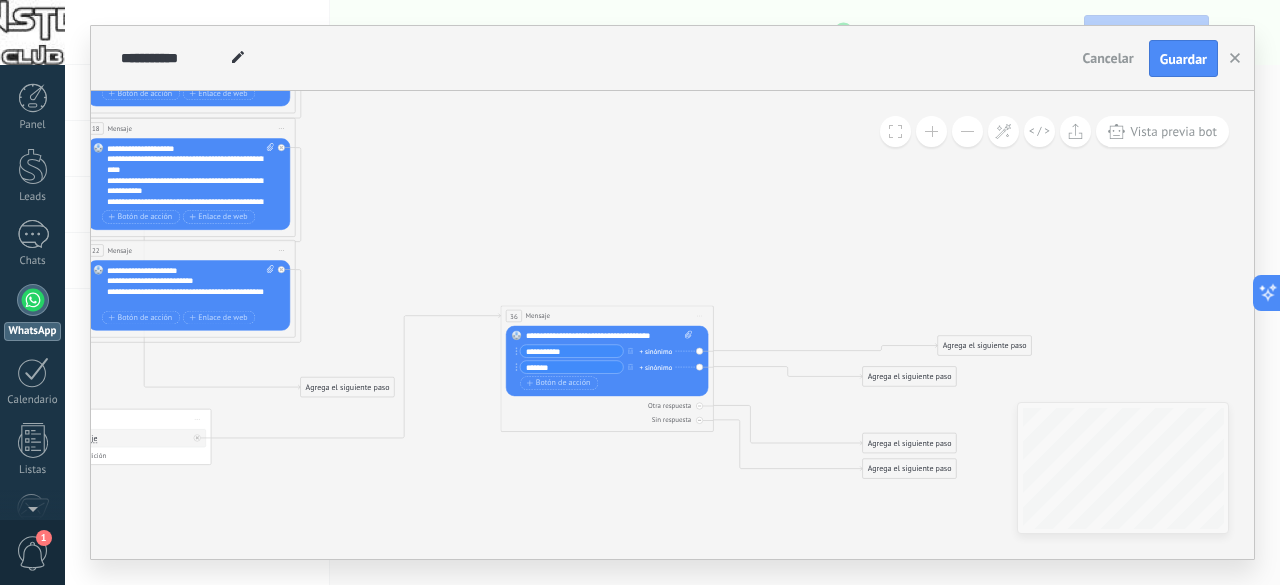 click on "Agrega el siguiente paso" at bounding box center [909, 469] 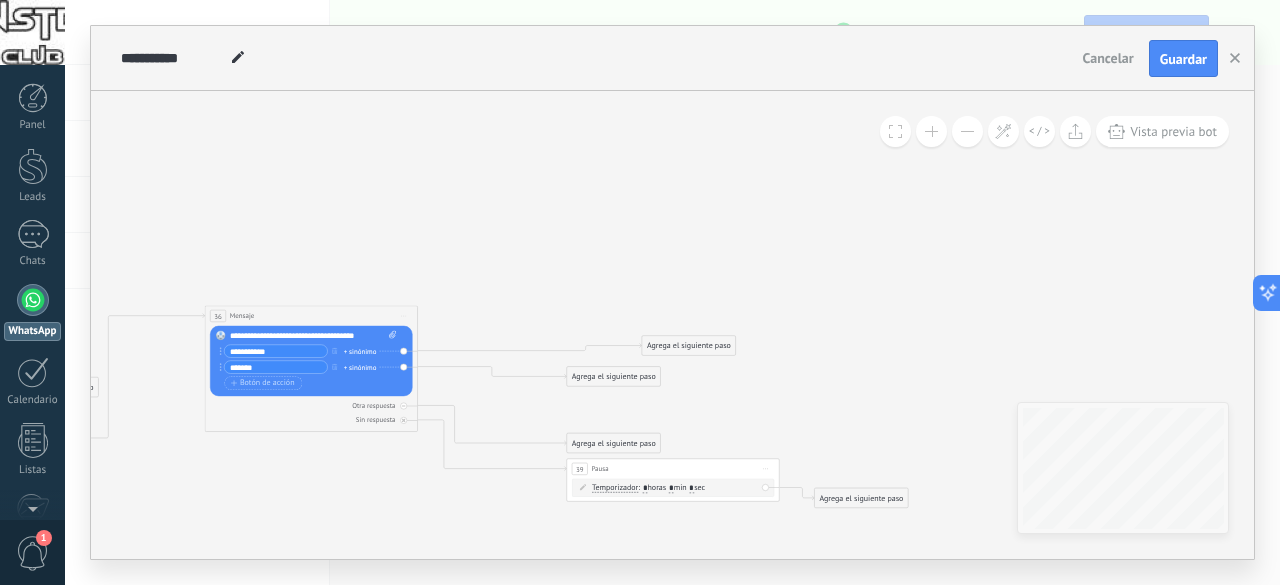 click on ":
*  horas
*  min  *  sec" at bounding box center (671, 488) 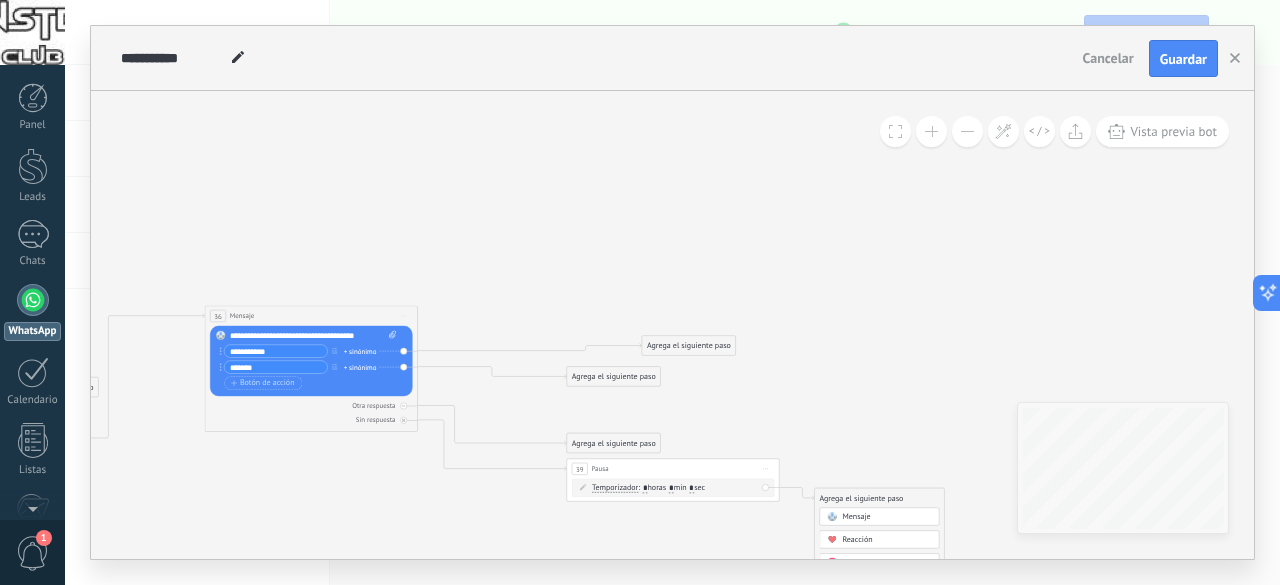click on "Mensaje" at bounding box center [856, 517] 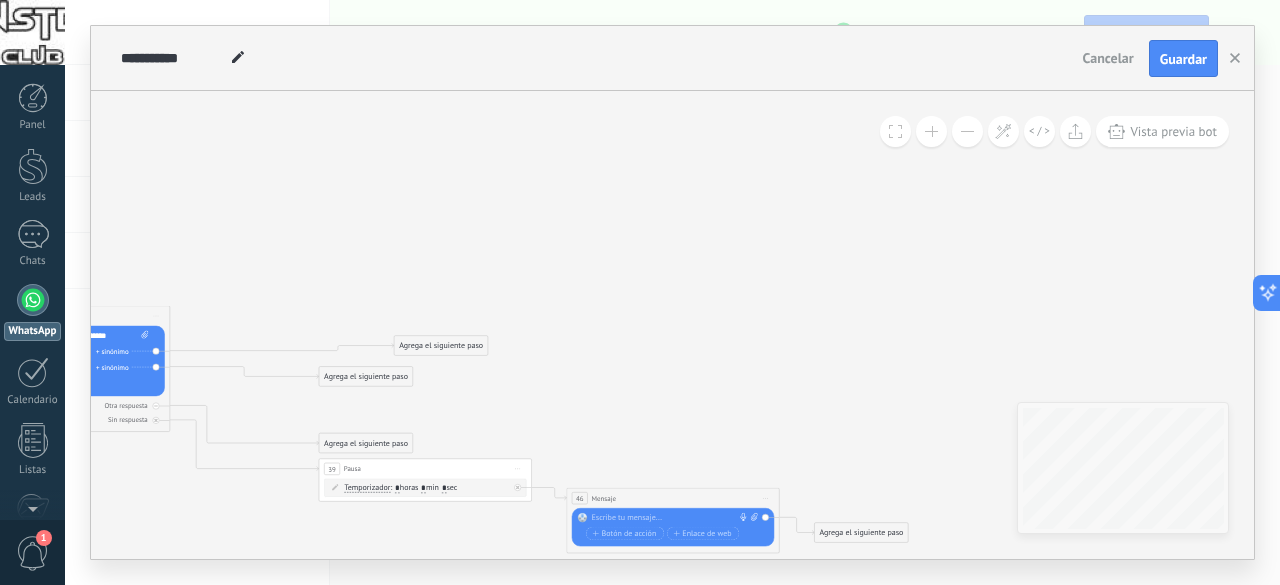 click at bounding box center [670, 518] 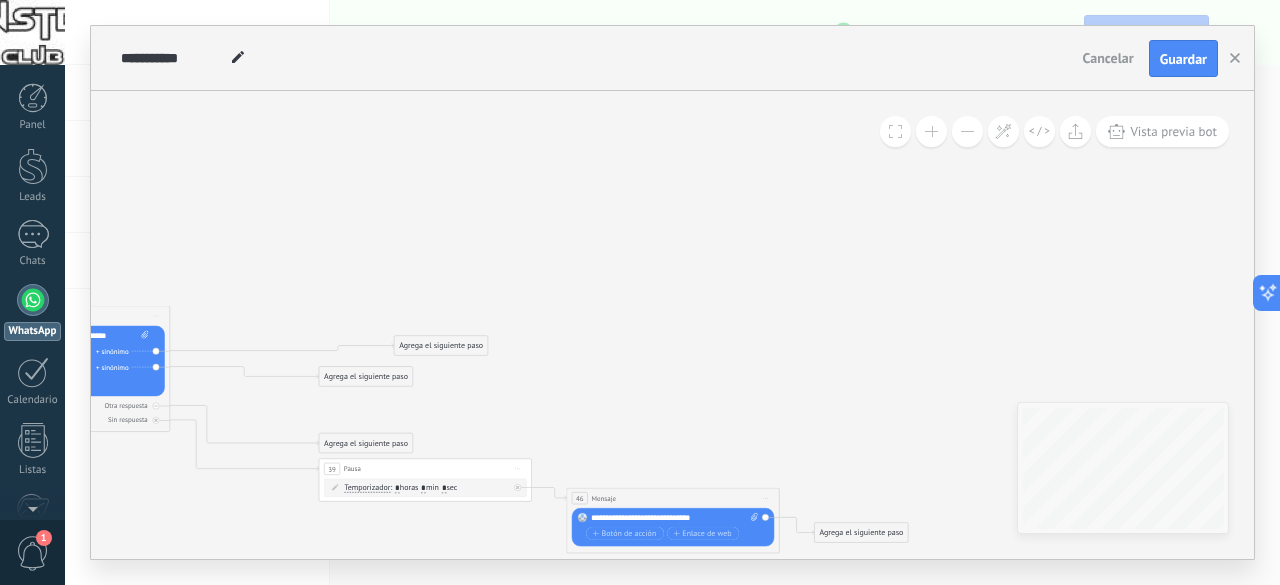 click on "**********" at bounding box center (674, 518) 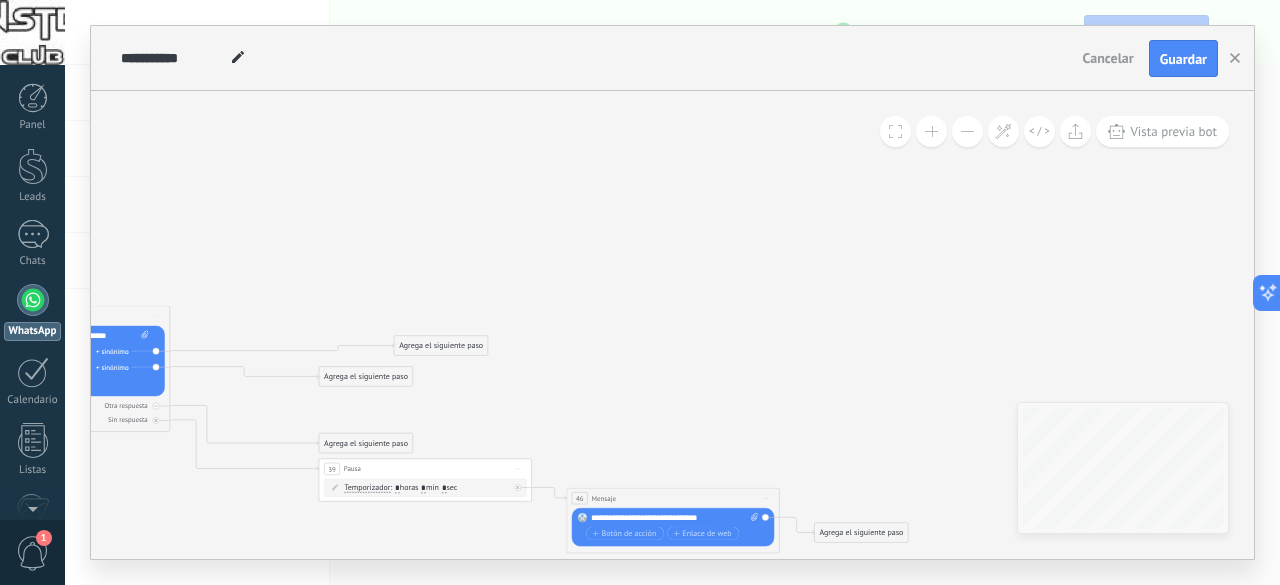 click on "**********" at bounding box center [674, 518] 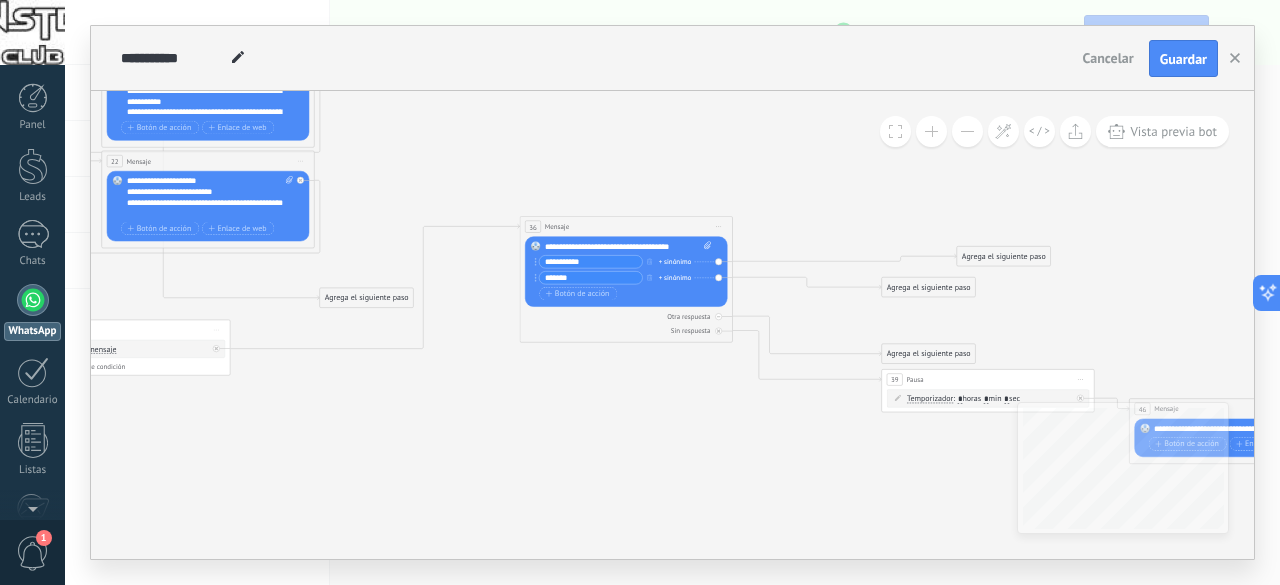 drag, startPoint x: 194, startPoint y: 243, endPoint x: 789, endPoint y: 146, distance: 602.85486 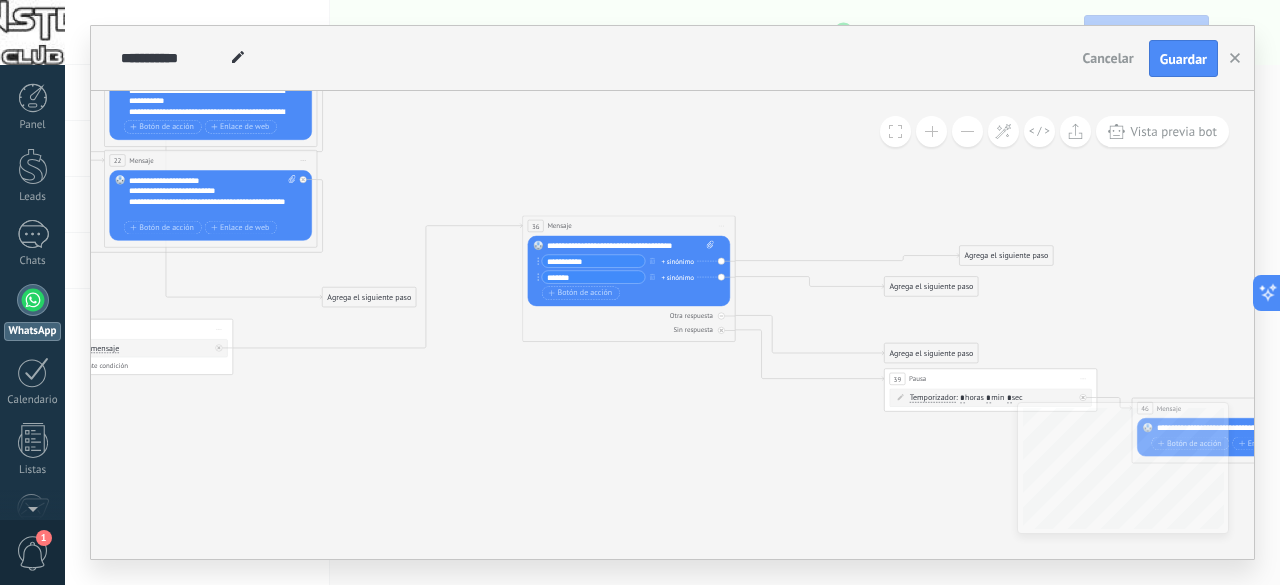 click on "Agrega el siguiente paso" at bounding box center [1006, 256] 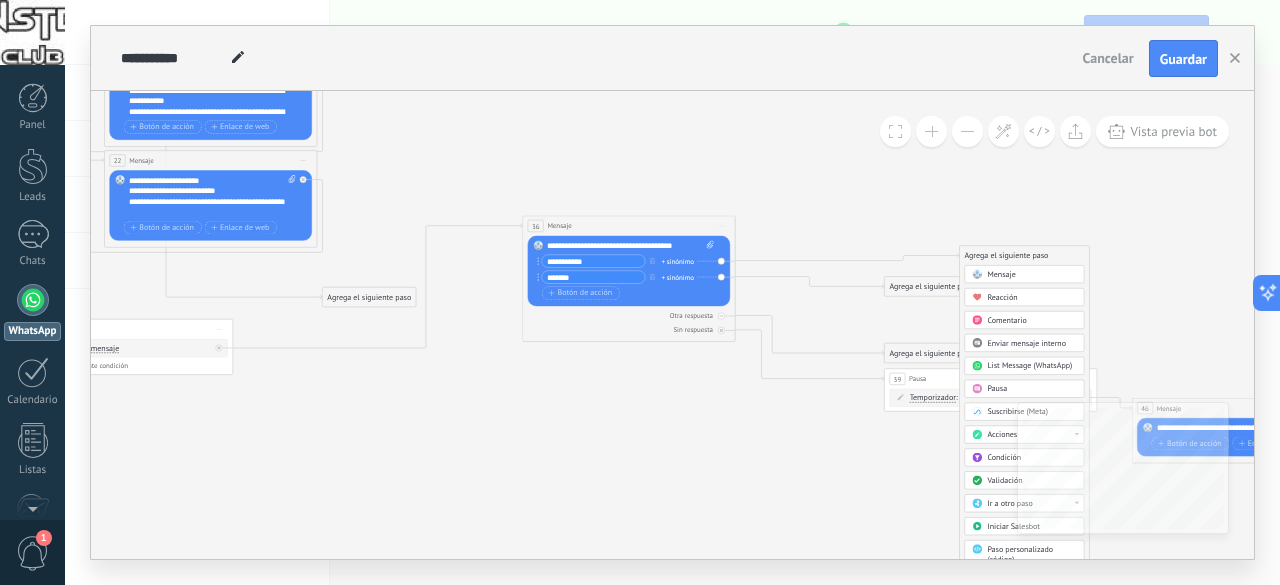 click on "Mensaje" at bounding box center (1001, 275) 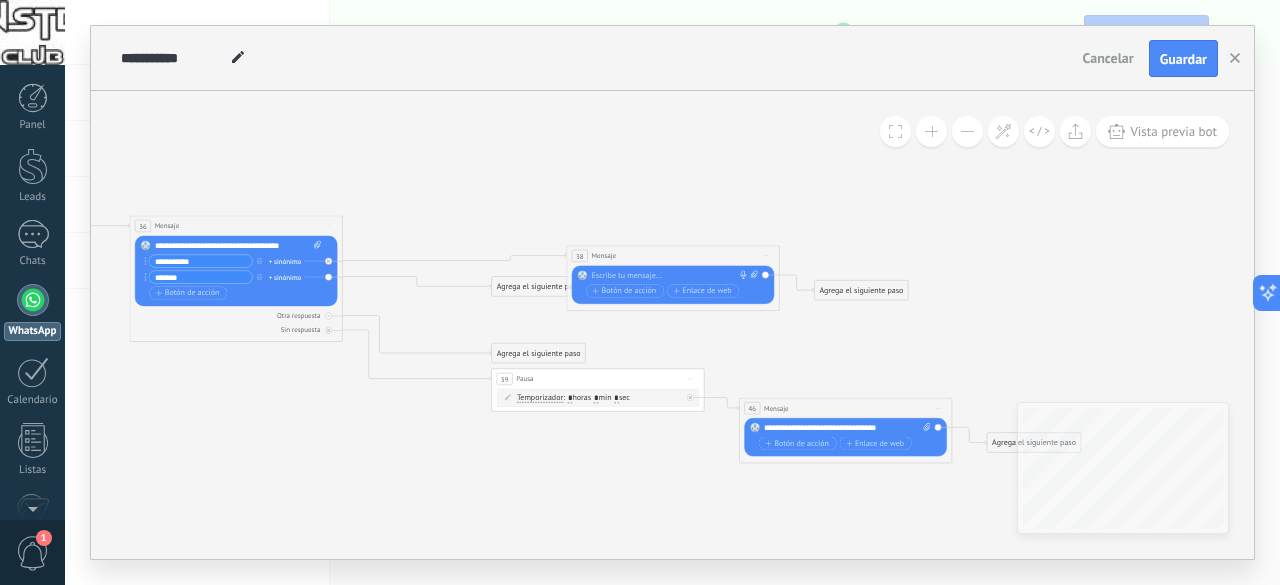 click at bounding box center (670, 276) 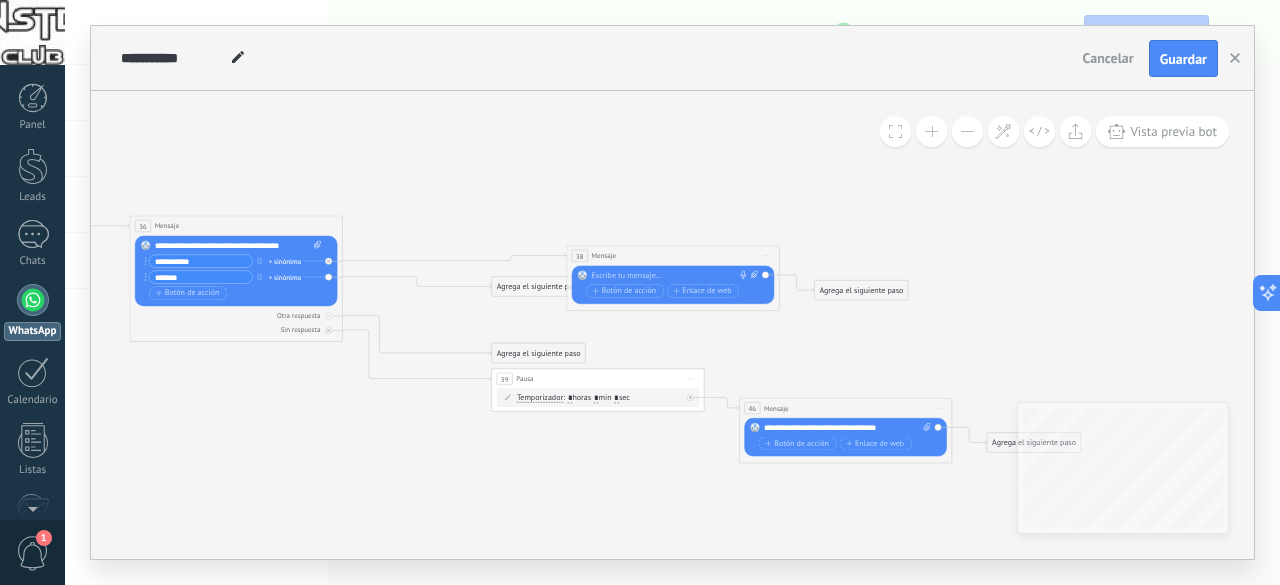 type 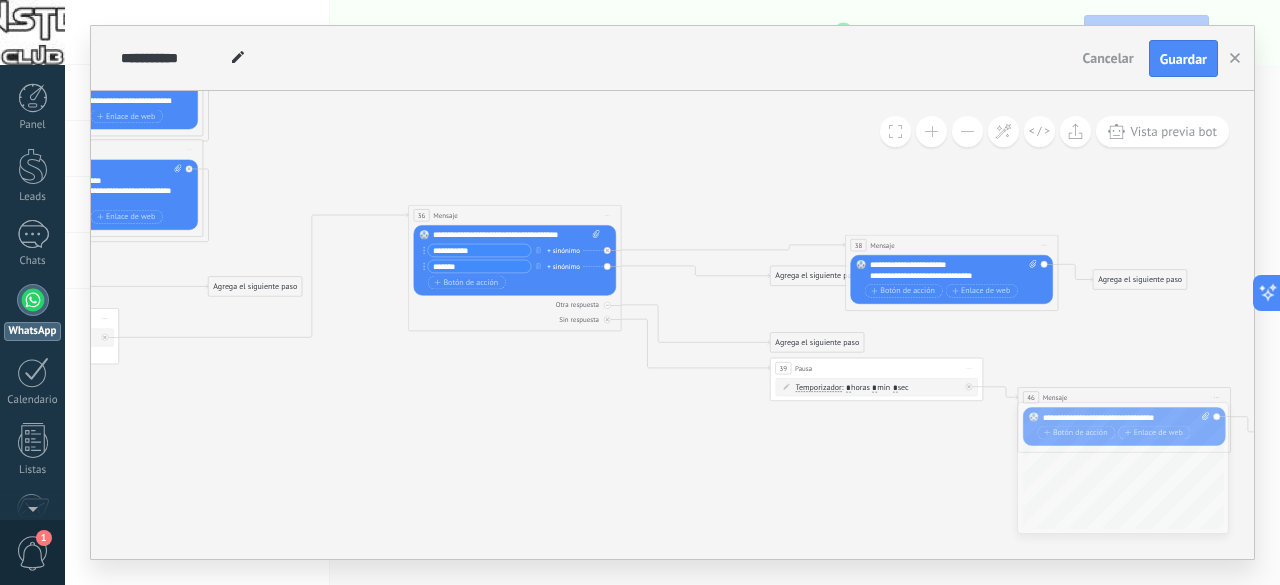 drag, startPoint x: 431, startPoint y: 330, endPoint x: 733, endPoint y: 317, distance: 302.27966 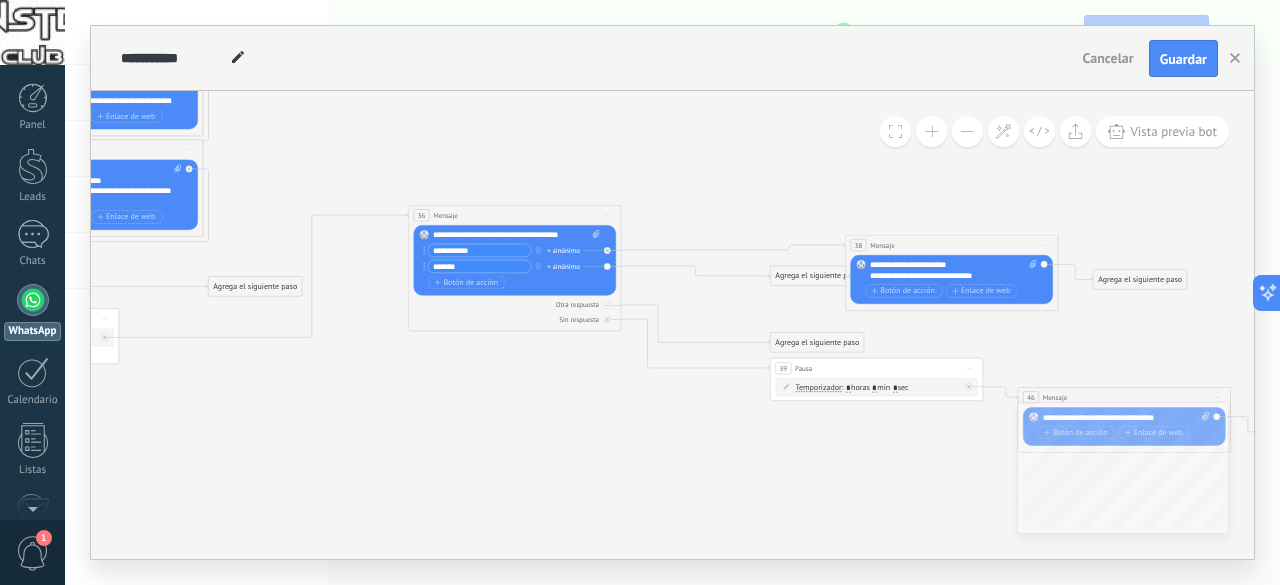 click 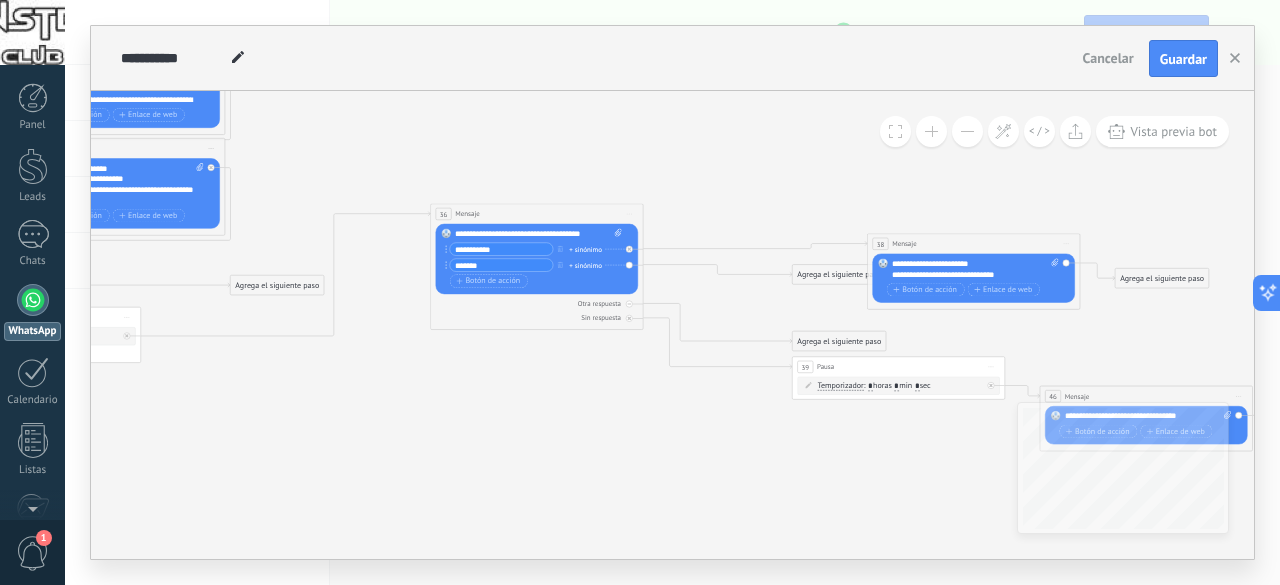 click 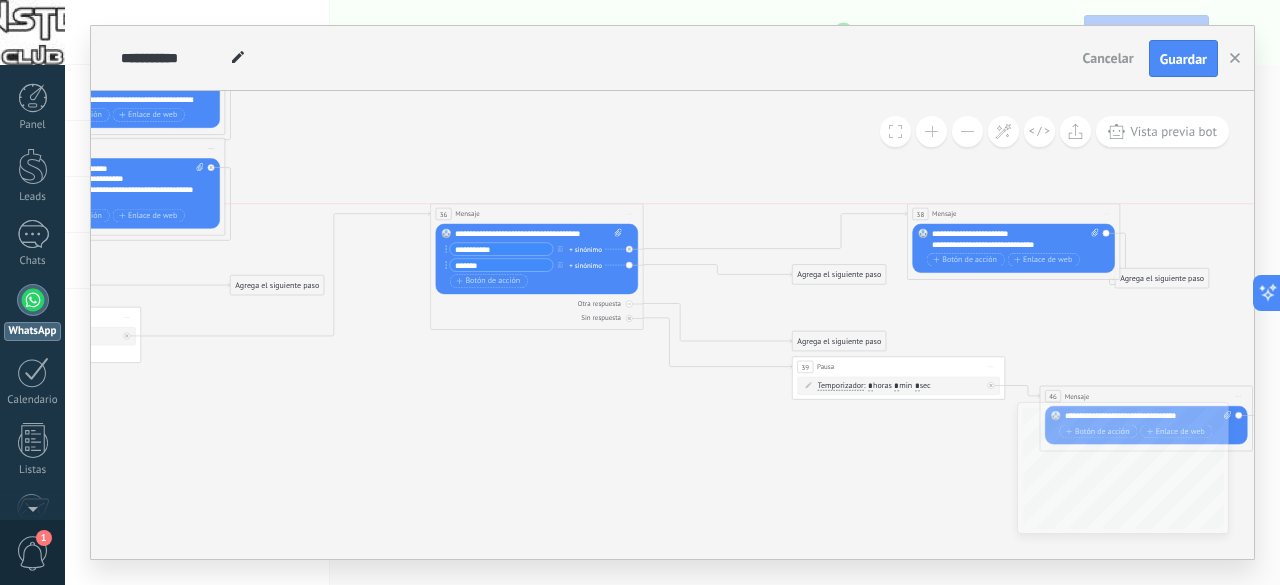 drag, startPoint x: 930, startPoint y: 242, endPoint x: 970, endPoint y: 213, distance: 49.40648 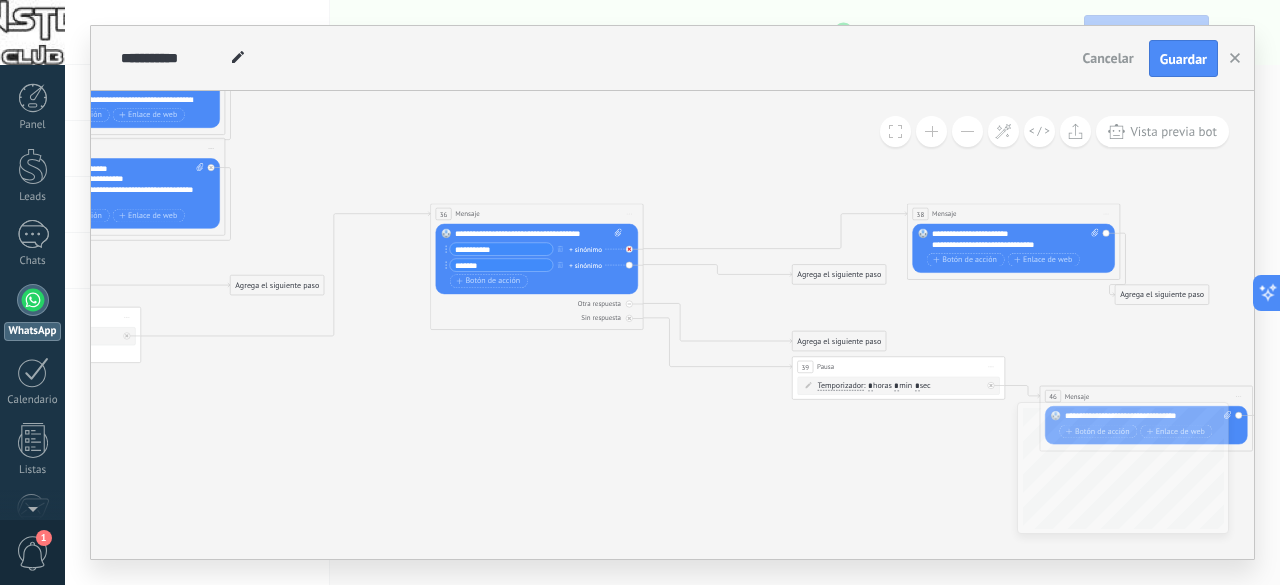 click at bounding box center [629, 249] 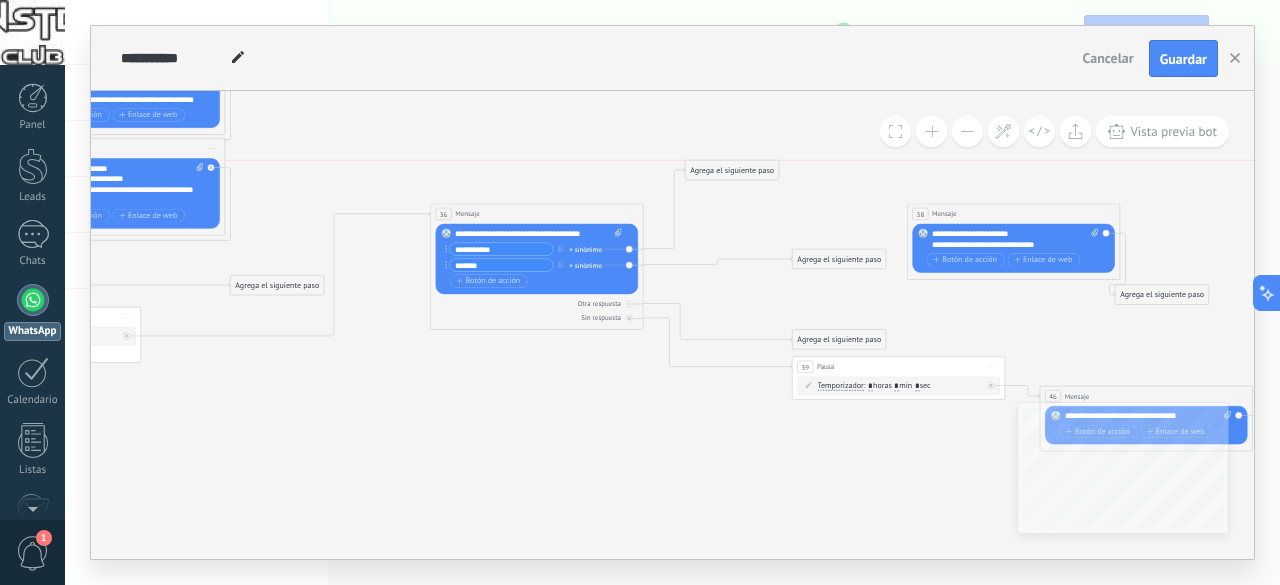 drag, startPoint x: 722, startPoint y: 285, endPoint x: 730, endPoint y: 173, distance: 112.28535 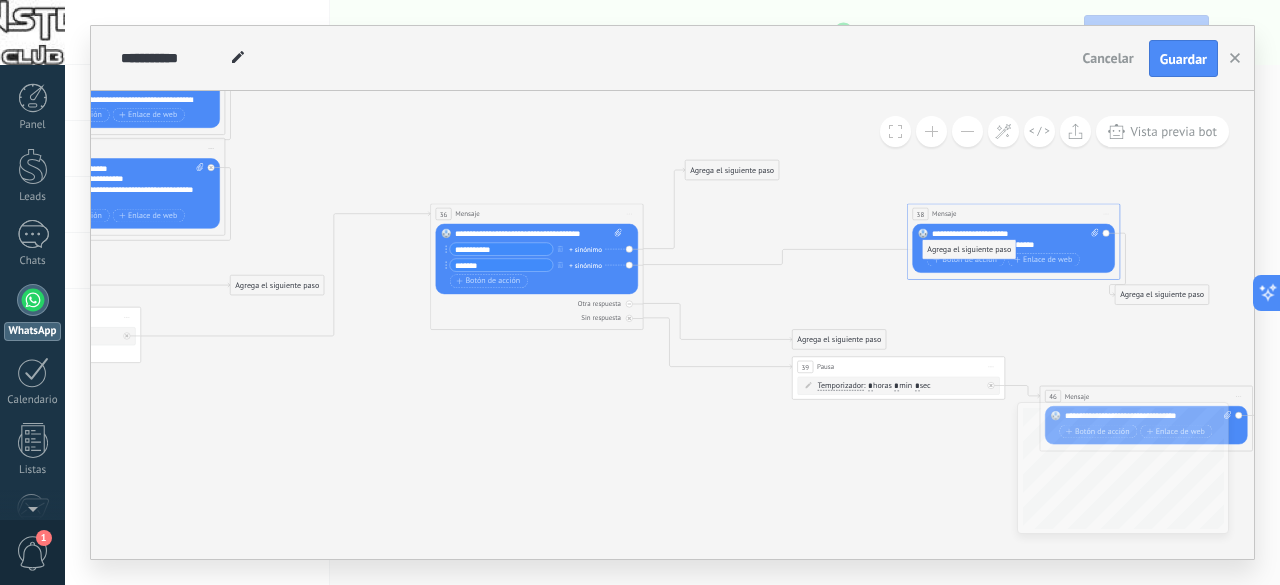 drag, startPoint x: 828, startPoint y: 257, endPoint x: 963, endPoint y: 247, distance: 135.36986 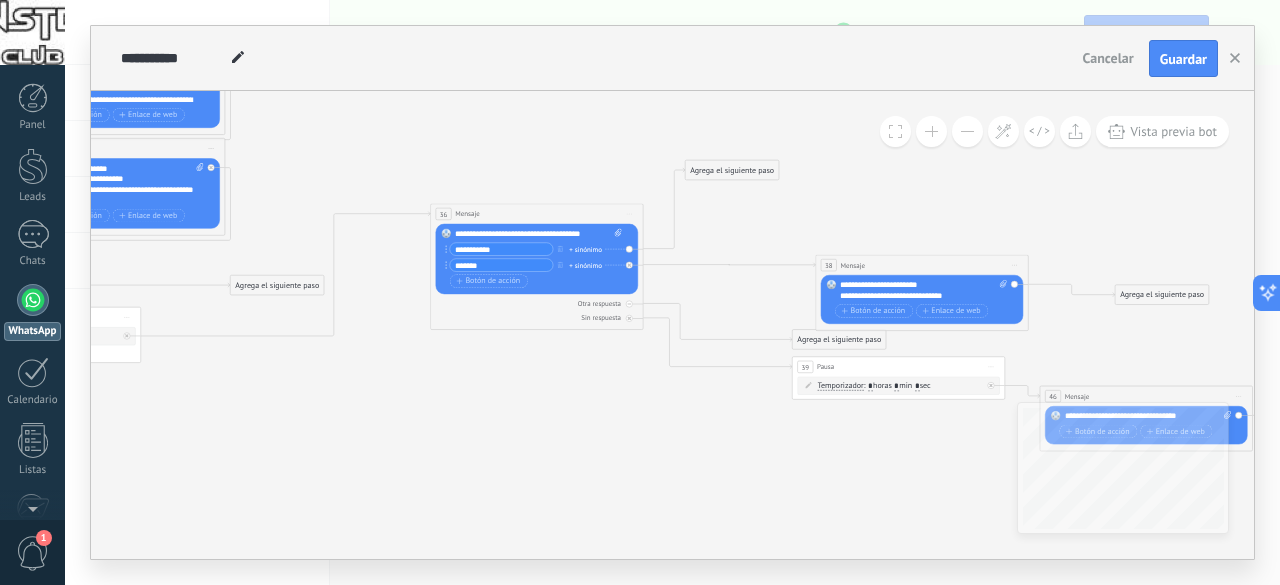 drag, startPoint x: 972, startPoint y: 211, endPoint x: 880, endPoint y: 263, distance: 105.67876 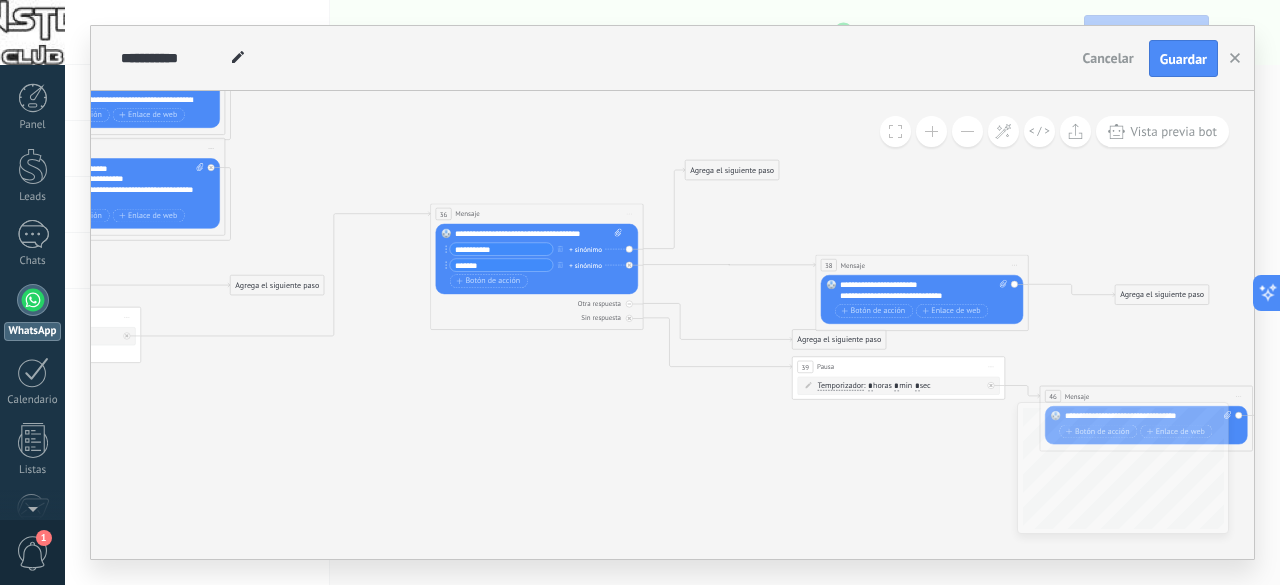 click on "38
Mensaje
*******
(a):
Todos los contactos - canales seleccionados
Todos los contactos - canales seleccionados
Todos los contactos - canal primario
Contacto principal - canales seleccionados
Contacto principal - canal primario
Todos los contactos - canales seleccionados
Todos los contactos - canales seleccionados
Todos los contactos - canal primario" at bounding box center (922, 266) 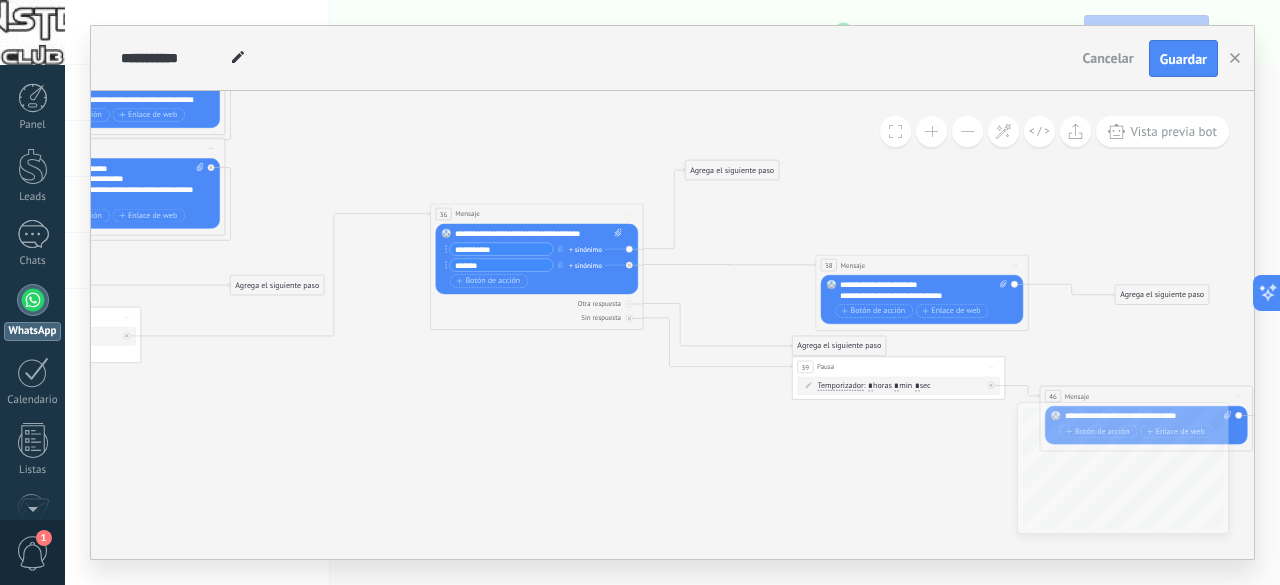 click on "Agrega el siguiente paso" at bounding box center (731, 171) 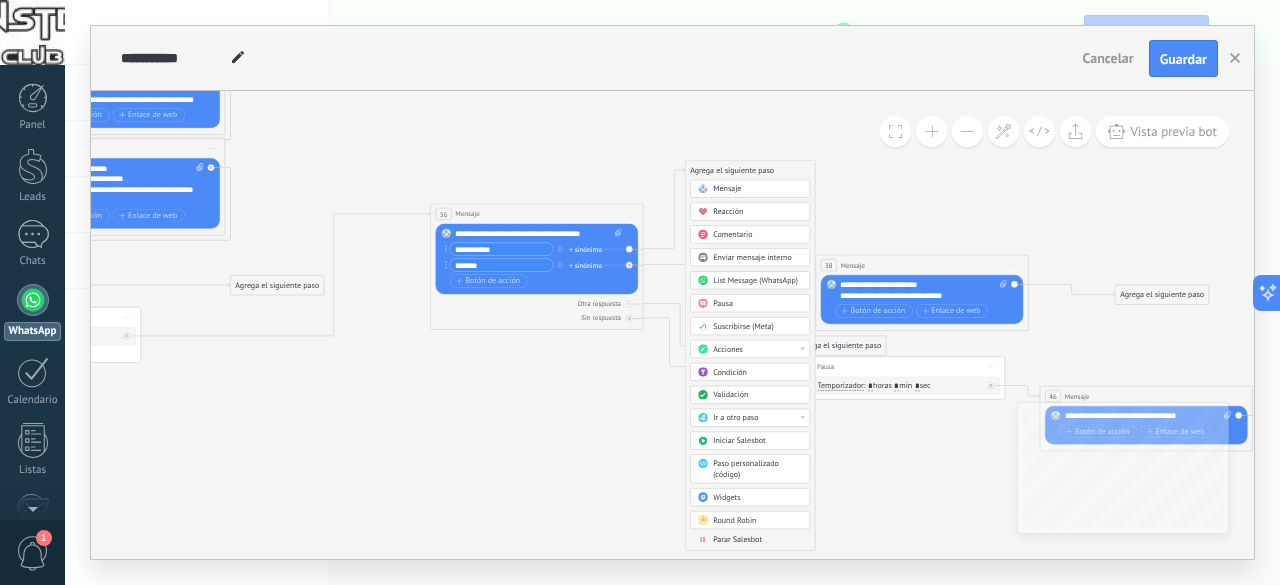 click on "Mensaje" at bounding box center [757, 189] 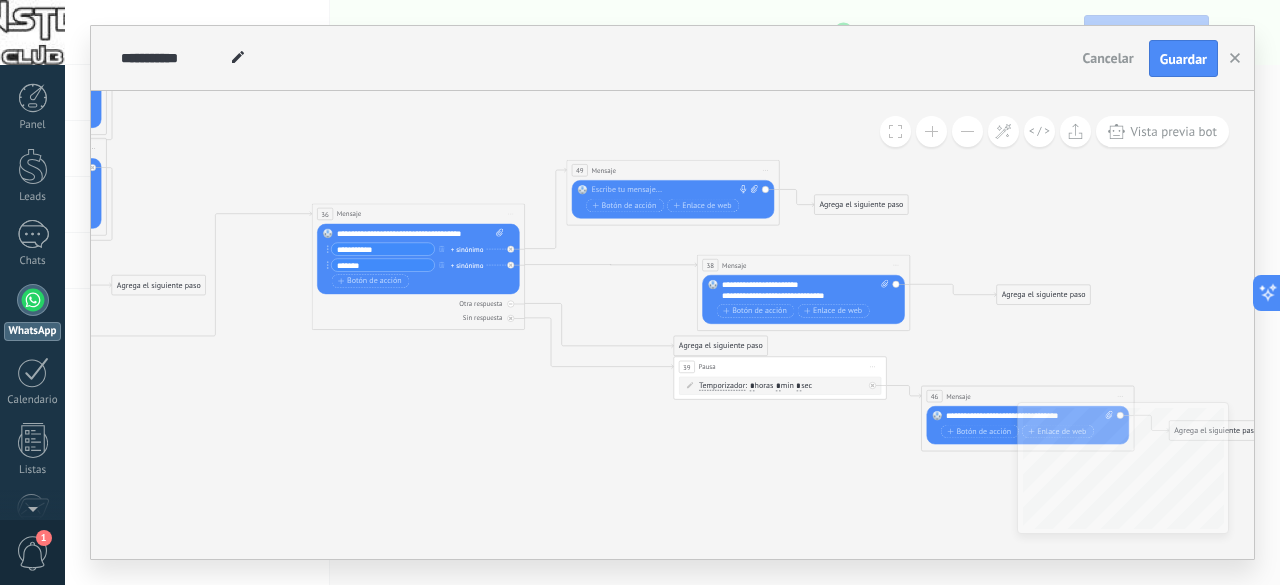 click on "Reemplazar
Quitar
Convertir a mensaje de voz
Arrastre la imagen aquí para adjuntarla.
Añadir imagen
Subir
Arrastrar y soltar
Archivo no encontrado
Escribe tu mensaje..." at bounding box center (673, 199) 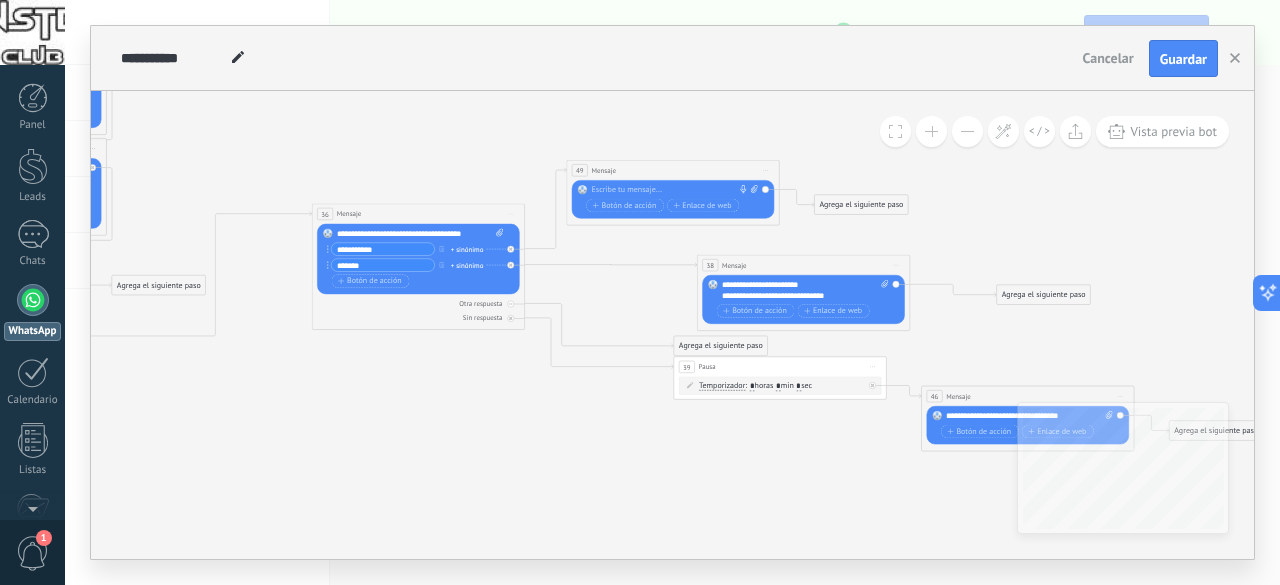 paste 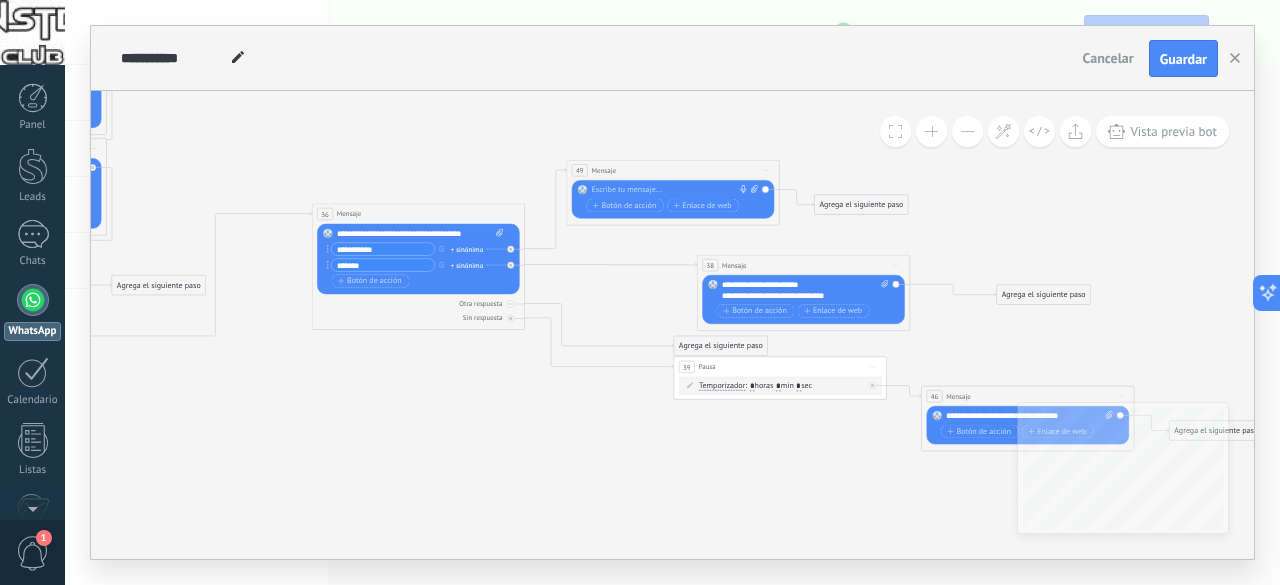 type 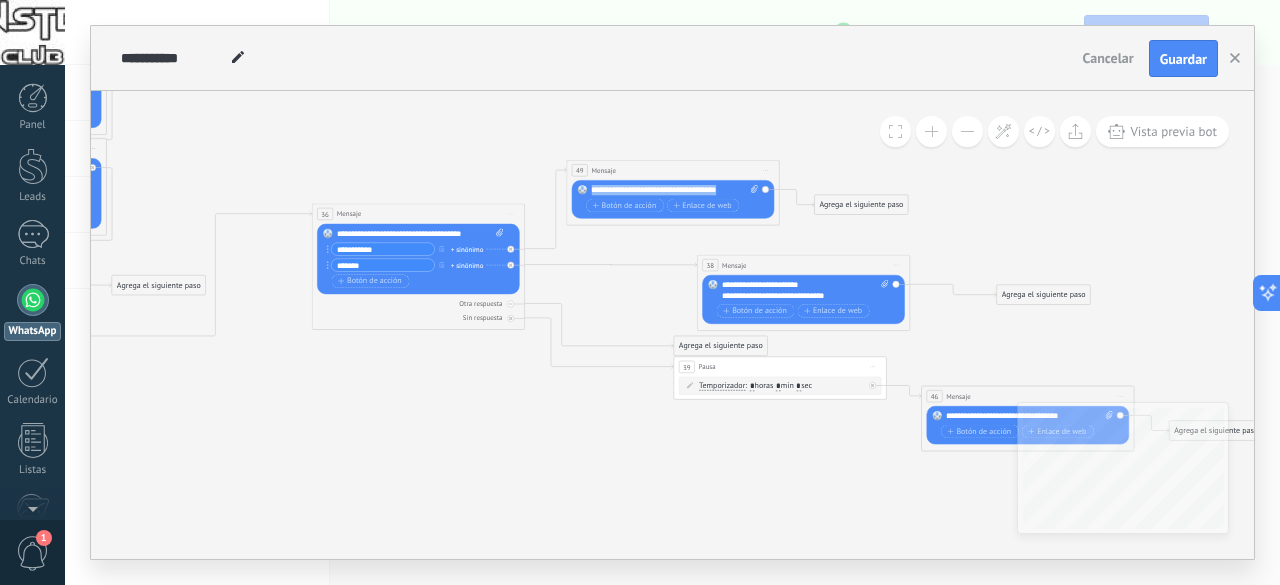 drag, startPoint x: 737, startPoint y: 193, endPoint x: 536, endPoint y: 198, distance: 201.06218 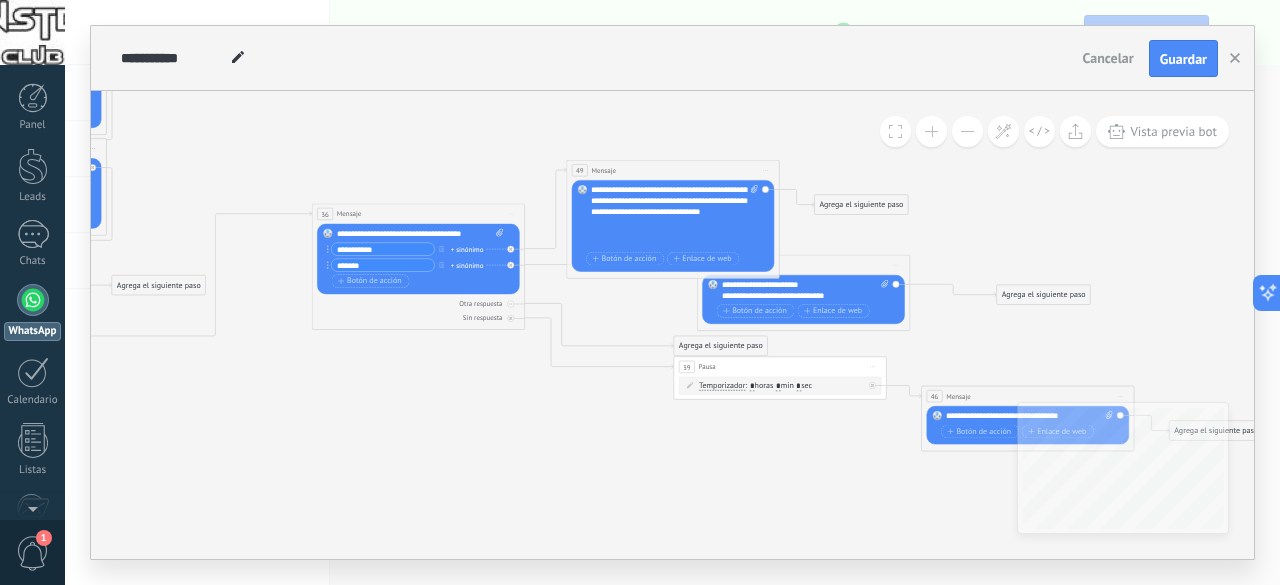 scroll, scrollTop: 20, scrollLeft: 0, axis: vertical 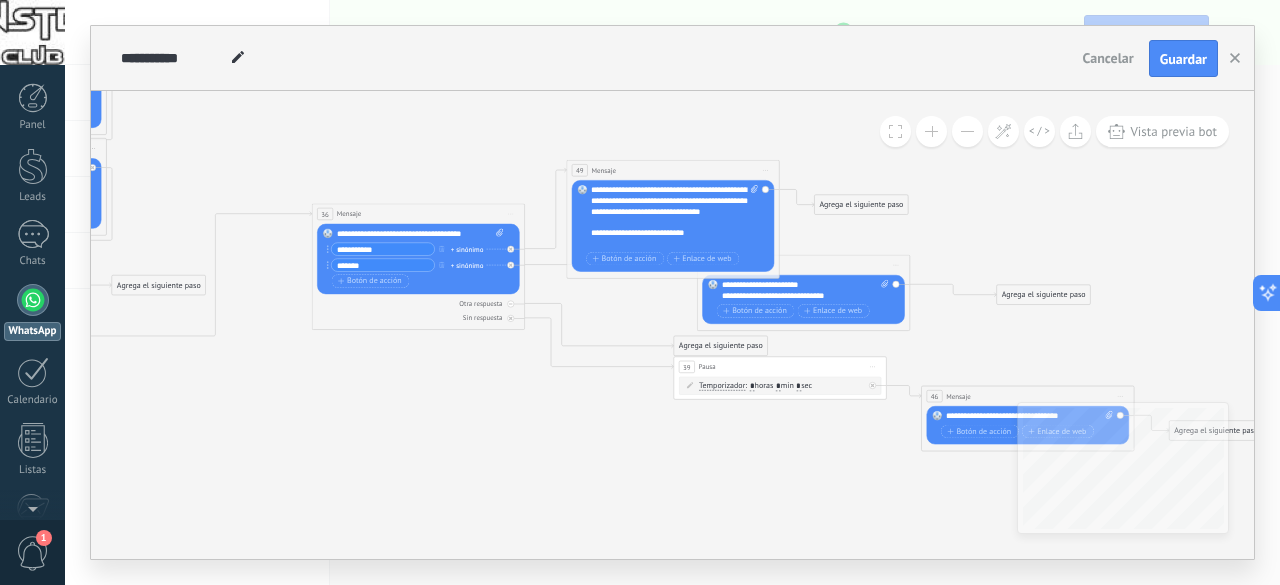 click 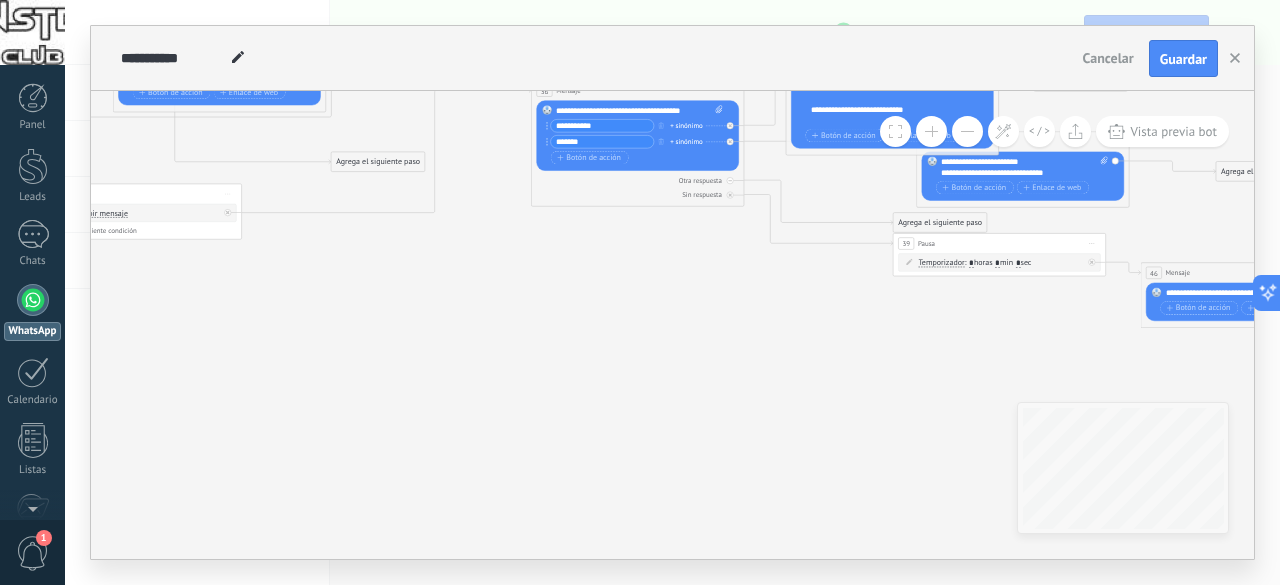 drag, startPoint x: 360, startPoint y: 485, endPoint x: 787, endPoint y: 187, distance: 520.70435 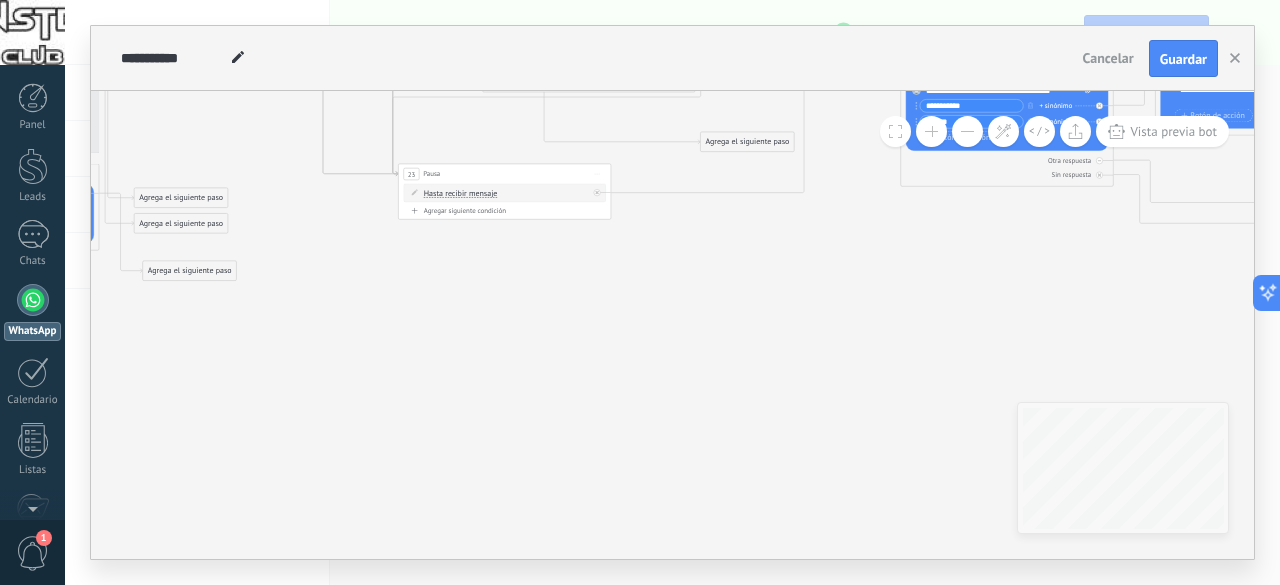 drag, startPoint x: 353, startPoint y: 341, endPoint x: 700, endPoint y: 556, distance: 408.20828 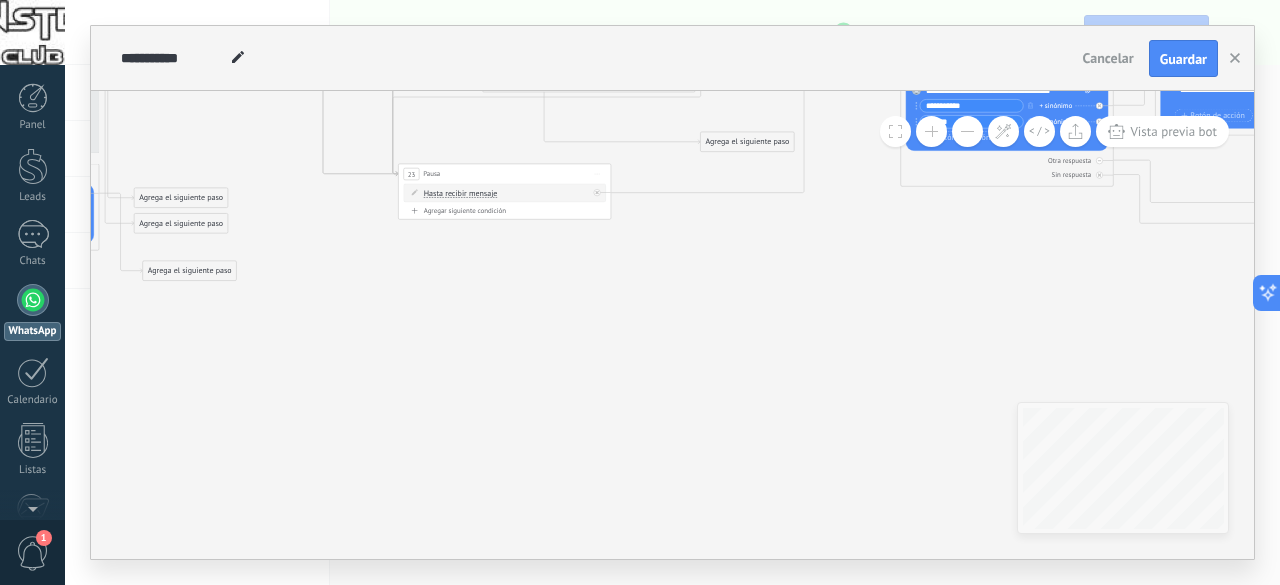click on "**********" at bounding box center [672, 292] 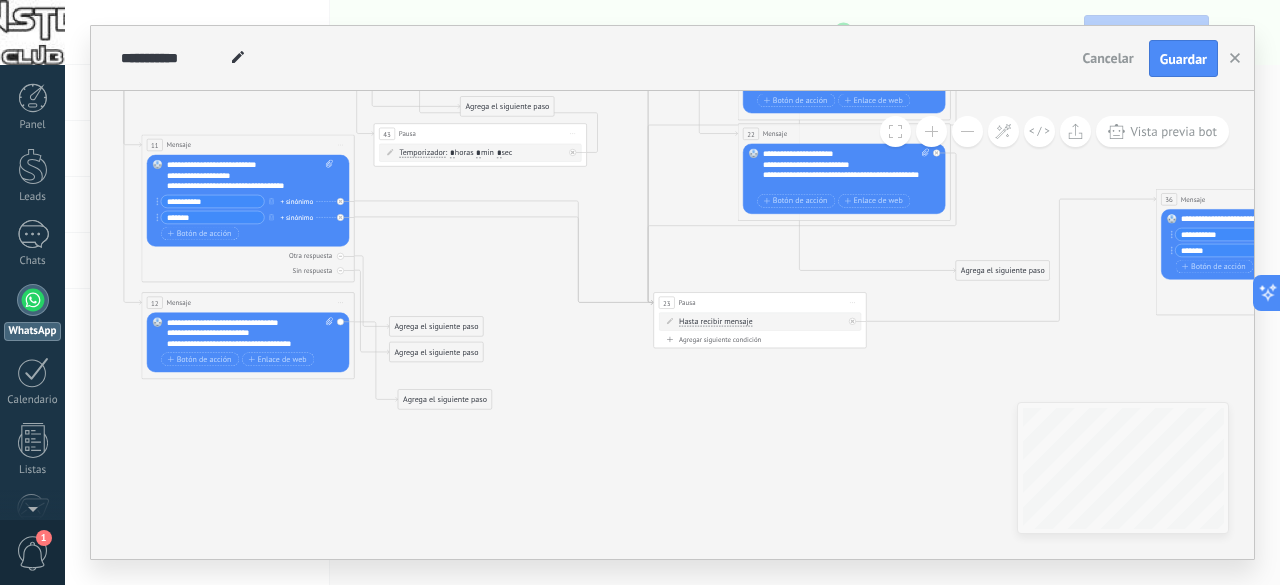 drag, startPoint x: 540, startPoint y: 447, endPoint x: 638, endPoint y: 468, distance: 100.22475 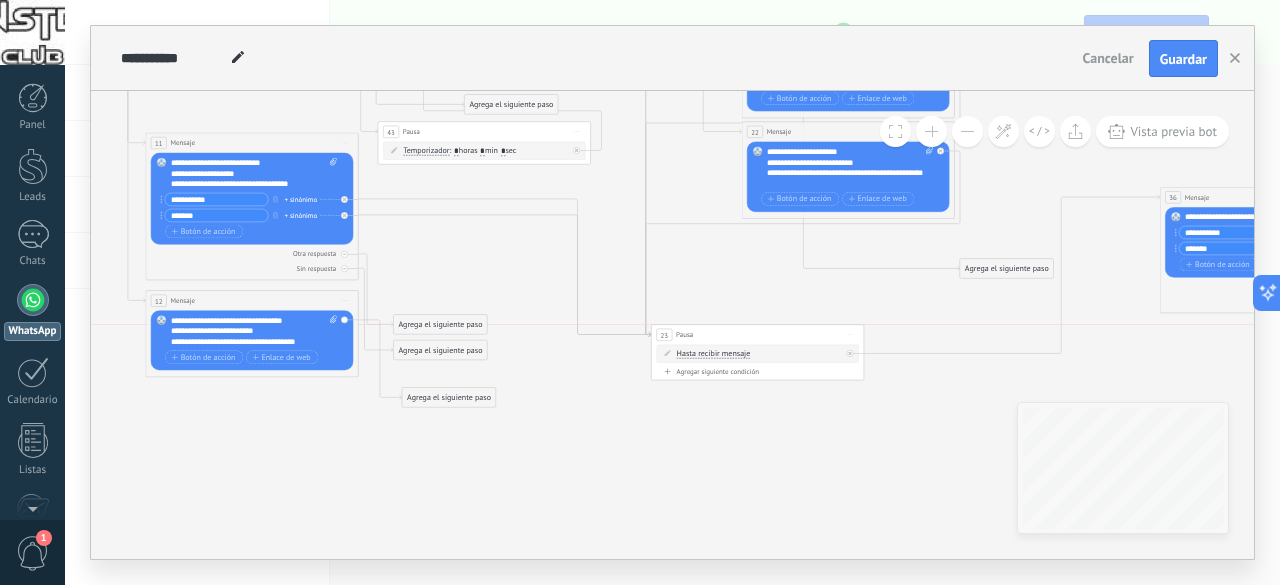 drag, startPoint x: 744, startPoint y: 304, endPoint x: 738, endPoint y: 343, distance: 39.45884 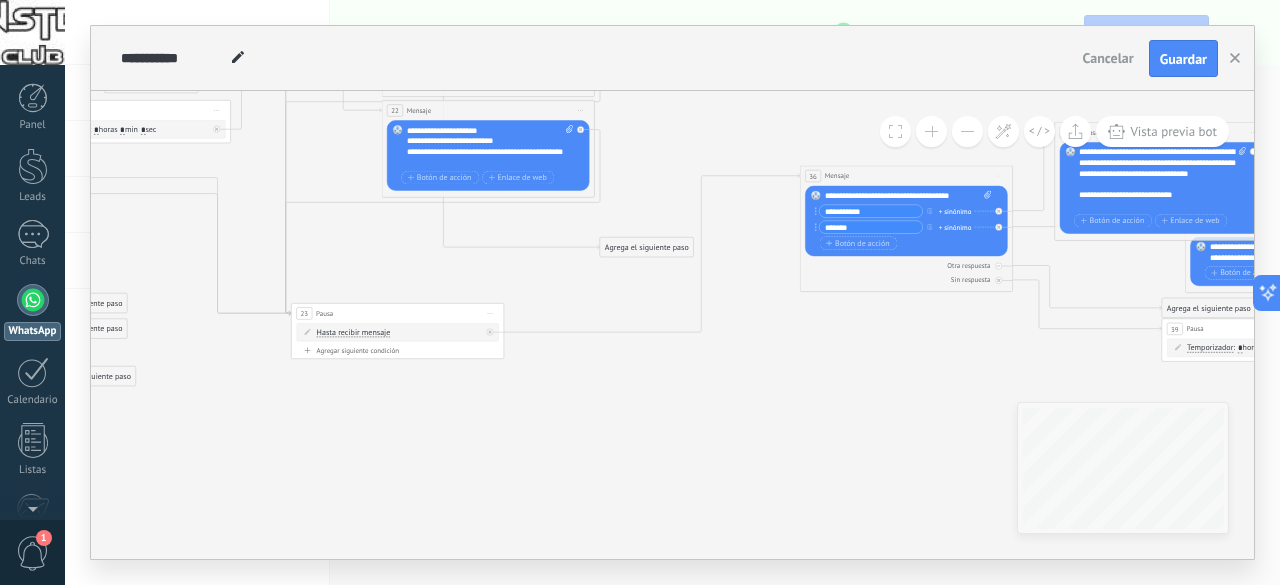 drag, startPoint x: 770, startPoint y: 433, endPoint x: 410, endPoint y: 411, distance: 360.6716 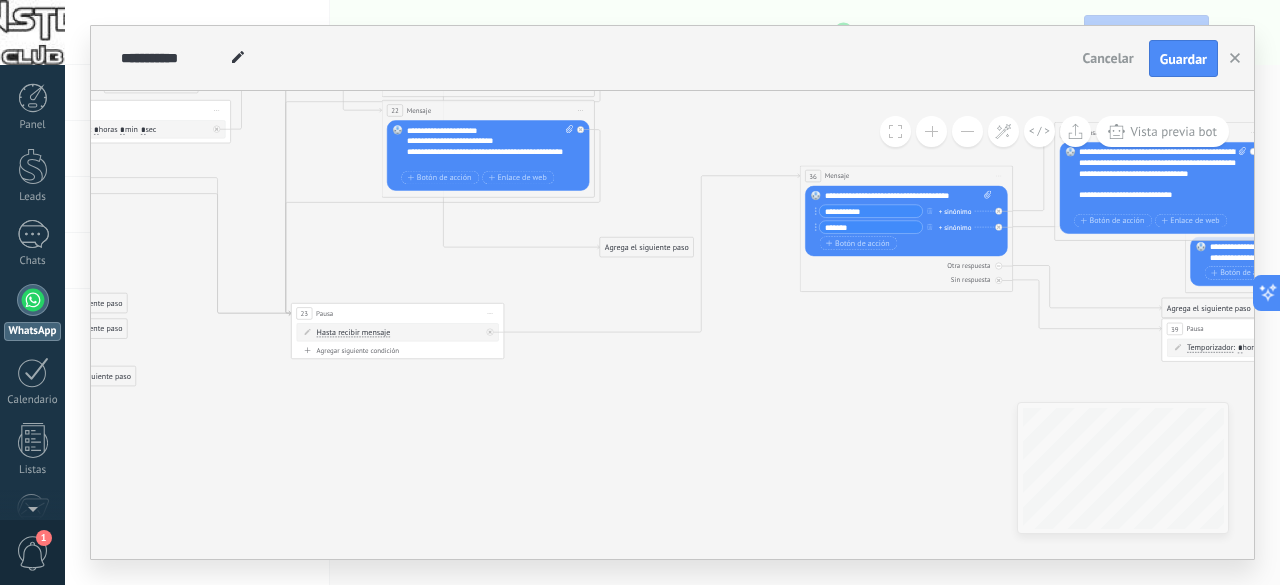 click 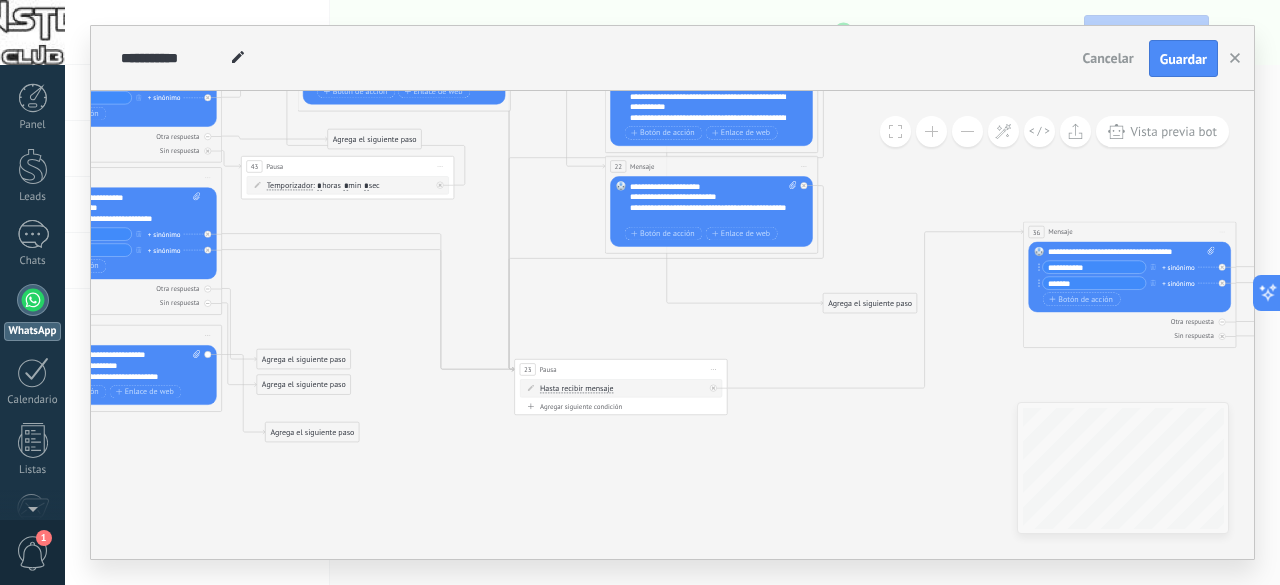 drag, startPoint x: 678, startPoint y: 359, endPoint x: 968, endPoint y: 383, distance: 290.9914 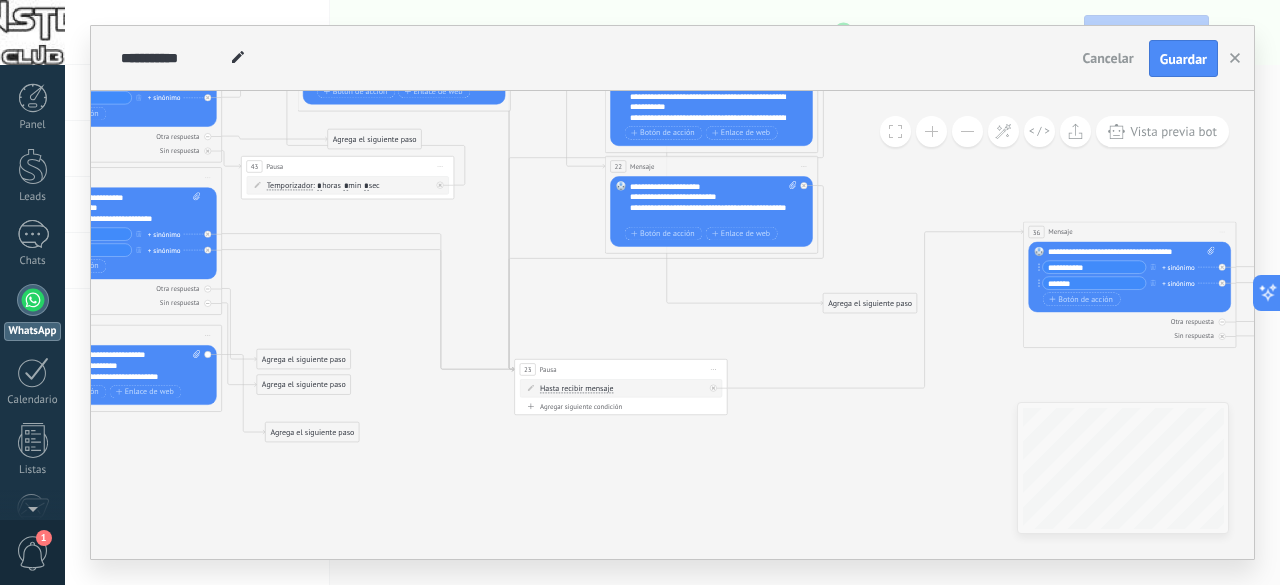 click 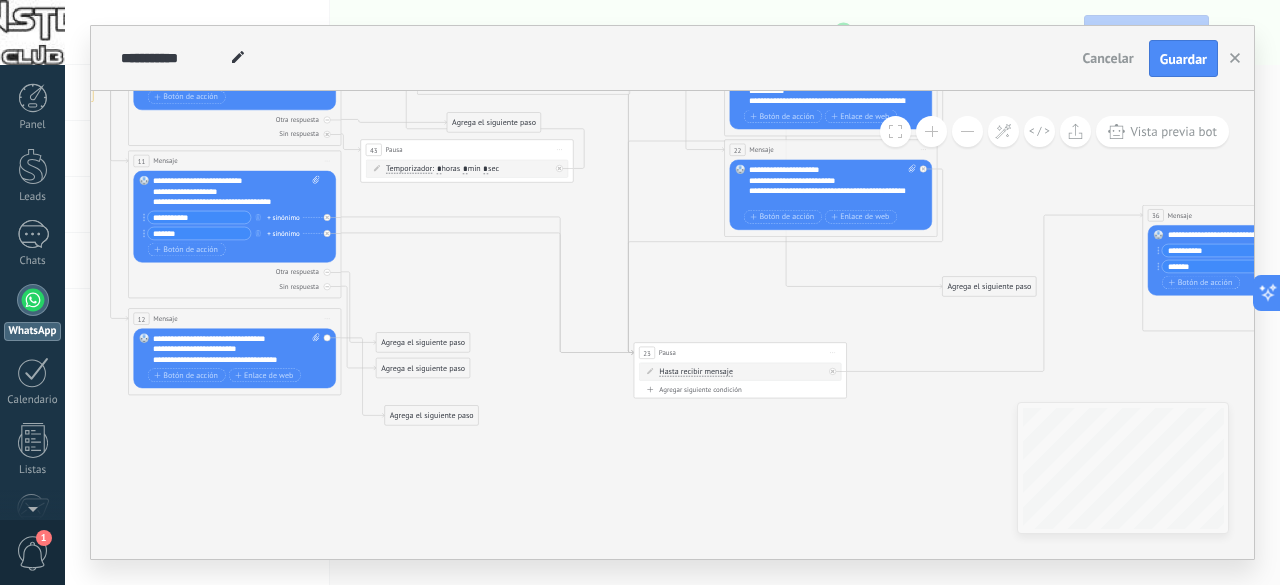 drag, startPoint x: 344, startPoint y: 274, endPoint x: 404, endPoint y: 277, distance: 60.074955 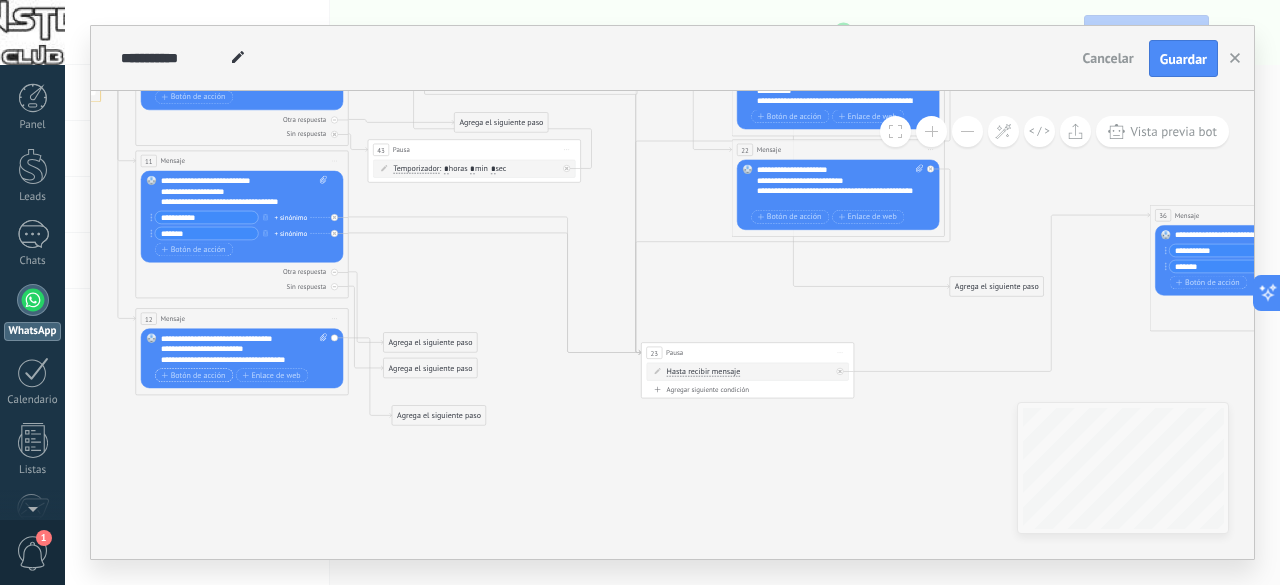click on "Botón de acción" at bounding box center [194, 375] 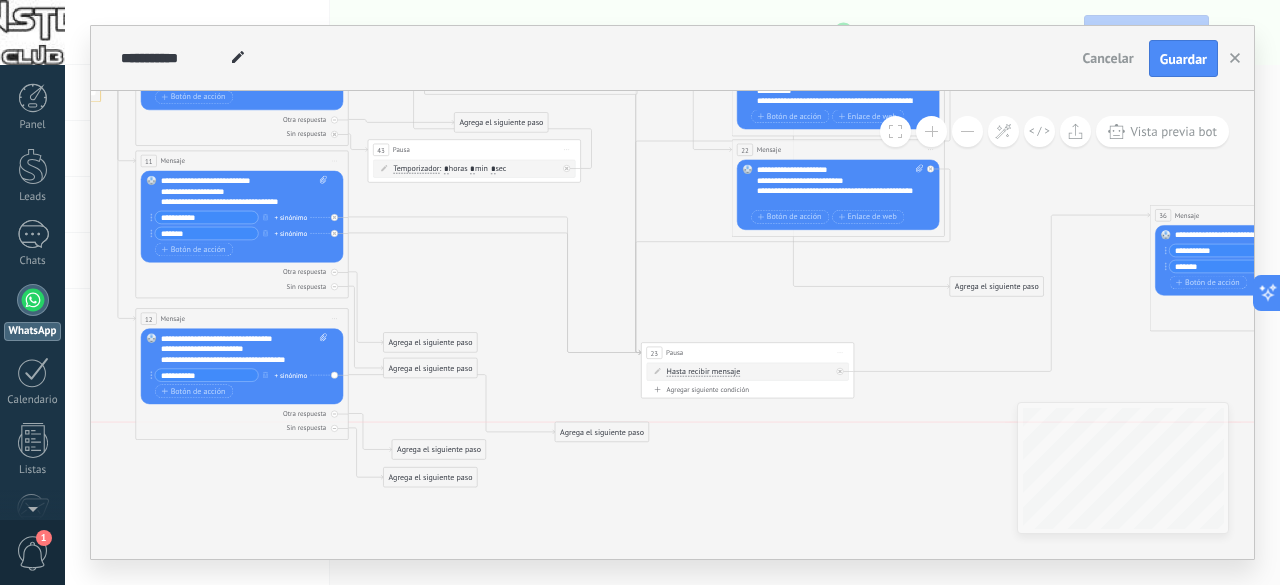 drag, startPoint x: 416, startPoint y: 397, endPoint x: 580, endPoint y: 430, distance: 167.28719 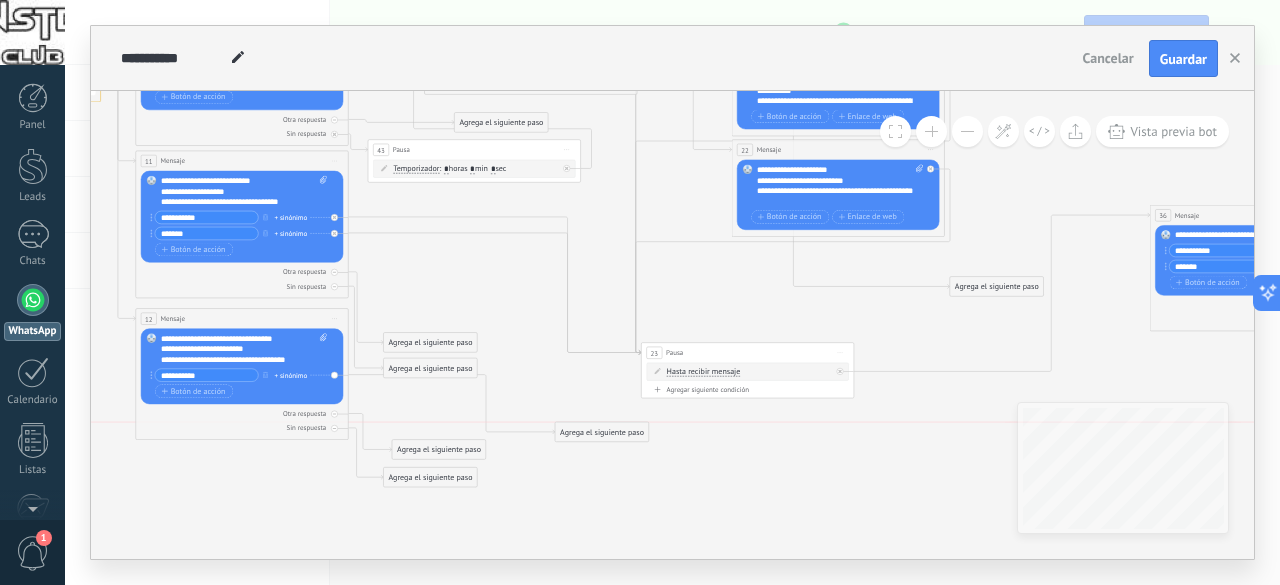 click on "Agrega el siguiente paso" at bounding box center (601, 433) 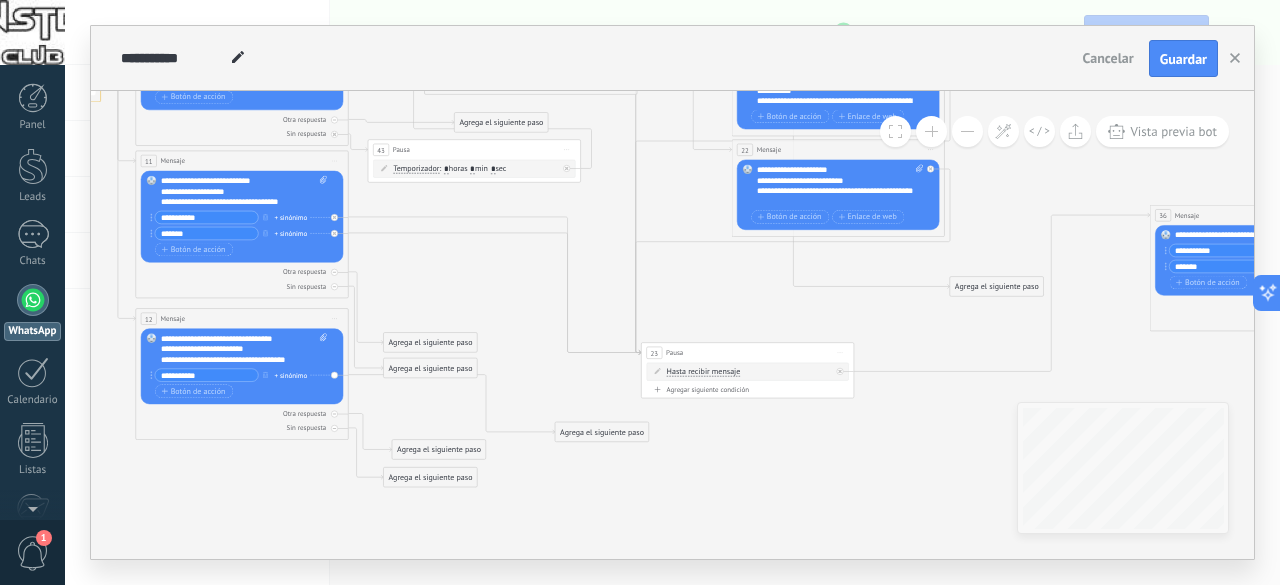 click on "**********" at bounding box center (206, 375) 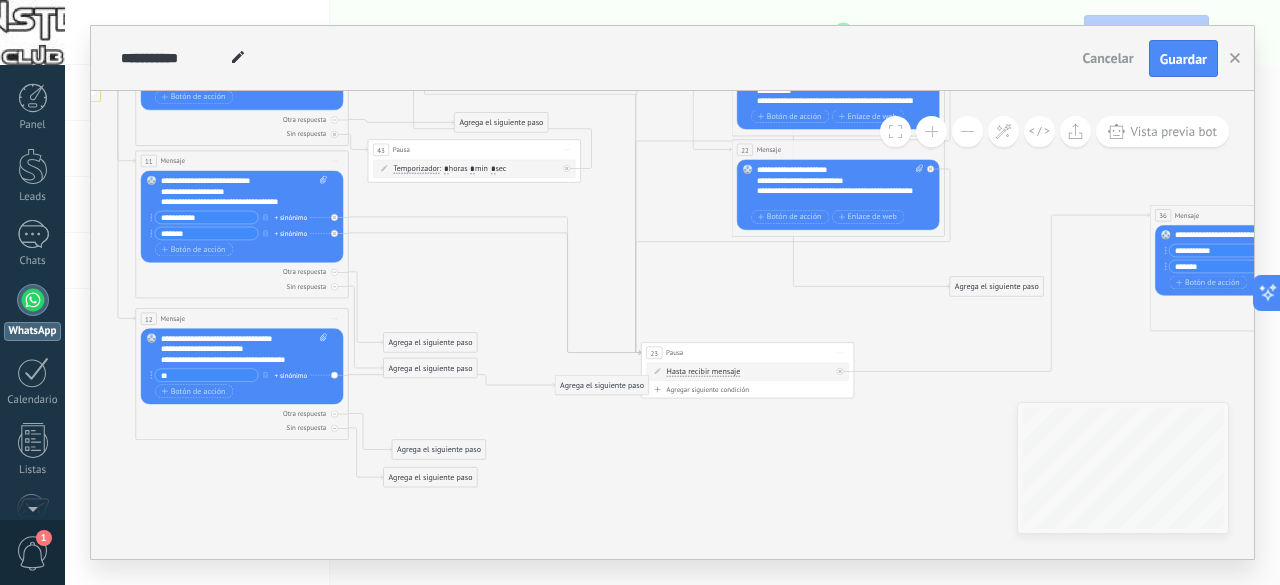 type on "*" 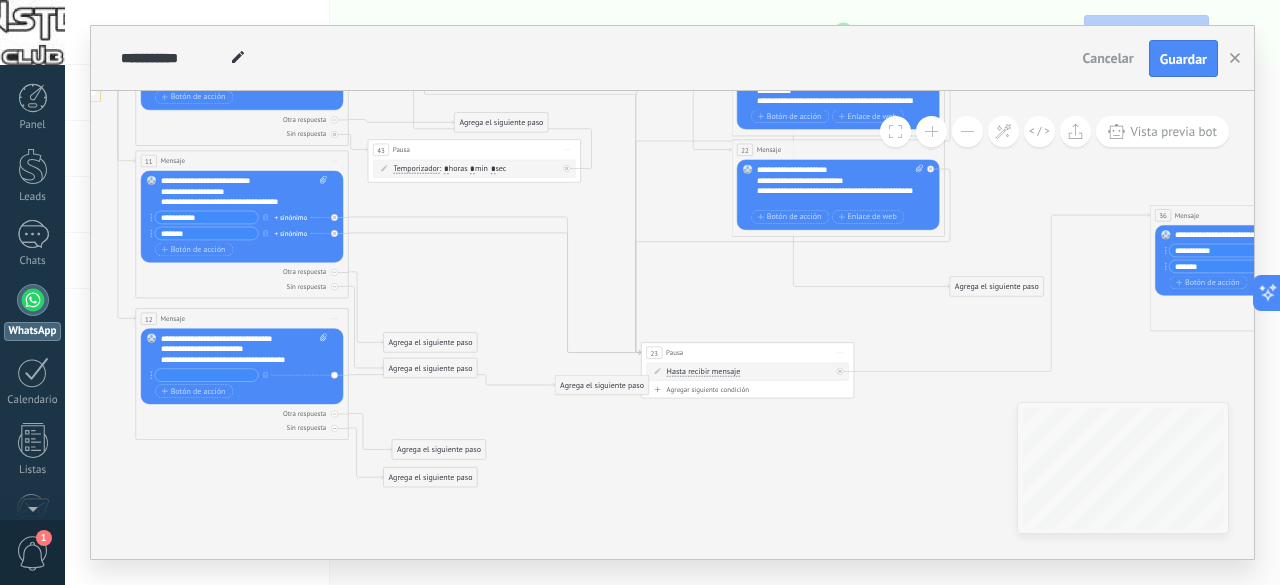 type on "*" 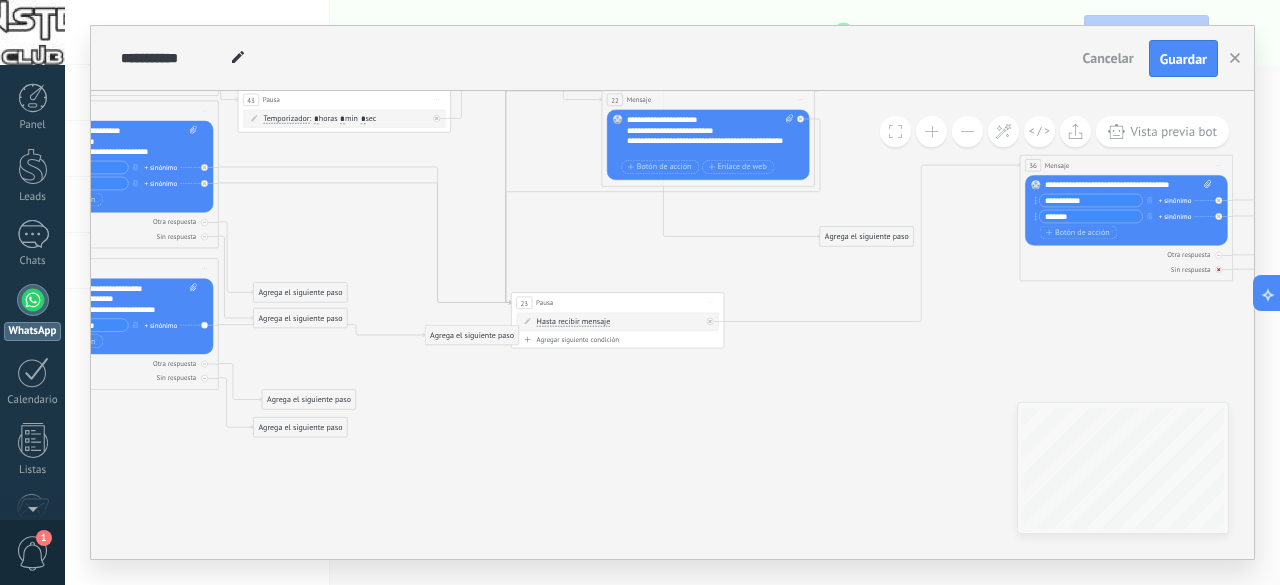 drag, startPoint x: 1125, startPoint y: 350, endPoint x: 1025, endPoint y: 270, distance: 128.06248 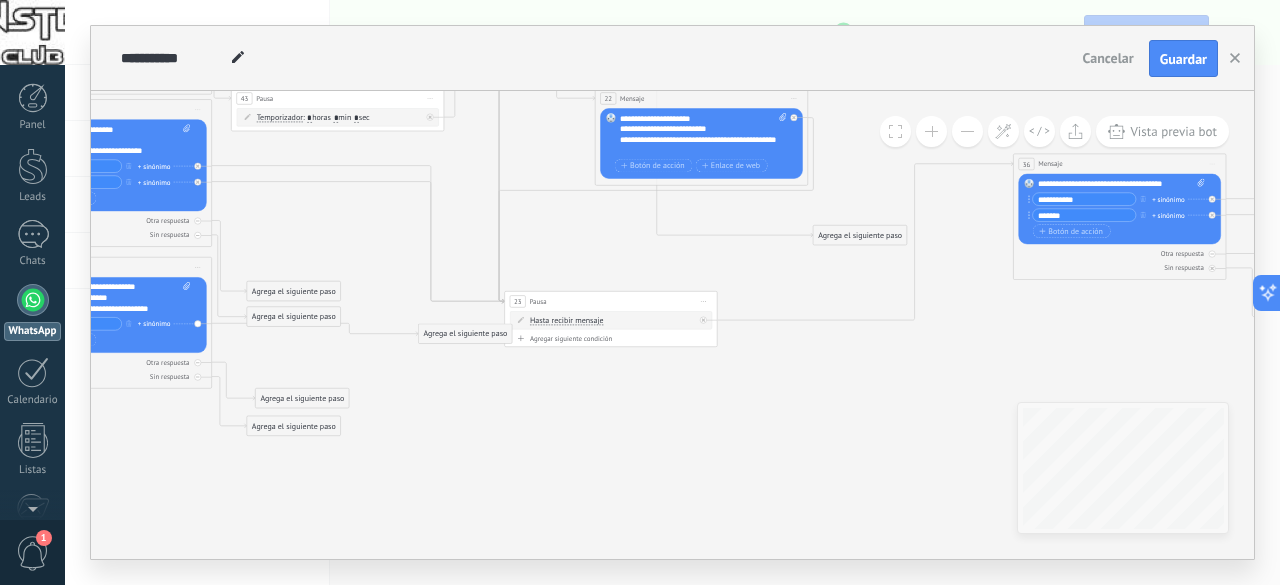 click on "**********" at bounding box center [1121, 184] 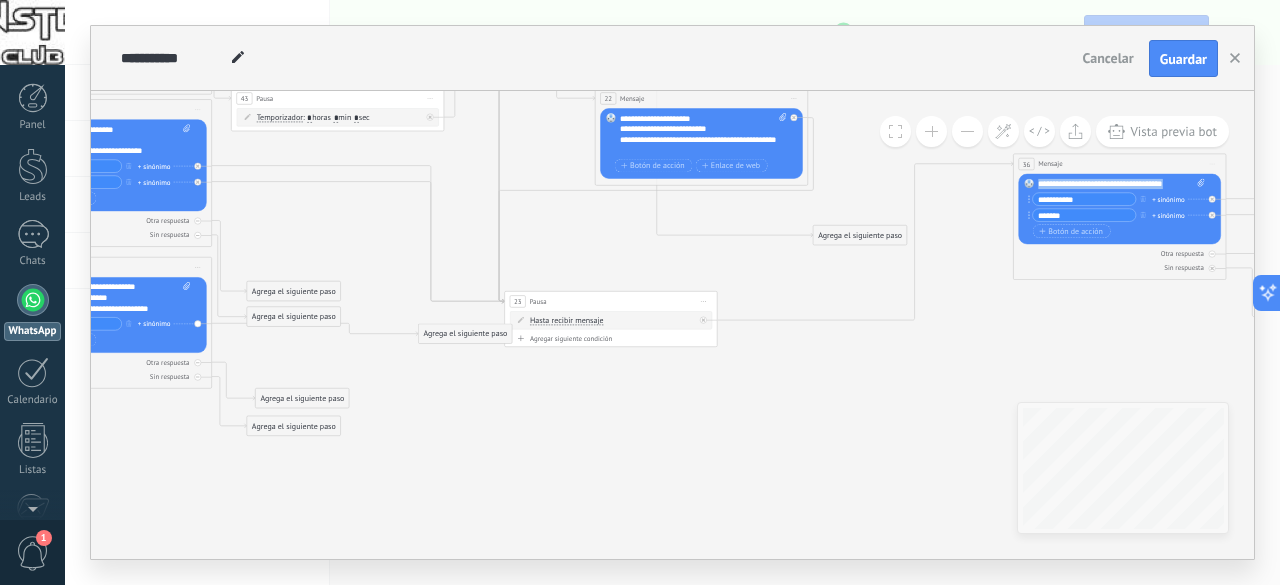 drag, startPoint x: 1178, startPoint y: 187, endPoint x: 1017, endPoint y: 192, distance: 161.07762 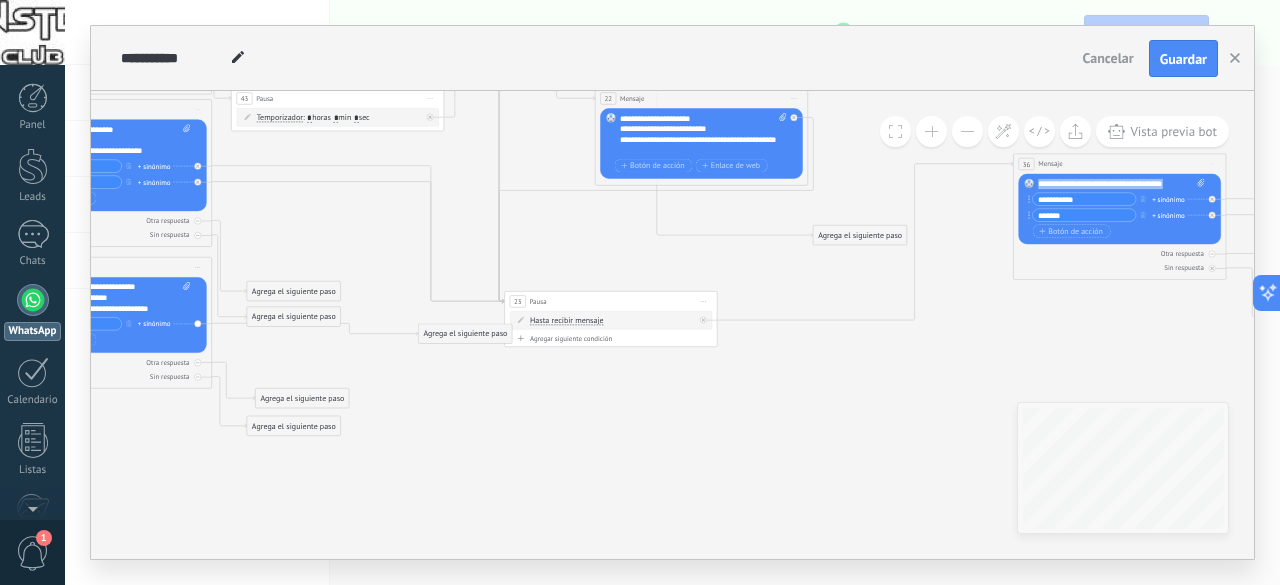 click on "Reemplazar
Quitar
Convertir a mensaje de voz
Arrastre la imagen aquí para adjuntarla.
Añadir imagen
Subir
Arrastrar y soltar
Archivo no encontrado
Escribe tu mensaje..." at bounding box center (1119, 209) 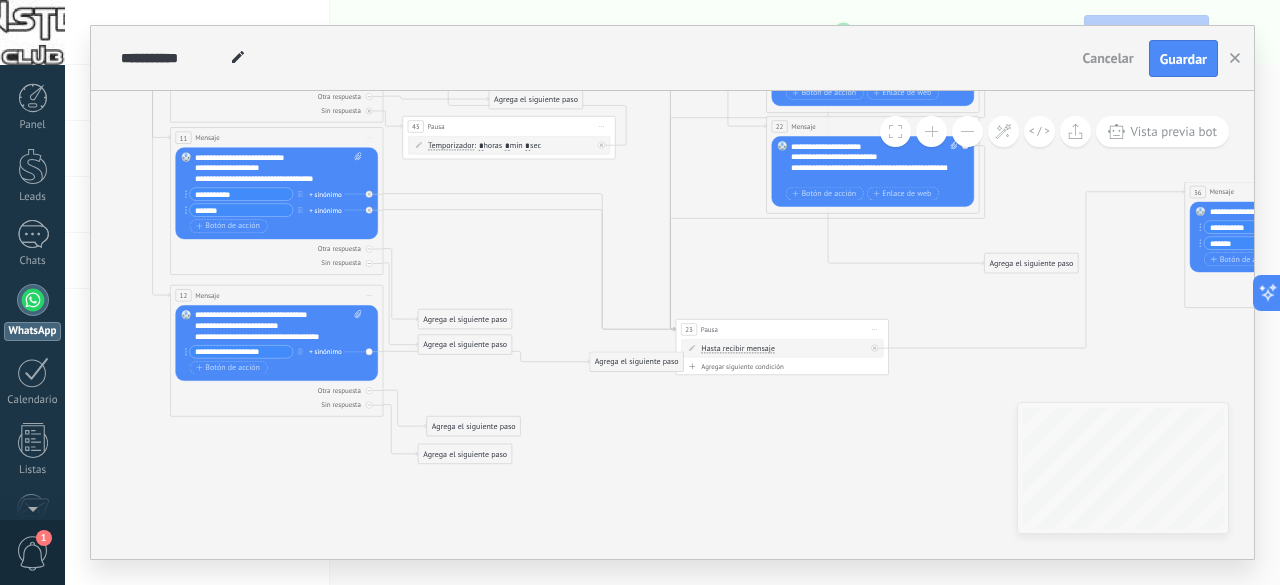 drag, startPoint x: 168, startPoint y: 446, endPoint x: 460, endPoint y: 471, distance: 293.06824 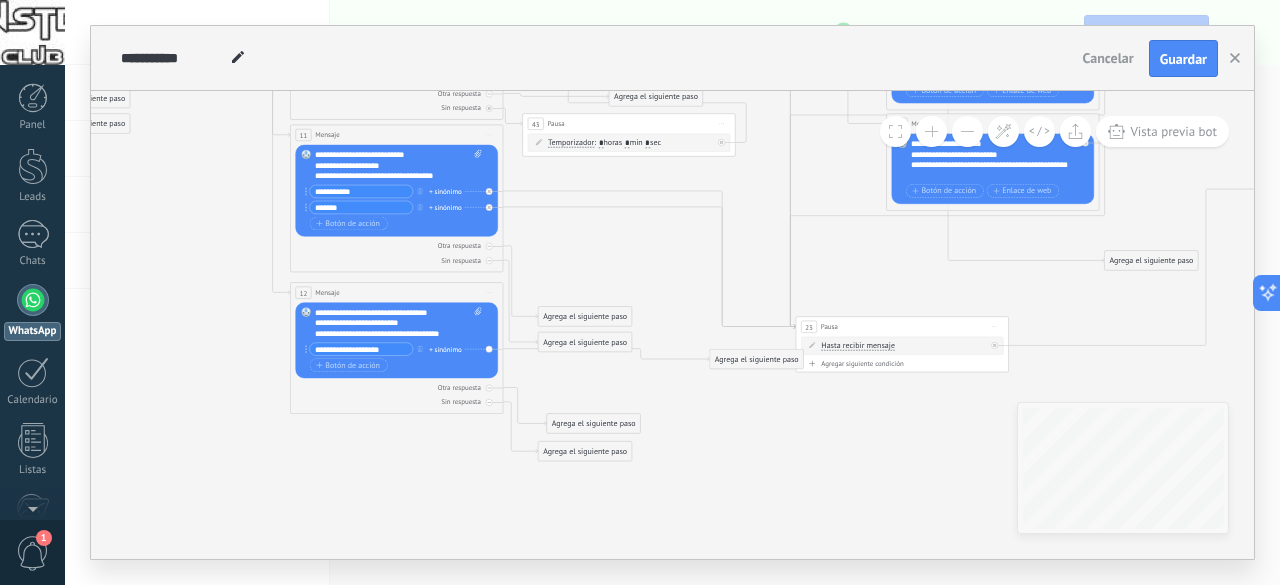 drag, startPoint x: 390, startPoint y: 349, endPoint x: 145, endPoint y: 357, distance: 245.13058 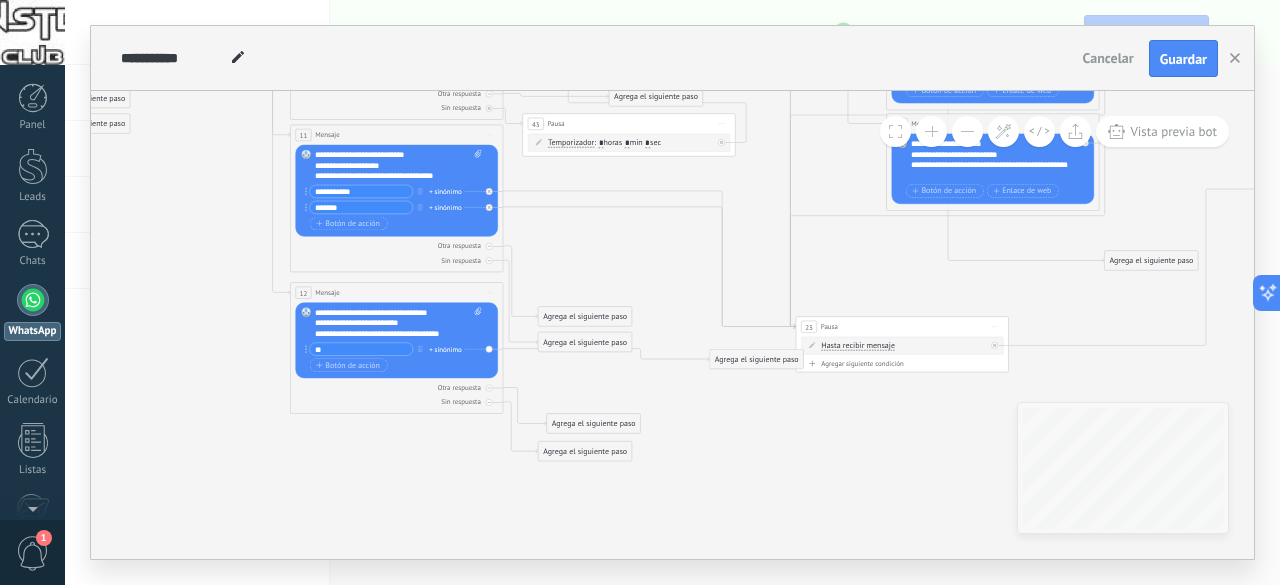 type on "*" 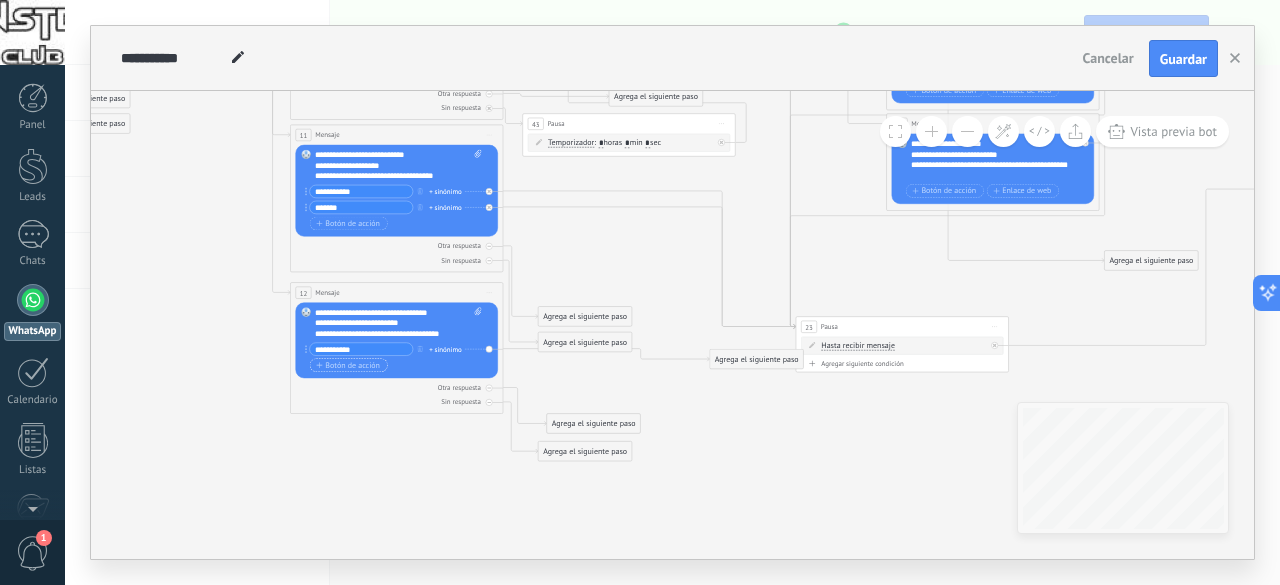 type on "**********" 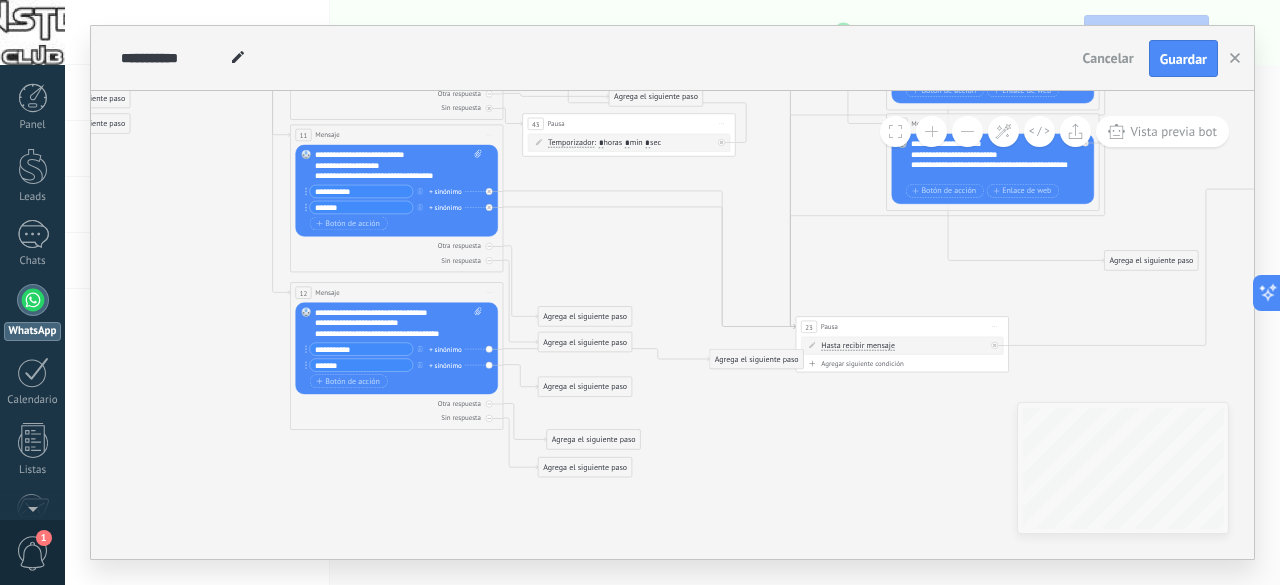 type on "*******" 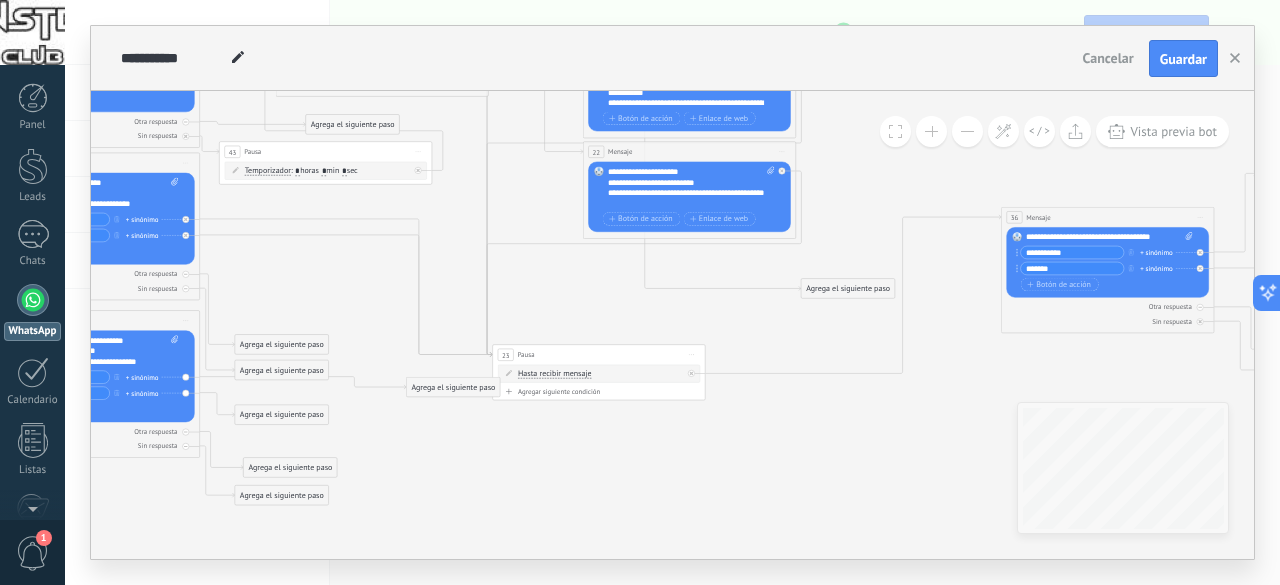drag, startPoint x: 799, startPoint y: 458, endPoint x: 512, endPoint y: 463, distance: 287.04355 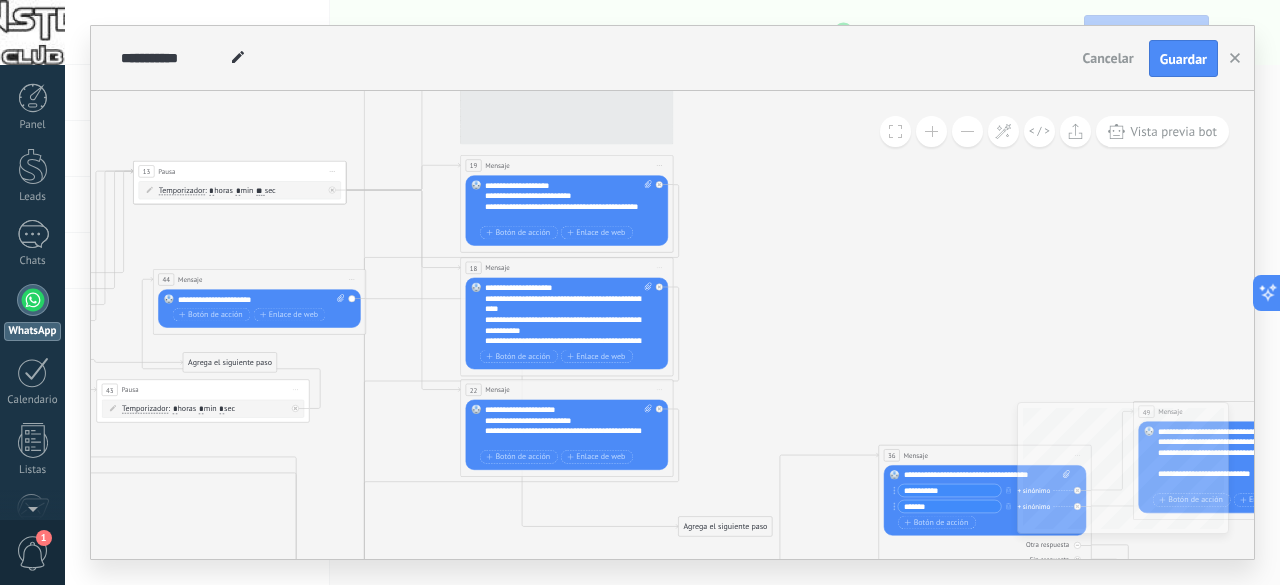 drag, startPoint x: 888, startPoint y: 187, endPoint x: 798, endPoint y: 401, distance: 232.15512 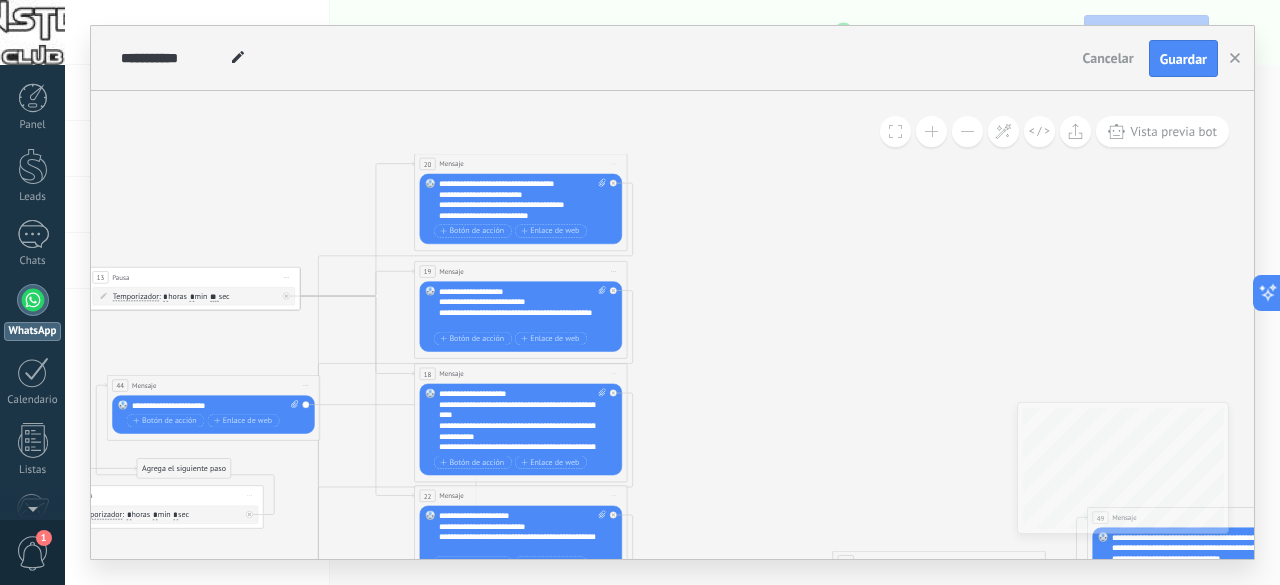 drag, startPoint x: 928, startPoint y: 255, endPoint x: 725, endPoint y: 497, distance: 315.86865 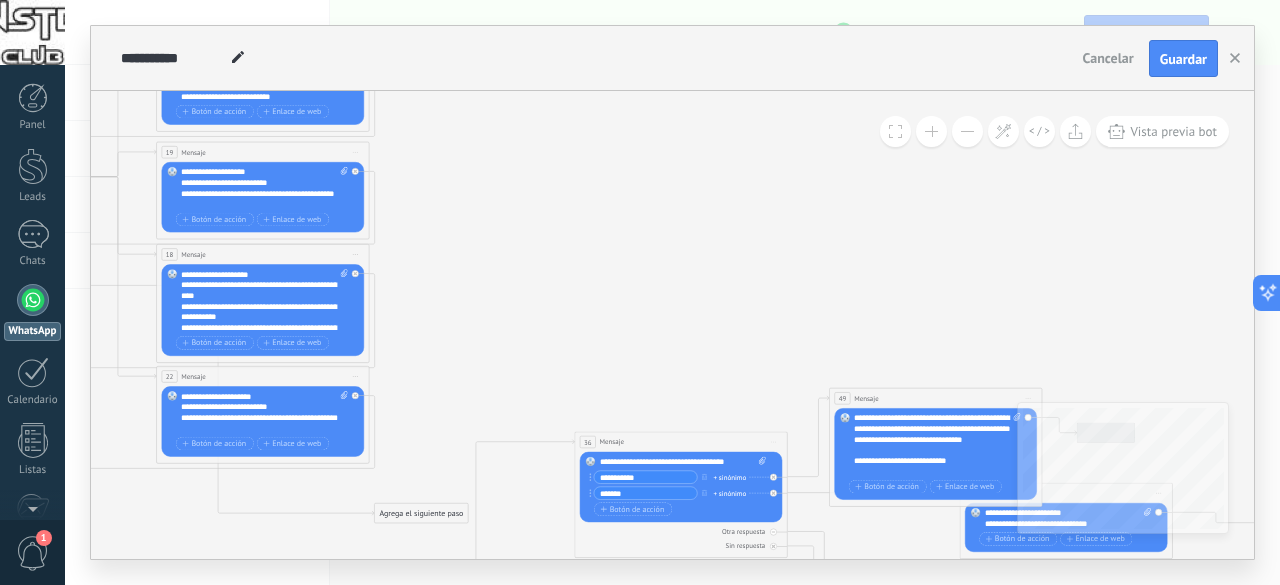 drag, startPoint x: 816, startPoint y: 374, endPoint x: 661, endPoint y: 61, distance: 349.2764 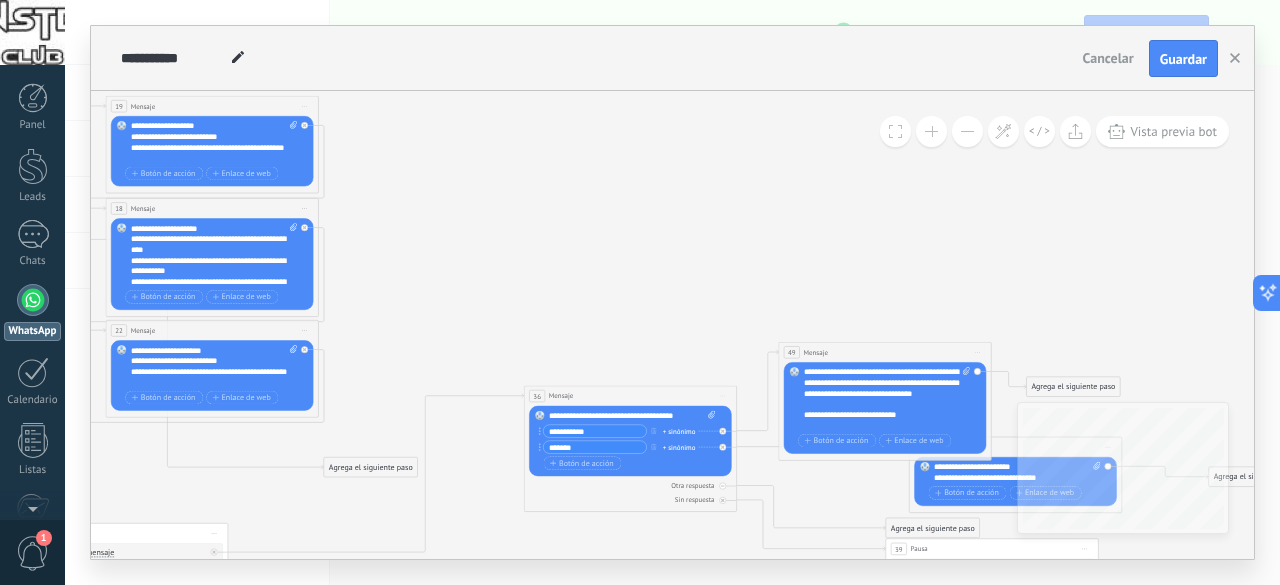 drag, startPoint x: 753, startPoint y: 218, endPoint x: 794, endPoint y: 90, distance: 134.4061 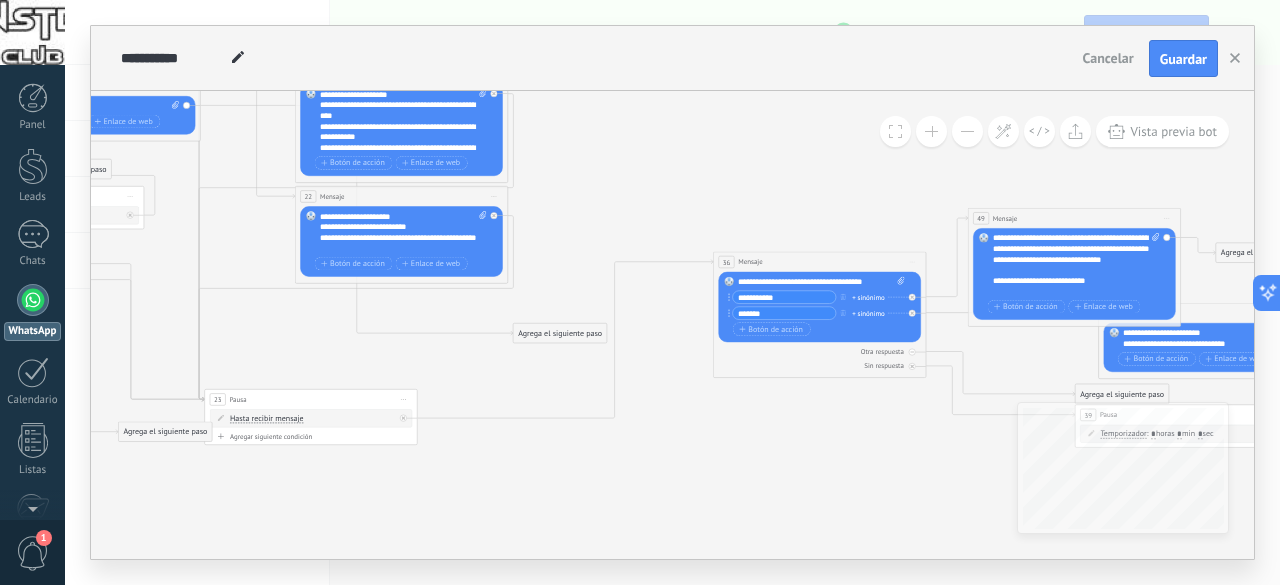 drag, startPoint x: 492, startPoint y: 472, endPoint x: 684, endPoint y: 425, distance: 197.66891 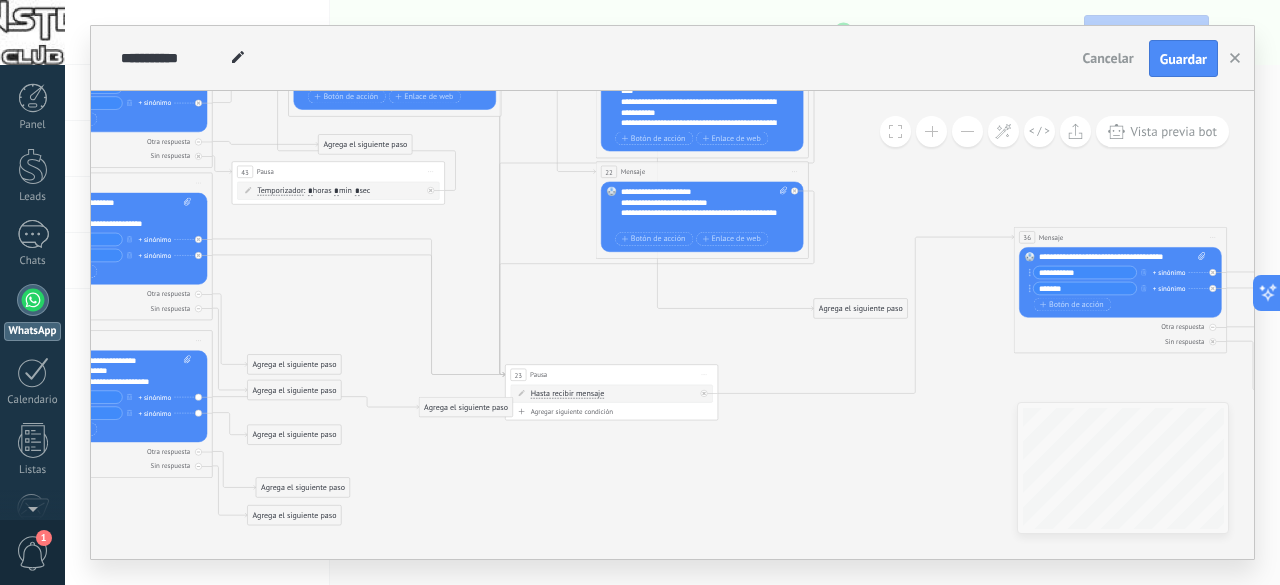 drag, startPoint x: 414, startPoint y: 483, endPoint x: 644, endPoint y: 493, distance: 230.21729 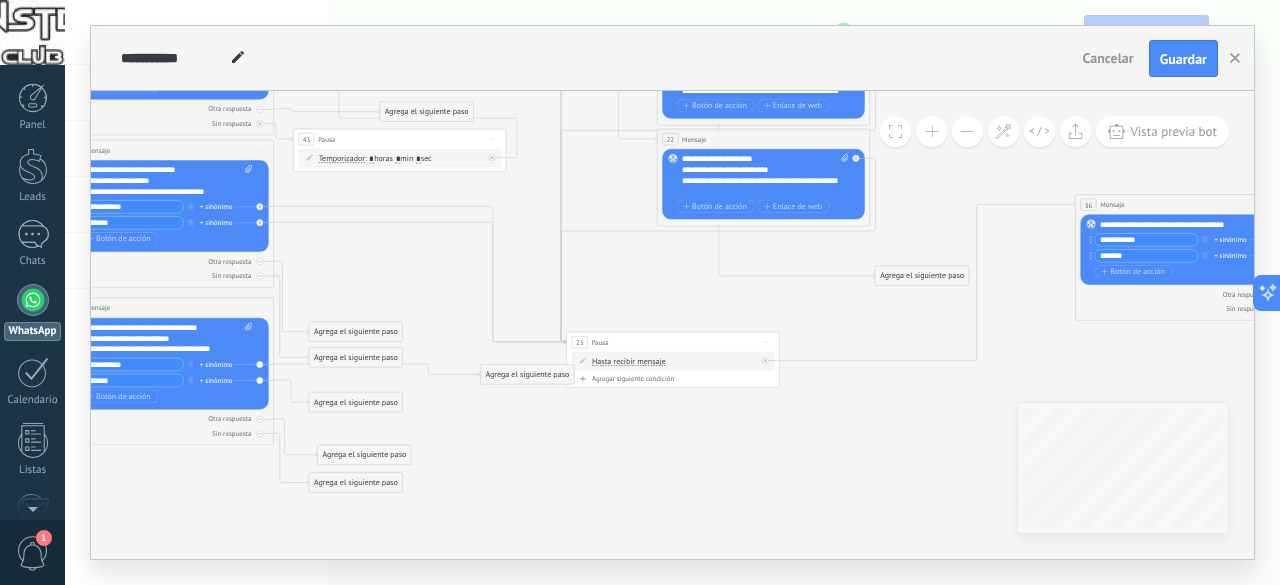 drag, startPoint x: 403, startPoint y: 482, endPoint x: 453, endPoint y: 449, distance: 59.908264 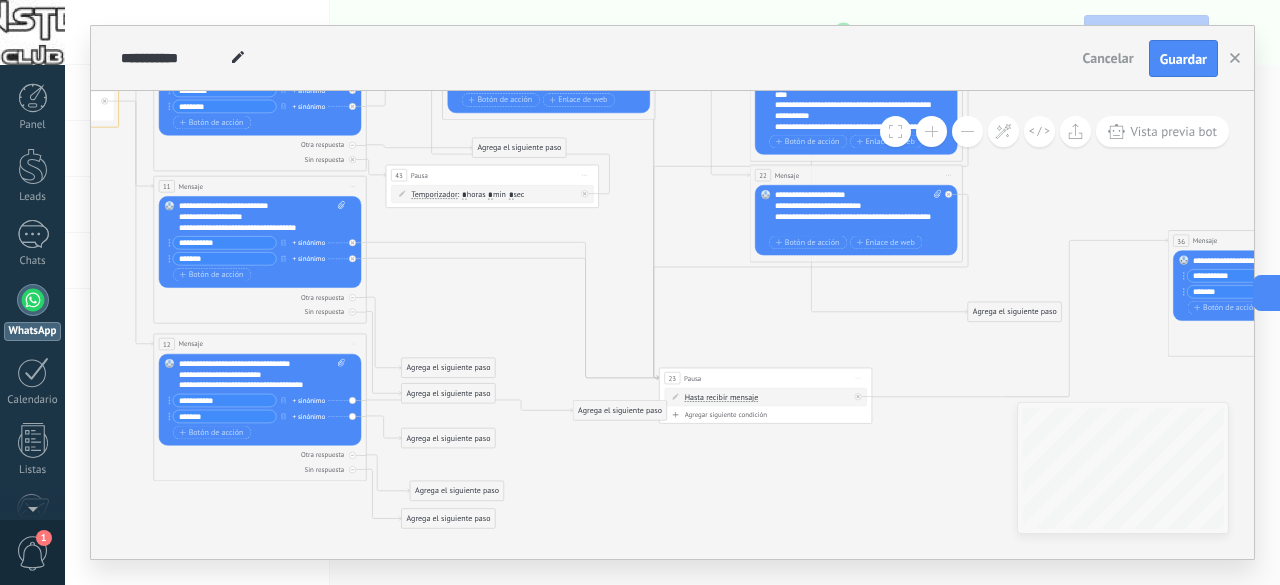 drag, startPoint x: 528, startPoint y: 481, endPoint x: 567, endPoint y: 481, distance: 39 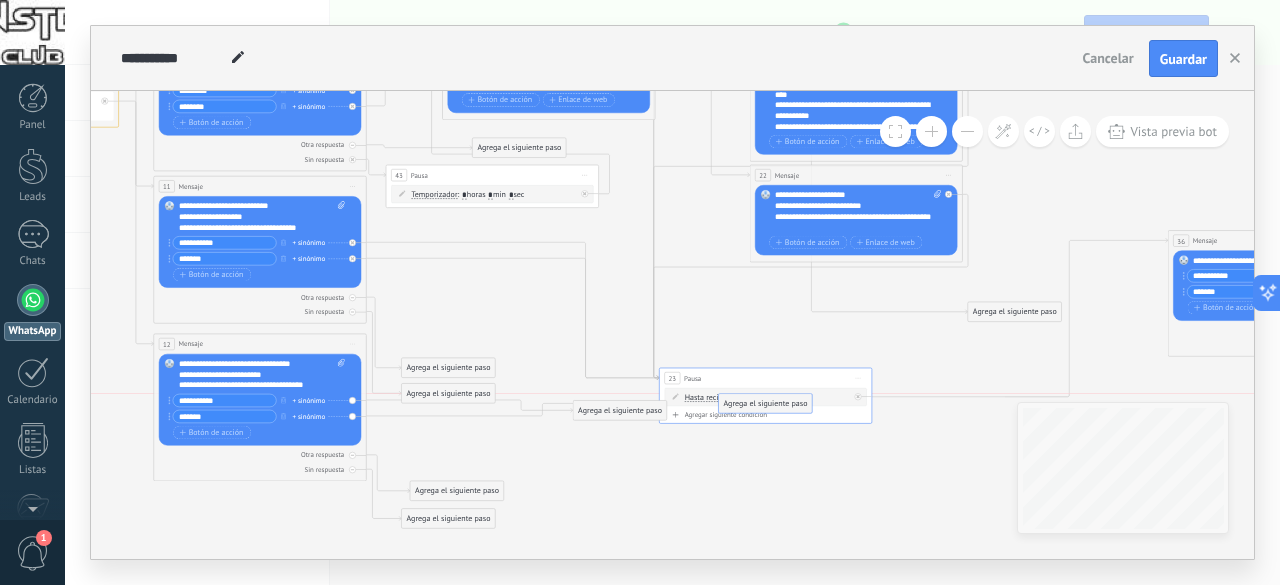 drag, startPoint x: 416, startPoint y: 437, endPoint x: 733, endPoint y: 400, distance: 319.152 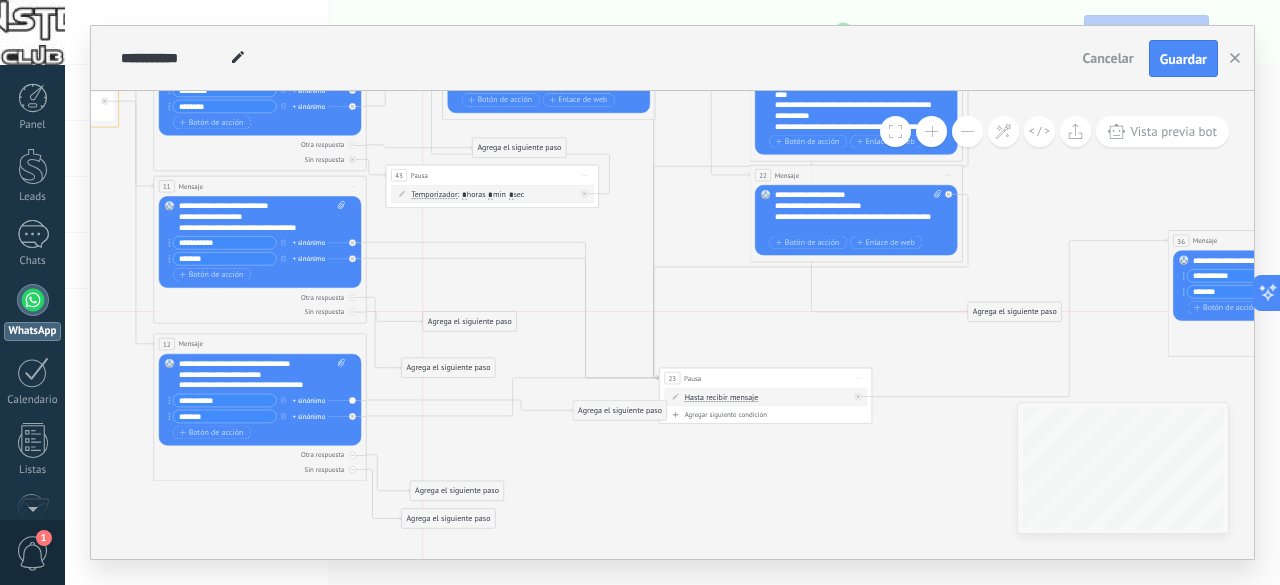 drag, startPoint x: 466, startPoint y: 391, endPoint x: 490, endPoint y: 316, distance: 78.74643 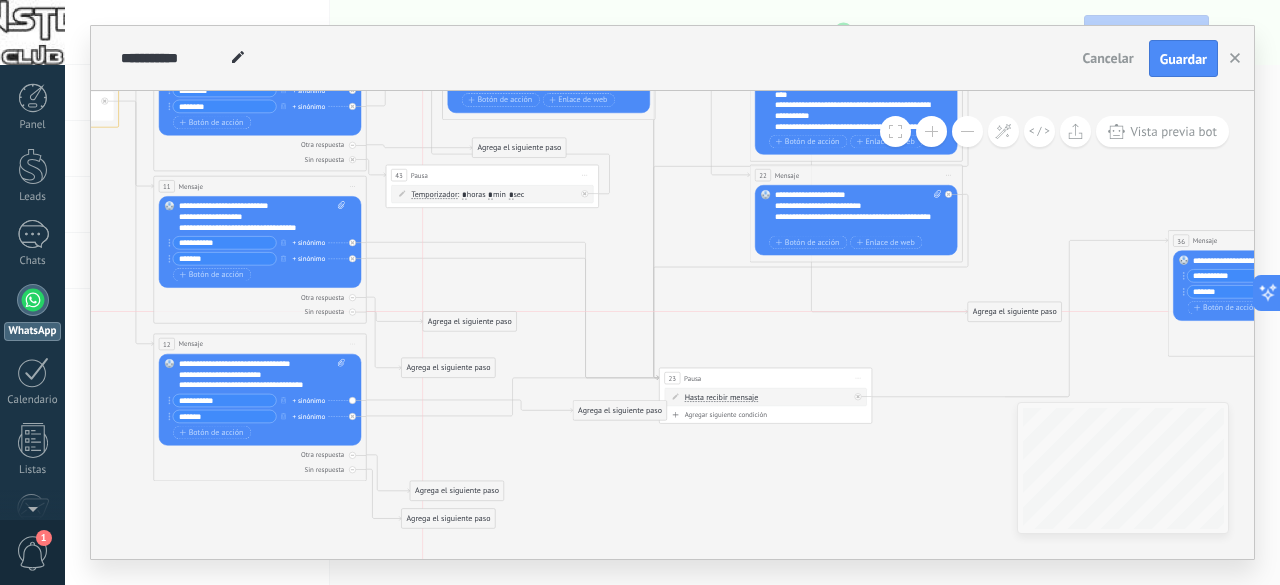 click on "Agrega el siguiente paso" at bounding box center [469, 322] 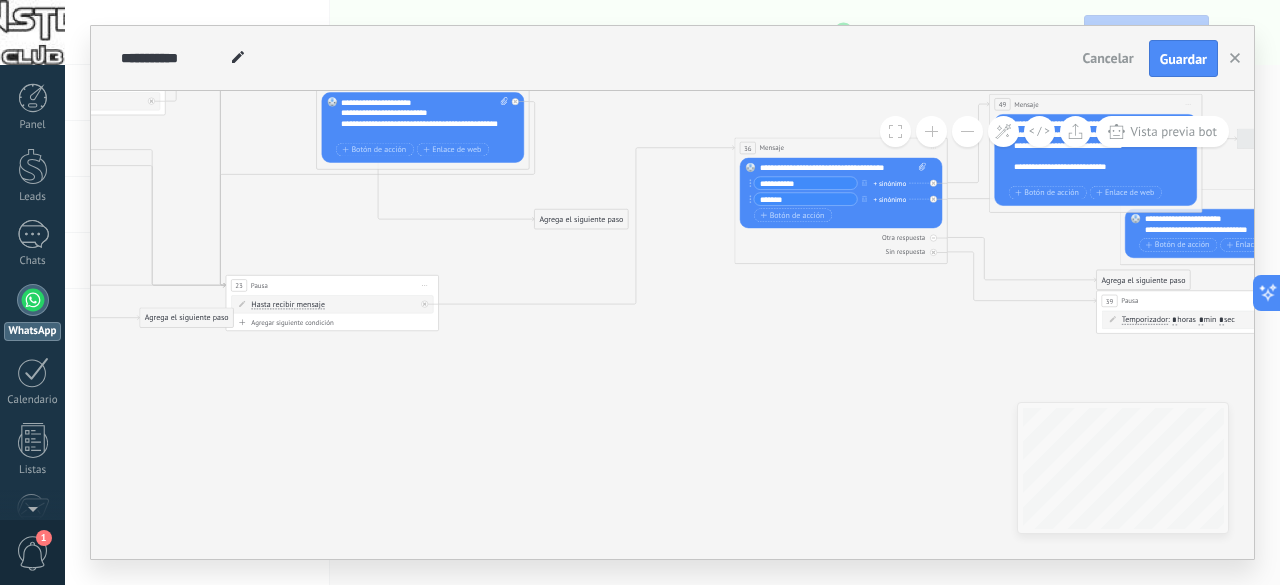 drag, startPoint x: 819, startPoint y: 515, endPoint x: 338, endPoint y: 412, distance: 491.90445 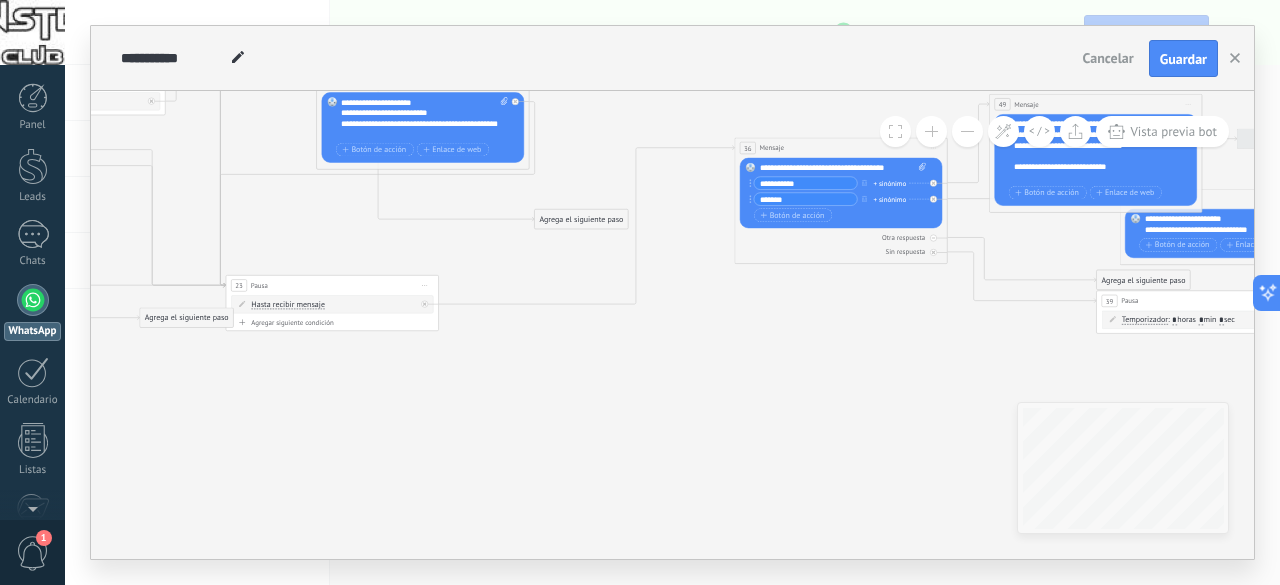 click 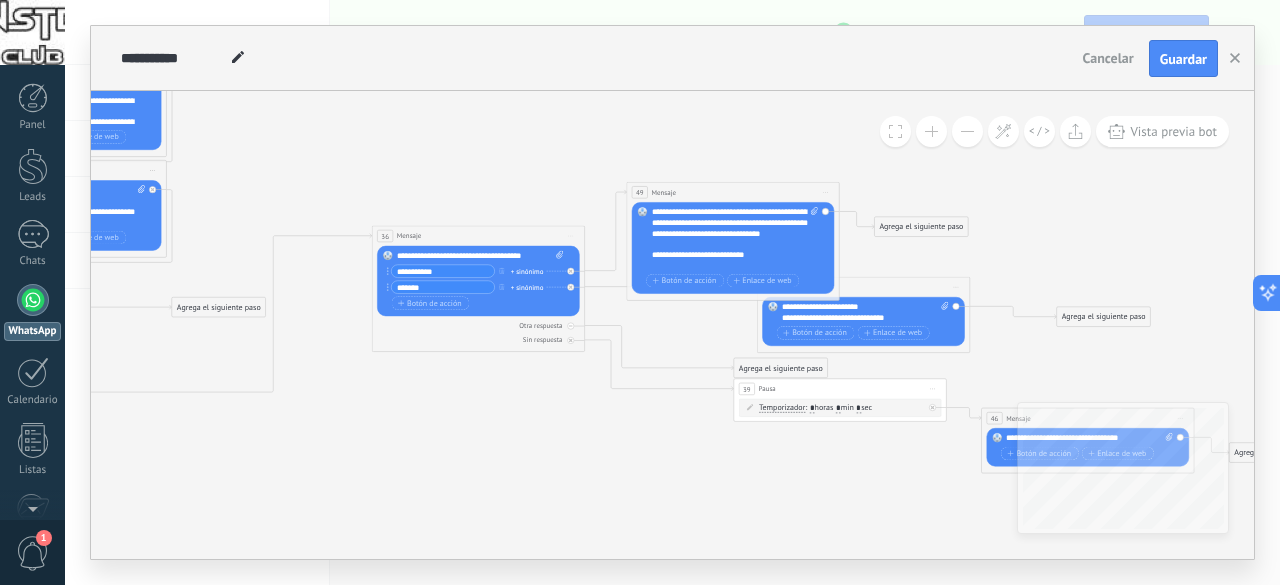drag, startPoint x: 775, startPoint y: 361, endPoint x: 455, endPoint y: 442, distance: 330.0924 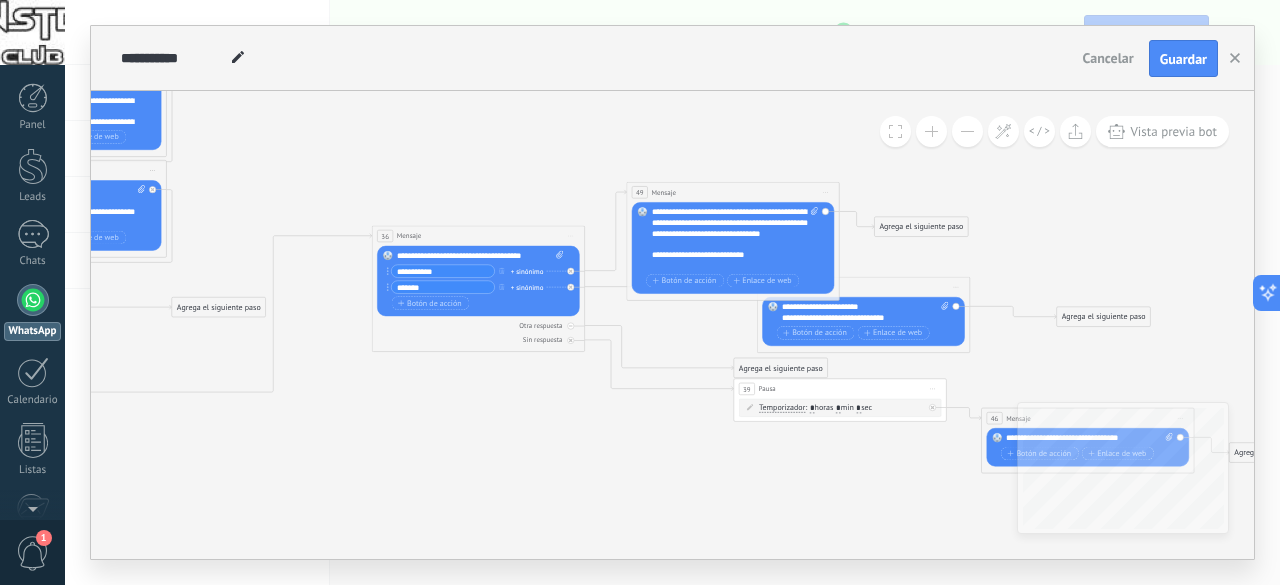 click 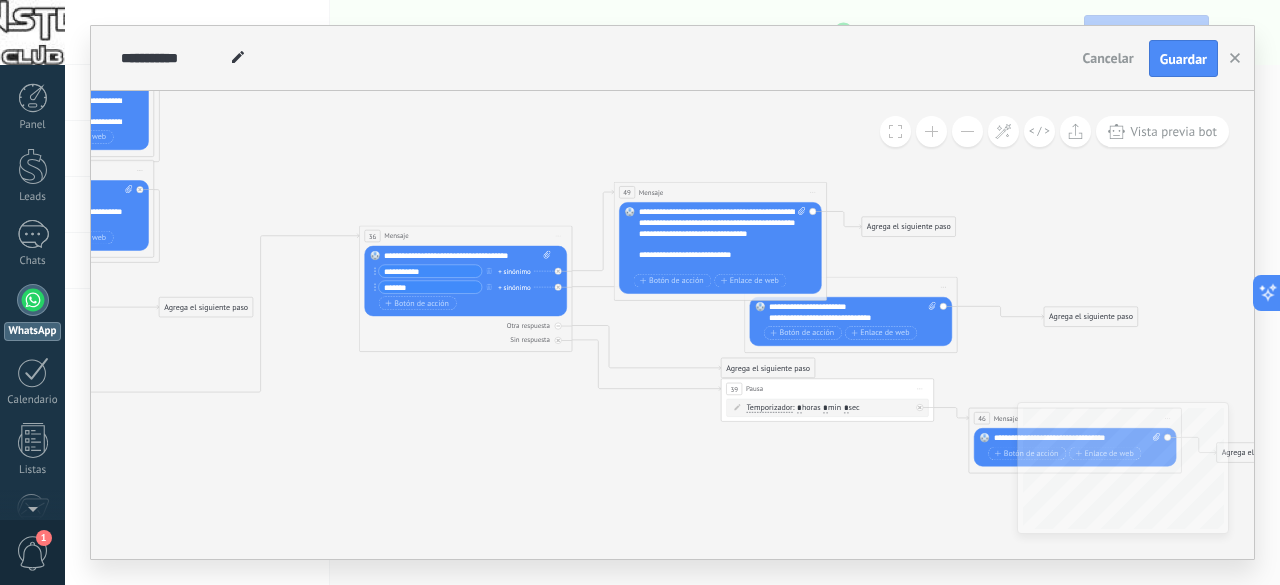 drag, startPoint x: 740, startPoint y: 459, endPoint x: 439, endPoint y: 375, distance: 312.5012 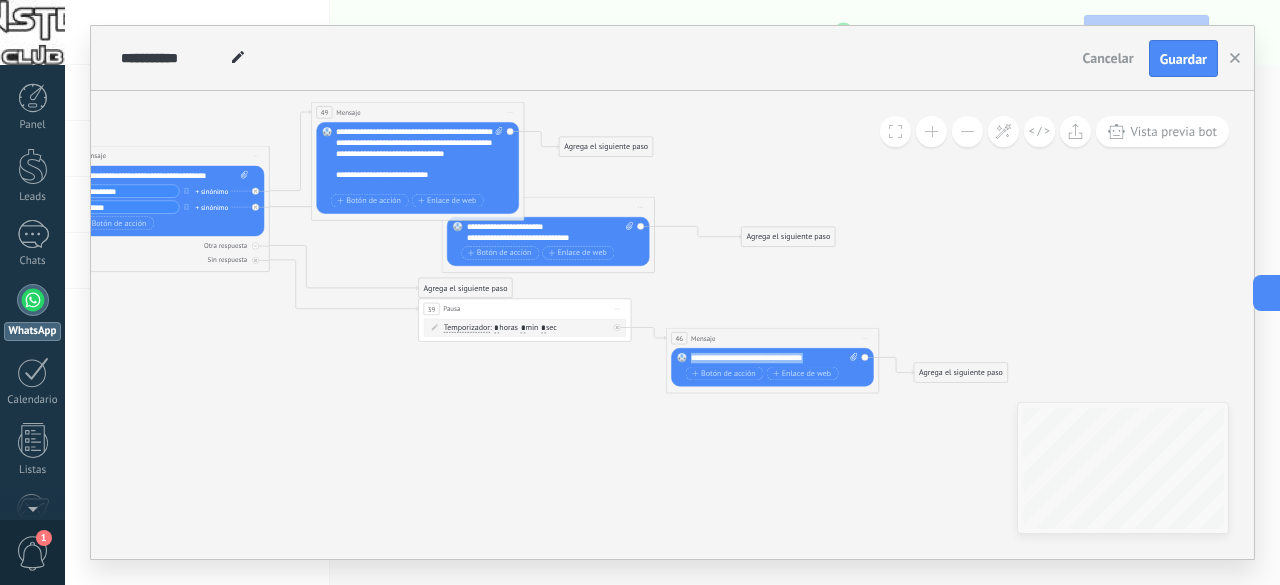 drag, startPoint x: 822, startPoint y: 362, endPoint x: 654, endPoint y: 359, distance: 168.02678 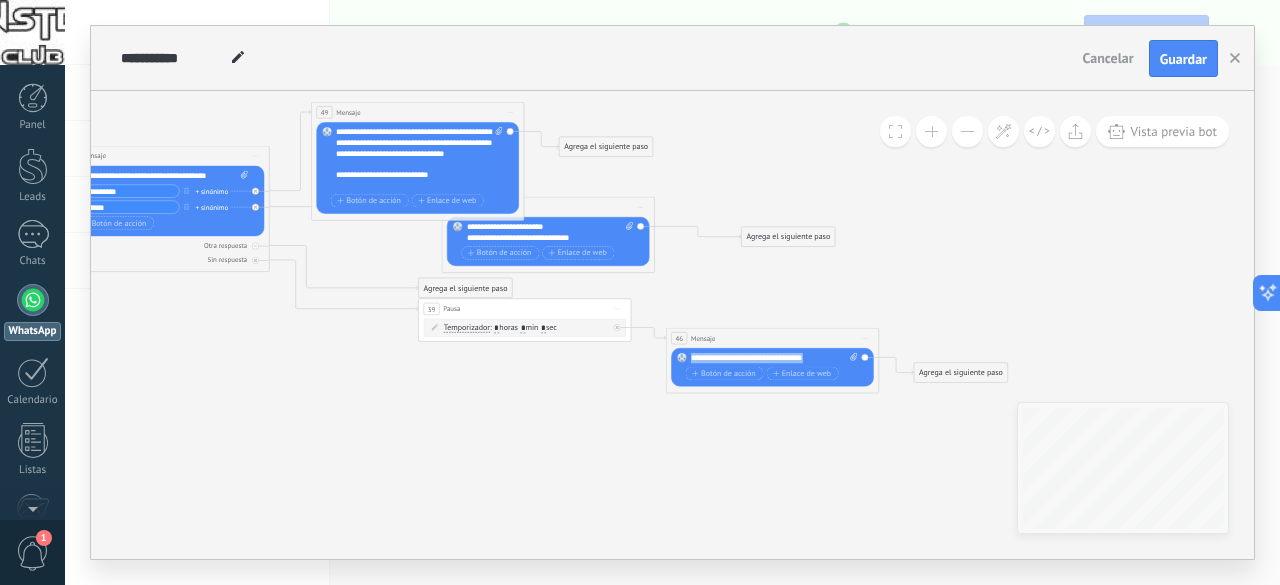 copy on "**********" 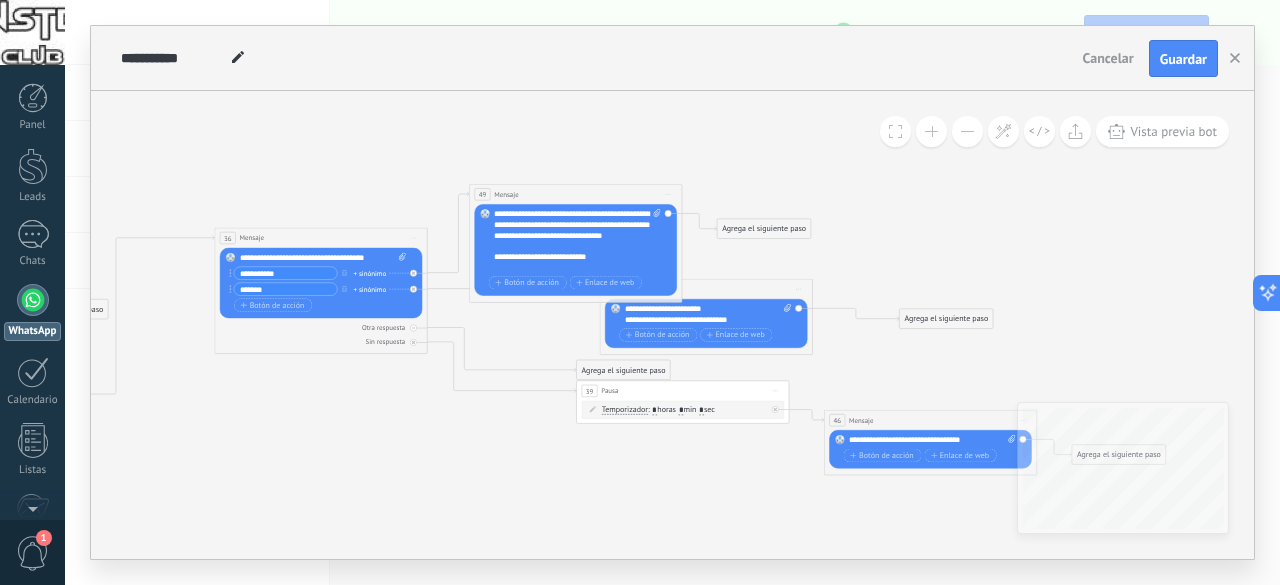 drag, startPoint x: 244, startPoint y: 409, endPoint x: 866, endPoint y: 476, distance: 625.5981 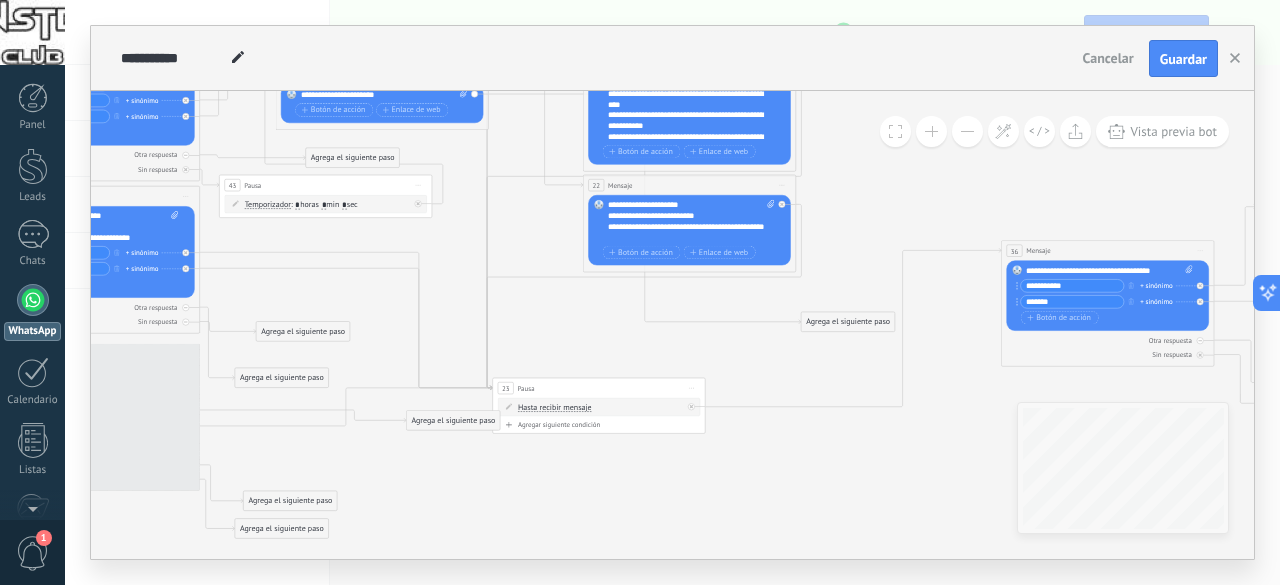 drag, startPoint x: 196, startPoint y: 451, endPoint x: 702, endPoint y: 461, distance: 506.09882 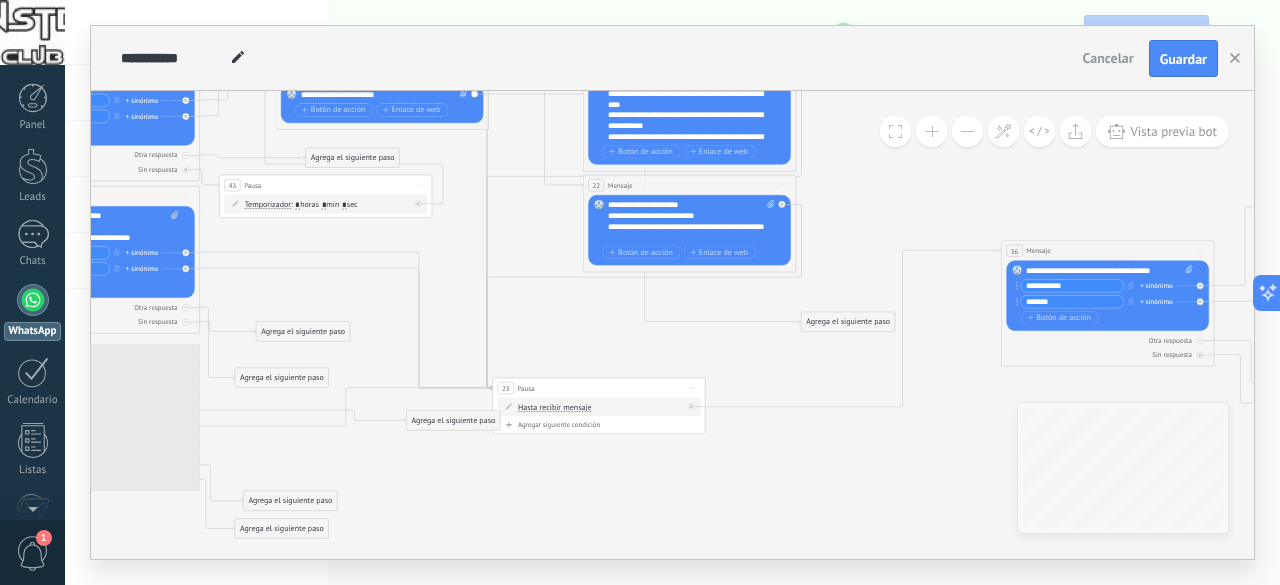 click 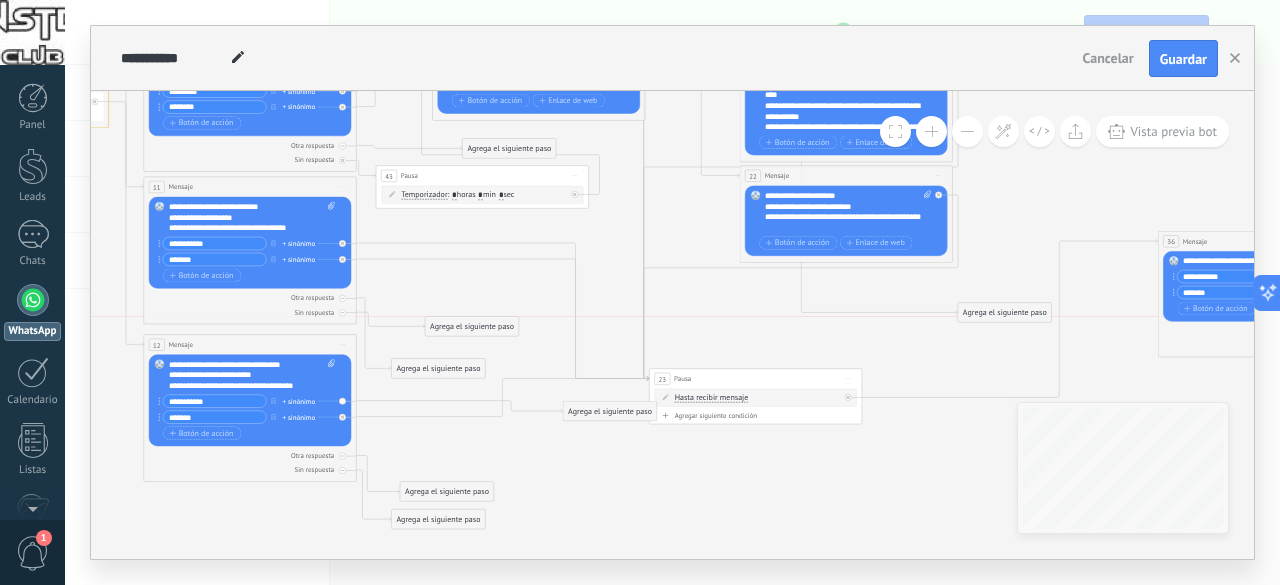 drag, startPoint x: 439, startPoint y: 322, endPoint x: 452, endPoint y: 330, distance: 15.264338 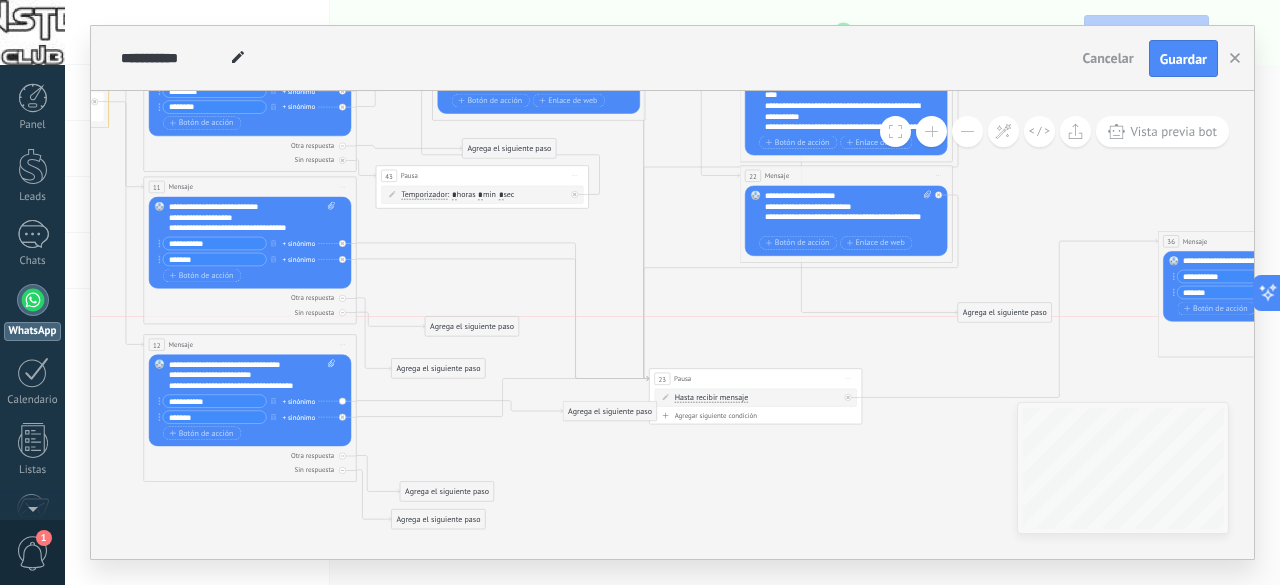 click on "Agrega el siguiente paso" at bounding box center (471, 327) 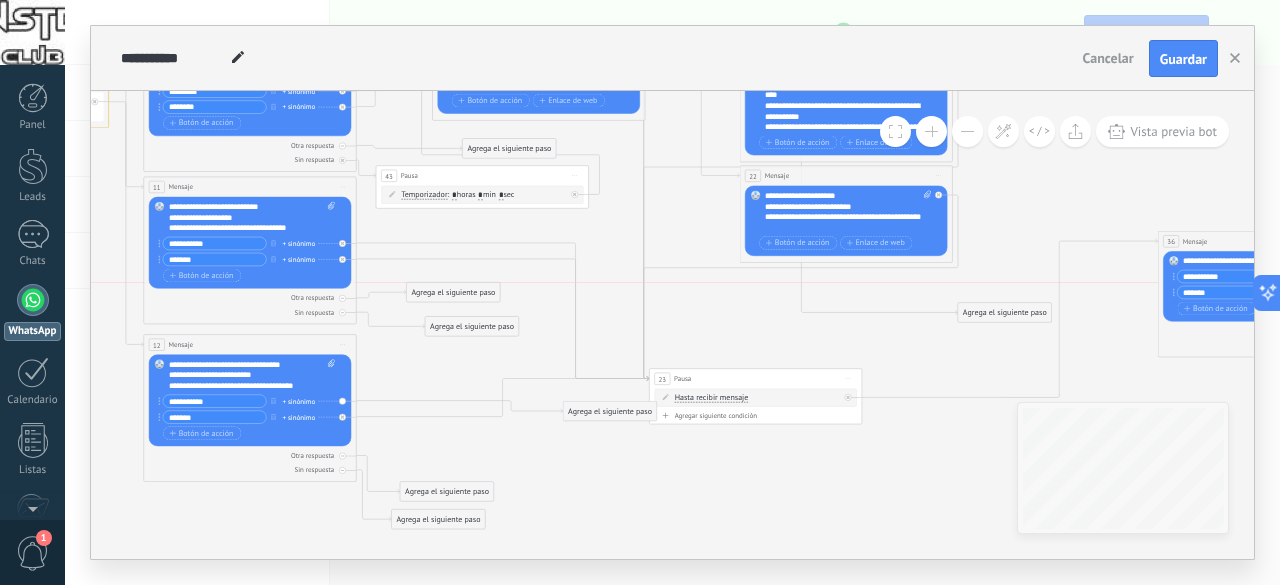 drag, startPoint x: 438, startPoint y: 362, endPoint x: 453, endPoint y: 287, distance: 76.48529 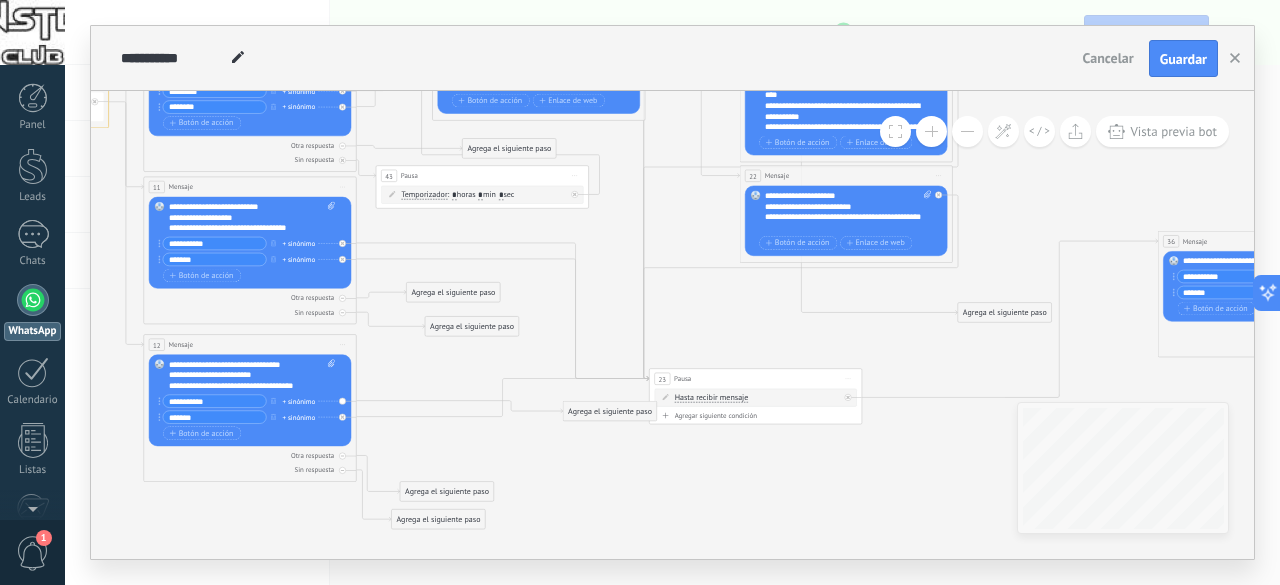 click on "Agrega el siguiente paso" at bounding box center (471, 327) 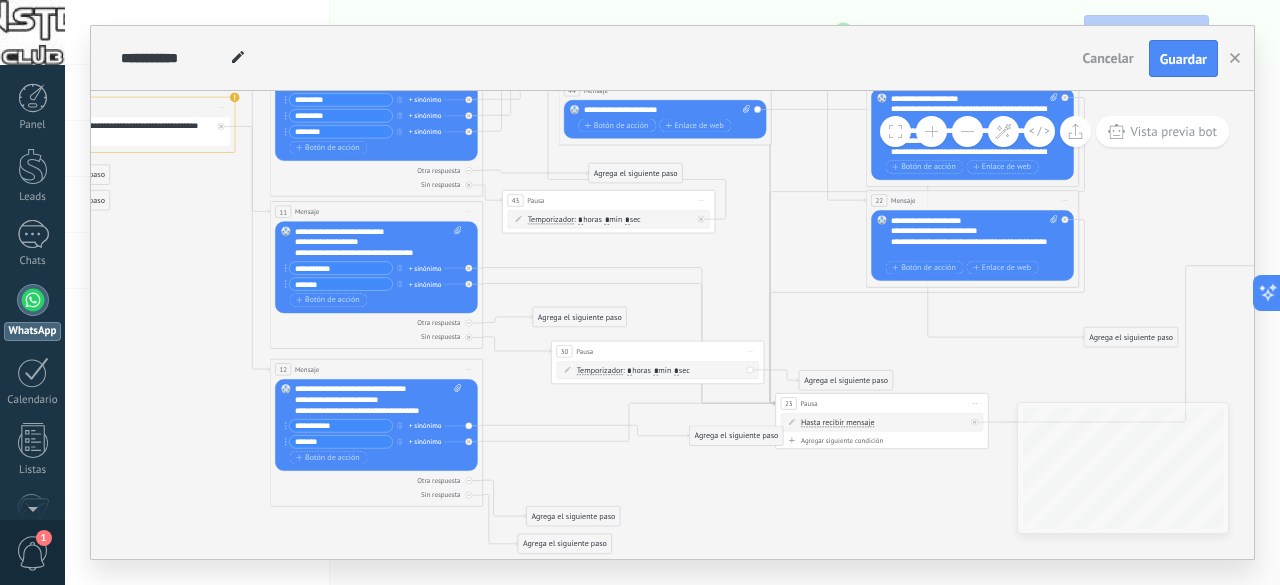 drag, startPoint x: 521, startPoint y: 377, endPoint x: 507, endPoint y: 382, distance: 14.866069 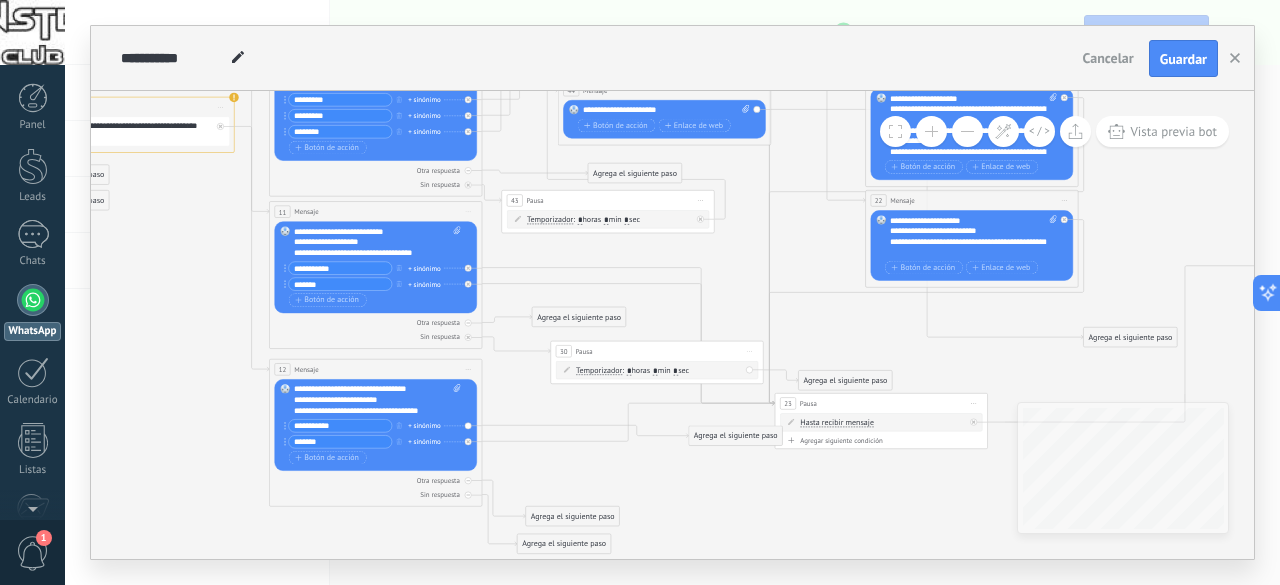 click on "Agrega el siguiente paso" at bounding box center [845, 381] 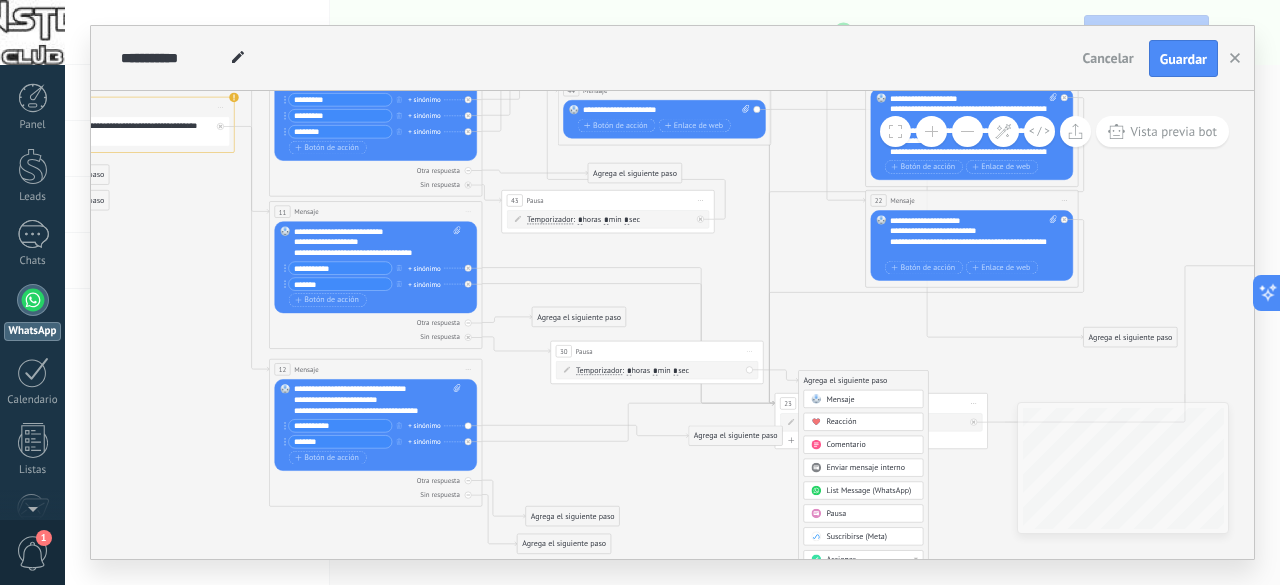 click on "Mensaje" at bounding box center (864, 399) 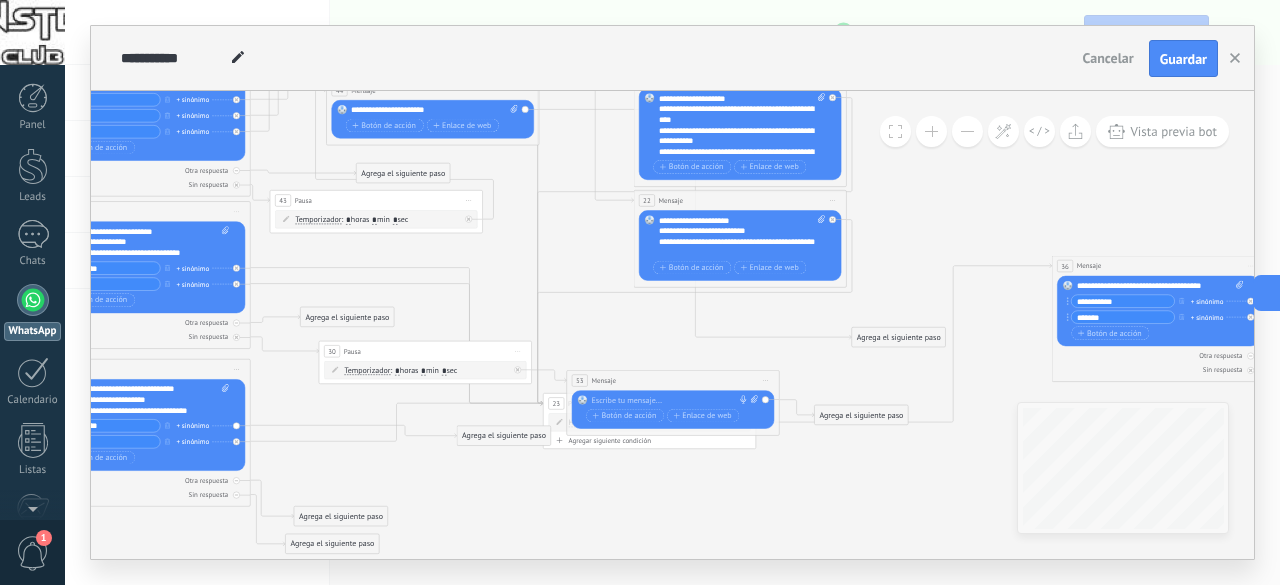 click at bounding box center [670, 401] 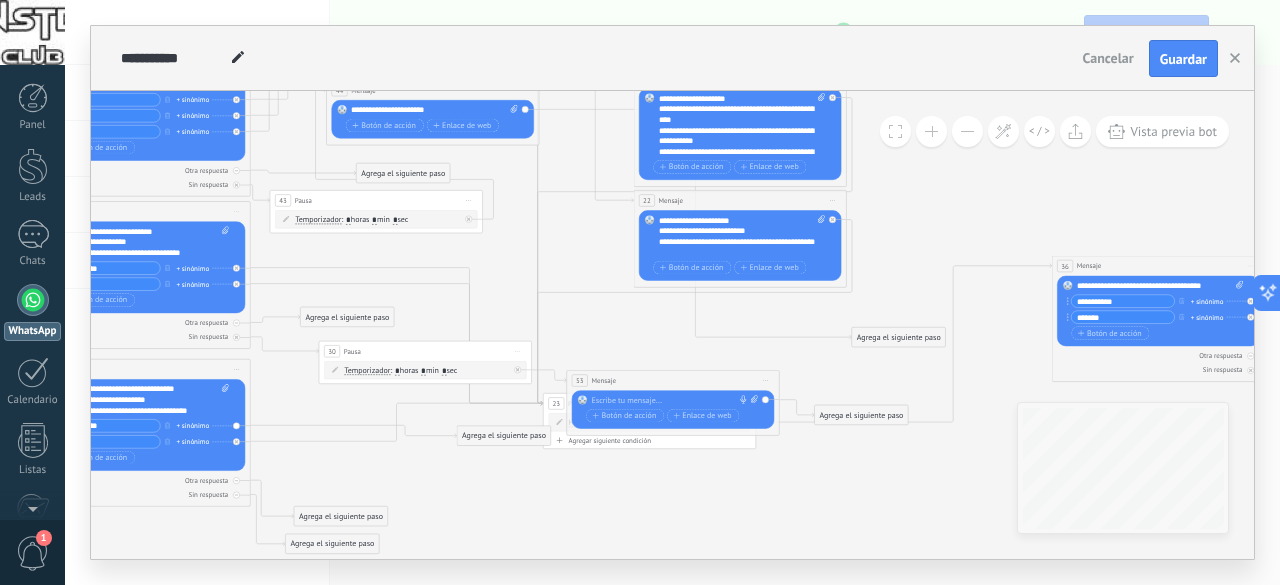 paste 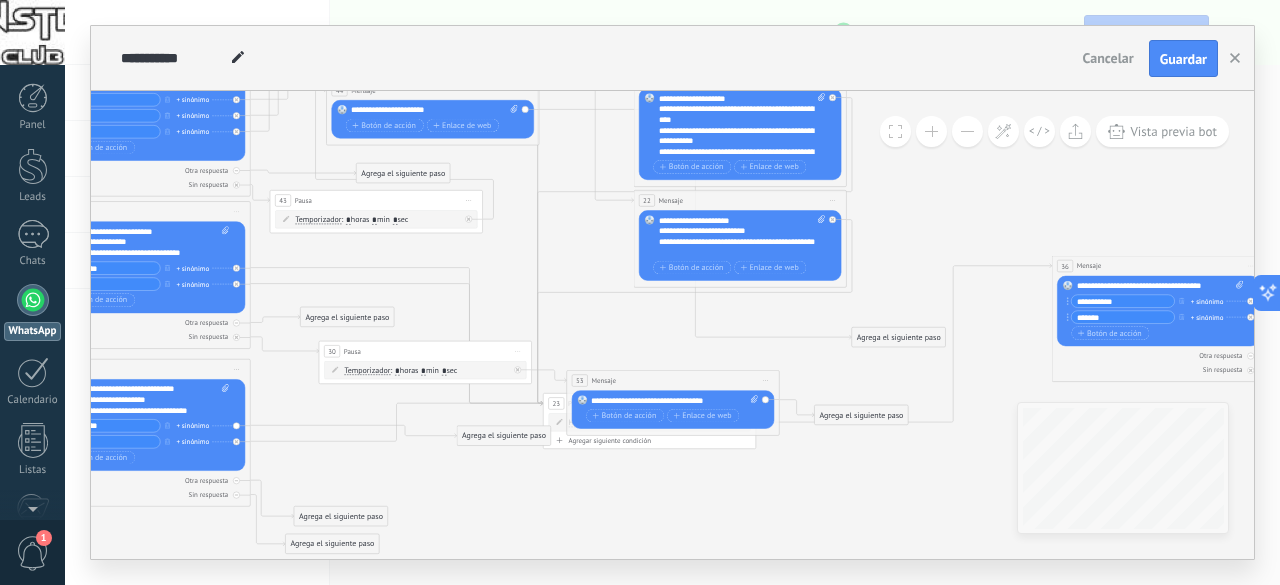 click 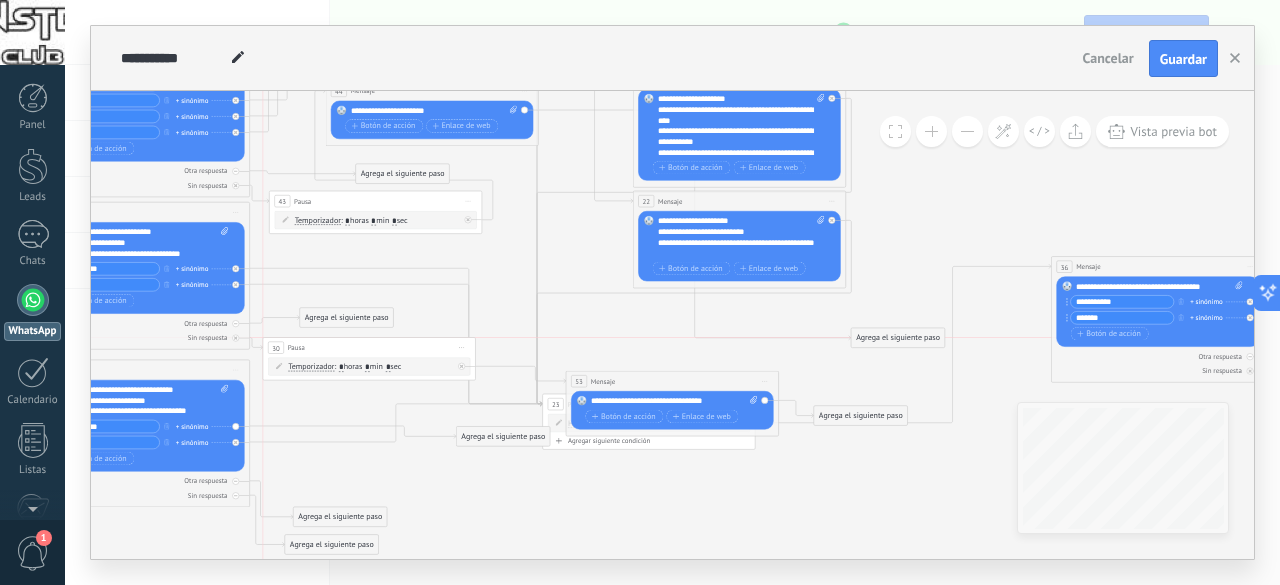 drag, startPoint x: 512, startPoint y: 349, endPoint x: 456, endPoint y: 341, distance: 56.568542 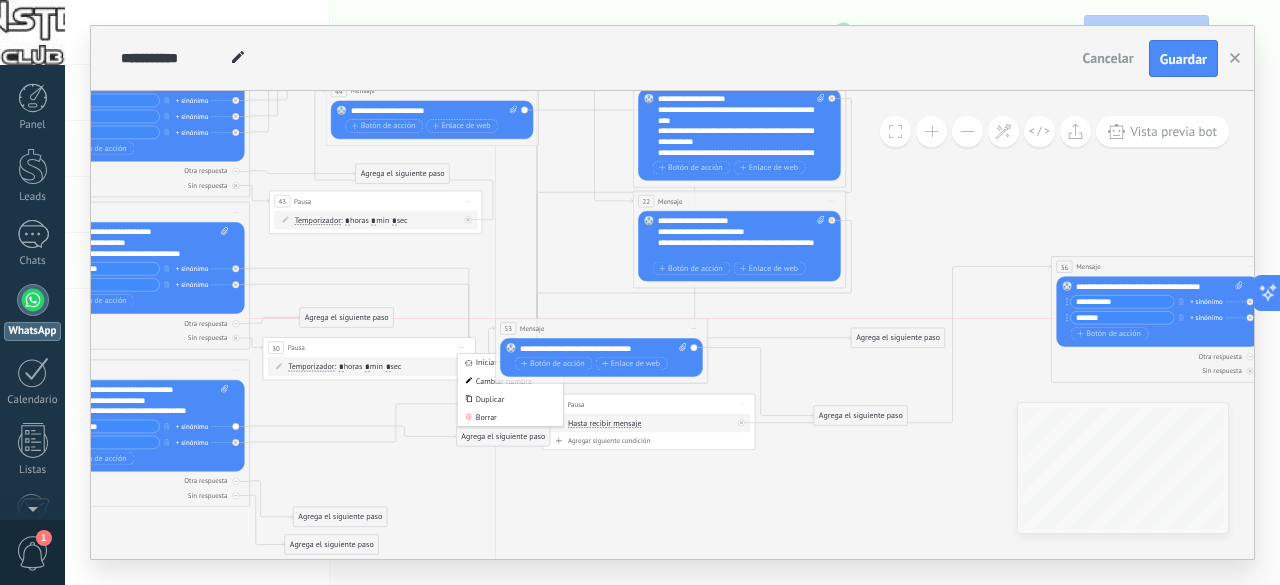 drag, startPoint x: 626, startPoint y: 378, endPoint x: 552, endPoint y: 326, distance: 90.44335 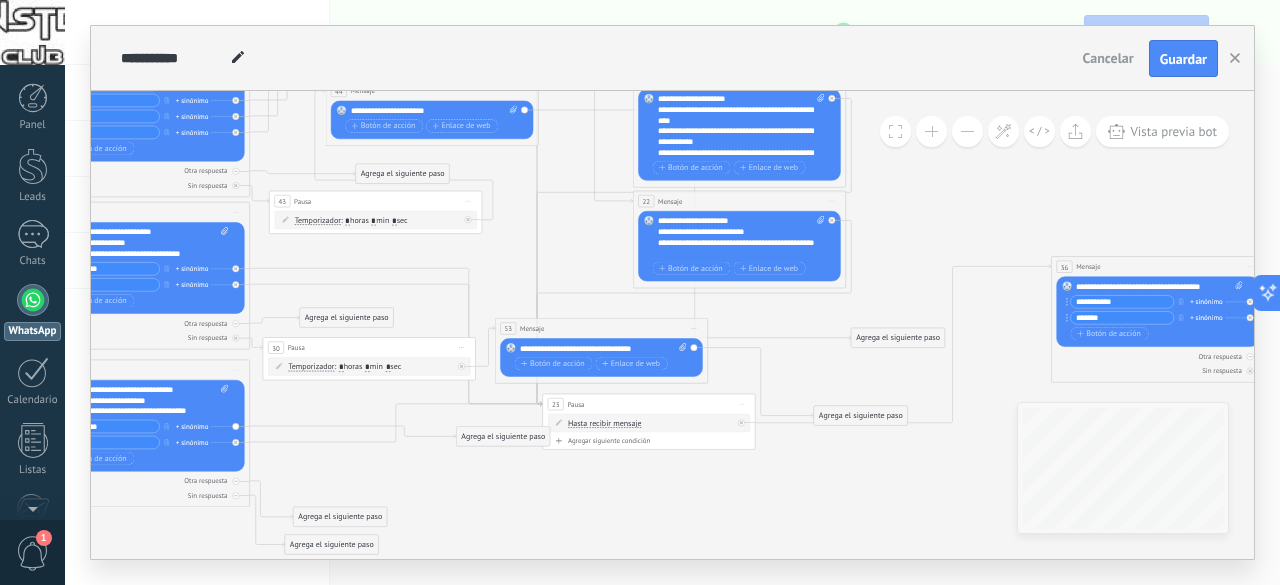 click 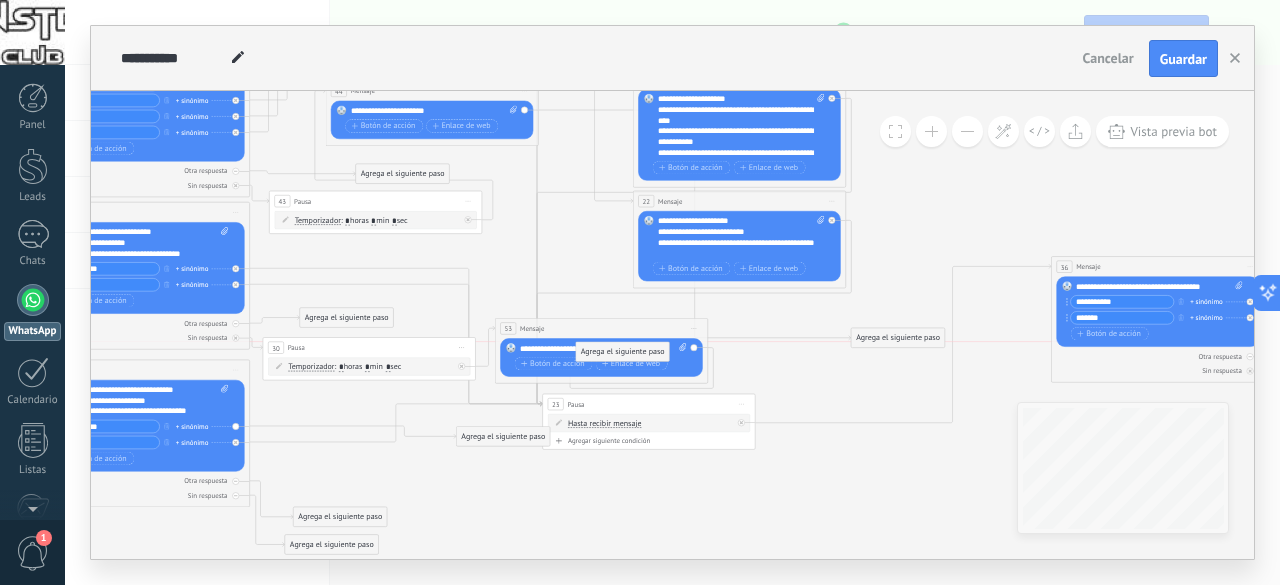 drag, startPoint x: 846, startPoint y: 418, endPoint x: 608, endPoint y: 357, distance: 245.6929 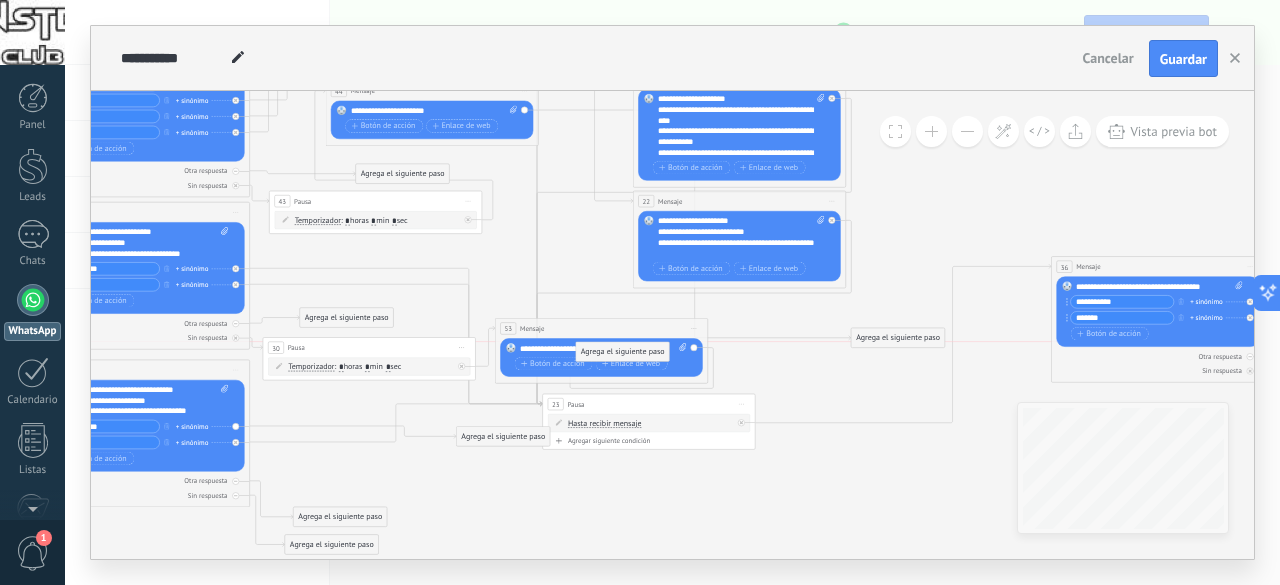click on "Agrega el siguiente paso" at bounding box center [622, 352] 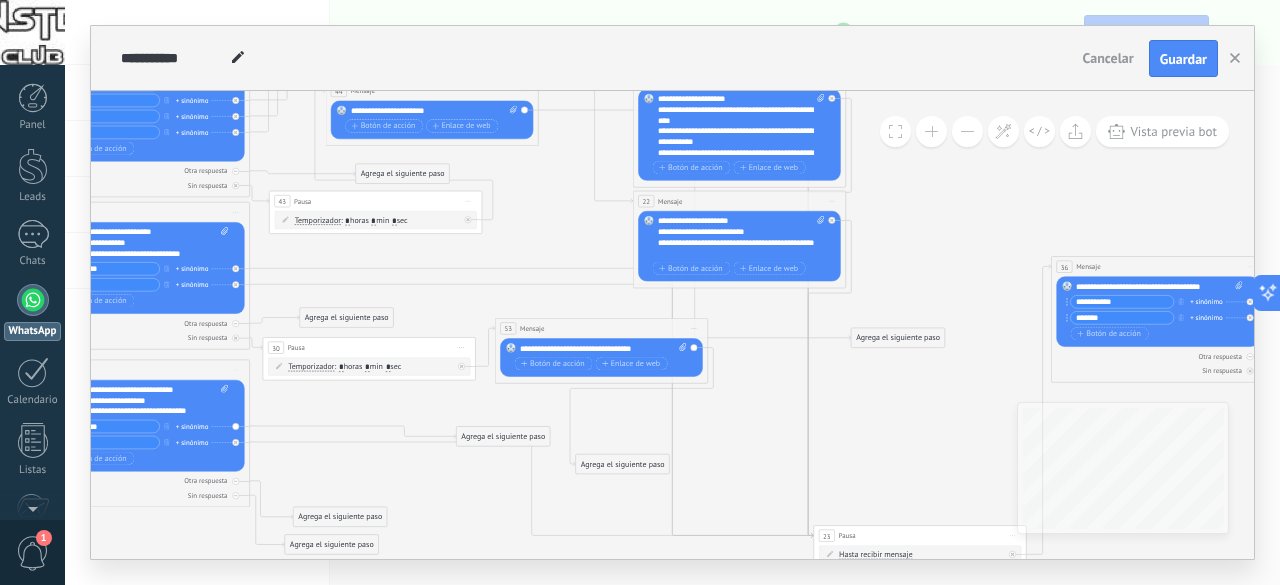 drag, startPoint x: 673, startPoint y: 403, endPoint x: 944, endPoint y: 532, distance: 300.13663 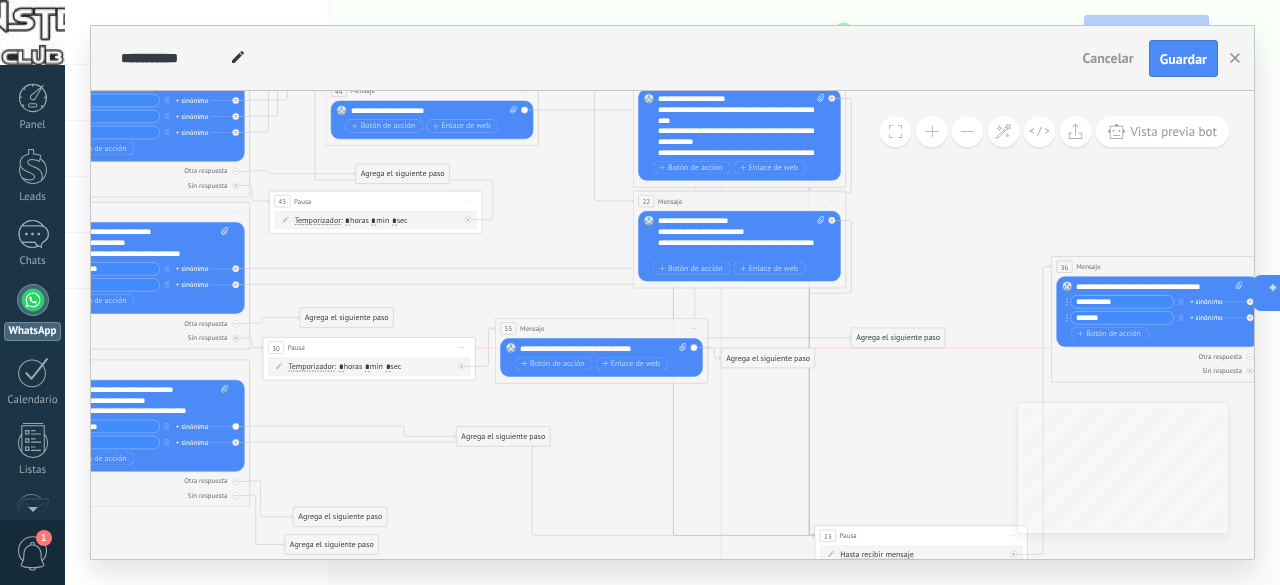 drag, startPoint x: 608, startPoint y: 465, endPoint x: 755, endPoint y: 359, distance: 181.2319 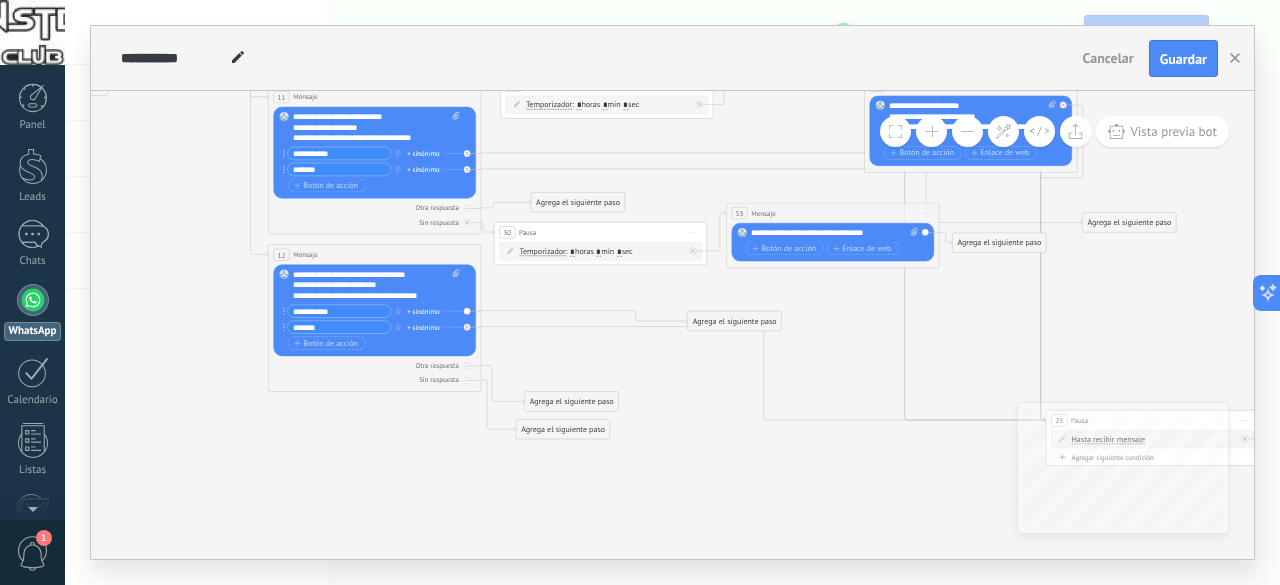 drag, startPoint x: 394, startPoint y: 400, endPoint x: 626, endPoint y: 280, distance: 261.19724 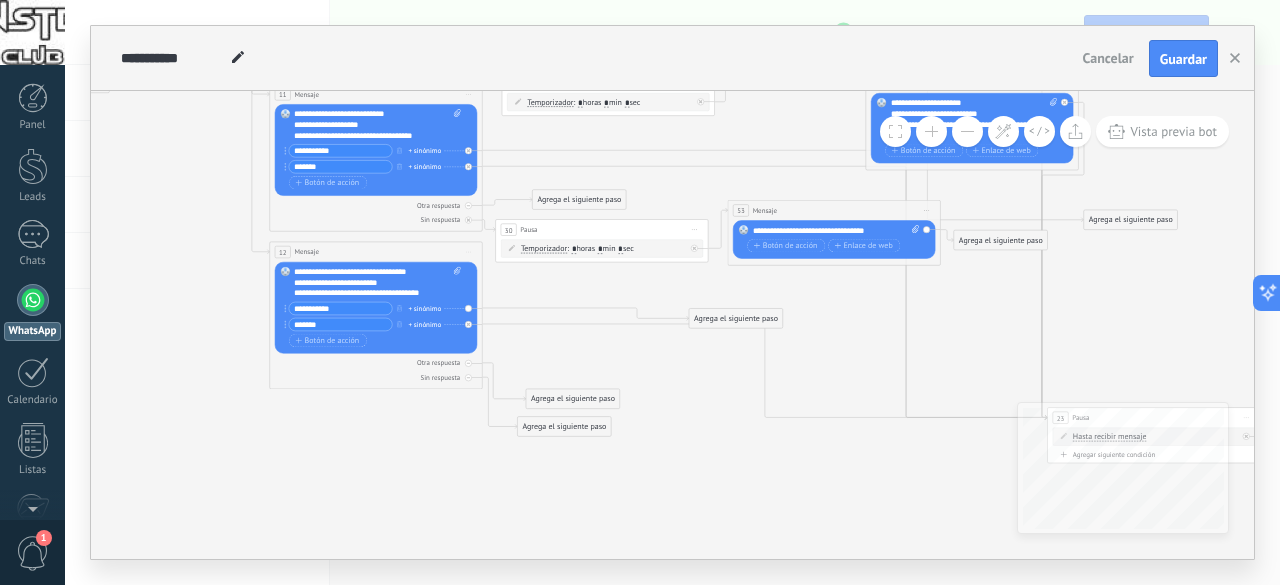 click on "Agrega el siguiente paso" at bounding box center [564, 427] 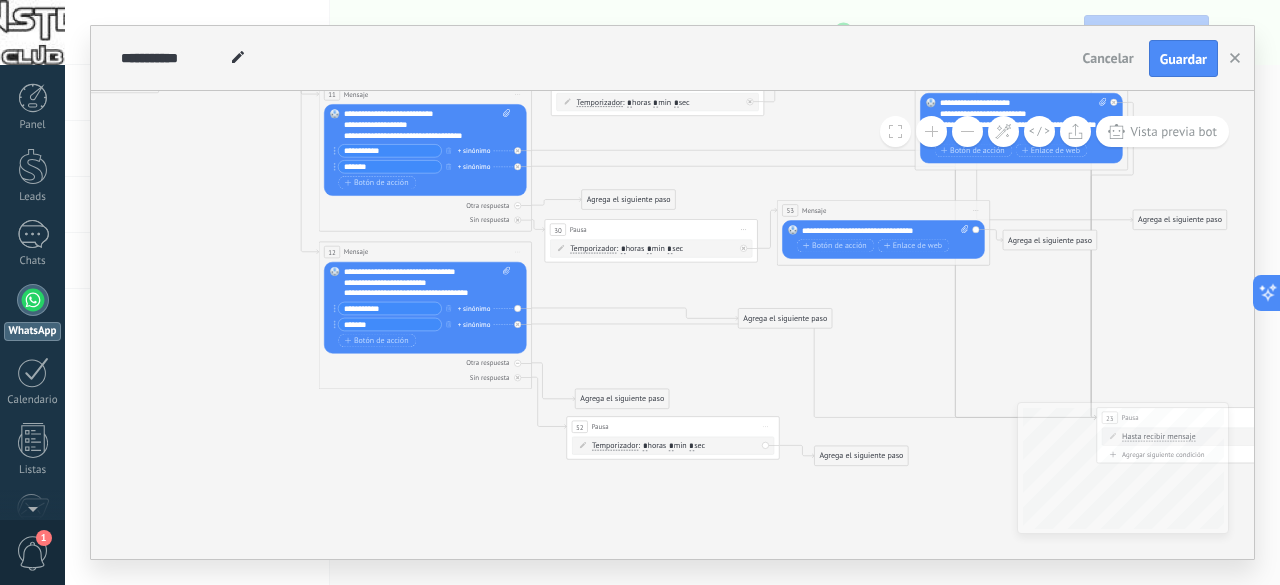 click on "Agrega el siguiente paso" at bounding box center (861, 457) 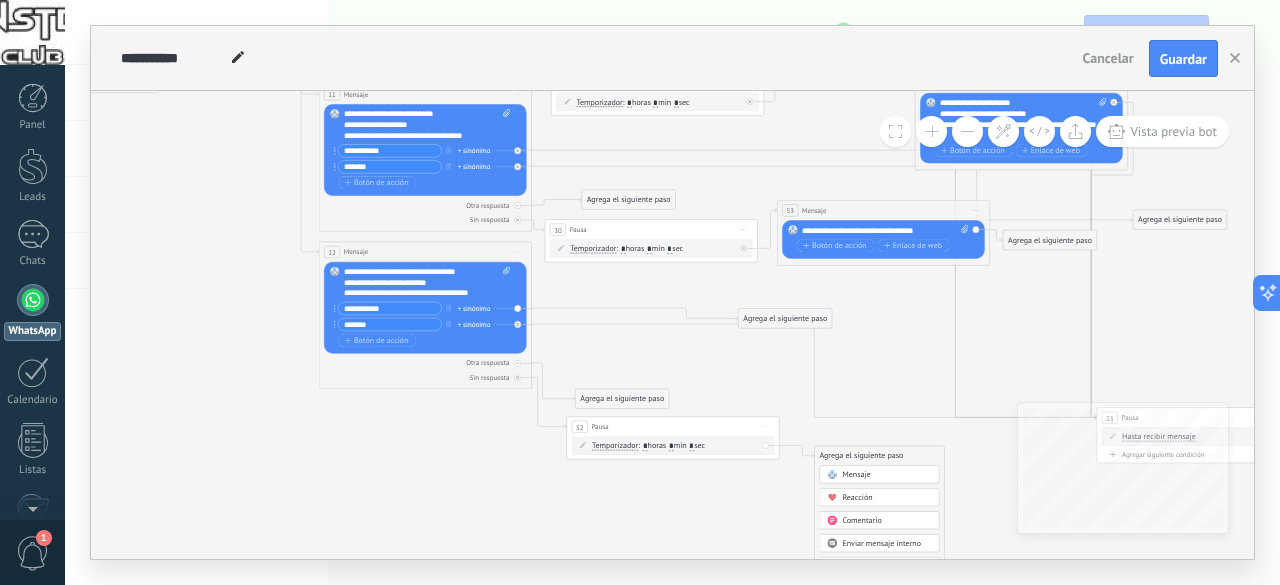 click on "Mensaje" at bounding box center [880, 475] 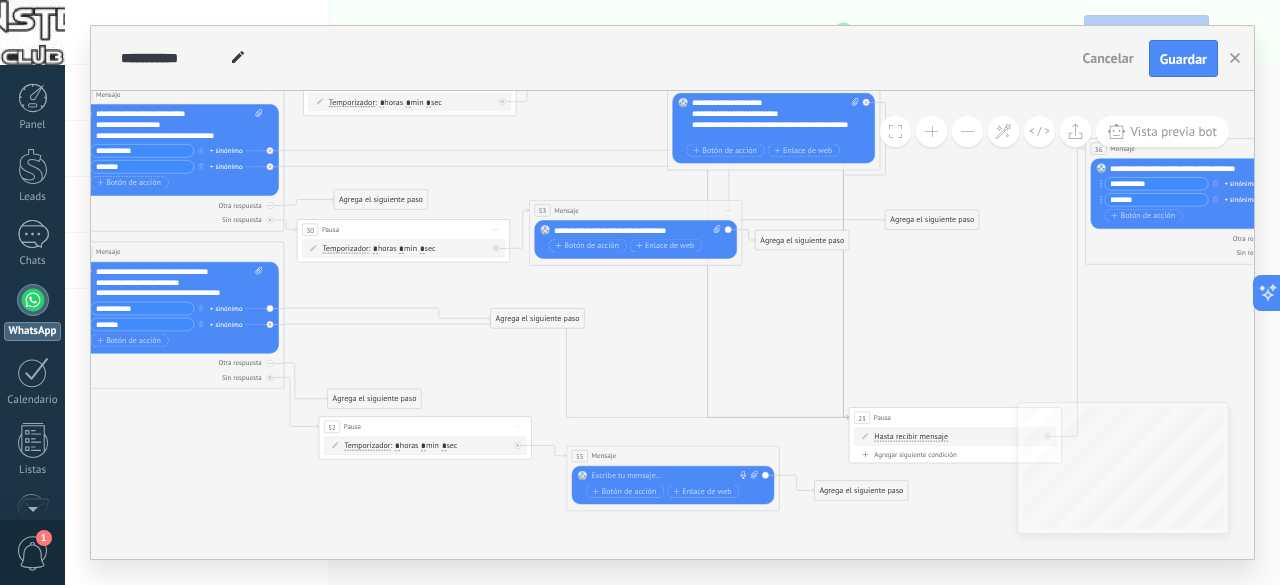 click at bounding box center (670, 476) 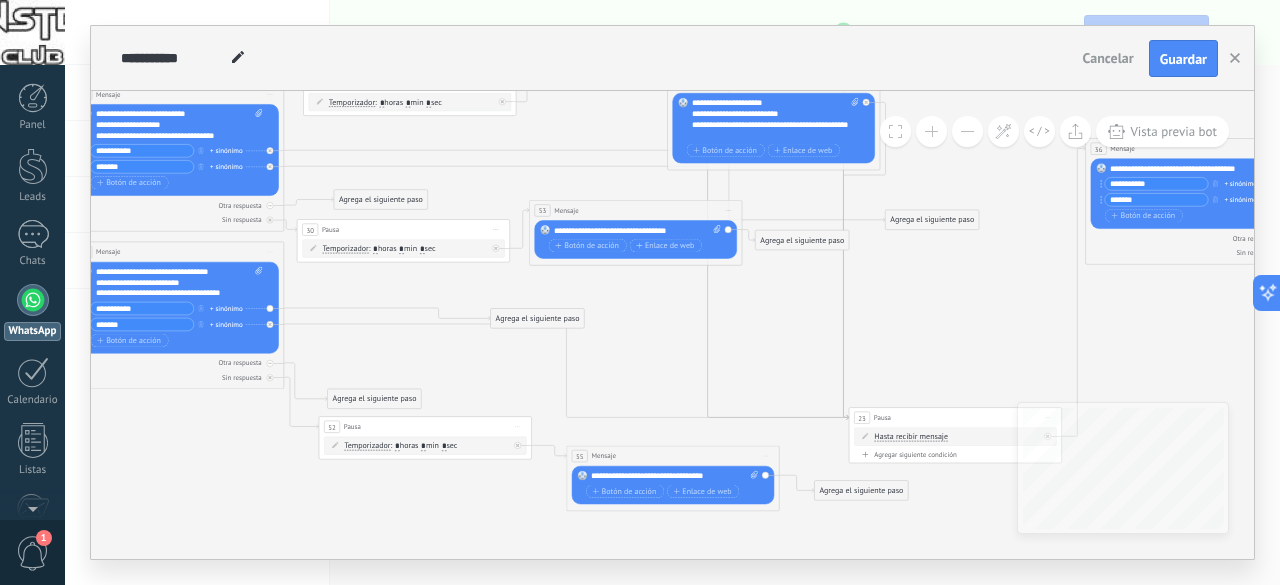 click 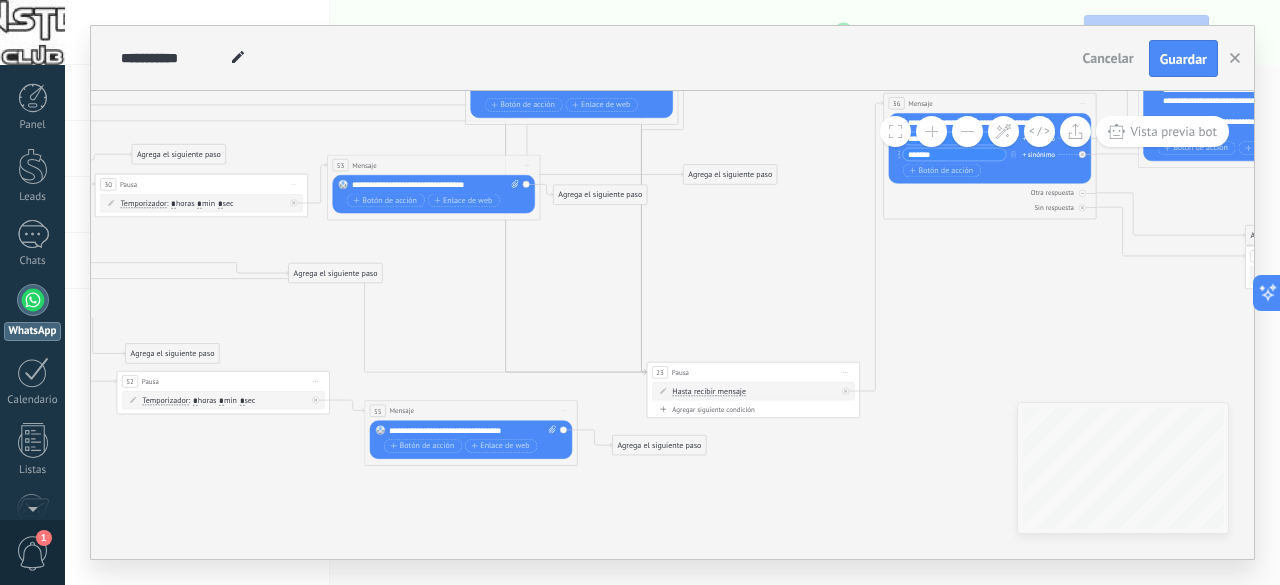 drag, startPoint x: 714, startPoint y: 378, endPoint x: 483, endPoint y: 329, distance: 236.13979 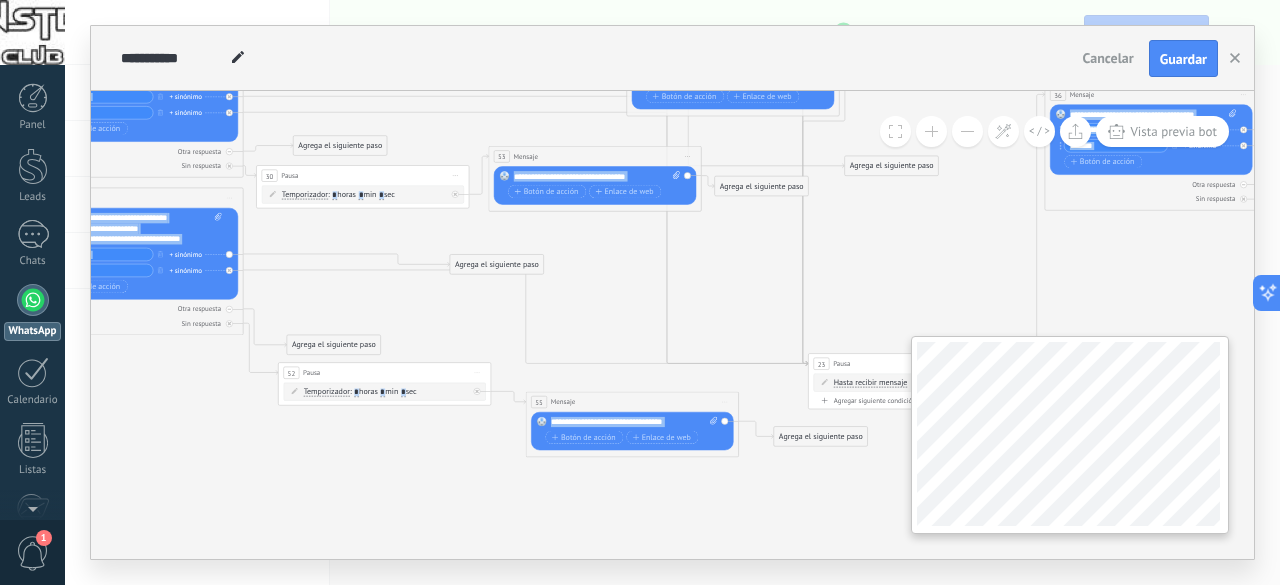 click on "**********" at bounding box center (672, 325) 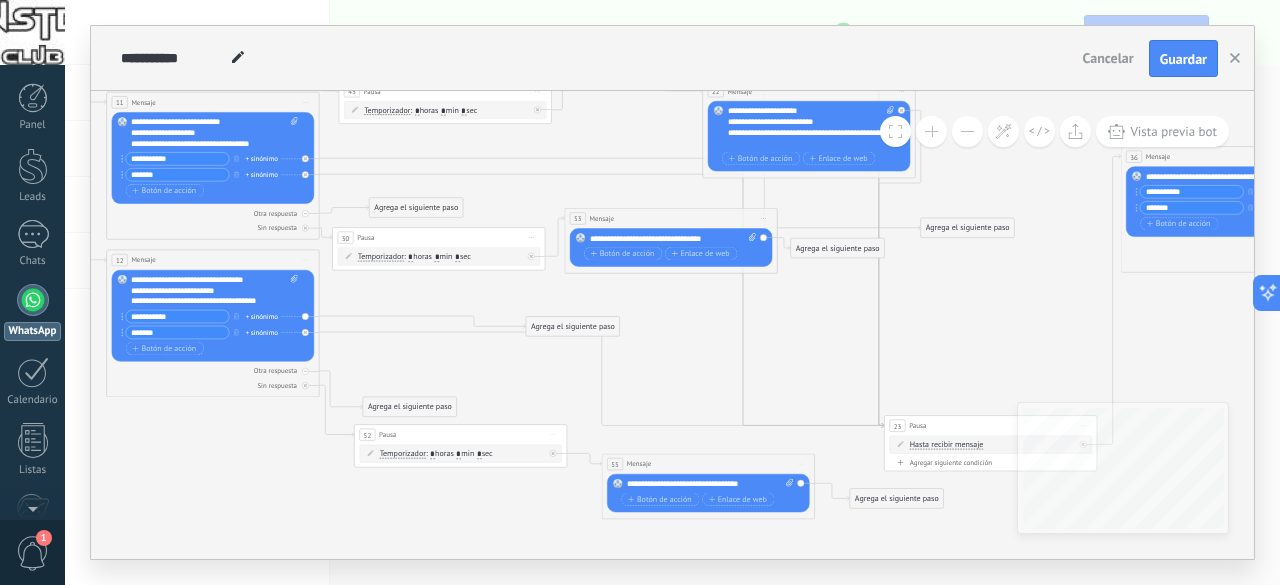 drag, startPoint x: 189, startPoint y: 425, endPoint x: 232, endPoint y: 457, distance: 53.600372 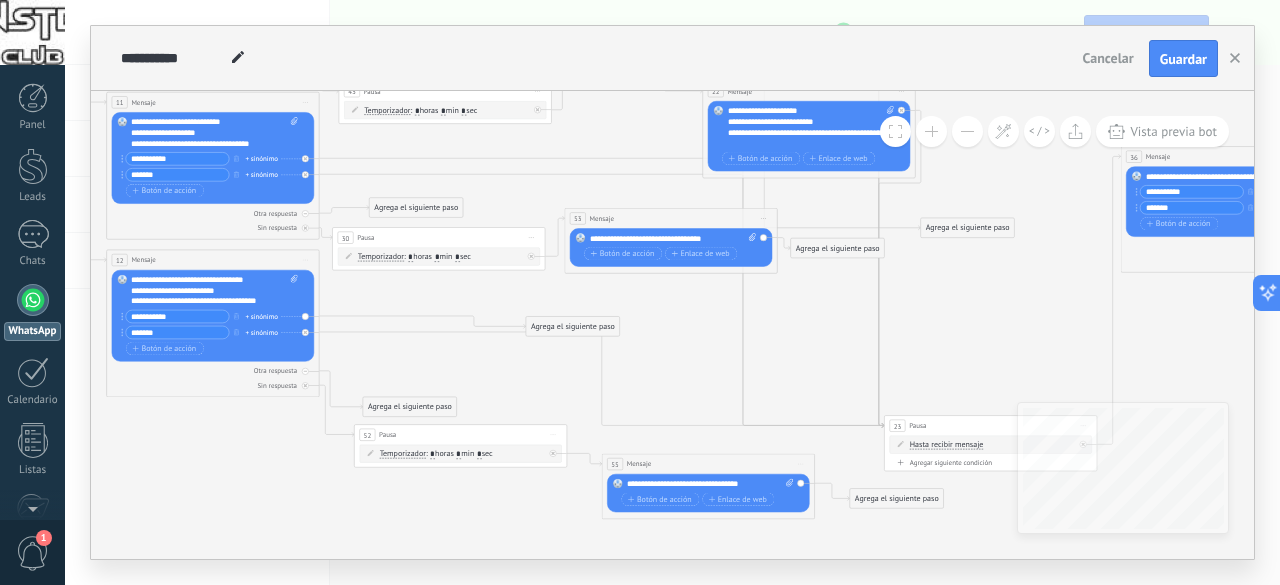 click 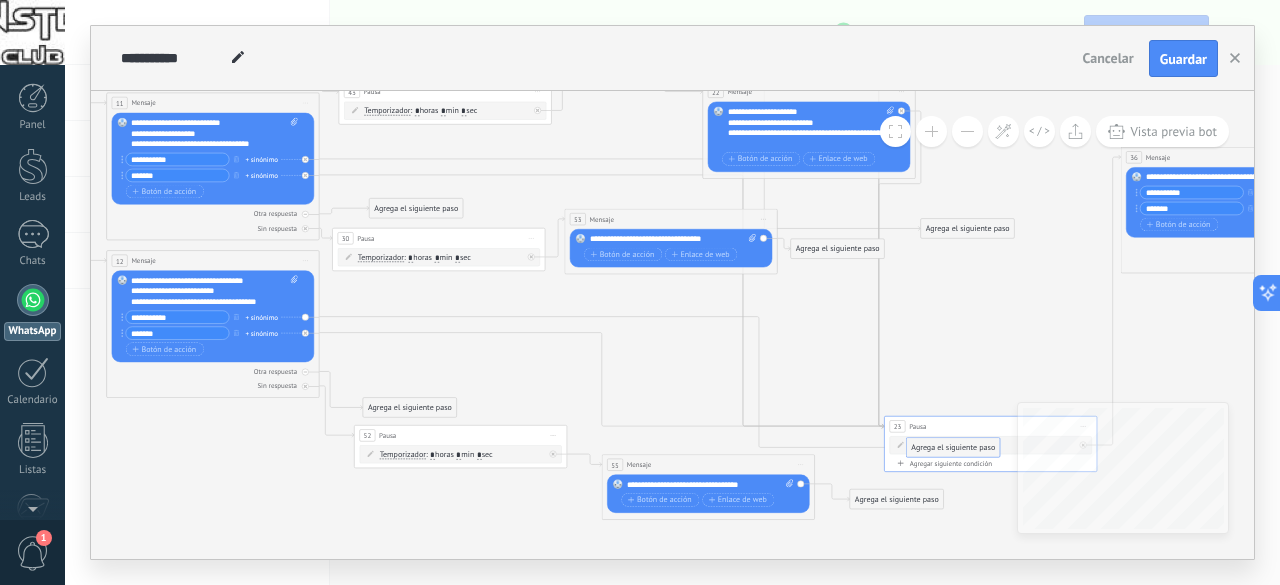 drag, startPoint x: 580, startPoint y: 329, endPoint x: 961, endPoint y: 450, distance: 399.7524 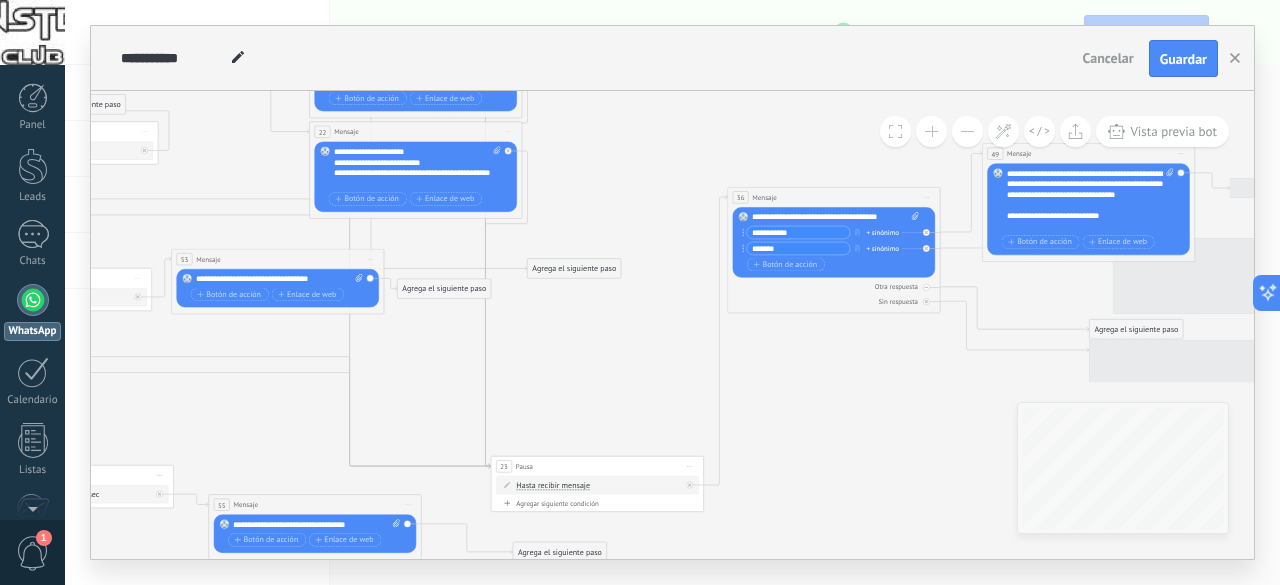 drag, startPoint x: 848, startPoint y: 365, endPoint x: 530, endPoint y: 389, distance: 318.9044 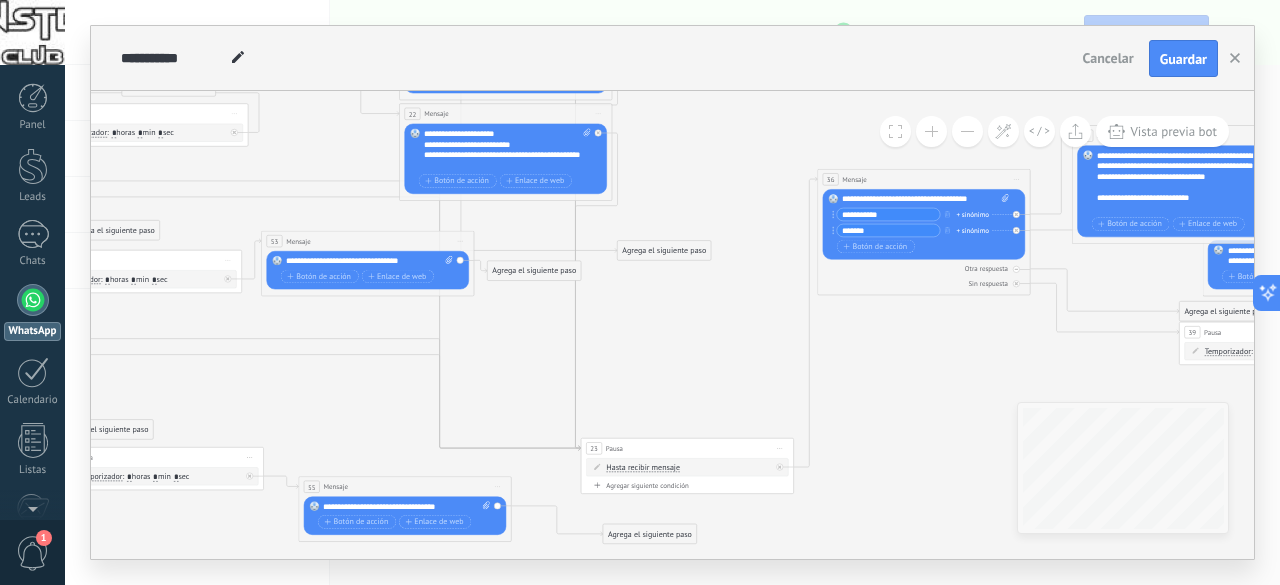 drag, startPoint x: 806, startPoint y: 490, endPoint x: 966, endPoint y: 456, distance: 163.57262 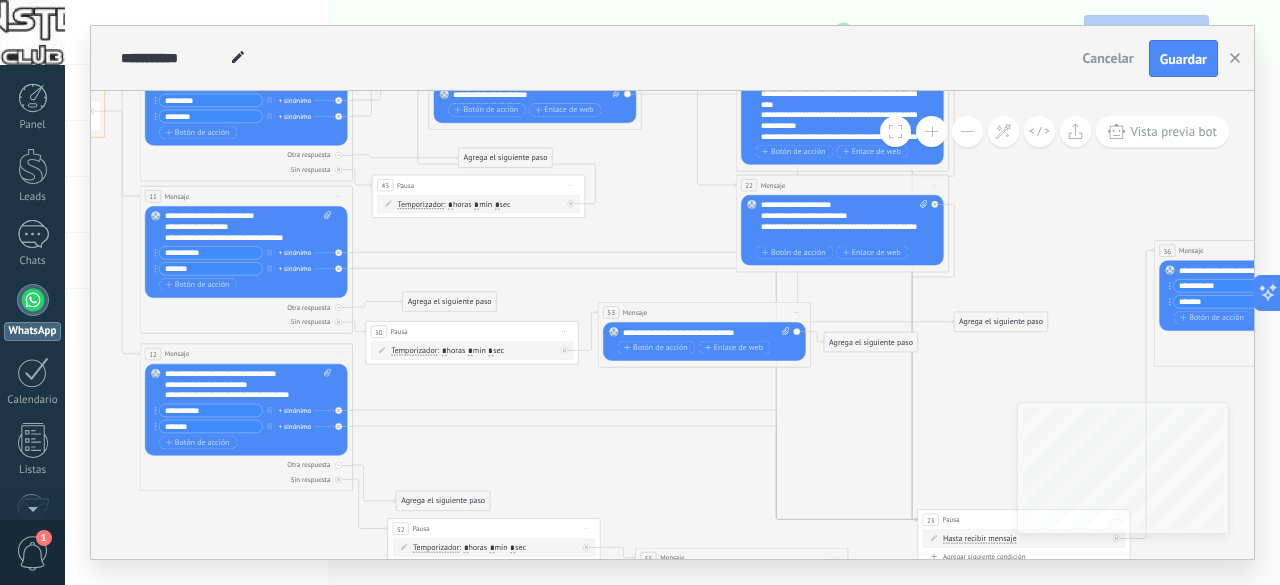drag, startPoint x: 551, startPoint y: 353, endPoint x: 841, endPoint y: 435, distance: 301.3702 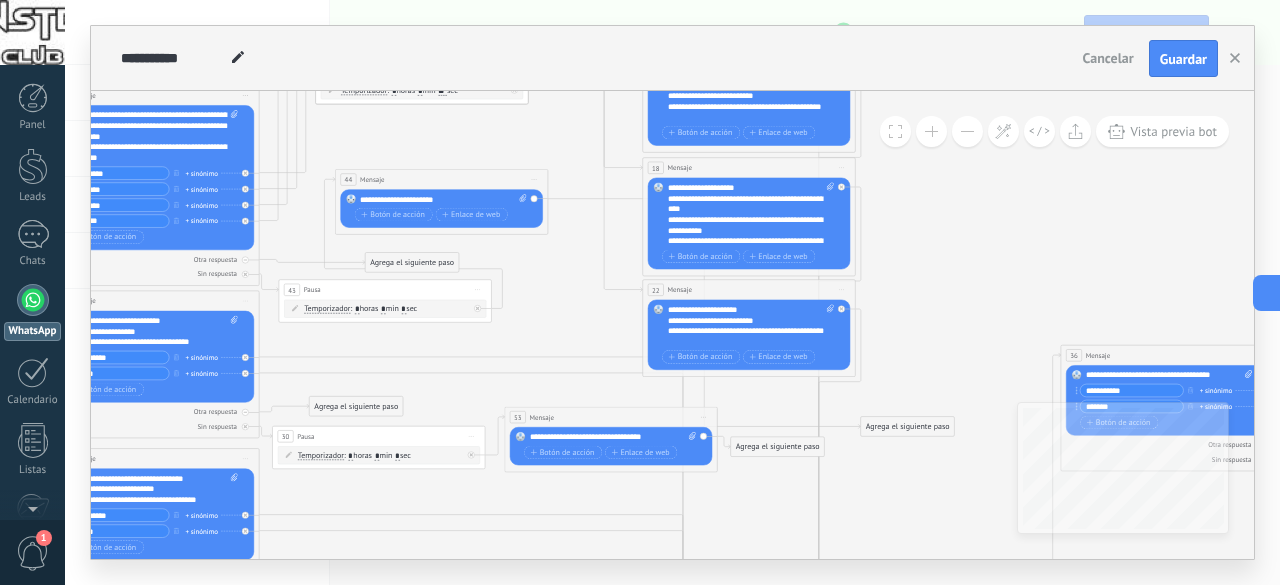 drag, startPoint x: 654, startPoint y: 219, endPoint x: 310, endPoint y: 413, distance: 394.9329 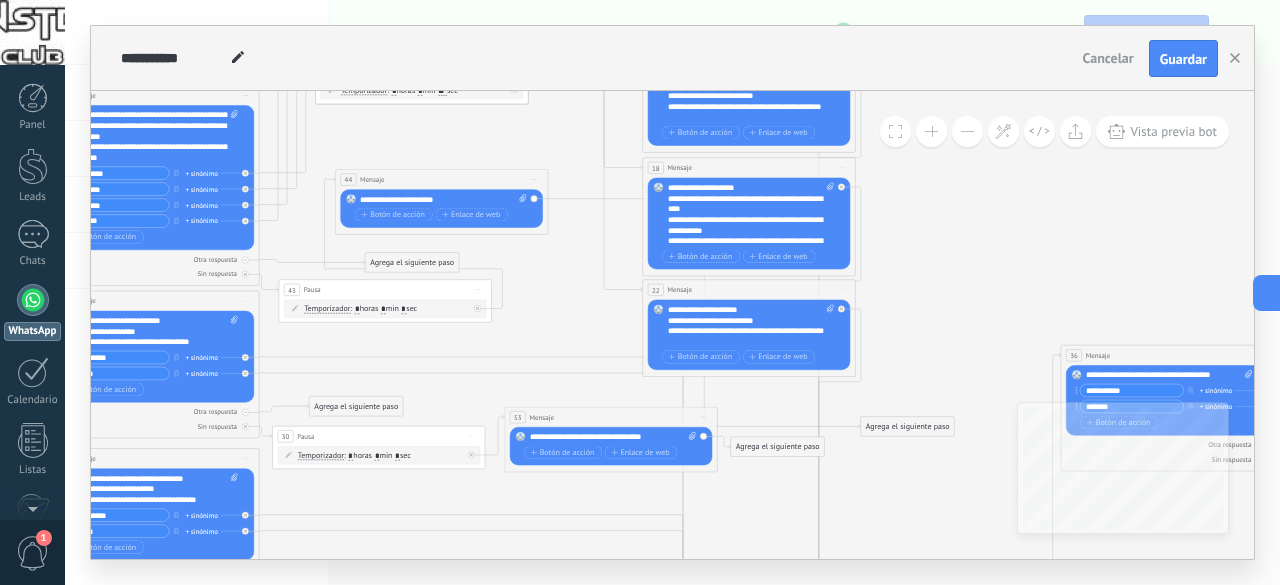 click 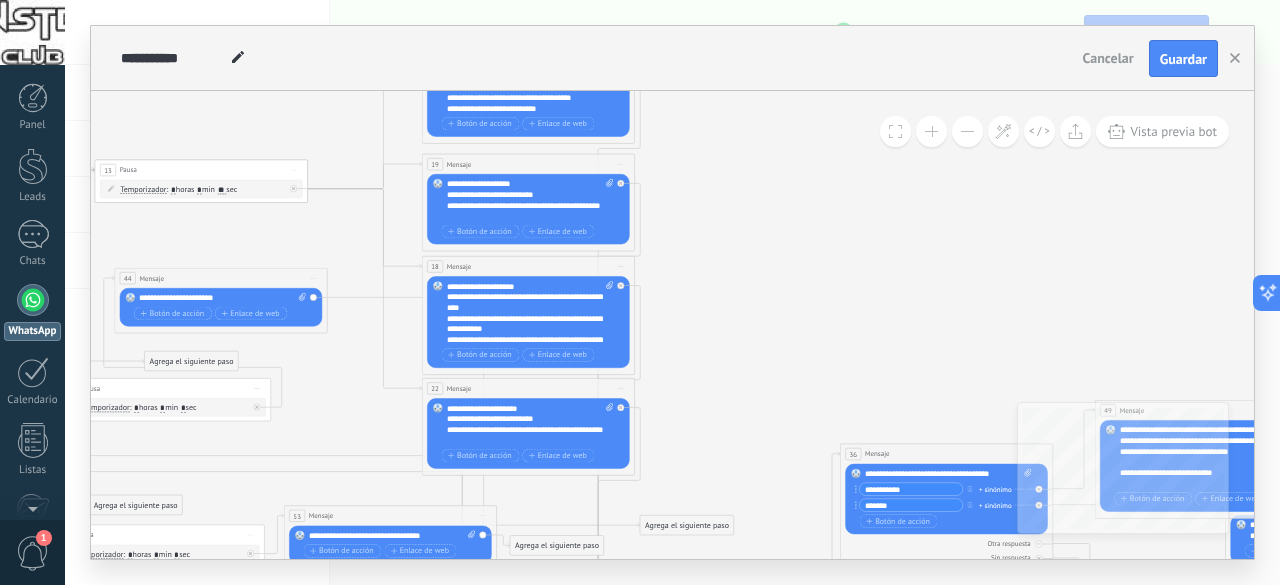 drag, startPoint x: 810, startPoint y: 211, endPoint x: 1279, endPoint y: 431, distance: 518.0357 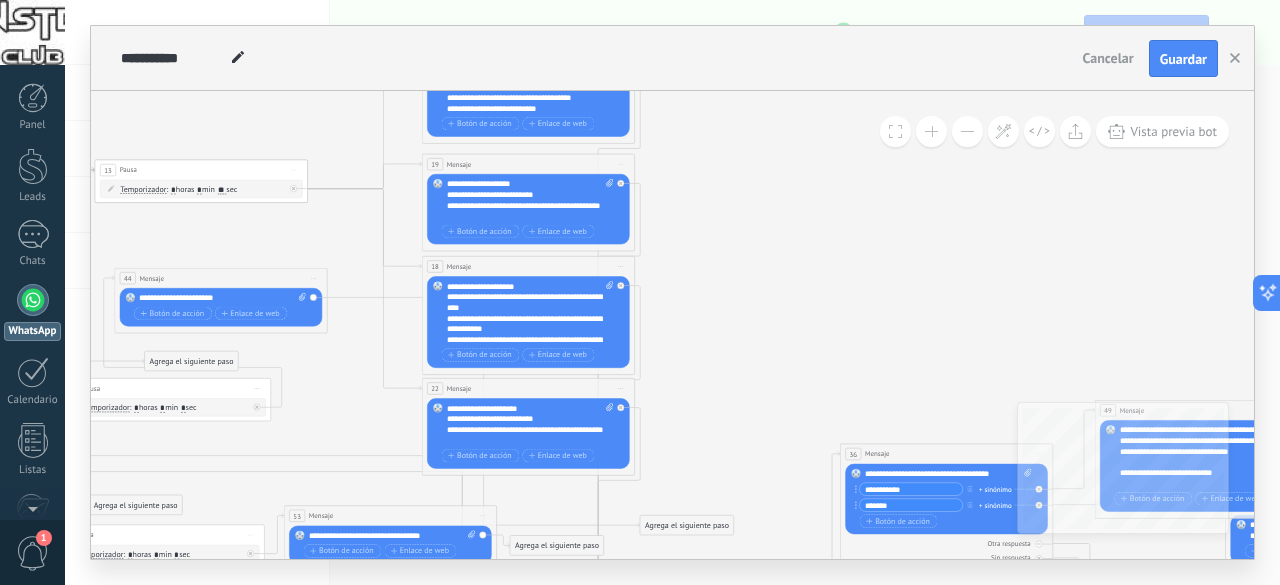 click on "**********" at bounding box center [672, 292] 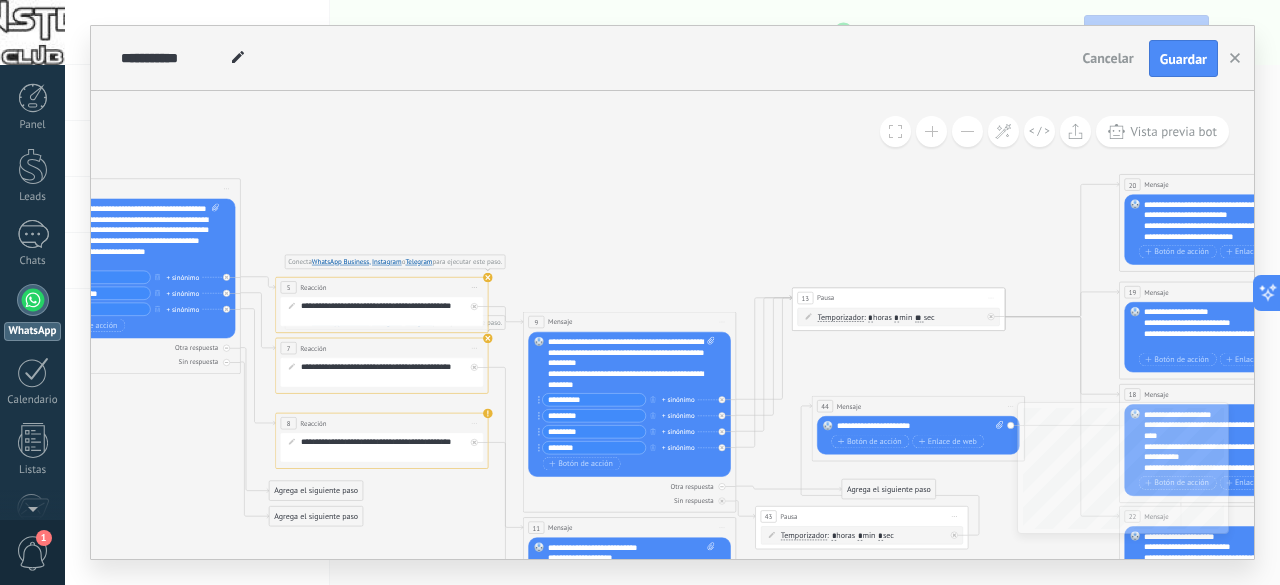 drag, startPoint x: 308, startPoint y: 309, endPoint x: 620, endPoint y: 119, distance: 365.29987 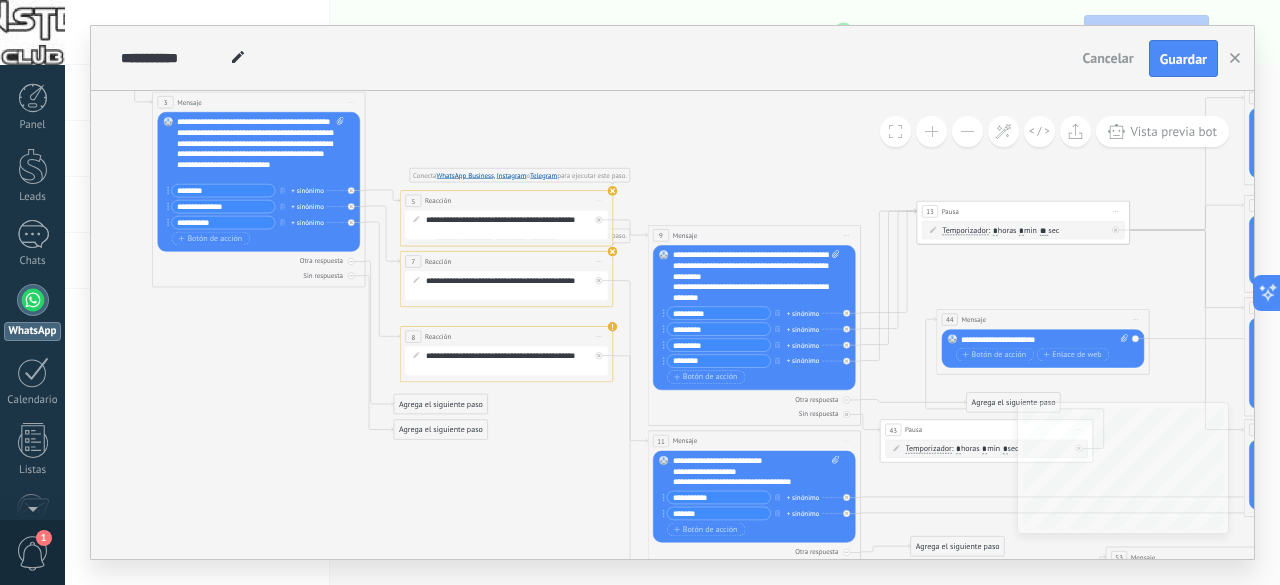 click on "**********" at bounding box center [260, 149] 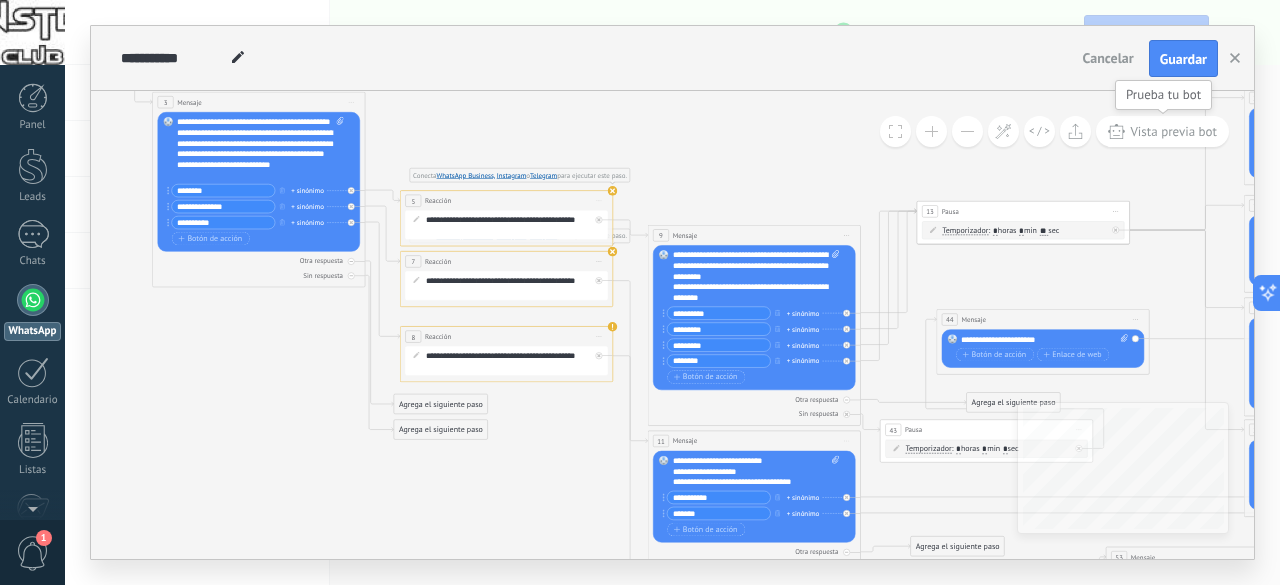 click on "Vista previa bot" at bounding box center [1173, 131] 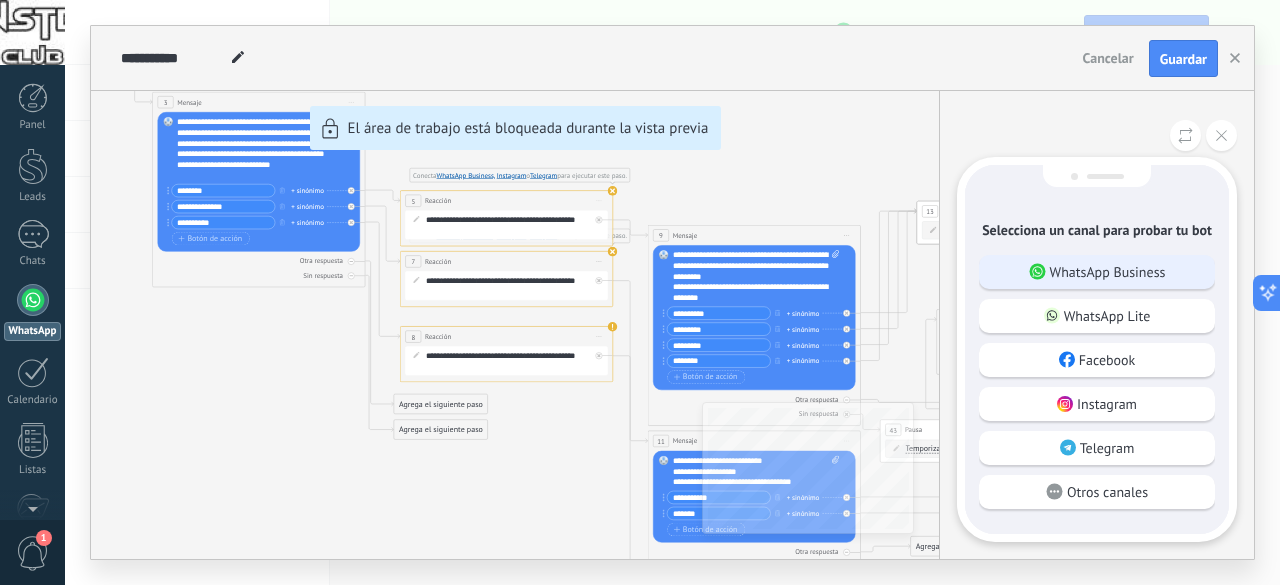 click on "WhatsApp Business" at bounding box center [1108, 272] 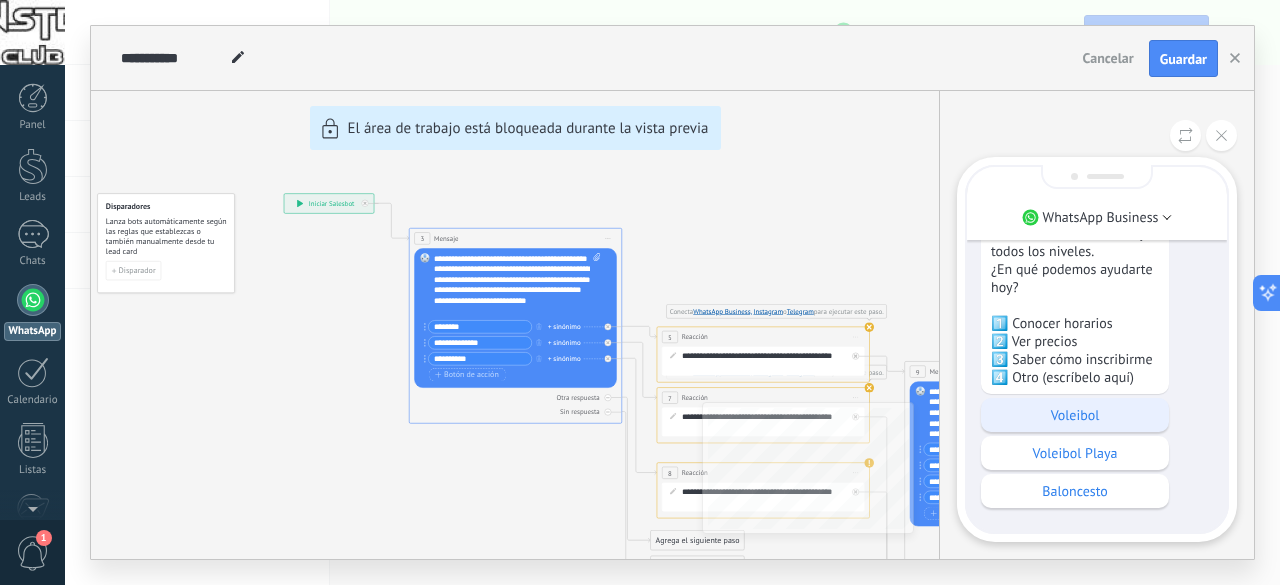 click on "Voleibol" at bounding box center [1075, 415] 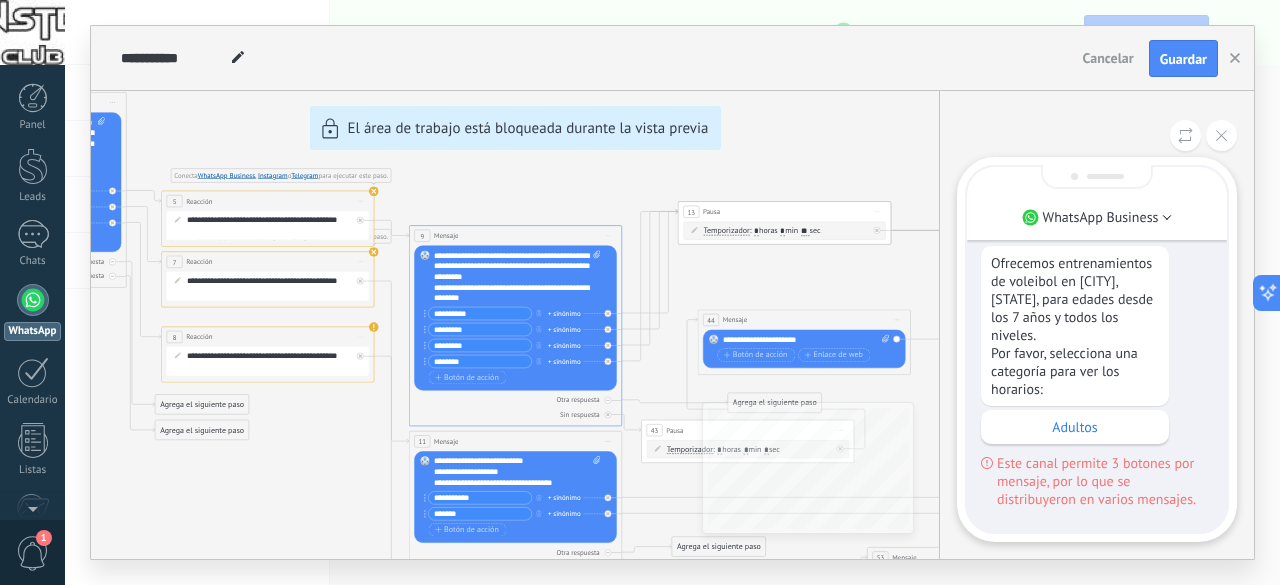drag, startPoint x: 1114, startPoint y: 324, endPoint x: 1130, endPoint y: 387, distance: 65 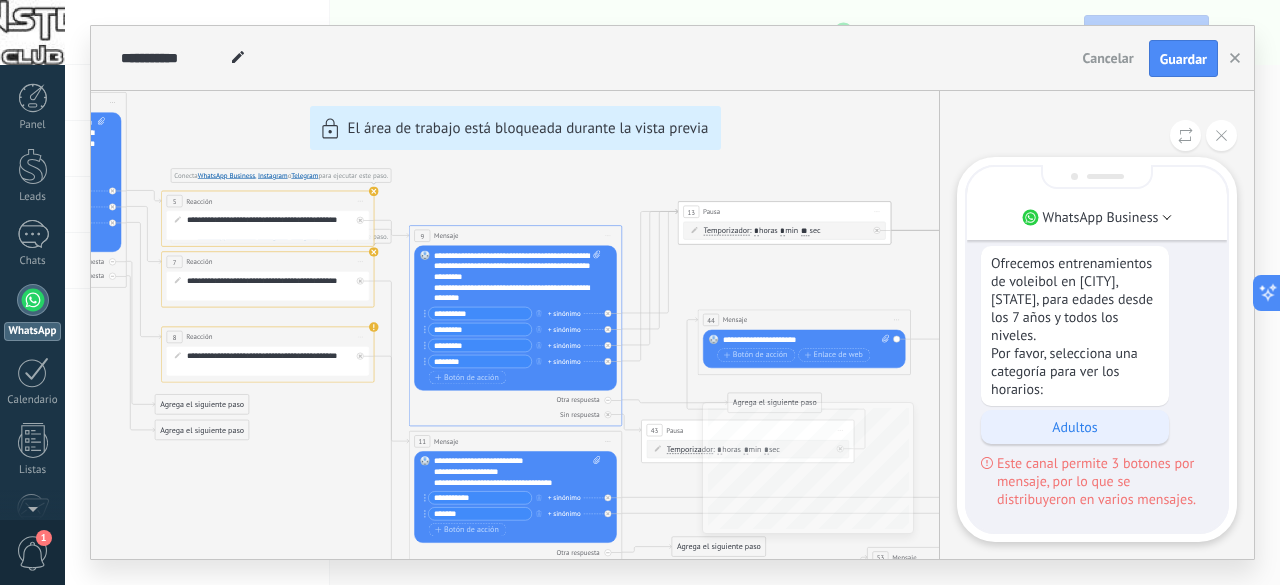 scroll, scrollTop: -200, scrollLeft: 0, axis: vertical 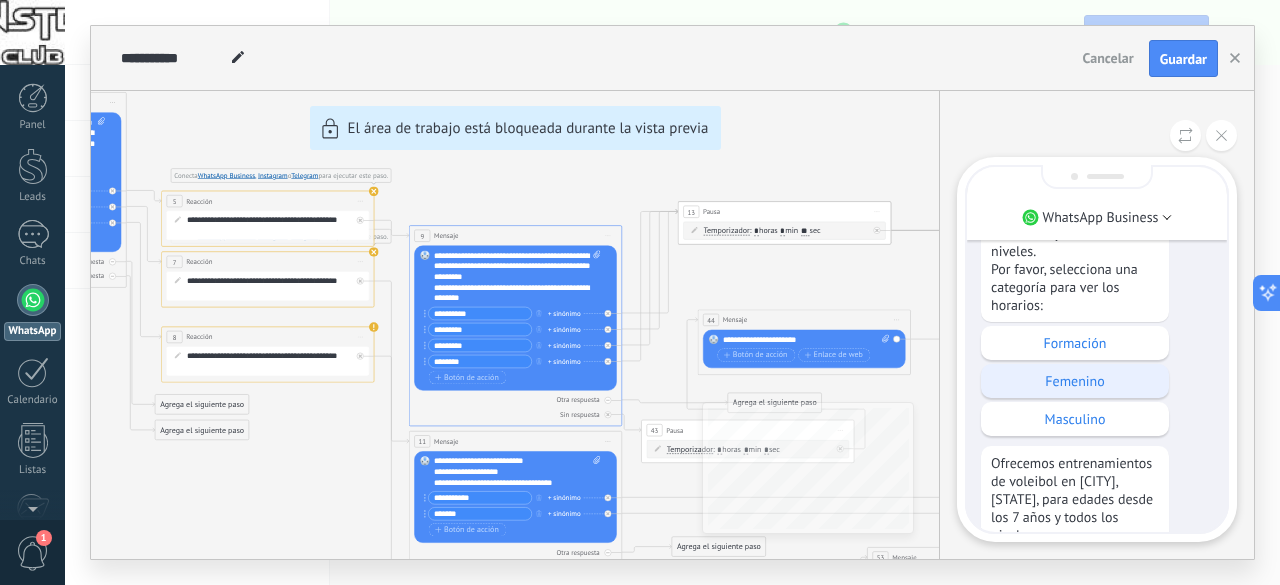 click on "Femenino" at bounding box center [1075, 381] 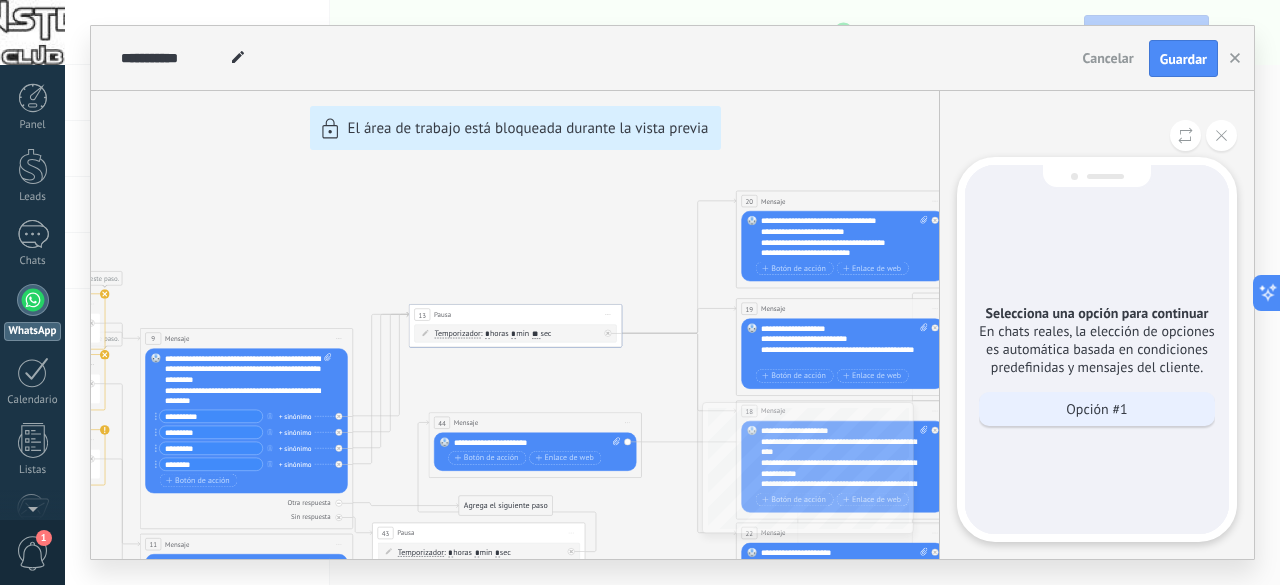 click on "Opción #1" at bounding box center (1097, 409) 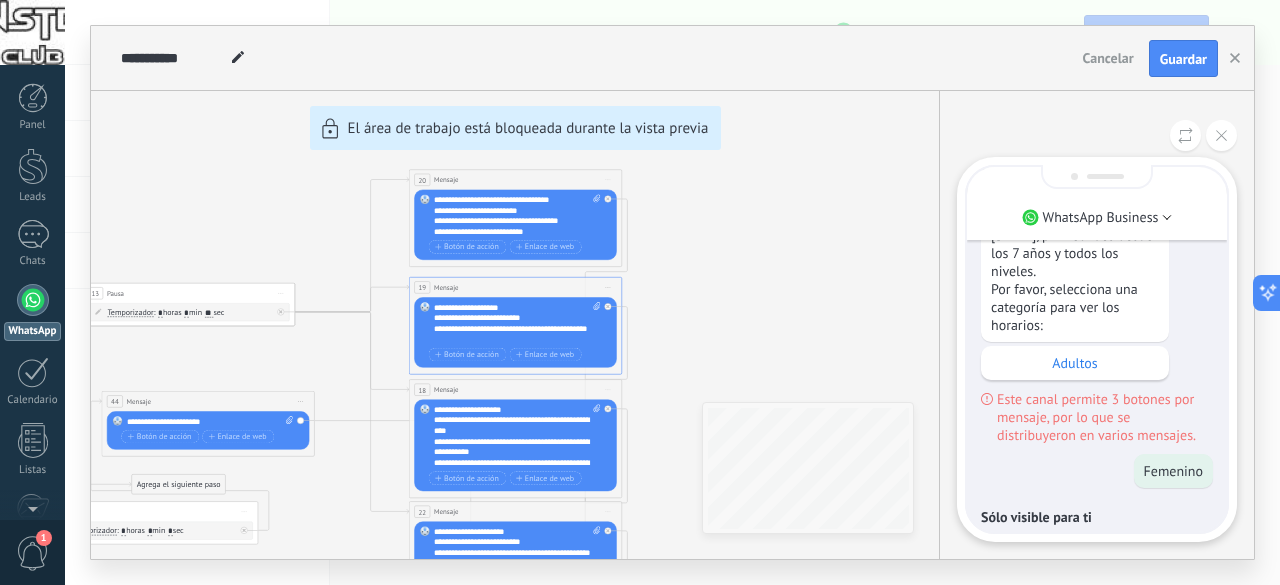 scroll, scrollTop: -134, scrollLeft: 0, axis: vertical 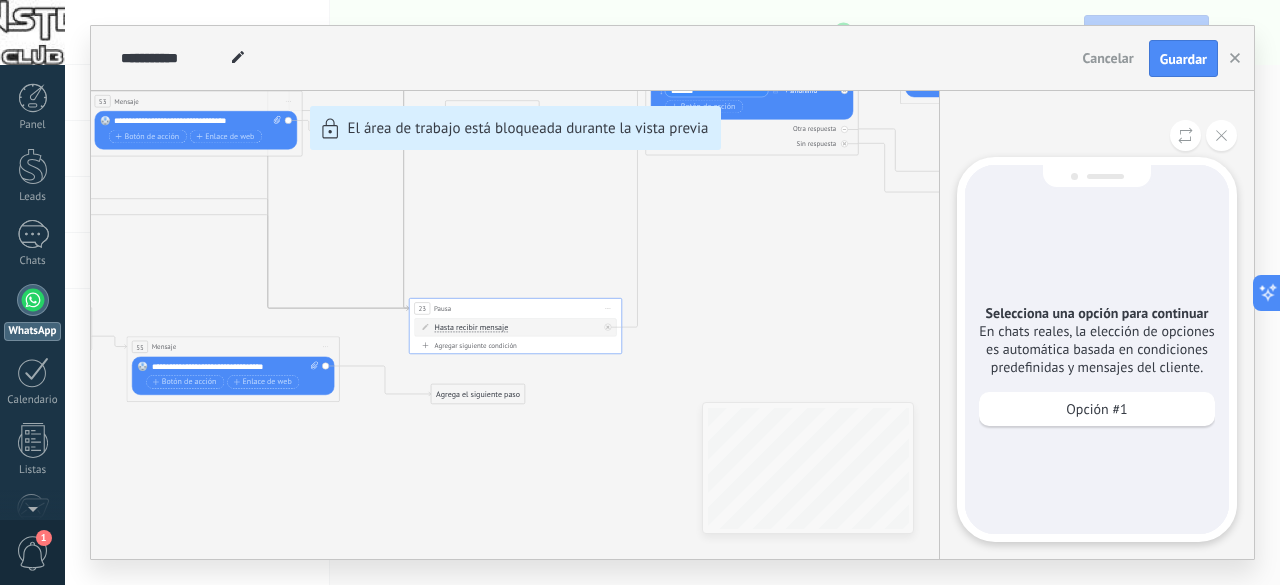 click on "**********" at bounding box center [672, 292] 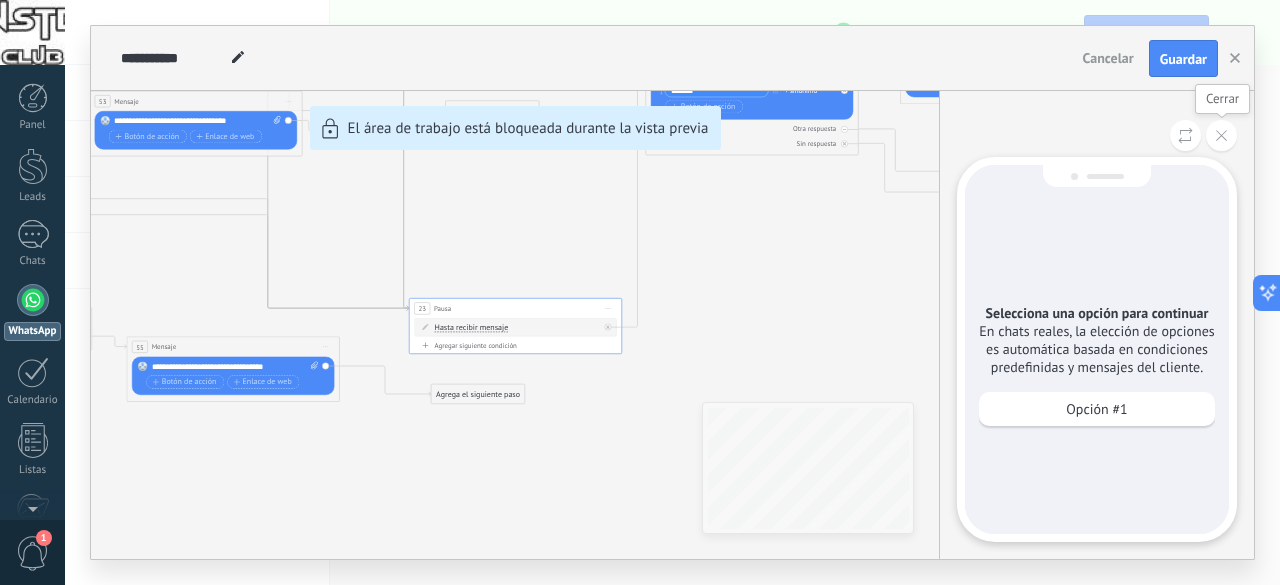 click at bounding box center (1221, 135) 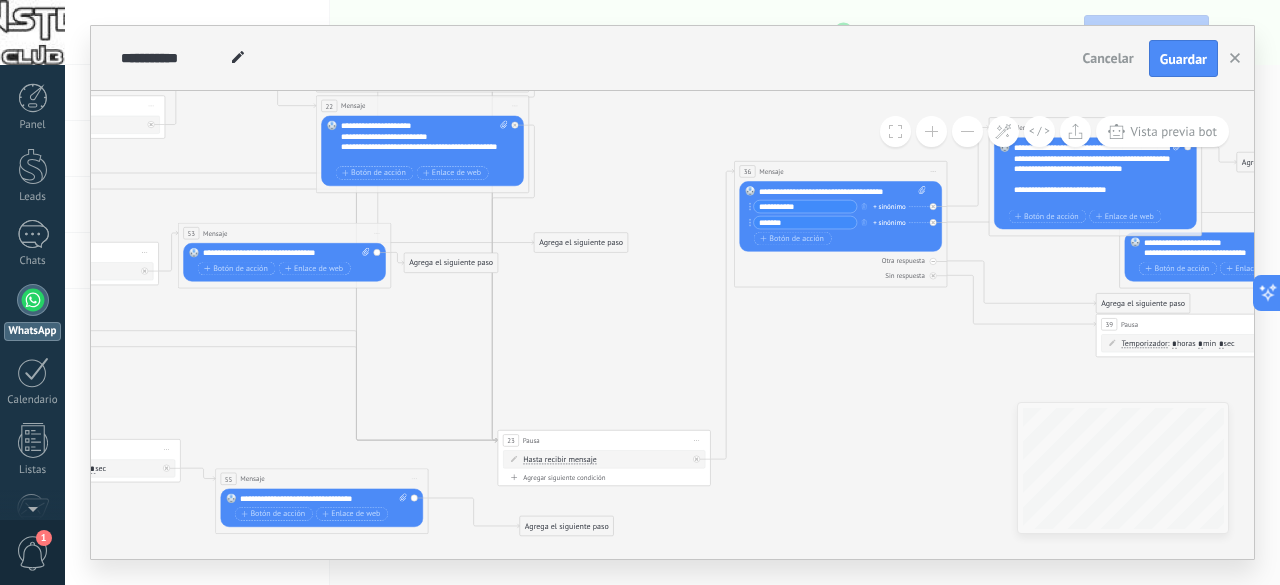 drag, startPoint x: 861, startPoint y: 440, endPoint x: 945, endPoint y: 632, distance: 209.57098 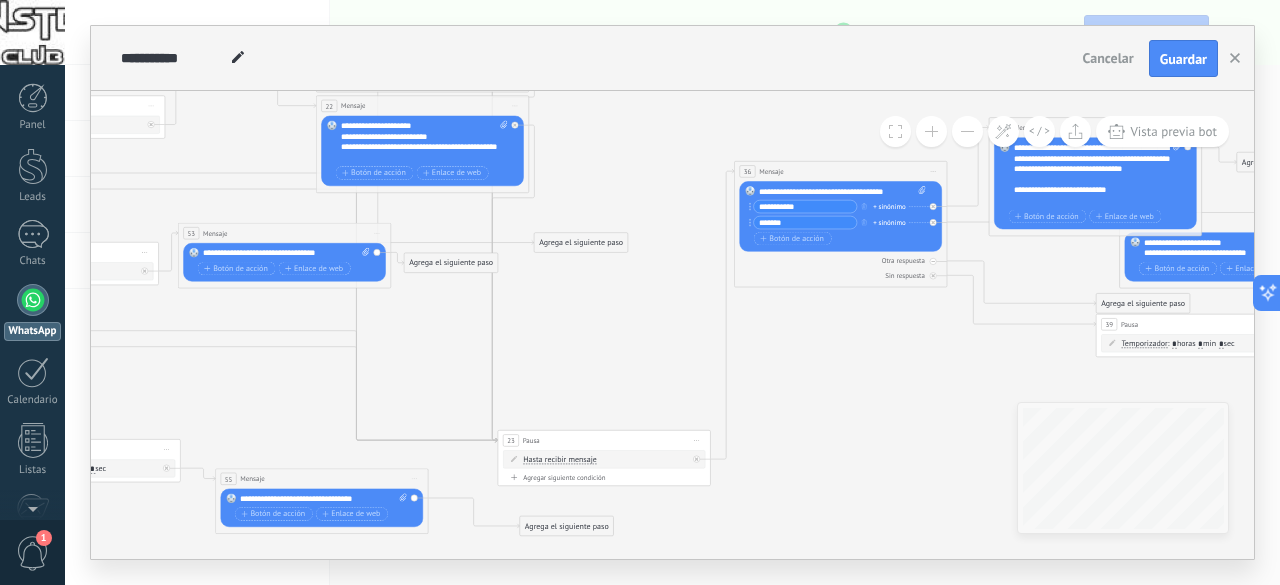click on ".abccls-1,.abccls-2{fill-rule:evenodd}.abccls-2{fill:#fff} .abfcls-1{fill:none}.abfcls-2{fill:#fff} .abncls-1{isolation:isolate}.abncls-2{opacity:.06}.abncls-2,.abncls-3,.abncls-6{mix-blend-mode:multiply}.abncls-3{opacity:.15}.abncls-4,.abncls-8{fill:#fff}.abncls-5{fill:url(#abnlinear-gradient)}.abncls-6{opacity:.04}.abncls-7{fill:url(#abnlinear-gradient-2)}.abncls-8{fill-rule:evenodd} .abqst0{fill:#ffa200} .abwcls-1{fill:#252525} .cls-1{isolation:isolate} .acicls-1{fill:none} .aclcls-1{fill:#232323} .acnst0{display:none} .addcls-1,.addcls-2{fill:none;stroke-miterlimit:10}.addcls-1{stroke:#dfe0e5}.addcls-2{stroke:#a1a7ab} .adecls-1,.adecls-2{fill:none;stroke-miterlimit:10}.adecls-1{stroke:#dfe0e5}.adecls-2{stroke:#a1a7ab} .adqcls-1{fill:#8591a5;fill-rule:evenodd} .aeccls-1{fill:#5c9f37} .aeecls-1{fill:#f86161} .aejcls-1{fill:#8591a5;fill-rule:evenodd} .aekcls-1{fill-rule:evenodd} .aelcls-1{fill-rule:evenodd;fill:currentColor} .aemcls-1{fill-rule:evenodd;fill:currentColor} .aercls-2{fill:#24bc8c}" at bounding box center (640, 292) 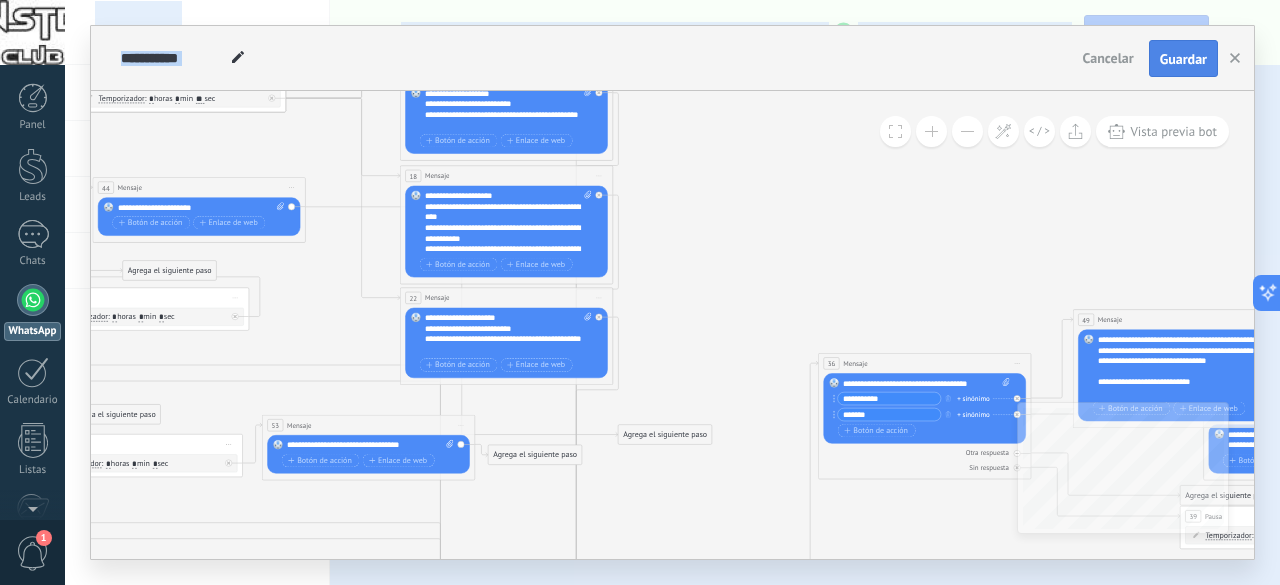 click on "Guardar" at bounding box center [1183, 59] 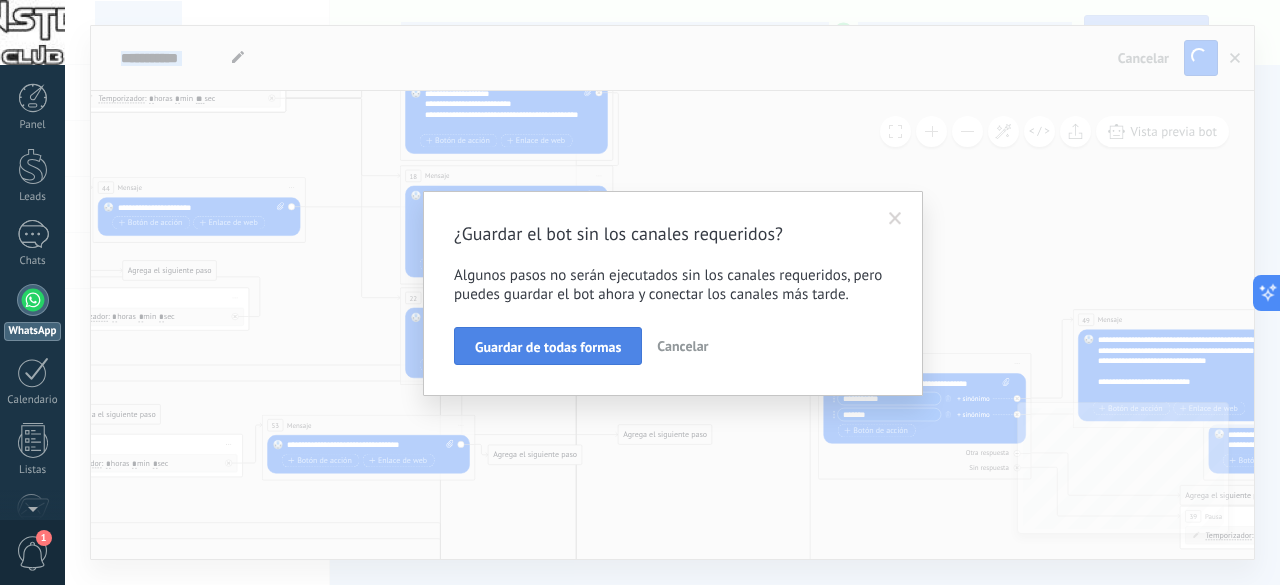 click on "Guardar de todas formas" at bounding box center [548, 346] 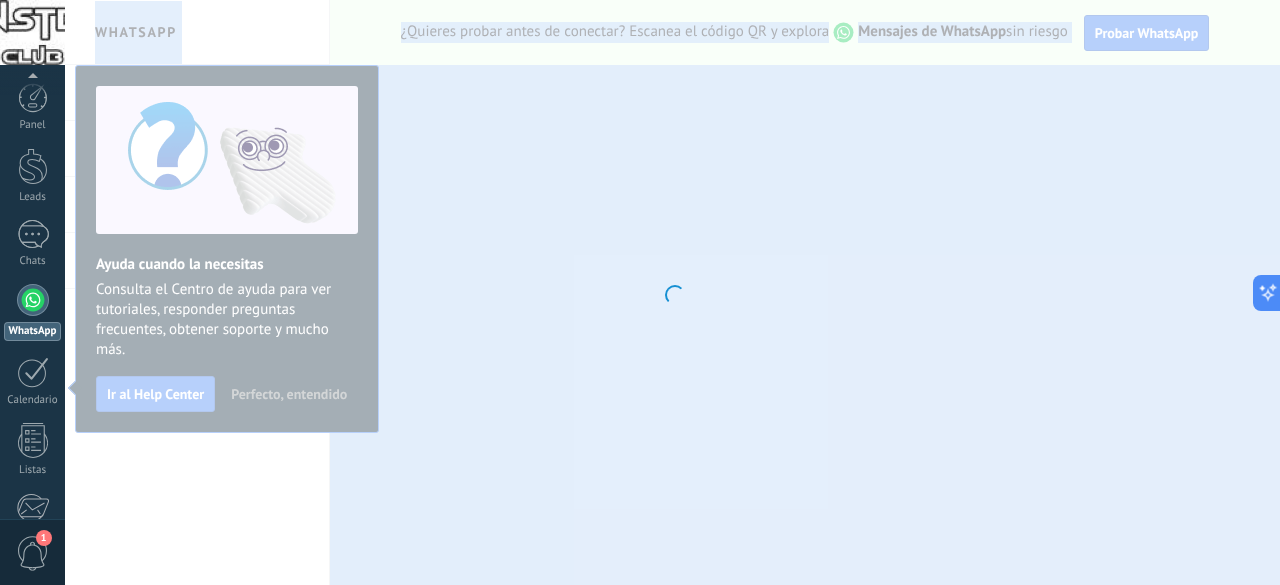 scroll, scrollTop: 245, scrollLeft: 0, axis: vertical 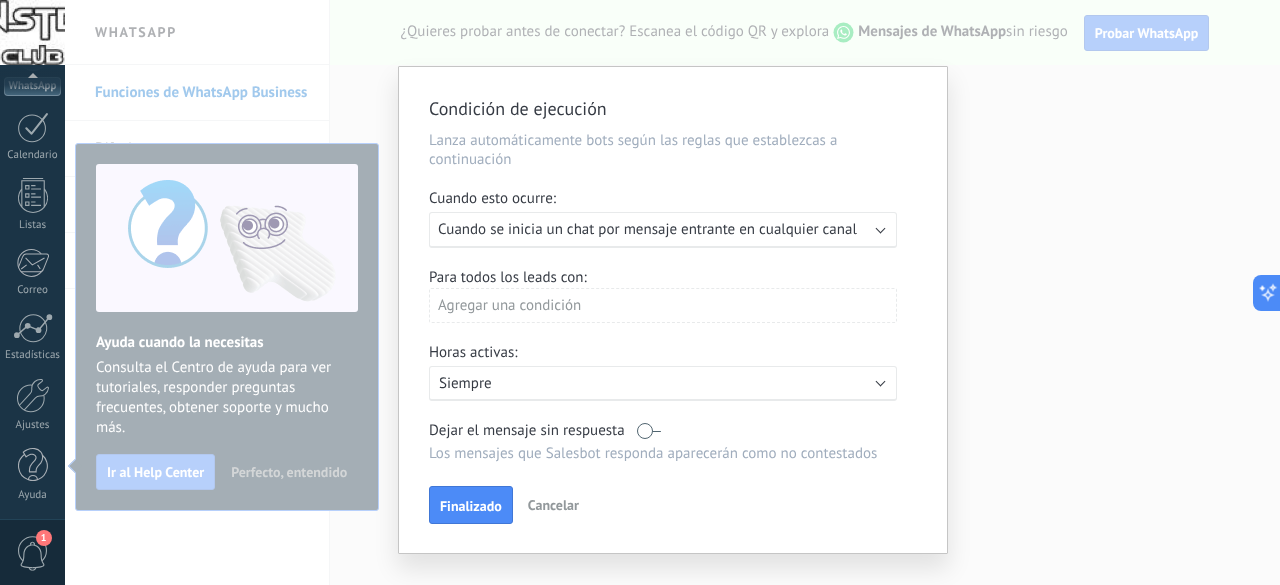 click on "Siempre" at bounding box center [614, 383] 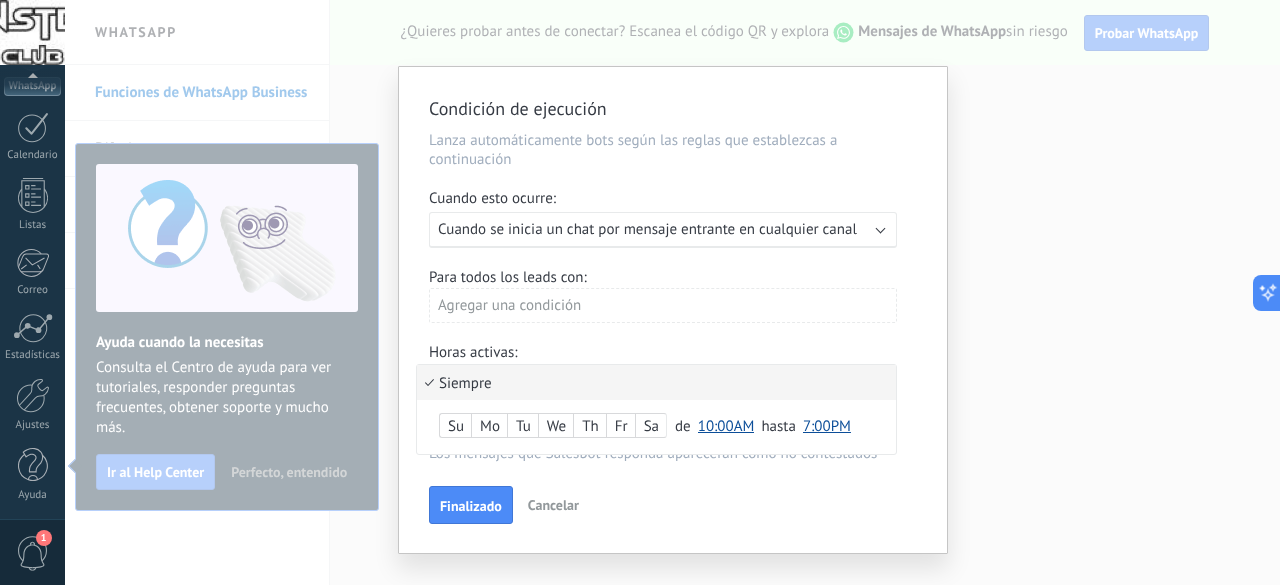click on "Su" at bounding box center [455, 427] 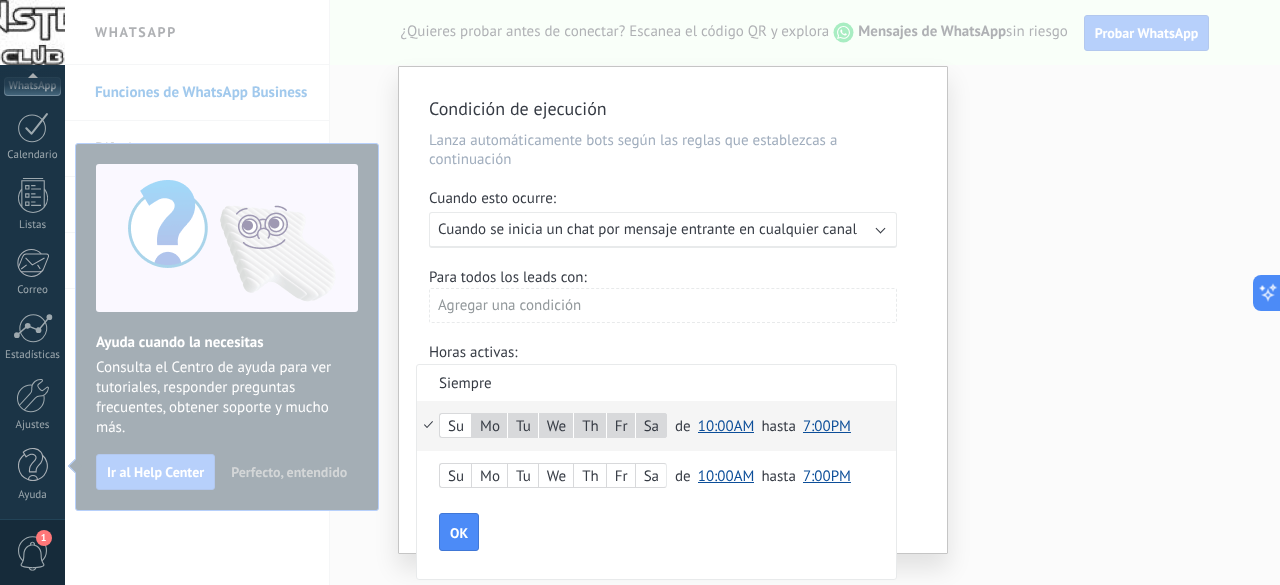 click on "10:00AM" at bounding box center [726, 426] 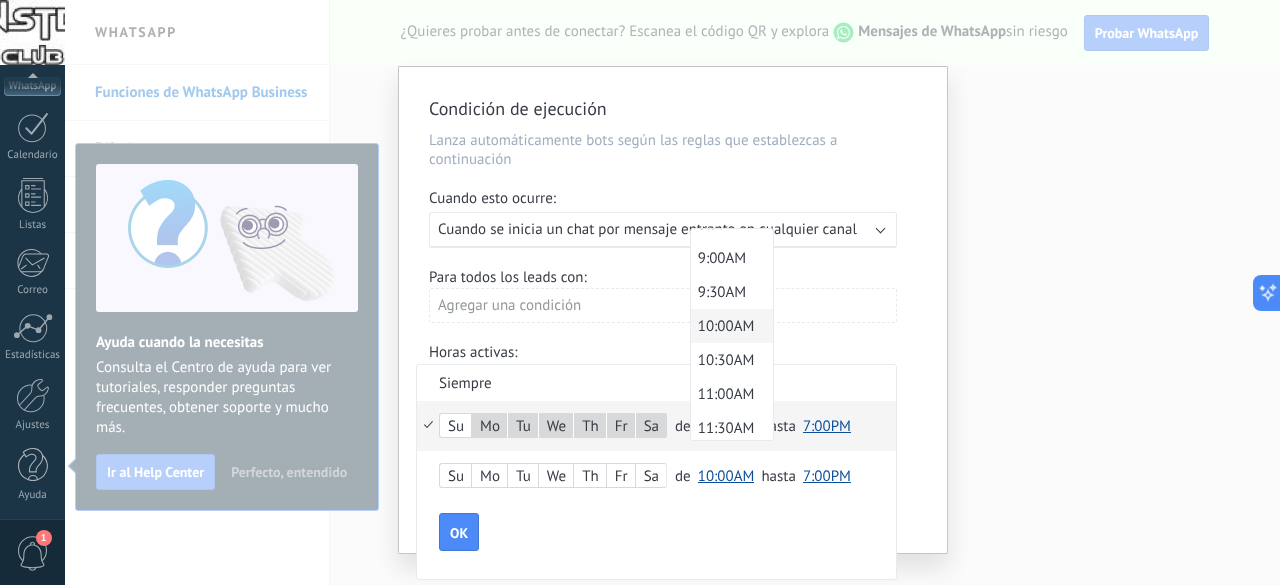 click on "9:00AM" at bounding box center [729, 258] 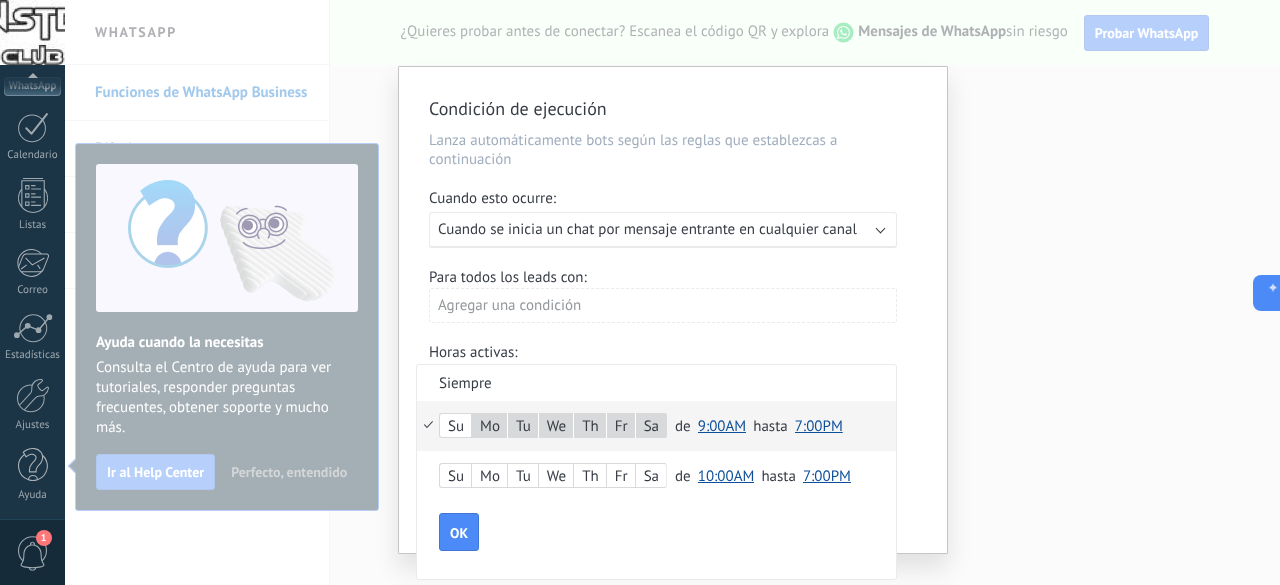 click on "7:00PM" at bounding box center (819, 426) 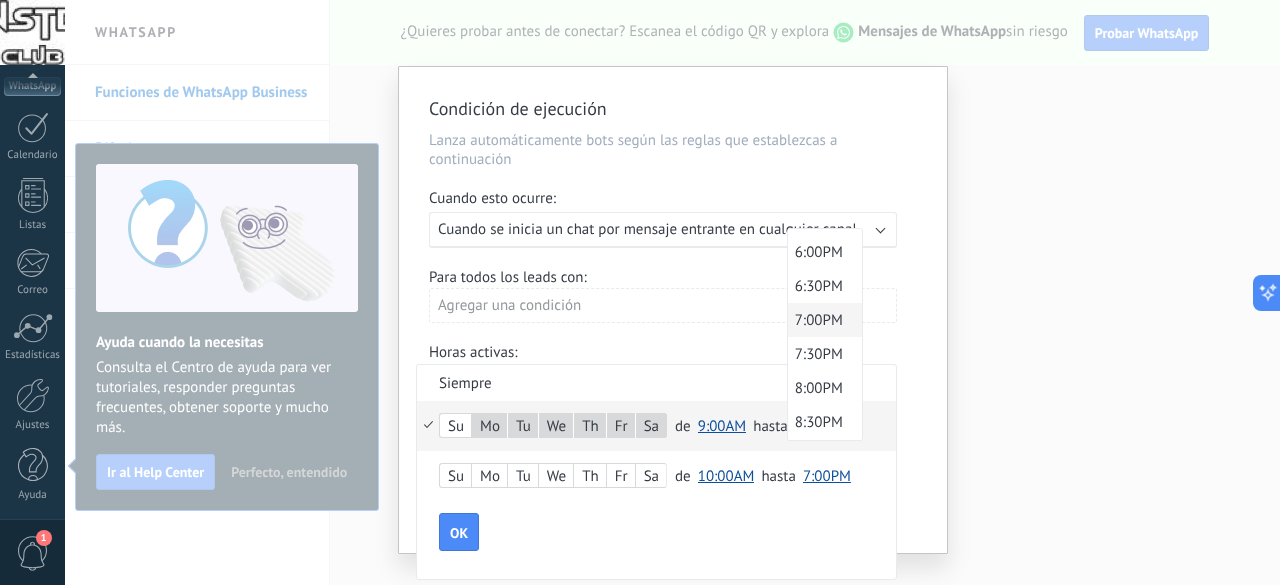 click on "5:30PM" at bounding box center (822, 218) 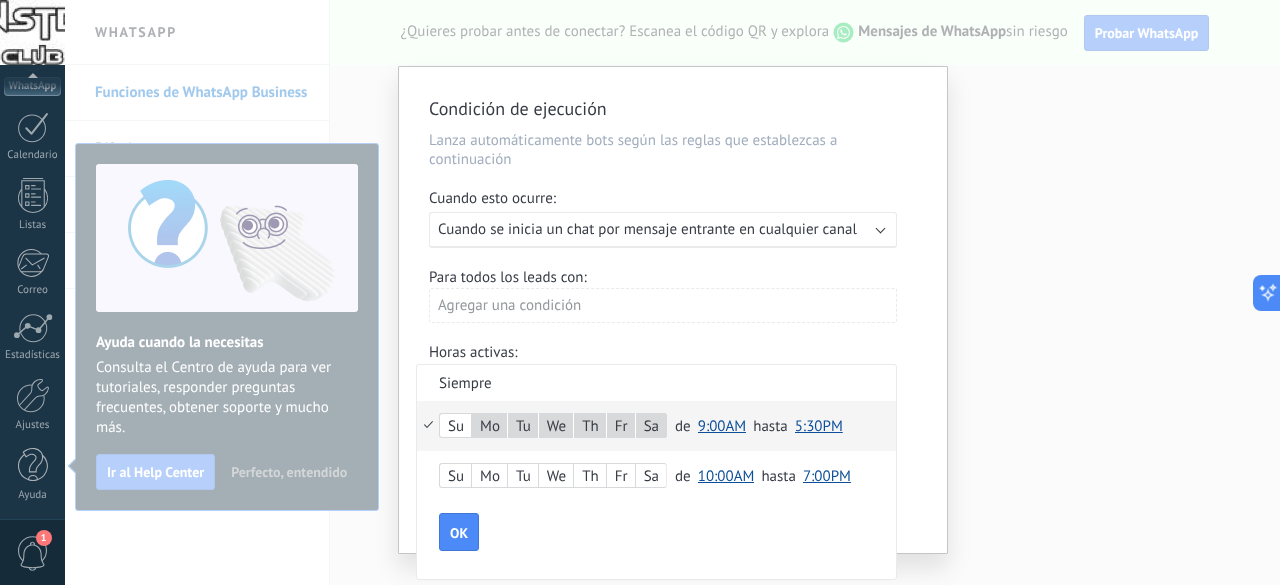 click on "10:00AM" at bounding box center [726, 476] 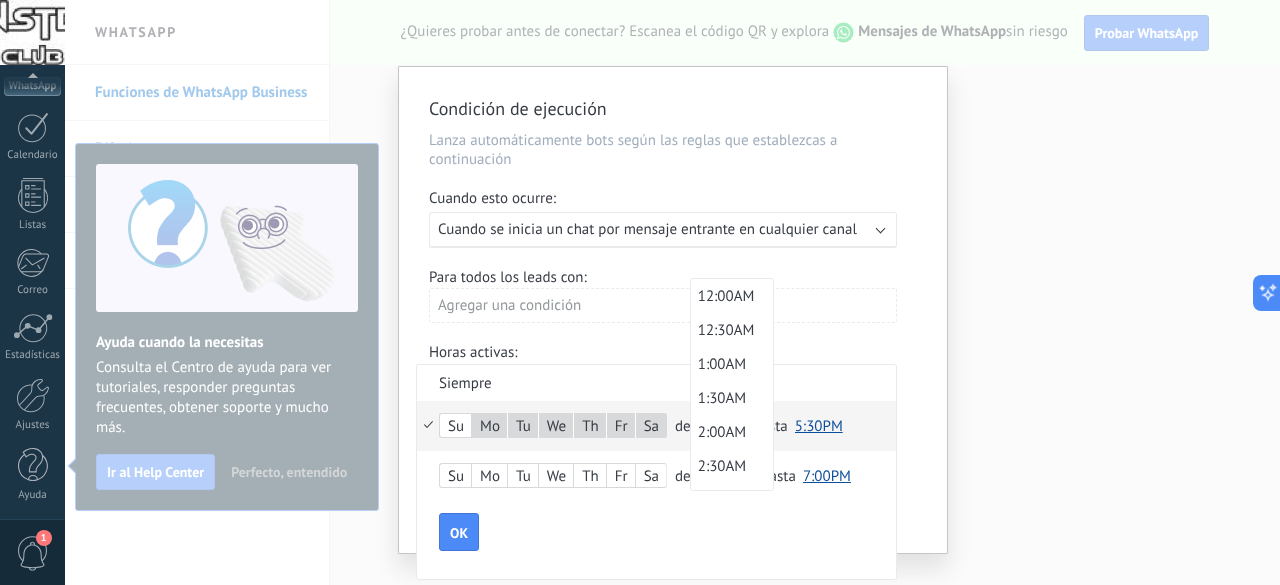 scroll, scrollTop: 600, scrollLeft: 0, axis: vertical 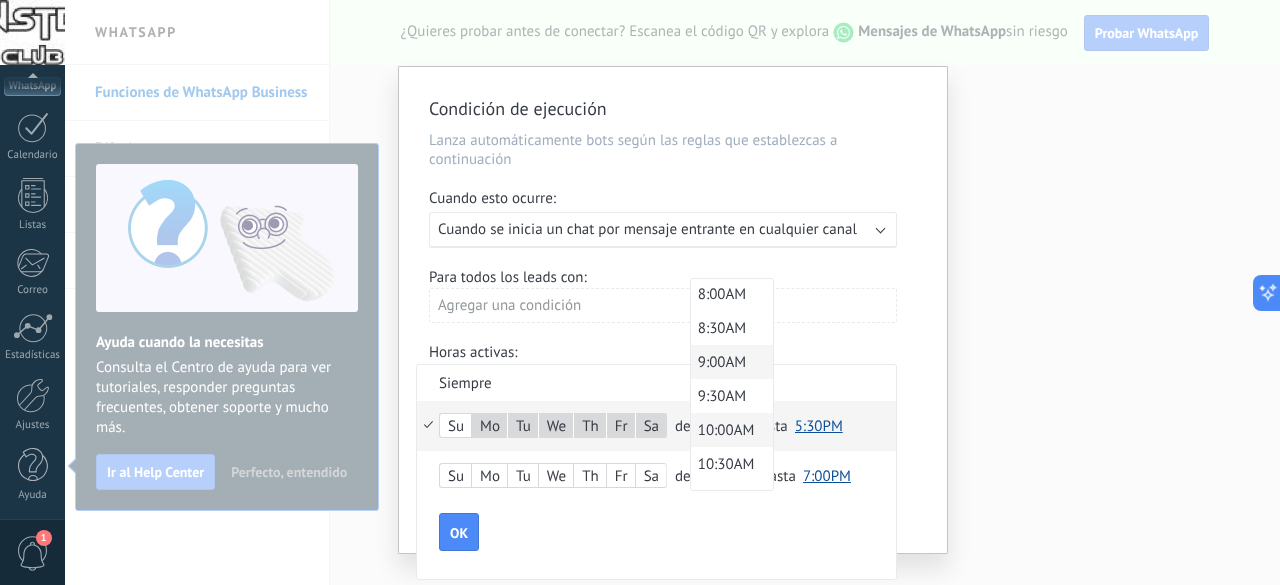click on "9:00AM" at bounding box center [729, 362] 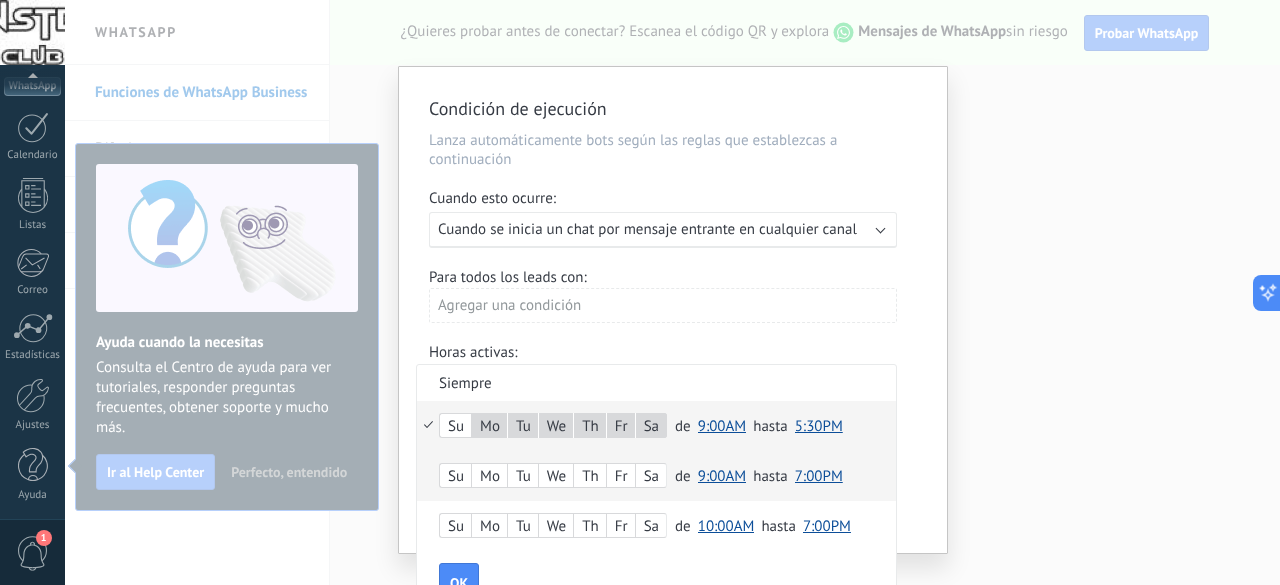 drag, startPoint x: 815, startPoint y: 304, endPoint x: 798, endPoint y: 270, distance: 38.013157 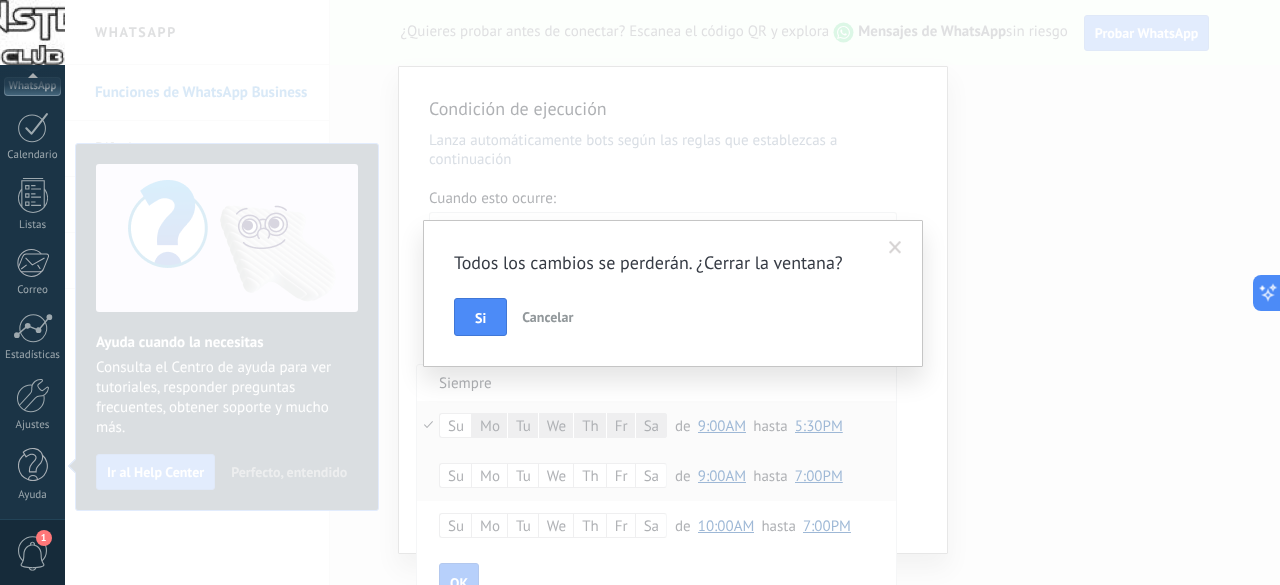 click at bounding box center (895, 248) 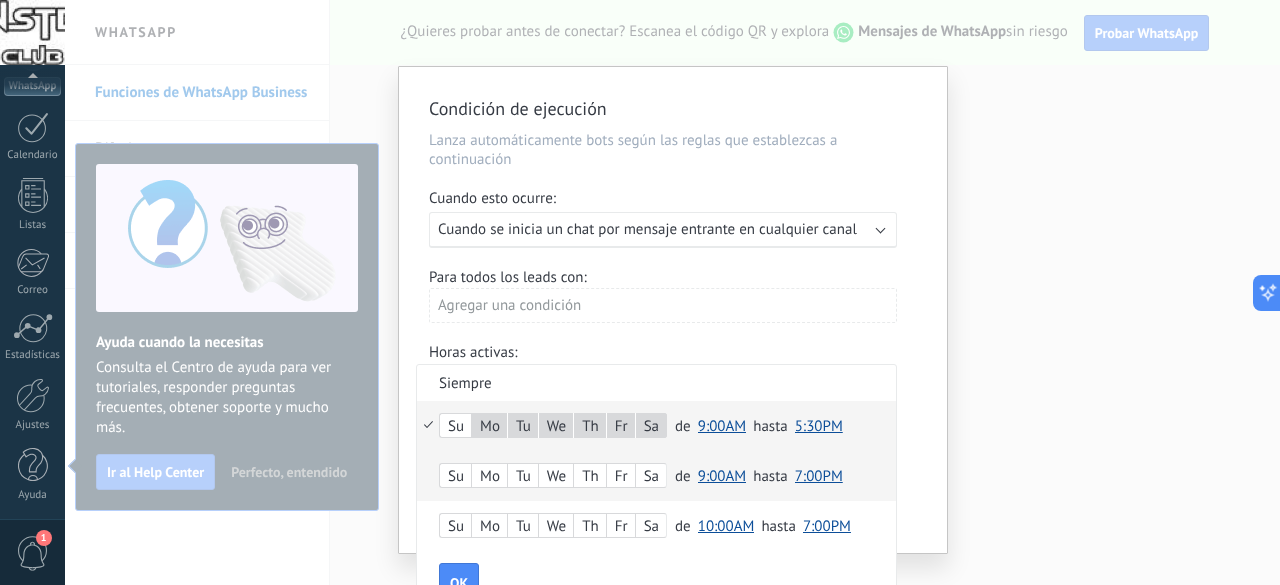 click on "7:00PM" at bounding box center [819, 476] 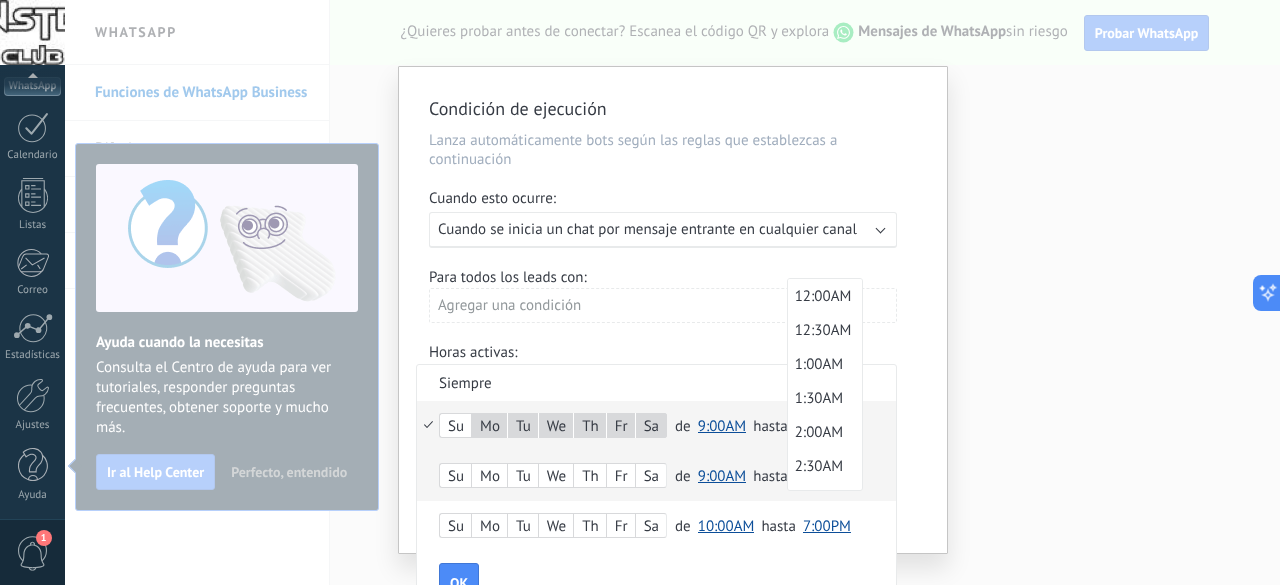 scroll, scrollTop: 1218, scrollLeft: 0, axis: vertical 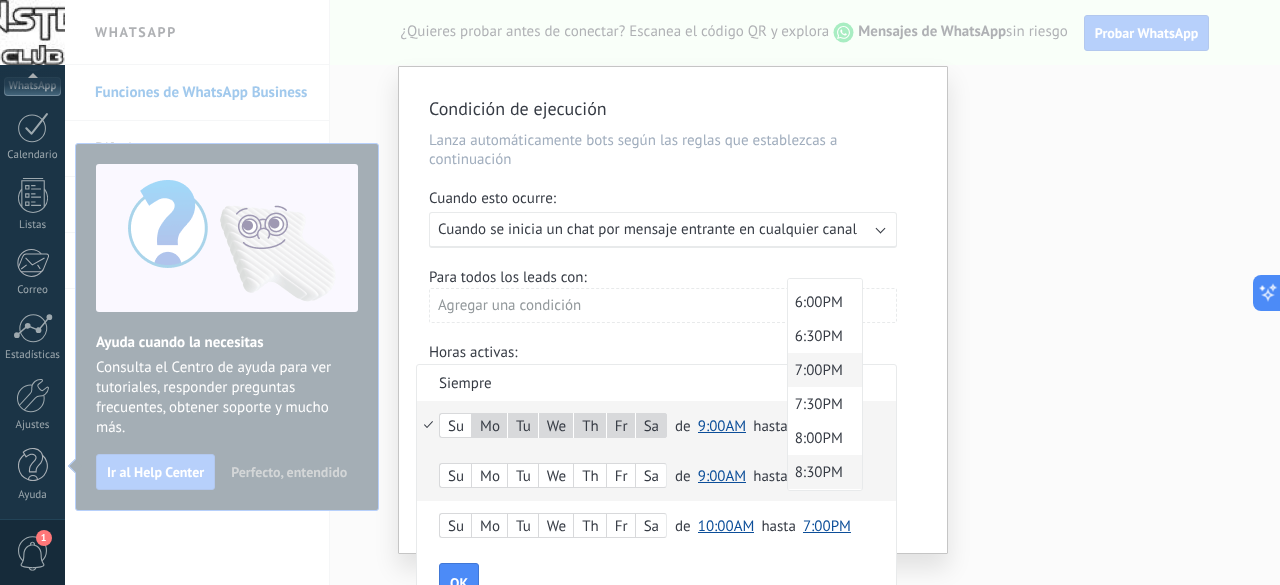 click on "8:30PM" at bounding box center [822, 472] 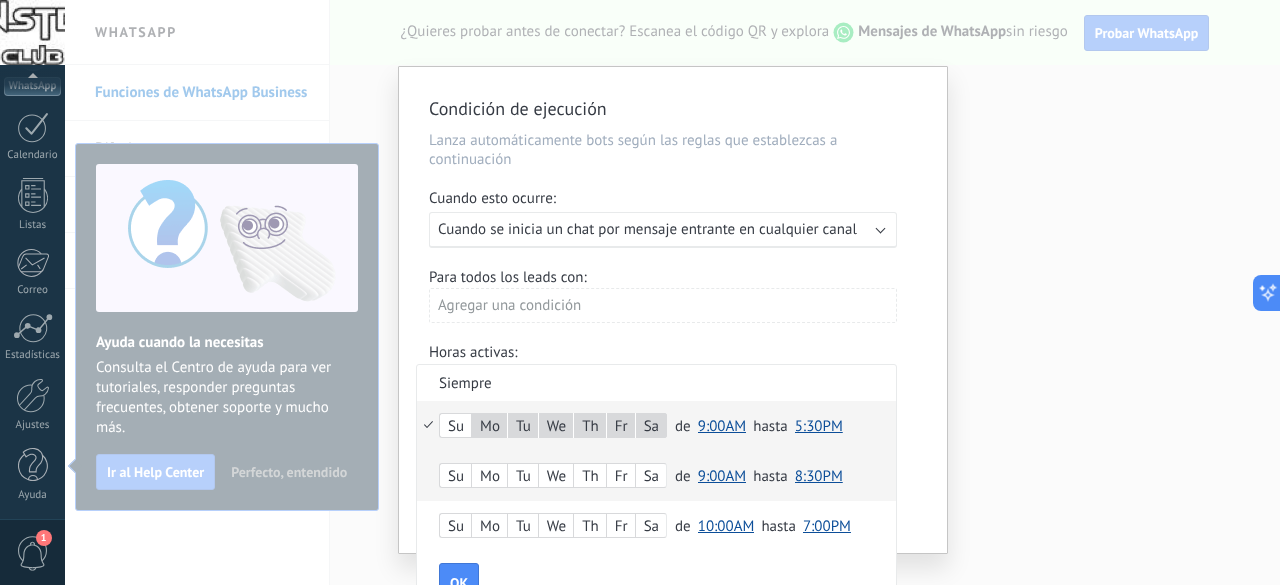 click on "OK" at bounding box center (459, 582) 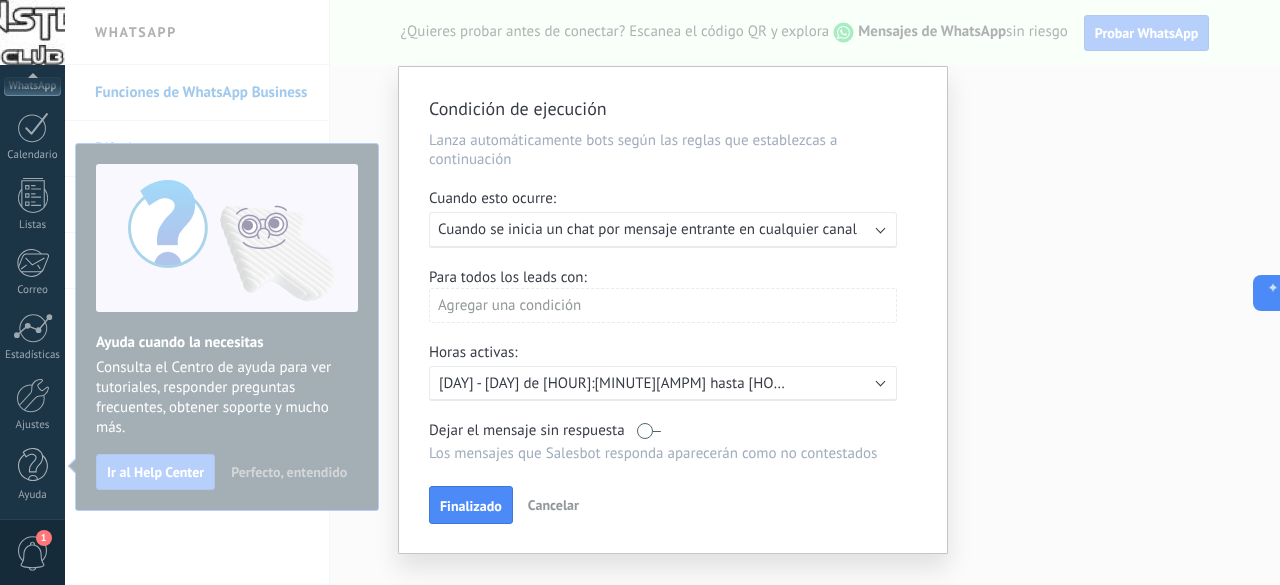 click on "Ejecutar:  Cuando se inicia un chat por mensaje entrante en cualquier canal" at bounding box center [663, 230] 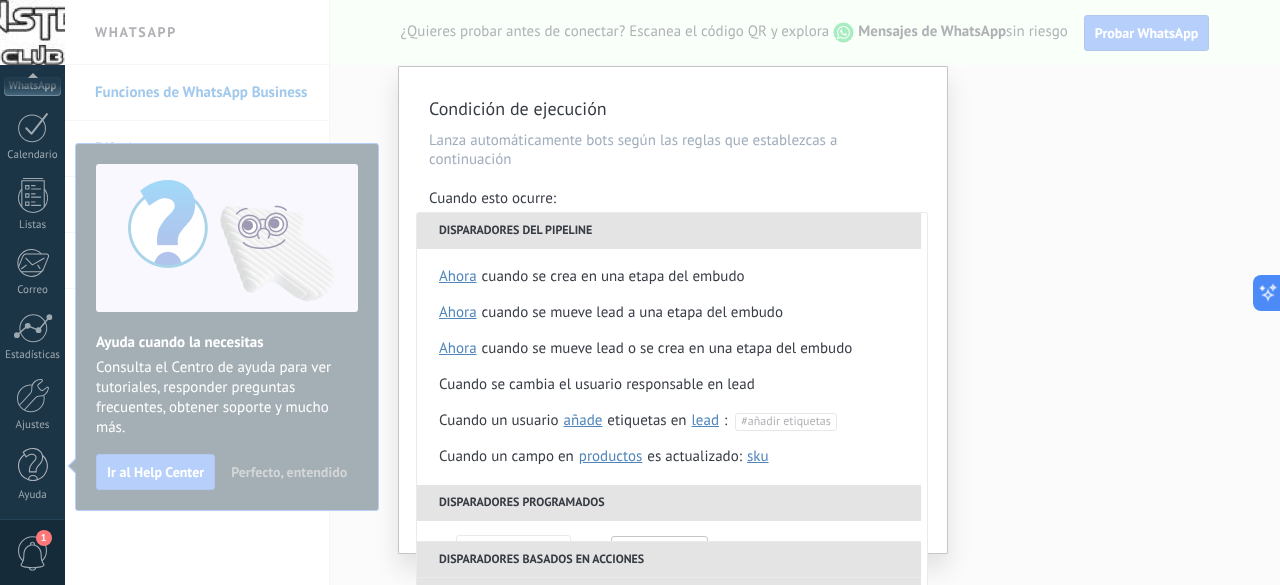 click on "Lanza automáticamente bots según las reglas que establezcas a continuación" at bounding box center [673, 150] 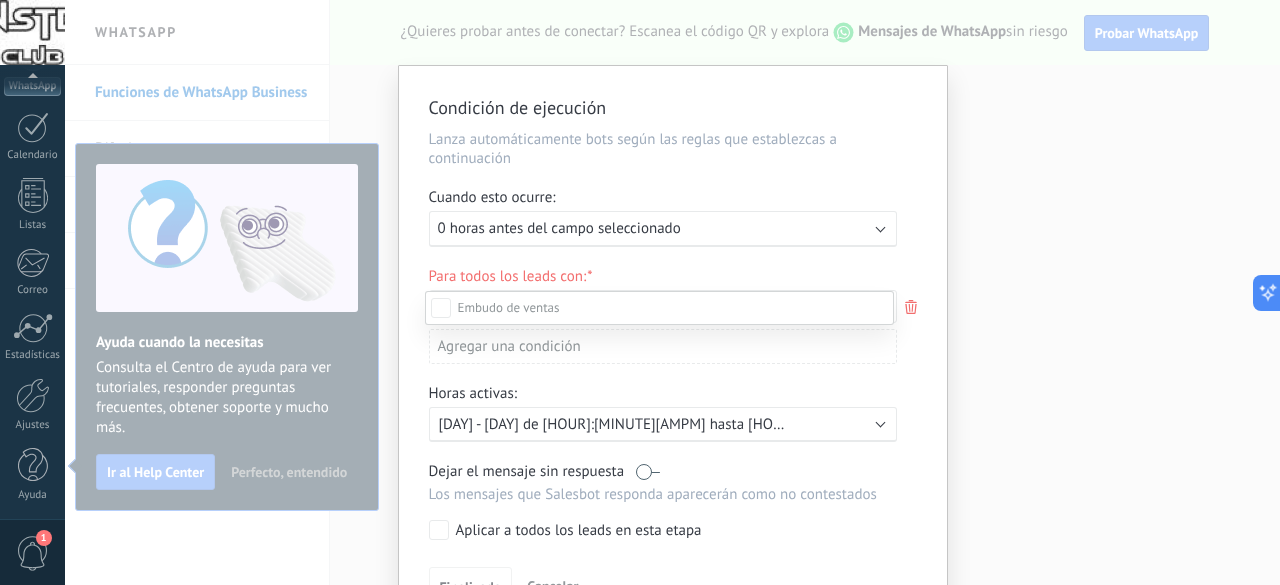 scroll, scrollTop: 8, scrollLeft: 0, axis: vertical 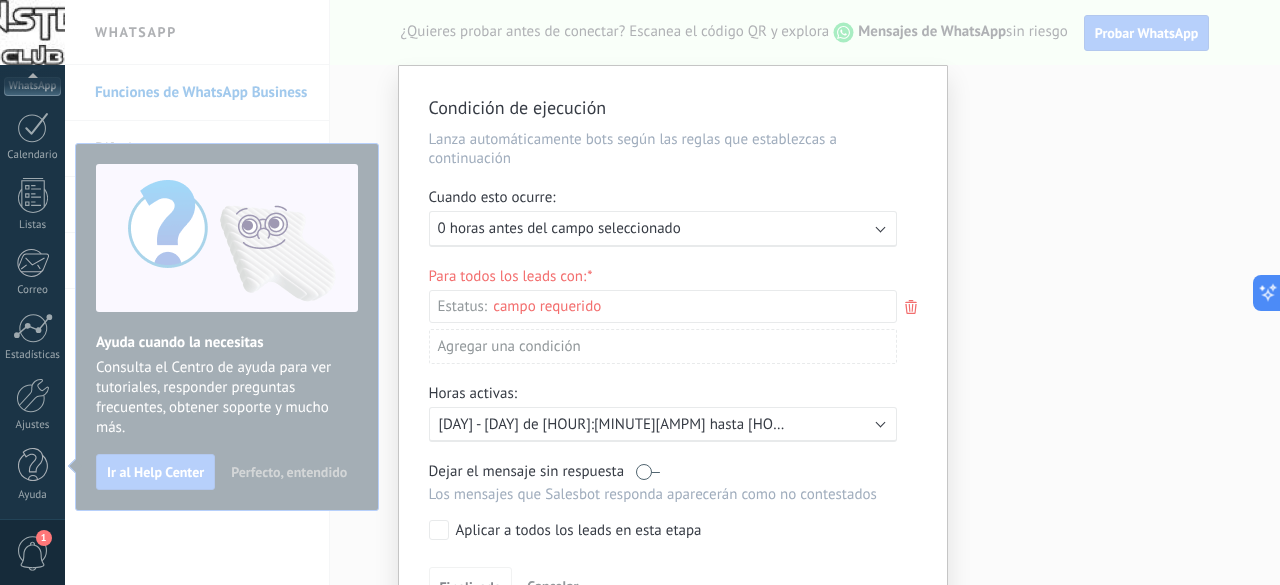 click on "Incoming leads Contacto inicial Negociación Debate contractual Discusión de contrato Logrado con éxito Venta Perdido" at bounding box center (0, 0) 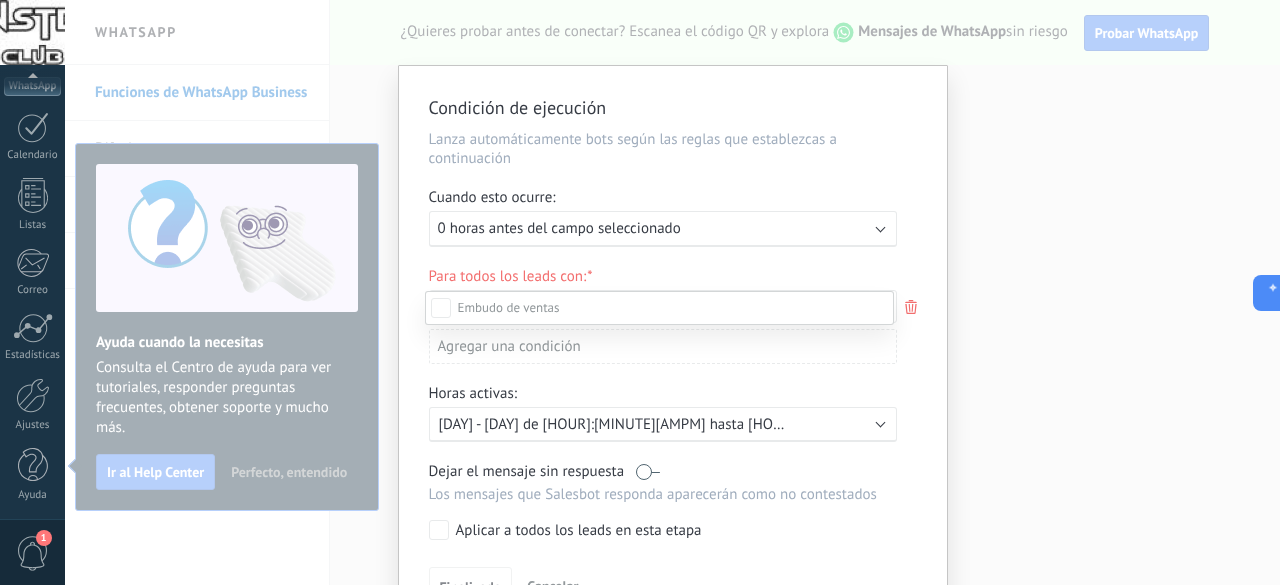 click at bounding box center [672, 292] 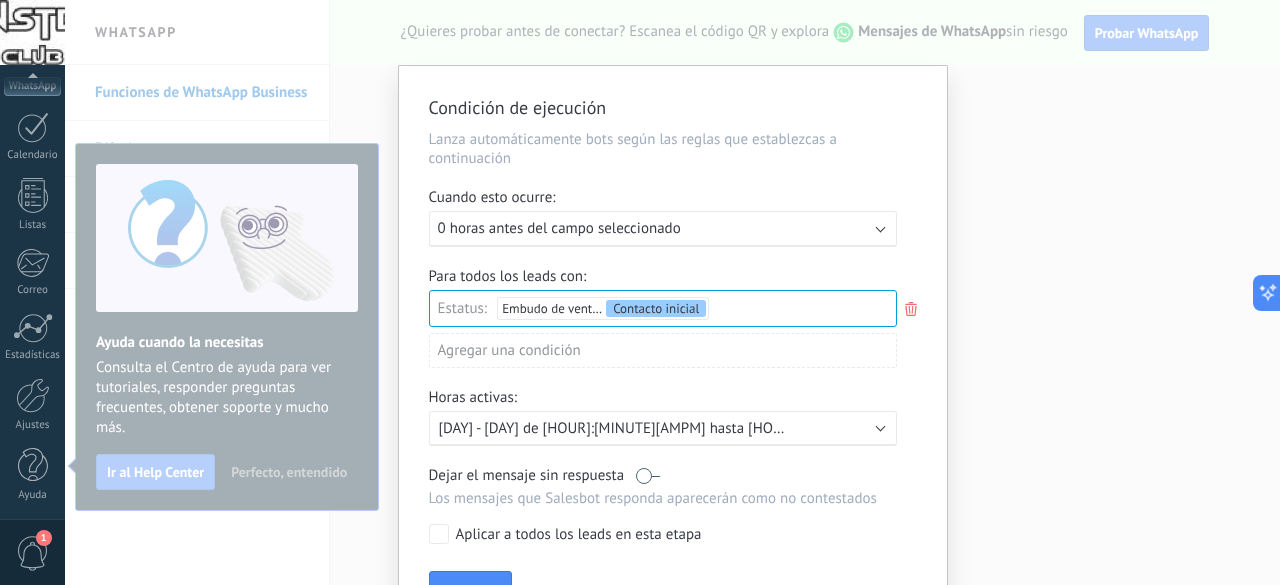 click on "Incoming leads Contacto inicial Negociación Debate contractual Discusión de contrato Logrado con éxito Venta Perdido" at bounding box center (0, 0) 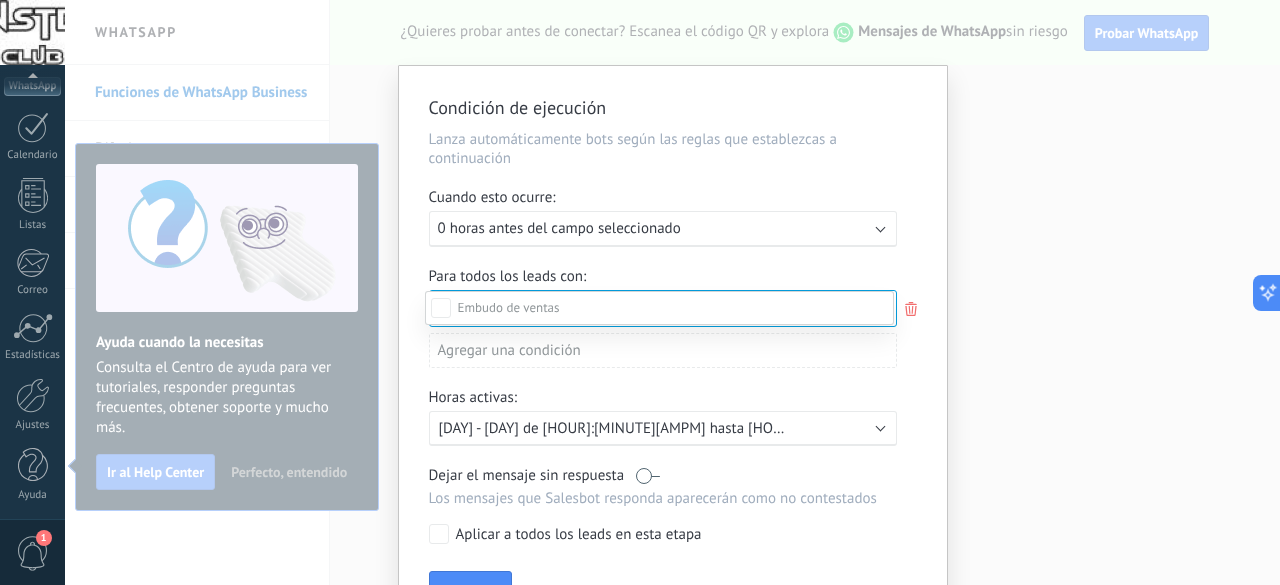 scroll, scrollTop: 200, scrollLeft: 0, axis: vertical 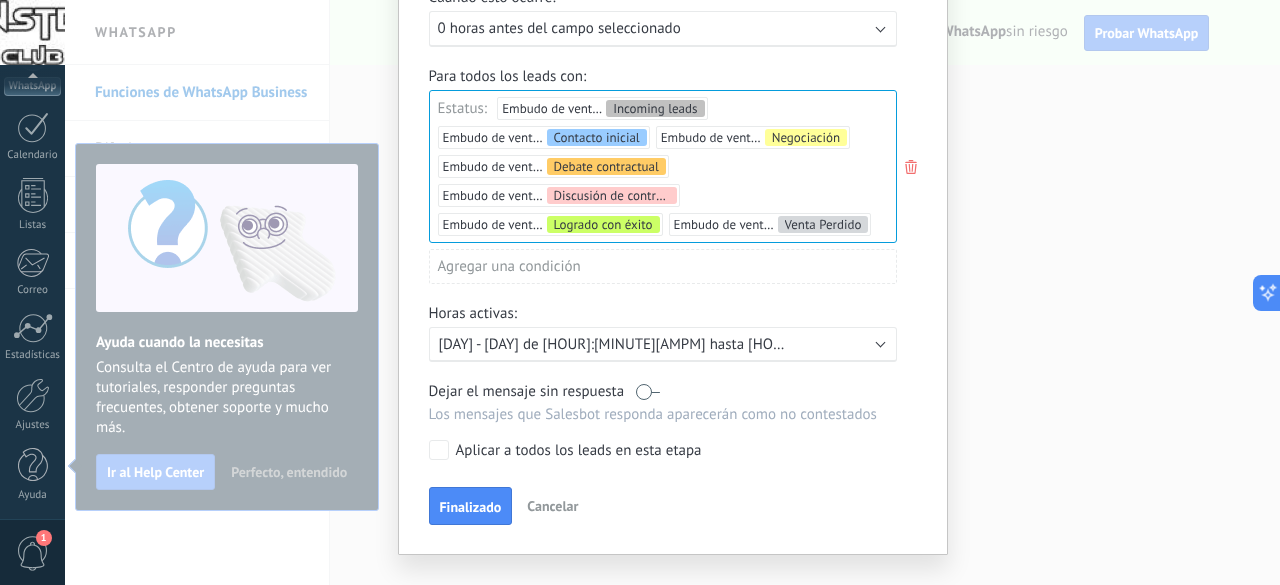 click at bounding box center [648, 391] 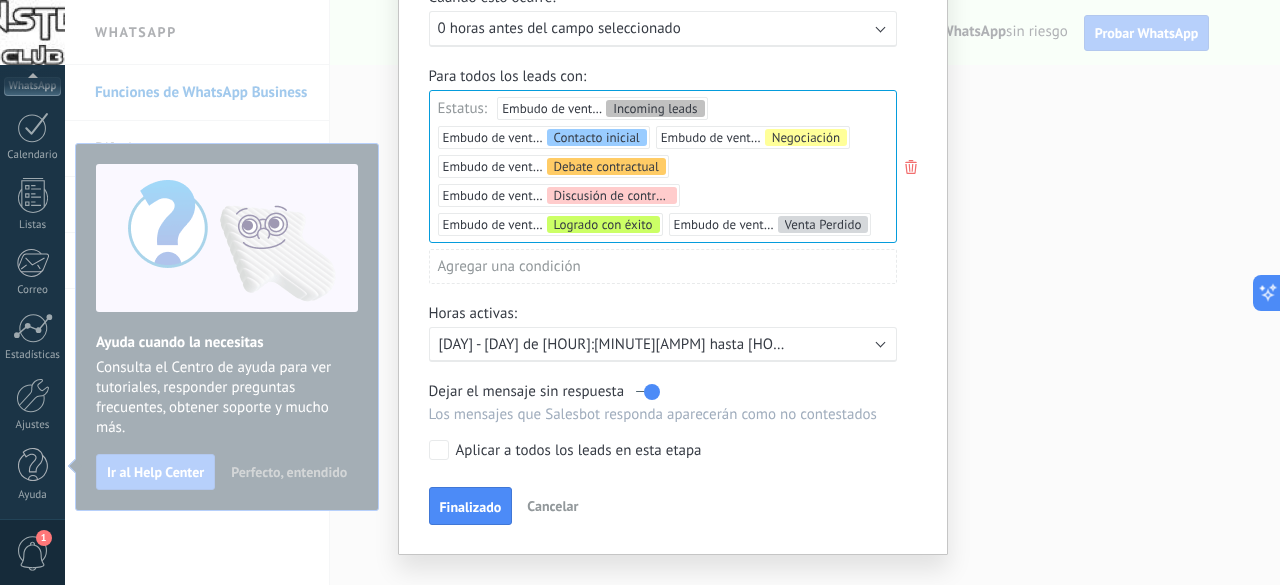click at bounding box center (648, 391) 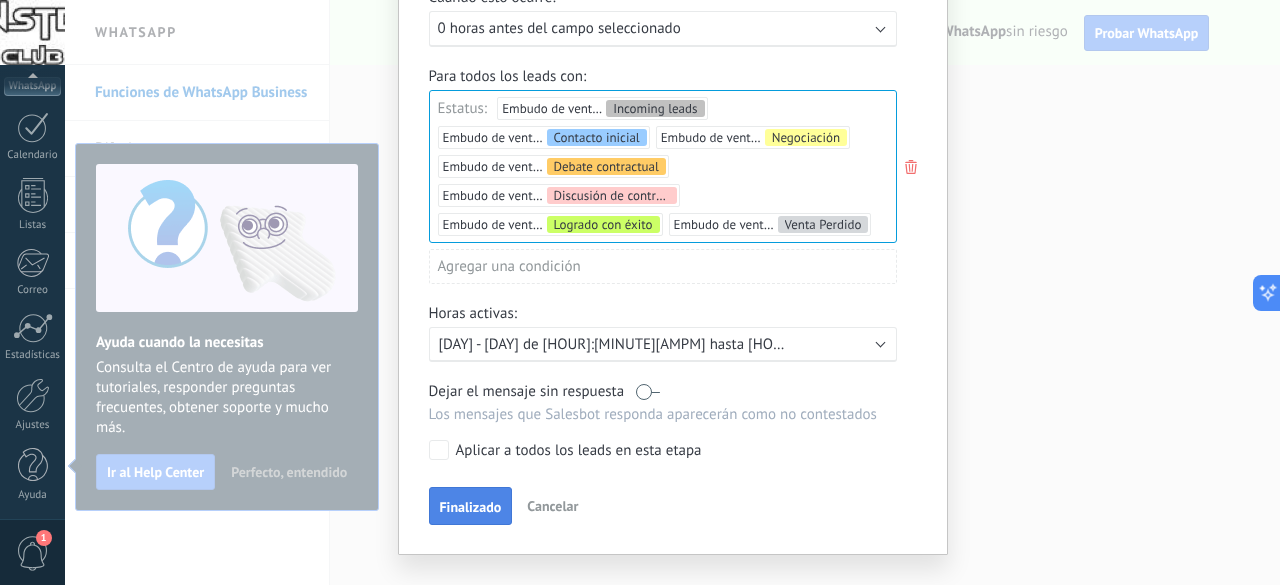 click on "Finalizado" at bounding box center (471, 507) 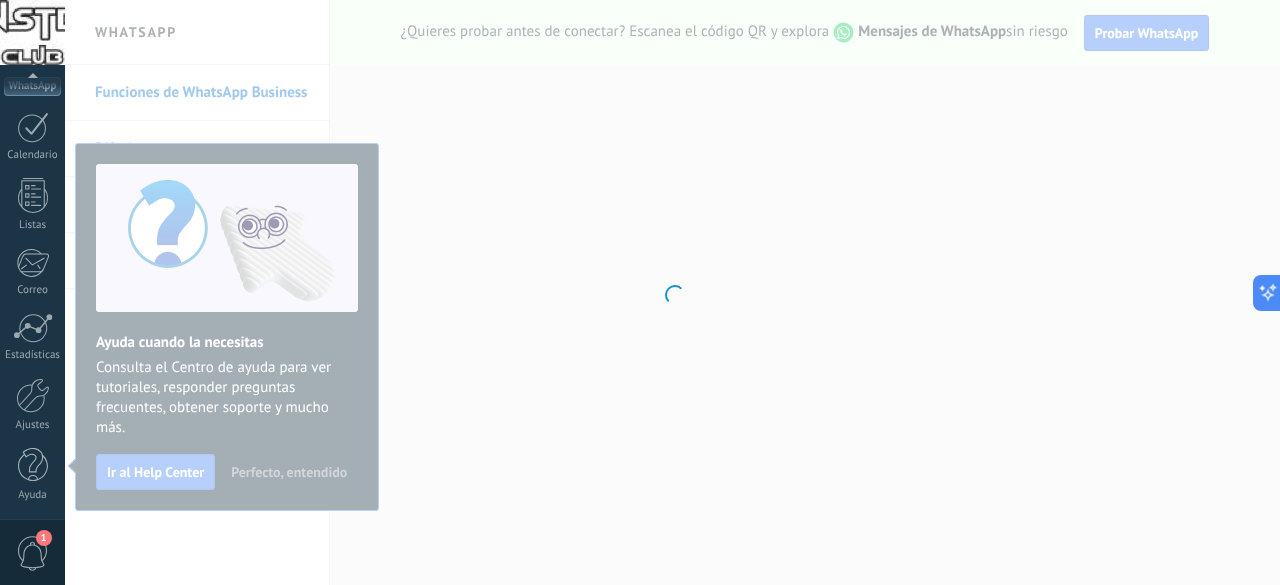 scroll, scrollTop: 0, scrollLeft: 0, axis: both 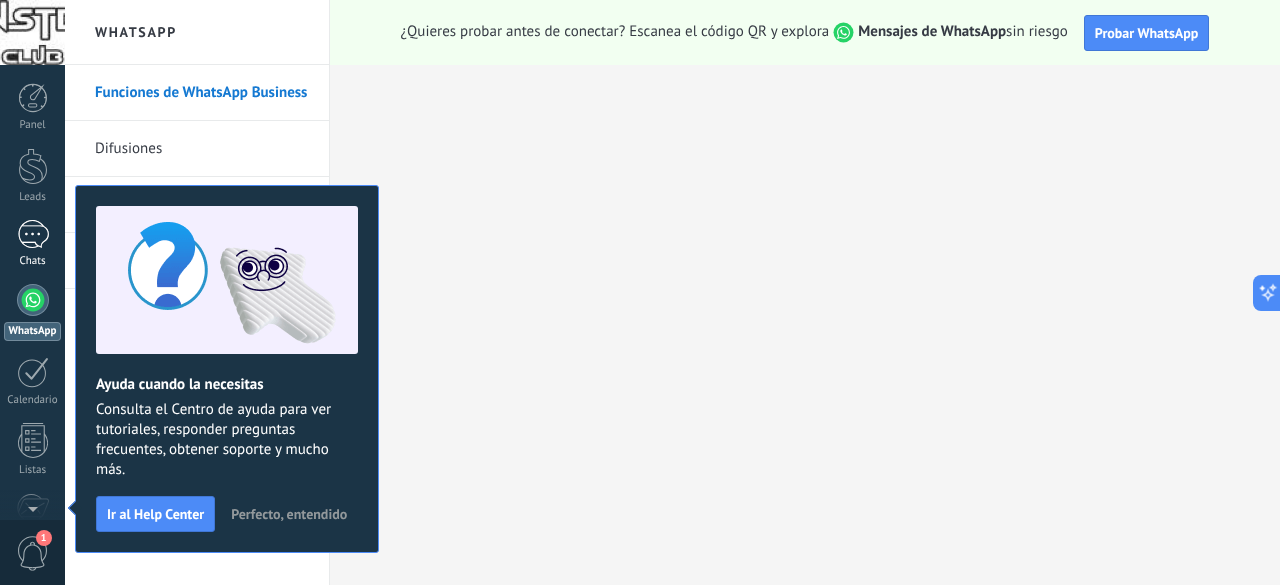 click on "Chats" at bounding box center (33, 261) 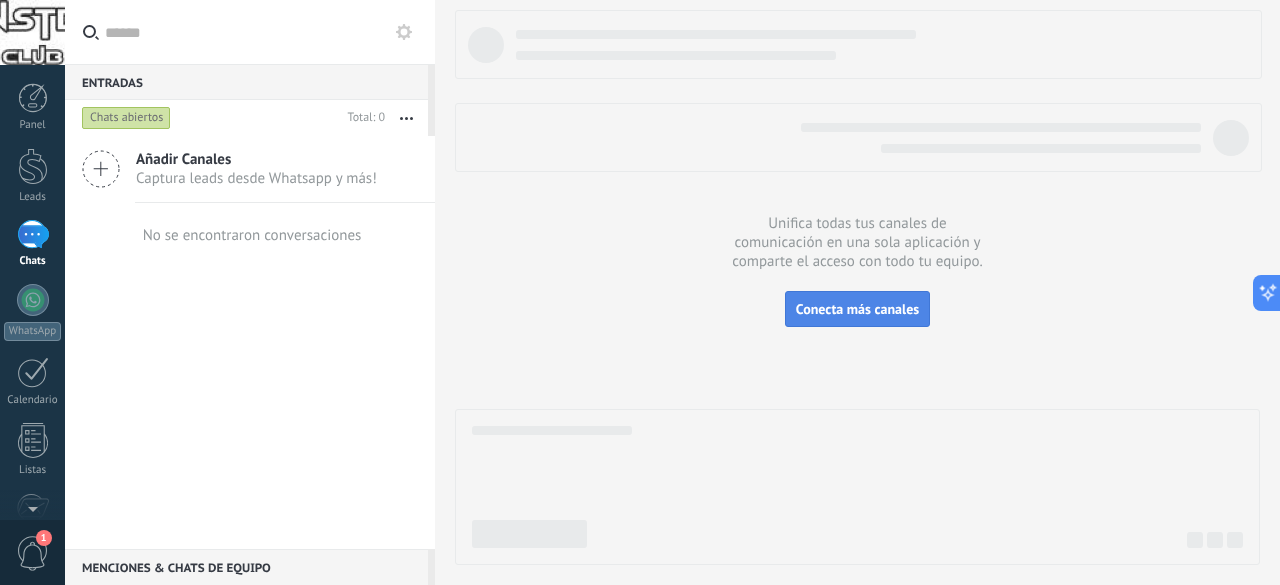 click on "Conecta más canales" at bounding box center [857, 309] 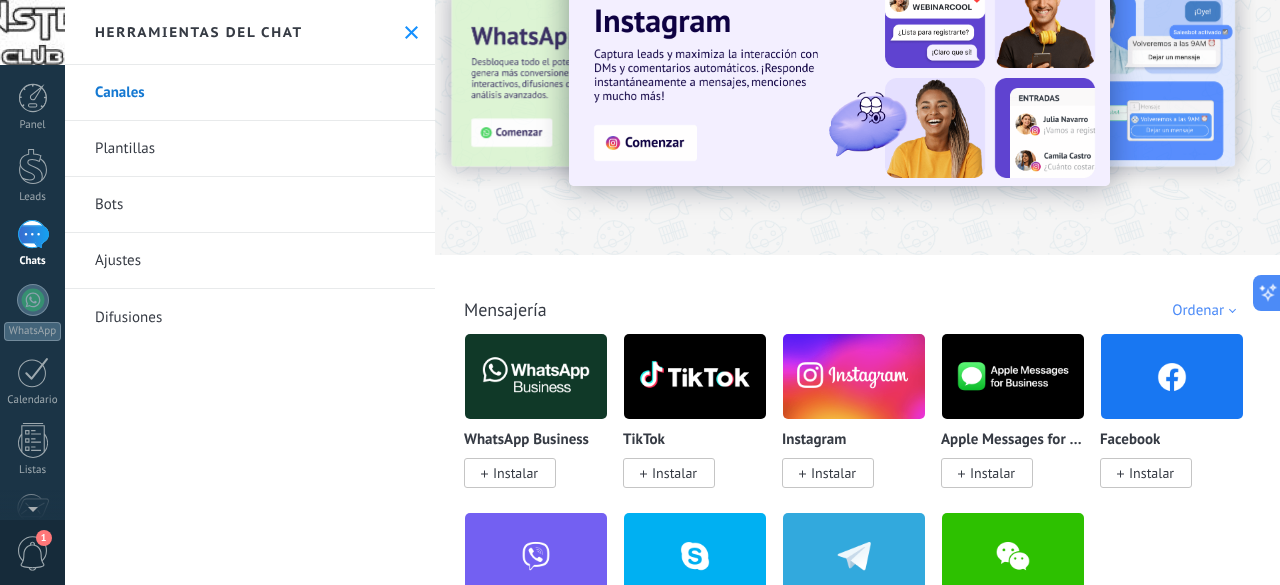 scroll, scrollTop: 100, scrollLeft: 0, axis: vertical 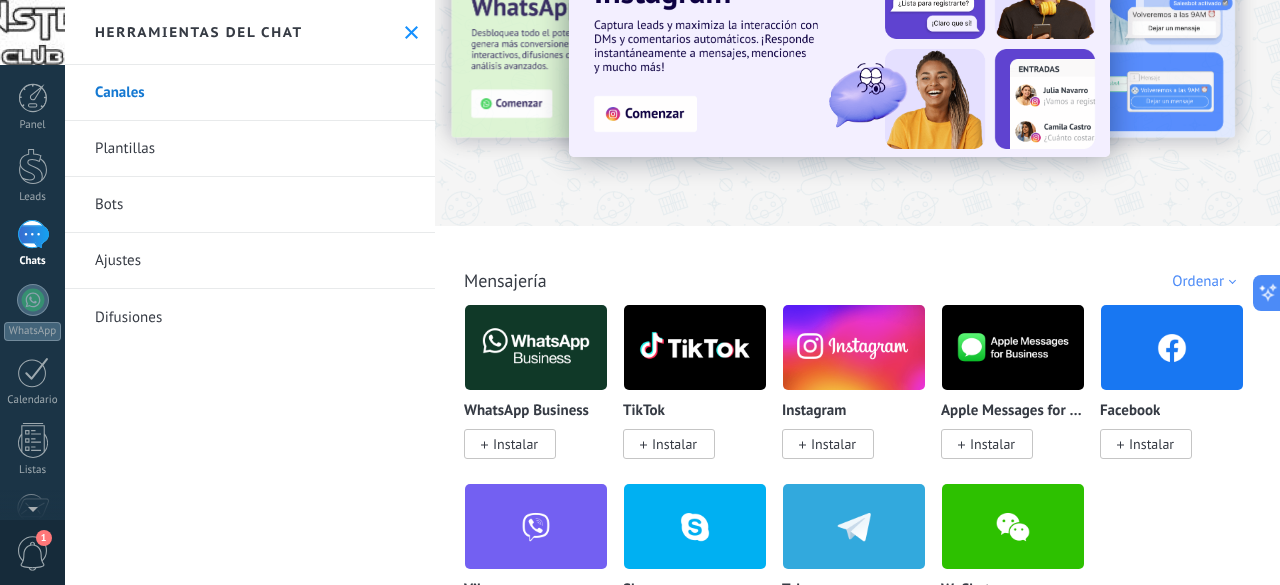 click on "Instalar" at bounding box center [515, 444] 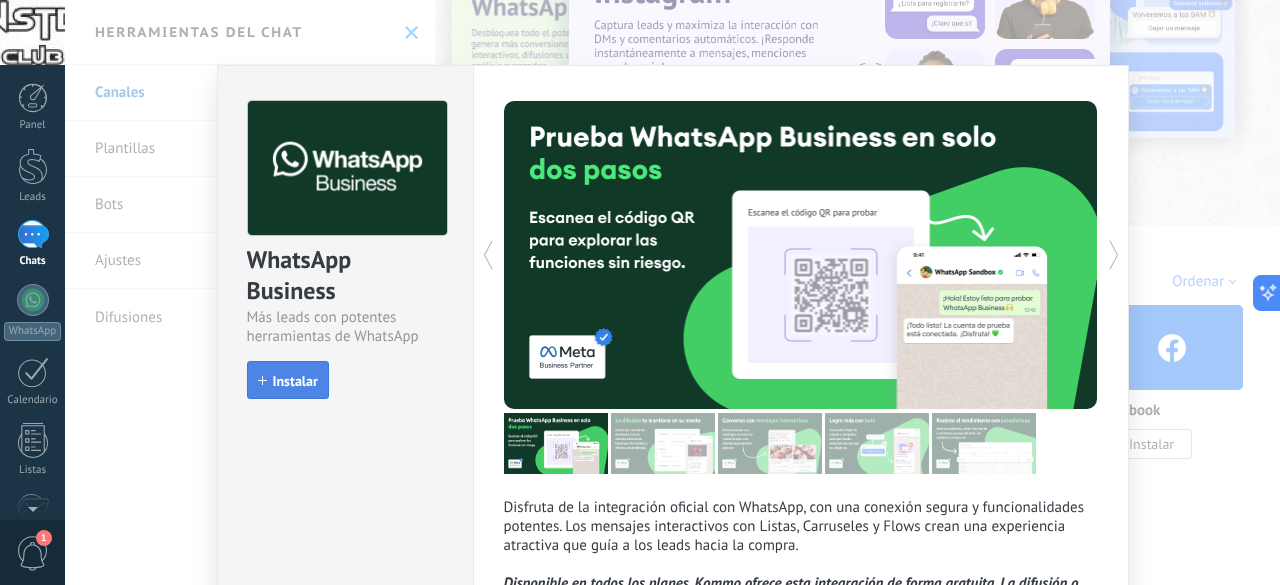 click on "Instalar" at bounding box center (295, 381) 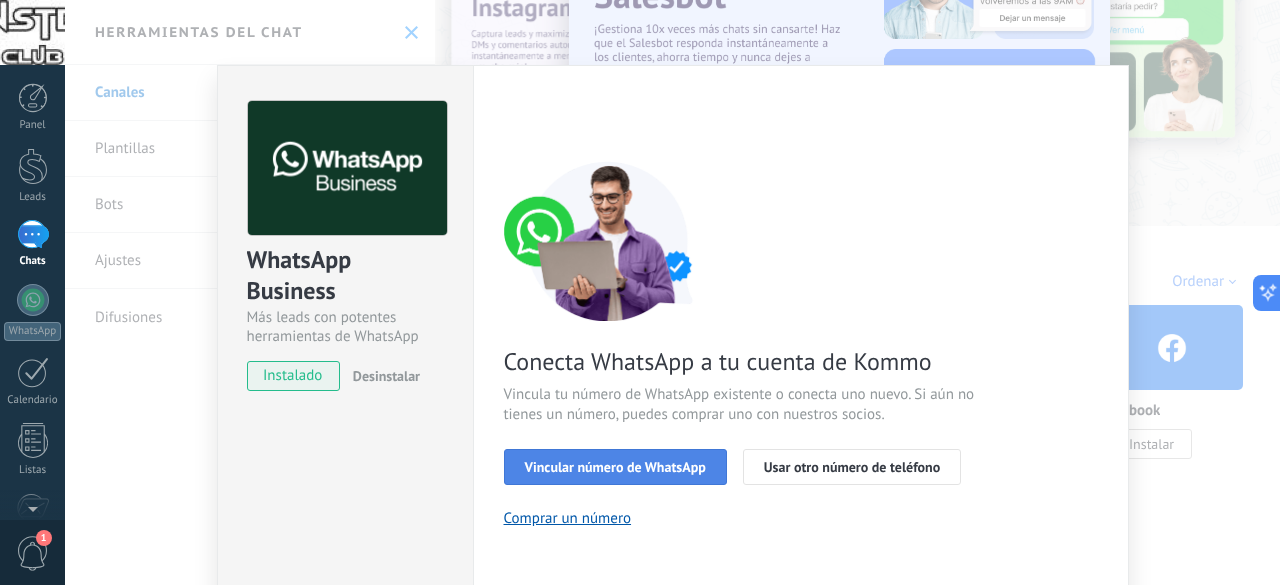 click on "Vincular número de WhatsApp" at bounding box center [615, 467] 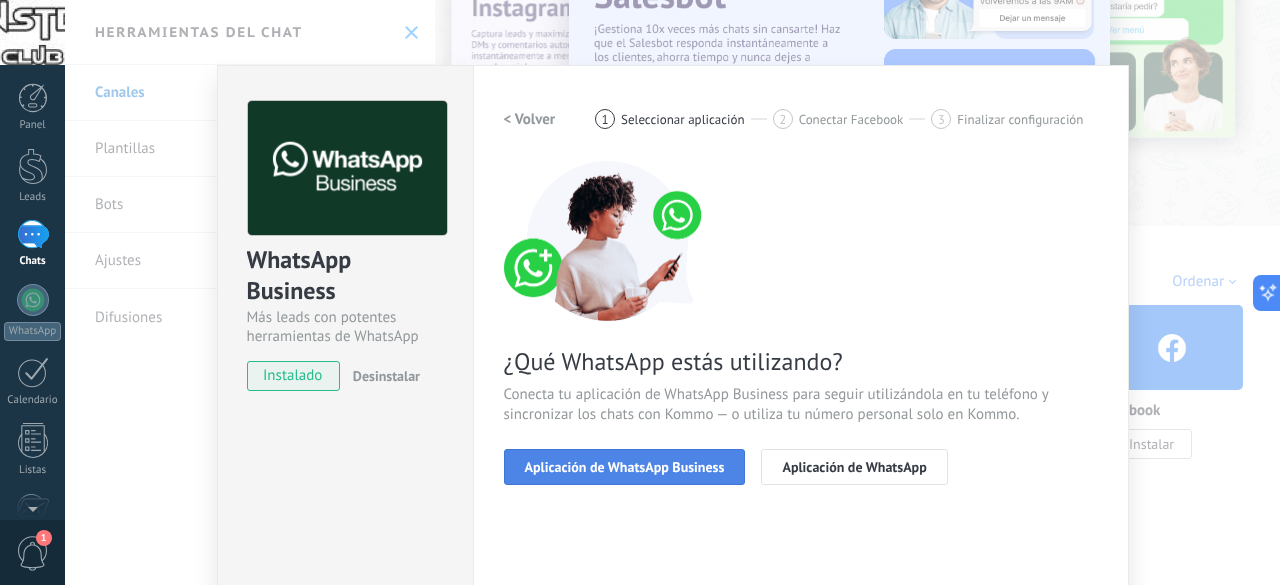 click on "Aplicación de WhatsApp Business" at bounding box center (625, 467) 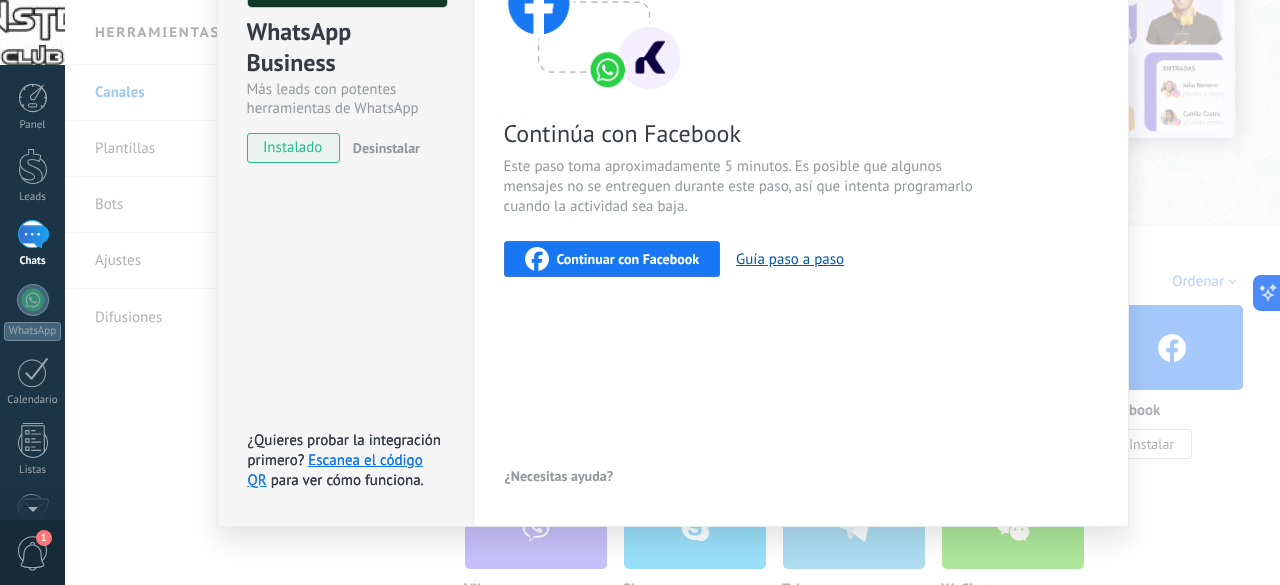 scroll, scrollTop: 244, scrollLeft: 0, axis: vertical 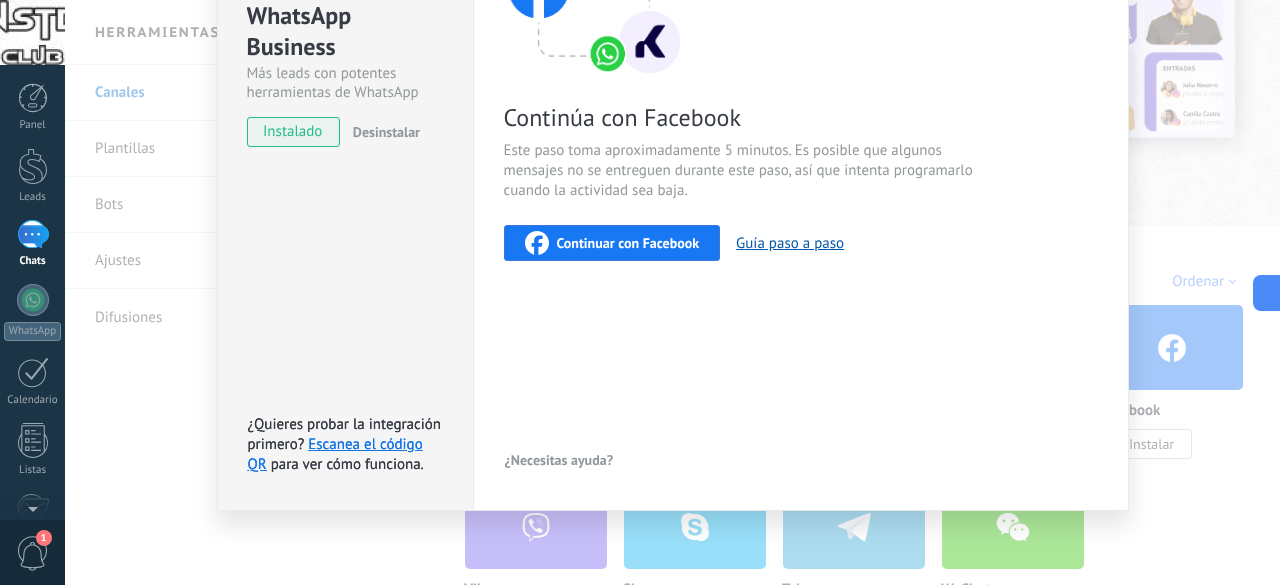 click on "Continuar con Facebook" at bounding box center (628, 243) 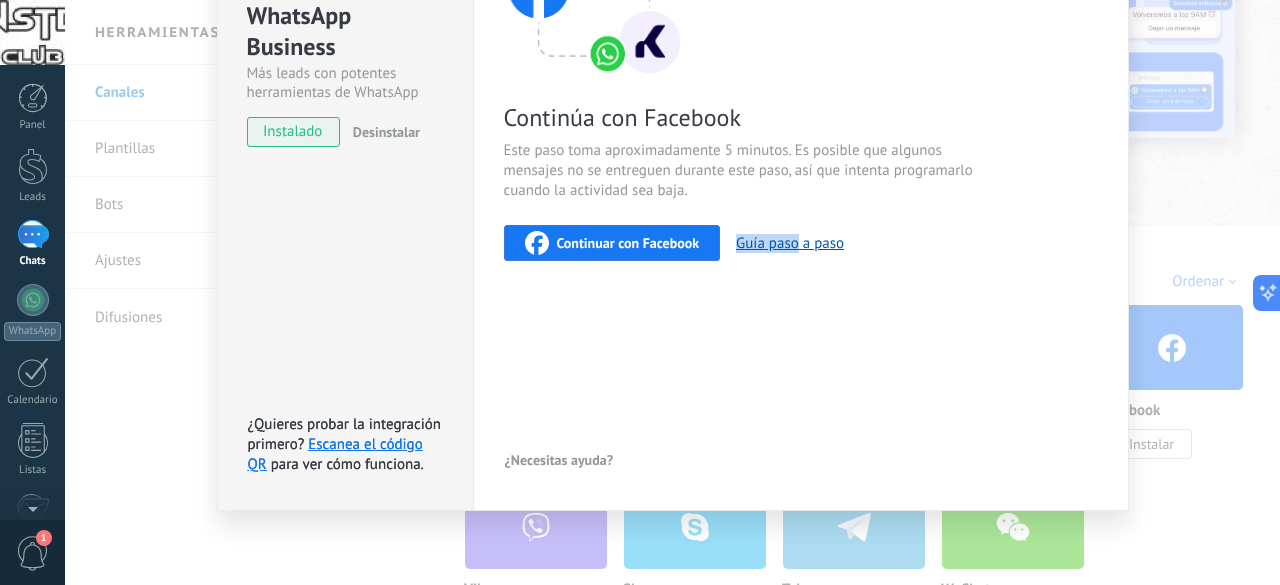 drag, startPoint x: 794, startPoint y: 343, endPoint x: 715, endPoint y: 293, distance: 93.49332 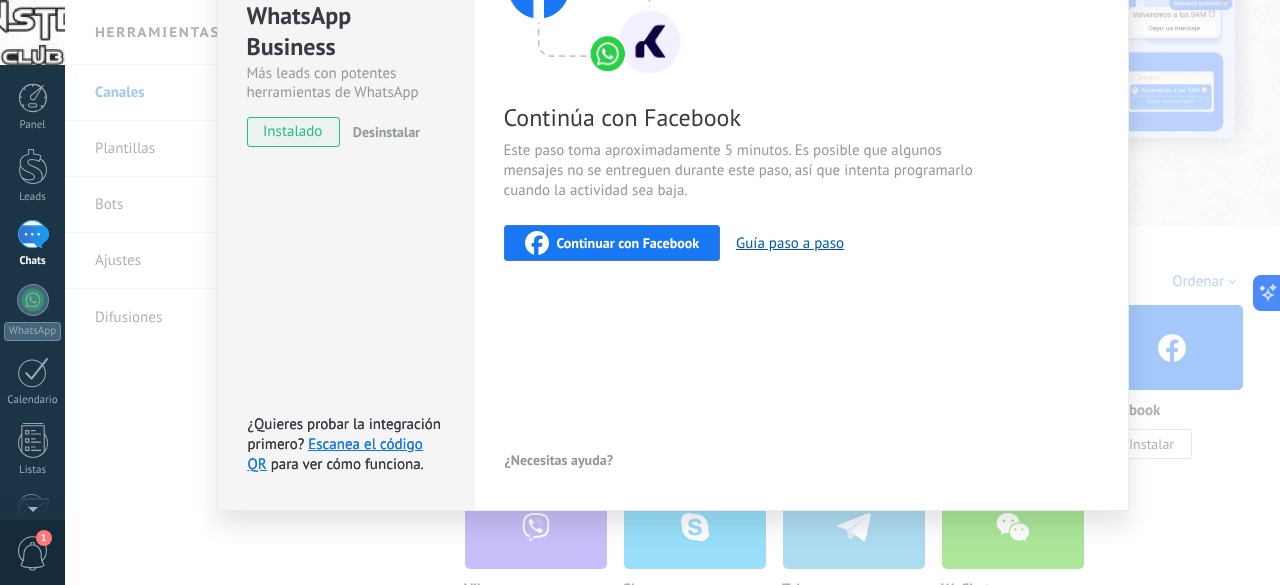 click on "< Volver 1 Seleccionar aplicación 2 Conectar Facebook  3 Finalizar configuración Continúa con Facebook Este paso toma aproximadamente 5 minutos. Es posible que algunos mensajes no se entreguen durante este paso, así que intenta programarlo cuando la actividad sea baja. Continuar con Facebook Guía paso a paso ¿Necesitas ayuda?" at bounding box center (801, 166) 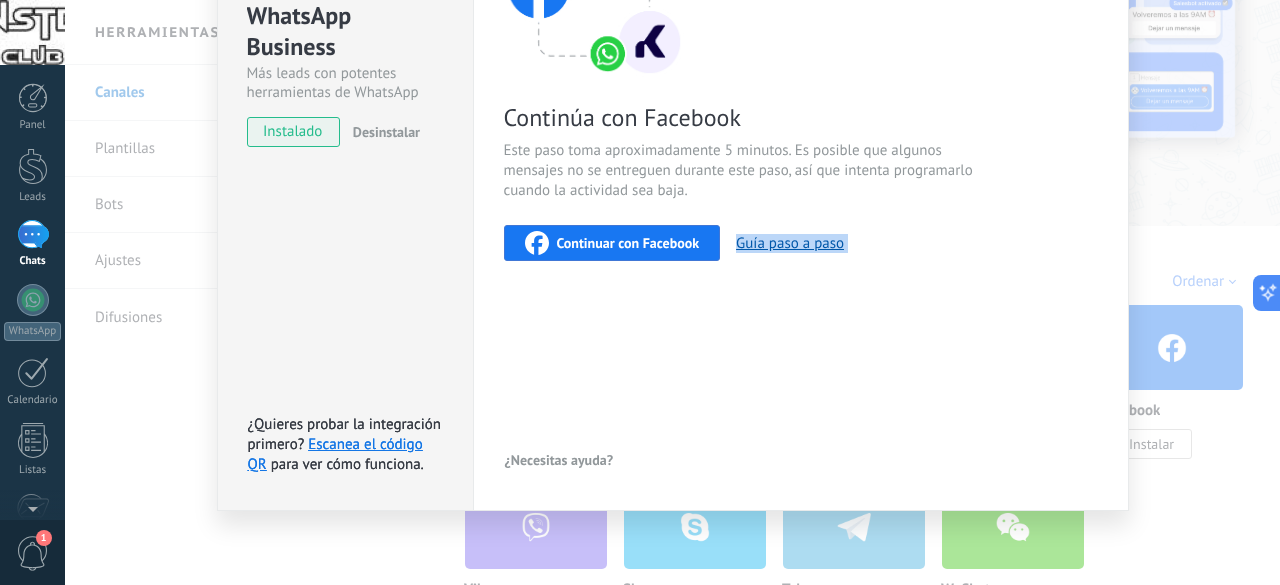 drag, startPoint x: 660, startPoint y: 385, endPoint x: 658, endPoint y: 253, distance: 132.01515 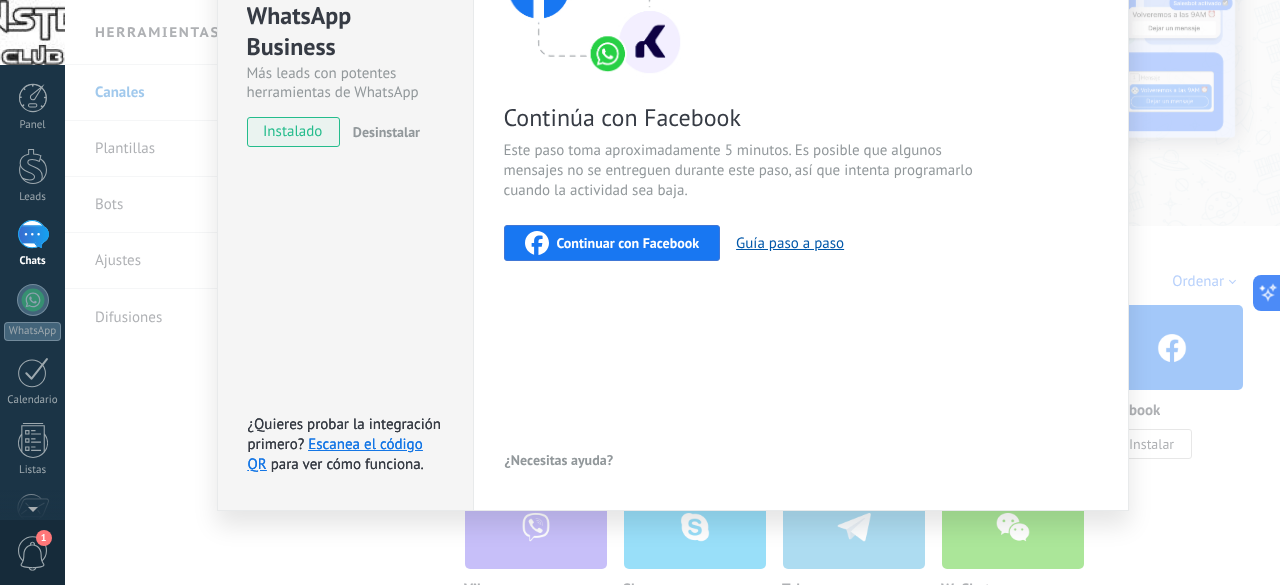 click on "< Volver 1 Seleccionar aplicación 2 Conectar Facebook  3 Finalizar configuración Continúa con Facebook Este paso toma aproximadamente 5 minutos. Es posible que algunos mensajes no se entreguen durante este paso, así que intenta programarlo cuando la actividad sea baja. Continuar con Facebook Guía paso a paso ¿Necesitas ayuda?" at bounding box center [801, 166] 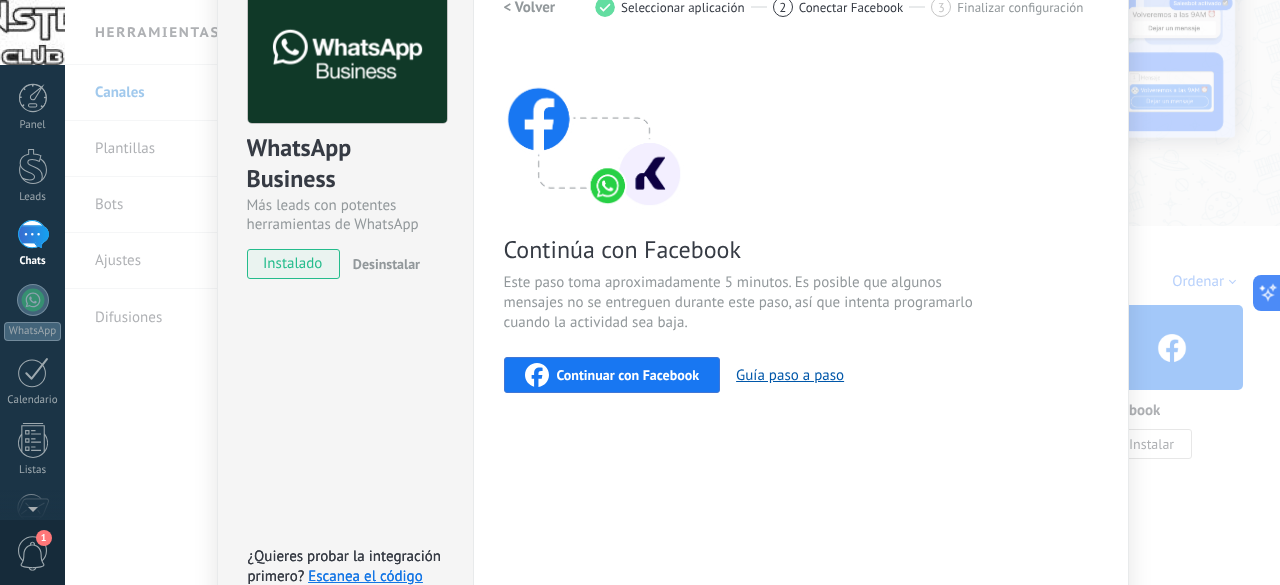 scroll, scrollTop: 144, scrollLeft: 0, axis: vertical 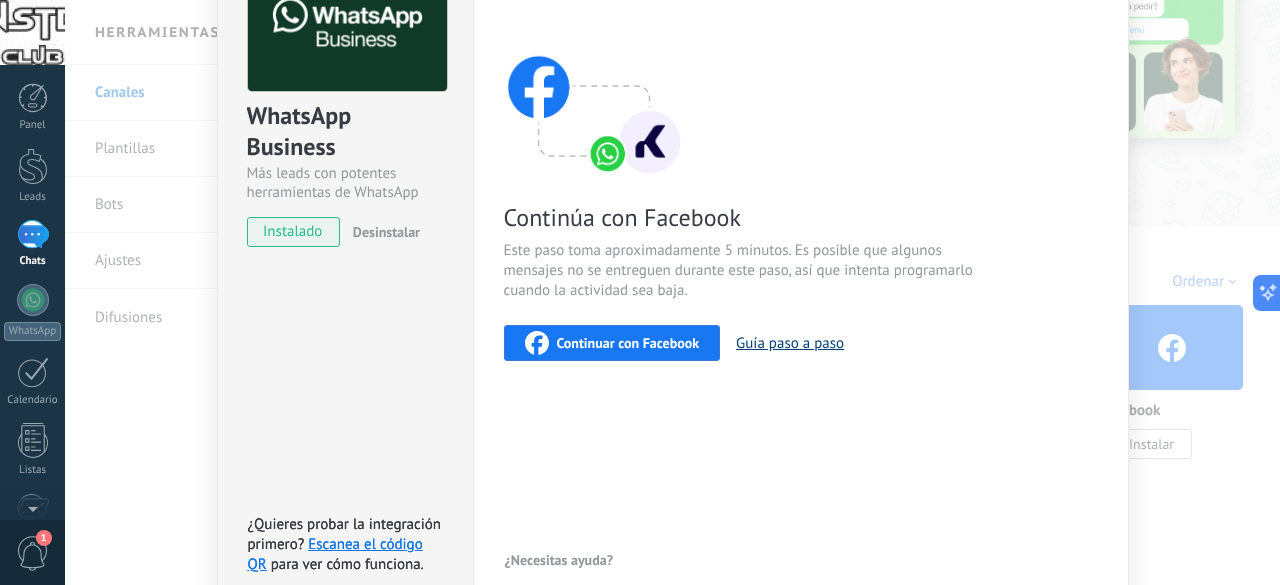click on "Guía paso a paso" at bounding box center (790, 343) 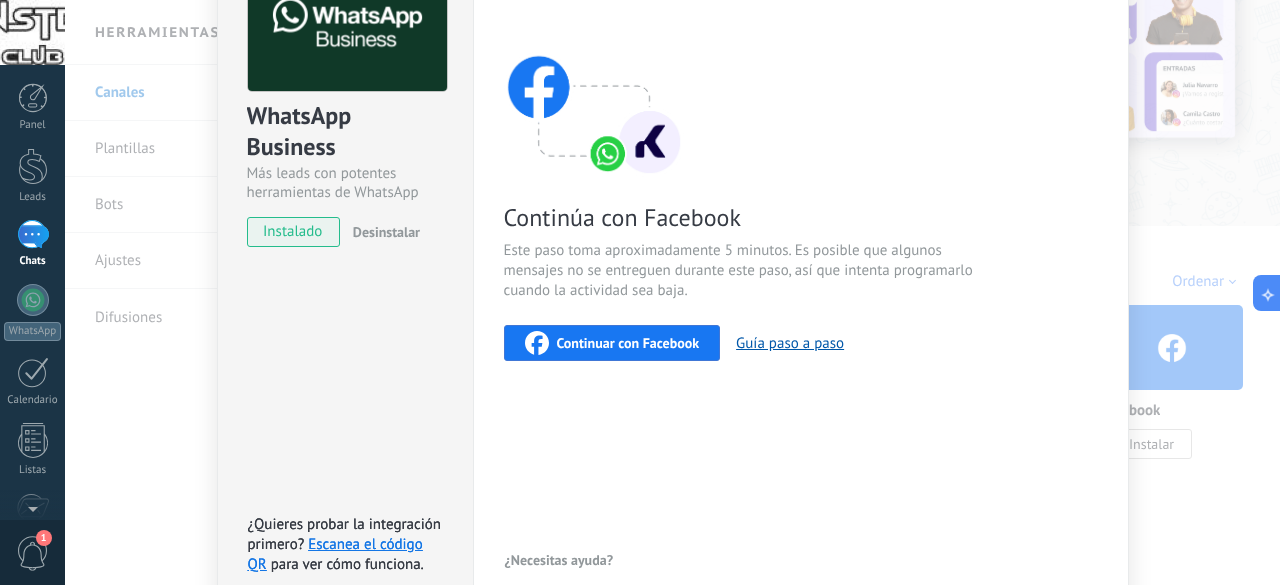 click on "Continuar con Facebook" at bounding box center (628, 343) 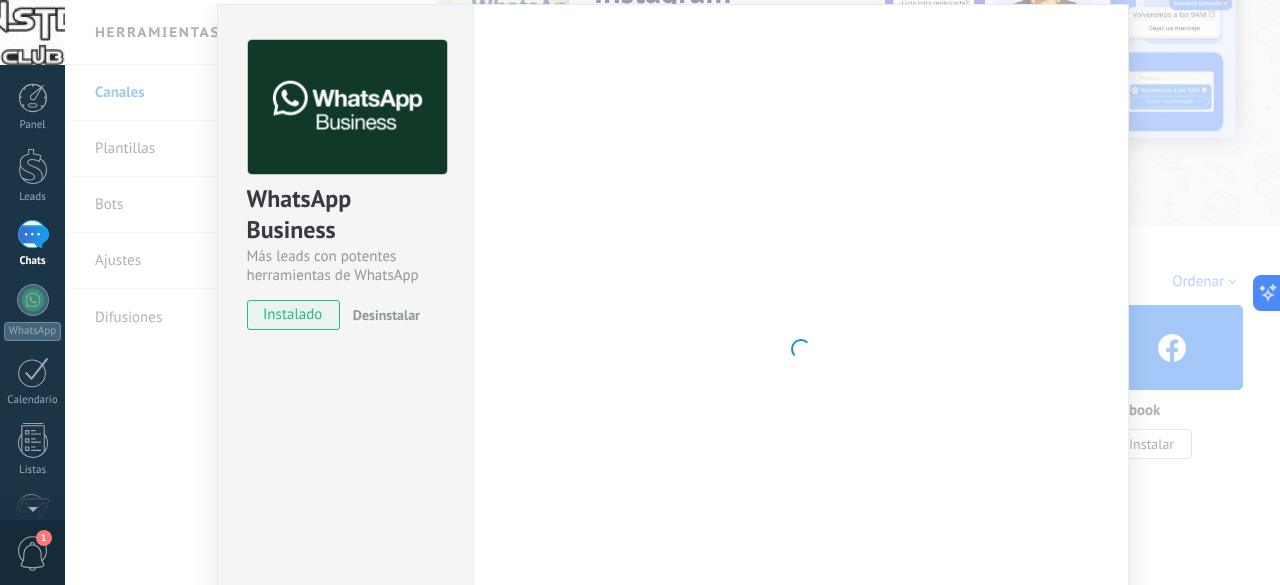 scroll, scrollTop: 0, scrollLeft: 0, axis: both 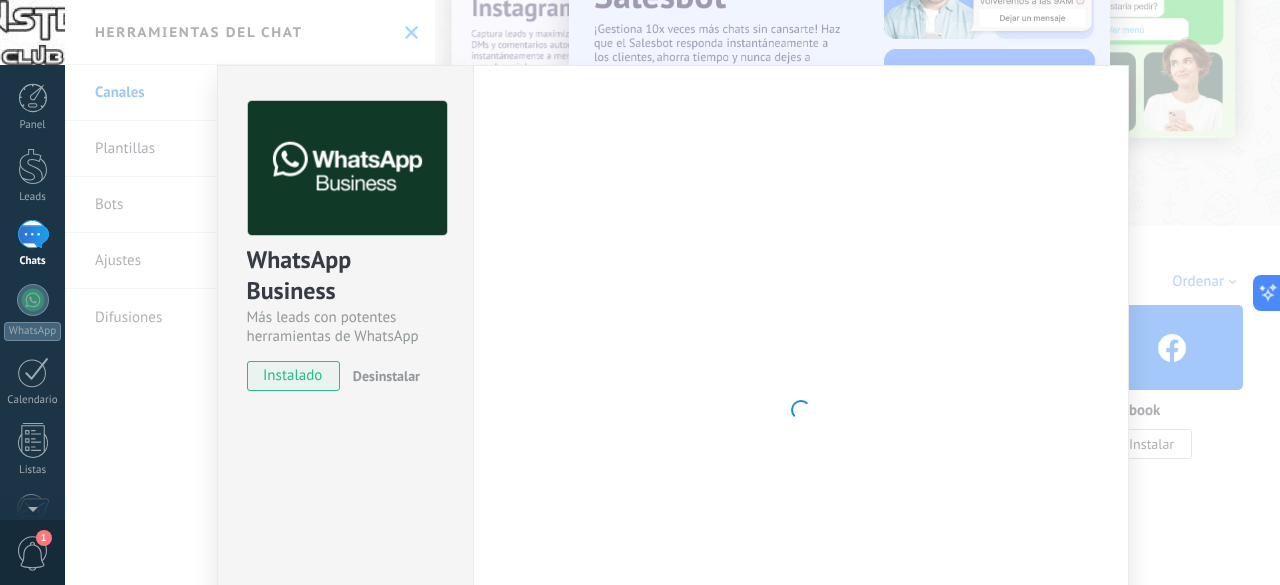 click at bounding box center (801, 410) 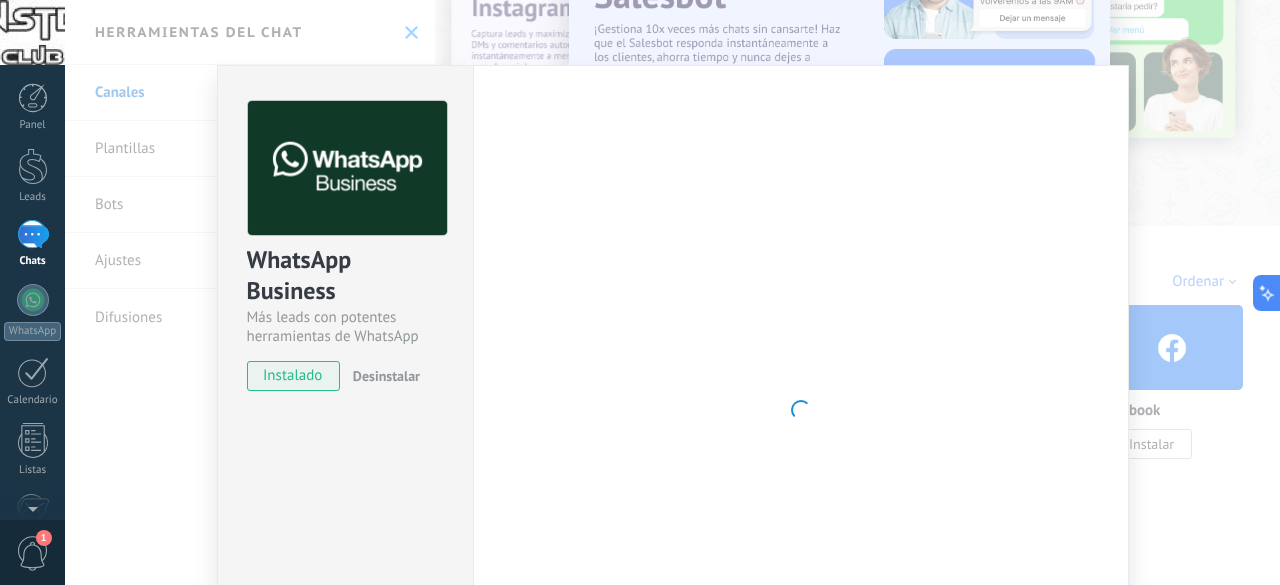 click on "instalado" at bounding box center (293, 376) 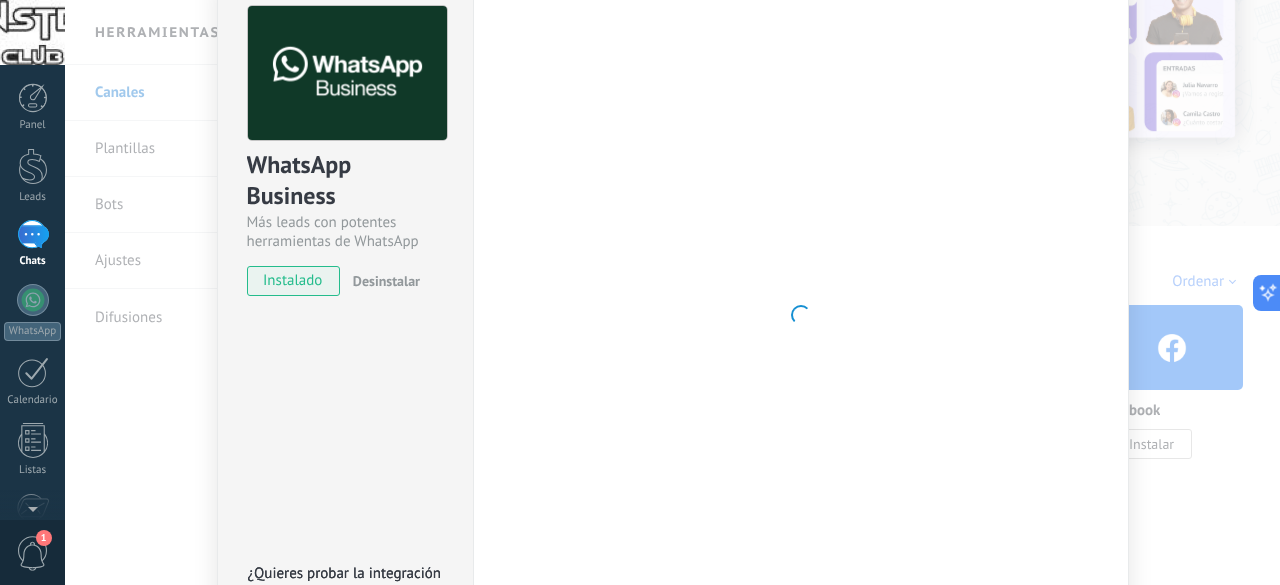 scroll, scrollTop: 0, scrollLeft: 0, axis: both 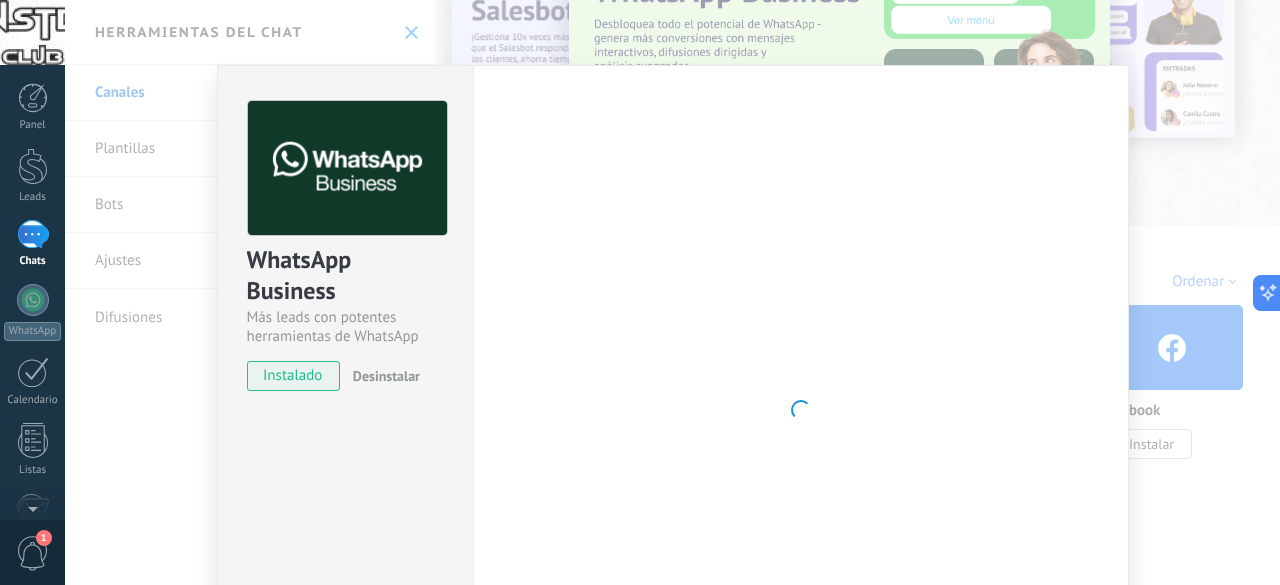click on "Configuraciones Autorizaciones Esta pestaña registra a los usuarios que han concedido acceso a las integración a esta cuenta. Si deseas remover la posibilidad que un usuario pueda enviar solicitudes a la cuenta en nombre de esta integración, puedes revocar el acceso. Si el acceso a todos los usuarios es revocado, la integración dejará de funcionar. Esta aplicacion está instalada, pero nadie le ha dado acceso aun. WhatsApp Cloud API más _:  Guardar < Volver 1 Seleccionar aplicación 2 Conectar Facebook  3 Finalizar configuración Continúa con Facebook Este paso toma aproximadamente 5 minutos. Es posible que algunos mensajes no se entreguen durante este paso, así que intenta programarlo cuando la actividad sea baja. Continuar con Facebook Guía paso a paso ¿Necesitas ayuda?" at bounding box center [801, 410] 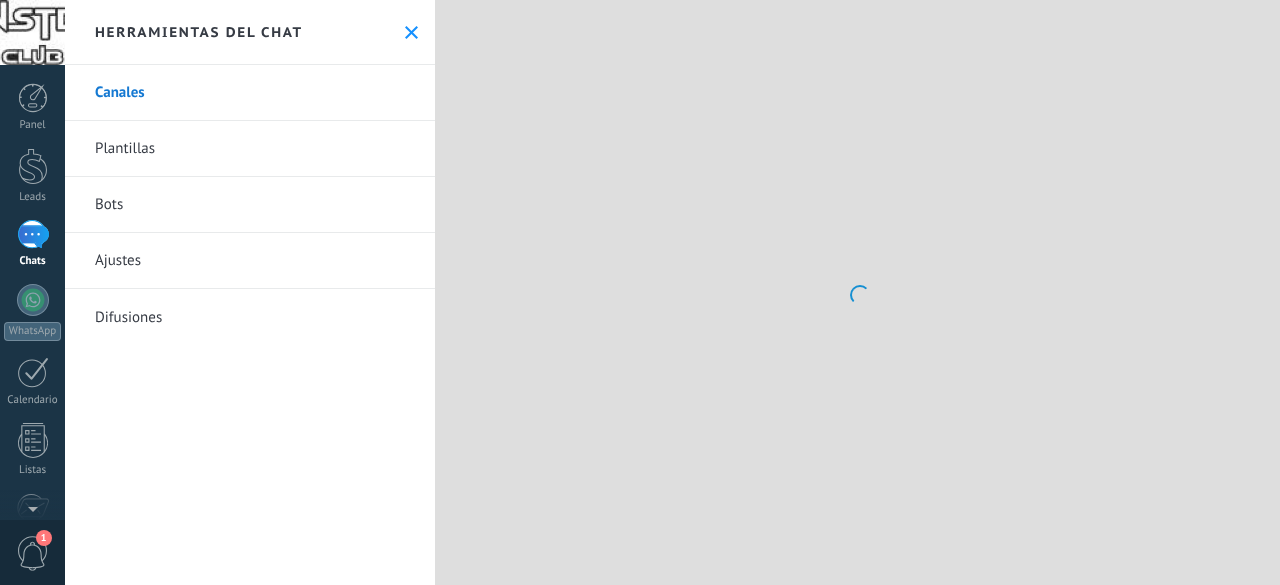 scroll, scrollTop: 0, scrollLeft: 0, axis: both 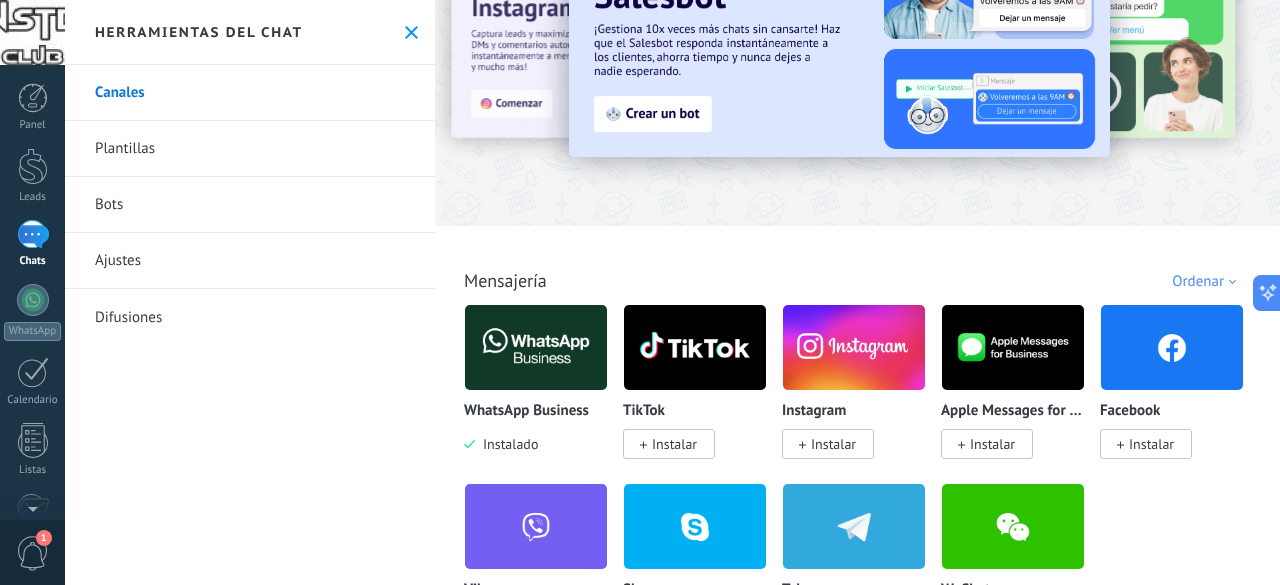 click on "Instalar" at bounding box center [674, 444] 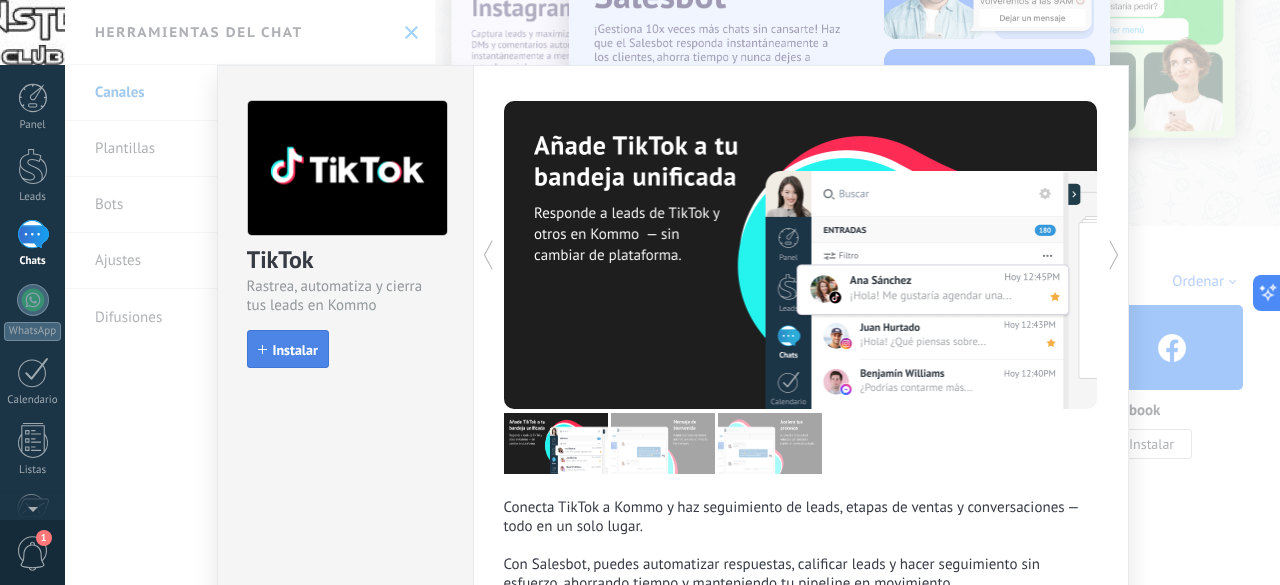 click on "Instalar" at bounding box center [288, 349] 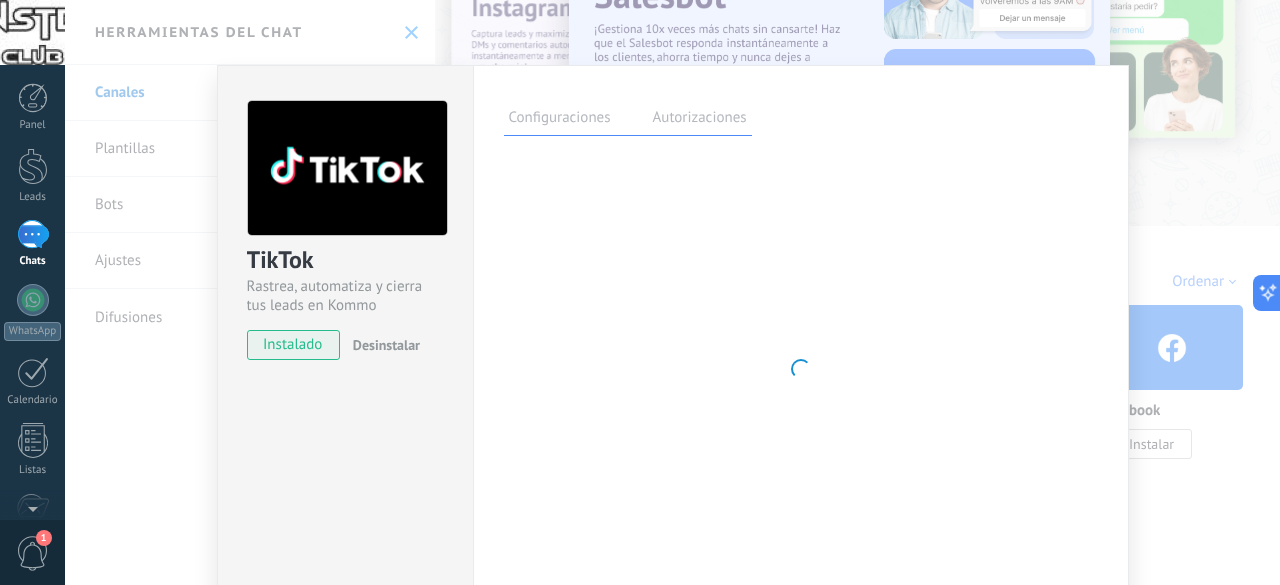 click on "TikTok Rastrea, automatiza y cierra tus leads en Kommo instalado Desinstalar Configuraciones Autorizaciones Esta pestaña registra a los usuarios que han concedido acceso a las integración a esta cuenta. Si deseas remover la posibilidad que un usuario pueda enviar solicitudes a la cuenta en nombre de esta integración, puedes revocar el acceso. Si el acceso a todos los usuarios es revocado, la integración dejará de funcionar. Esta aplicacion está instalada, pero nadie le ha dado acceso aun. Rastrea, automatiza y cierra tus leads en Kommo más Guardar" at bounding box center [672, 292] 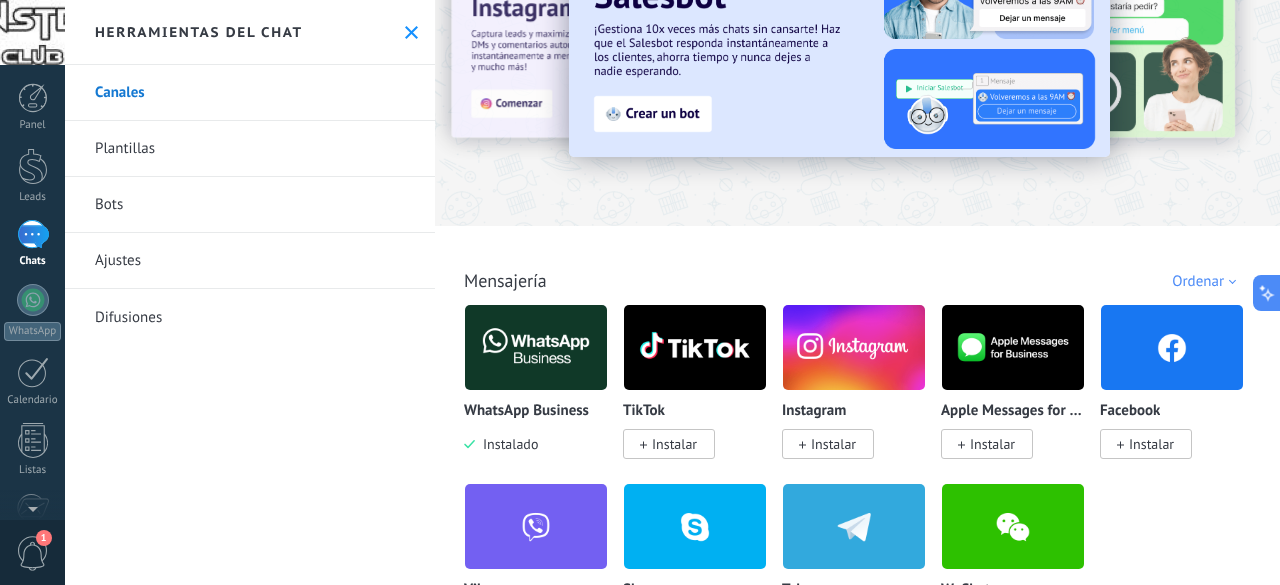 click on "Instalar" at bounding box center [833, 444] 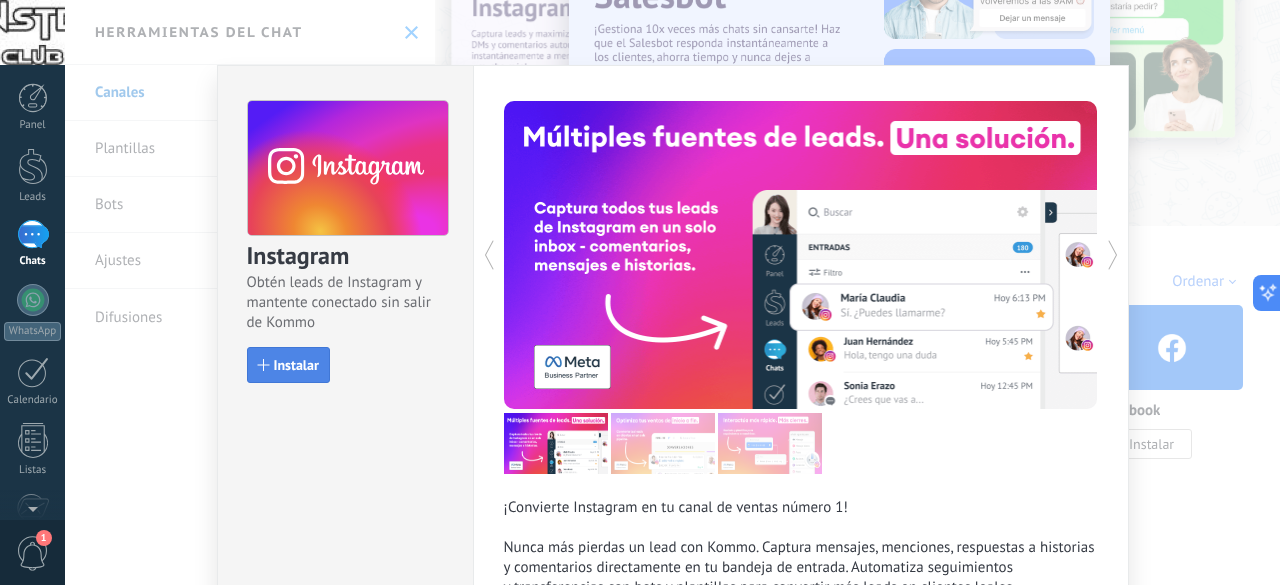 click on "Instalar" at bounding box center [296, 365] 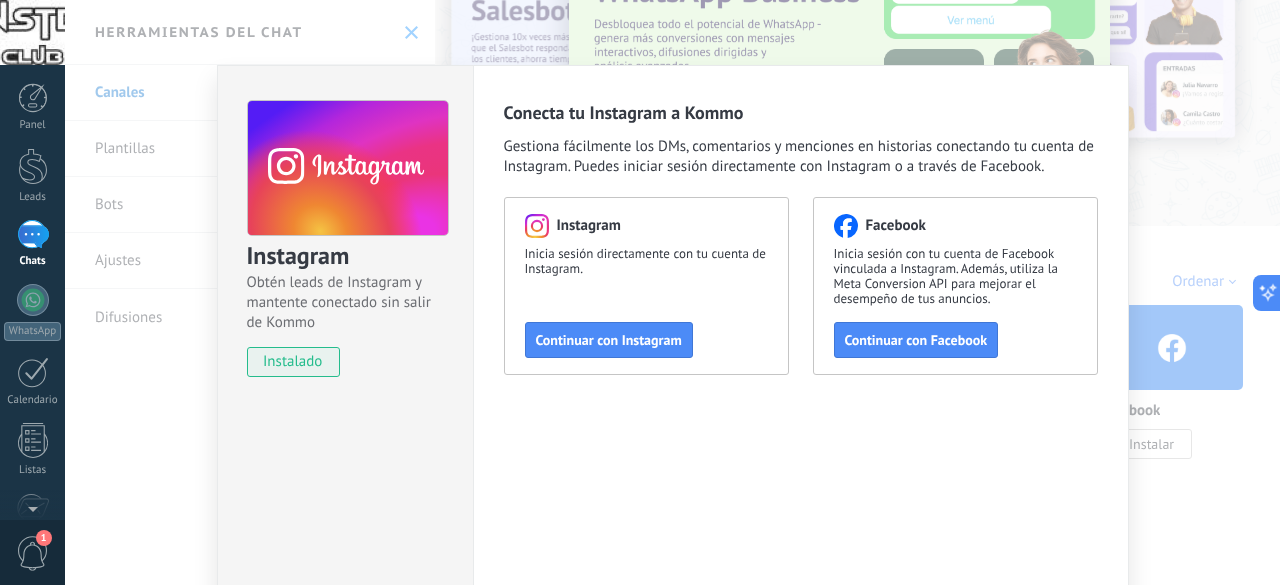 click on "Instagram Obtén leads de Instagram y mantente conectado sin salir de Kommo instalado Conecta tu Instagram a Kommo Gestiona fácilmente los DMs, comentarios y menciones en historias conectando tu cuenta de Instagram. Puedes iniciar sesión directamente con Instagram o a través de Facebook. Instagram Inicia sesión directamente con tu cuenta de Instagram. Continuar con Instagram Facebook Inicia sesión con tu cuenta de Facebook vinculada a Instagram. Además, utiliza la Meta Conversion API para mejorar el desempeño de tus anuncios. Continuar con Facebook" at bounding box center (672, 292) 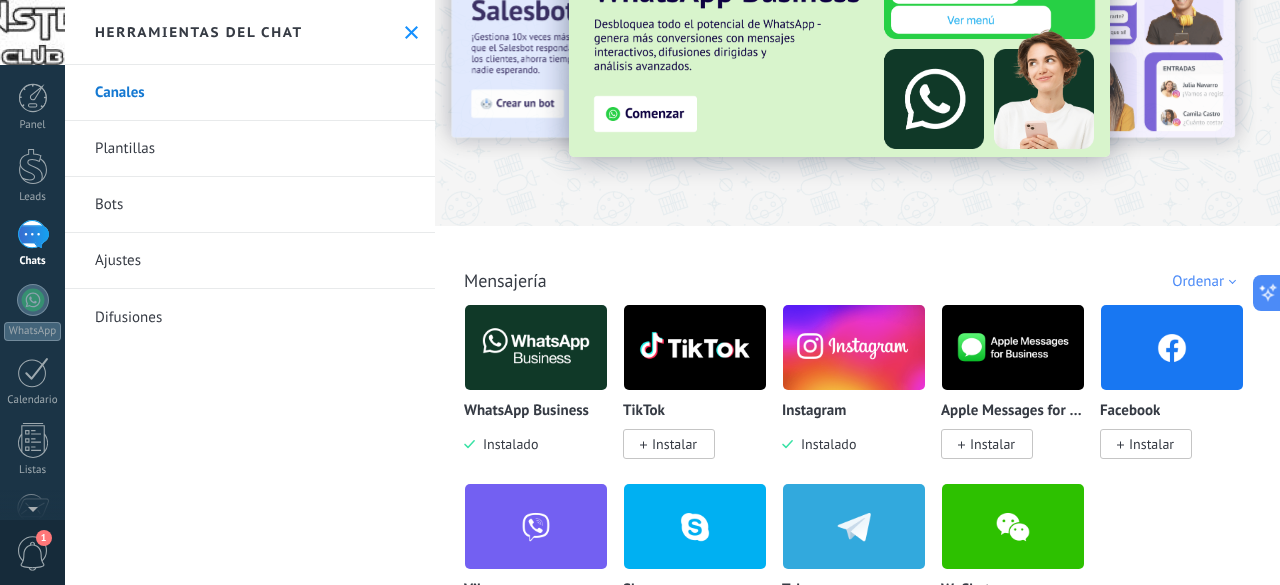 click on "Instalar" at bounding box center [1151, 444] 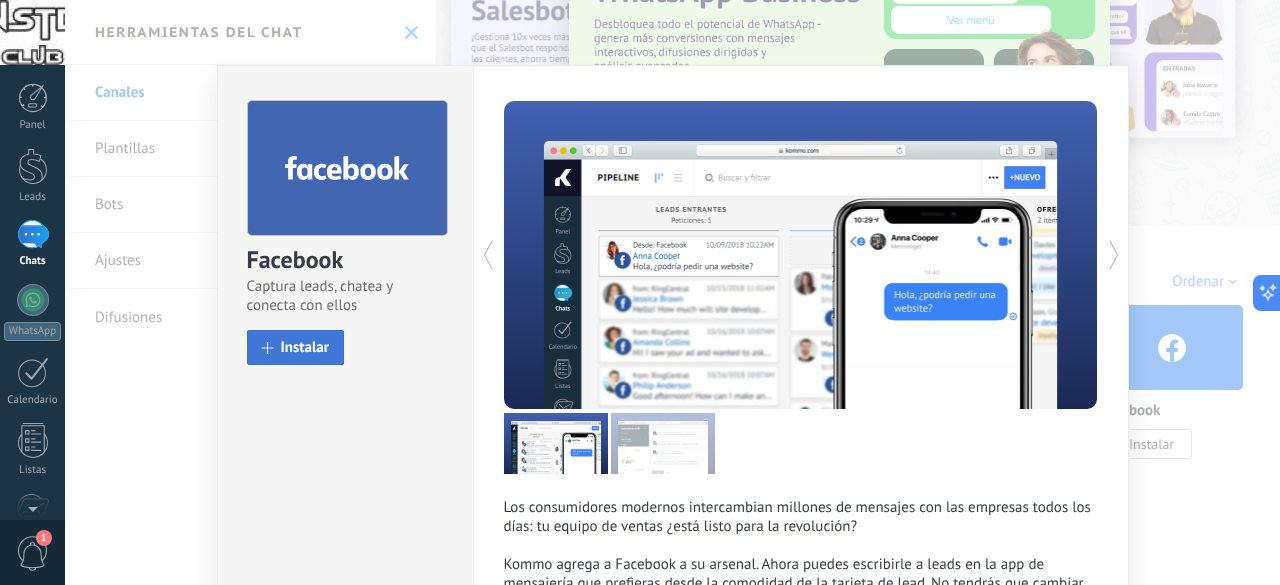 click on "Instalar" at bounding box center [305, 347] 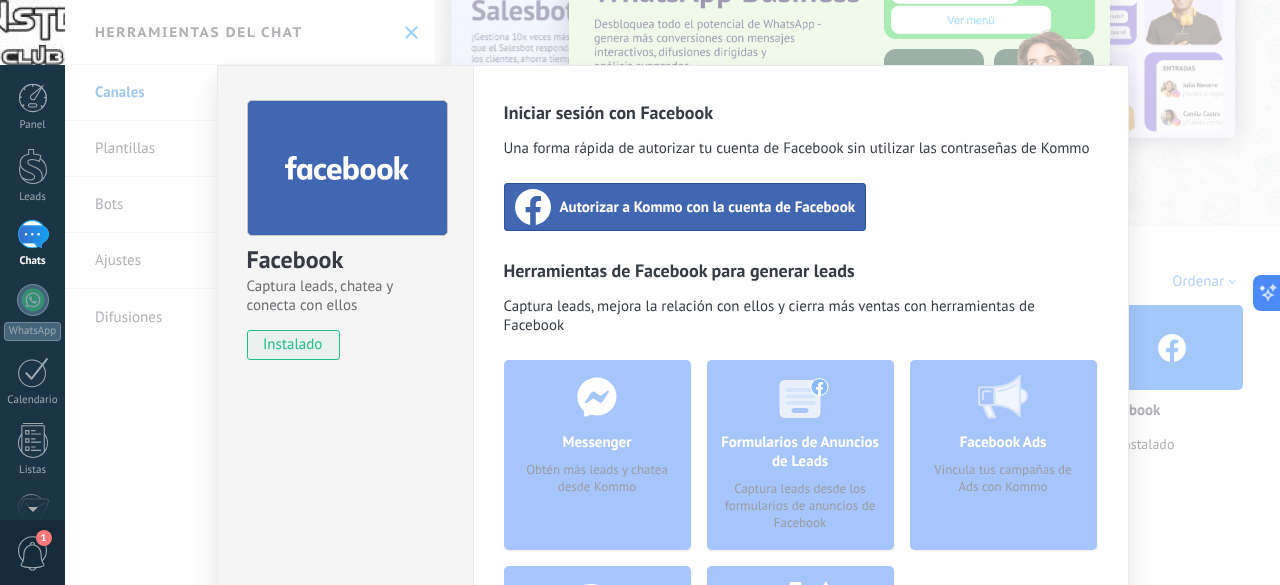 click on "Autorizar a Kommo con la cuenta de Facebook" at bounding box center [708, 207] 